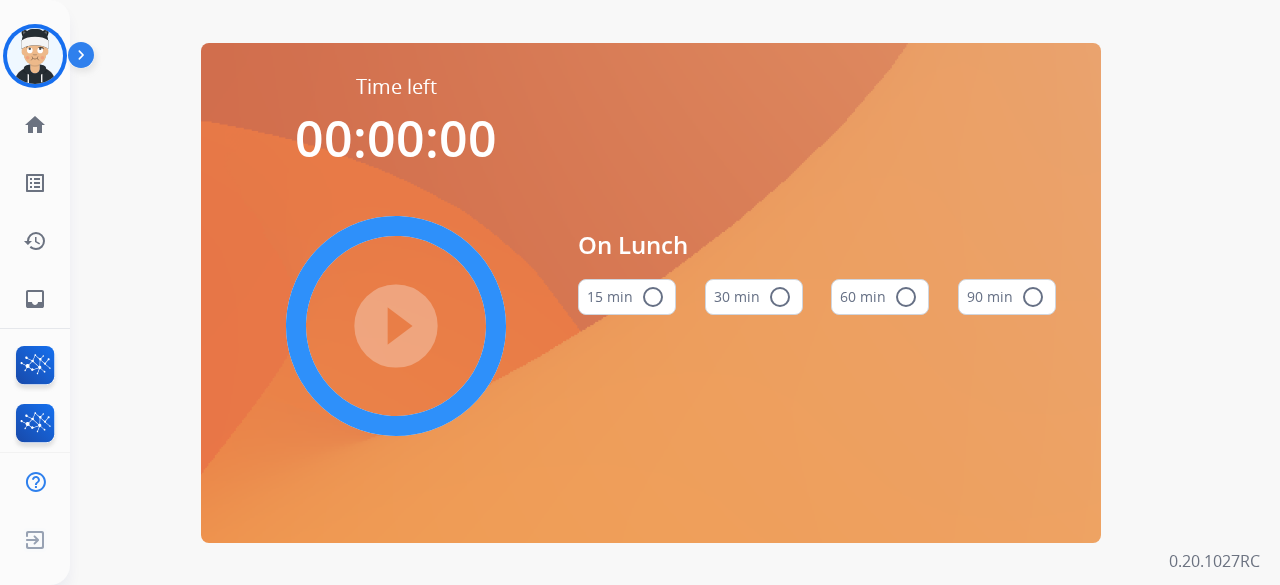 scroll, scrollTop: 0, scrollLeft: 0, axis: both 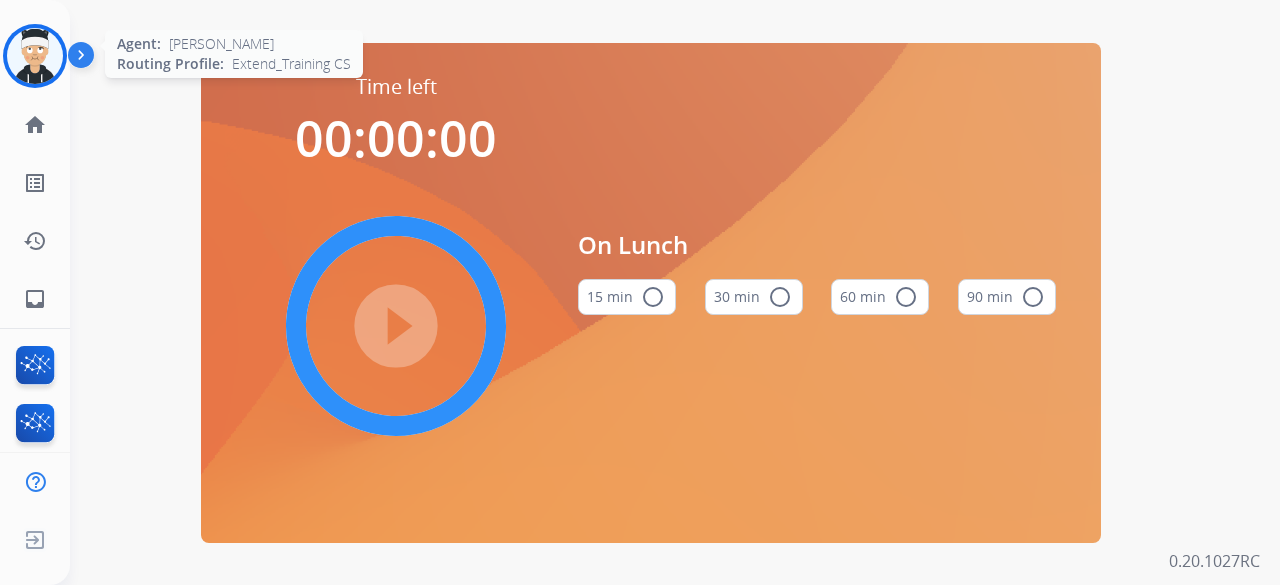 click at bounding box center [35, 56] 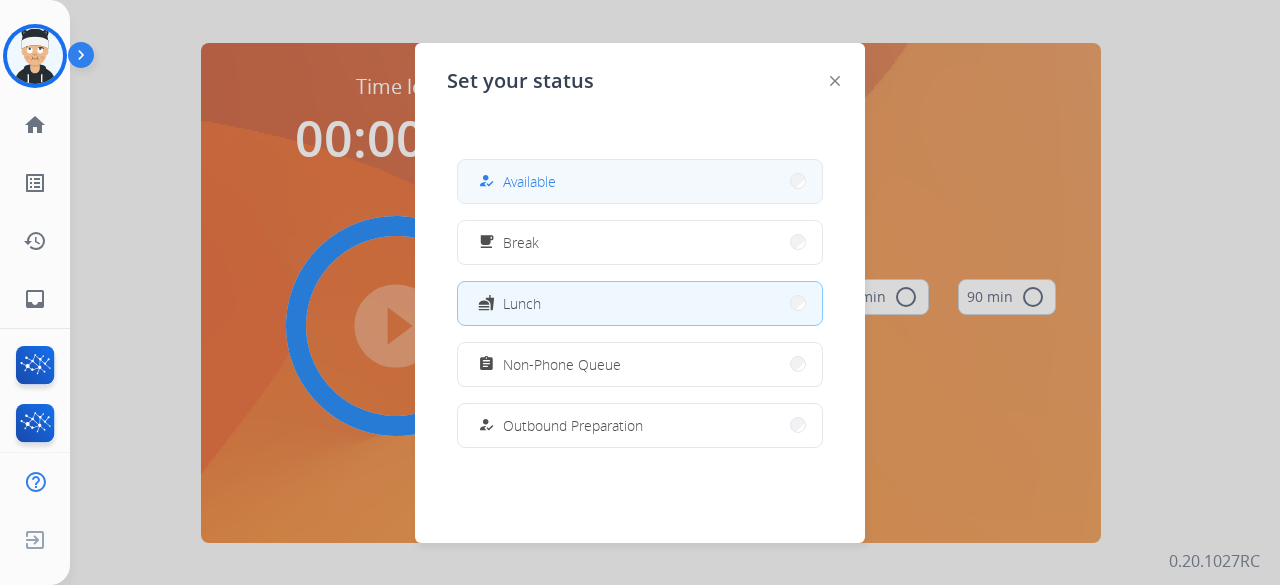 click on "how_to_reg Available" at bounding box center (640, 181) 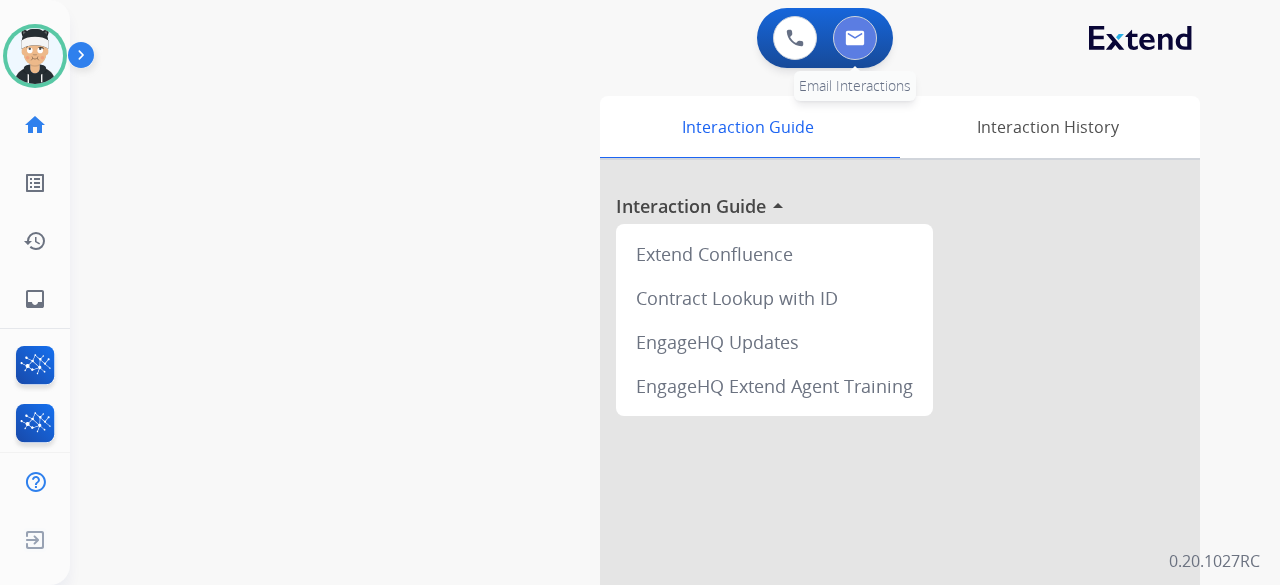 click at bounding box center (855, 38) 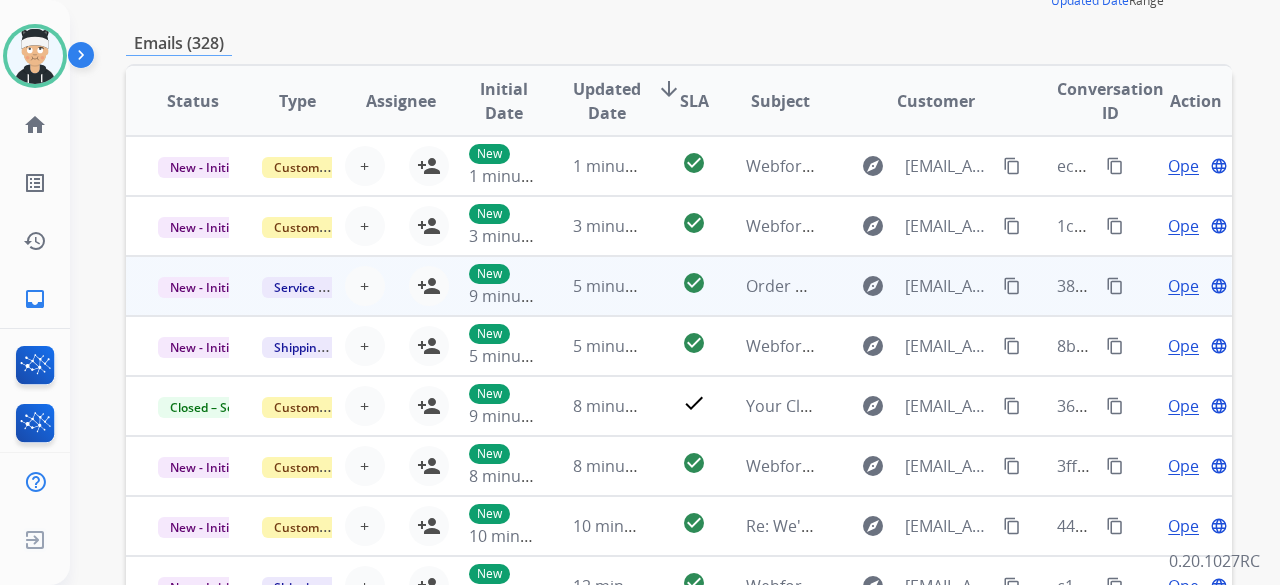 scroll, scrollTop: 0, scrollLeft: 0, axis: both 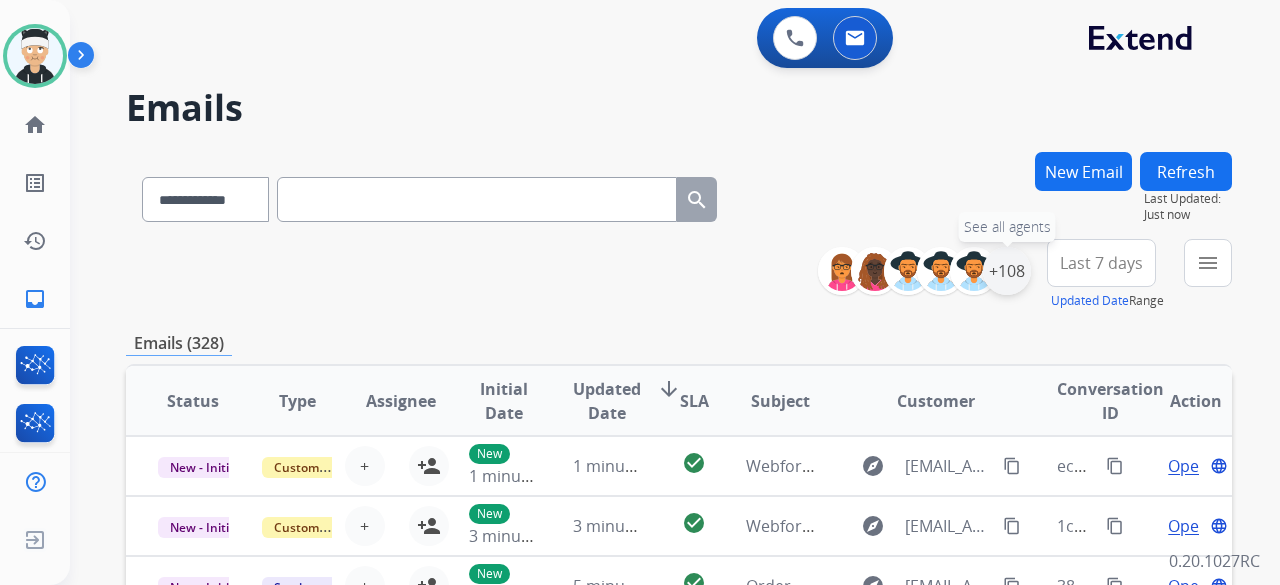 click on "+108" at bounding box center (1007, 271) 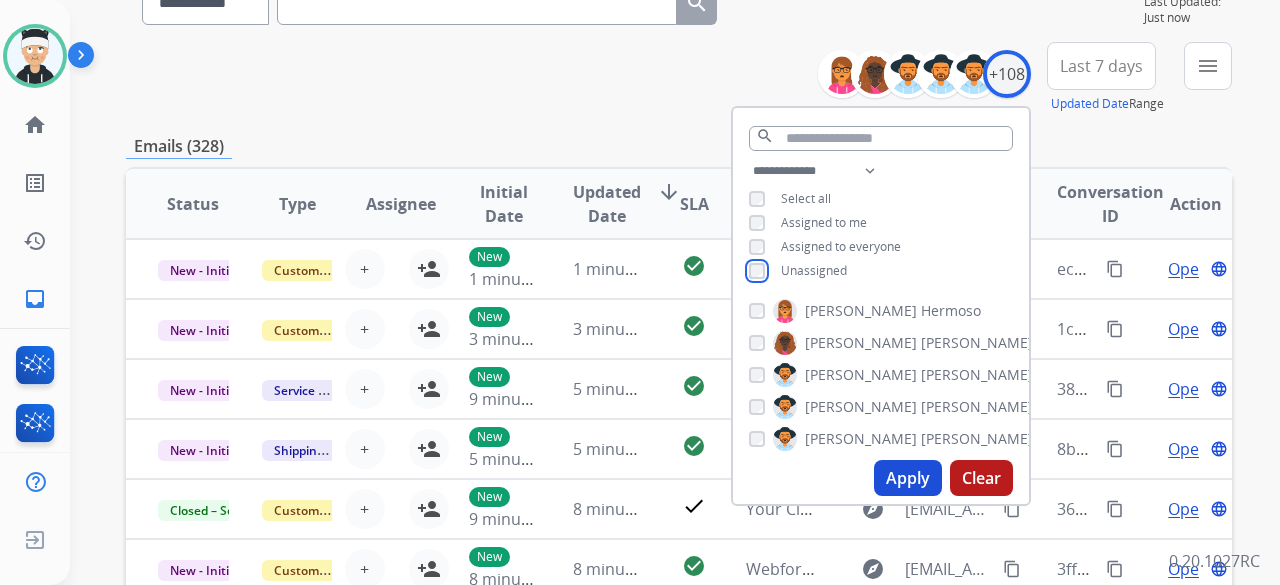 scroll, scrollTop: 300, scrollLeft: 0, axis: vertical 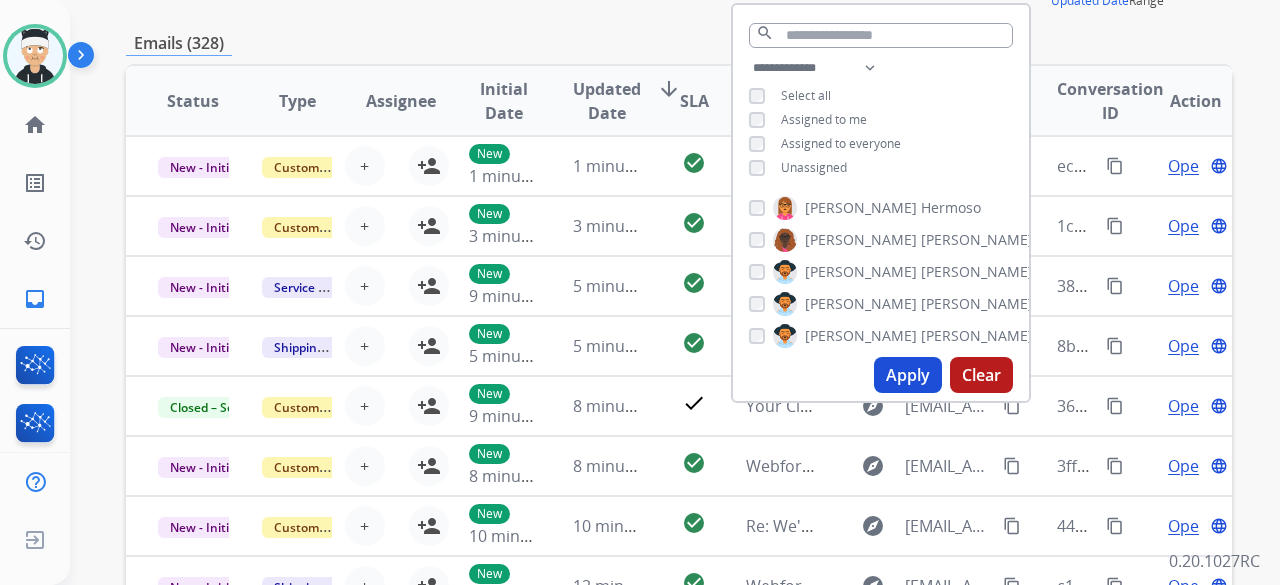 click on "Apply" at bounding box center [908, 375] 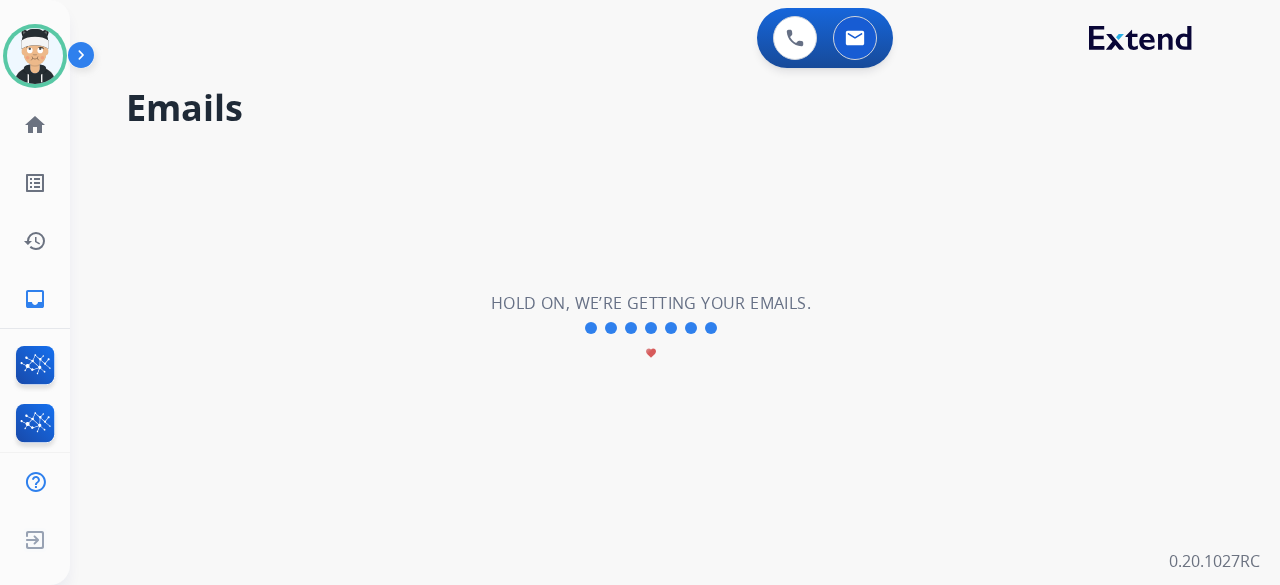 scroll, scrollTop: 0, scrollLeft: 0, axis: both 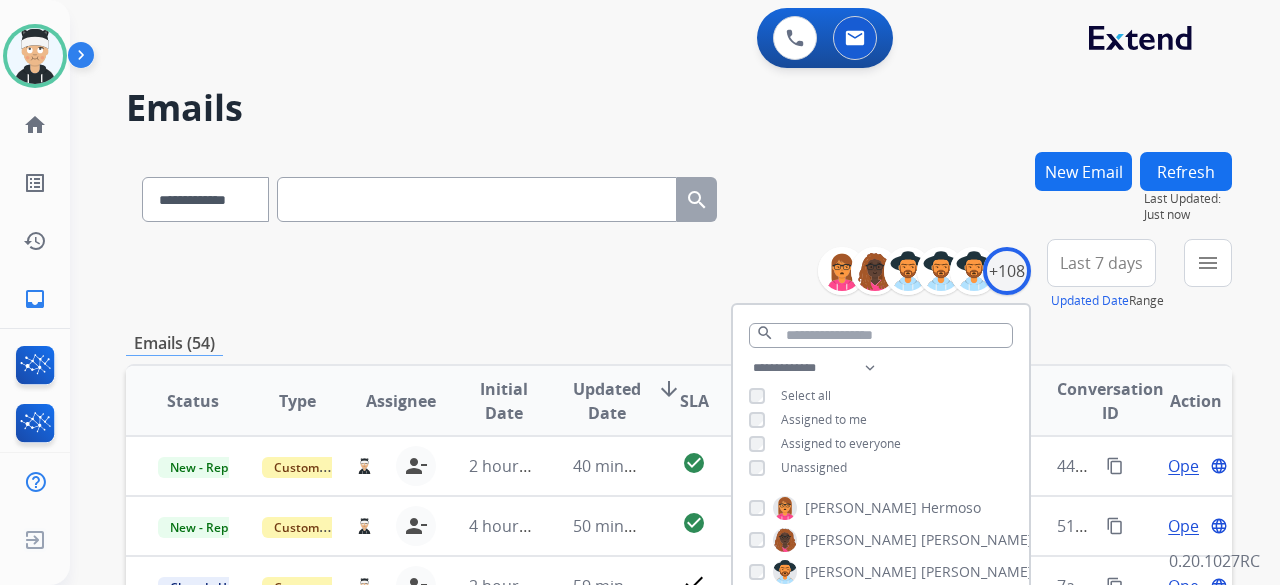 click on "**********" at bounding box center [679, 275] 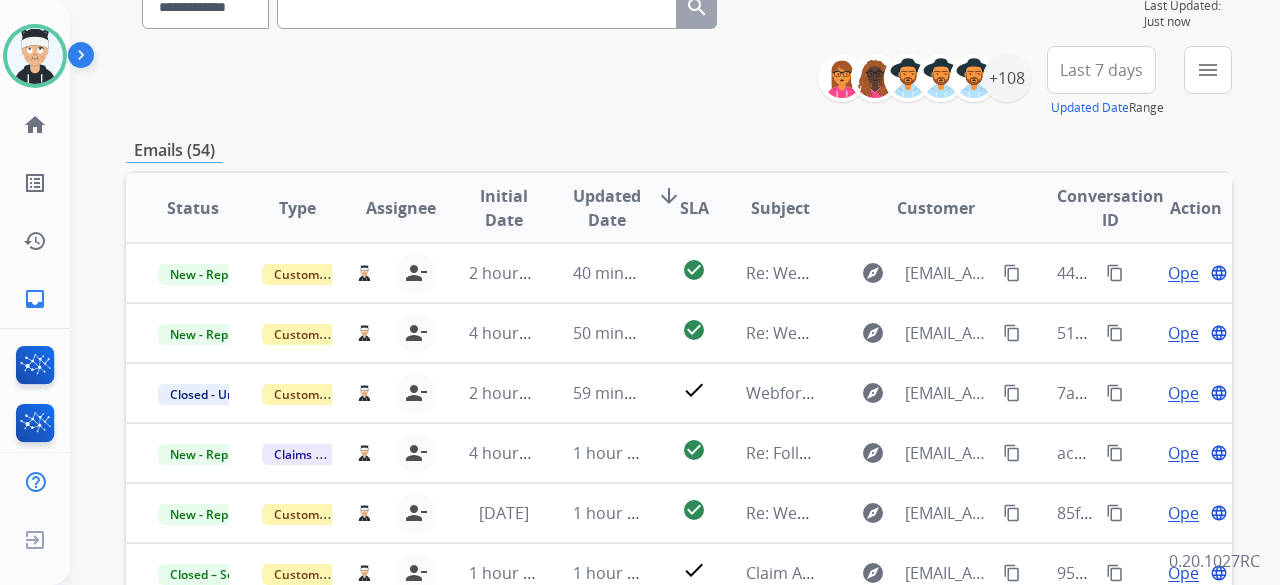 scroll, scrollTop: 300, scrollLeft: 0, axis: vertical 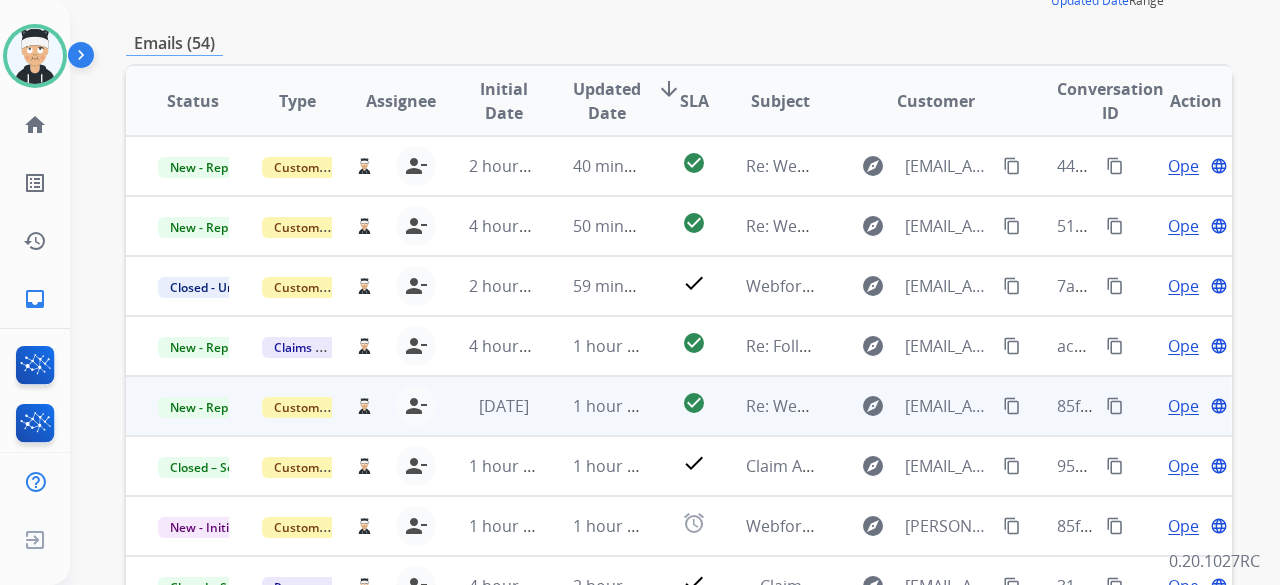 click on "explore [EMAIL_ADDRESS][DOMAIN_NAME] content_copy" at bounding box center (920, 406) 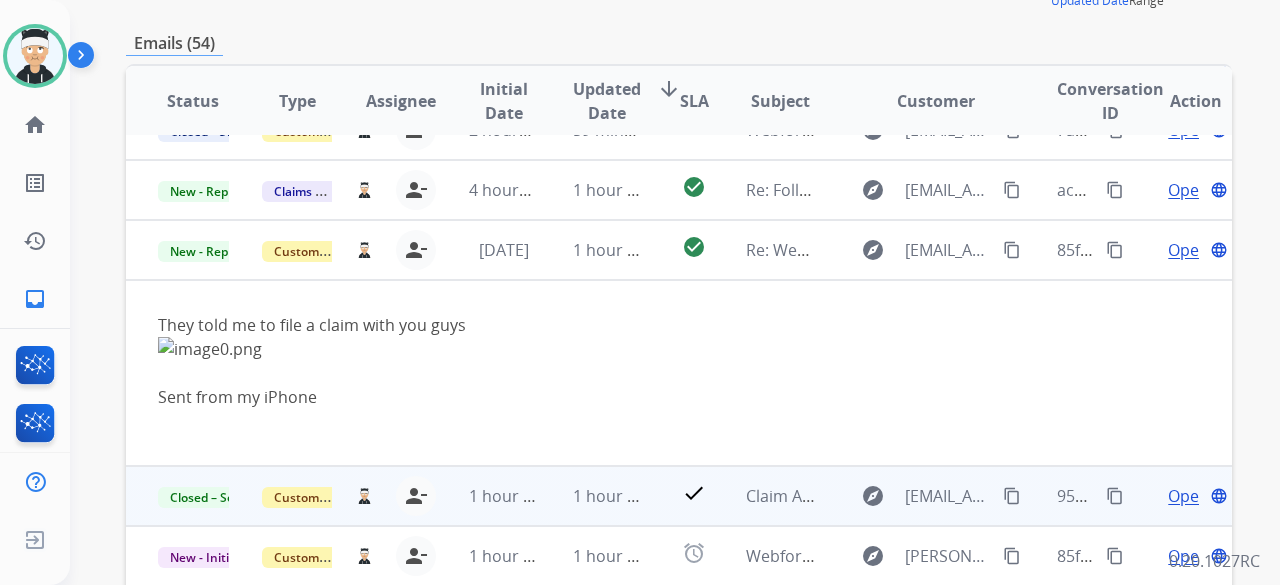 scroll, scrollTop: 188, scrollLeft: 0, axis: vertical 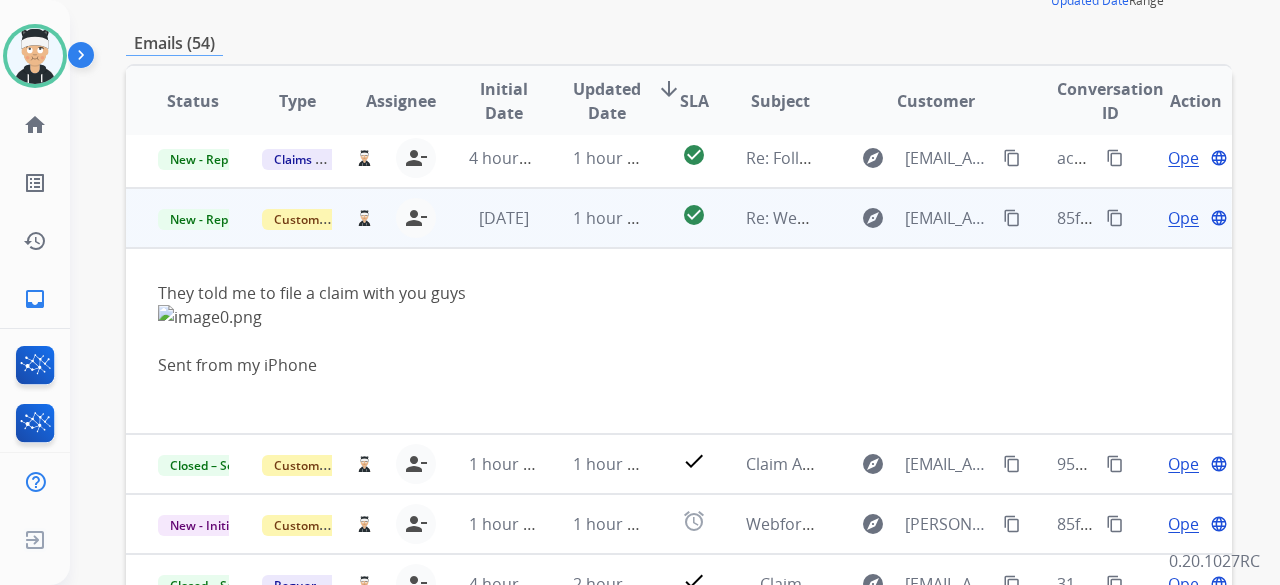 click on "Open language" at bounding box center (1180, 218) 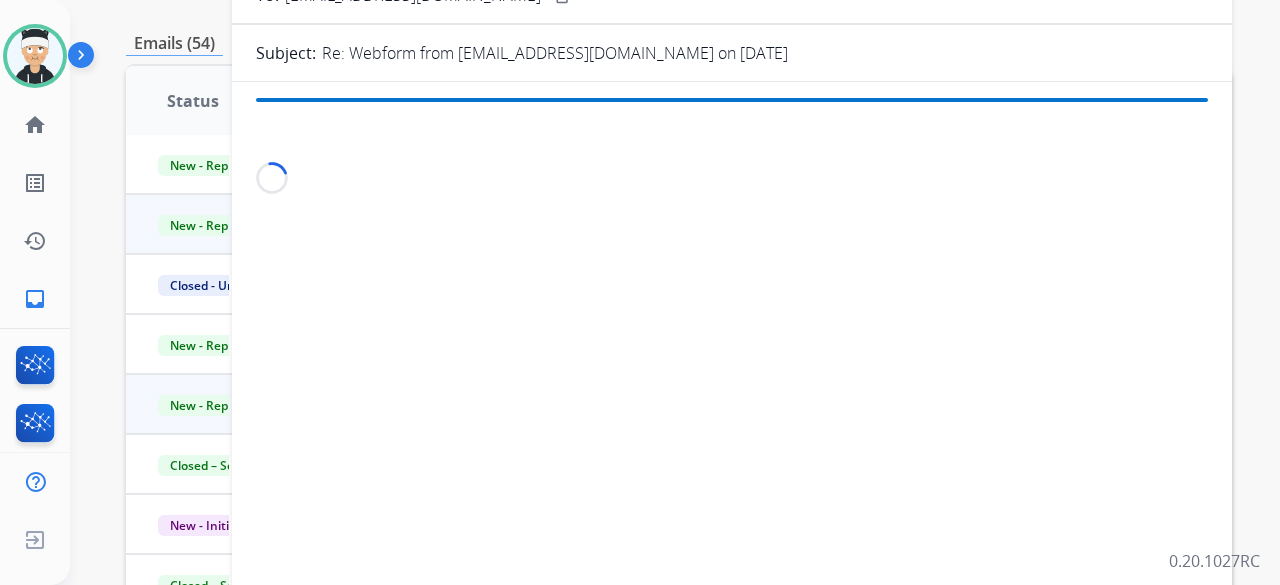 scroll, scrollTop: 2, scrollLeft: 0, axis: vertical 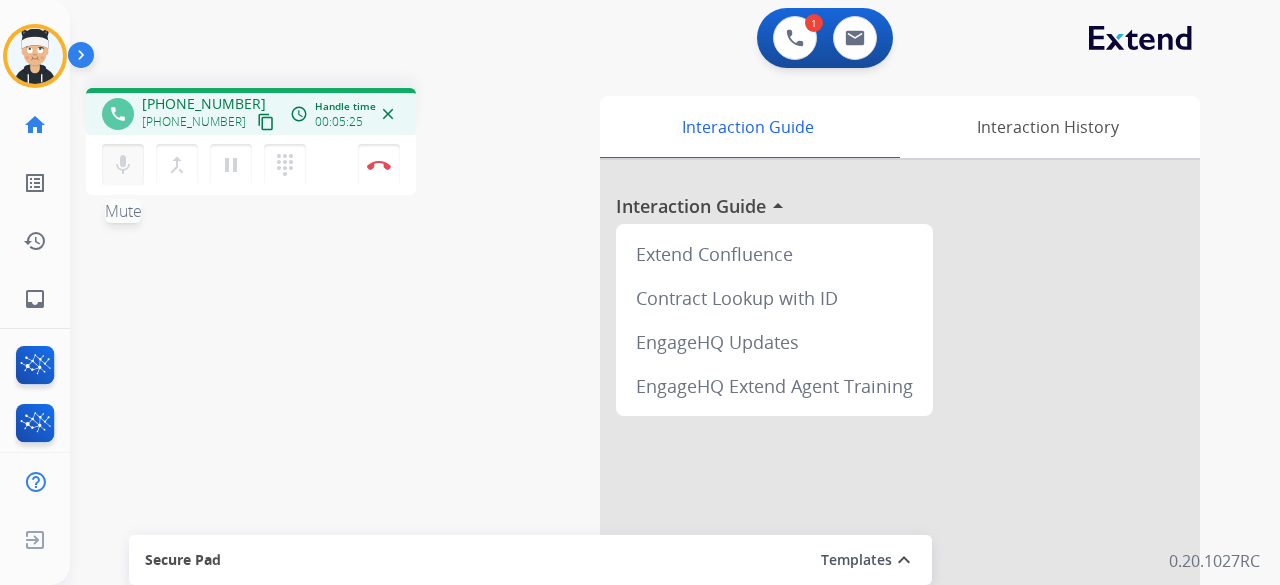 click on "mic" at bounding box center (123, 165) 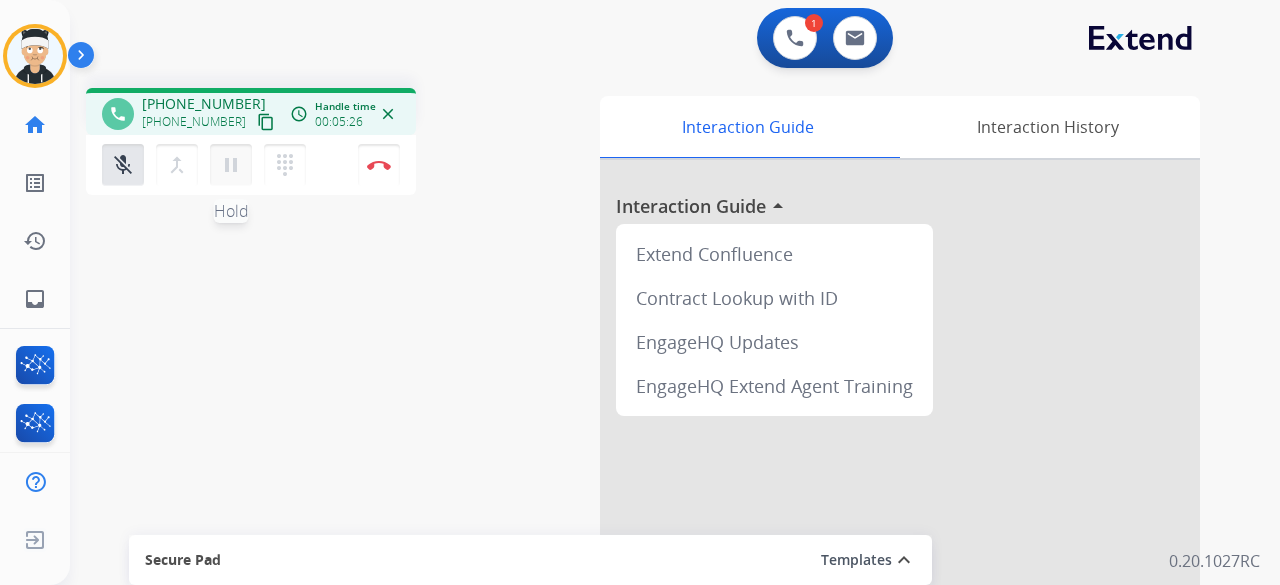click on "pause" at bounding box center (231, 165) 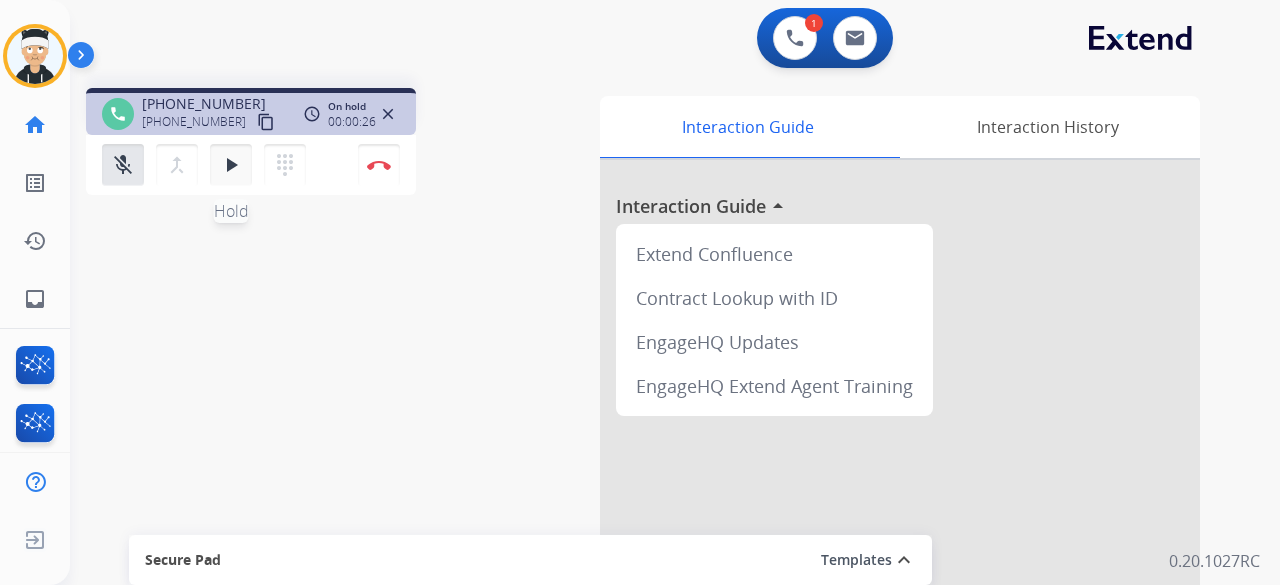 click on "play_arrow" at bounding box center (231, 165) 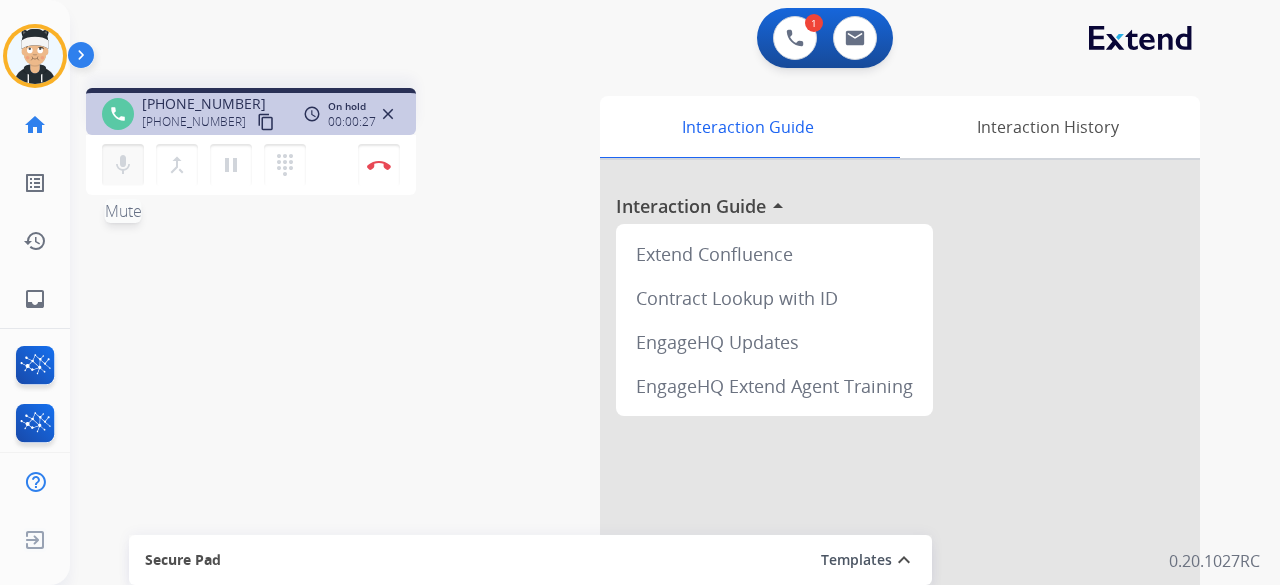click on "mic" at bounding box center [123, 165] 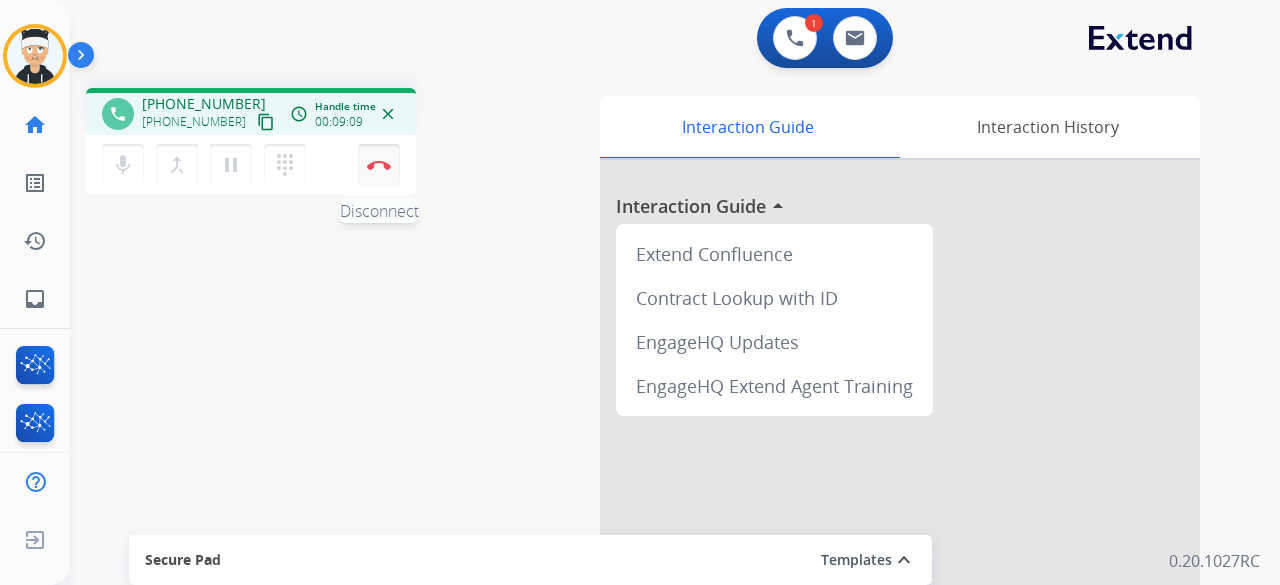 click at bounding box center [379, 165] 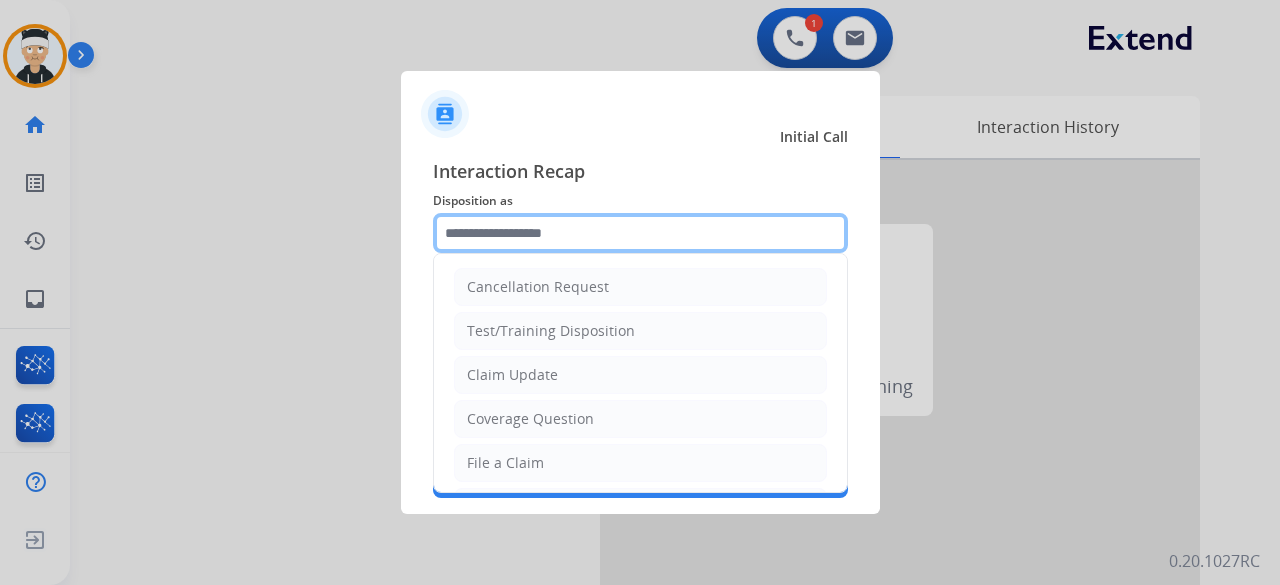 click 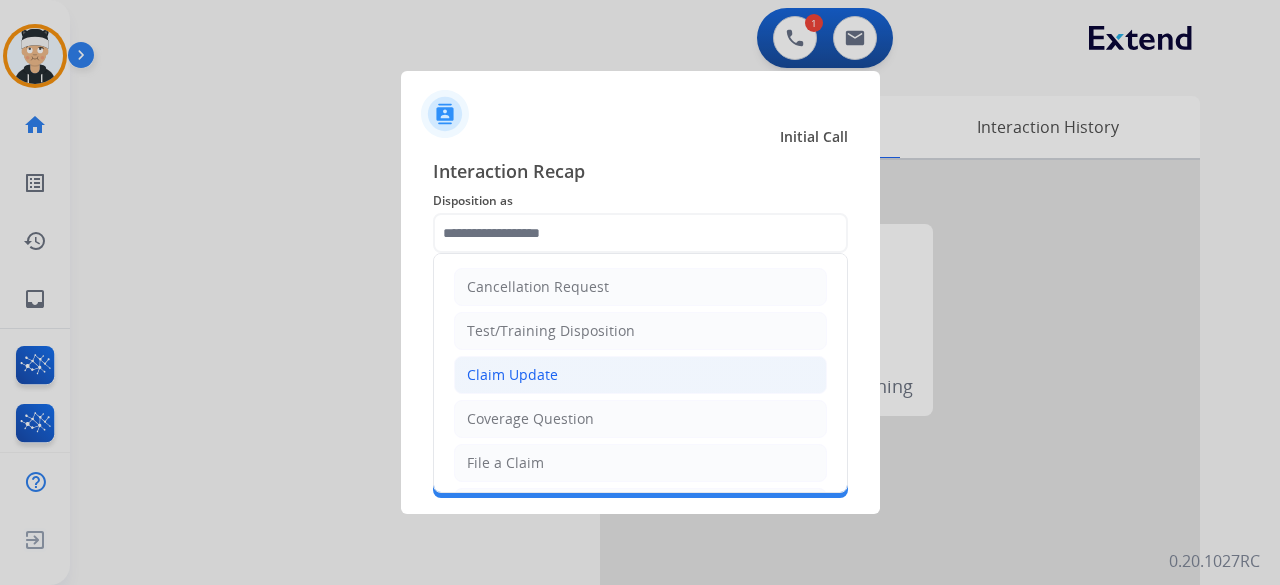 click on "Claim Update" 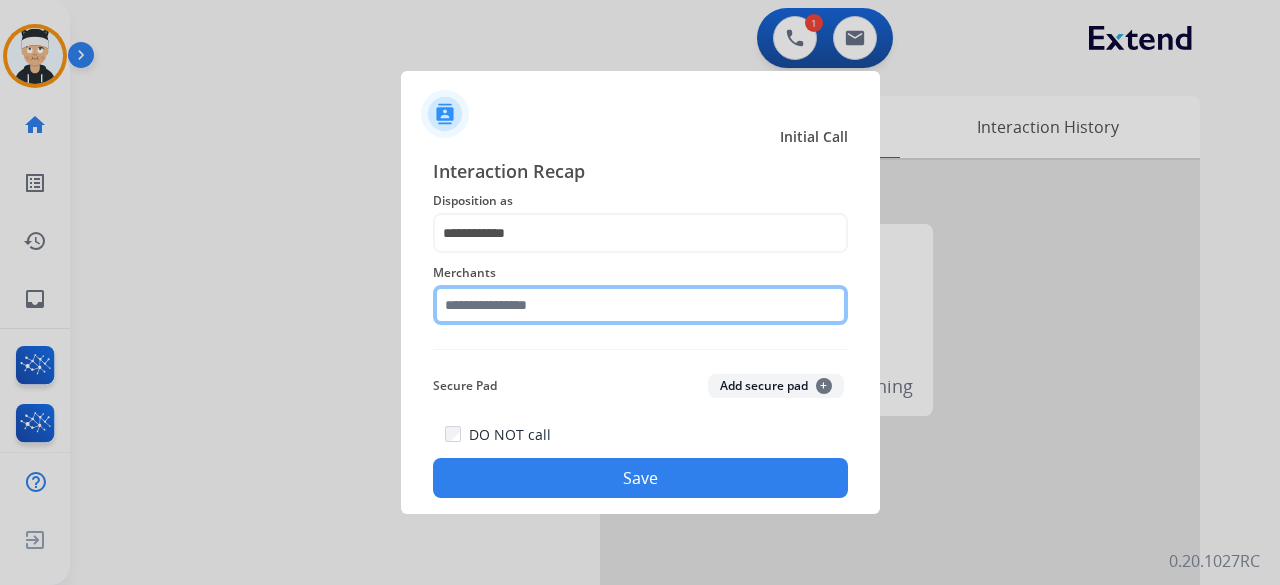 click on "Merchants" 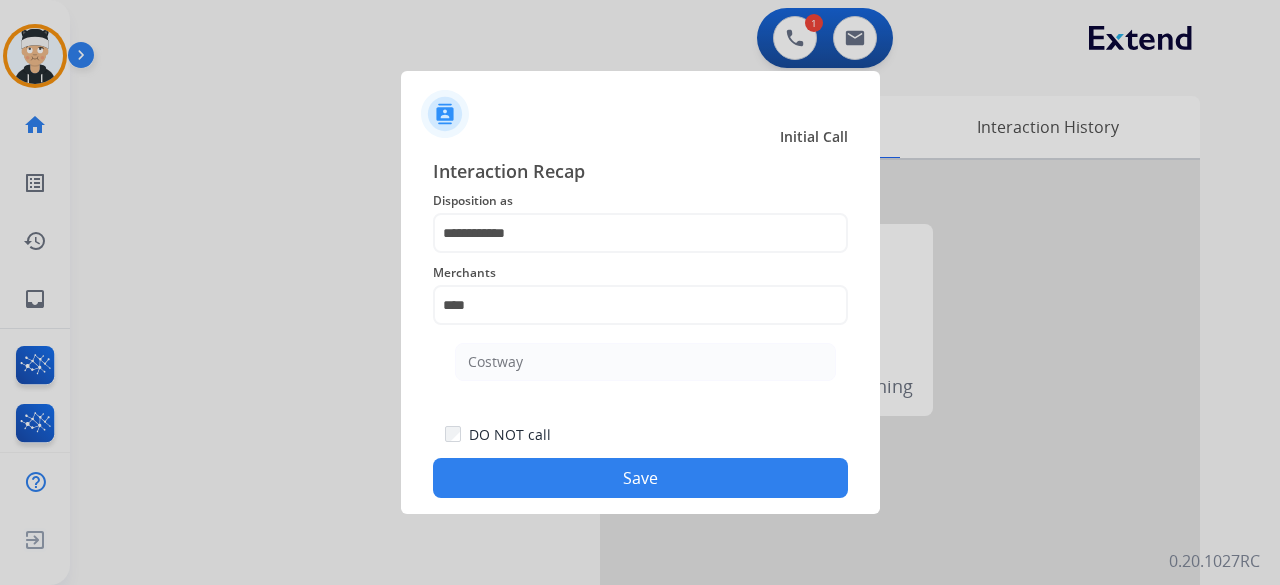 click on "Costway" 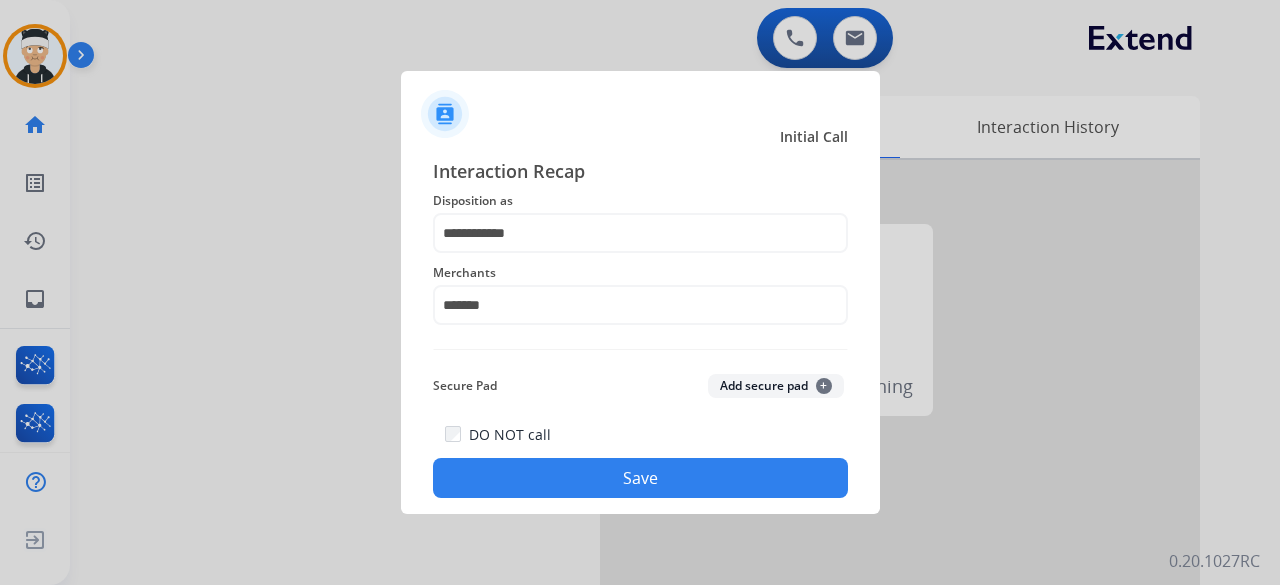 click on "Save" 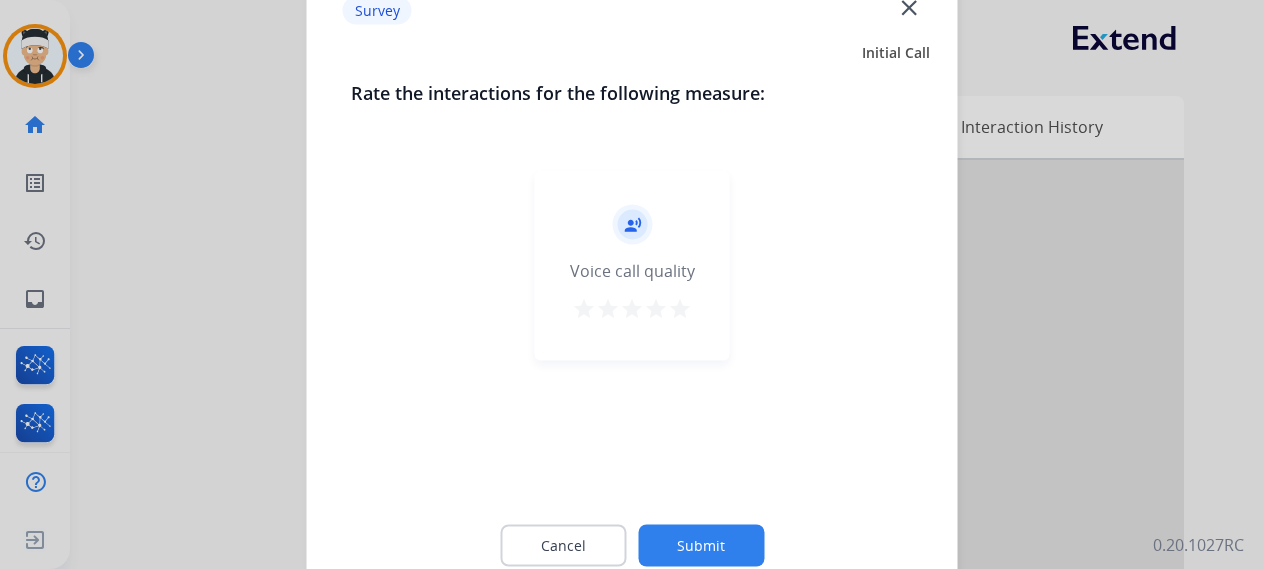 click on "star" at bounding box center (680, 308) 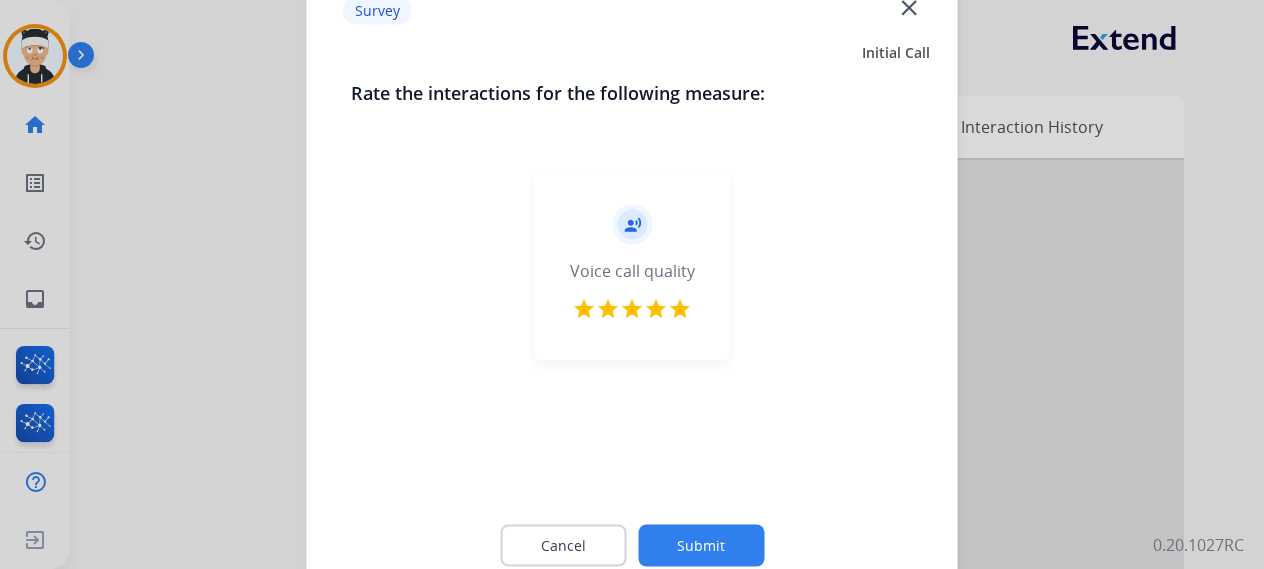 click on "Submit" 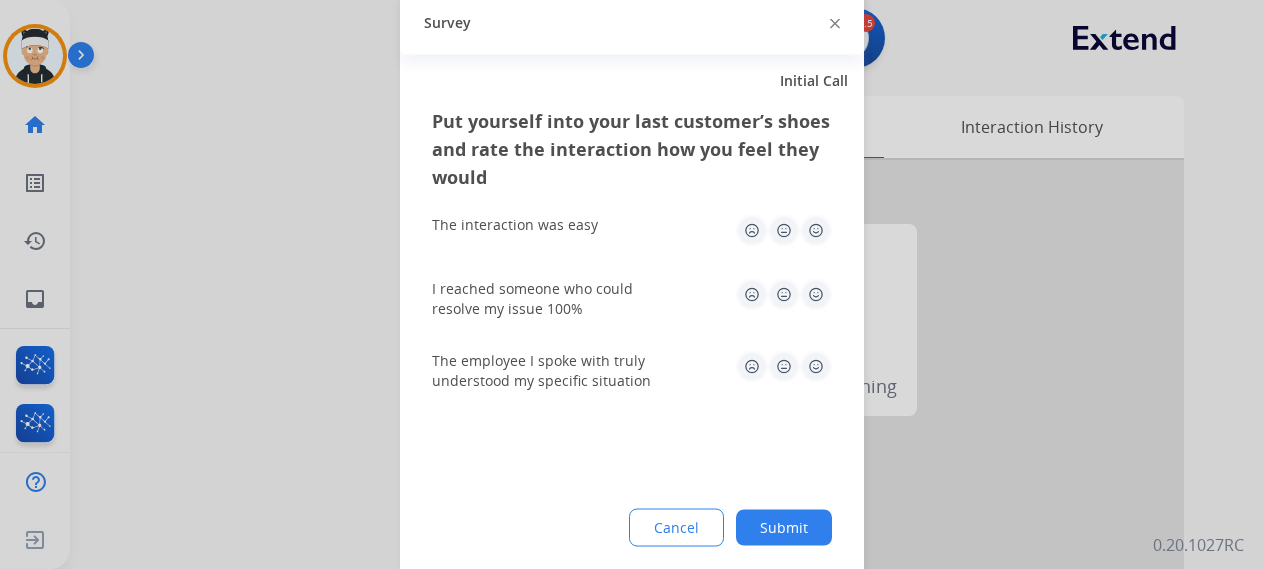 click 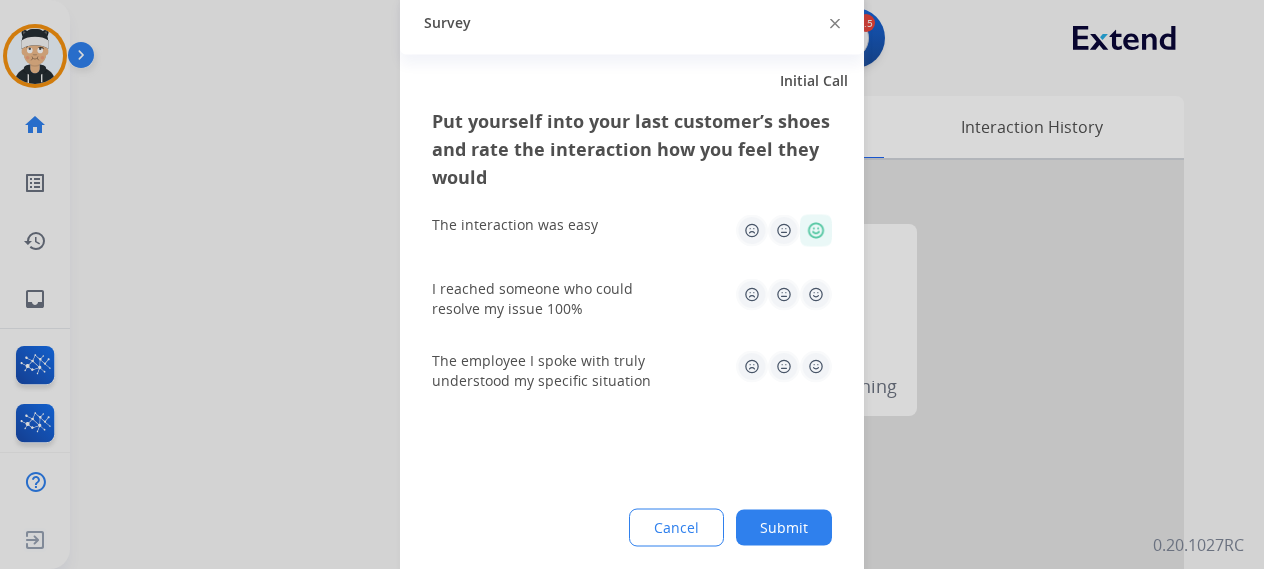 click 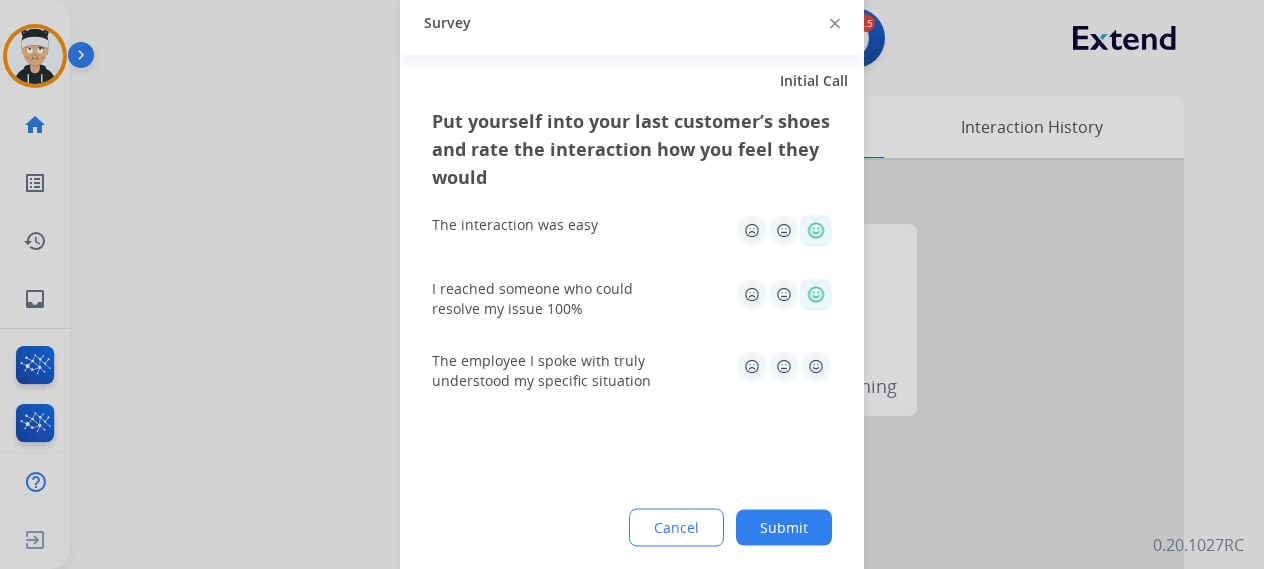 click 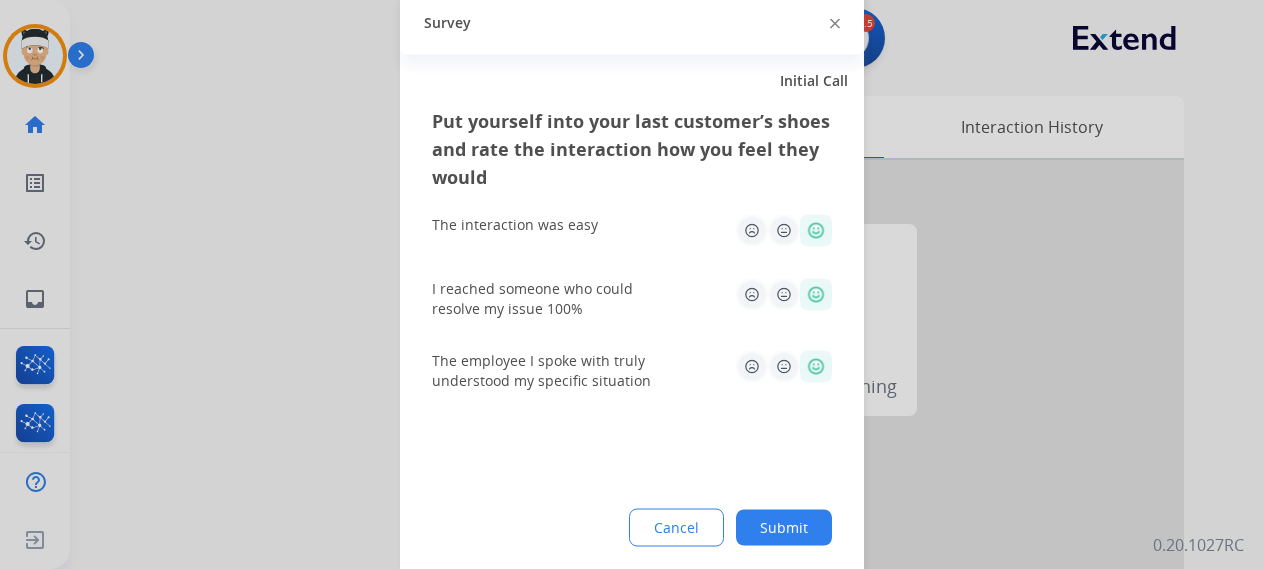 click on "Submit" 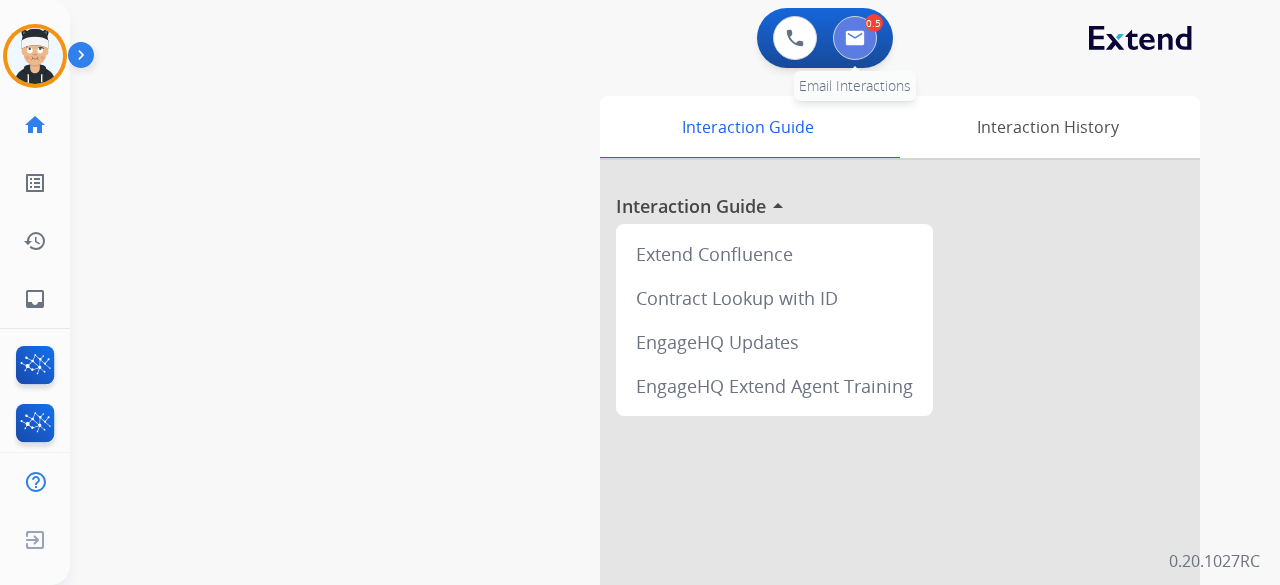click at bounding box center (855, 38) 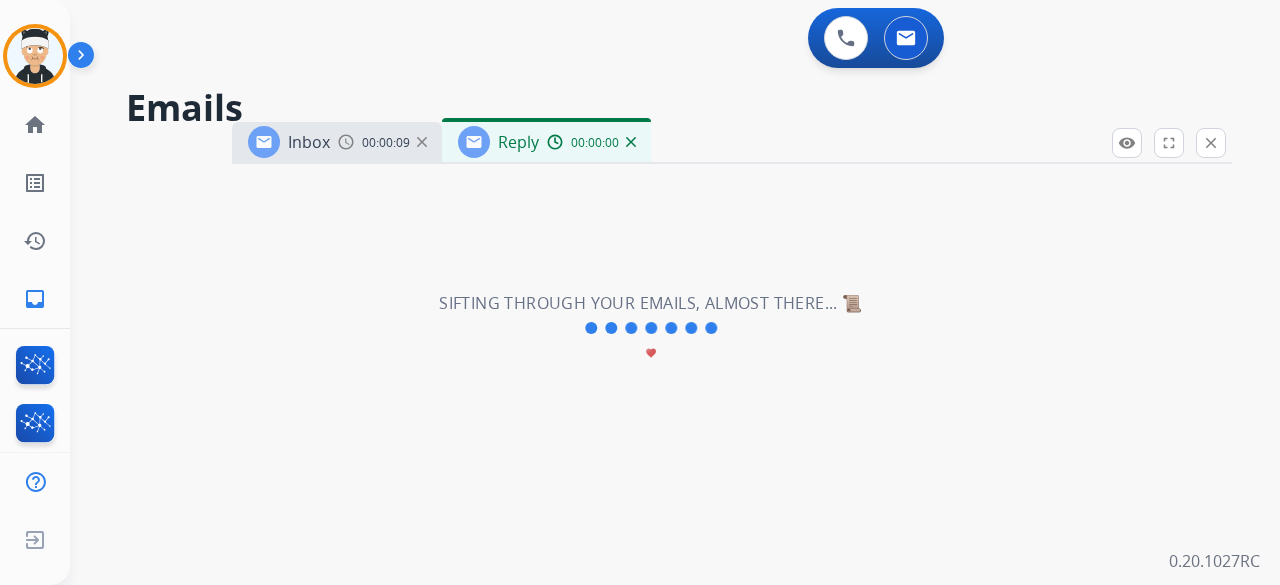 select on "**********" 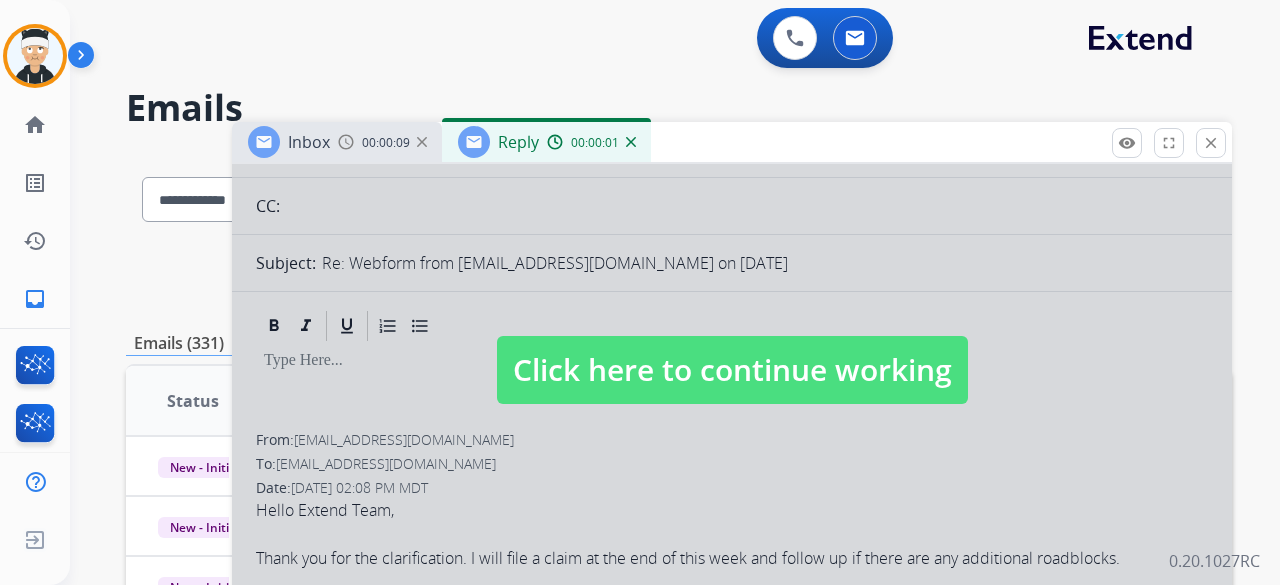 scroll, scrollTop: 200, scrollLeft: 0, axis: vertical 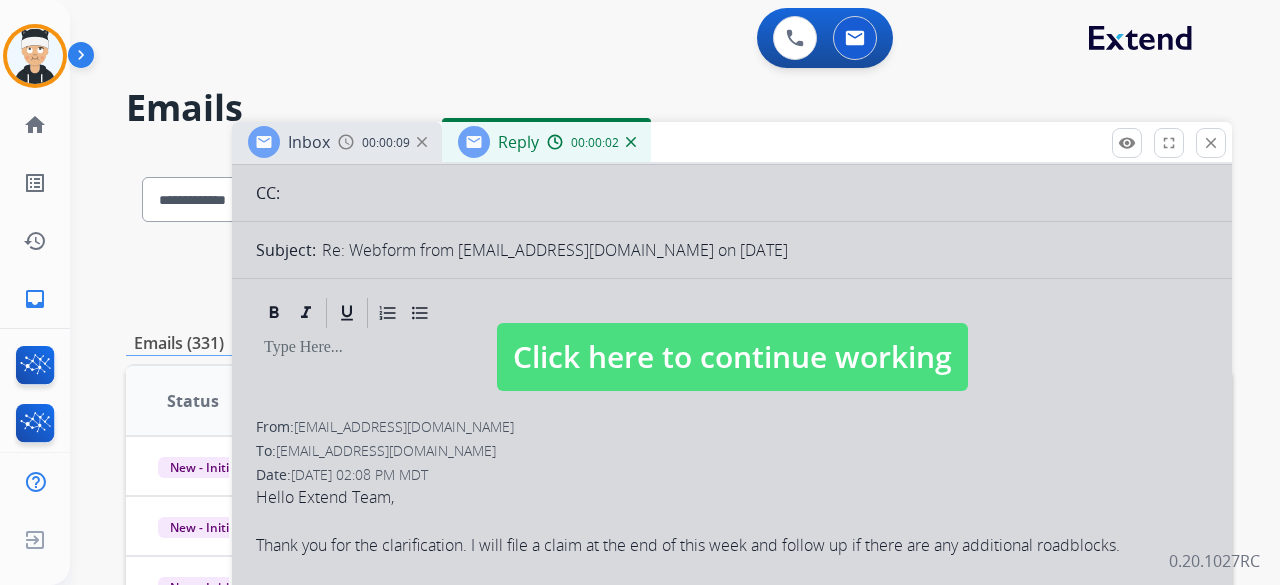 click on "Click here to continue working" at bounding box center (732, 357) 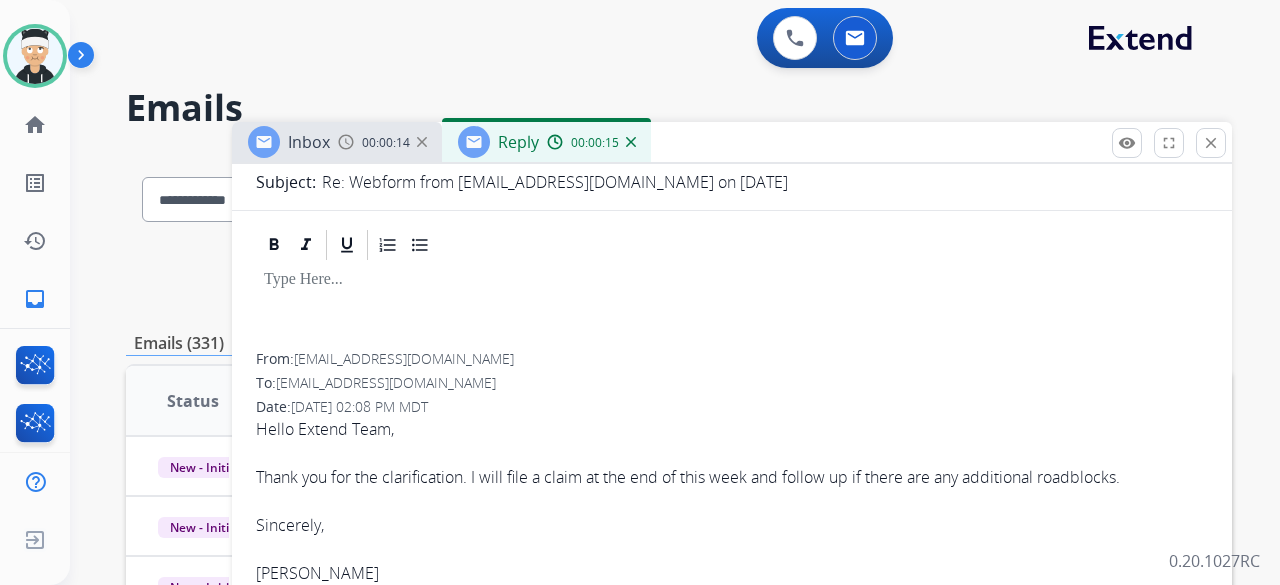 scroll, scrollTop: 300, scrollLeft: 0, axis: vertical 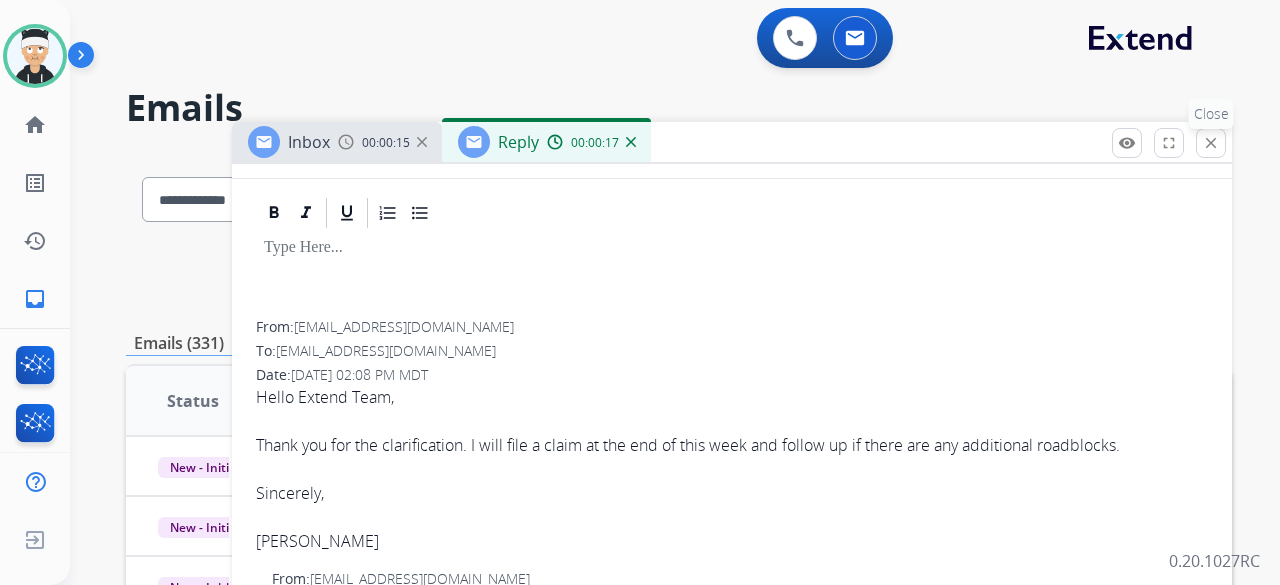 click on "close Close" at bounding box center (1211, 143) 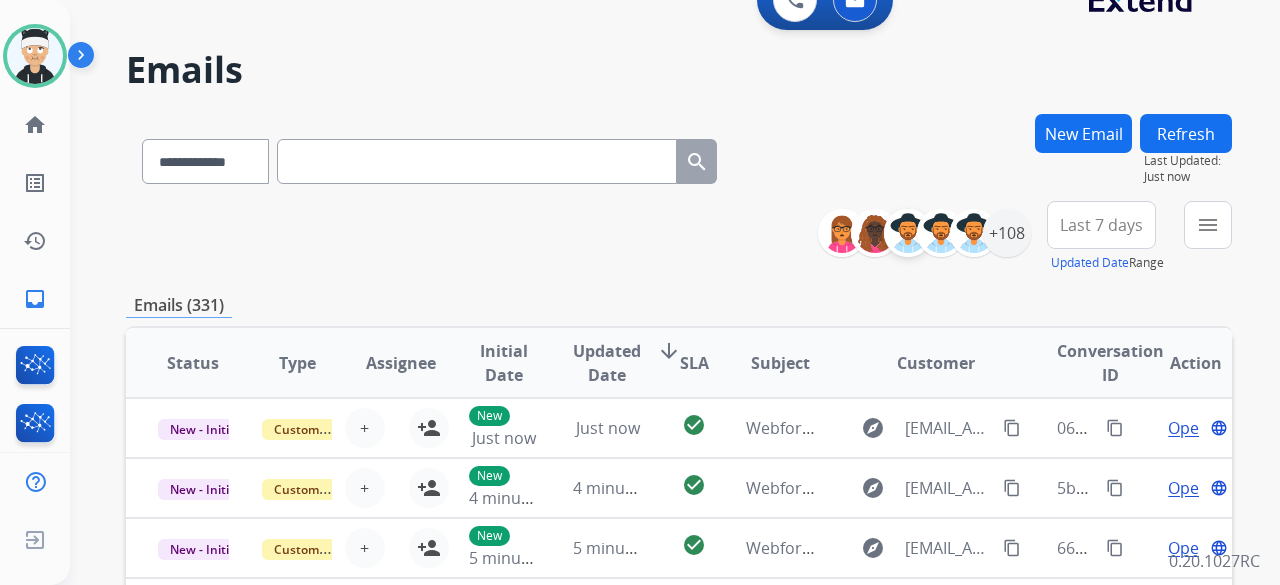 scroll, scrollTop: 0, scrollLeft: 0, axis: both 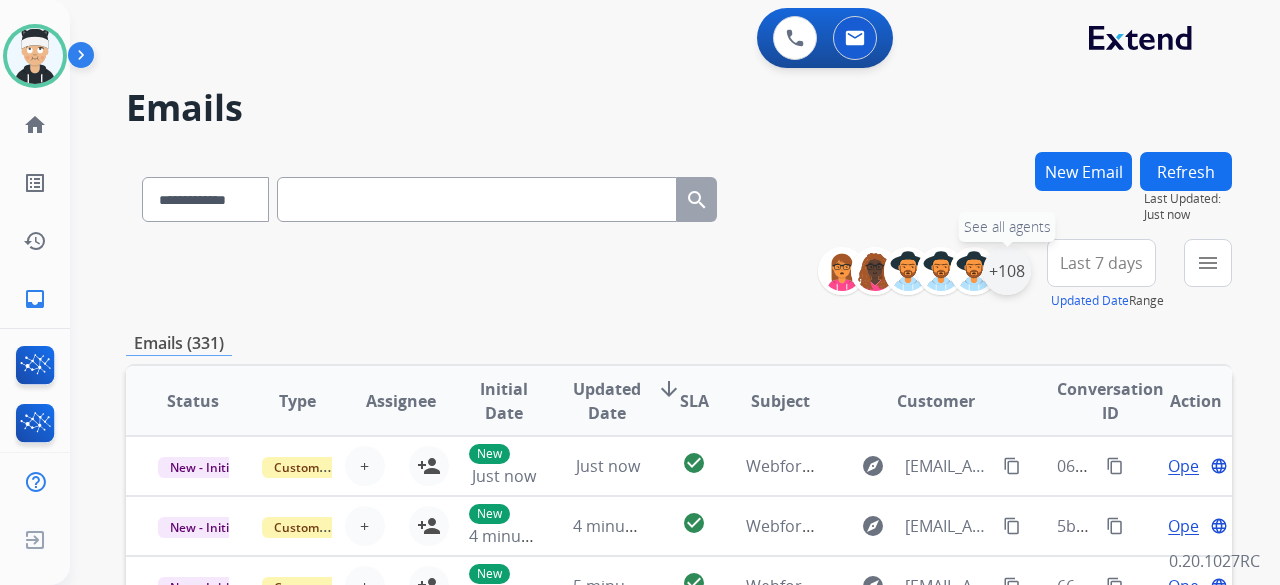click on "+108" at bounding box center (1007, 271) 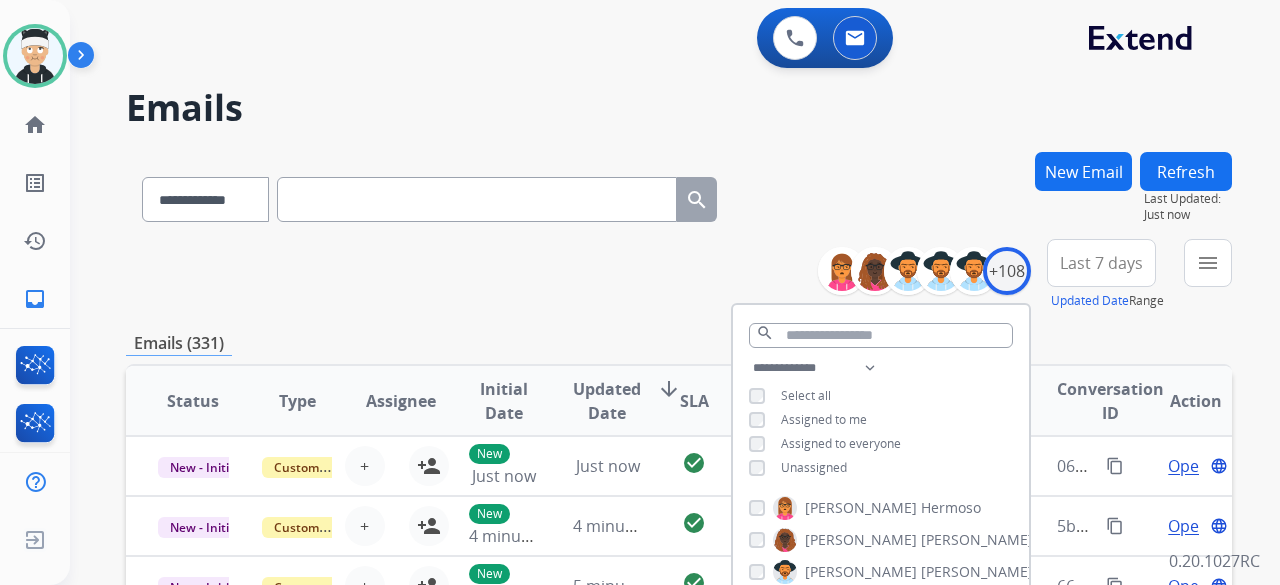 click on "Unassigned" at bounding box center (798, 468) 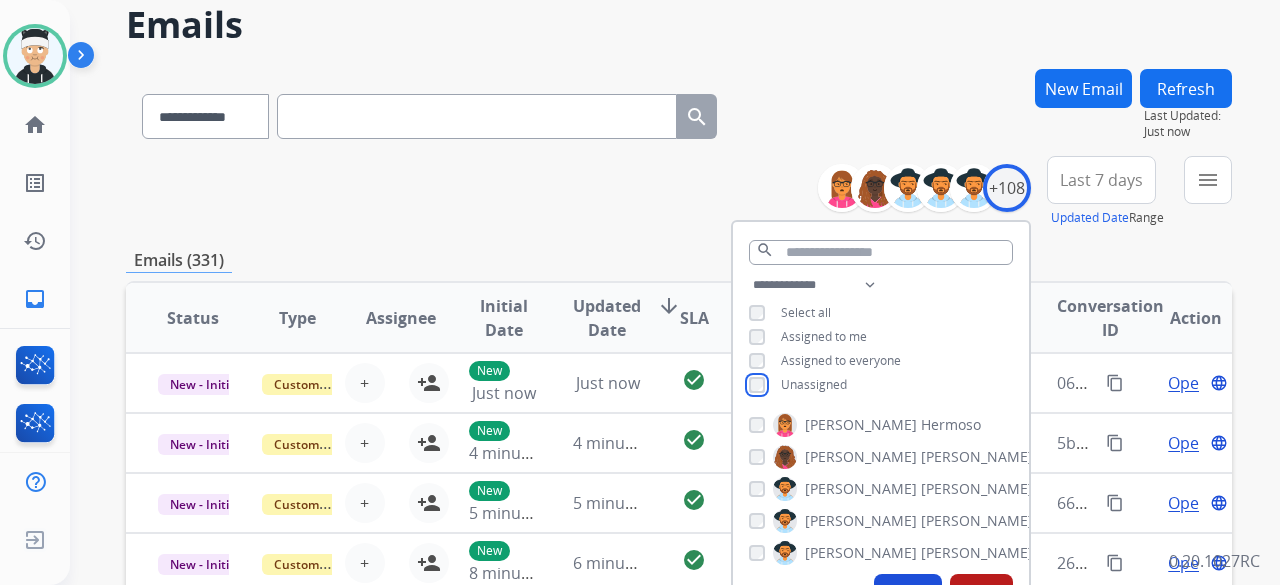 scroll, scrollTop: 200, scrollLeft: 0, axis: vertical 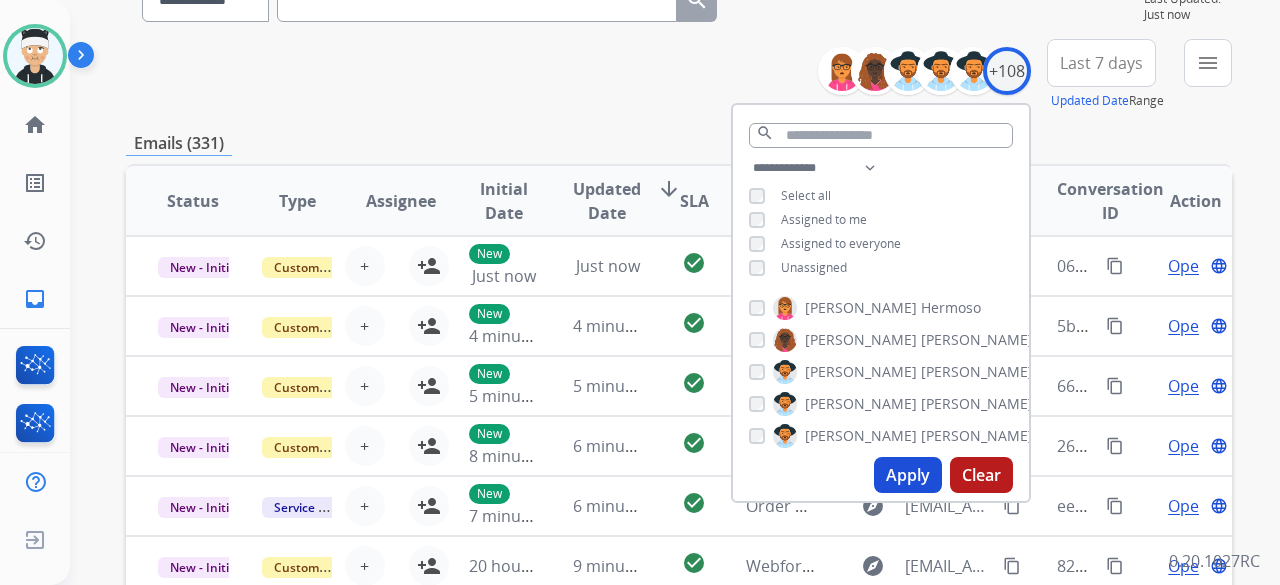 click on "Apply" at bounding box center (908, 475) 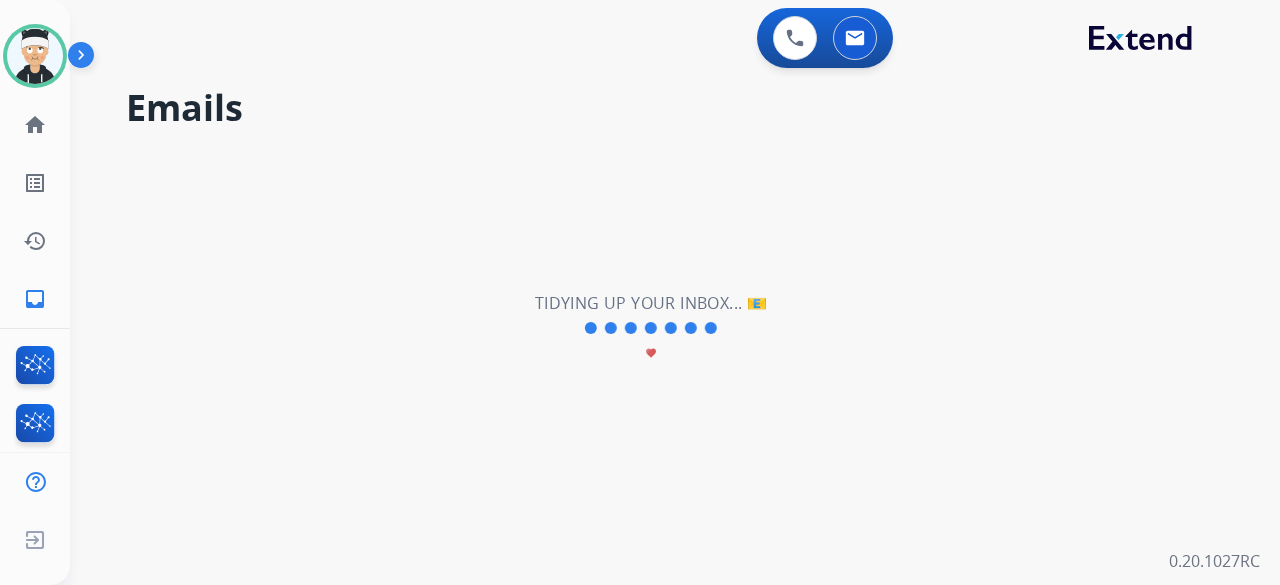 scroll, scrollTop: 0, scrollLeft: 0, axis: both 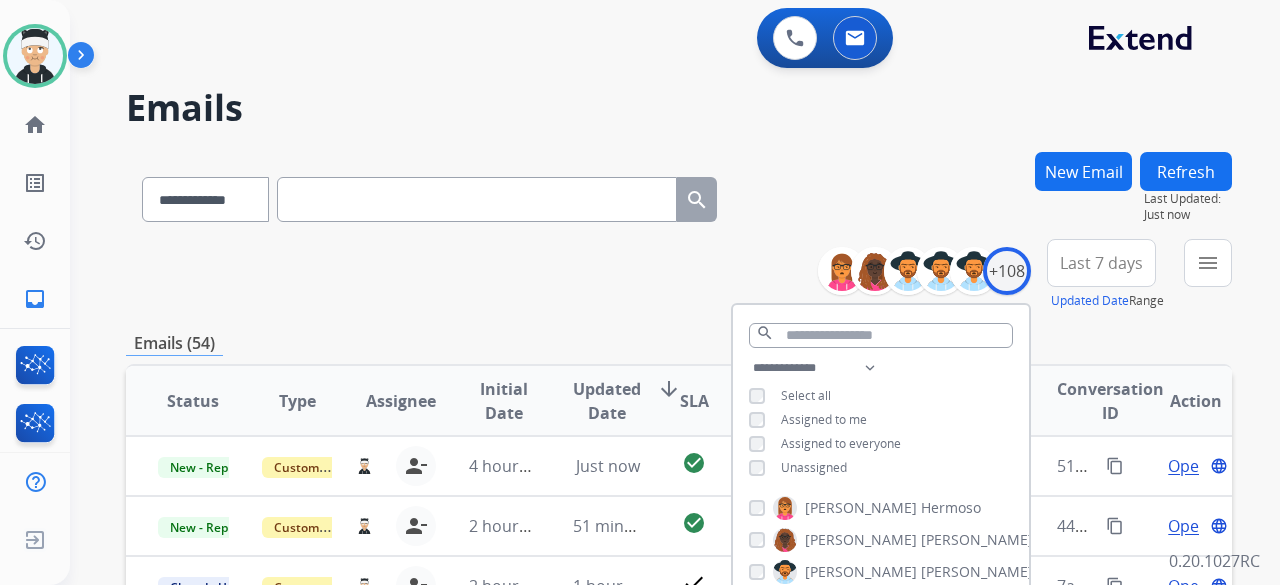 click on "**********" at bounding box center [679, 275] 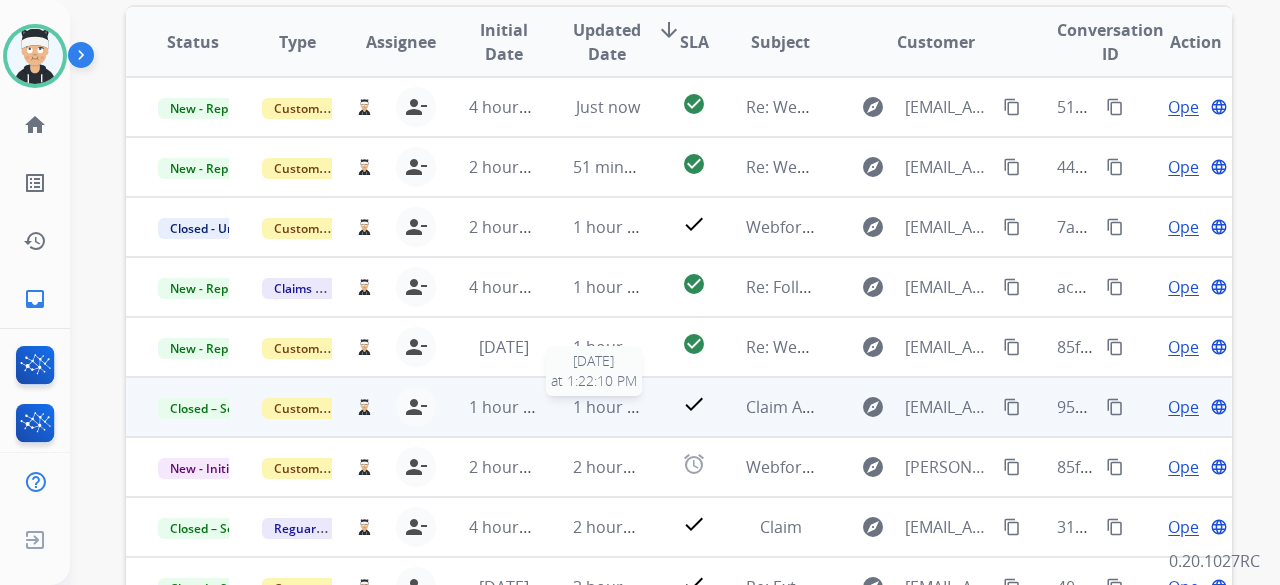 scroll, scrollTop: 400, scrollLeft: 0, axis: vertical 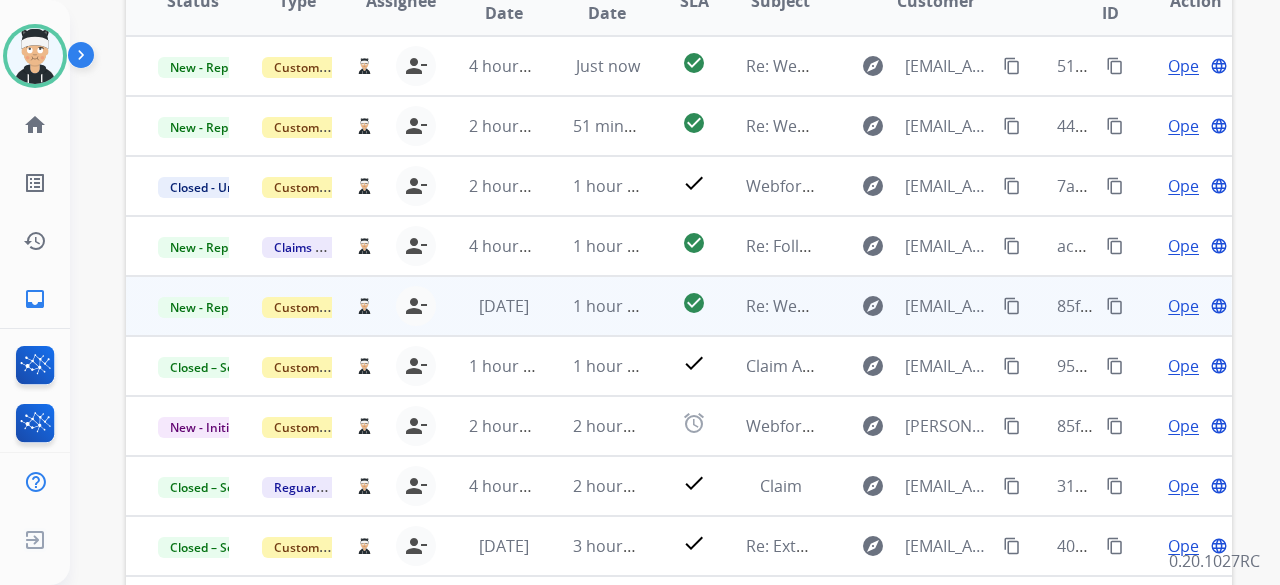 click on "Open" at bounding box center [1188, 306] 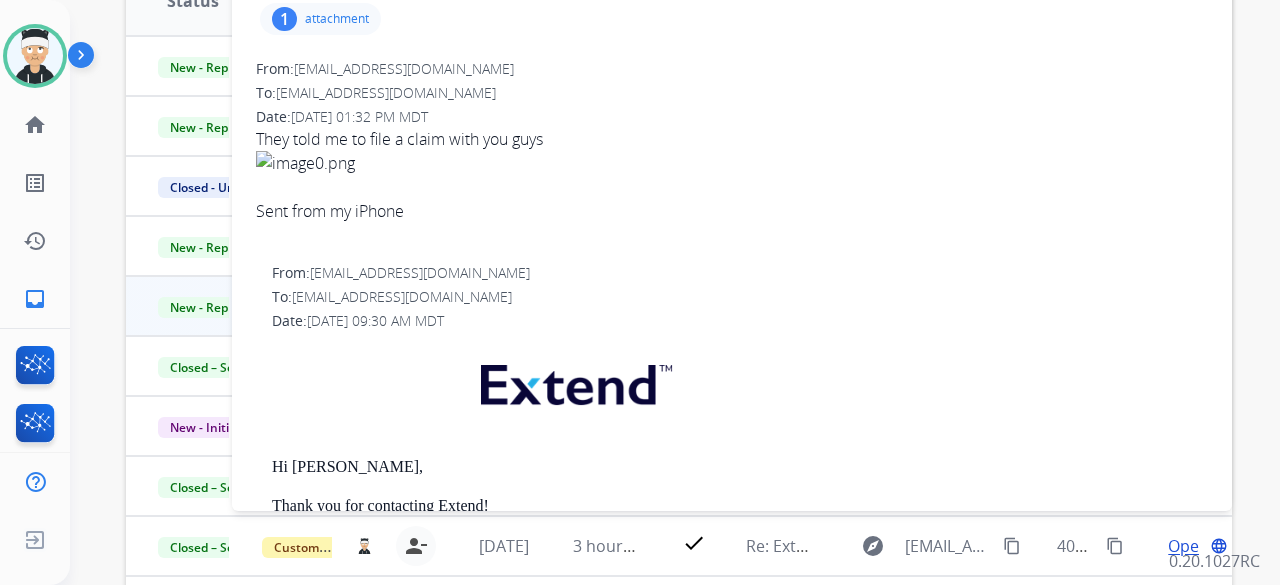 scroll, scrollTop: 0, scrollLeft: 0, axis: both 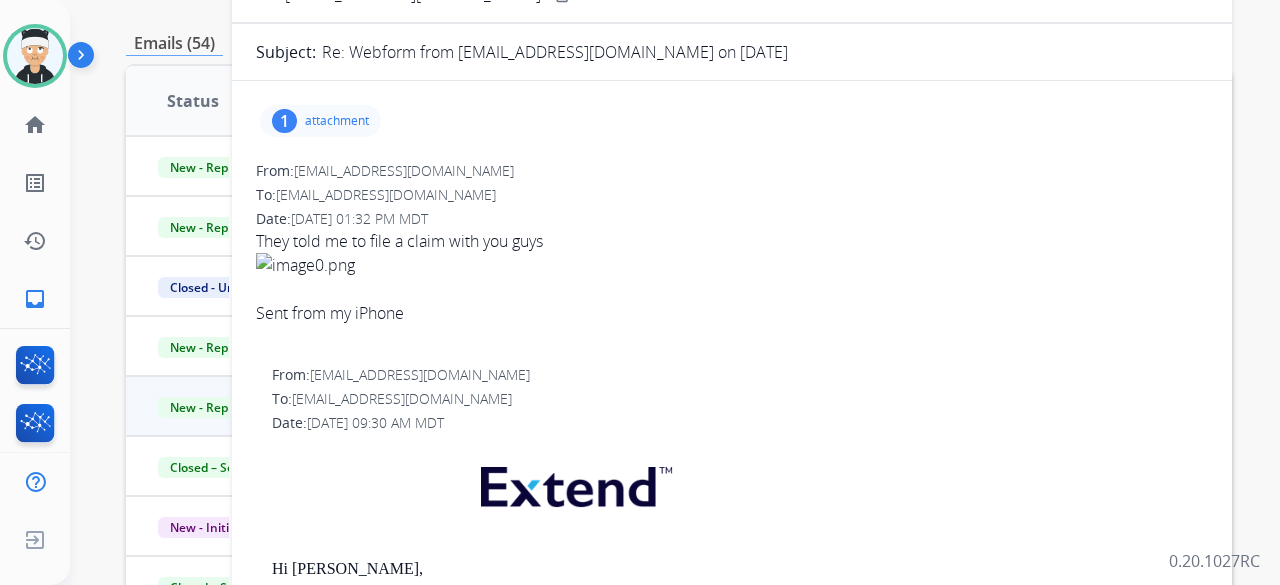 click on "attachment" at bounding box center [337, 121] 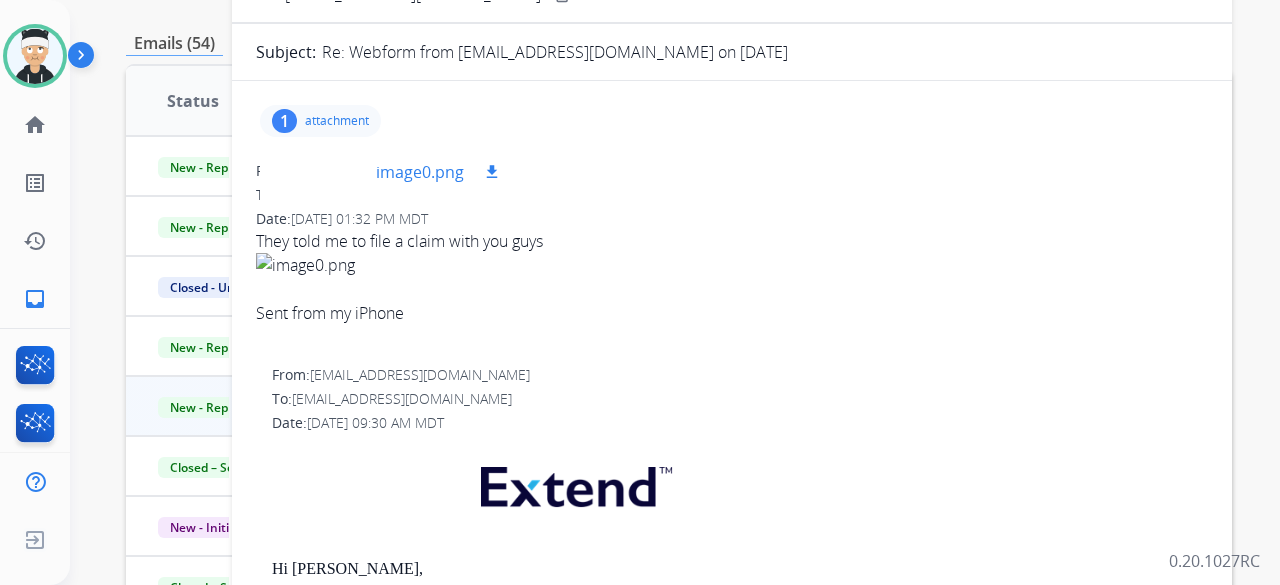 click on "image0.png" at bounding box center (420, 172) 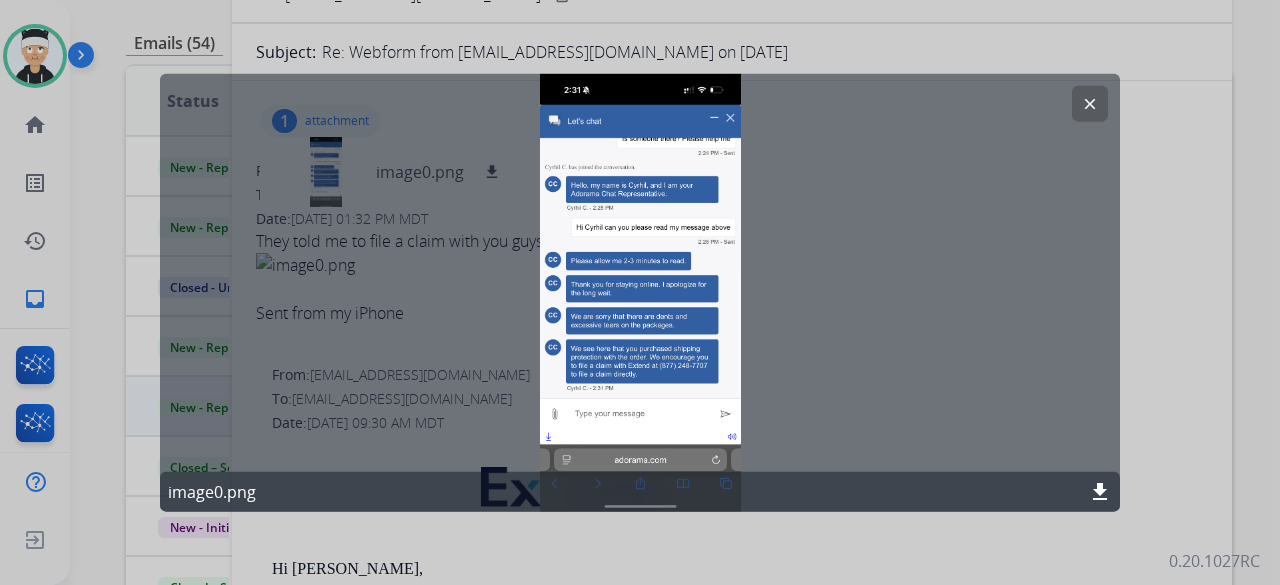 click on "clear" 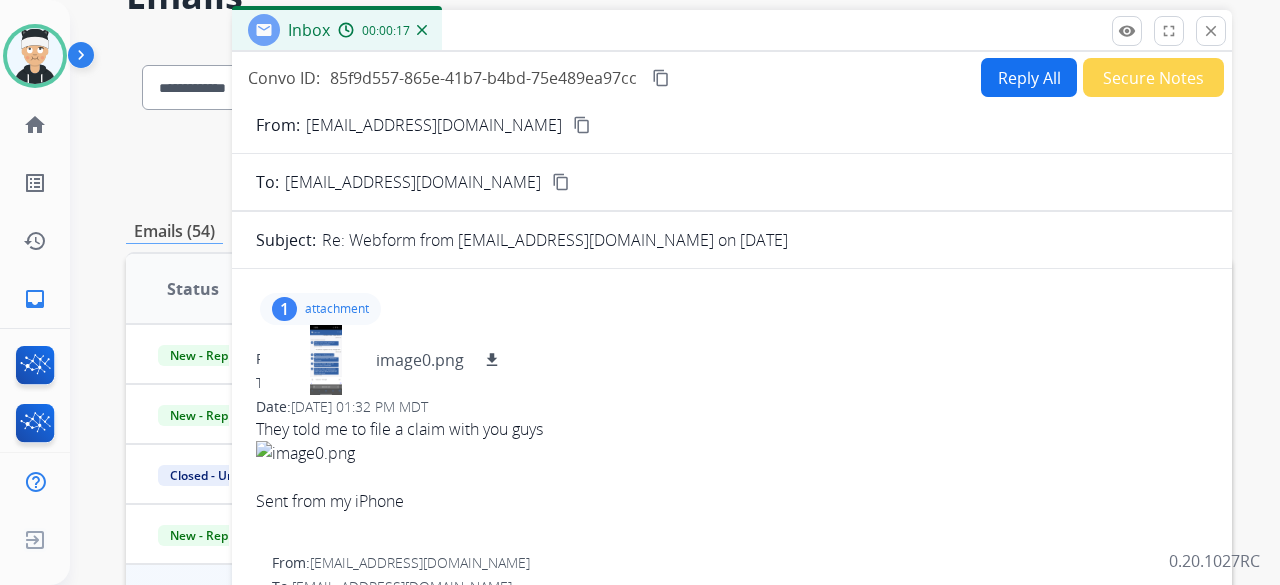 scroll, scrollTop: 0, scrollLeft: 0, axis: both 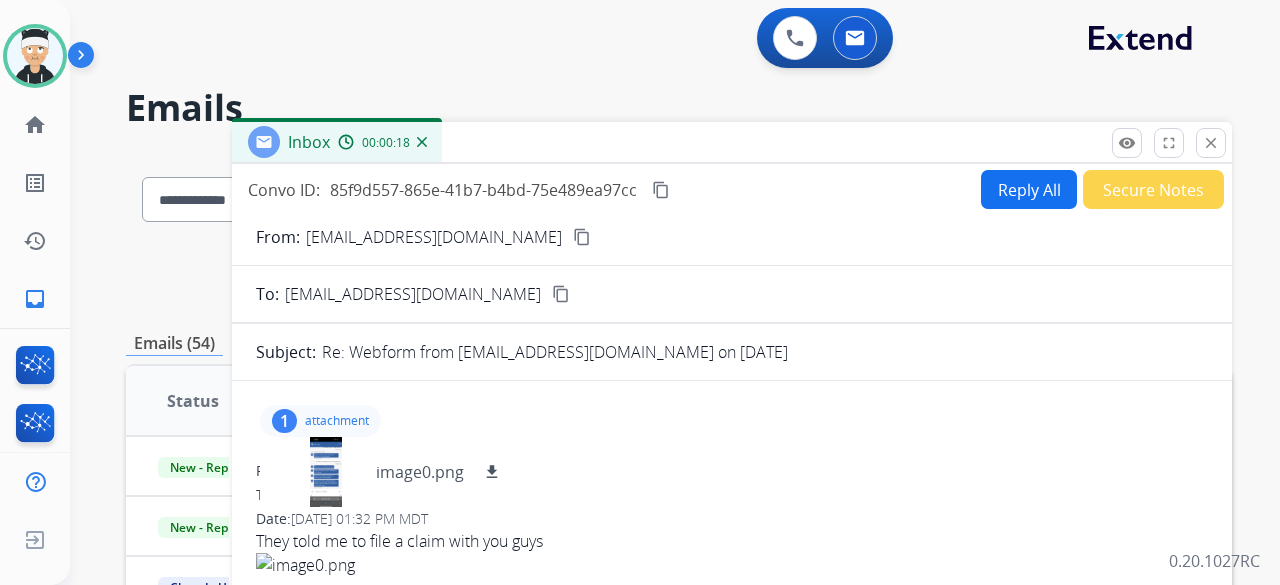 click on "Reply All" at bounding box center (1029, 189) 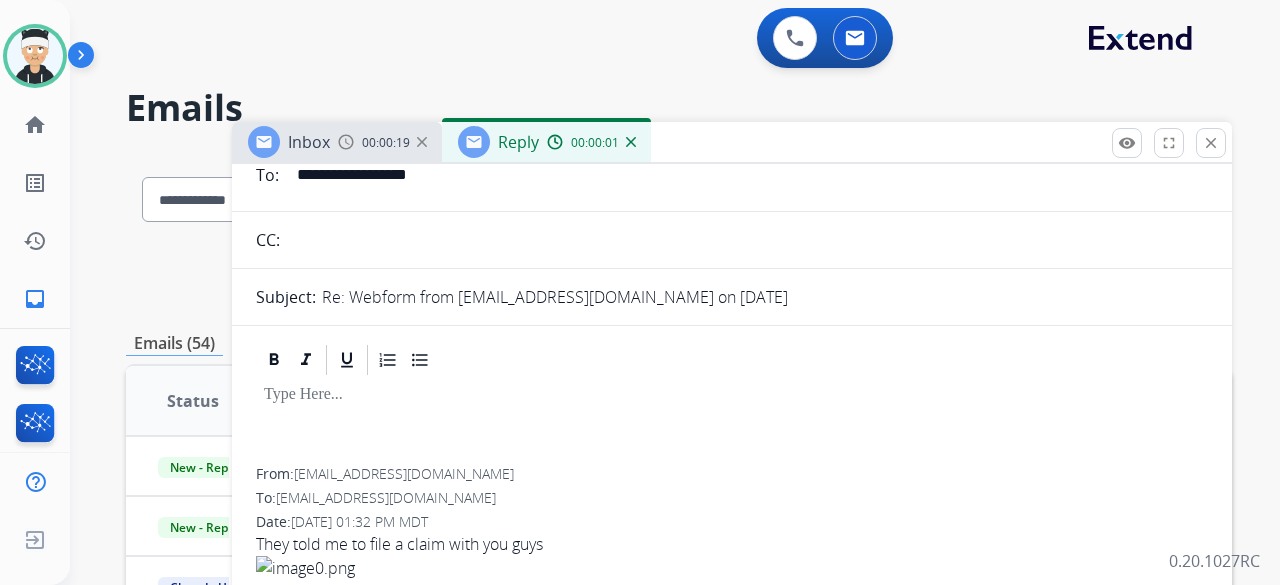 scroll, scrollTop: 0, scrollLeft: 0, axis: both 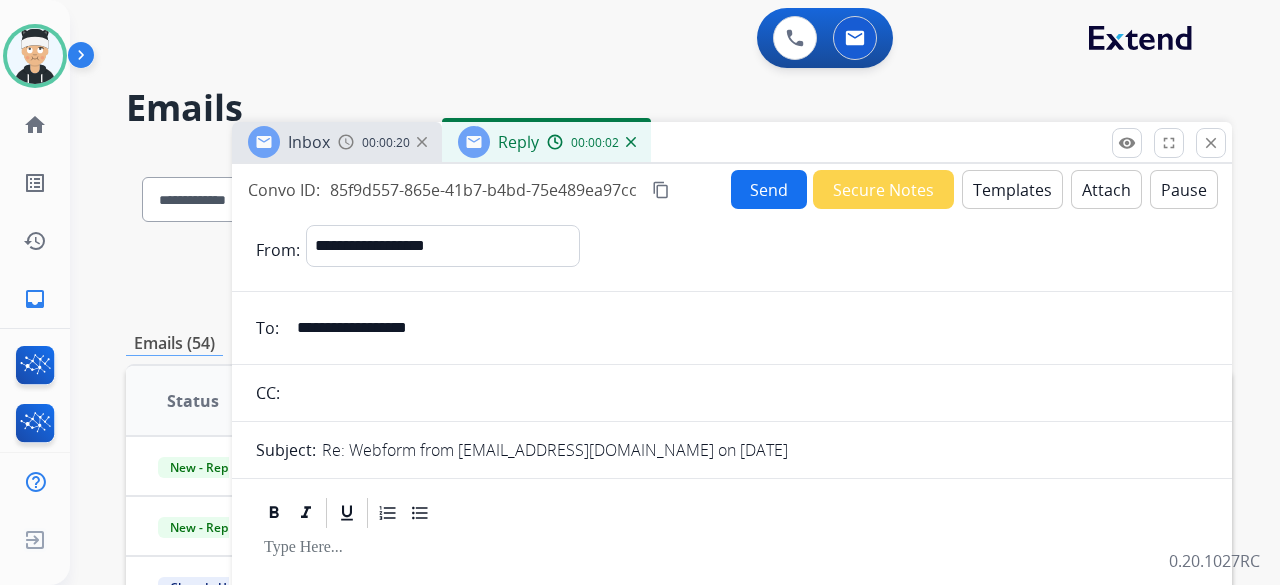click on "Templates" at bounding box center (1012, 189) 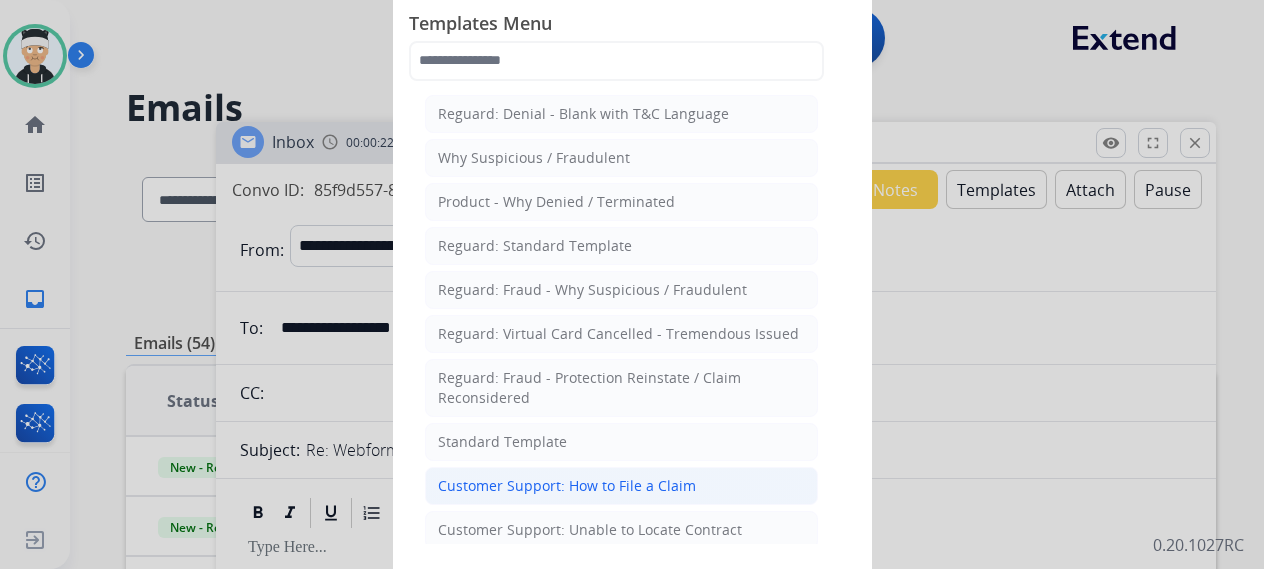 click on "Customer Support: How to File a Claim" 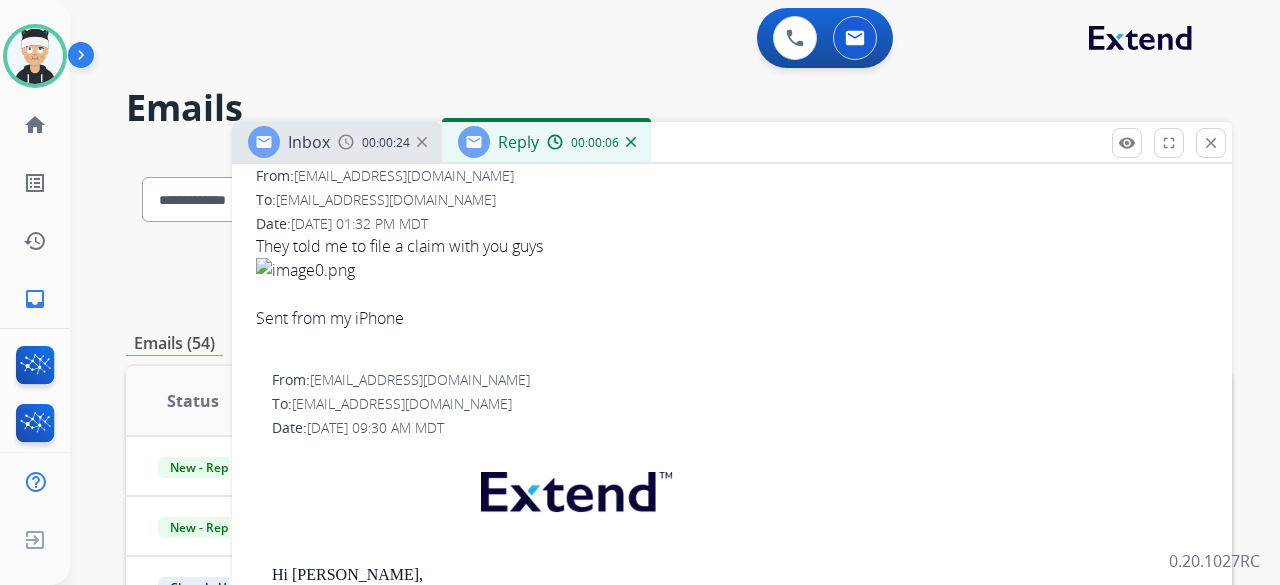 scroll, scrollTop: 1000, scrollLeft: 0, axis: vertical 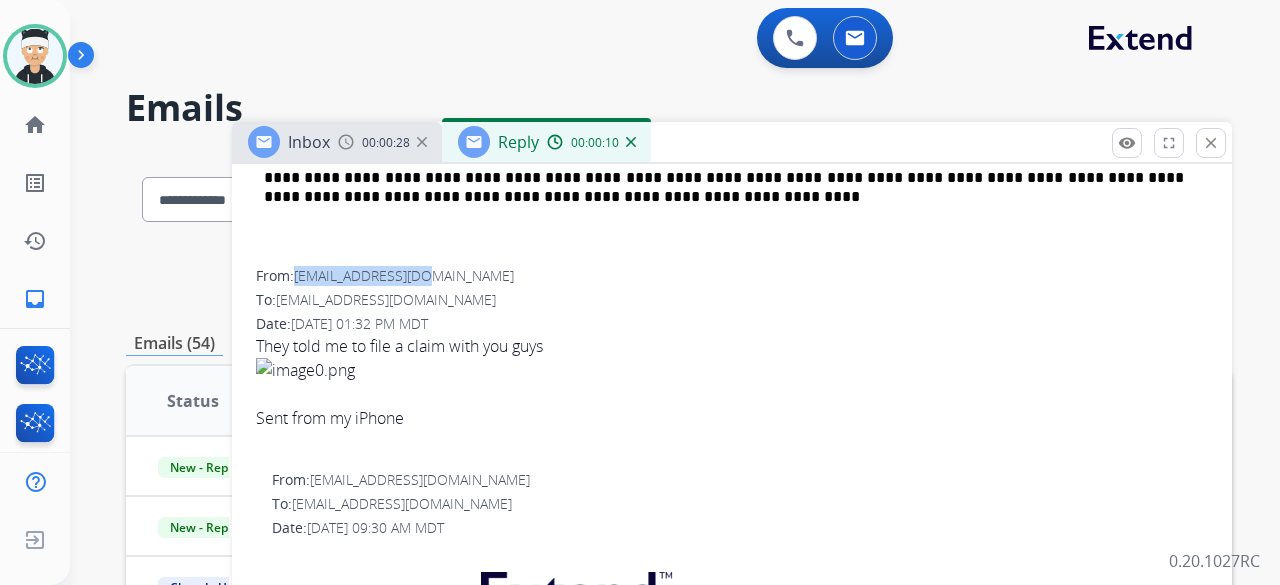 drag, startPoint x: 428, startPoint y: 271, endPoint x: 298, endPoint y: 277, distance: 130.13838 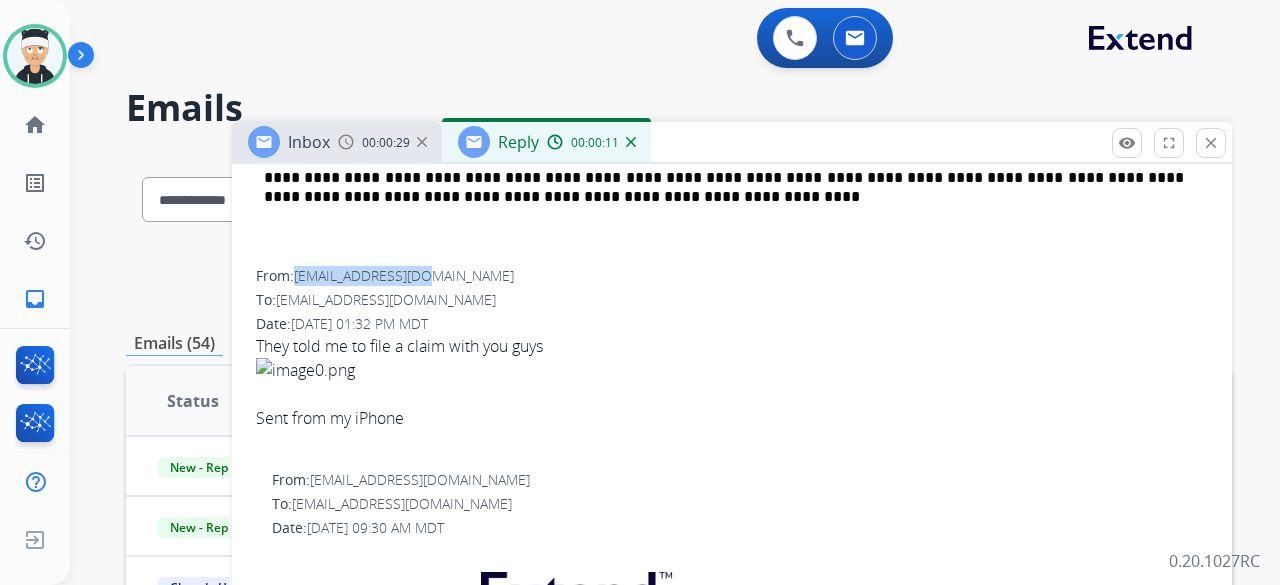 copy on "[EMAIL_ADDRESS][DOMAIN_NAME]" 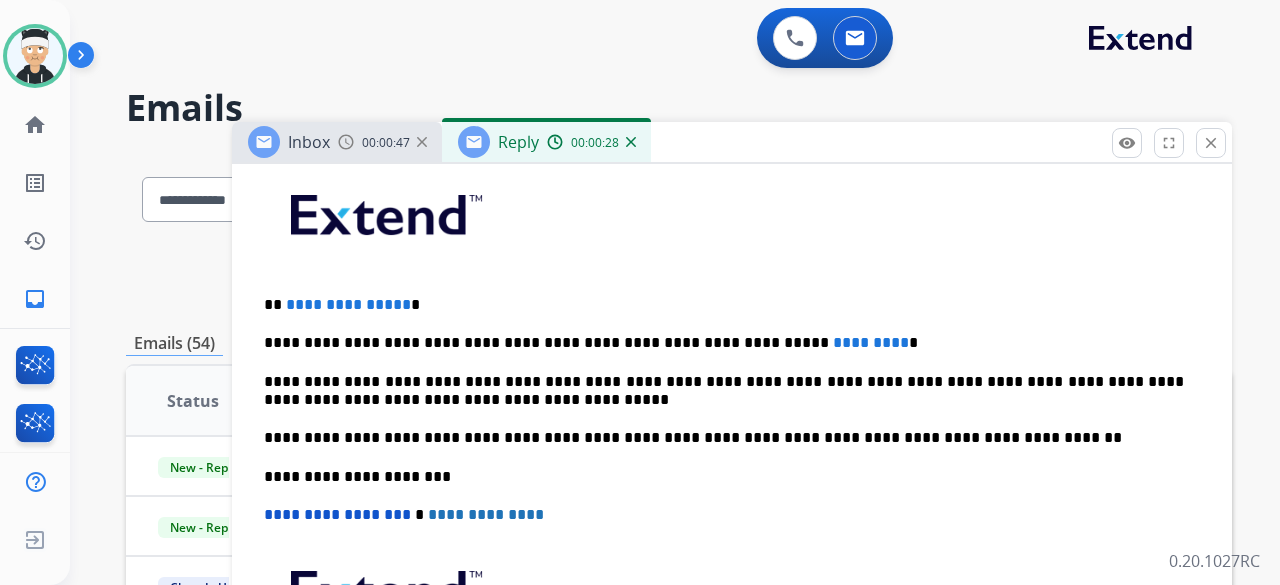 scroll, scrollTop: 400, scrollLeft: 0, axis: vertical 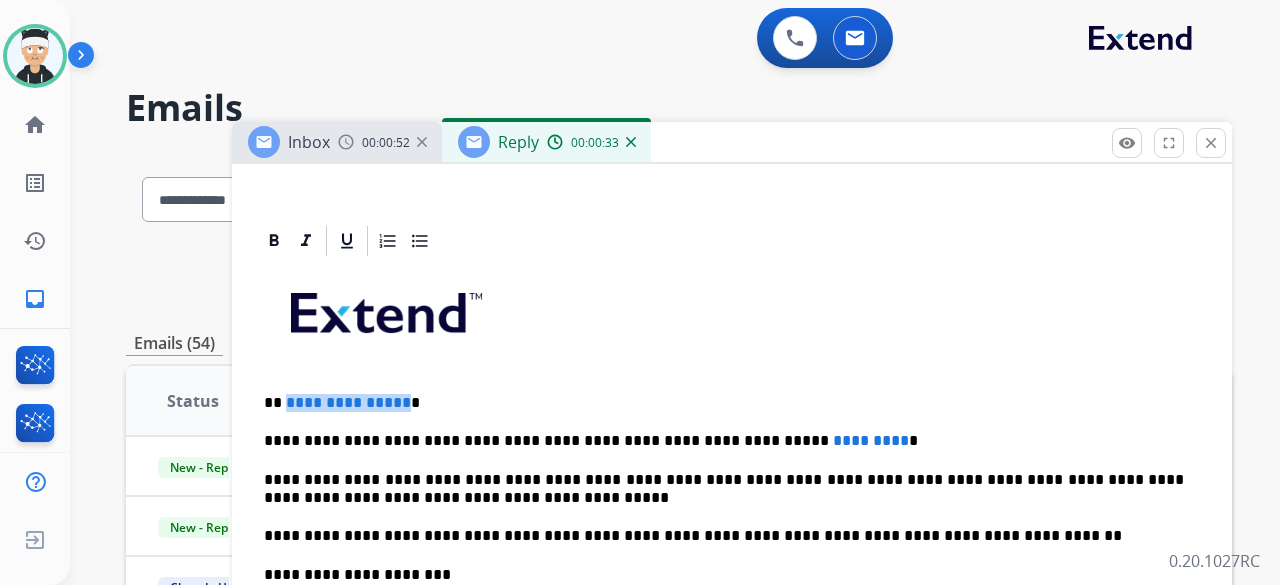 drag, startPoint x: 398, startPoint y: 401, endPoint x: 282, endPoint y: 396, distance: 116.10771 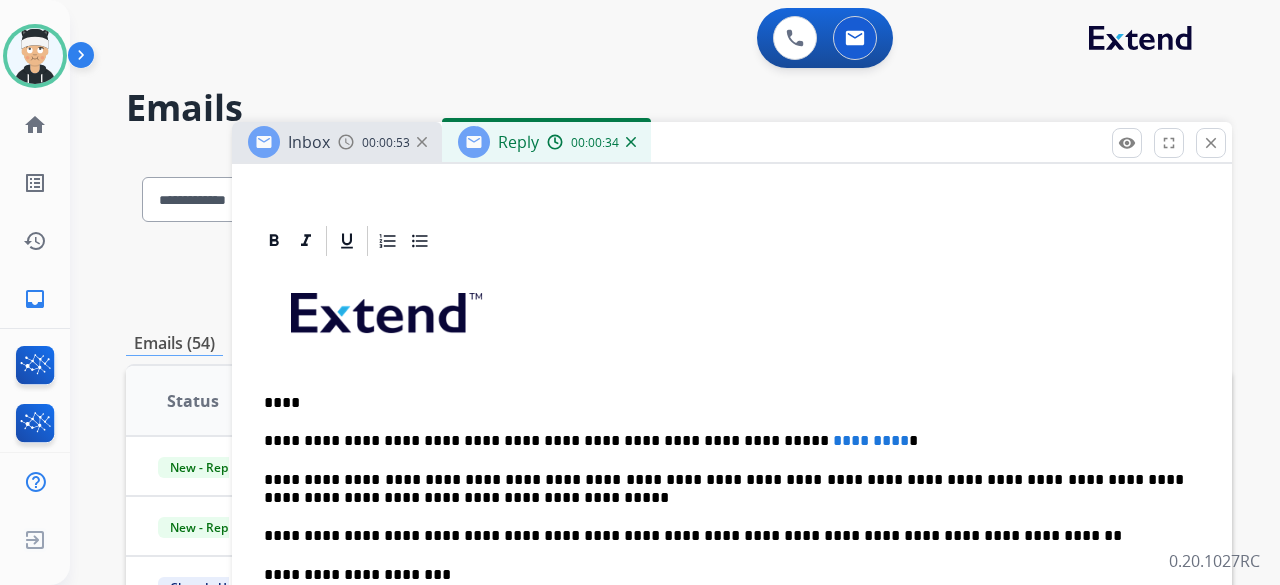 type 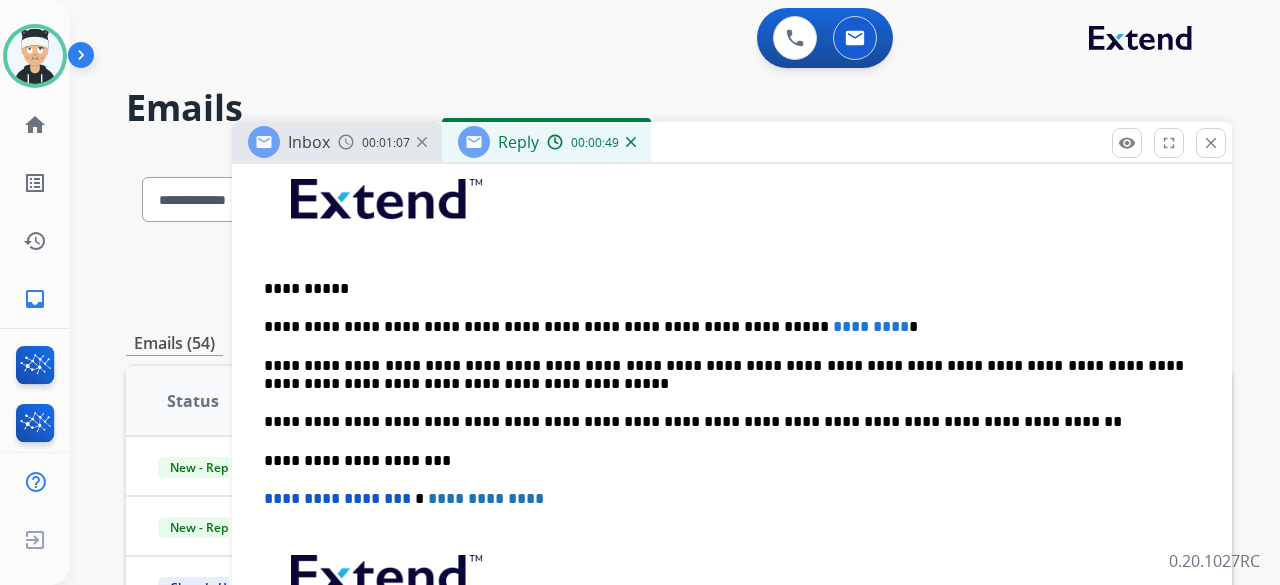 scroll, scrollTop: 480, scrollLeft: 0, axis: vertical 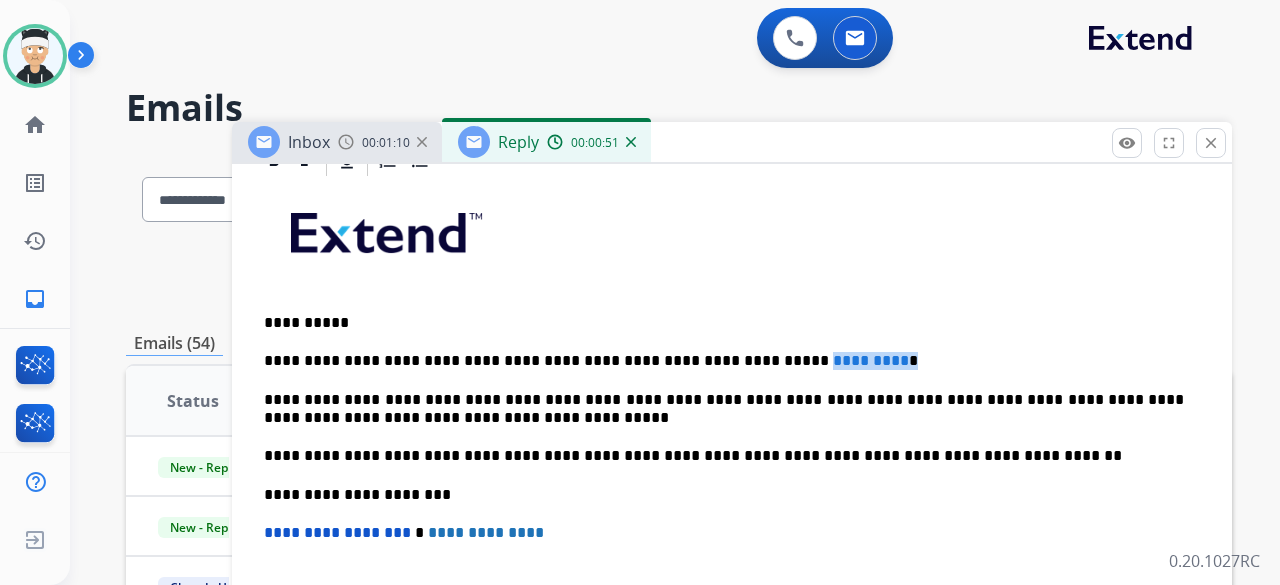 drag, startPoint x: 824, startPoint y: 359, endPoint x: 722, endPoint y: 363, distance: 102.0784 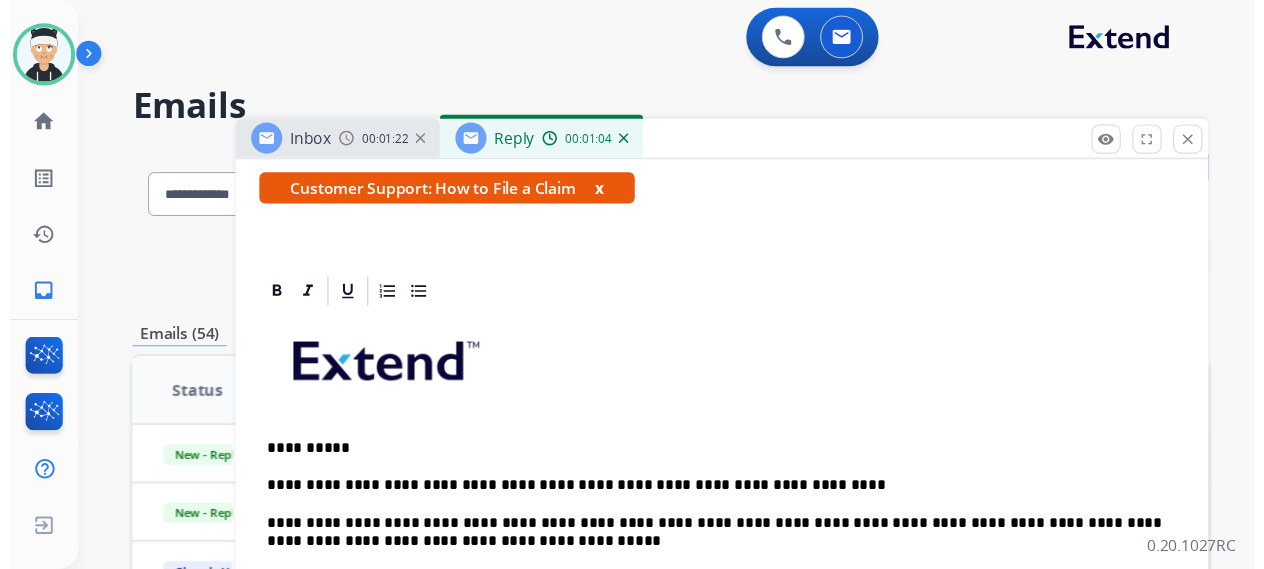 scroll, scrollTop: 0, scrollLeft: 0, axis: both 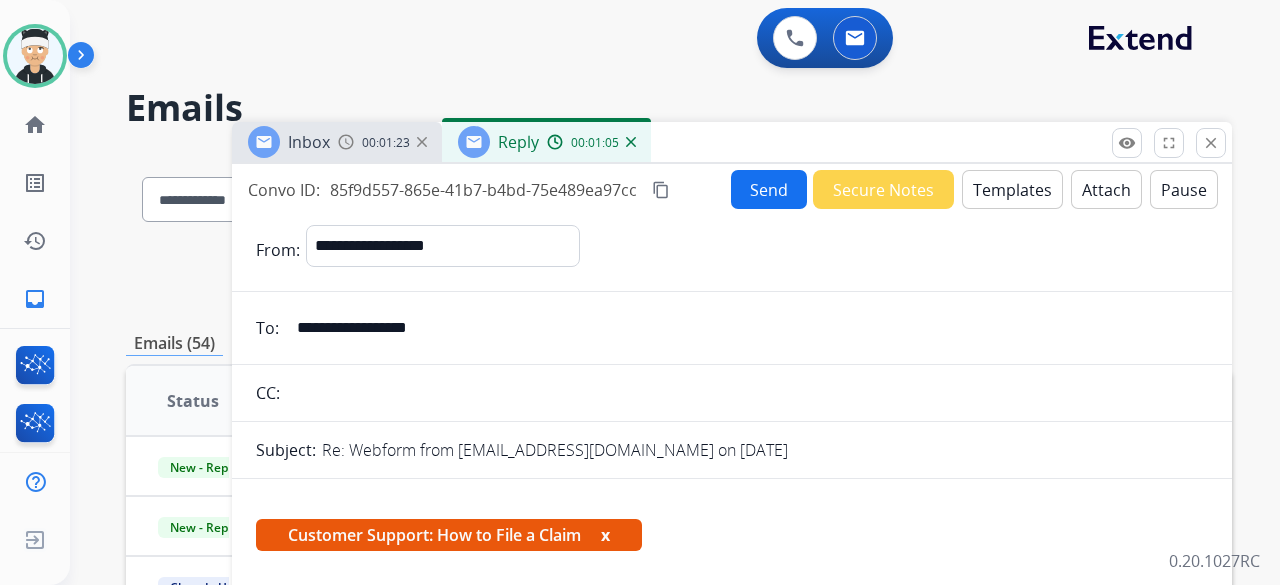 click on "Send" at bounding box center [769, 189] 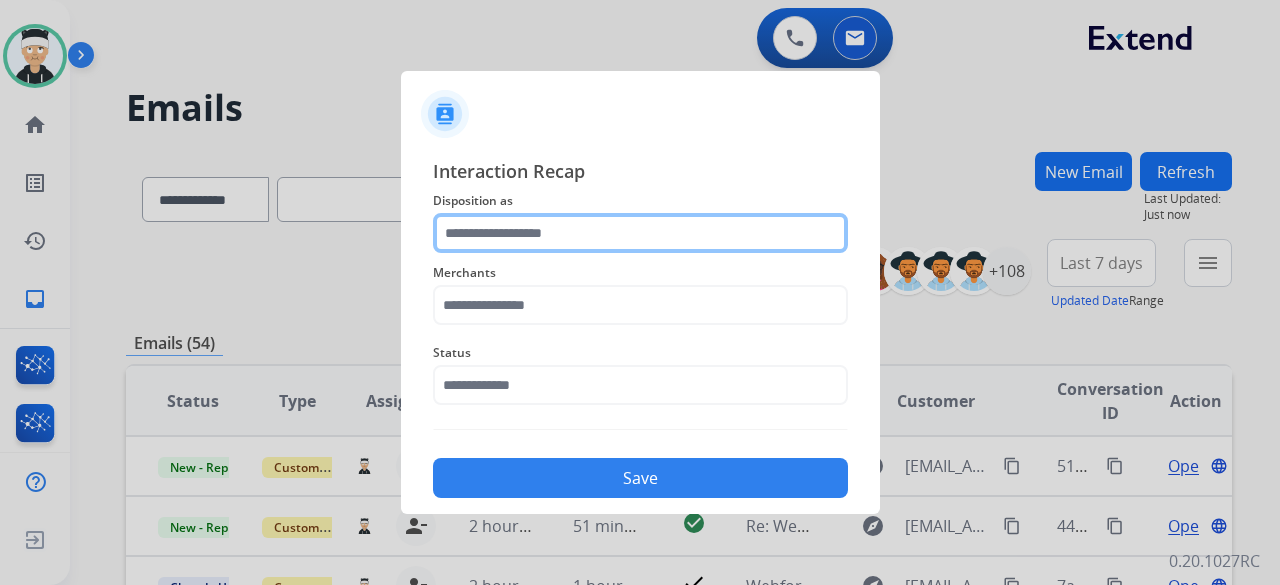 click 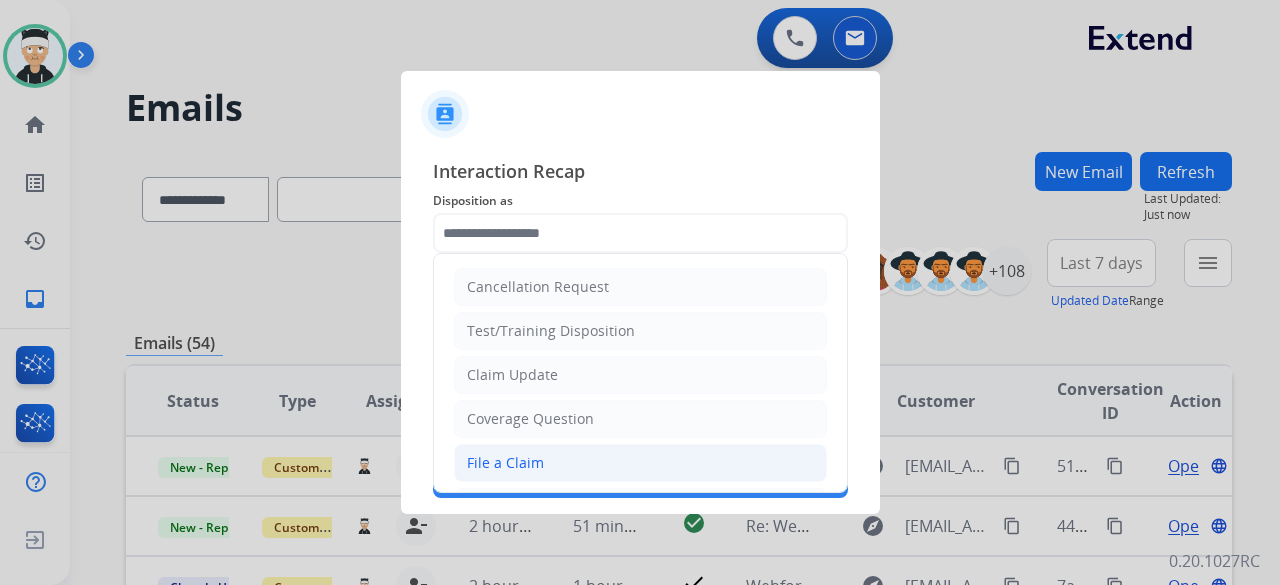click on "File a Claim" 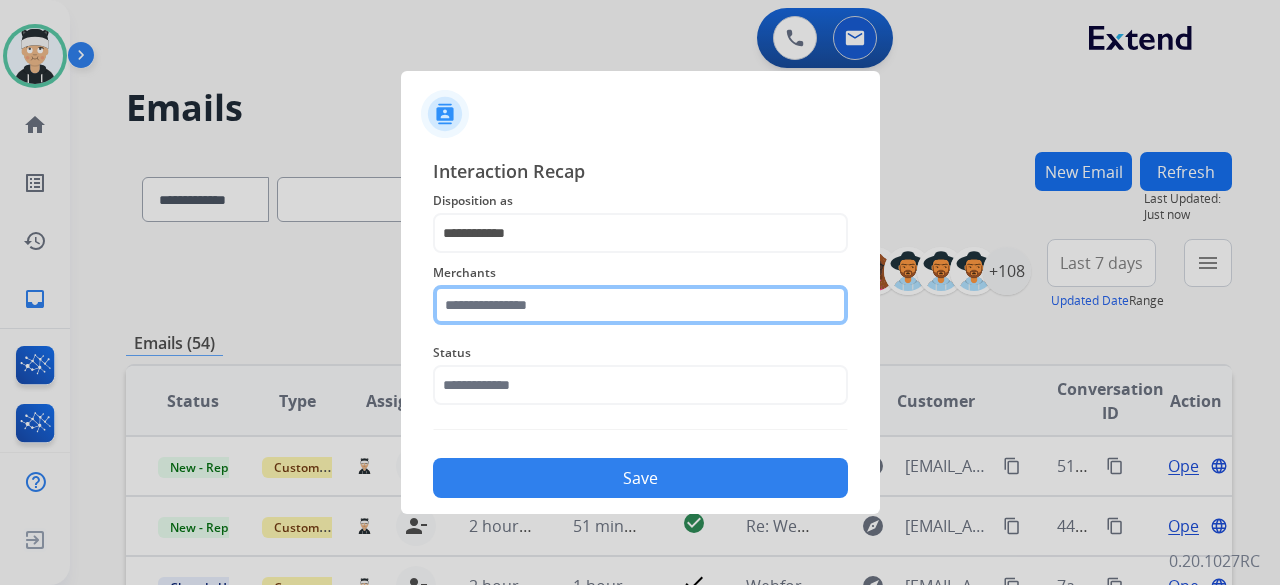 click 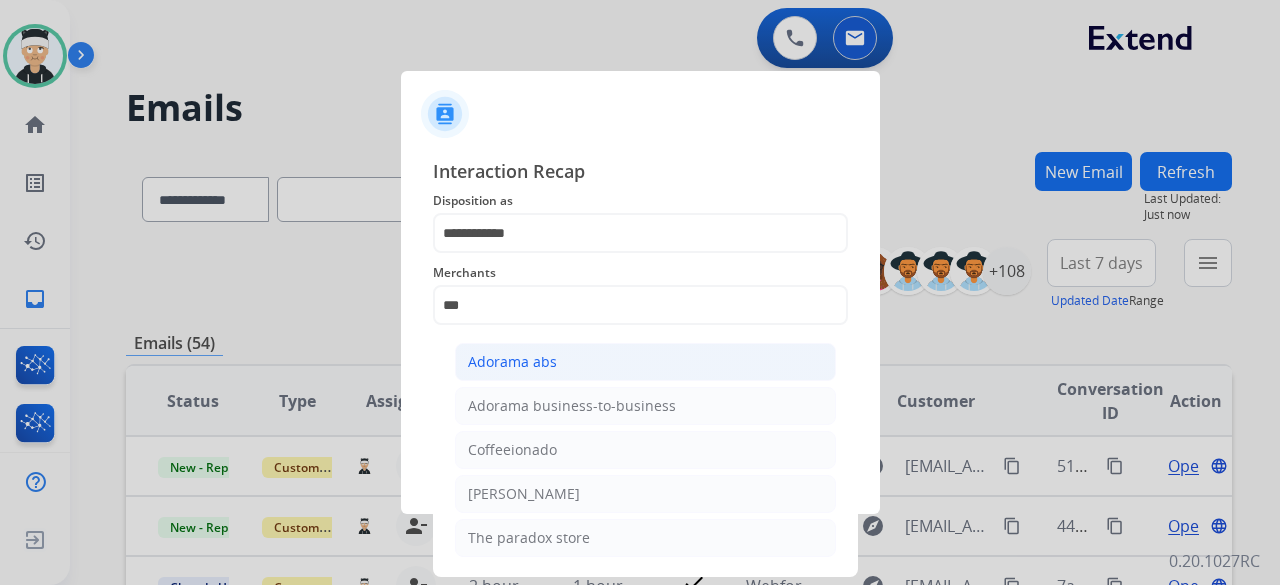 click on "Adorama abs" 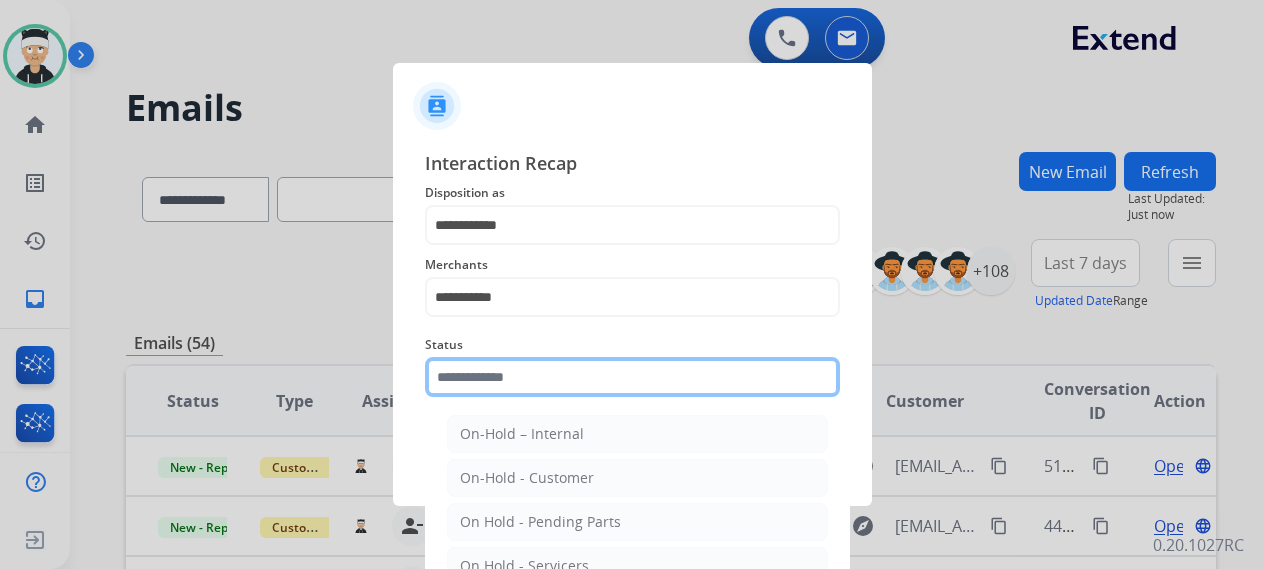 click 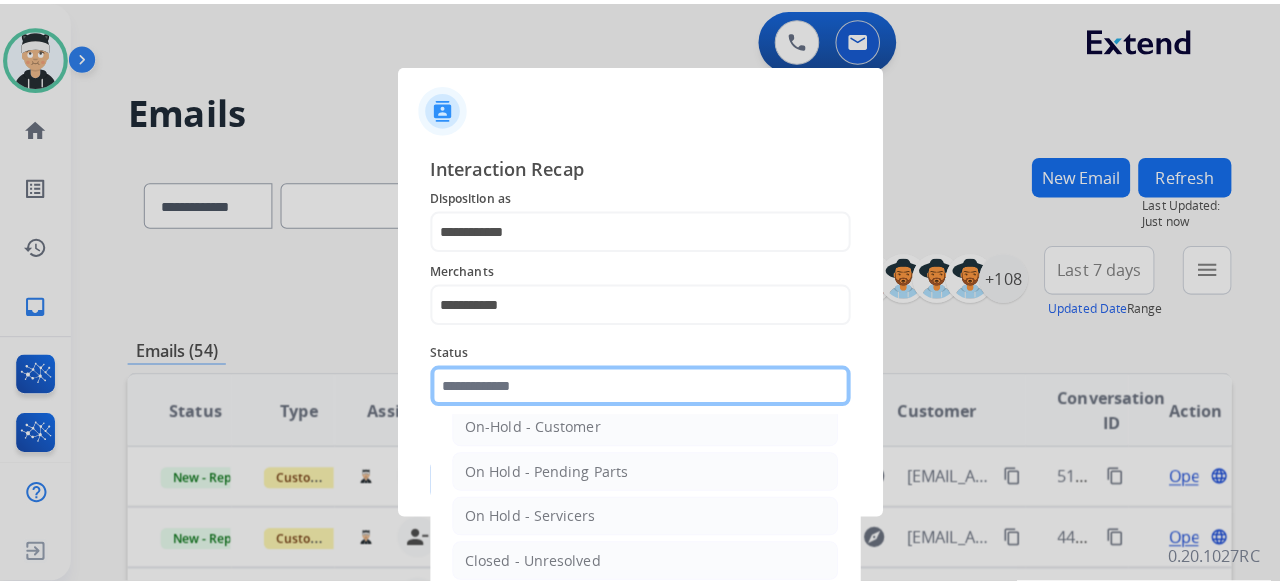 scroll, scrollTop: 114, scrollLeft: 0, axis: vertical 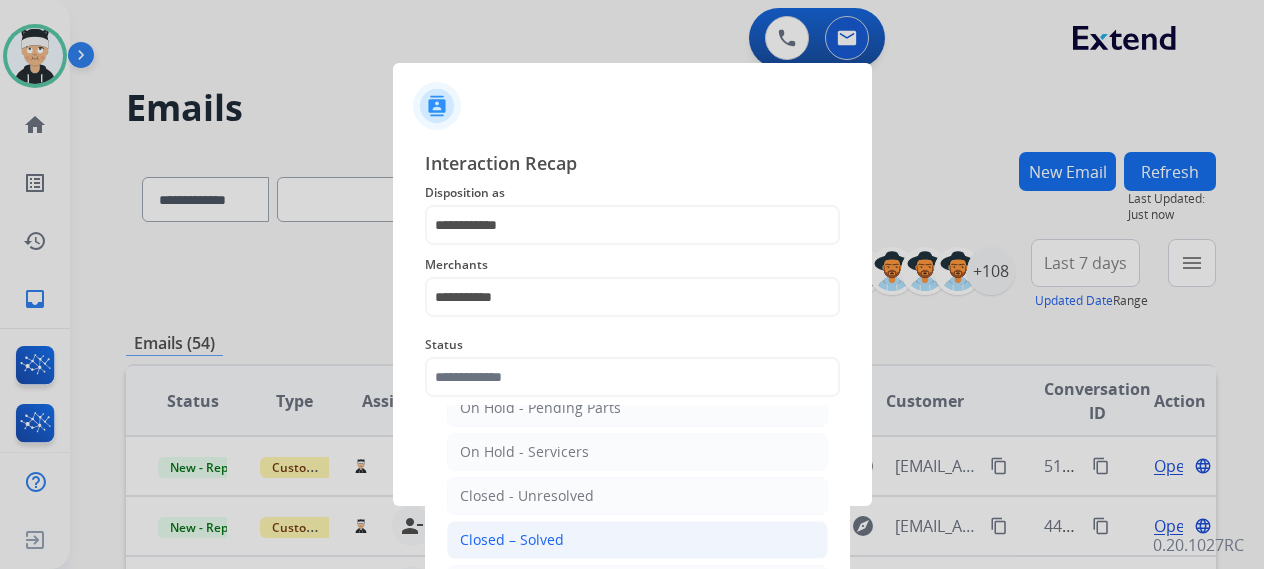 click on "Closed – Solved" 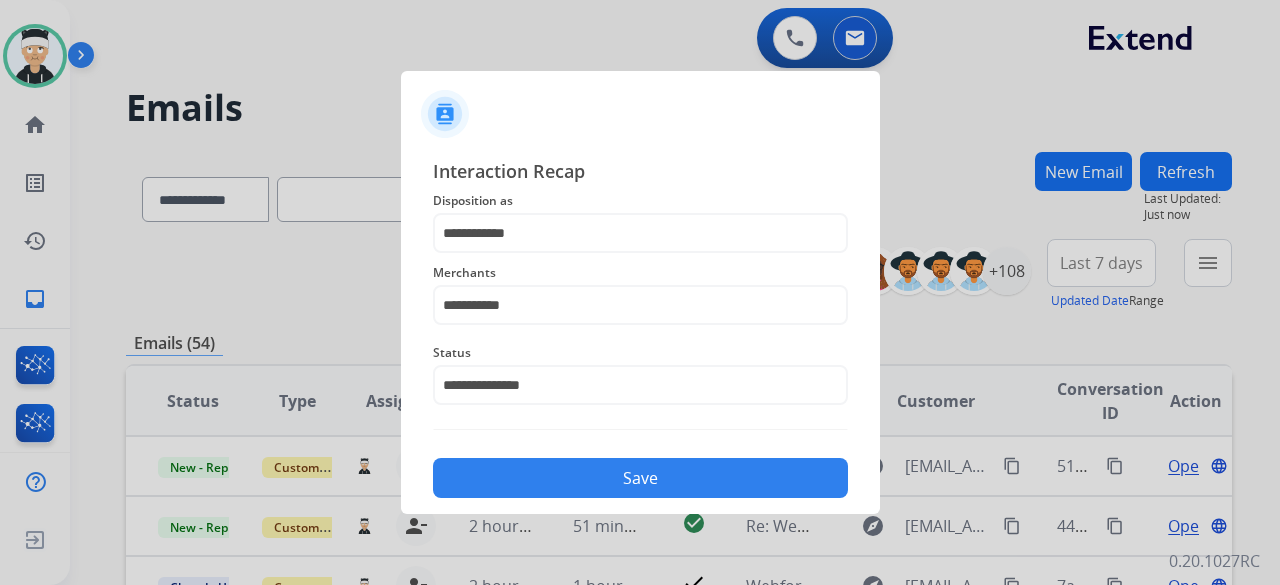 click on "Save" 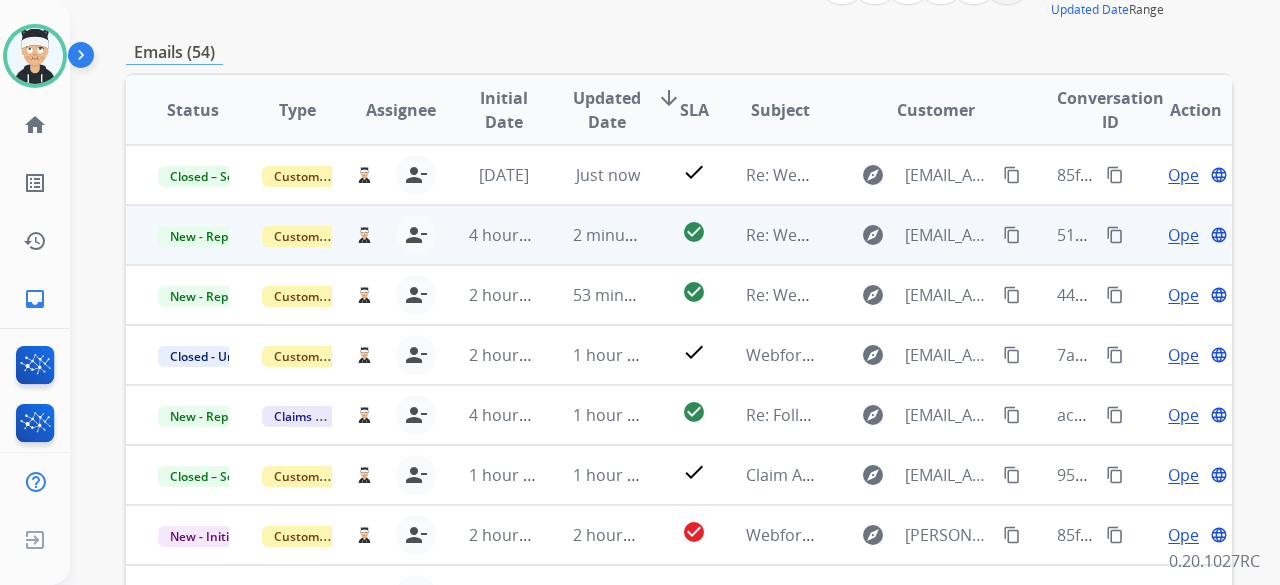 scroll, scrollTop: 500, scrollLeft: 0, axis: vertical 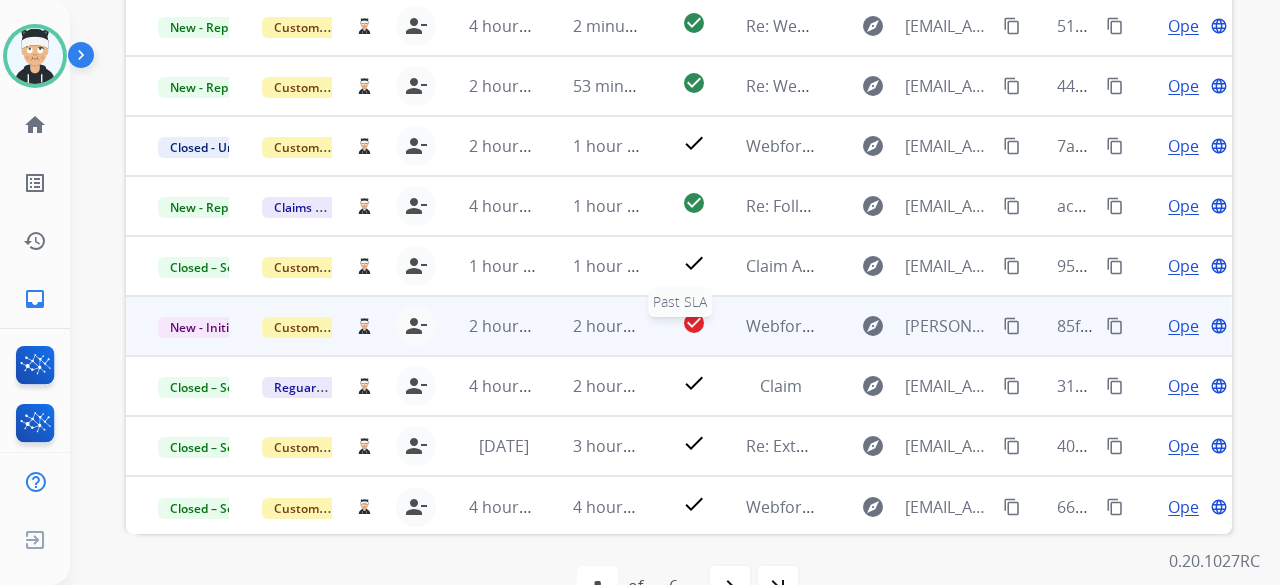 click on "check_circle" at bounding box center [694, 323] 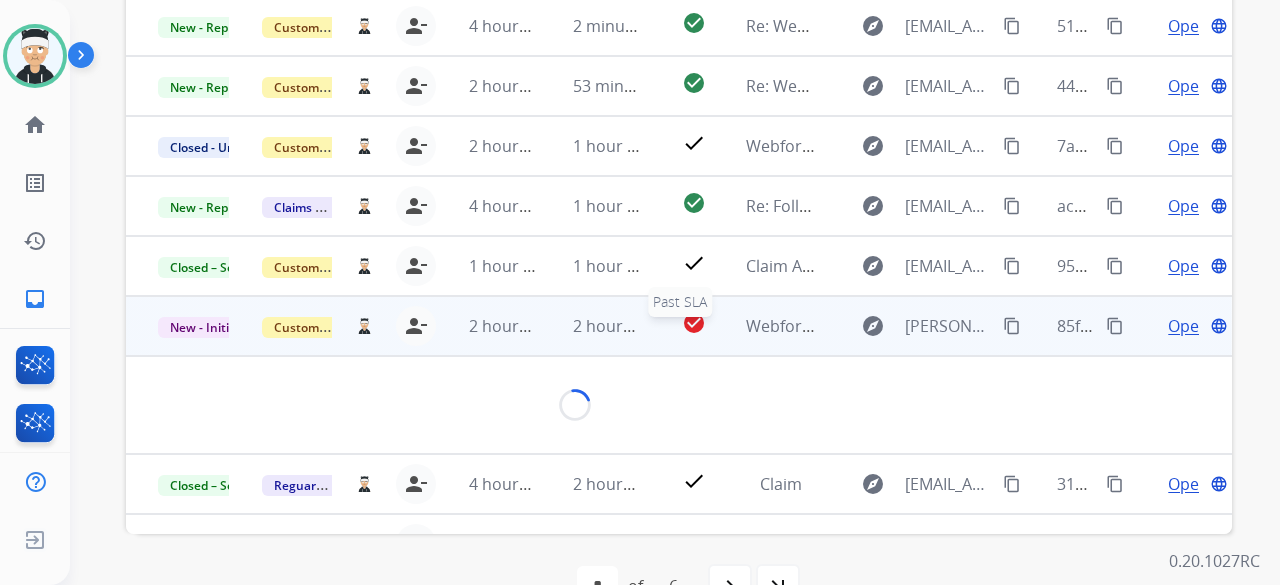 click on "check_circle" at bounding box center (694, 323) 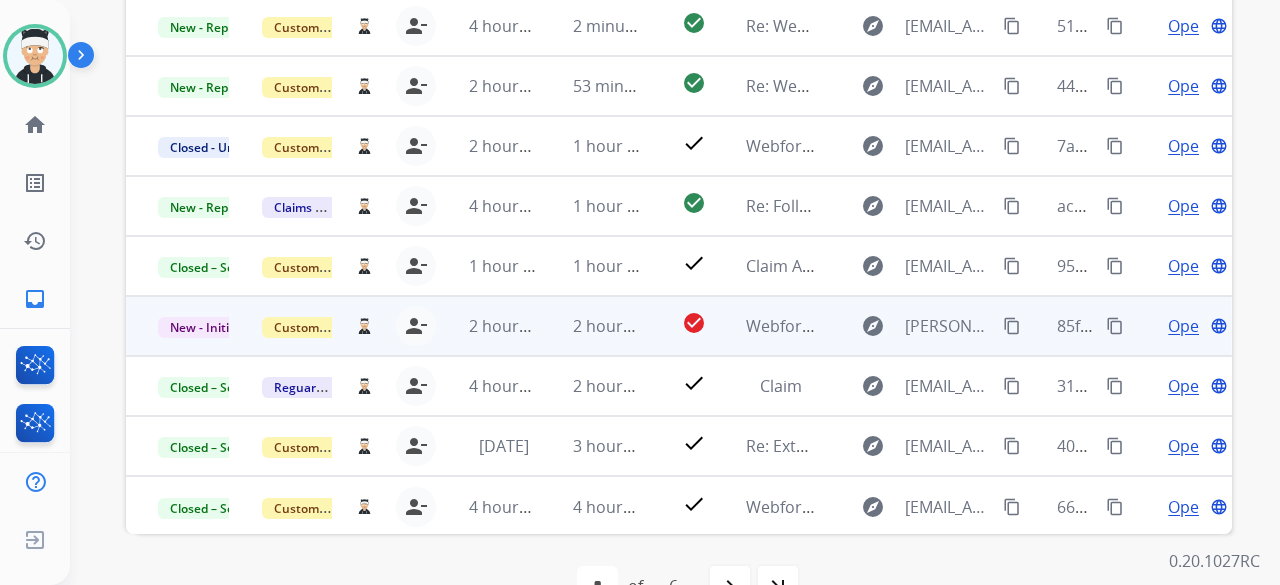 scroll, scrollTop: 2, scrollLeft: 0, axis: vertical 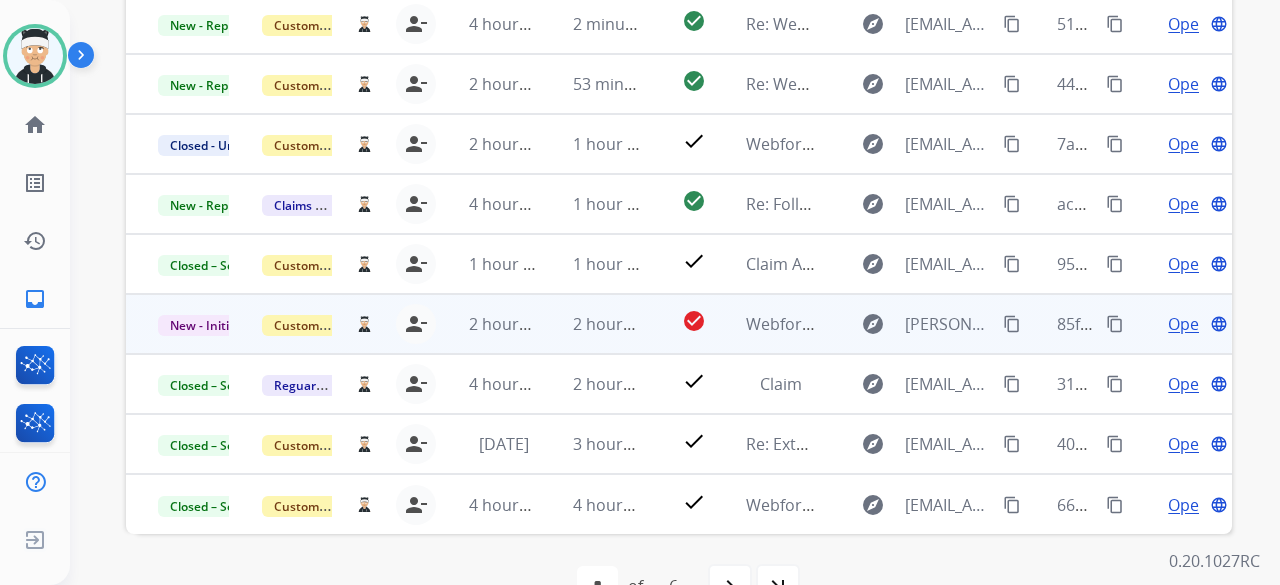 click on "Open" at bounding box center [1188, 324] 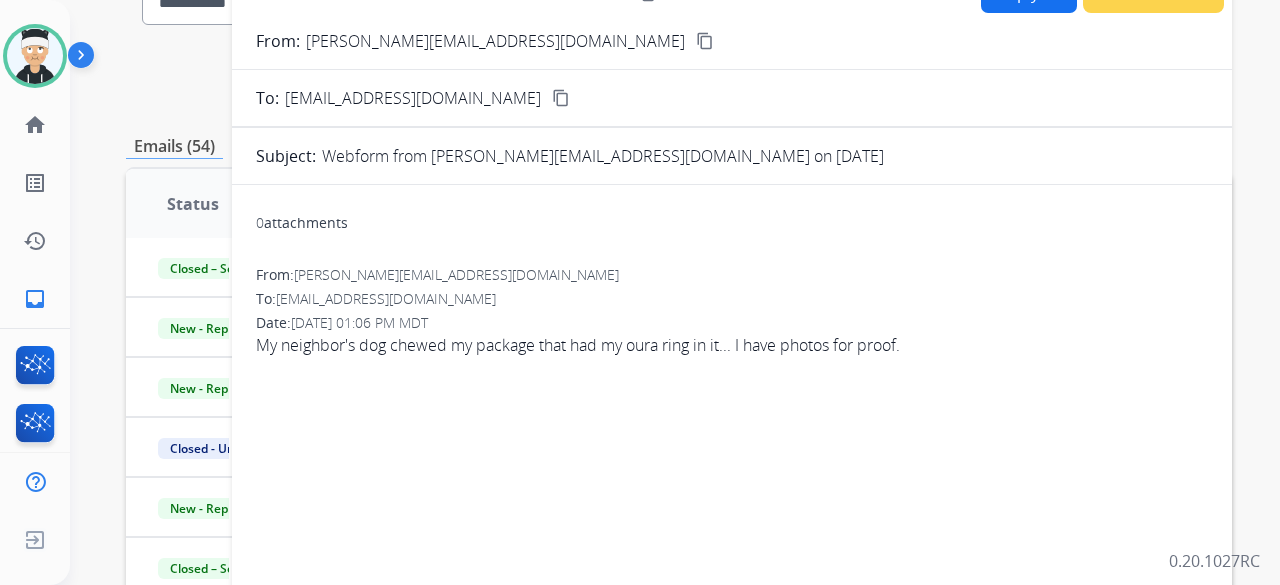 scroll, scrollTop: 100, scrollLeft: 0, axis: vertical 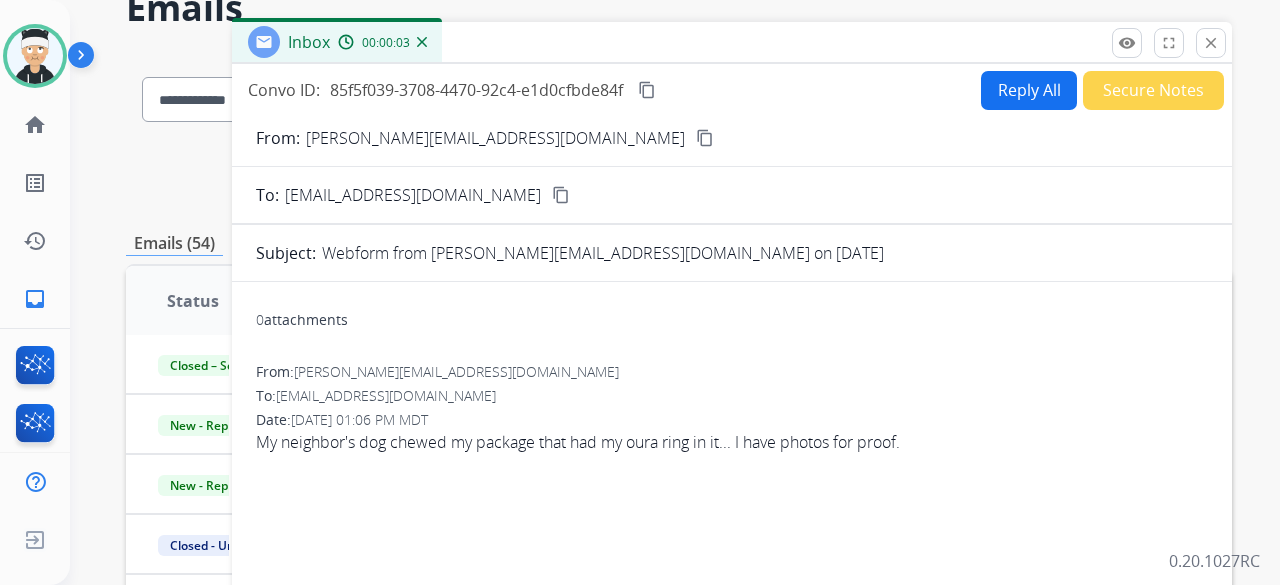 click on "content_copy" at bounding box center (705, 138) 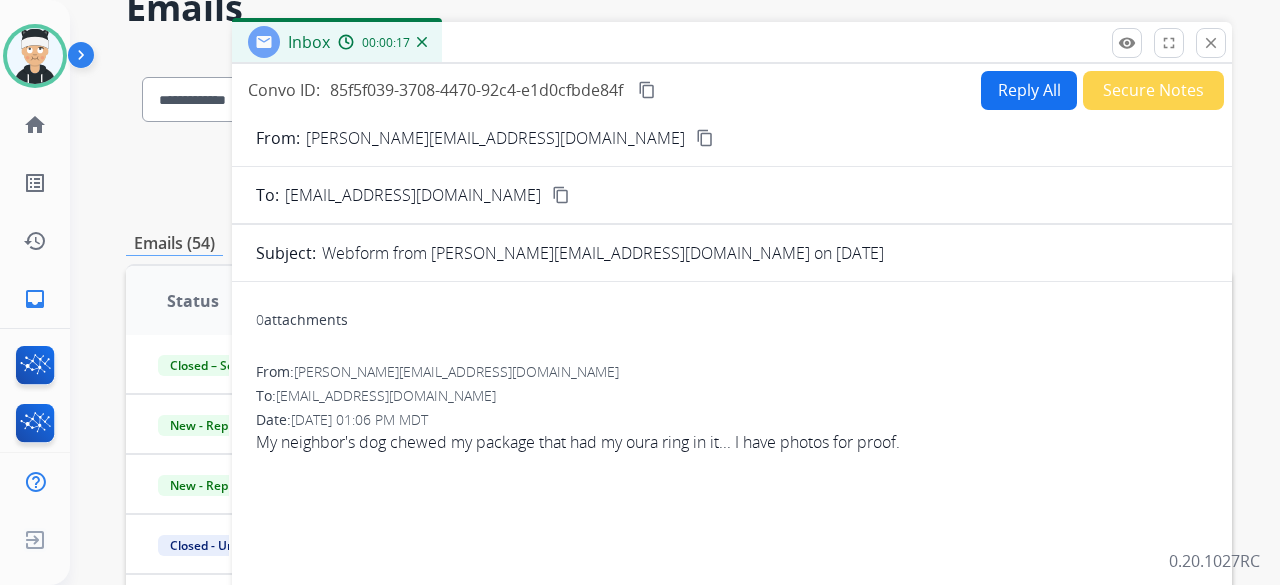 click on "Reply All" at bounding box center (1029, 90) 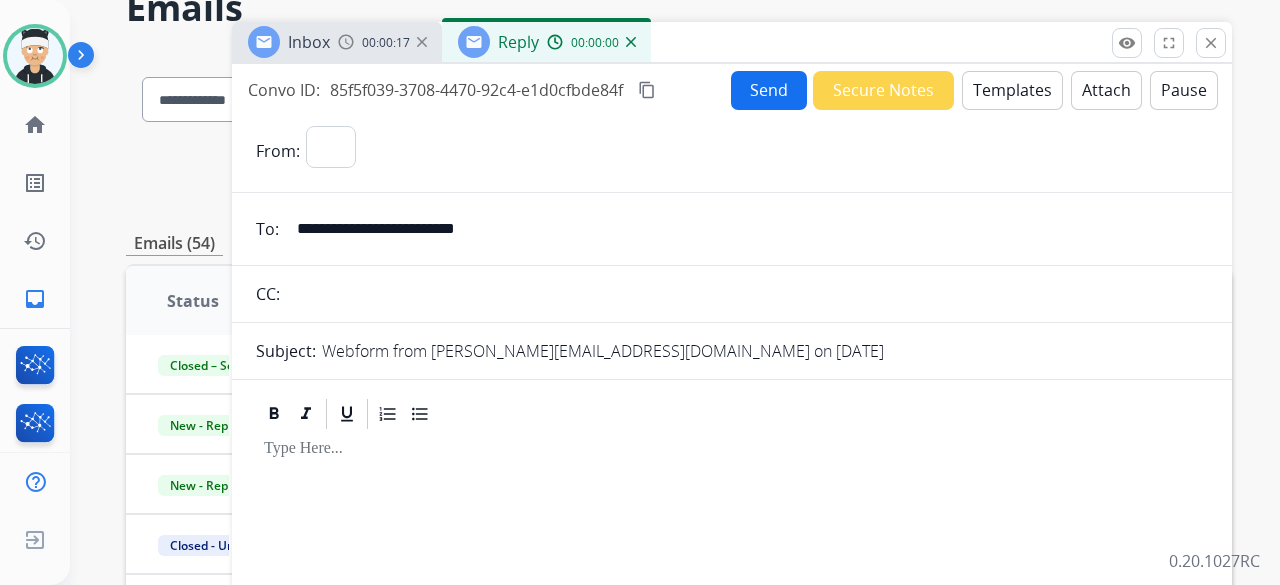 select on "**********" 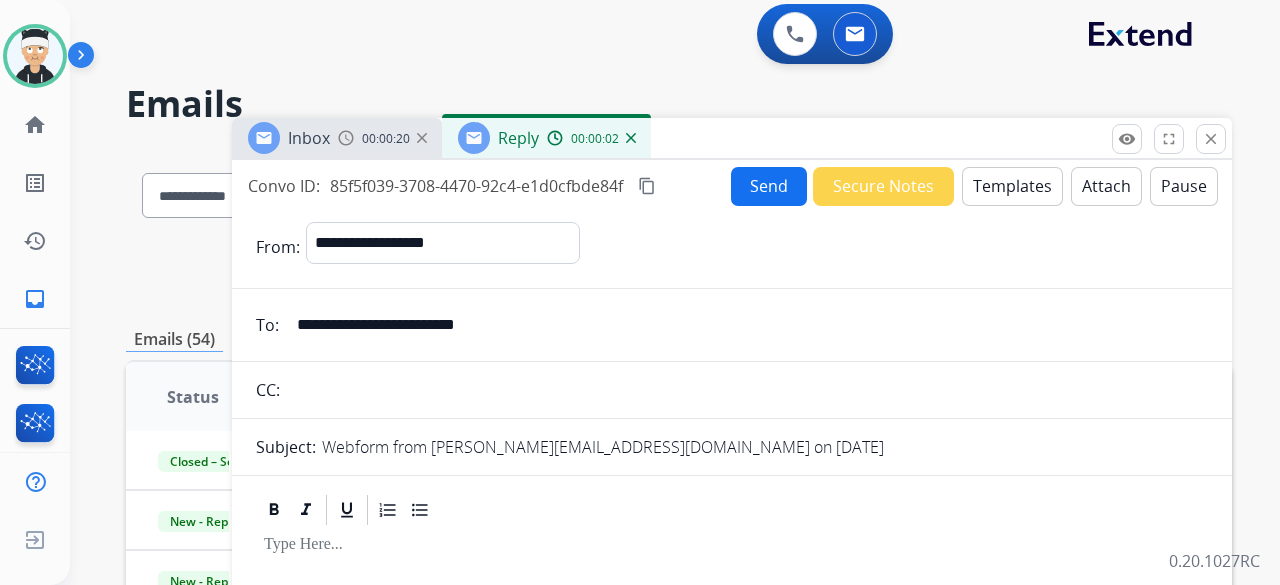 scroll, scrollTop: 0, scrollLeft: 0, axis: both 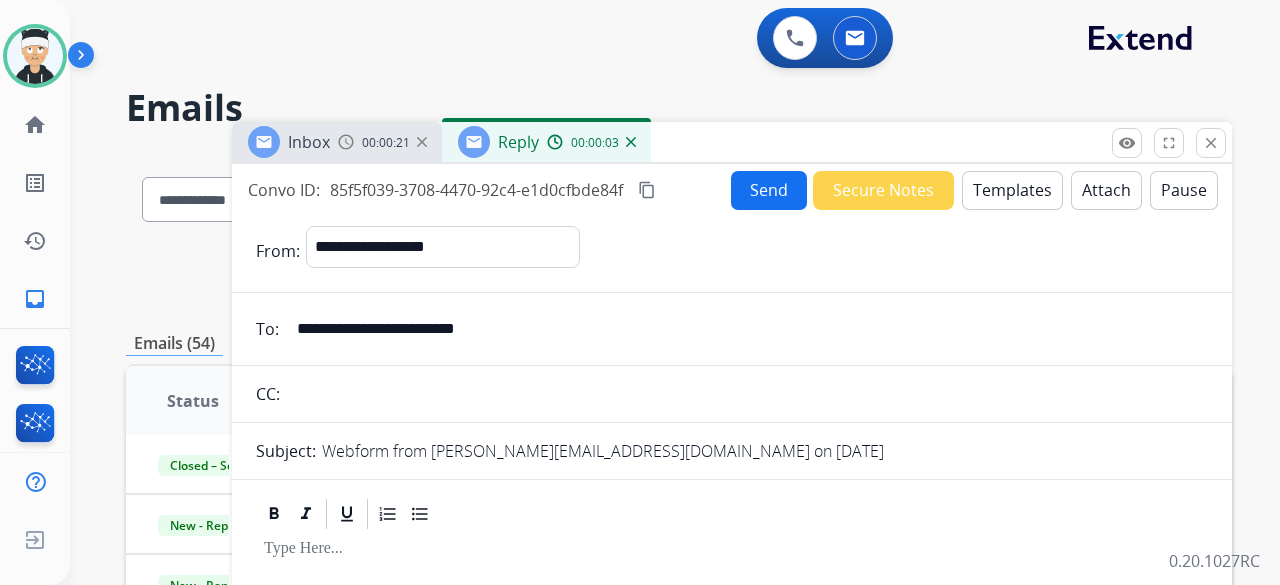 click on "Templates" at bounding box center (1012, 190) 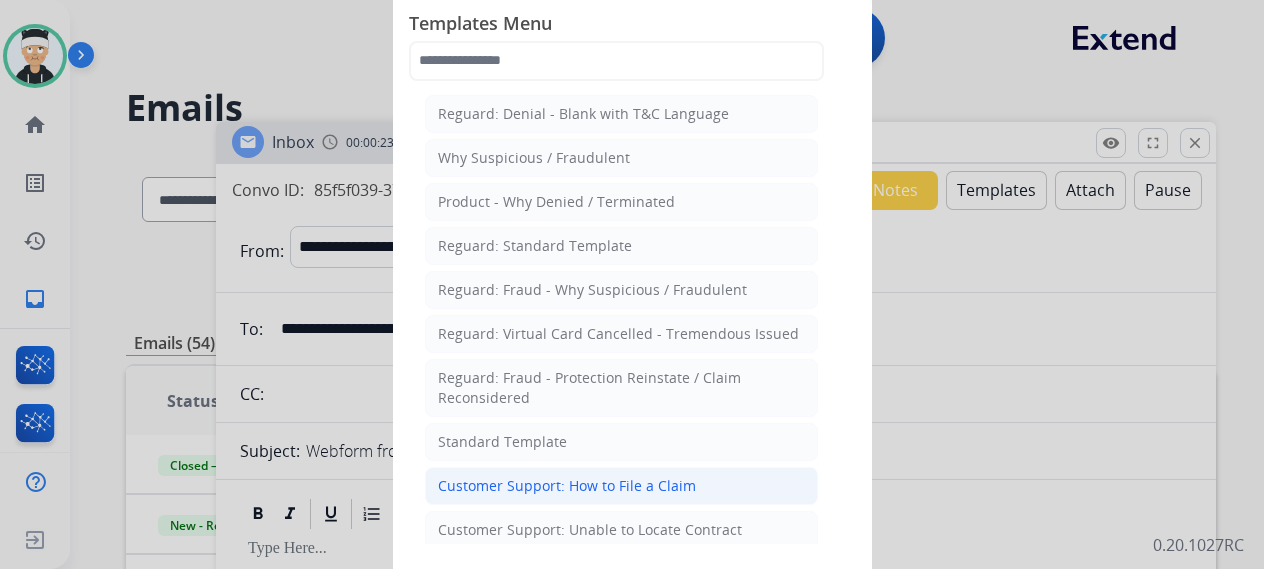 click on "Customer Support: How to File a Claim" 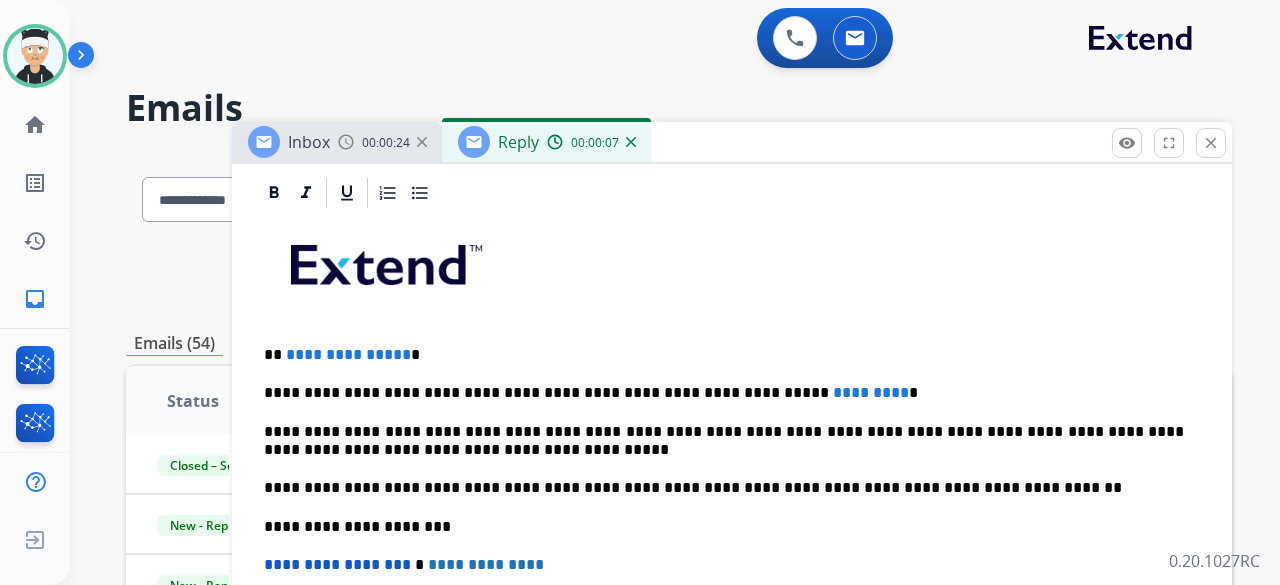 scroll, scrollTop: 475, scrollLeft: 0, axis: vertical 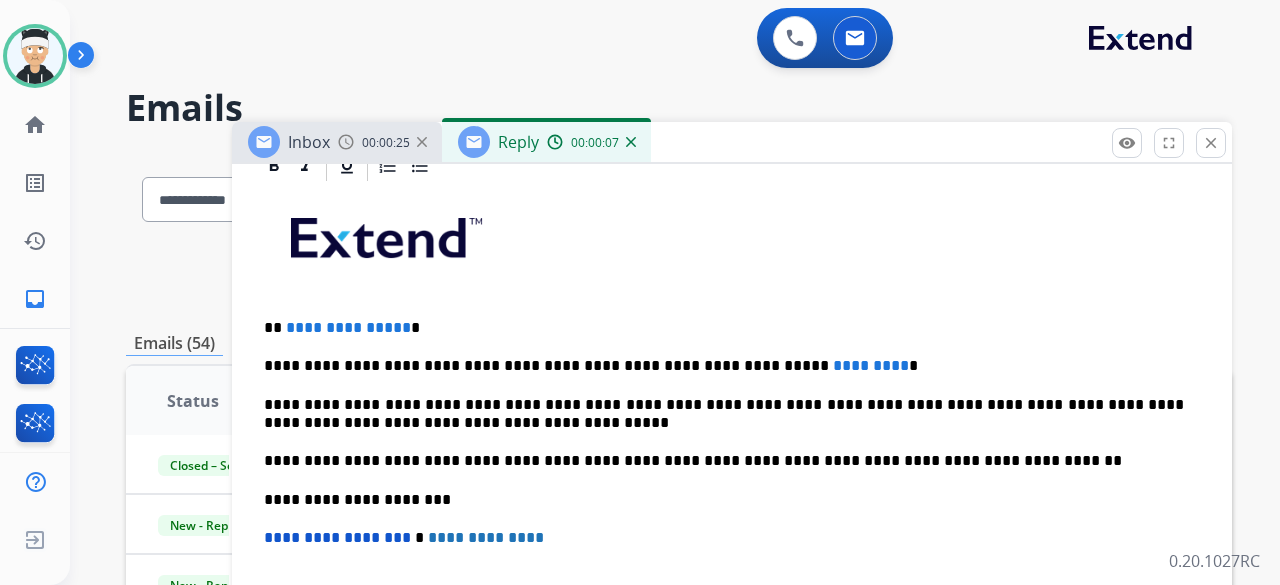 click on "**********" at bounding box center [348, 327] 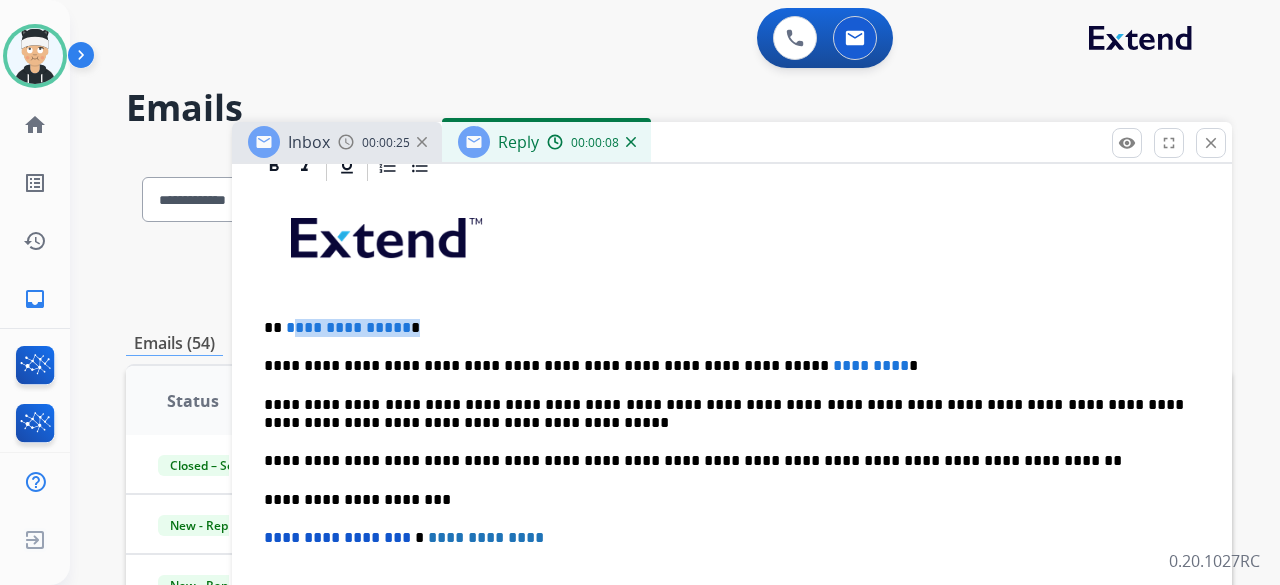 drag, startPoint x: 398, startPoint y: 327, endPoint x: 316, endPoint y: 331, distance: 82.0975 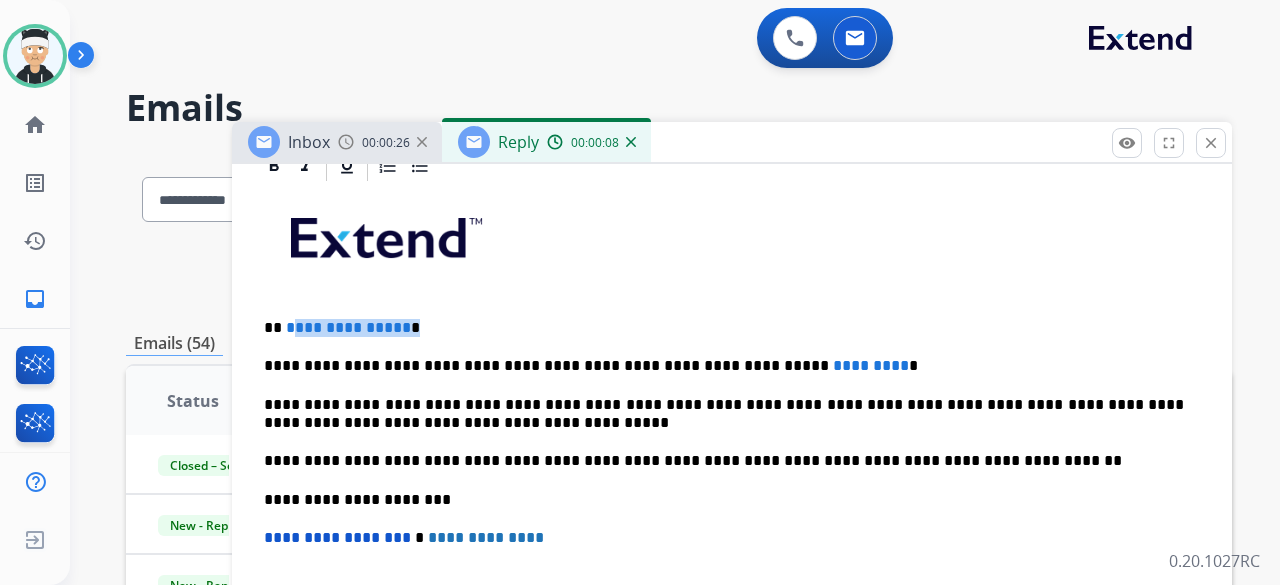 click on "**********" at bounding box center (732, 489) 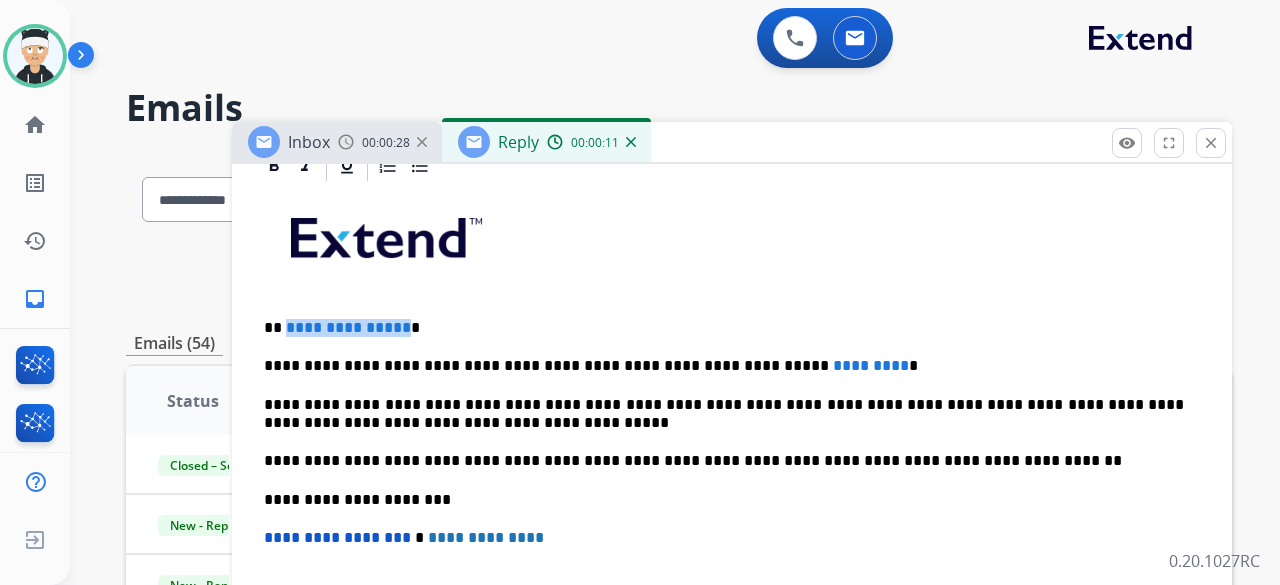 drag, startPoint x: 396, startPoint y: 319, endPoint x: 284, endPoint y: 323, distance: 112.0714 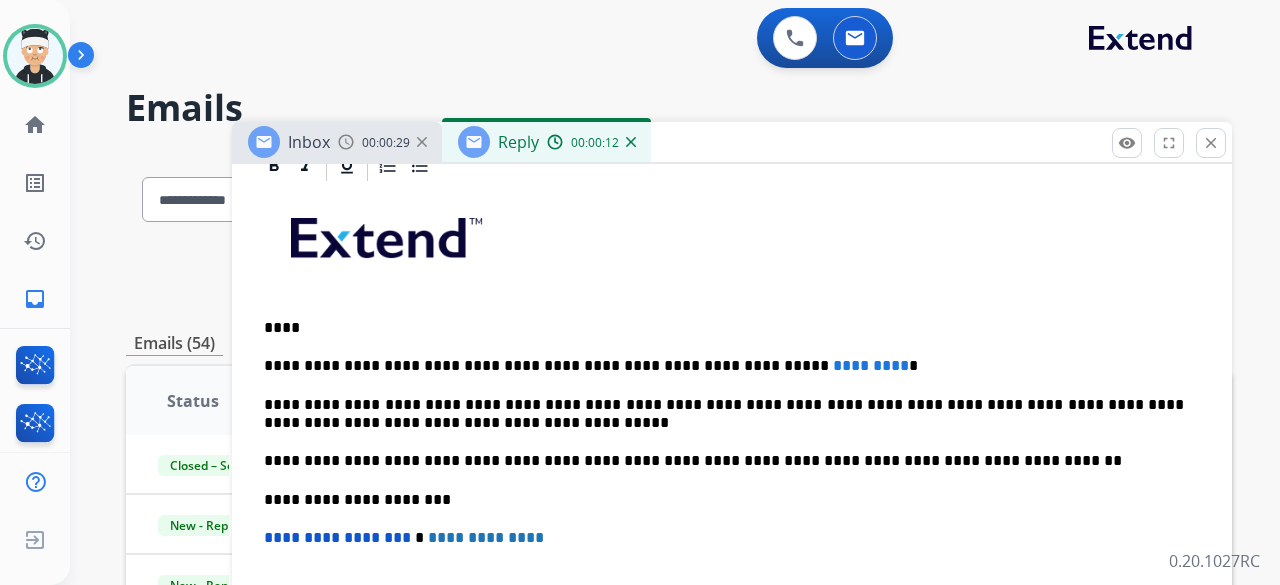 type 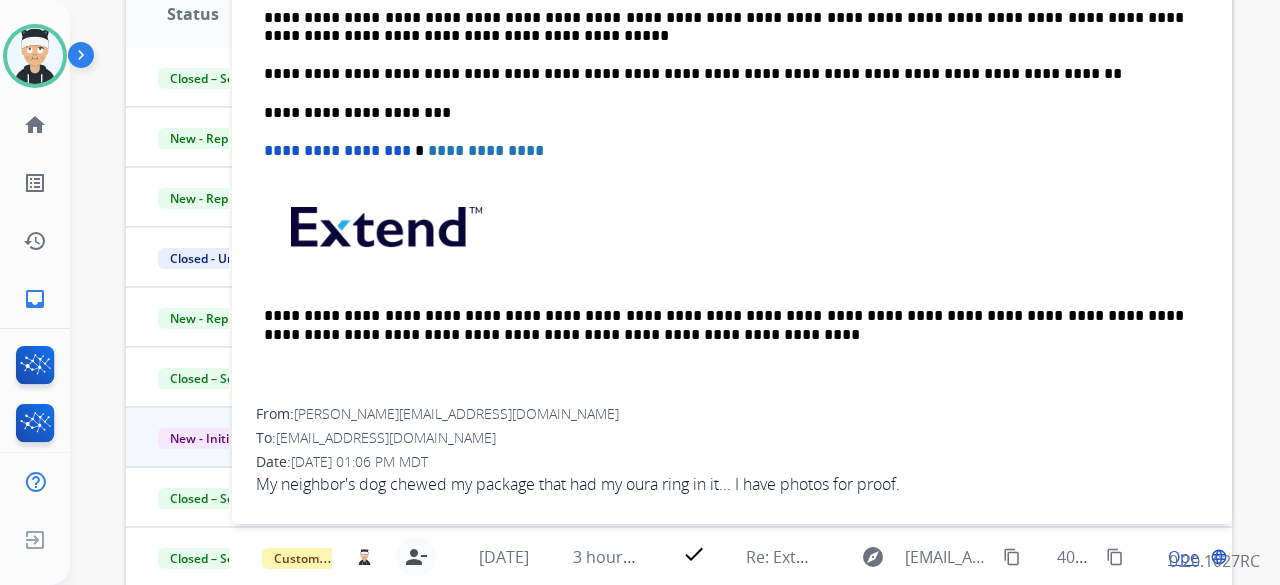 scroll, scrollTop: 400, scrollLeft: 0, axis: vertical 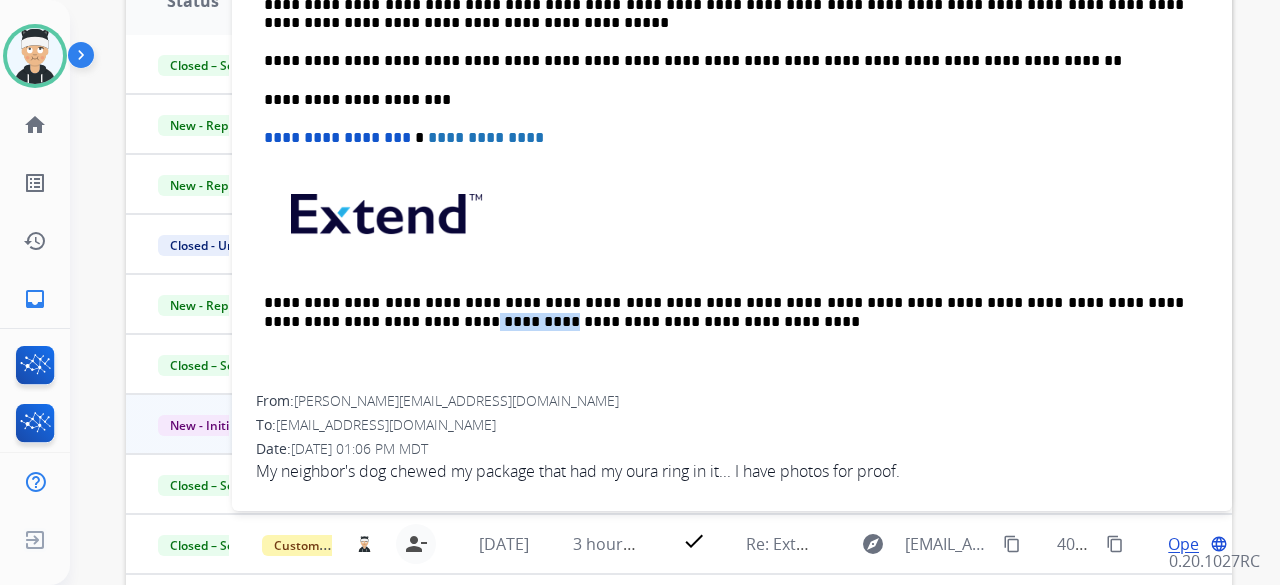 drag, startPoint x: 482, startPoint y: 393, endPoint x: 314, endPoint y: 390, distance: 168.02678 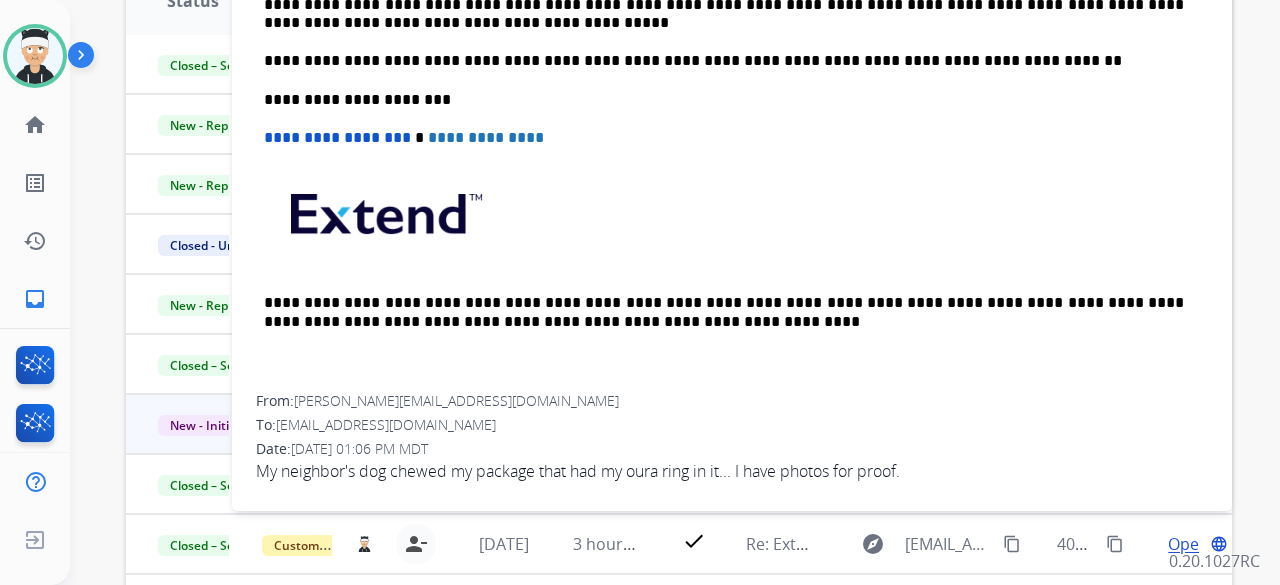 click on "**********" at bounding box center [732, 89] 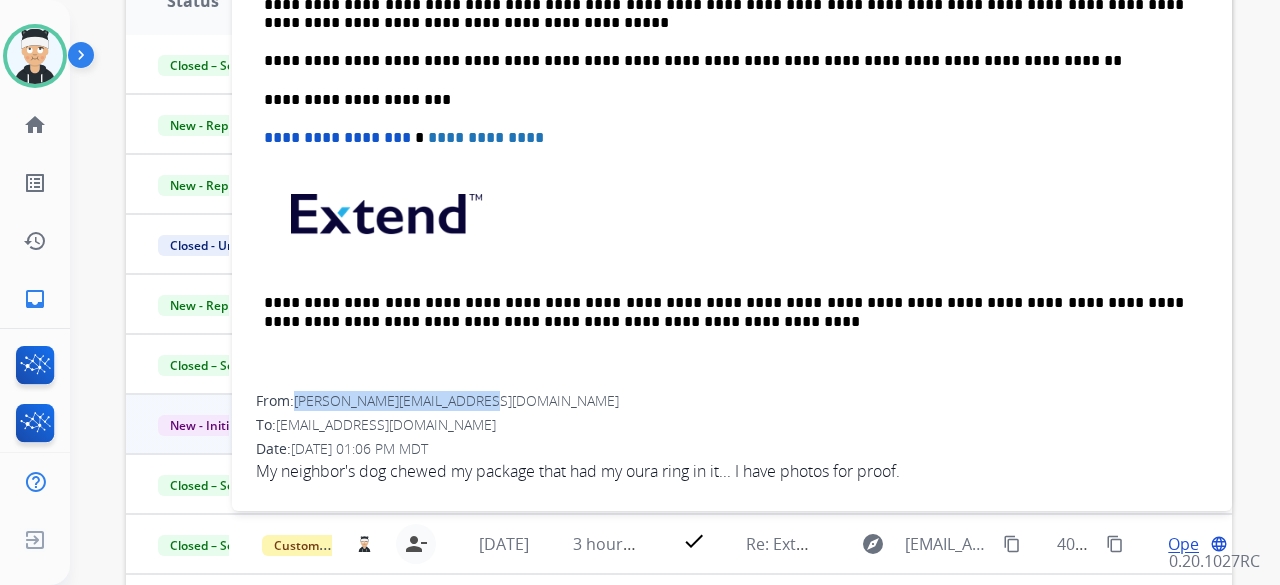 drag, startPoint x: 480, startPoint y: 398, endPoint x: 298, endPoint y: 397, distance: 182.00275 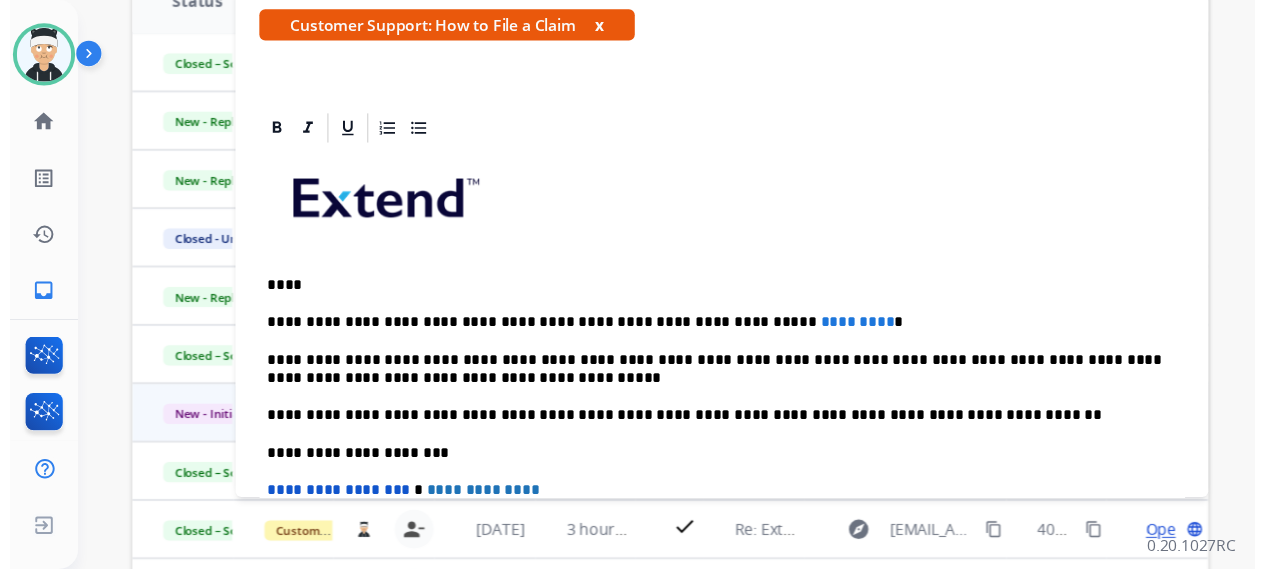 scroll, scrollTop: 75, scrollLeft: 0, axis: vertical 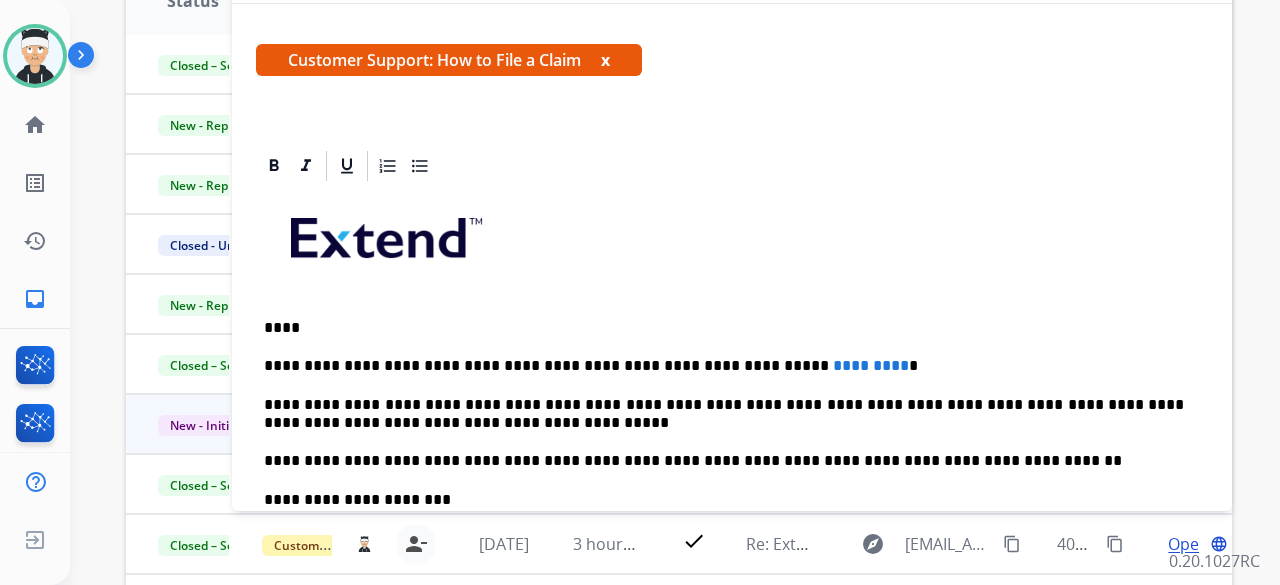 click on "****" at bounding box center [724, 328] 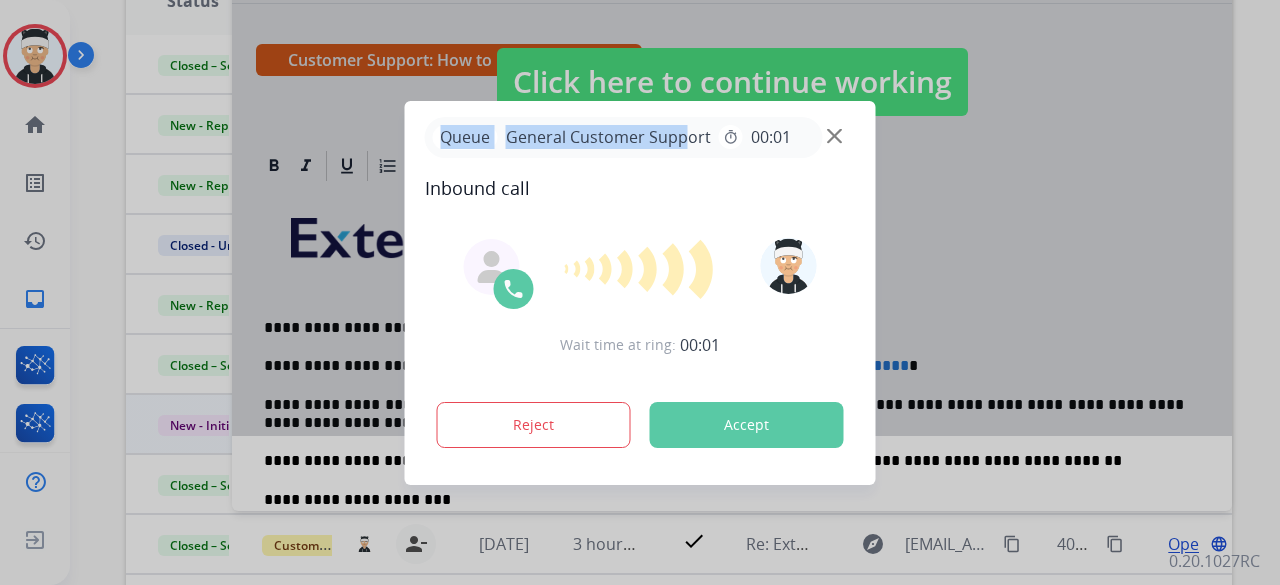 drag, startPoint x: 686, startPoint y: 135, endPoint x: 388, endPoint y: 45, distance: 311.29407 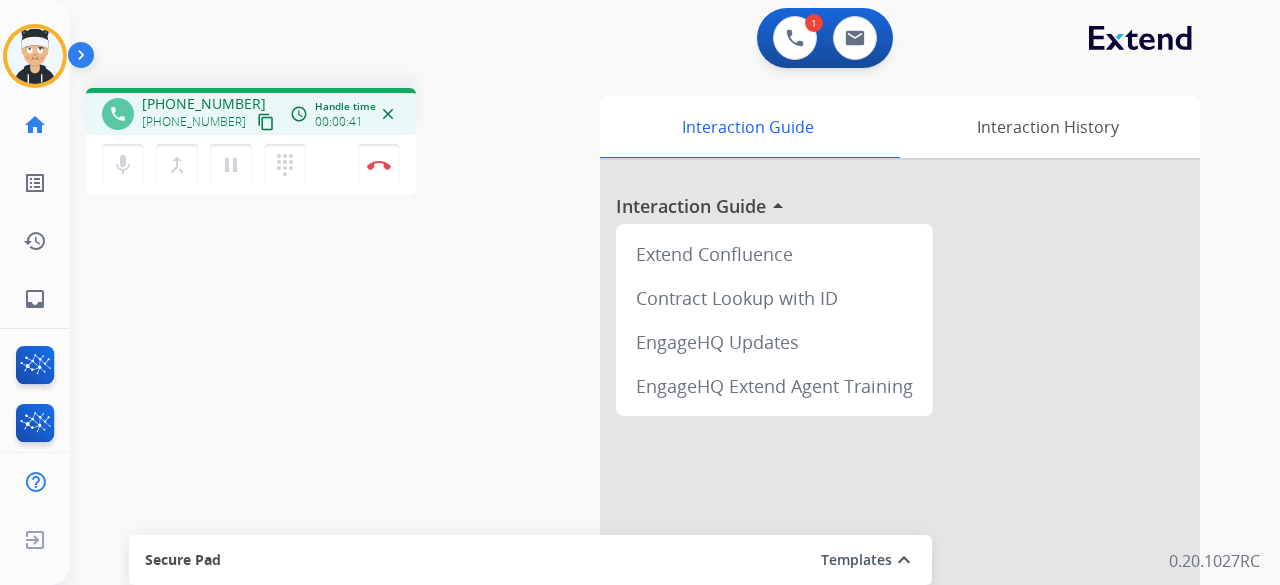click on "content_copy" at bounding box center [266, 122] 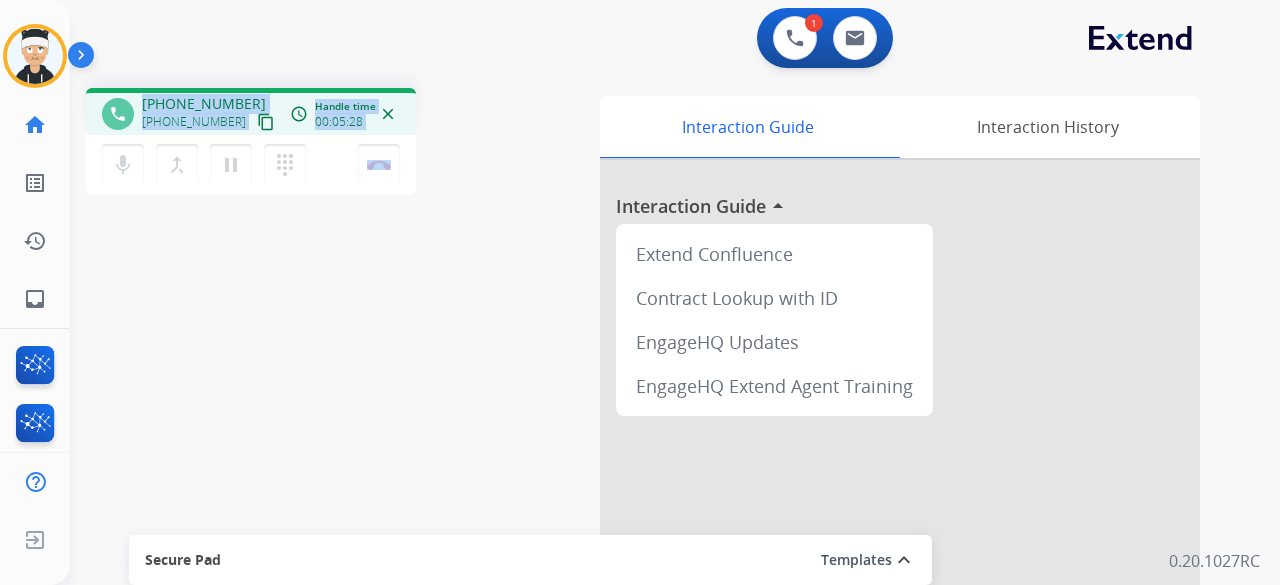 drag, startPoint x: 444, startPoint y: 301, endPoint x: 85, endPoint y: 63, distance: 430.72614 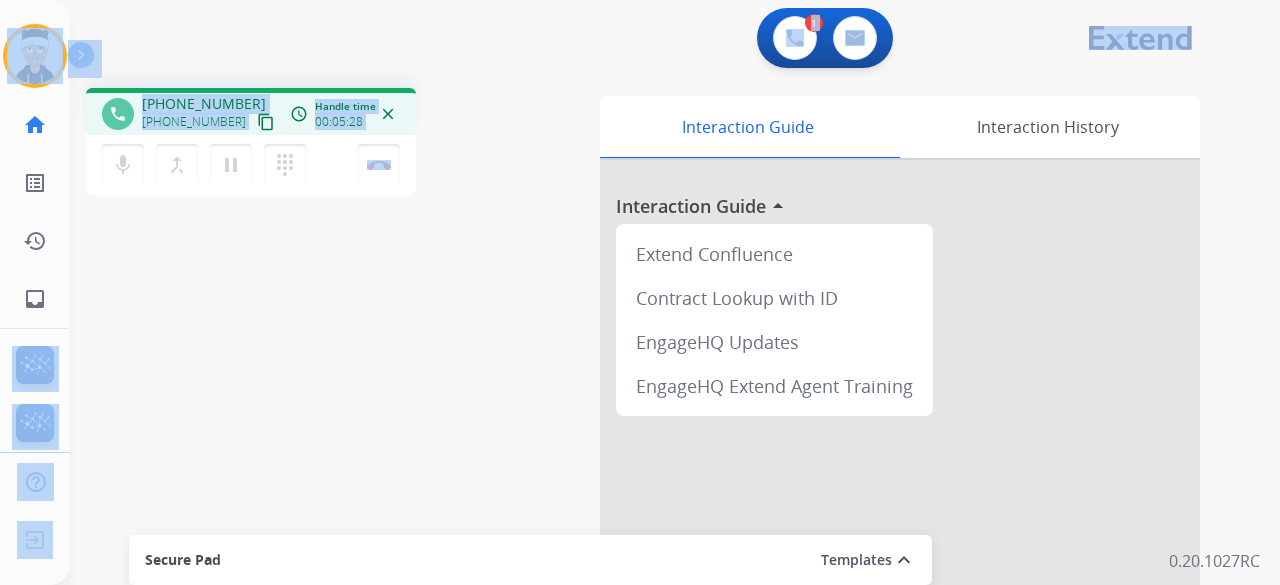 click on "1 Voice Interactions  0  Email Interactions" at bounding box center [663, 40] 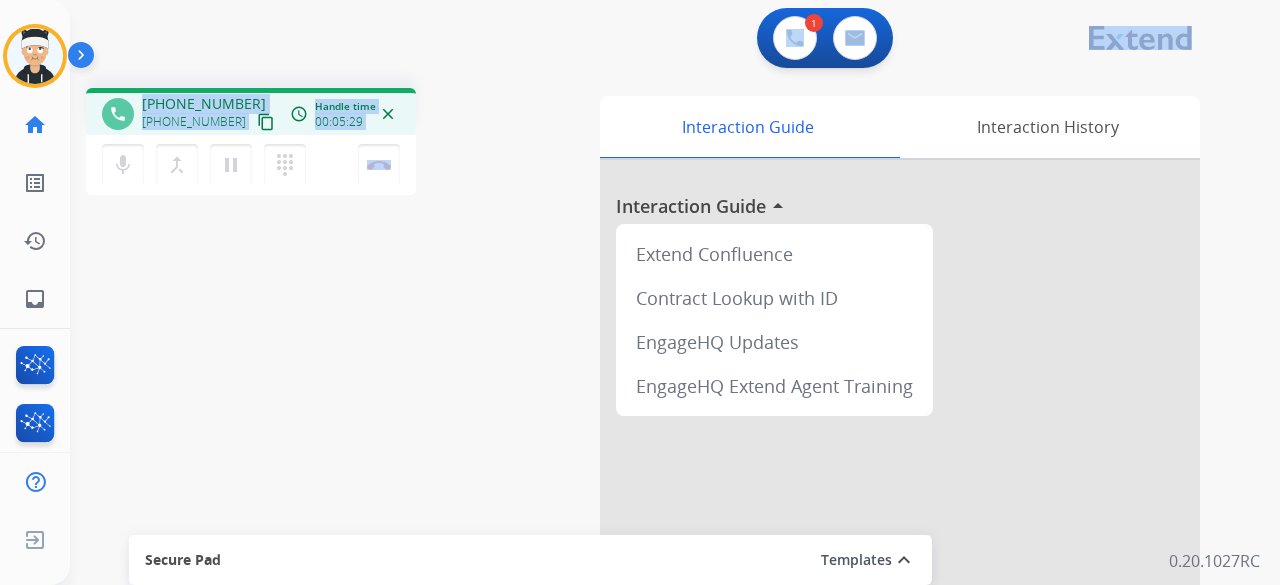 drag, startPoint x: 372, startPoint y: 131, endPoint x: 595, endPoint y: 227, distance: 242.78592 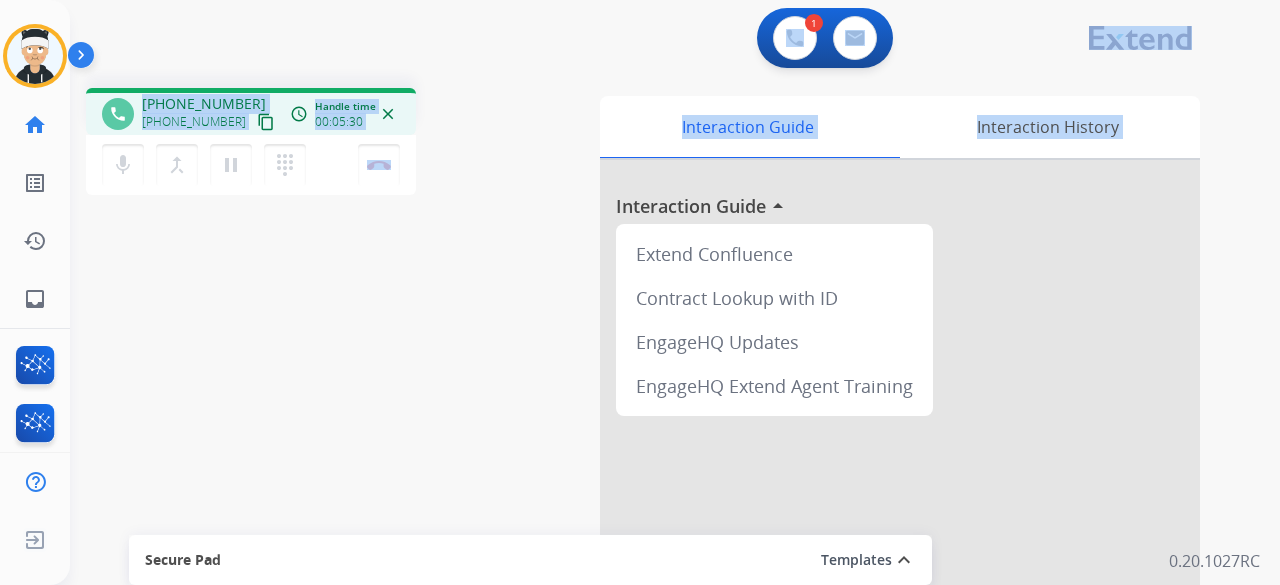 click on "phone [PHONE_NUMBER] [PHONE_NUMBER] content_copy access_time Call metrics Queue   00:11 Hold   00:00 Talk   05:31 Total   05:41 Handle time 00:05:30 close mic Mute merge_type Bridge pause Hold dialpad Dialpad Disconnect swap_horiz Break voice bridge close_fullscreen Connect 3-Way Call merge_type Separate 3-Way Call  Interaction Guide   Interaction History  Interaction Guide arrow_drop_up  Extend Confluence   Contract Lookup with ID   EngageHQ Updates   EngageHQ Extend Agent Training  Secure Pad Templates expand_less Choose a template Save" at bounding box center (651, 489) 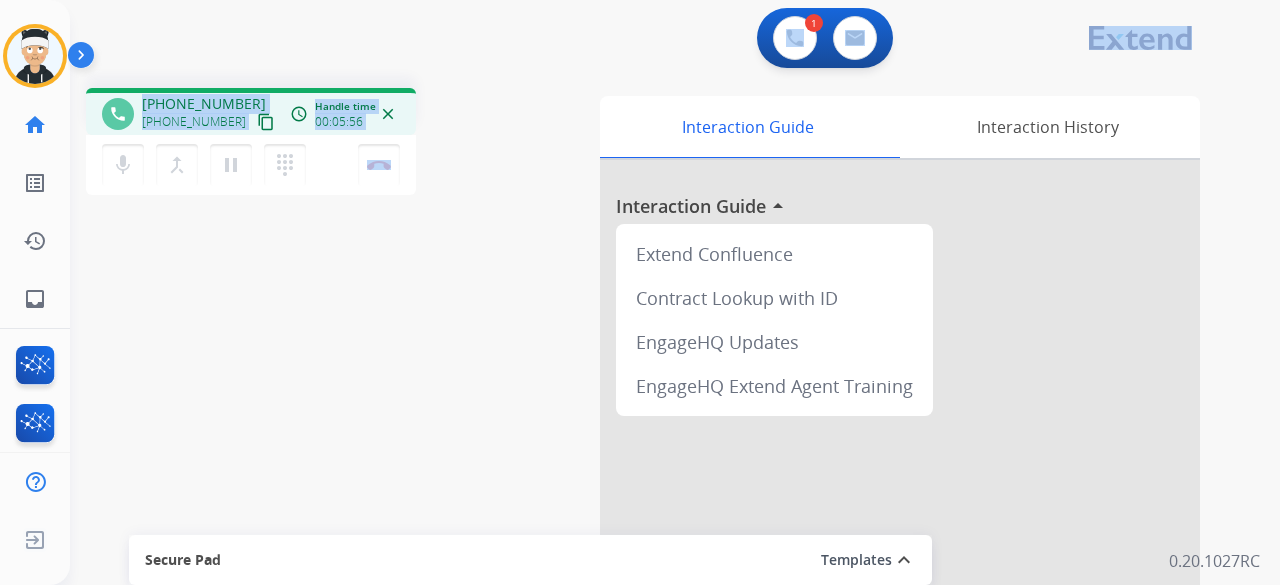 drag, startPoint x: 440, startPoint y: 255, endPoint x: 154, endPoint y: 51, distance: 351.30045 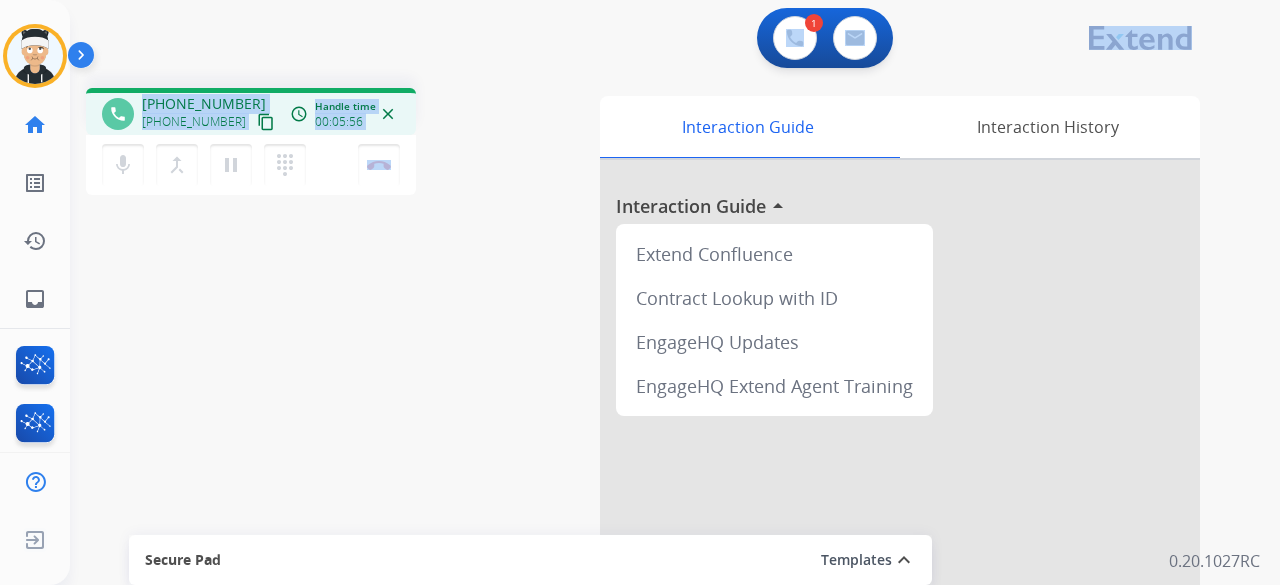 click on "1 Voice Interactions  0  Email Interactions" at bounding box center [663, 40] 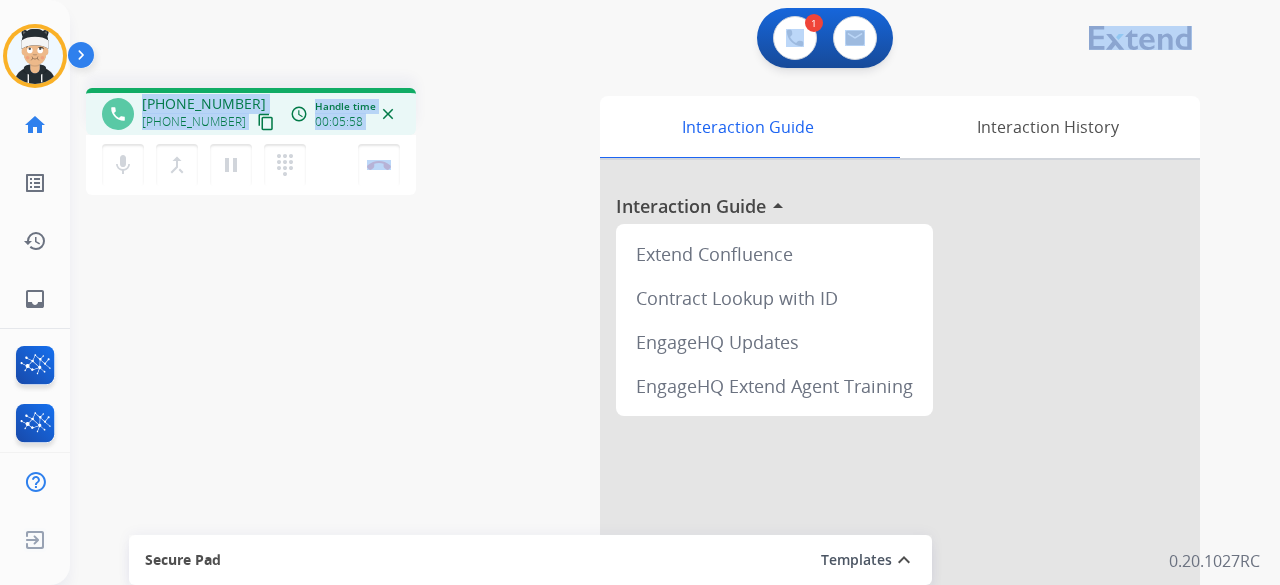 drag, startPoint x: 462, startPoint y: 62, endPoint x: 203, endPoint y: 261, distance: 326.6221 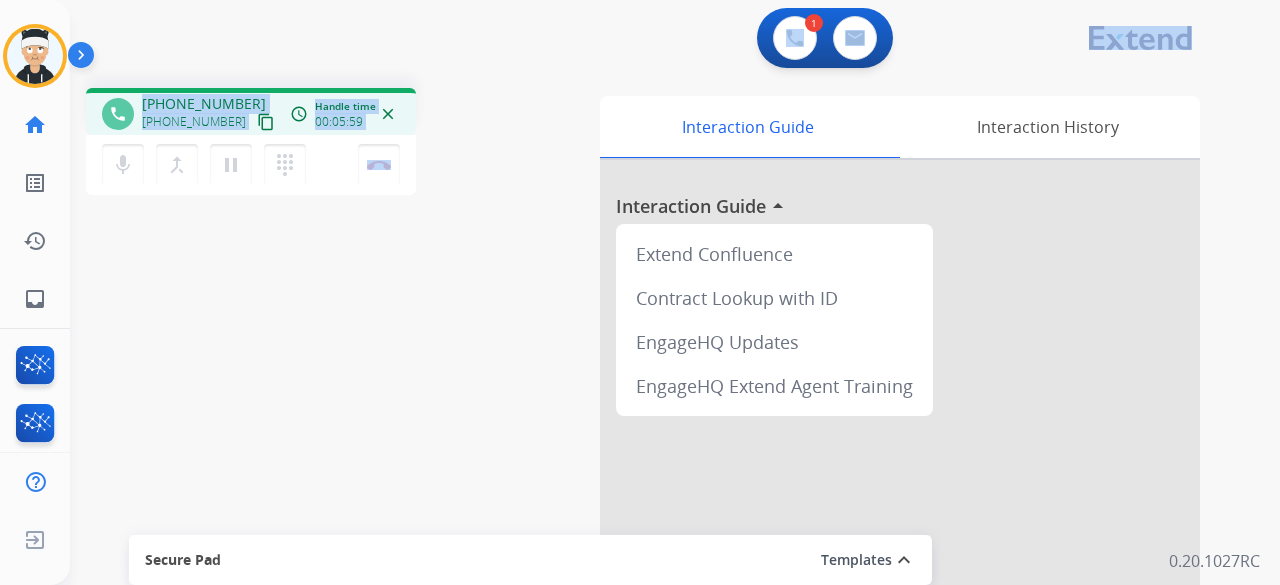 drag, startPoint x: 476, startPoint y: 21, endPoint x: 366, endPoint y: 268, distance: 270.38675 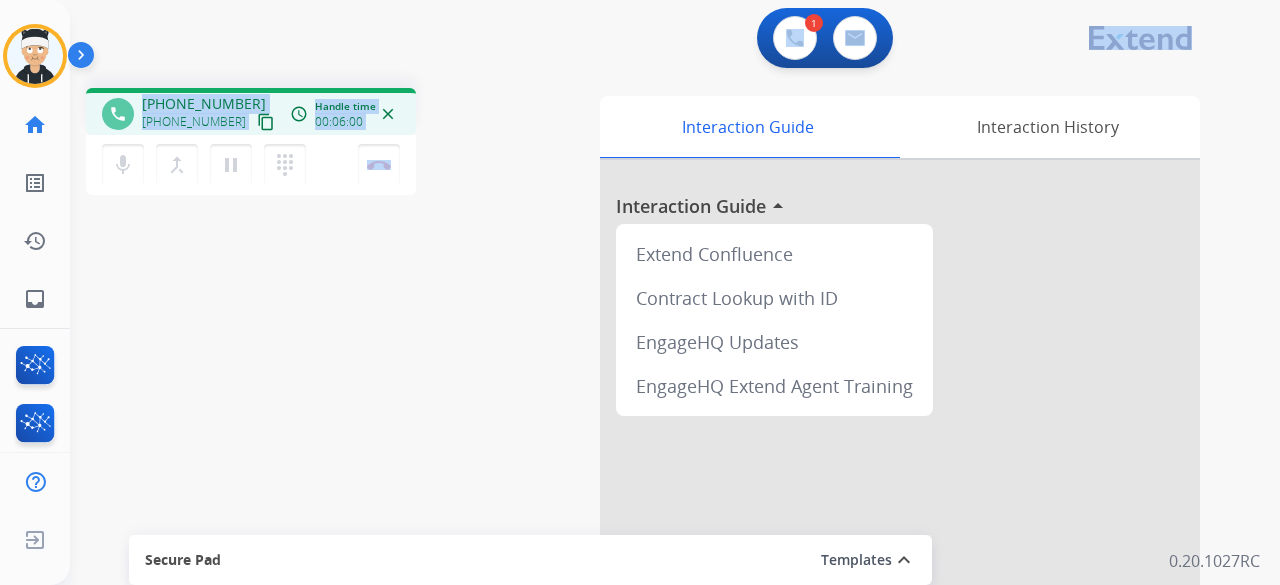 click on "phone [PHONE_NUMBER] [PHONE_NUMBER] content_copy access_time Call metrics Queue   00:11 Hold   00:00 Talk   06:01 Total   06:11 Handle time 00:06:00 close mic Mute merge_type Bridge pause Hold dialpad Dialpad Disconnect swap_horiz Break voice bridge close_fullscreen Connect 3-Way Call merge_type Separate 3-Way Call  Interaction Guide   Interaction History  Interaction Guide arrow_drop_up  Extend Confluence   Contract Lookup with ID   EngageHQ Updates   EngageHQ Extend Agent Training  Secure Pad Templates expand_less Choose a template Save" at bounding box center (651, 489) 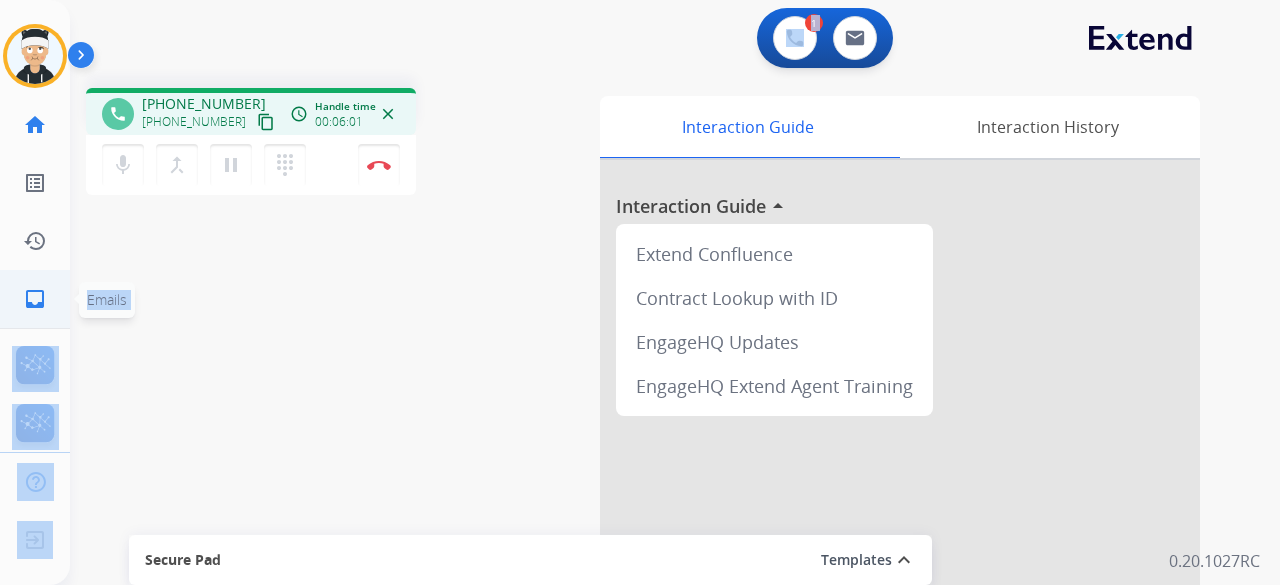 drag, startPoint x: 425, startPoint y: 21, endPoint x: 342, endPoint y: 334, distance: 323.81784 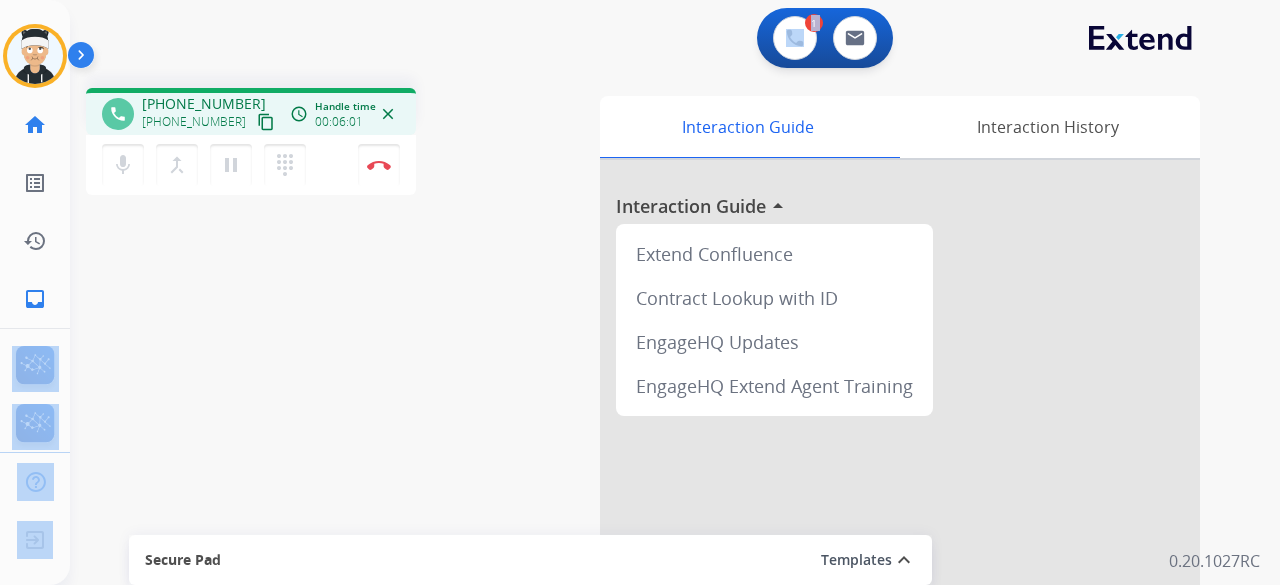 click on "Outbound call Quit Outbound call Quit Schedule interaction + Add to my list  Customer   Date   Duration  ****** ****** ****** ****** ****** ****** Availability  Morning Mid Day Afternoon Customer information Default Phone Default Email Add new + Cancel Schedule  [PERSON_NAME]  Edit Avatar  Agent:   [PERSON_NAME] Profile:  Extend_Training CS home  Home  Home list_alt  Outbound Leads  Outbound Leads history  Interaction Log  Interaction Log inbox  Emails  Emails  FocalPoints   Interaction Analytics  Help Center  Help Center  Log out  Log out  1 Voice Interactions  0  Email Interactions phone [PHONE_NUMBER] [PHONE_NUMBER] content_copy access_time Call metrics Queue   00:11 Hold   00:00 Talk   06:02 Total   06:12 Handle time 00:06:01 close mic Mute merge_type Bridge pause Hold dialpad Dialpad Disconnect swap_horiz Break voice bridge close_fullscreen Connect 3-Way Call merge_type Separate 3-Way Call  Interaction Guide   Interaction History  Interaction Guide arrow_drop_up  Extend Confluence   EngageHQ Updates" at bounding box center (640, 292) 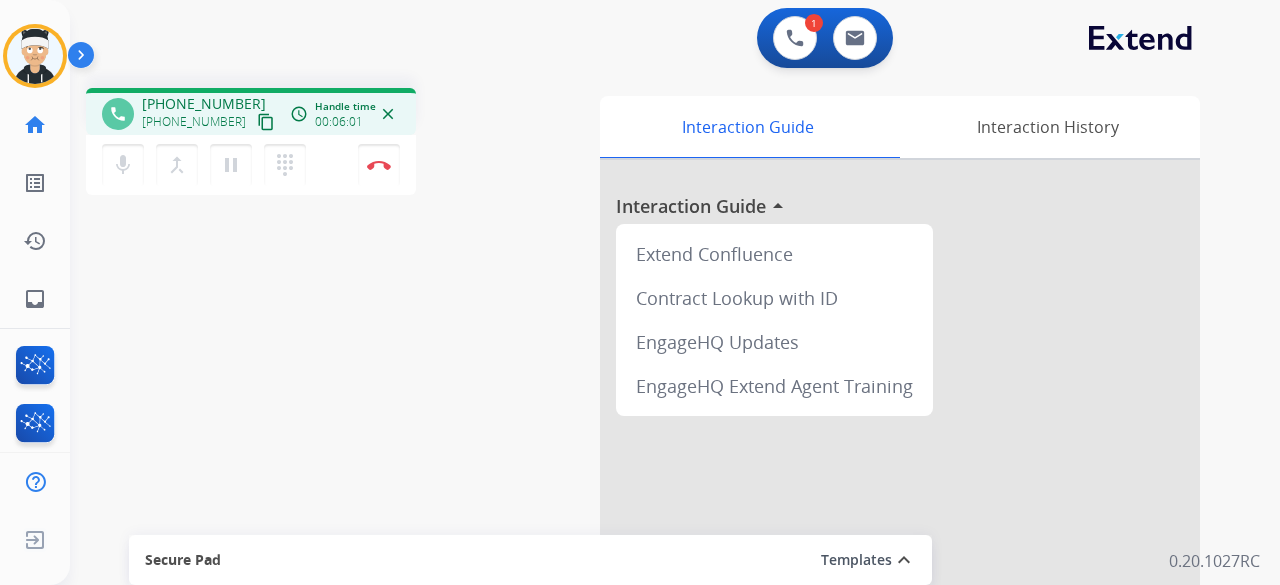 click on "phone [PHONE_NUMBER] [PHONE_NUMBER] content_copy access_time Call metrics Queue   00:11 Hold   00:00 Talk   06:02 Total   06:12 Handle time 00:06:01 close mic Mute merge_type Bridge pause Hold dialpad Dialpad Disconnect swap_horiz Break voice bridge close_fullscreen Connect 3-Way Call merge_type Separate 3-Way Call  Interaction Guide   Interaction History  Interaction Guide arrow_drop_up  Extend Confluence   Contract Lookup with ID   EngageHQ Updates   EngageHQ Extend Agent Training  Secure Pad Templates expand_less Choose a template Save" at bounding box center (651, 489) 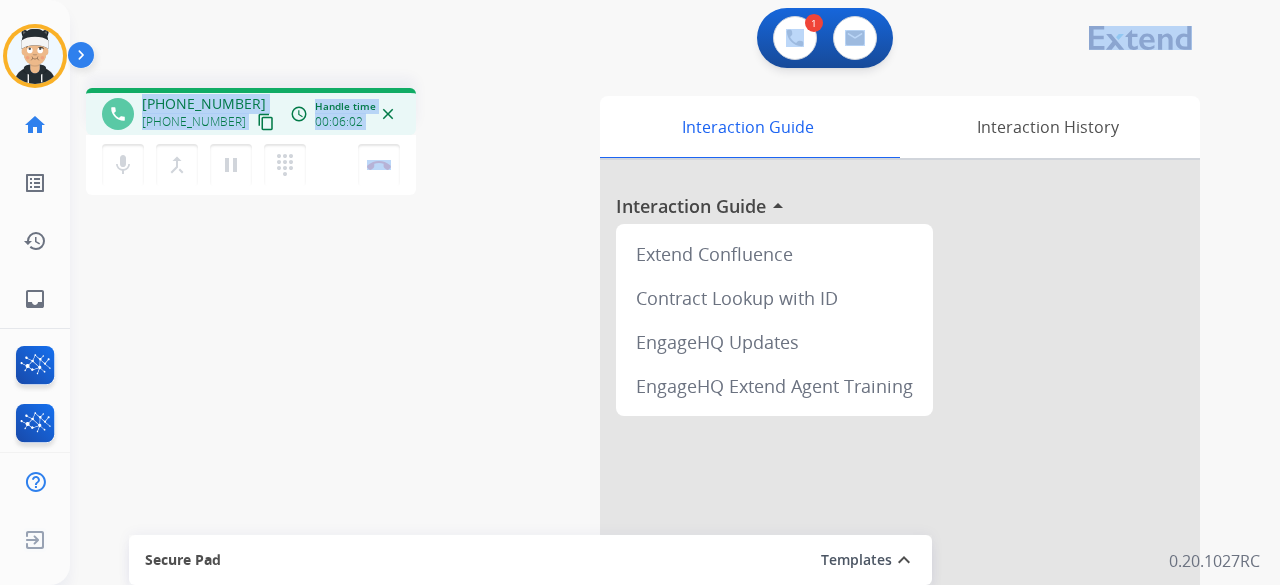 drag, startPoint x: 550, startPoint y: 37, endPoint x: 336, endPoint y: 287, distance: 329.0836 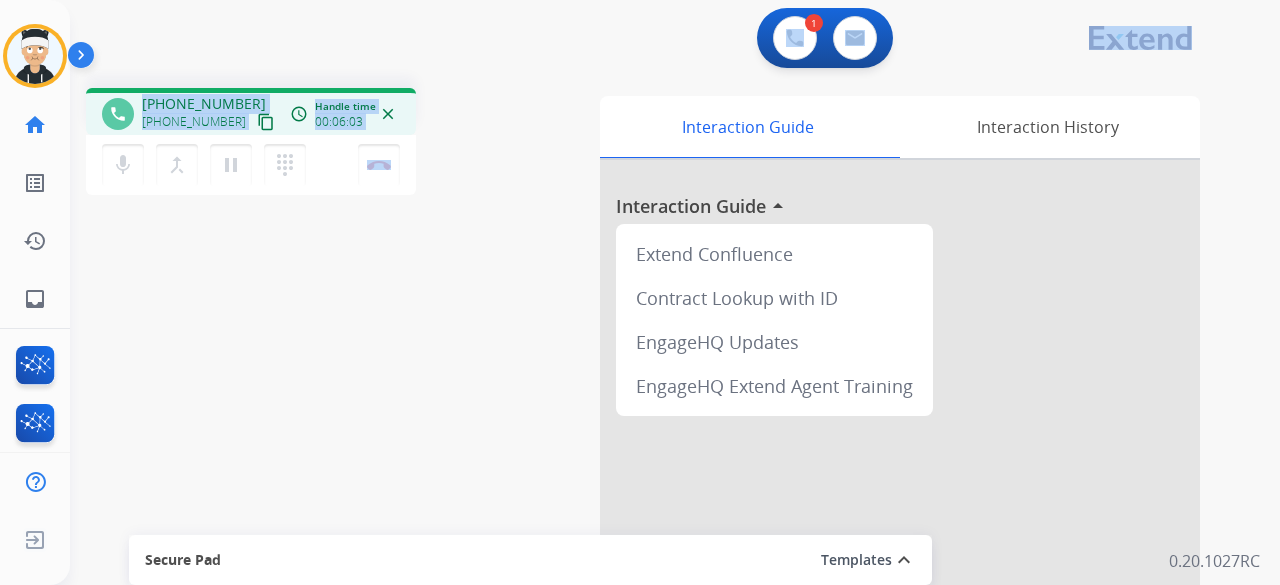 click on "phone [PHONE_NUMBER] [PHONE_NUMBER] content_copy access_time Call metrics Queue   00:11 Hold   00:00 Talk   06:04 Total   06:14 Handle time 00:06:03 close mic Mute merge_type Bridge pause Hold dialpad Dialpad Disconnect swap_horiz Break voice bridge close_fullscreen Connect 3-Way Call merge_type Separate 3-Way Call  Interaction Guide   Interaction History  Interaction Guide arrow_drop_up  Extend Confluence   Contract Lookup with ID   EngageHQ Updates   EngageHQ Extend Agent Training  Secure Pad Templates expand_less Choose a template Save" at bounding box center [651, 489] 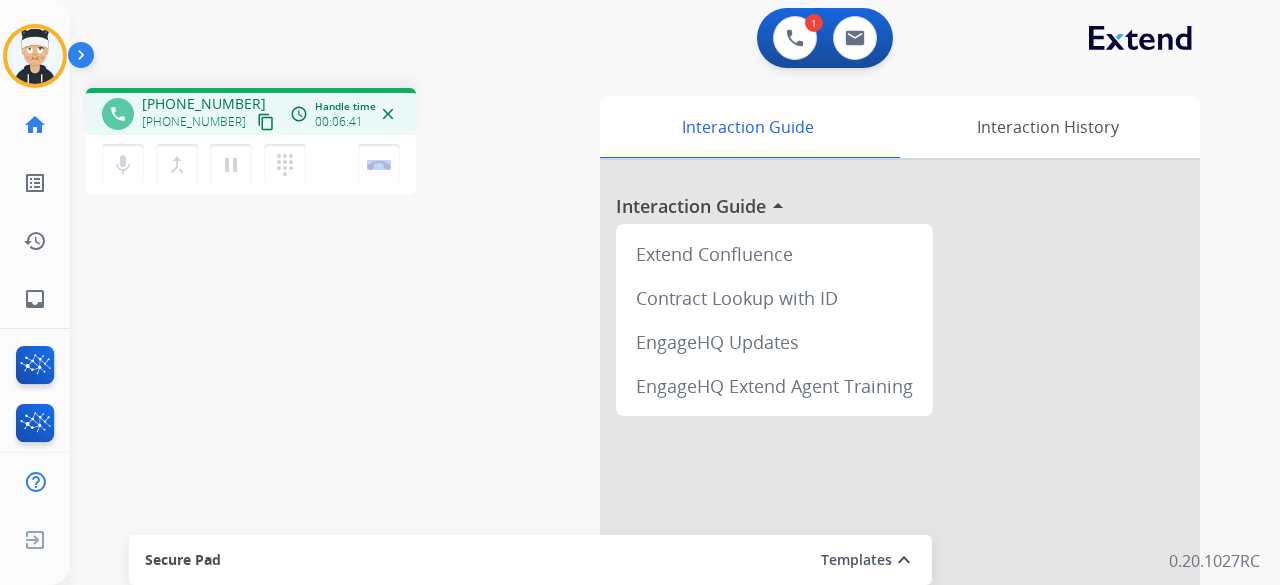 click on "phone [PHONE_NUMBER] [PHONE_NUMBER] content_copy access_time Call metrics Queue   00:11 Hold   00:00 Talk   06:42 Total   06:52 Handle time 00:06:41 close mic Mute merge_type Bridge pause Hold dialpad Dialpad Disconnect swap_horiz Break voice bridge close_fullscreen Connect 3-Way Call merge_type Separate 3-Way Call  Interaction Guide   Interaction History  Interaction Guide arrow_drop_up  Extend Confluence   Contract Lookup with ID   EngageHQ Updates   EngageHQ Extend Agent Training  Secure Pad Templates expand_less Choose a template Save" at bounding box center [651, 489] 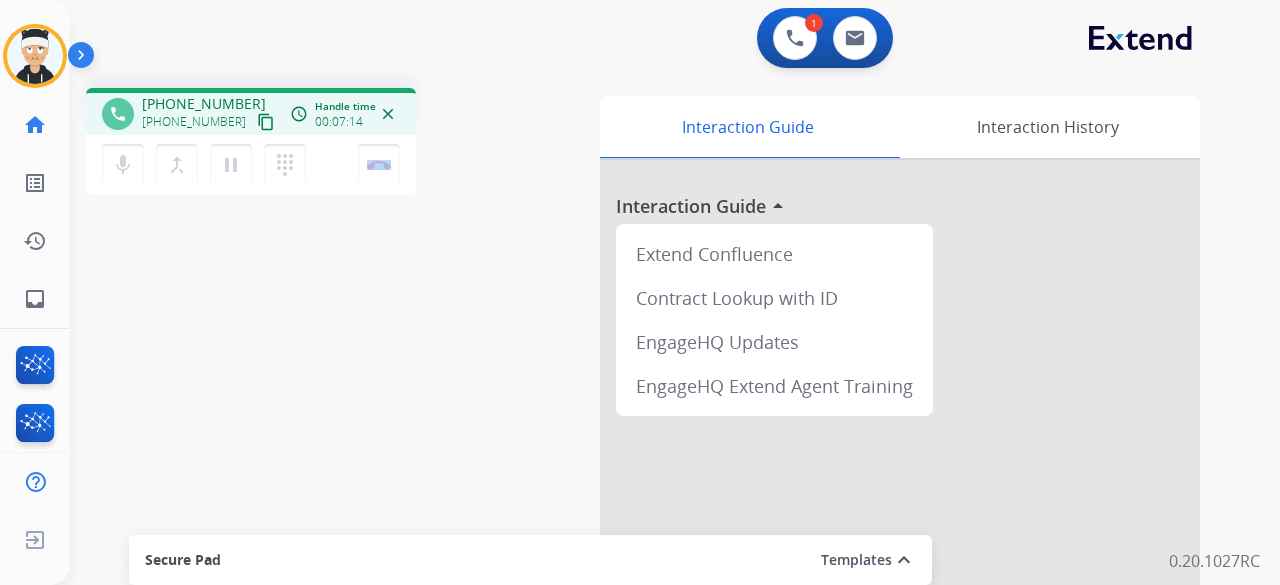 click on "phone [PHONE_NUMBER] [PHONE_NUMBER] content_copy access_time Call metrics Queue   00:11 Hold   00:00 Talk   07:15 Total   07:25 Handle time 00:07:14 close mic Mute merge_type Bridge pause Hold dialpad Dialpad Disconnect swap_horiz Break voice bridge close_fullscreen Connect 3-Way Call merge_type Separate 3-Way Call  Interaction Guide   Interaction History  Interaction Guide arrow_drop_up  Extend Confluence   Contract Lookup with ID   EngageHQ Updates   EngageHQ Extend Agent Training  Secure Pad Templates expand_less Choose a template Save" at bounding box center (651, 489) 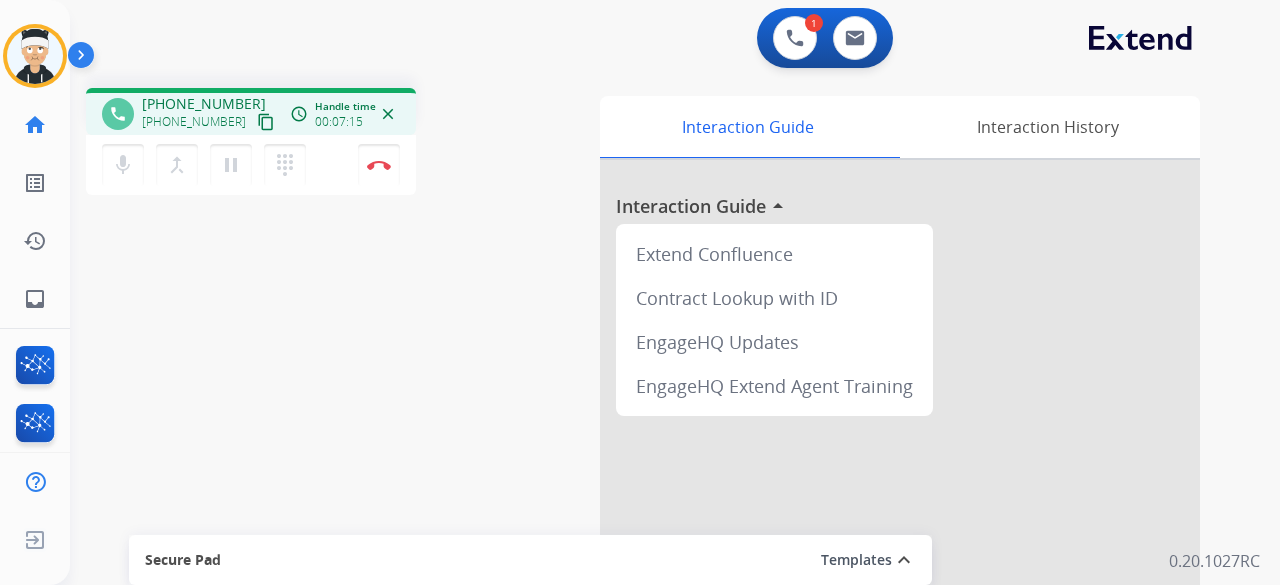 click on "1 Voice Interactions  0  Email Interactions" at bounding box center (663, 40) 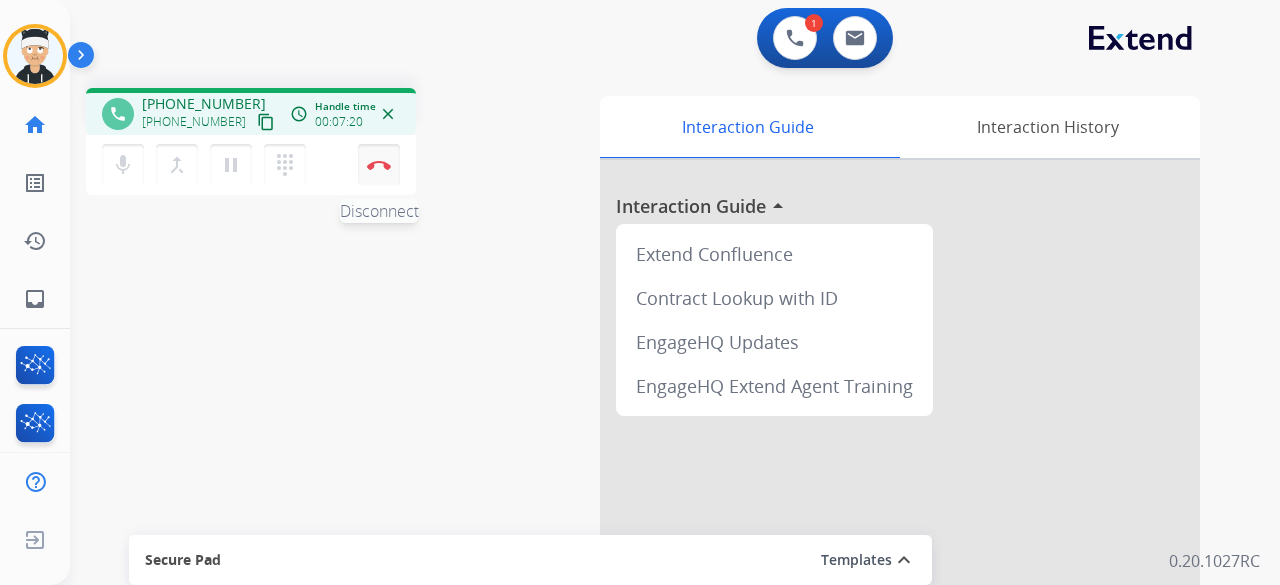 click on "Disconnect" at bounding box center (379, 165) 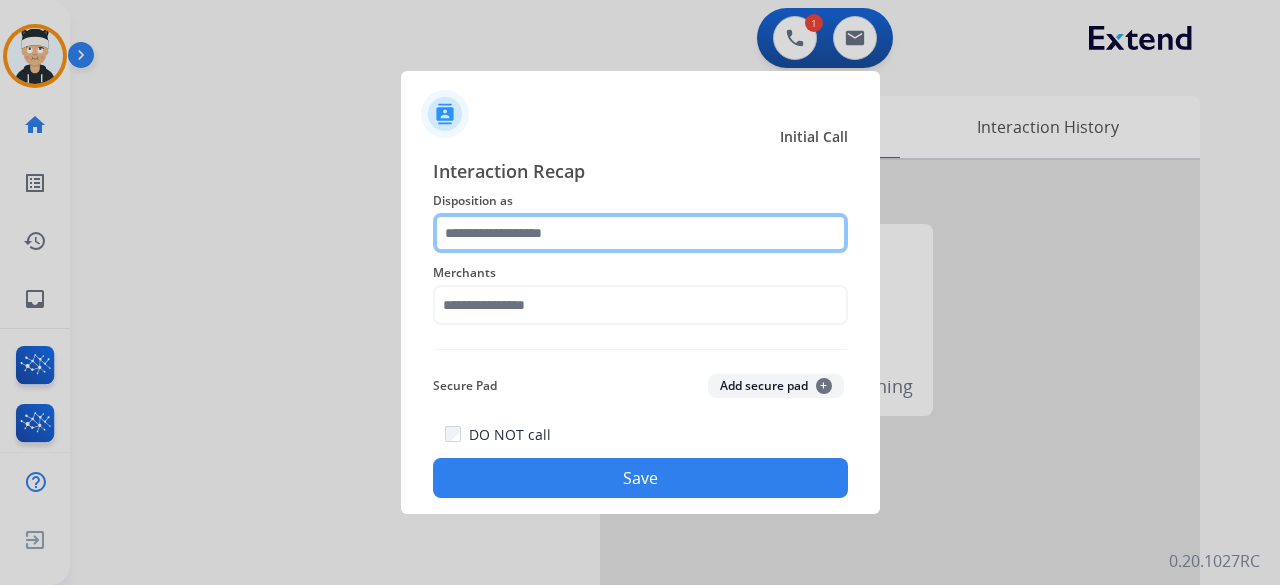 click 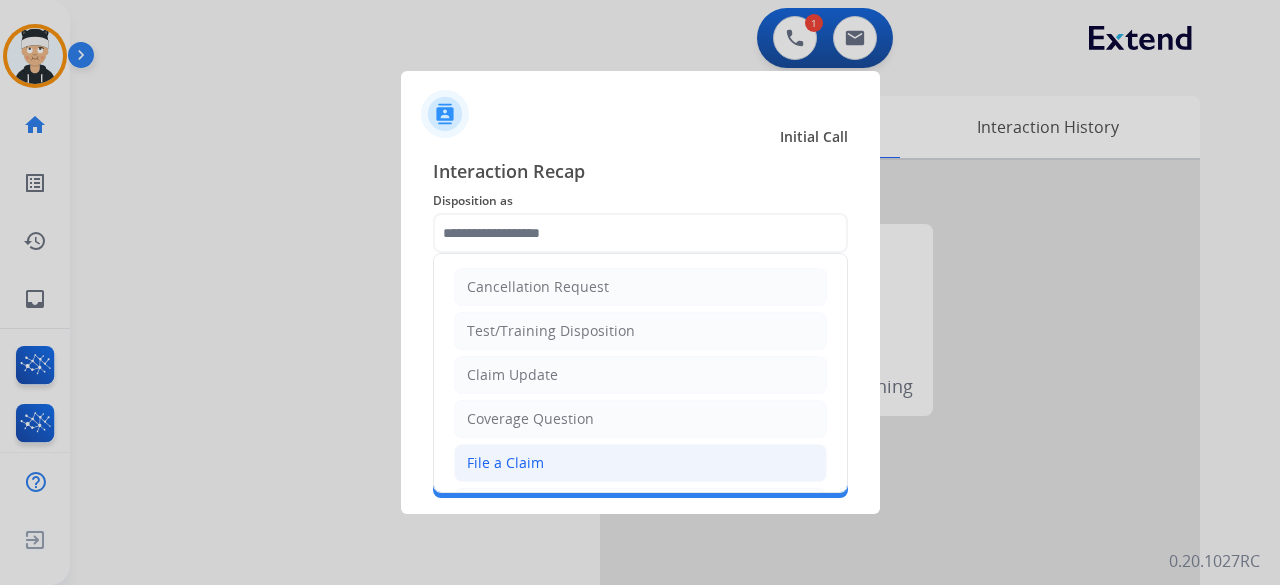 click on "File a Claim" 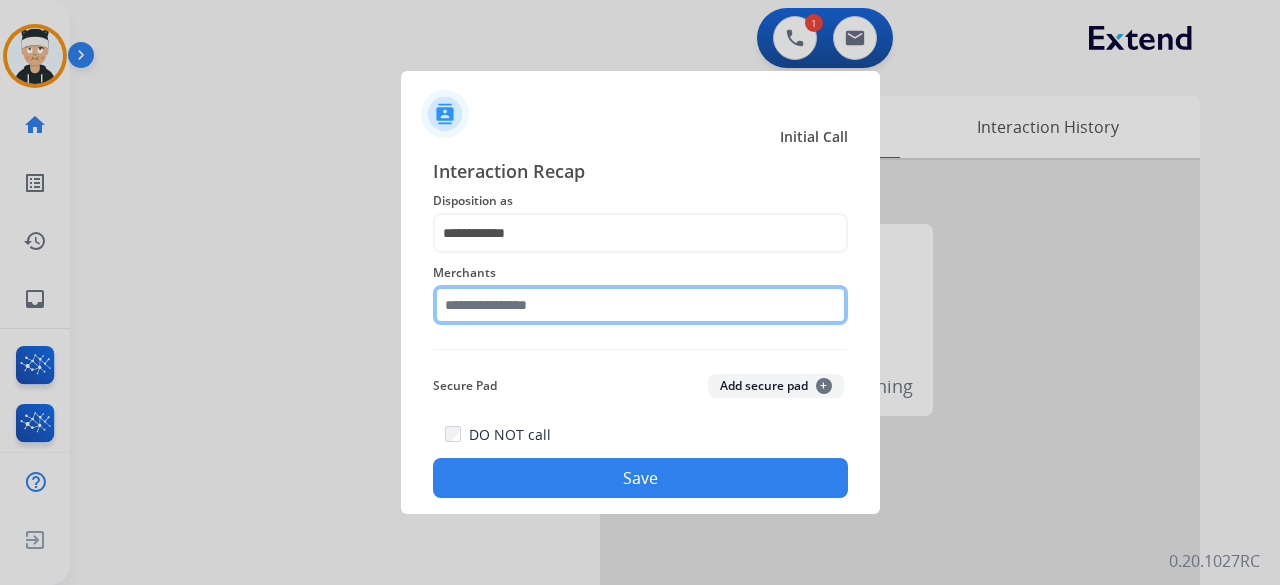 click 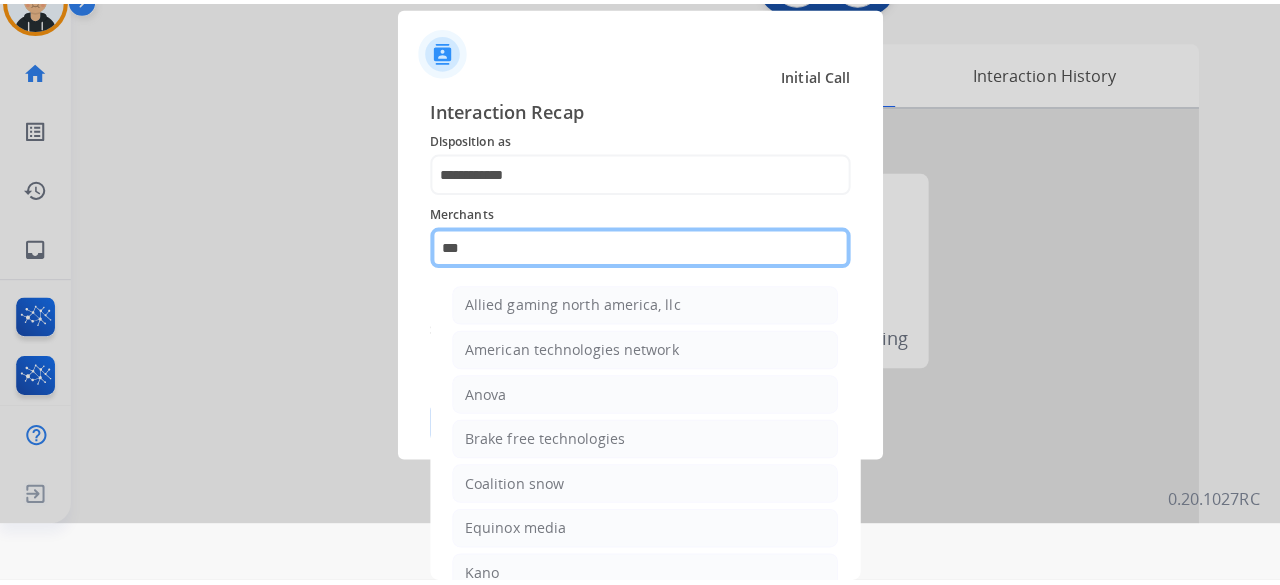 scroll, scrollTop: 0, scrollLeft: 0, axis: both 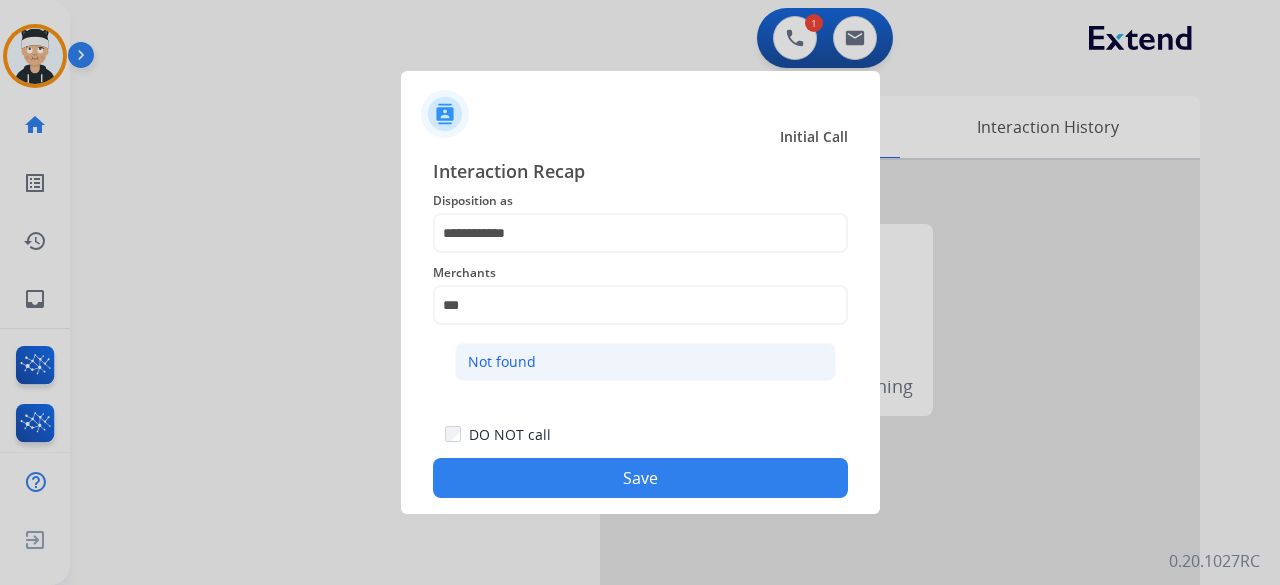 click on "Not found" 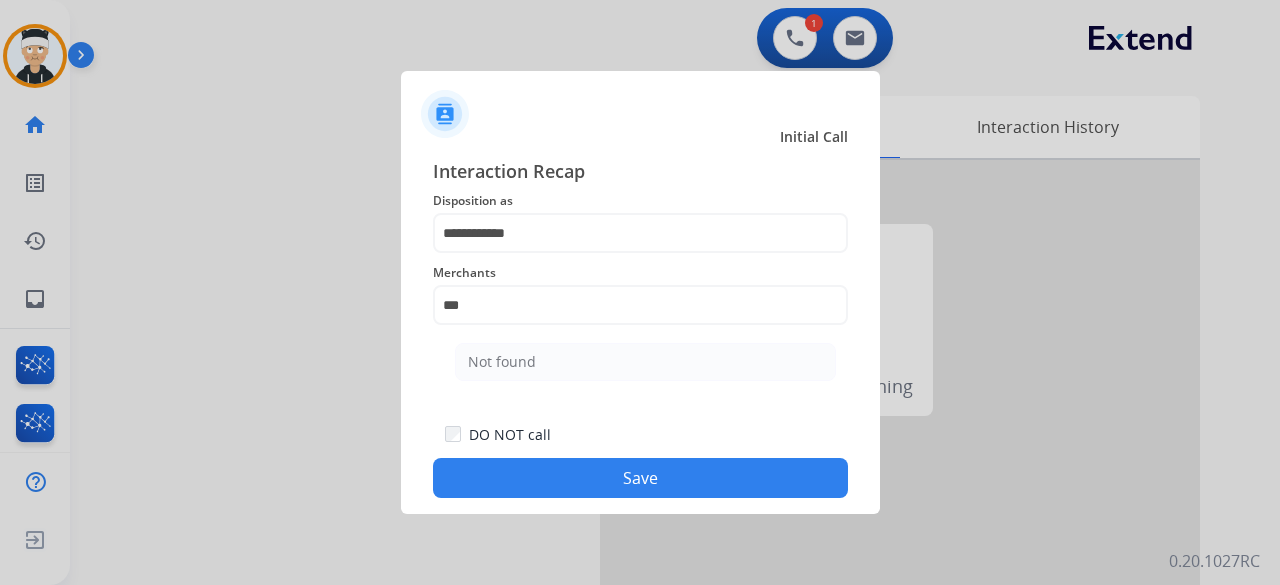 type on "*********" 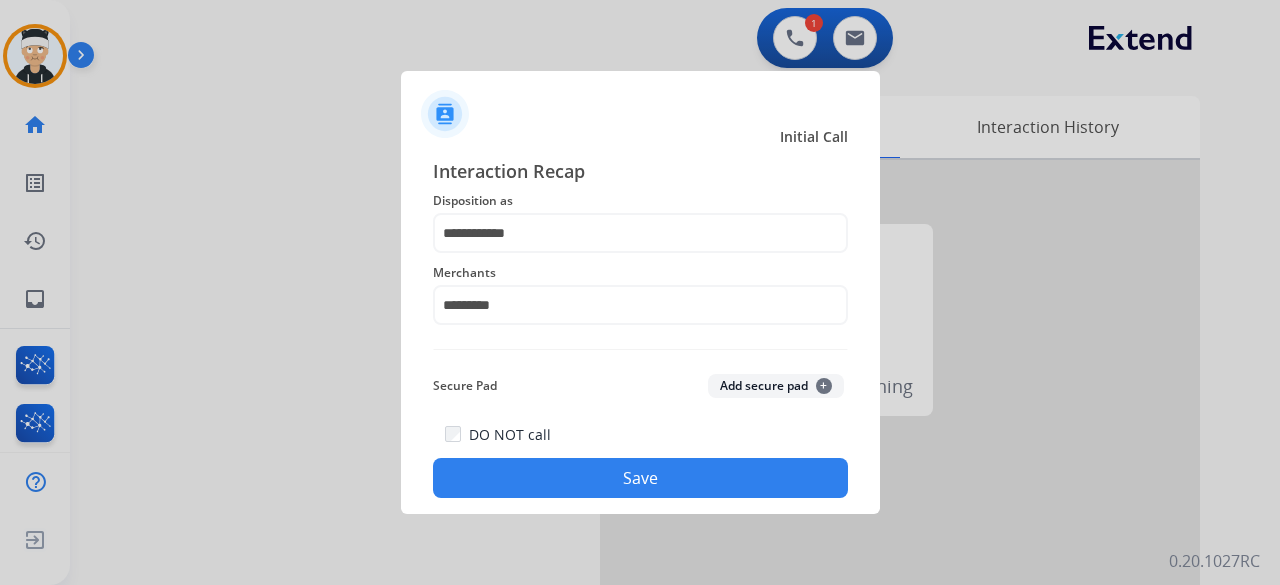 click on "Save" 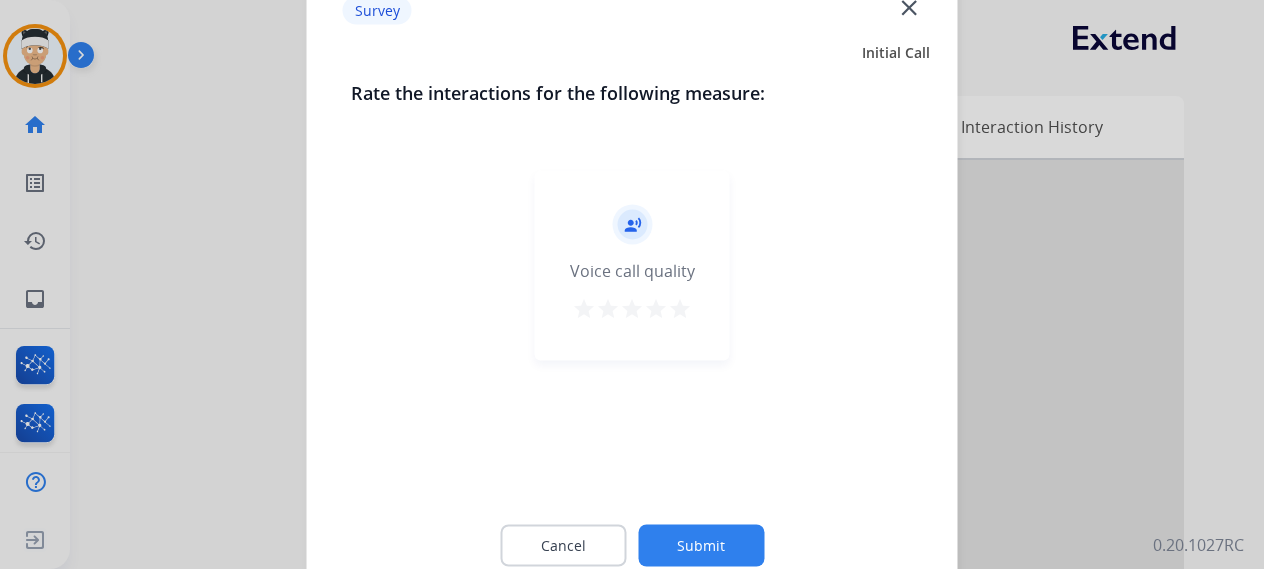 click on "star" at bounding box center [680, 308] 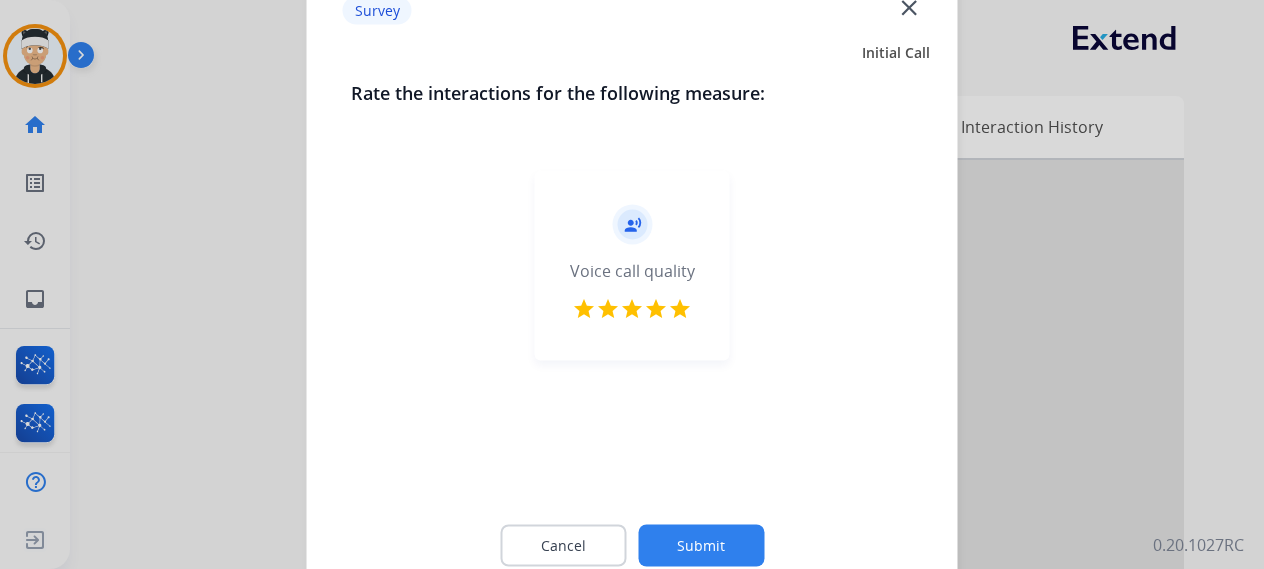 click on "Submit" 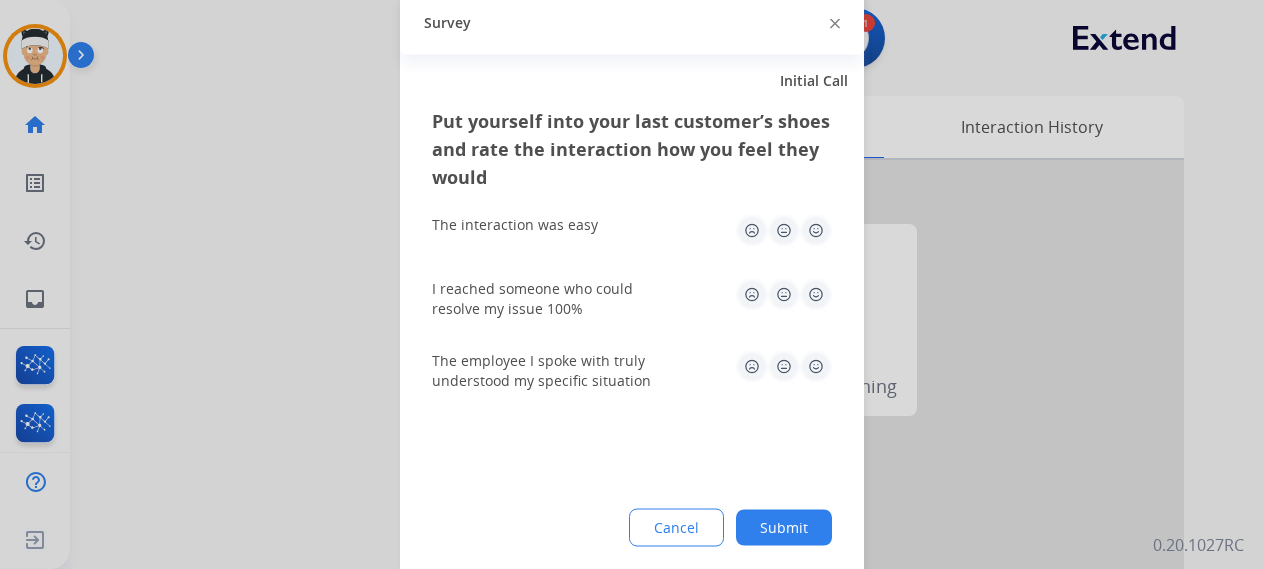 click 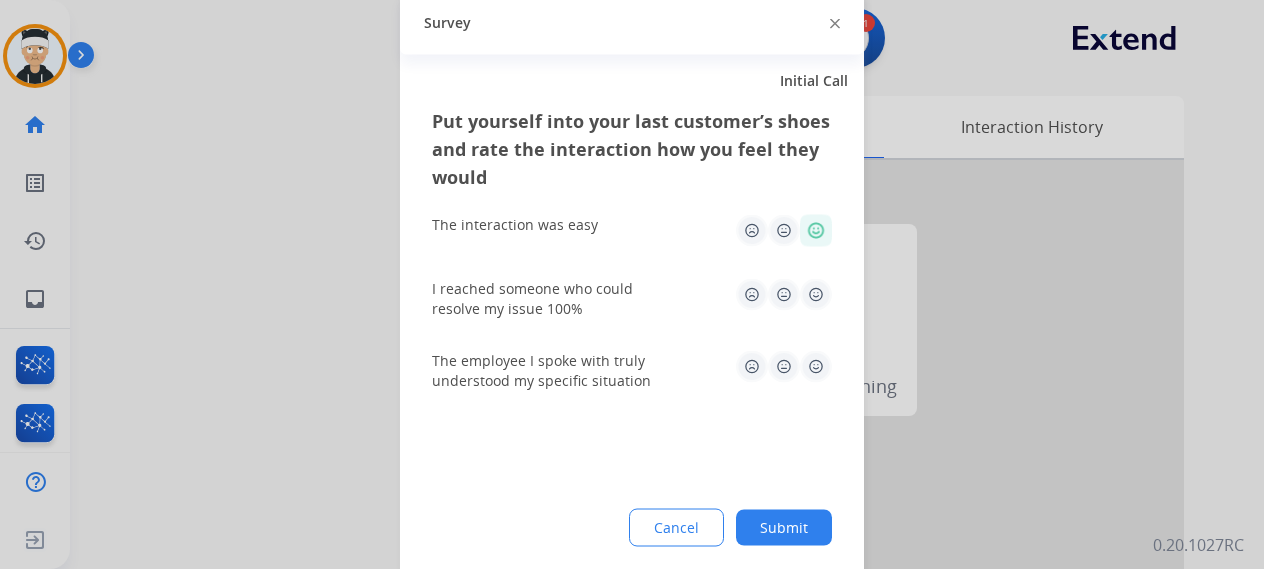 click 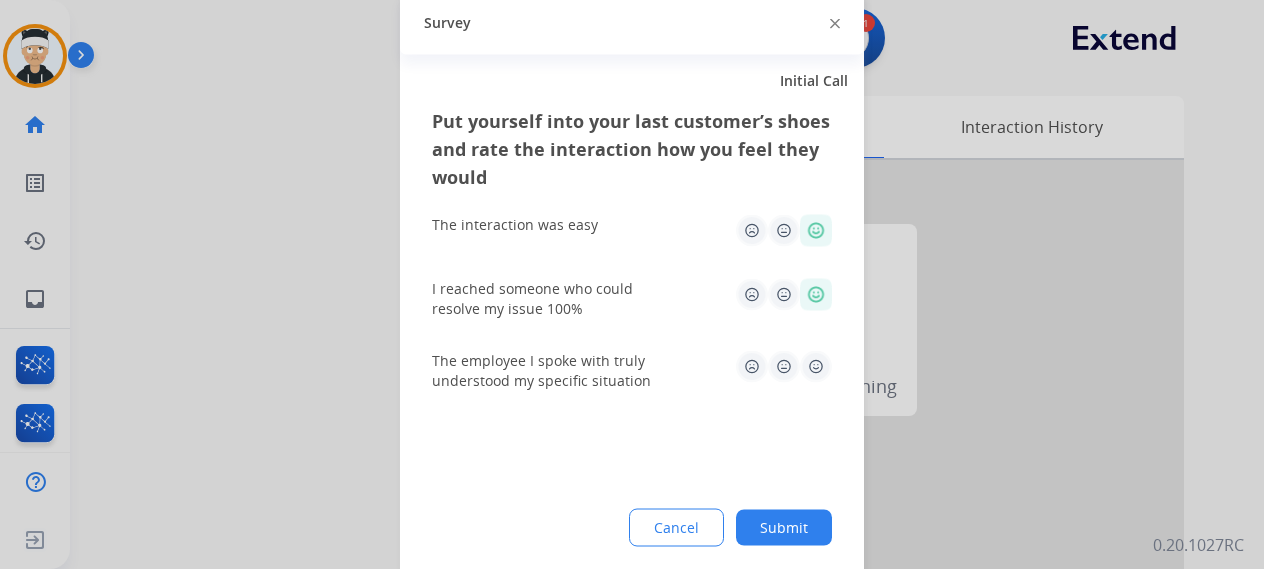 click 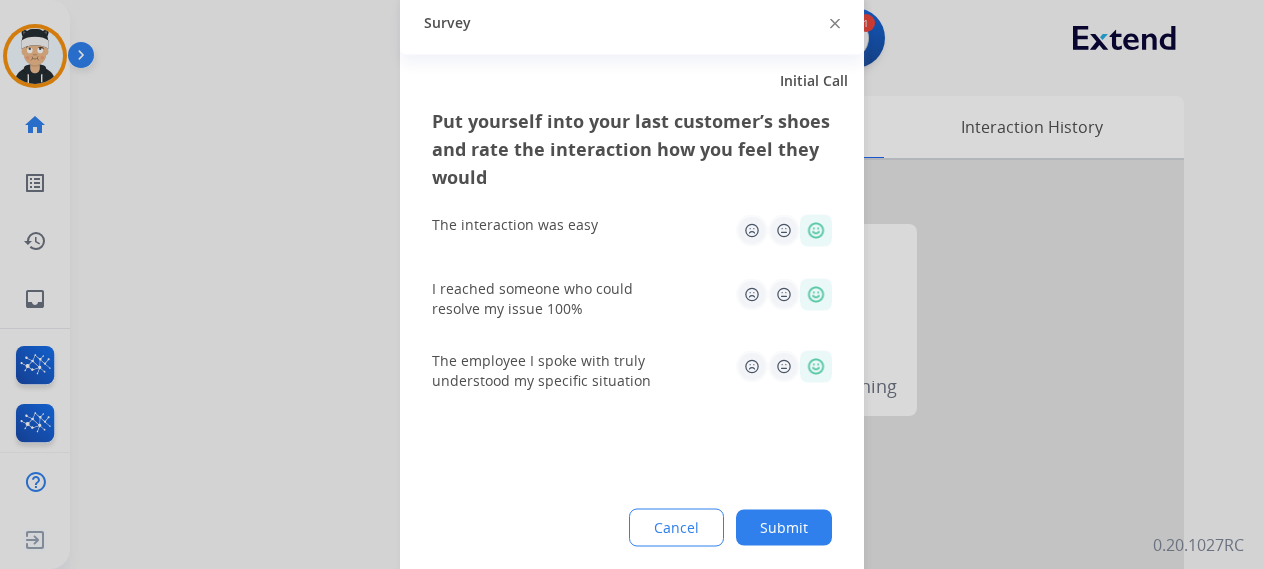 click on "Submit" 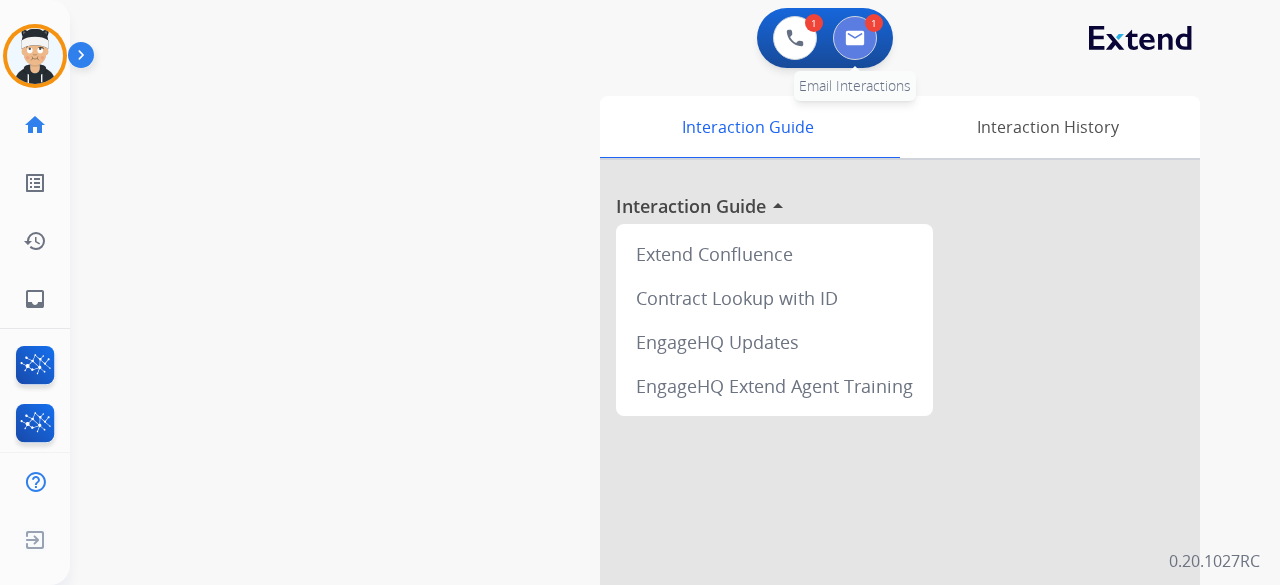 click at bounding box center [855, 38] 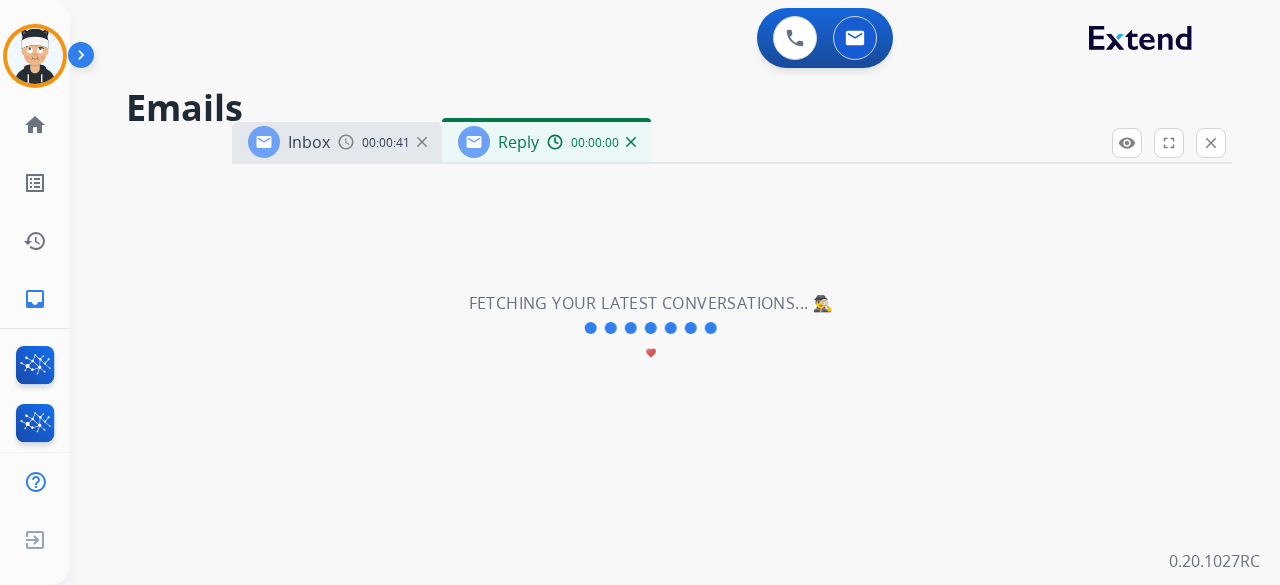 select on "**********" 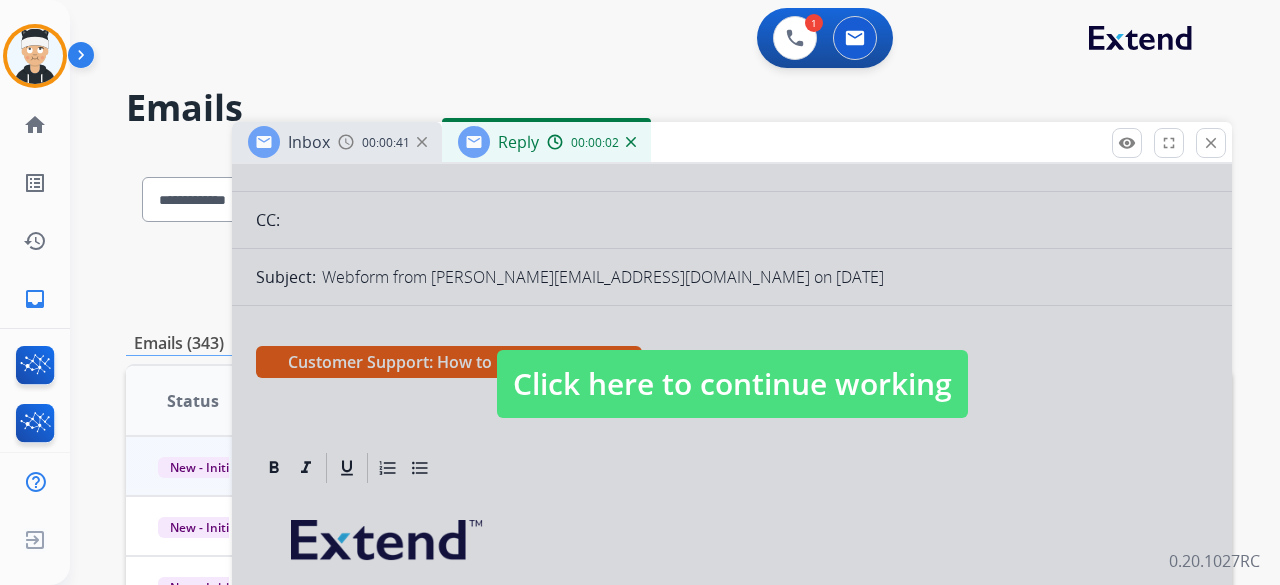 scroll, scrollTop: 200, scrollLeft: 0, axis: vertical 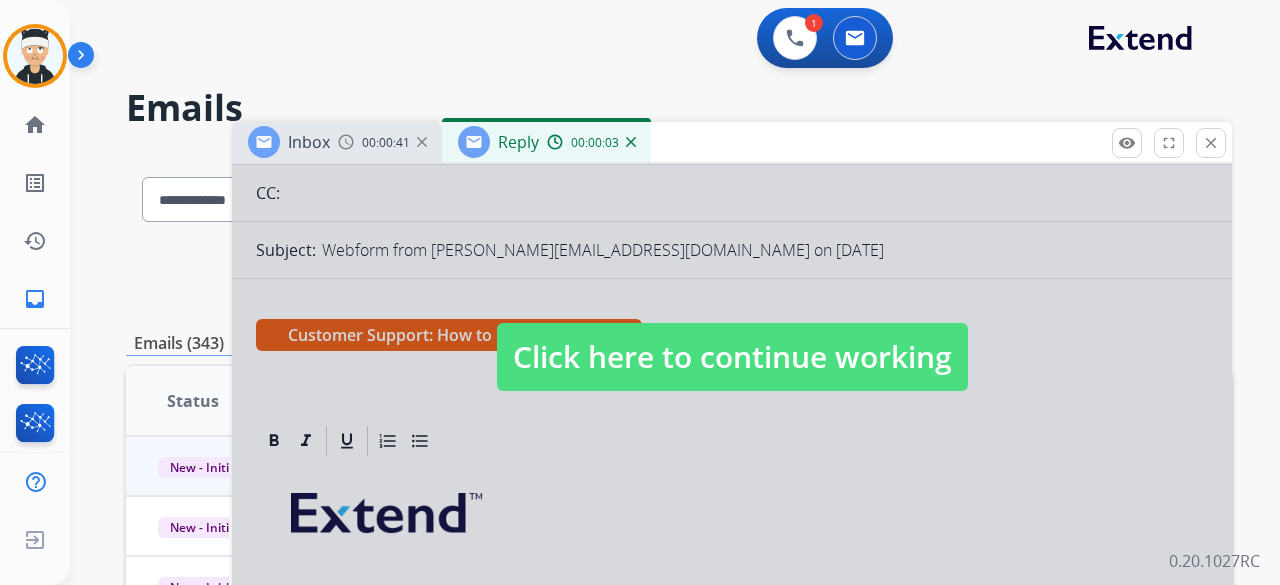 click on "Click here to continue working" at bounding box center (732, 357) 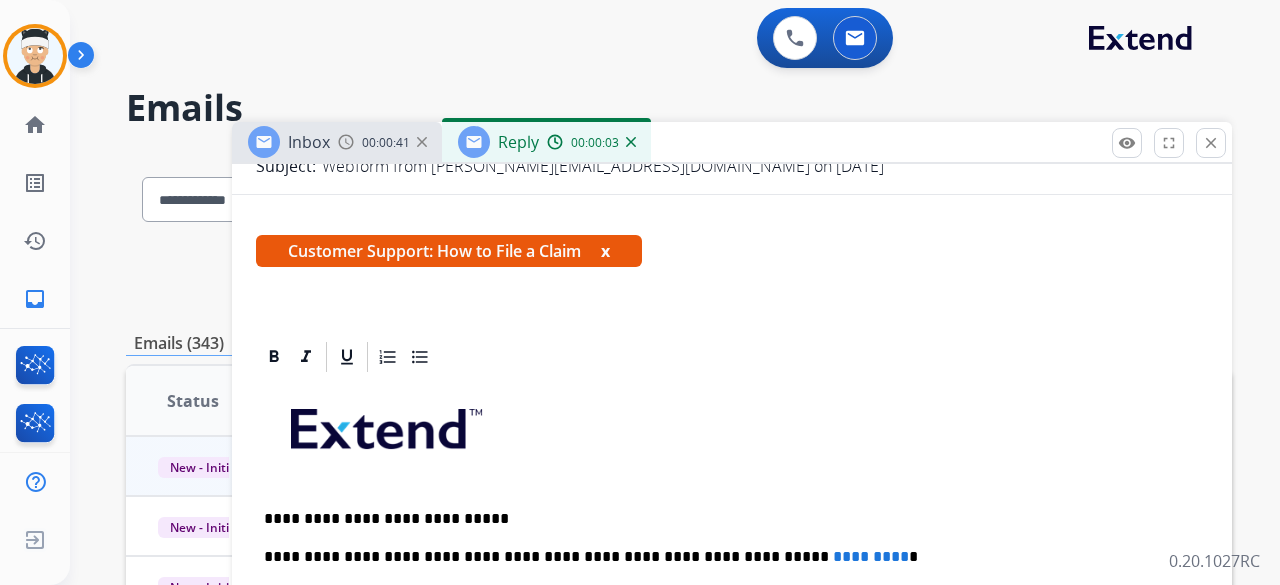 scroll, scrollTop: 475, scrollLeft: 0, axis: vertical 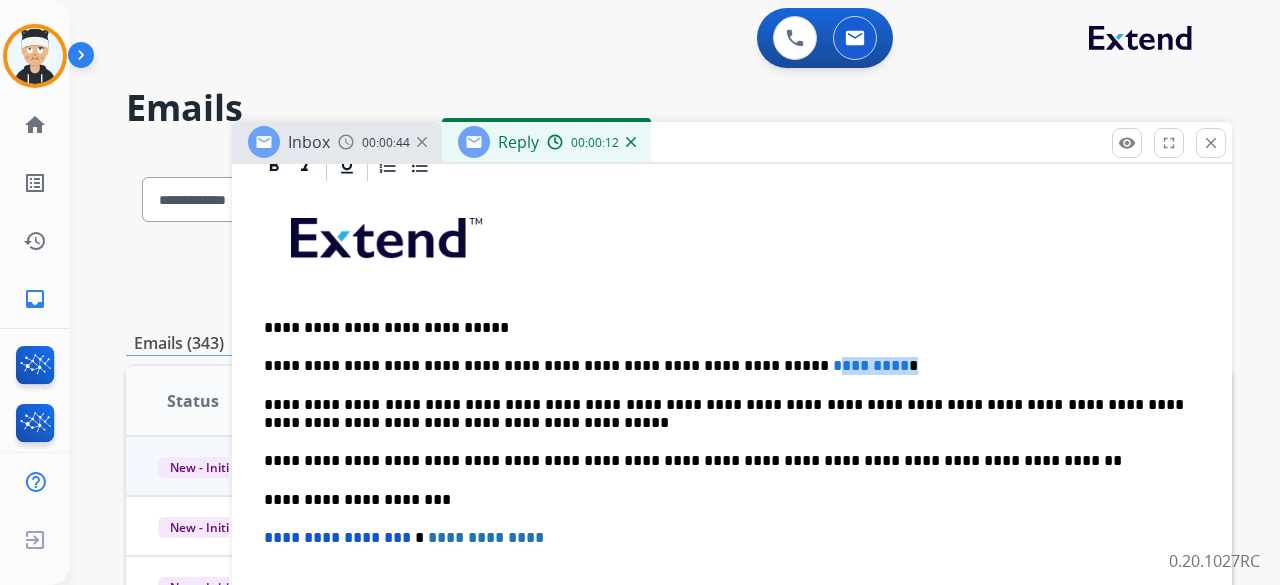 drag, startPoint x: 826, startPoint y: 362, endPoint x: 730, endPoint y: 363, distance: 96.00521 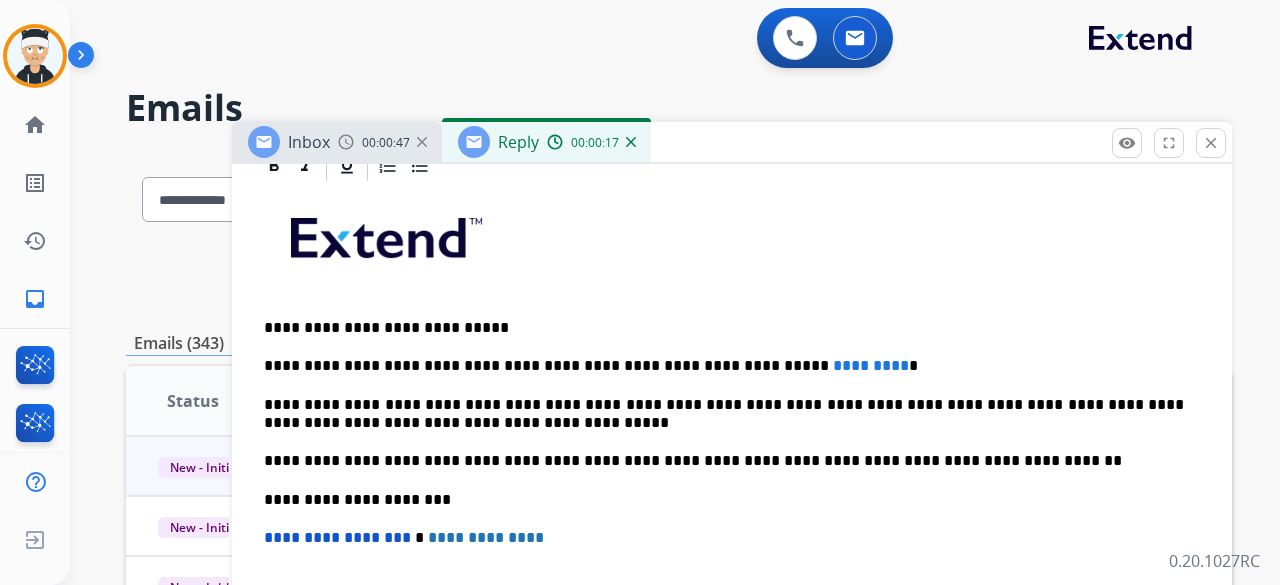 drag, startPoint x: 826, startPoint y: 369, endPoint x: 776, endPoint y: 368, distance: 50.01 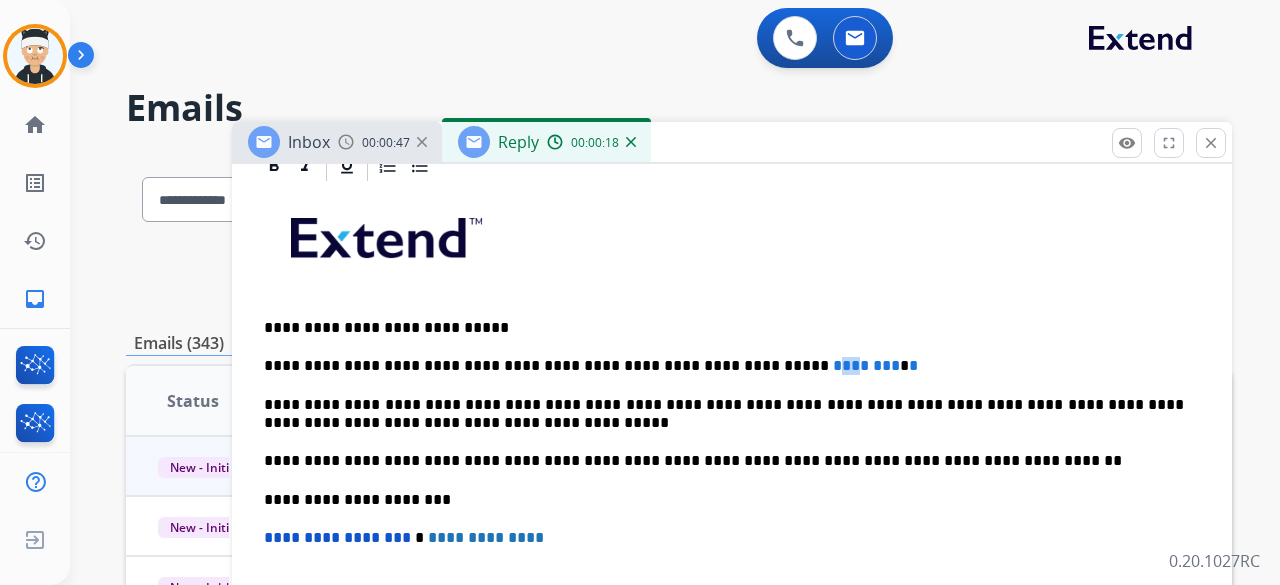 drag, startPoint x: 740, startPoint y: 367, endPoint x: 728, endPoint y: 369, distance: 12.165525 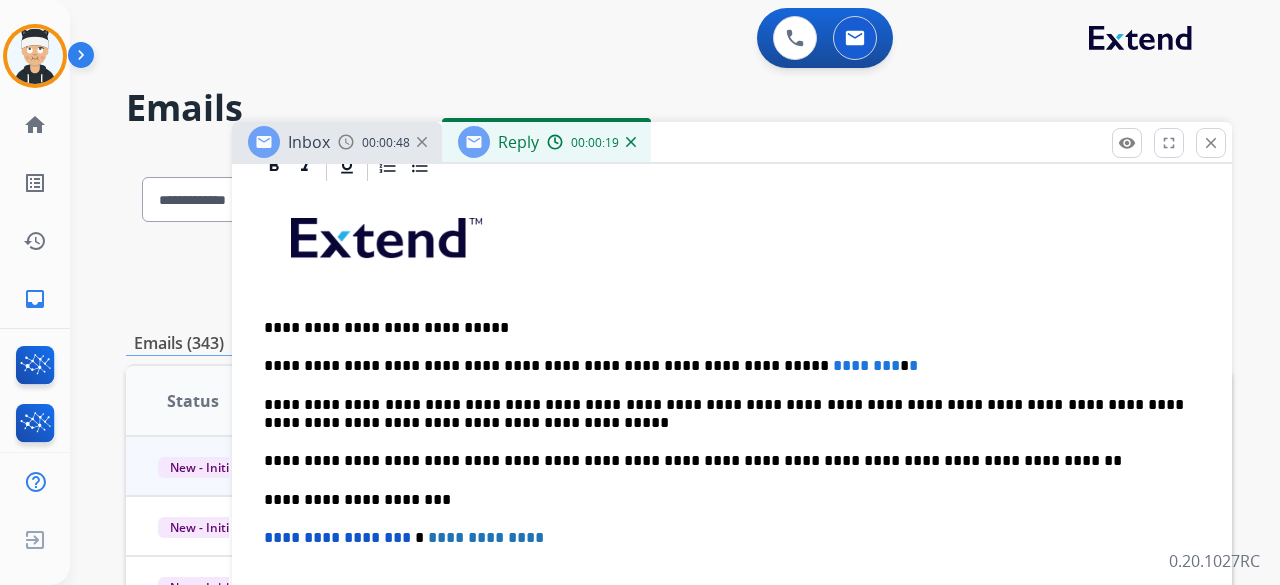 click on "**********" at bounding box center (724, 366) 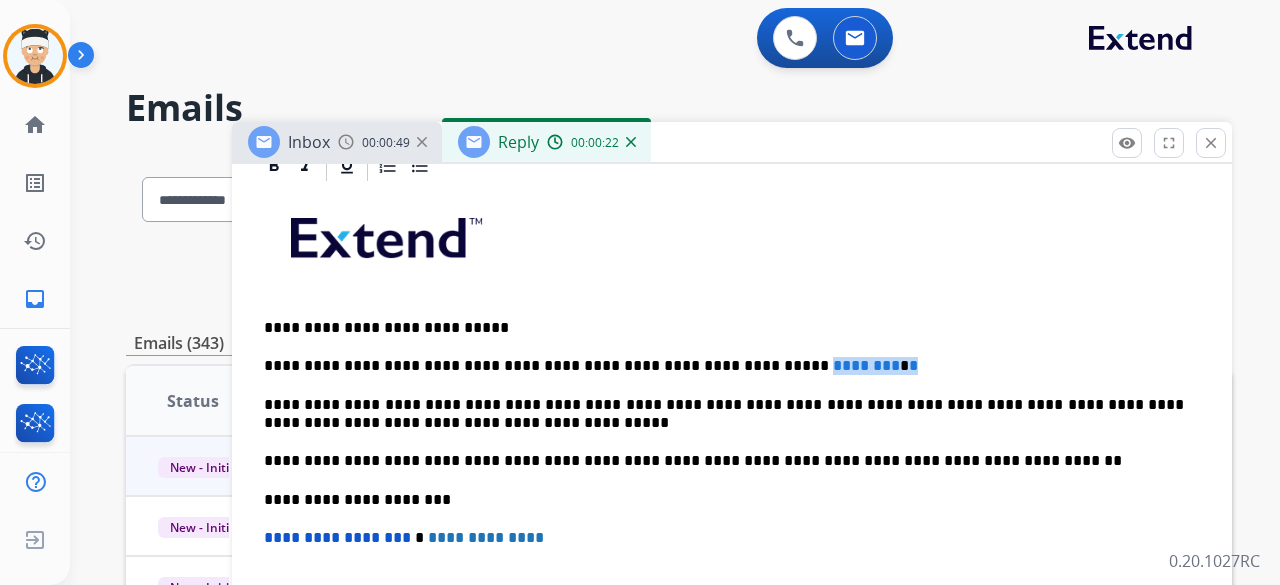 drag, startPoint x: 829, startPoint y: 363, endPoint x: 725, endPoint y: 363, distance: 104 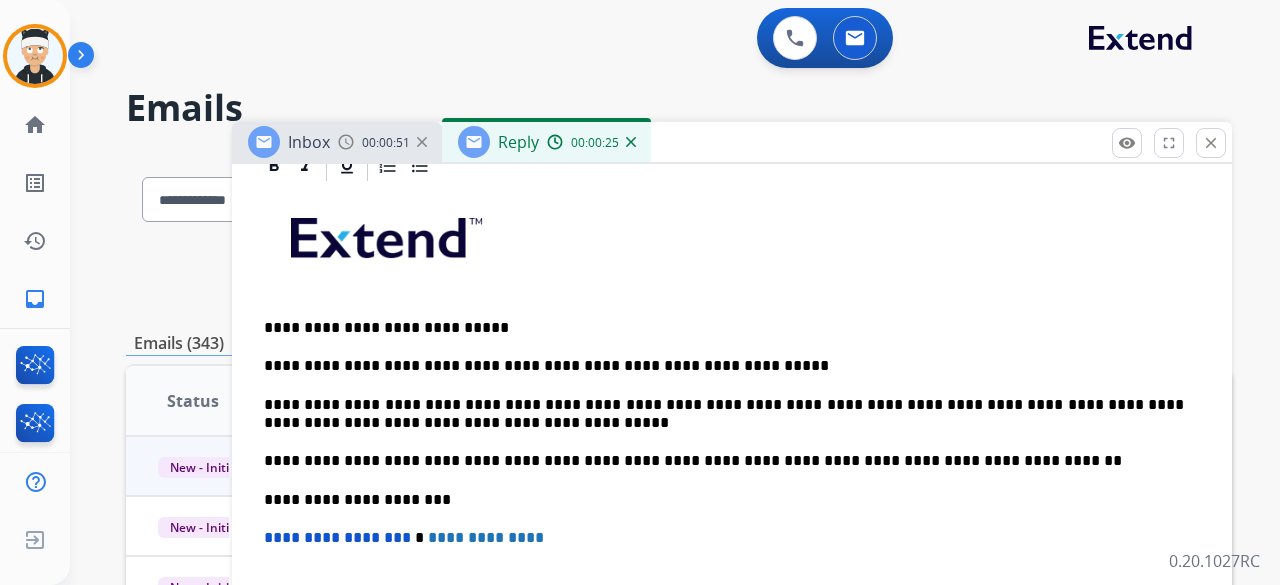 type 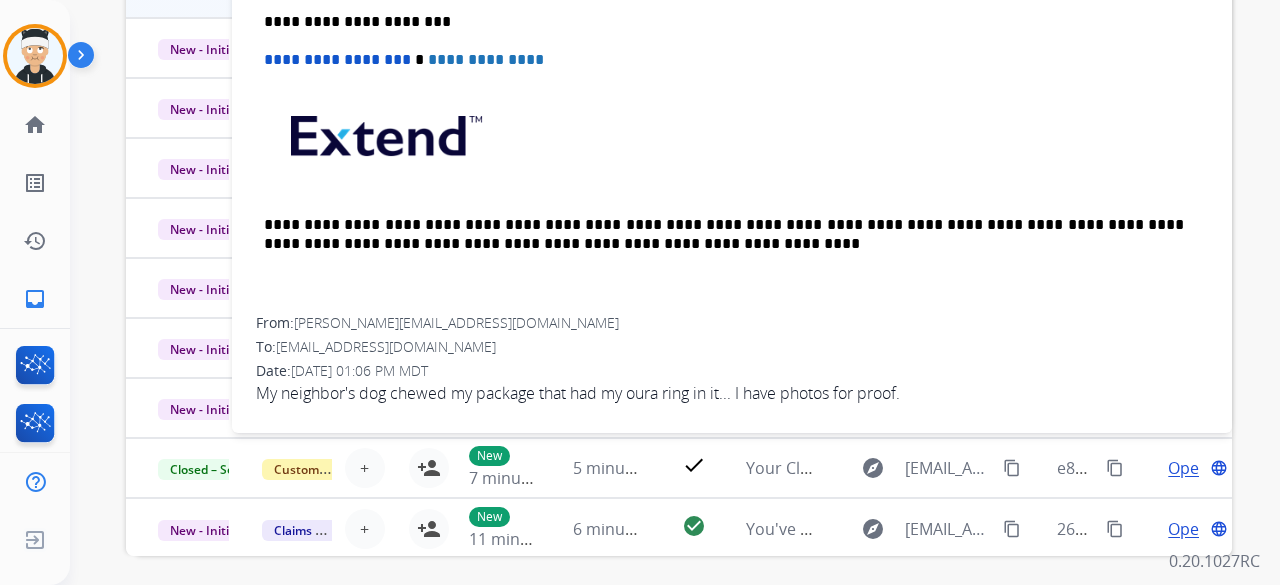 scroll, scrollTop: 452, scrollLeft: 0, axis: vertical 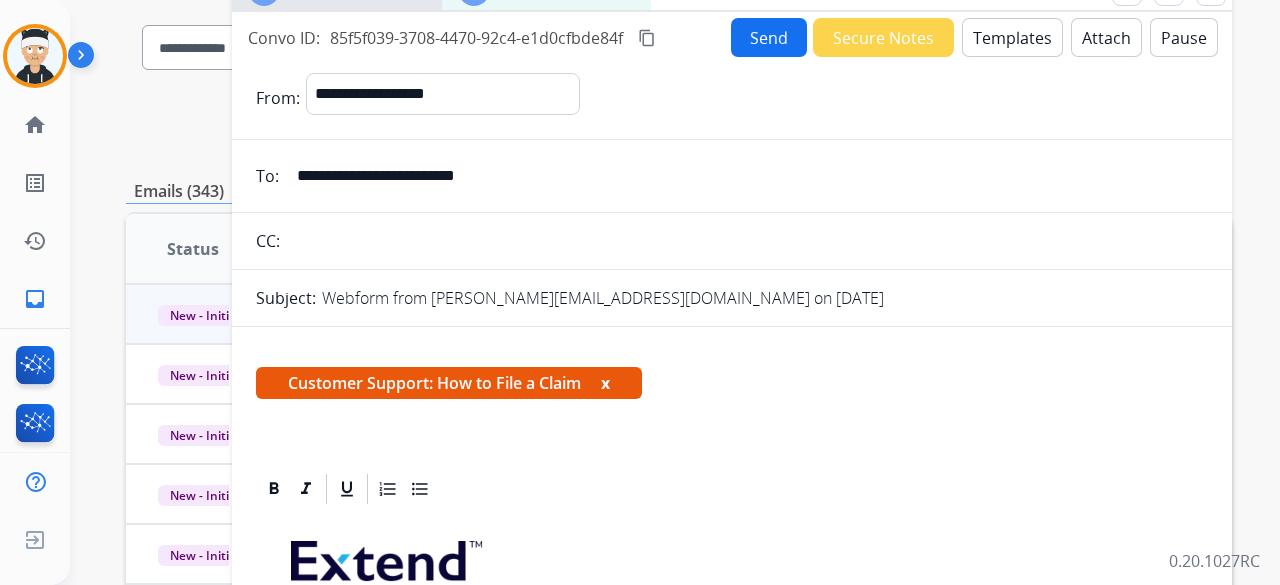 click on "Send" at bounding box center [769, 37] 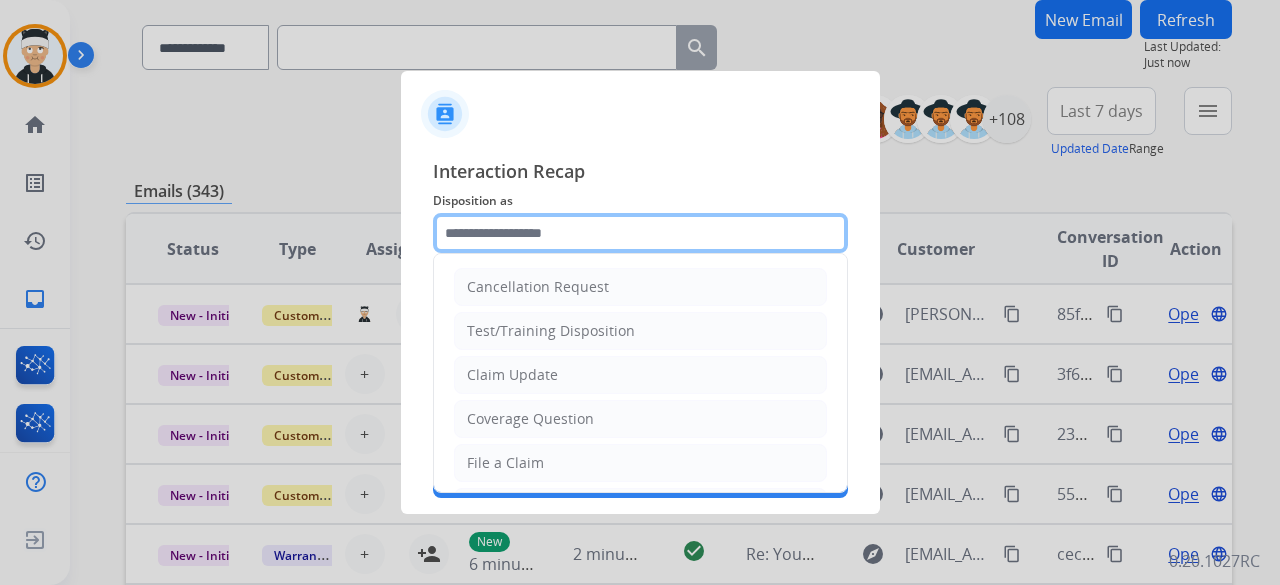 click 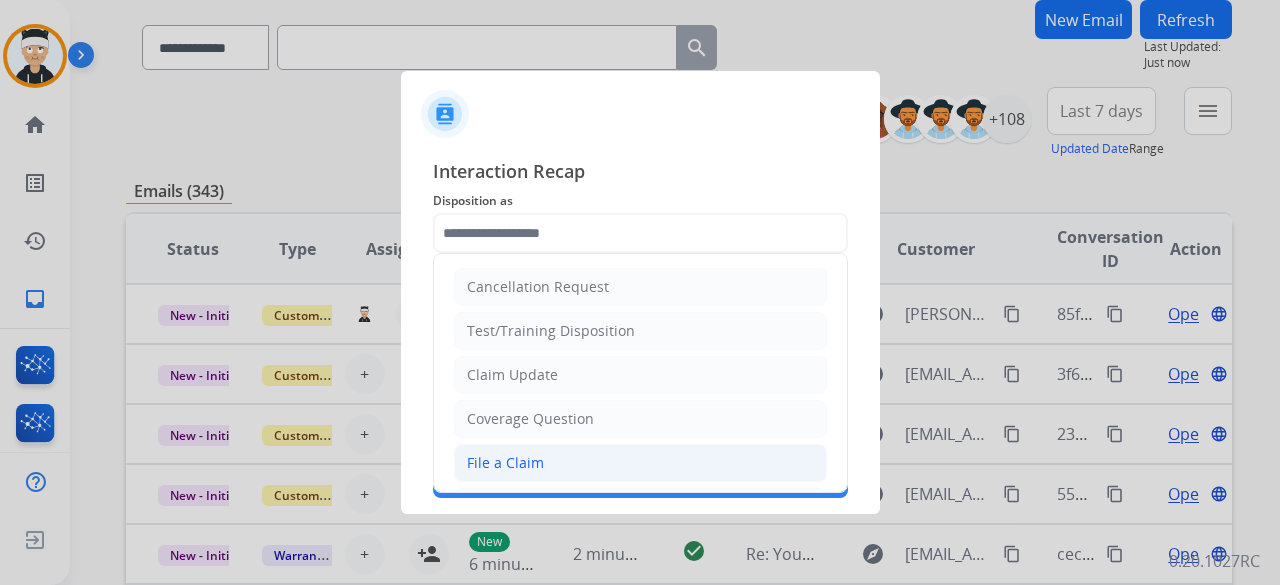click on "File a Claim" 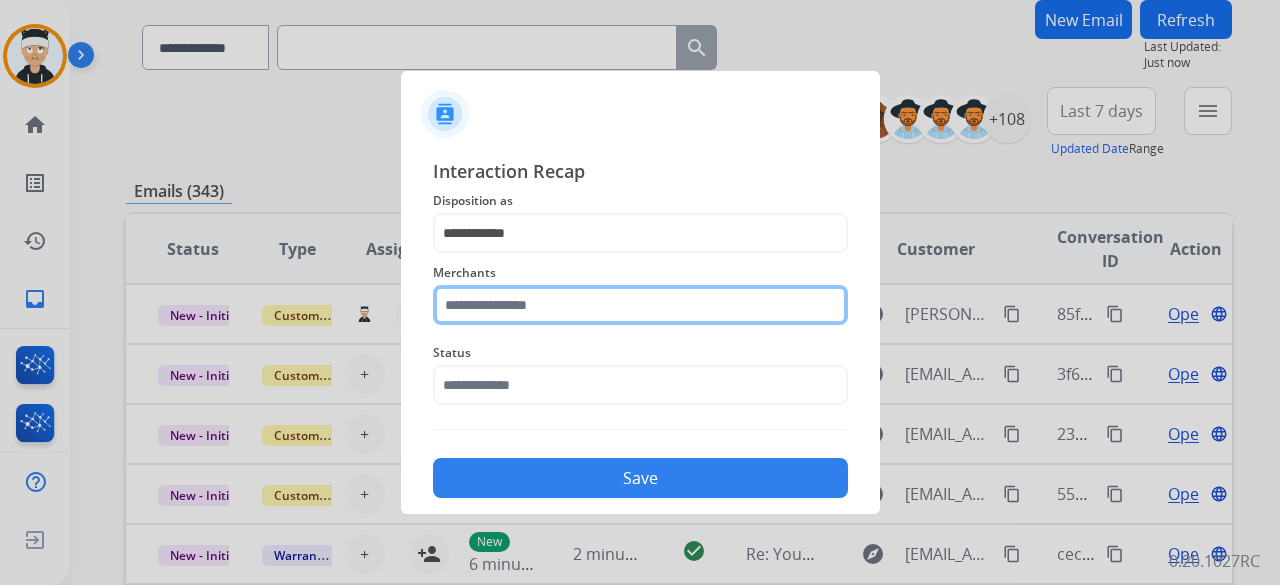 click 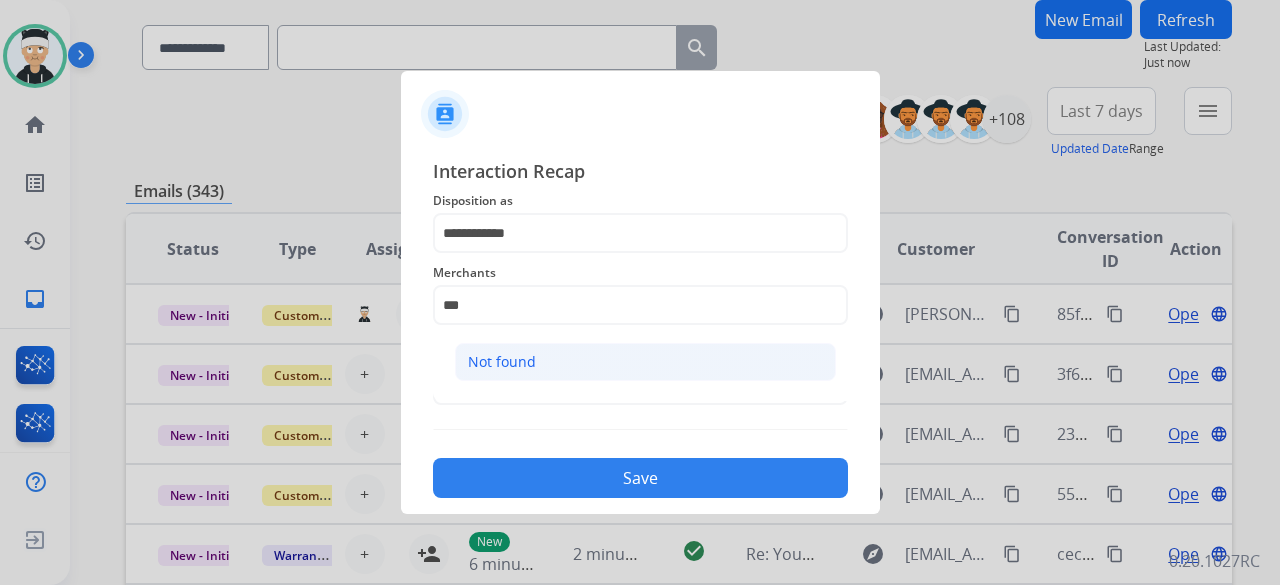 click on "Not found" 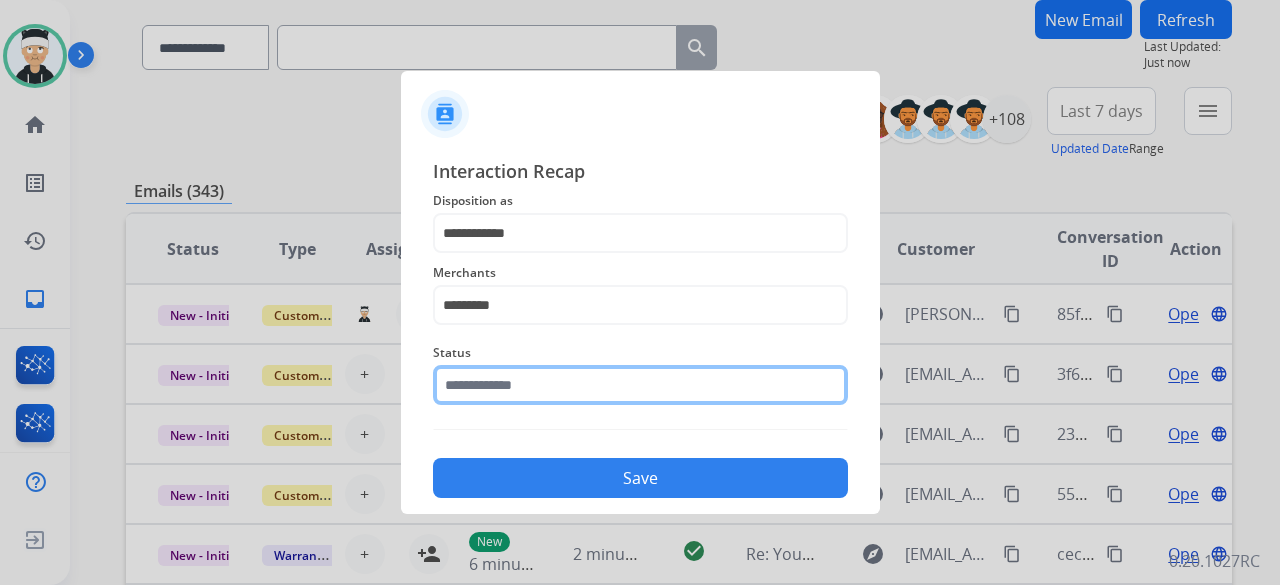 click 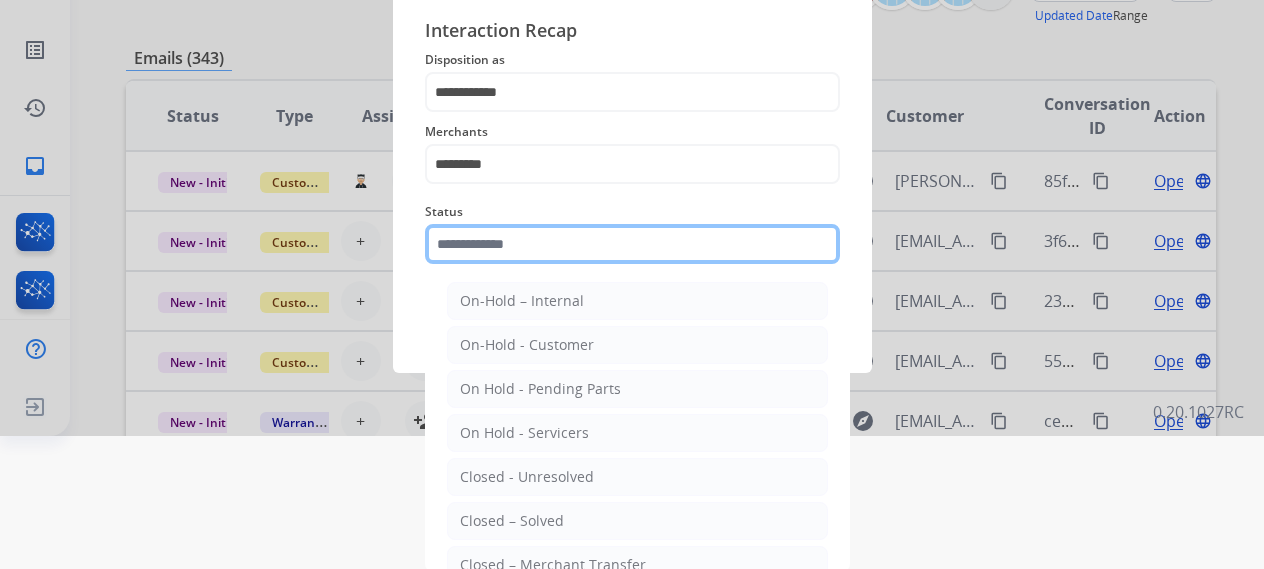 scroll, scrollTop: 136, scrollLeft: 0, axis: vertical 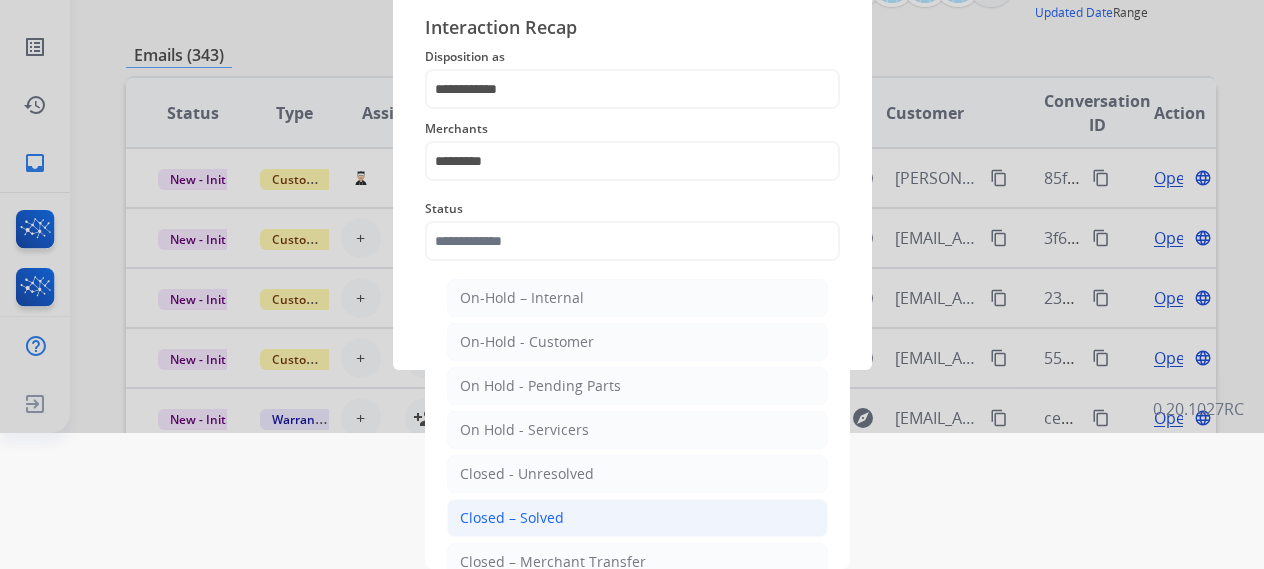 click on "Closed – Solved" 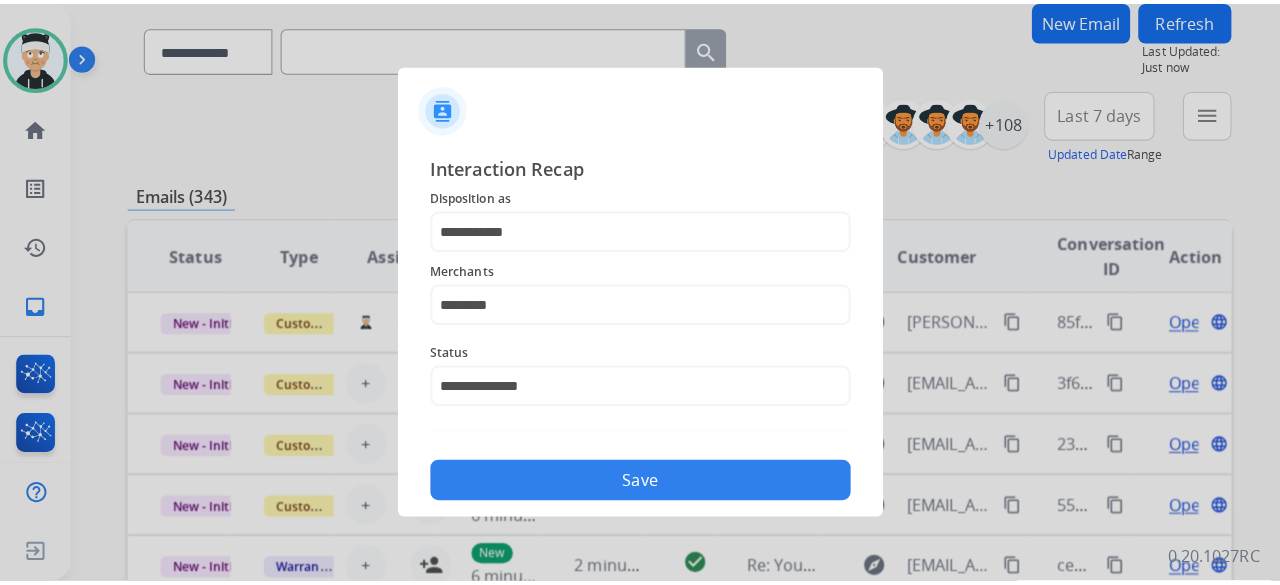 scroll, scrollTop: 0, scrollLeft: 0, axis: both 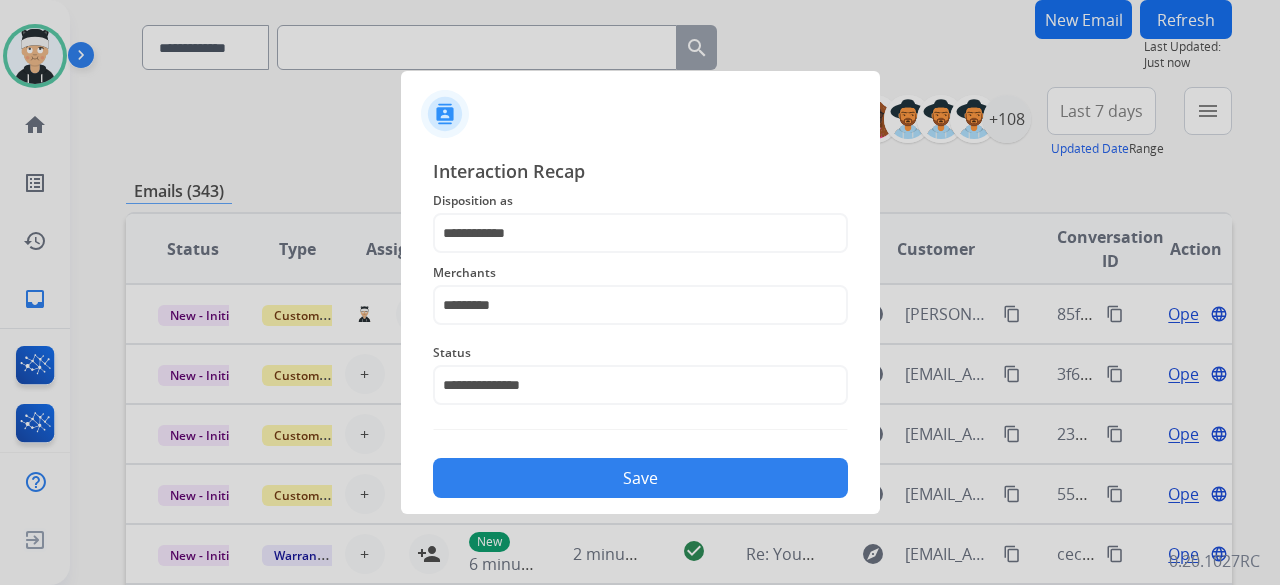 click on "Save" 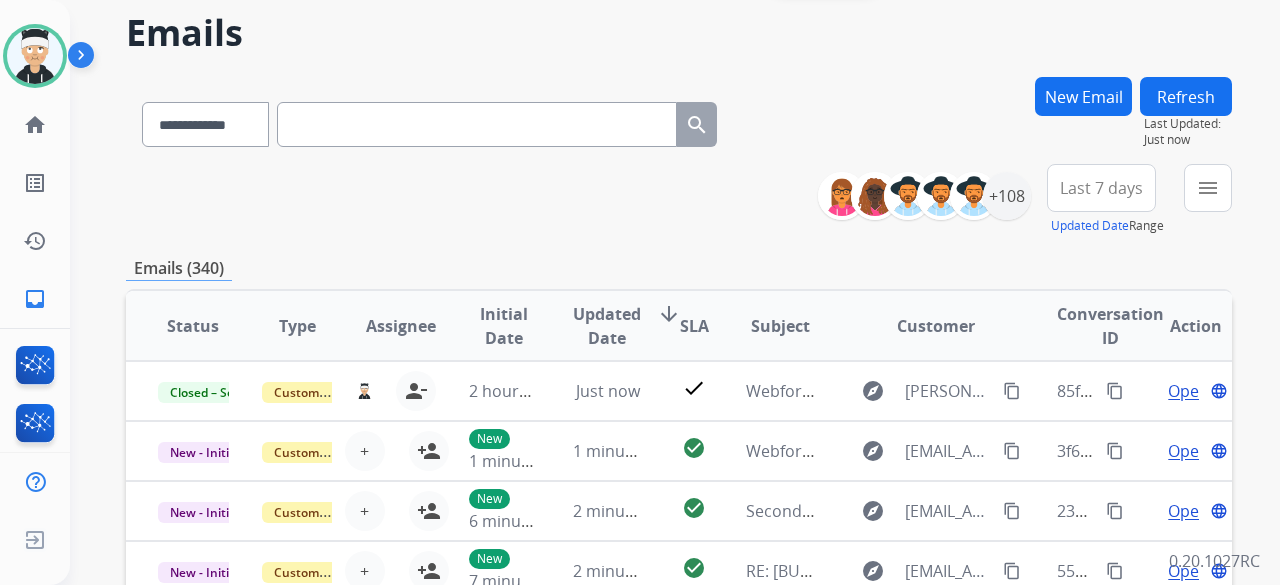 scroll, scrollTop: 100, scrollLeft: 0, axis: vertical 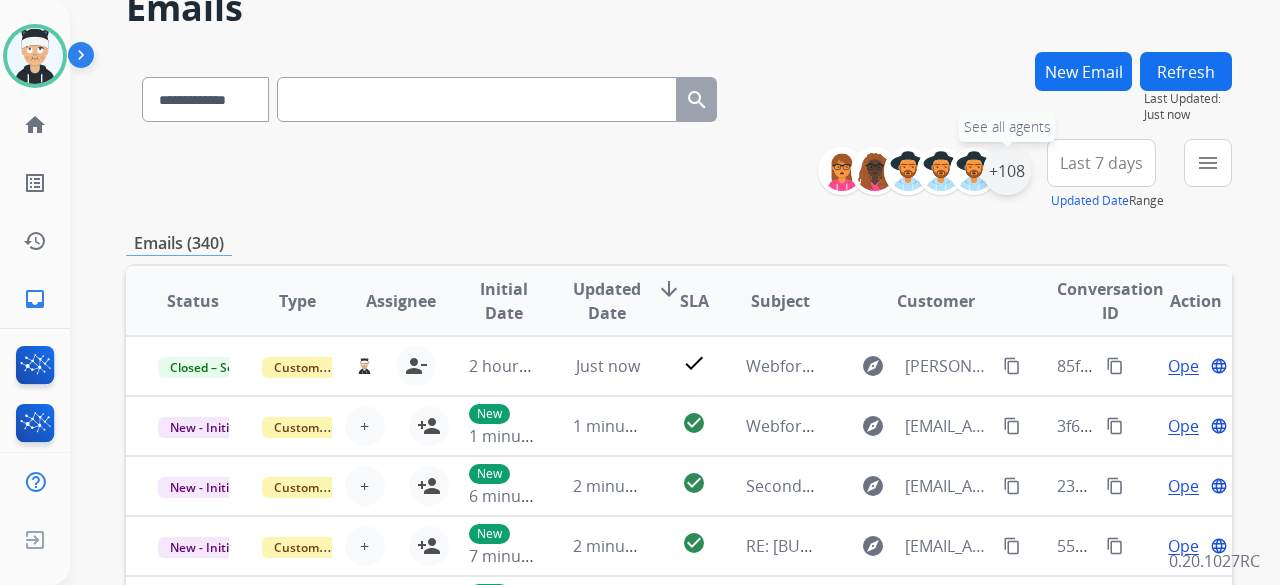 click on "+108" at bounding box center [1007, 171] 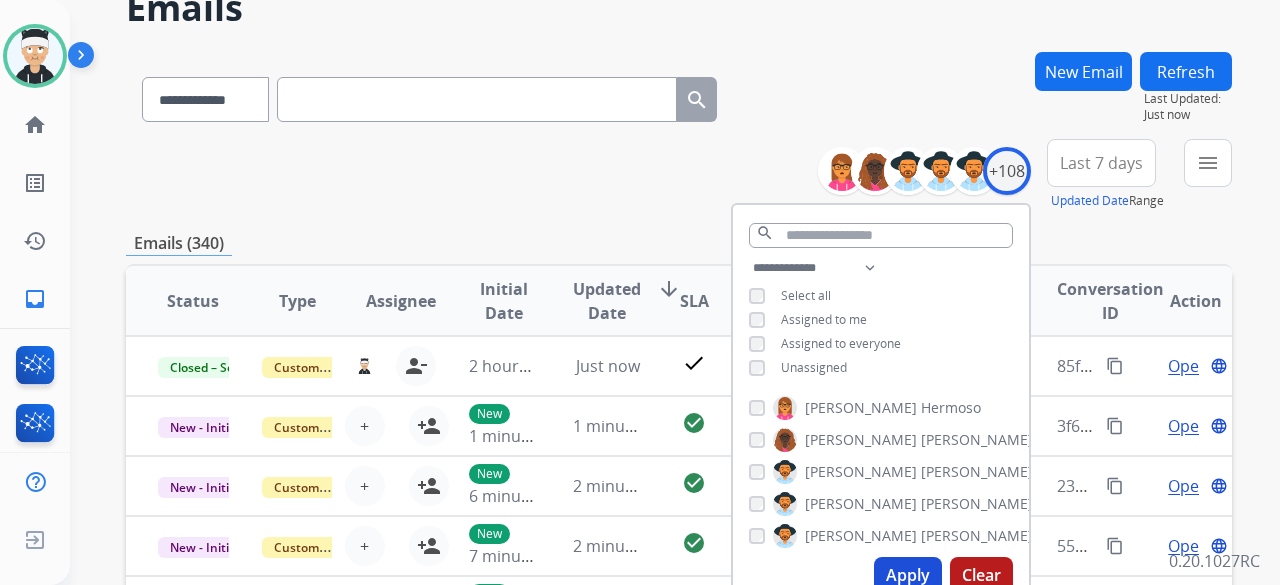 click on "Apply" at bounding box center (908, 575) 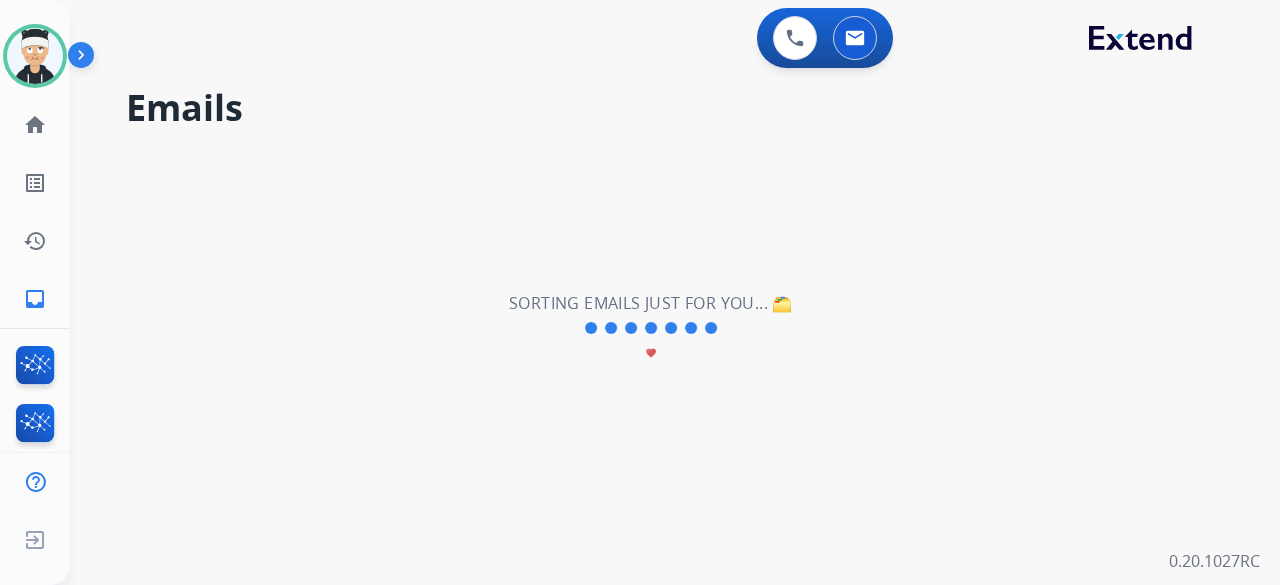 scroll, scrollTop: 0, scrollLeft: 0, axis: both 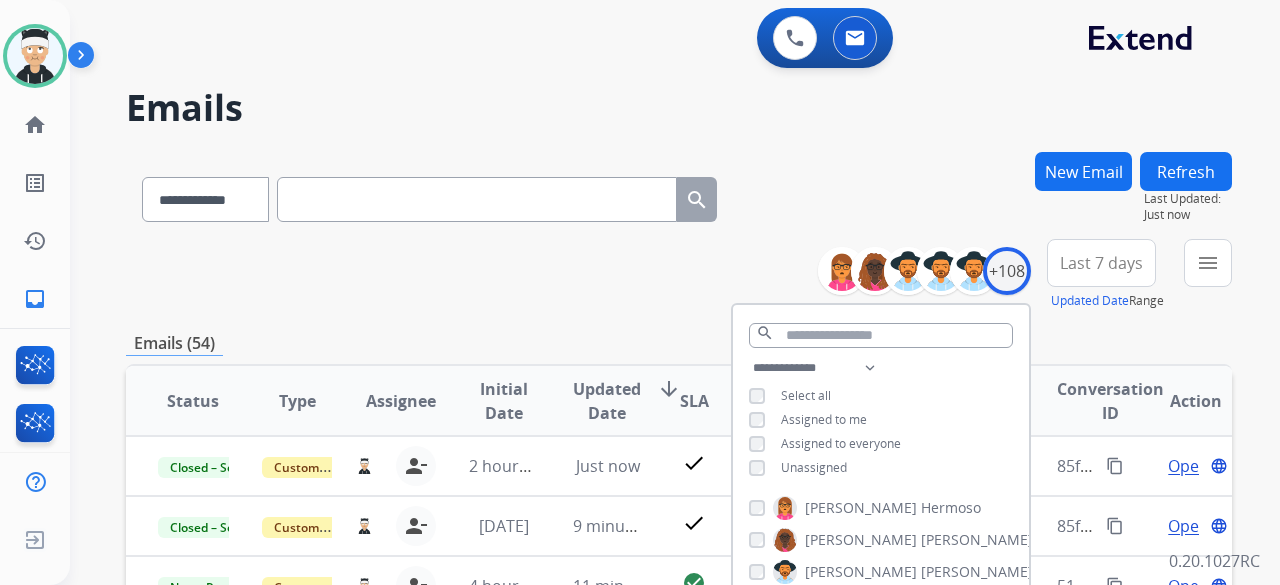 click on "**********" at bounding box center [679, 645] 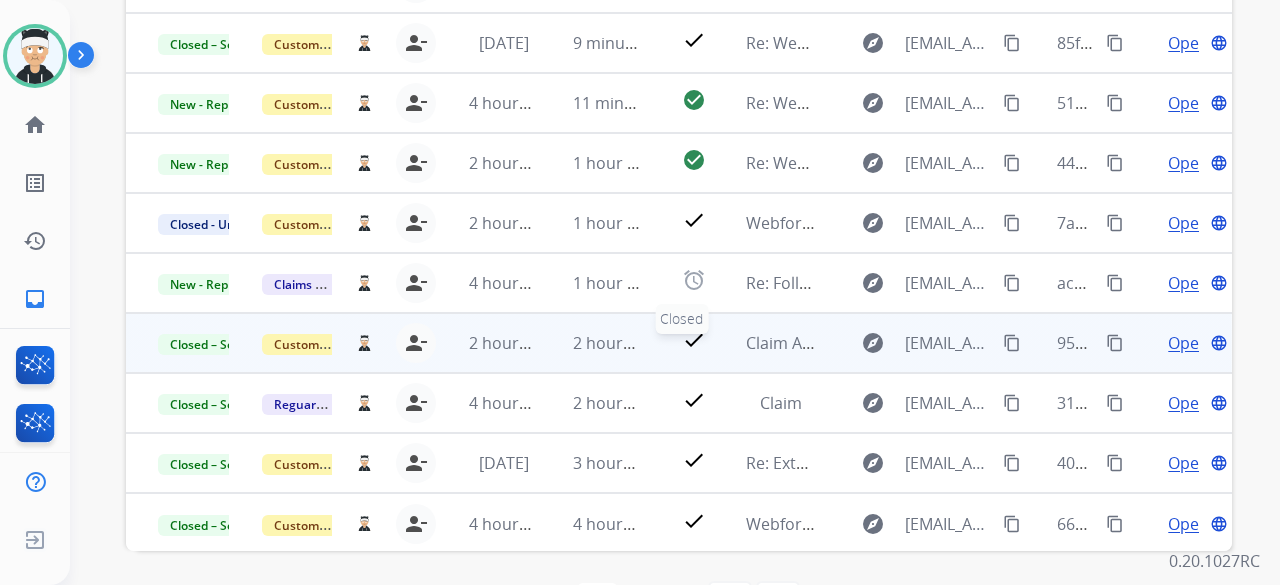 scroll, scrollTop: 452, scrollLeft: 0, axis: vertical 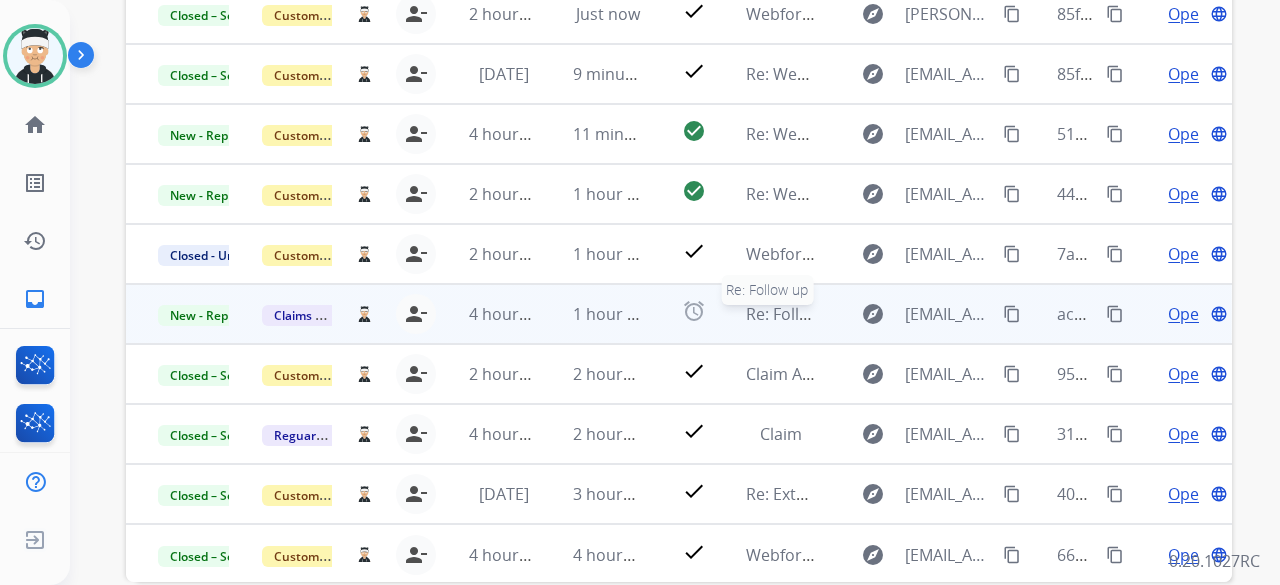 click on "Re: Follow up" at bounding box center [795, 314] 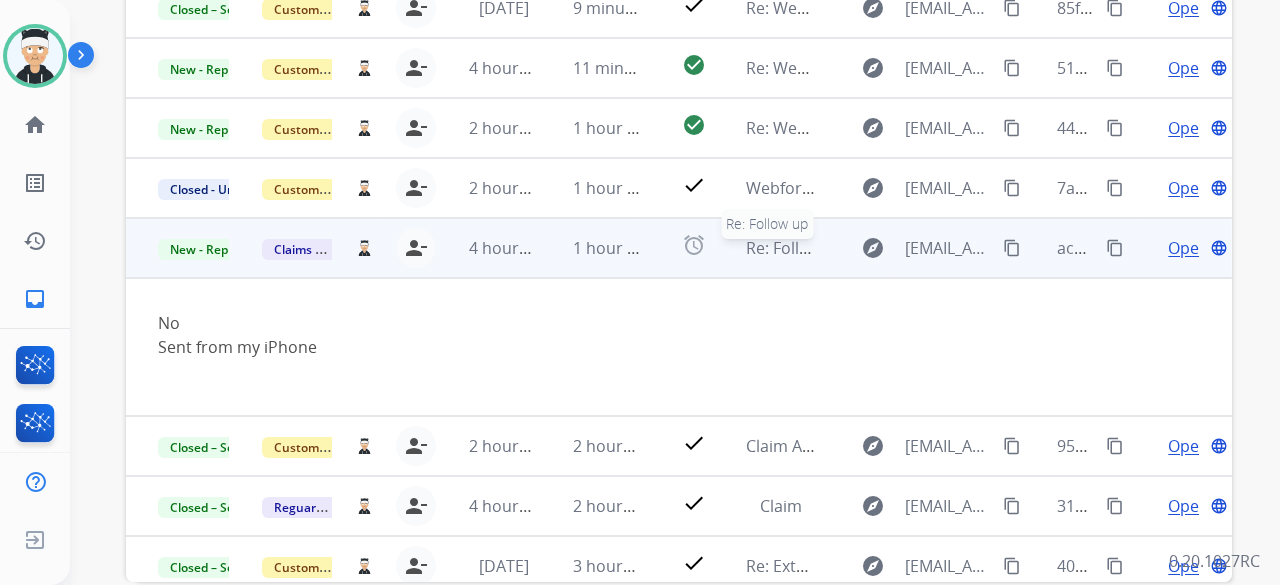 scroll, scrollTop: 140, scrollLeft: 0, axis: vertical 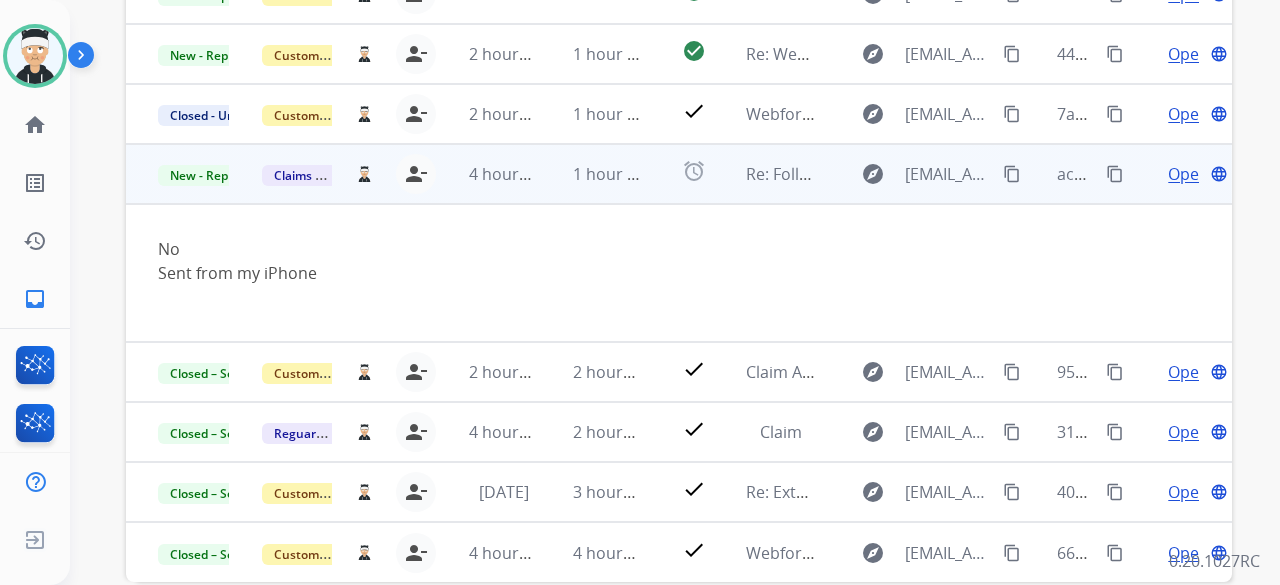click on "Open" at bounding box center (1188, 174) 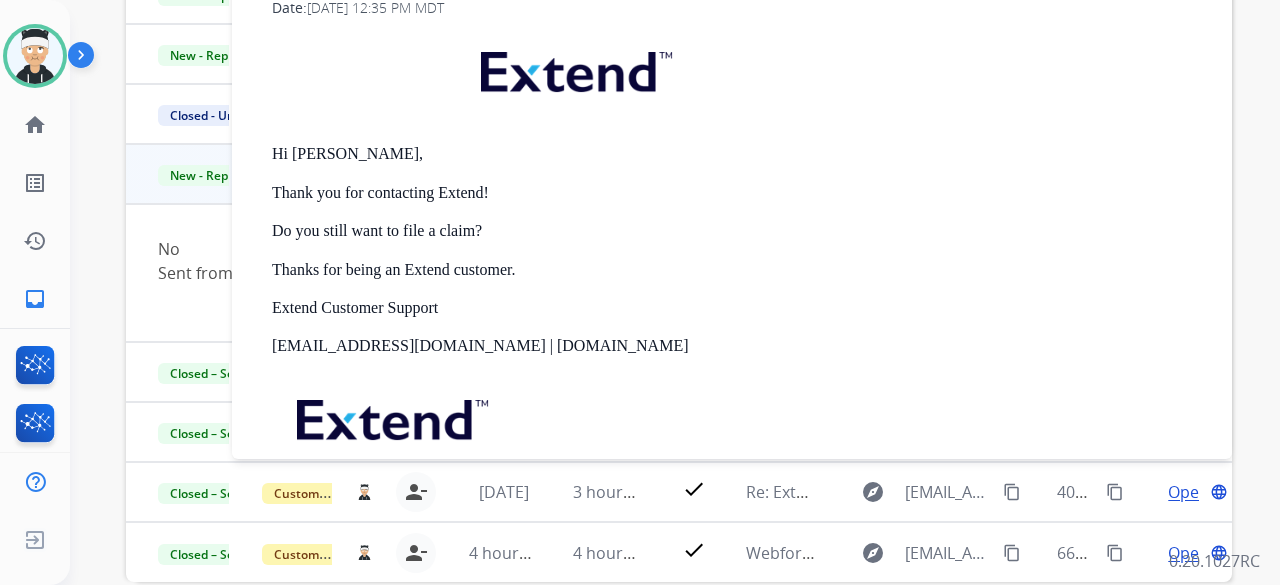 scroll, scrollTop: 0, scrollLeft: 0, axis: both 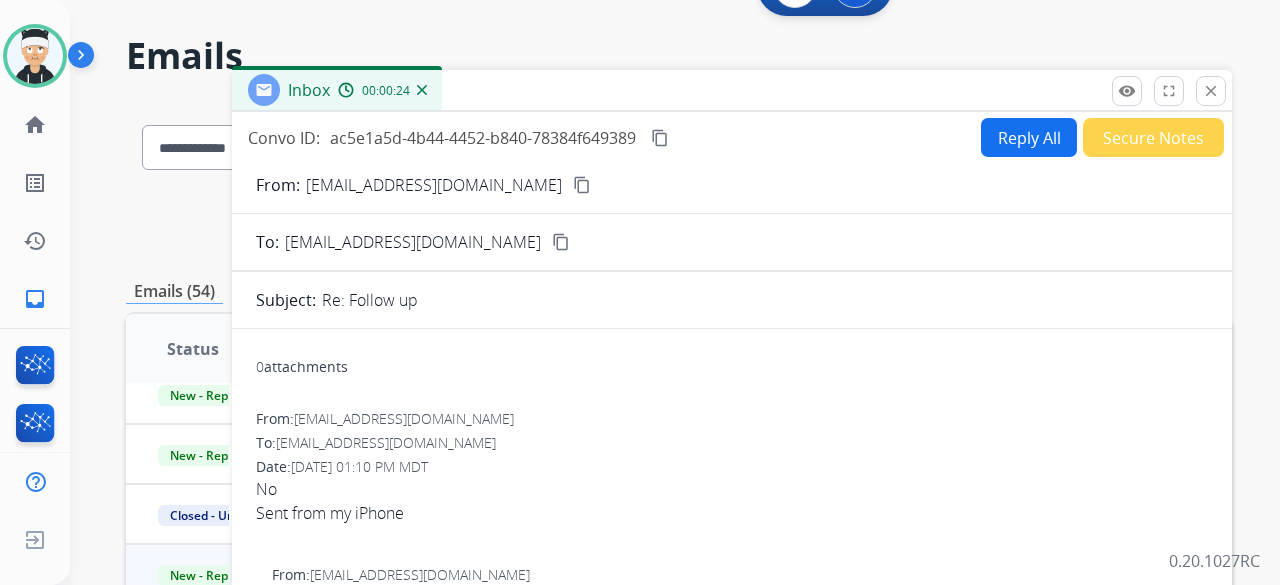 click on "Reply All" at bounding box center (1029, 137) 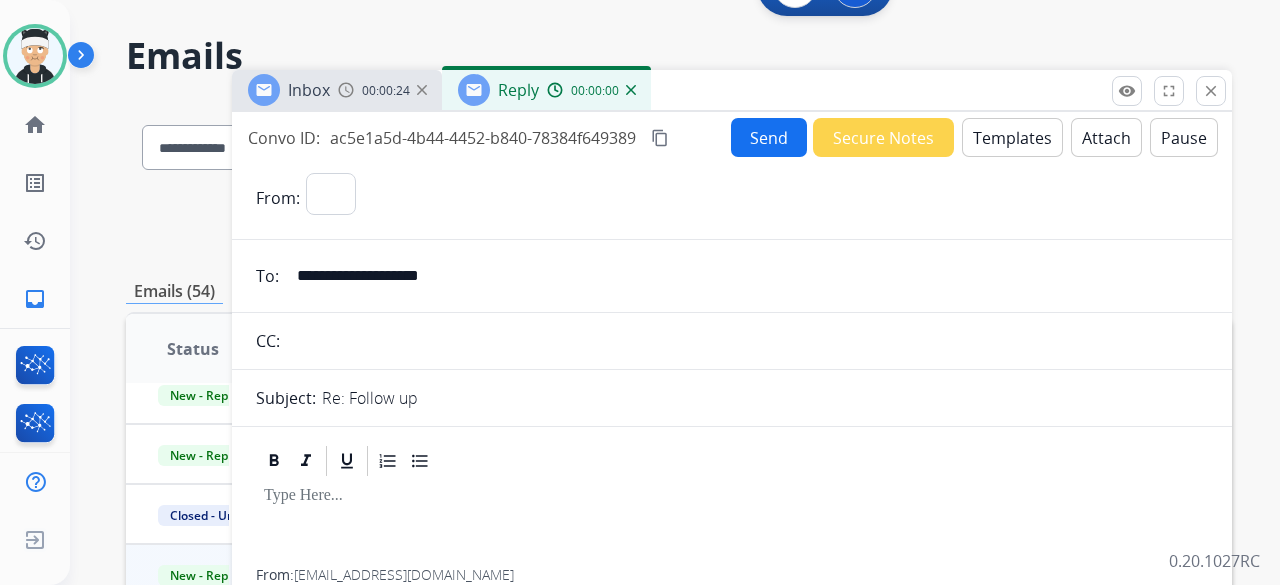 select on "**********" 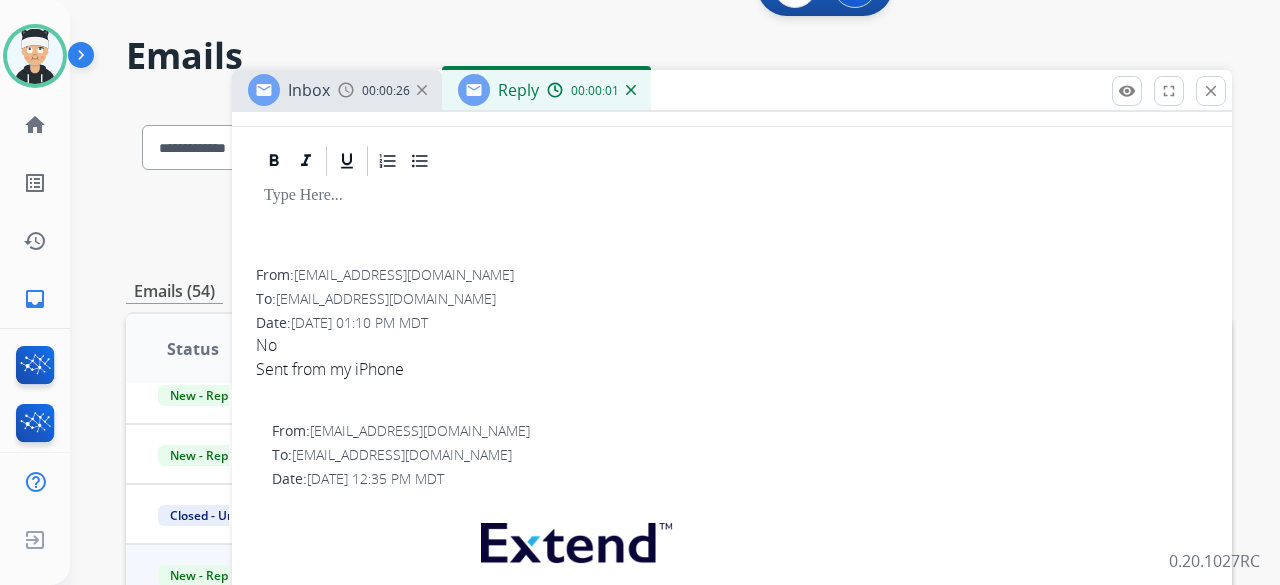 scroll, scrollTop: 0, scrollLeft: 0, axis: both 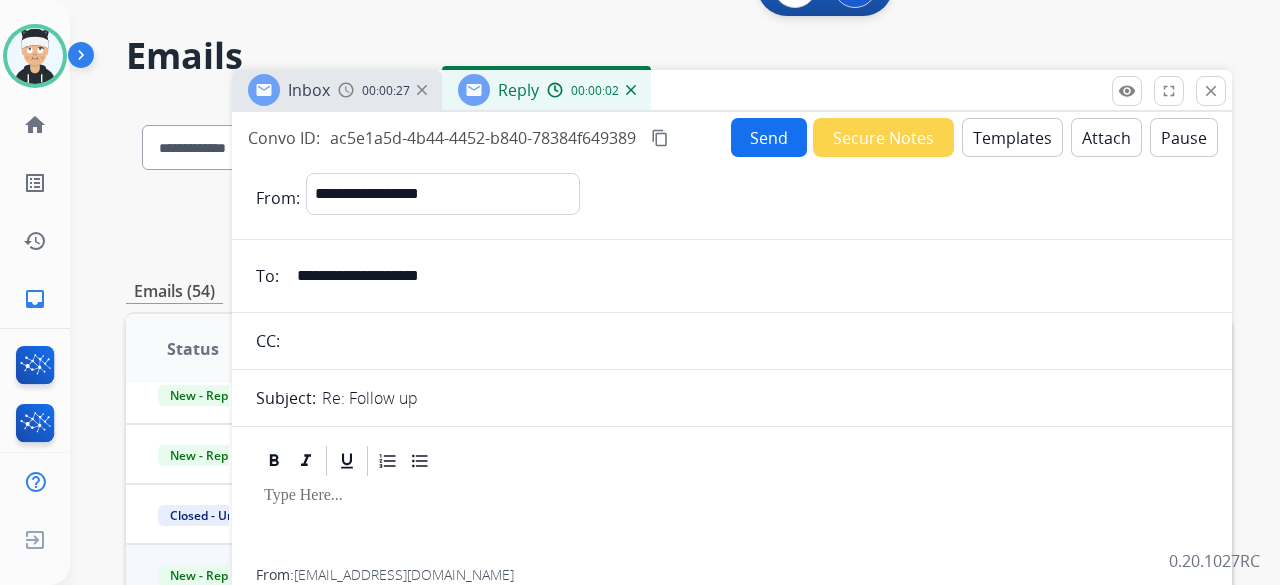 click on "Templates" at bounding box center [1012, 137] 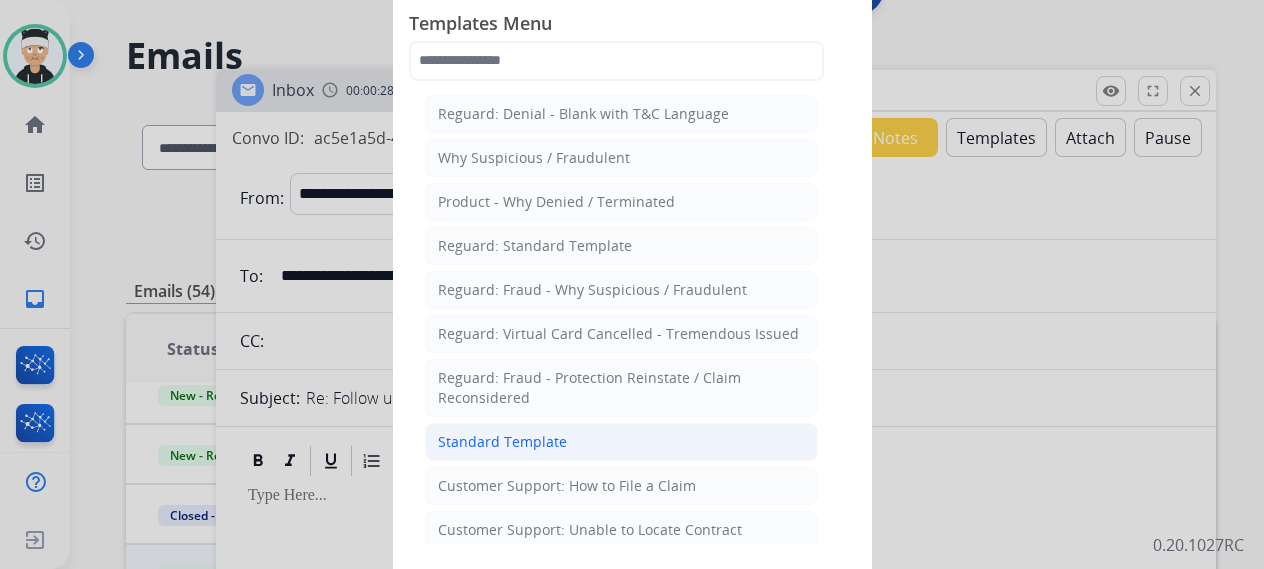 click on "Standard Template" 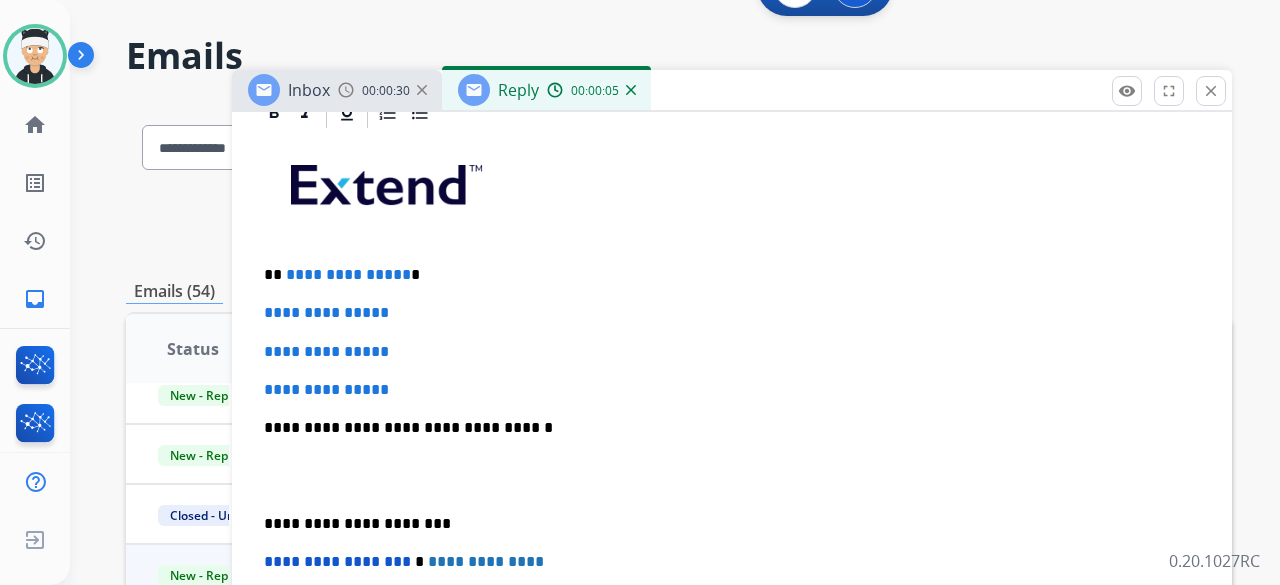 scroll, scrollTop: 400, scrollLeft: 0, axis: vertical 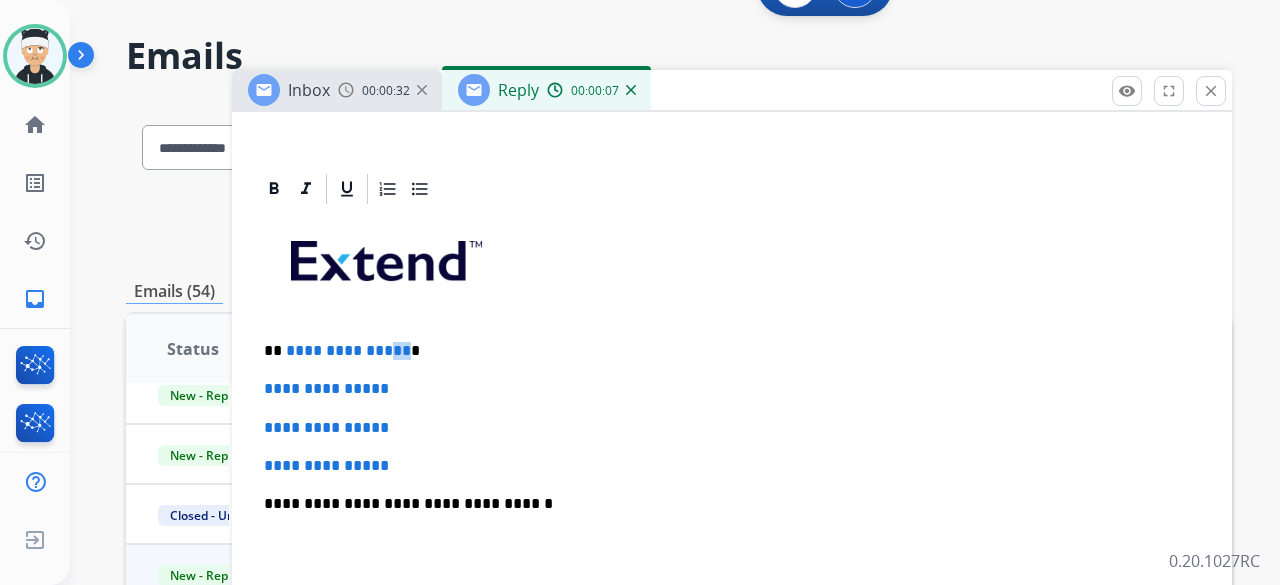 drag, startPoint x: 398, startPoint y: 347, endPoint x: 338, endPoint y: 349, distance: 60.033325 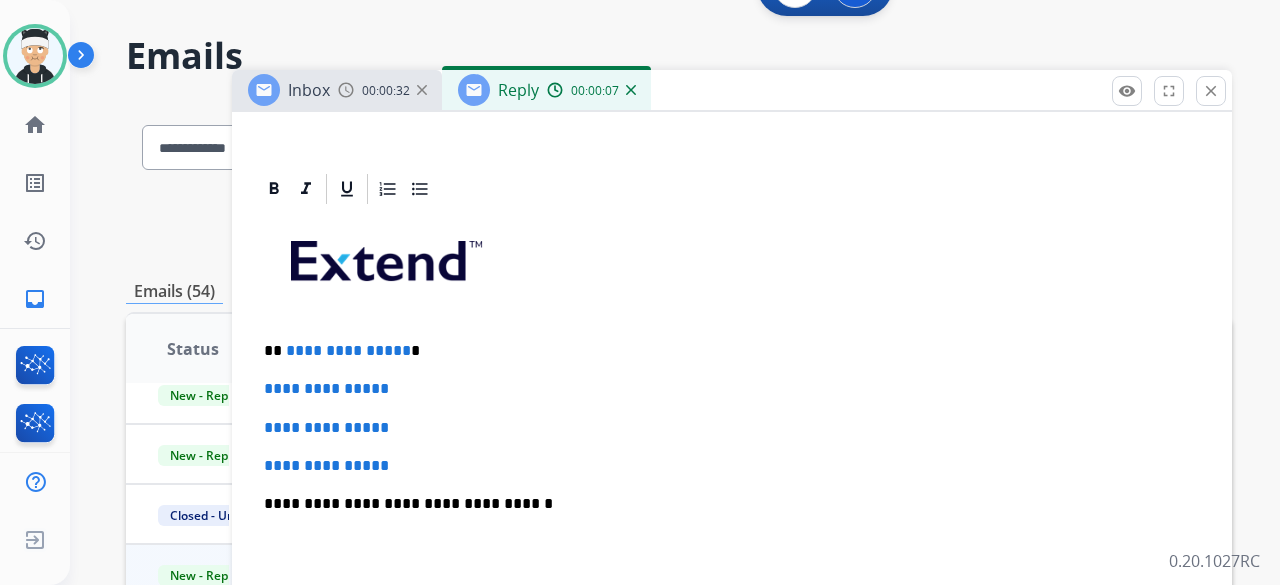 drag, startPoint x: 338, startPoint y: 349, endPoint x: 302, endPoint y: 349, distance: 36 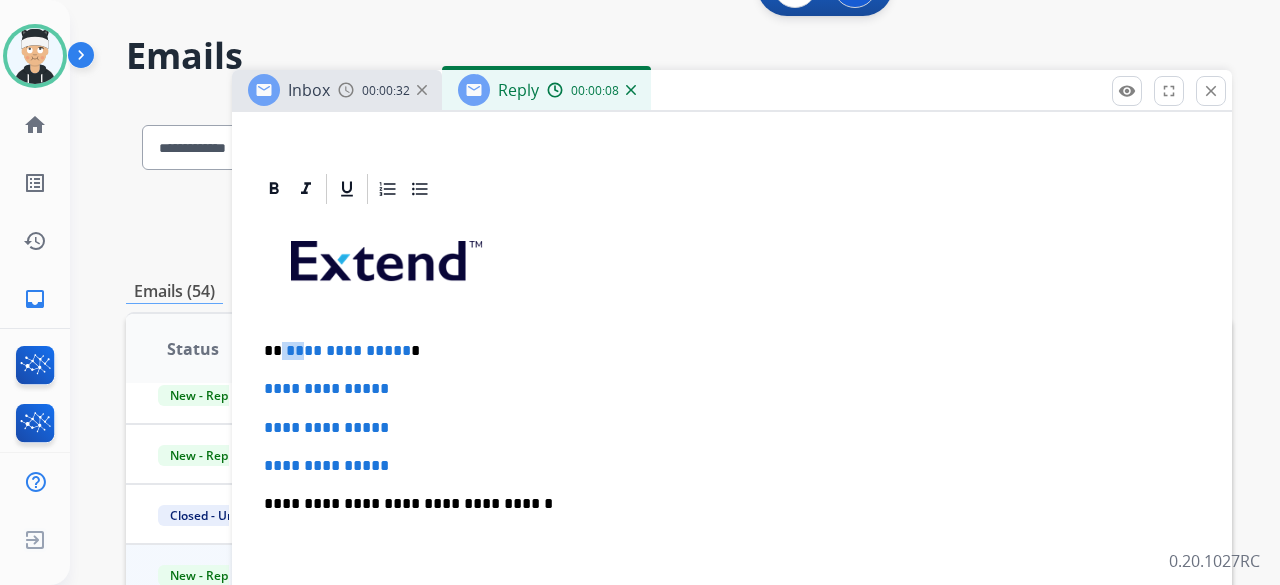 drag, startPoint x: 302, startPoint y: 349, endPoint x: 282, endPoint y: 347, distance: 20.09975 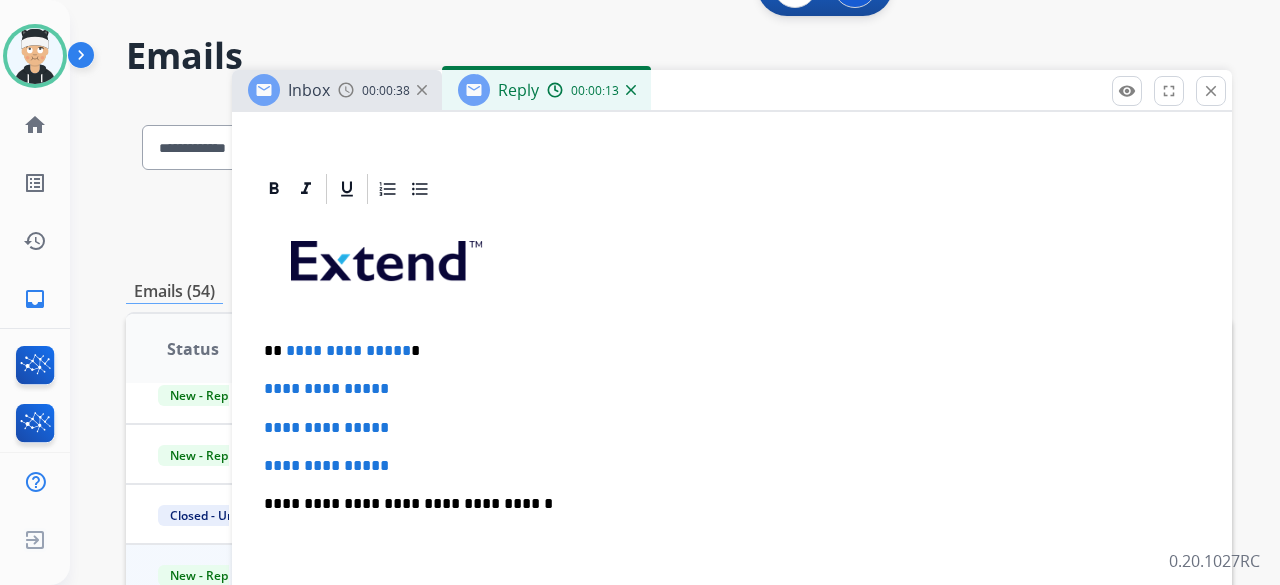 click at bounding box center [732, 268] 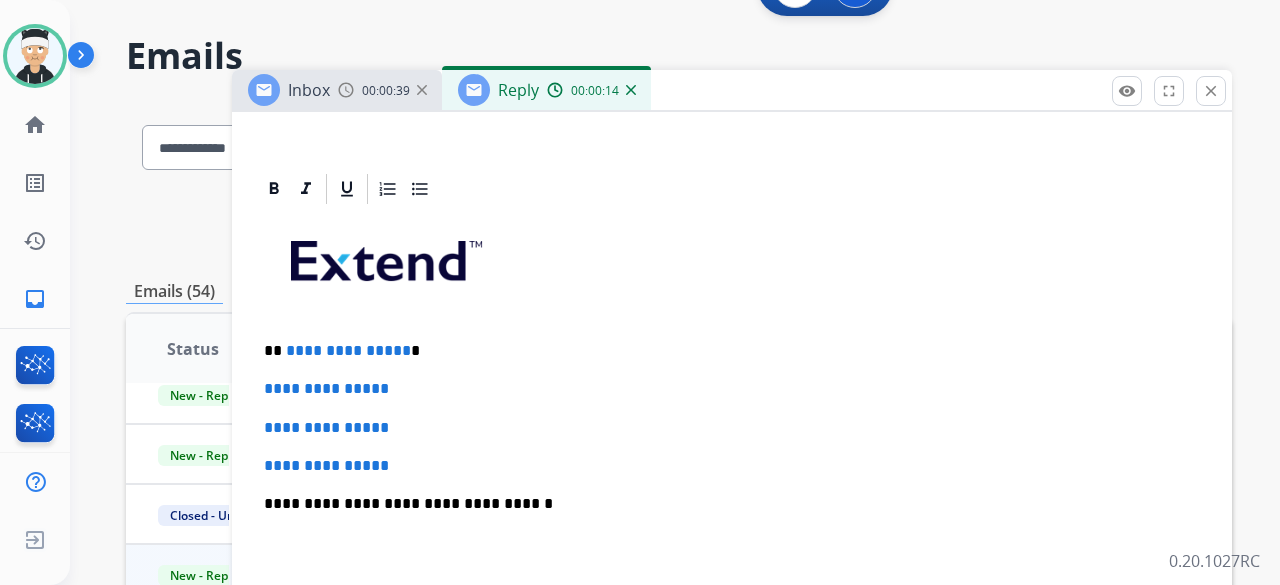 click on "**********" at bounding box center (724, 351) 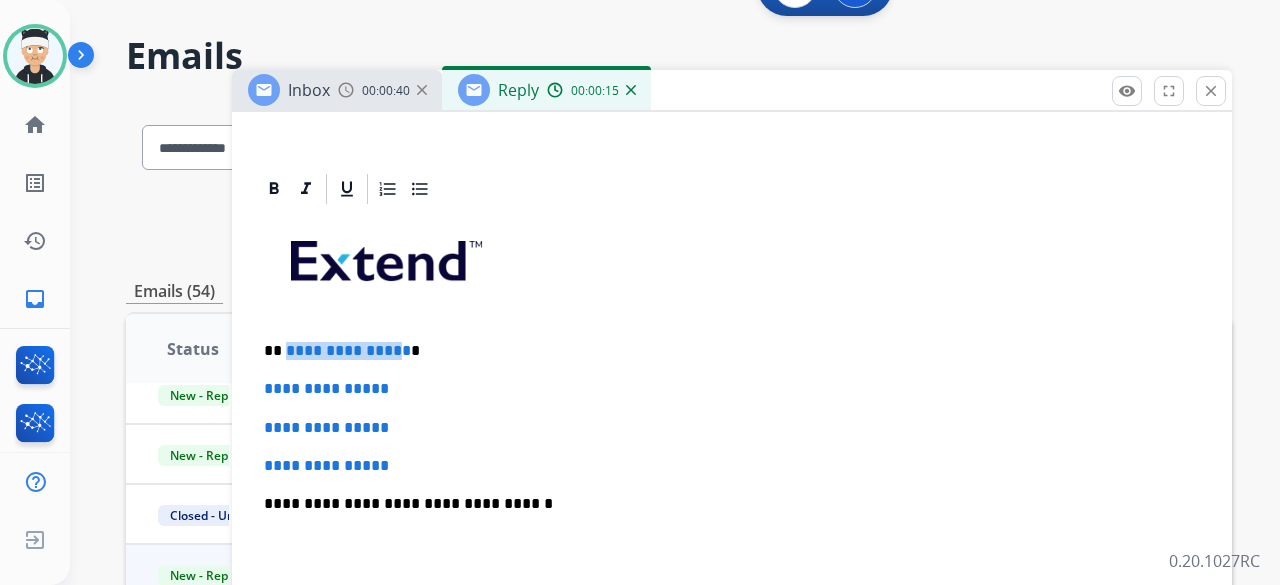 drag, startPoint x: 391, startPoint y: 341, endPoint x: 283, endPoint y: 345, distance: 108.07405 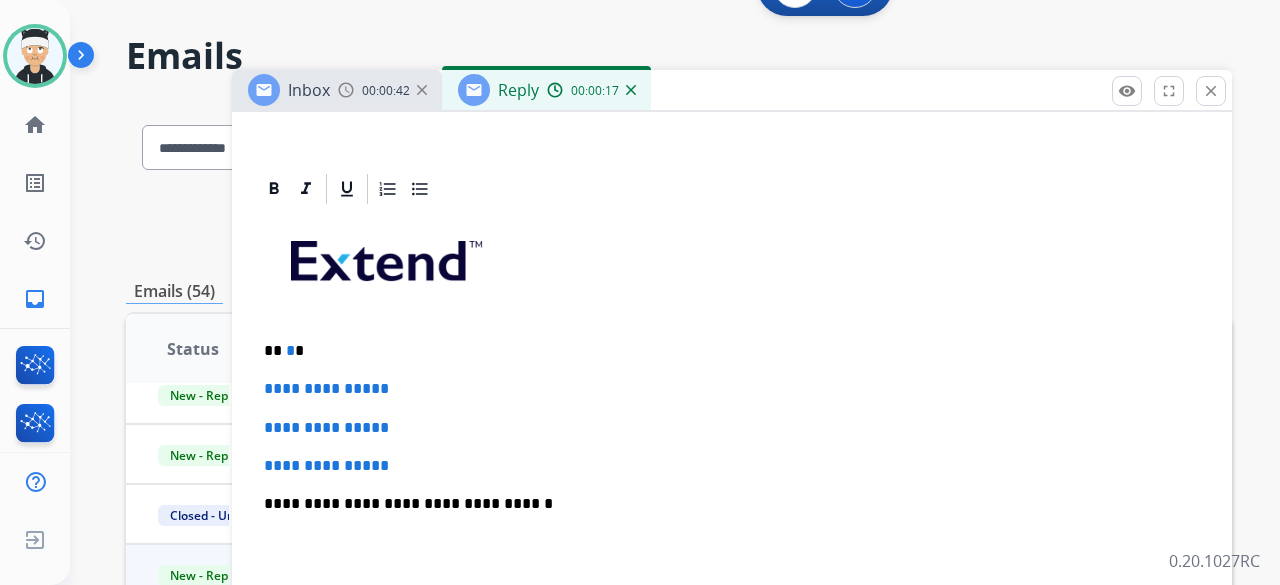 type 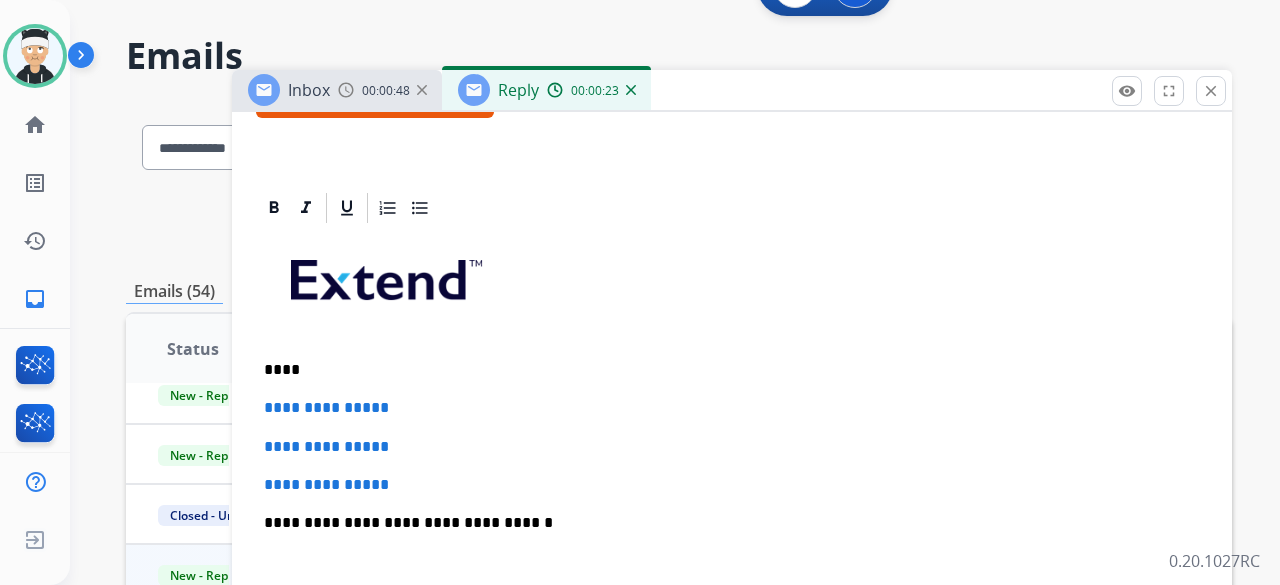 scroll, scrollTop: 400, scrollLeft: 0, axis: vertical 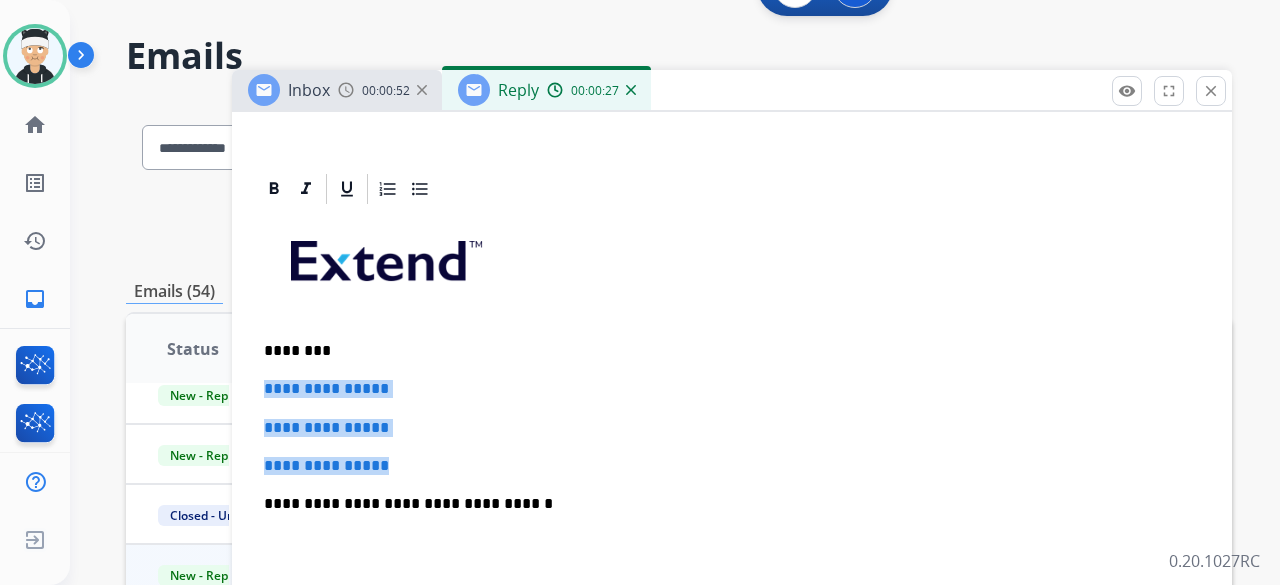 drag, startPoint x: 402, startPoint y: 468, endPoint x: 248, endPoint y: 384, distance: 175.4195 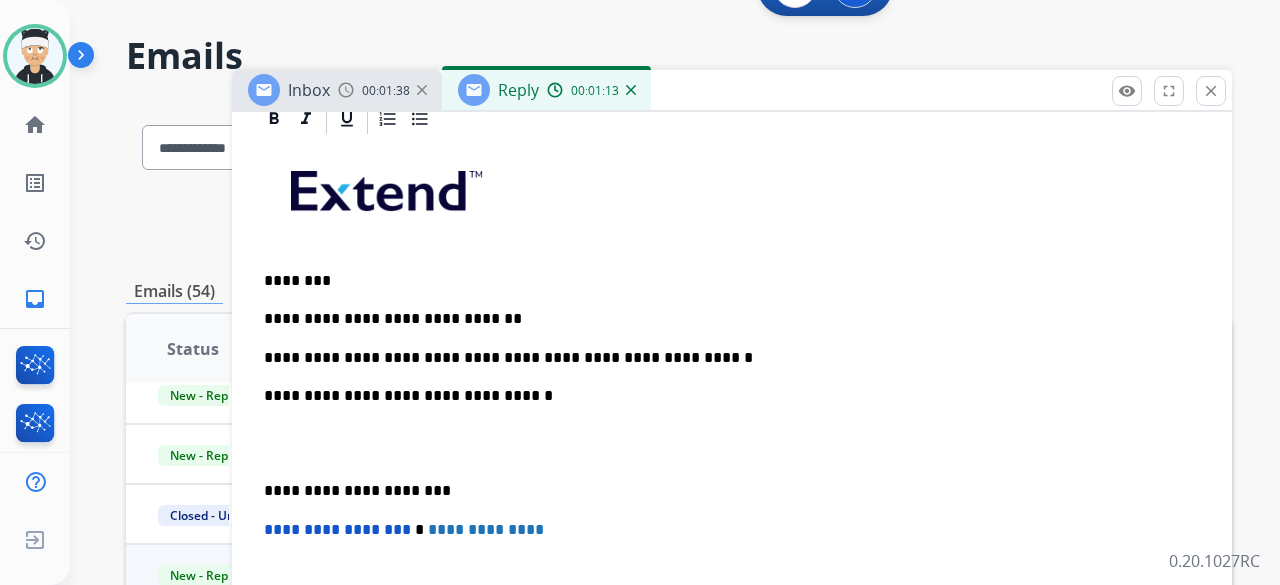 scroll, scrollTop: 500, scrollLeft: 0, axis: vertical 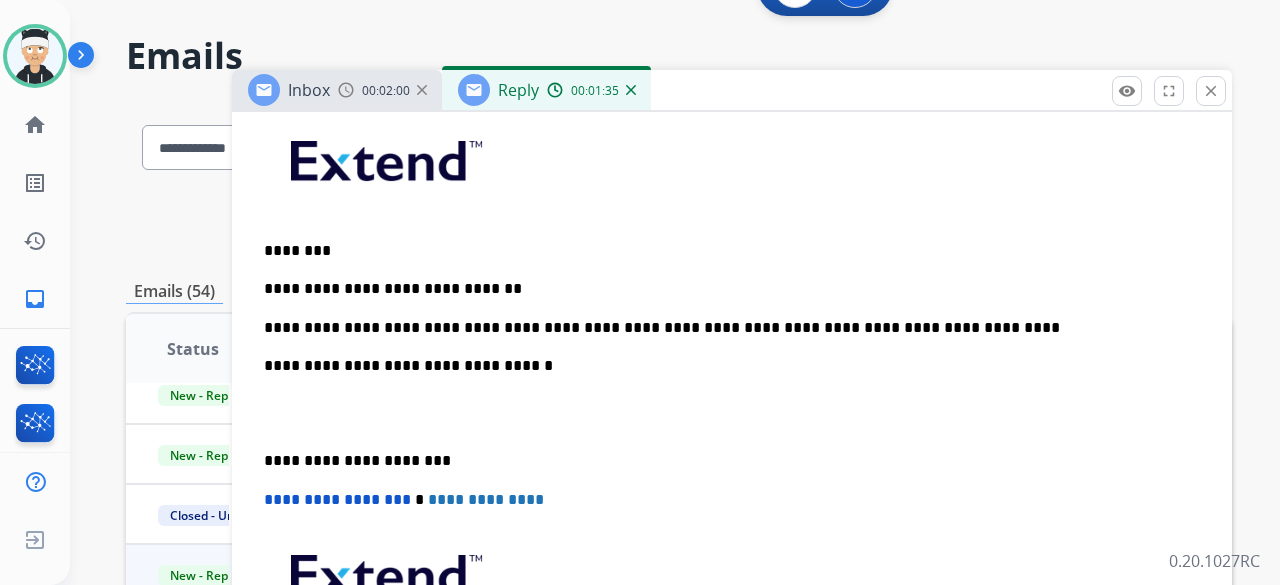 click on "**********" at bounding box center [724, 461] 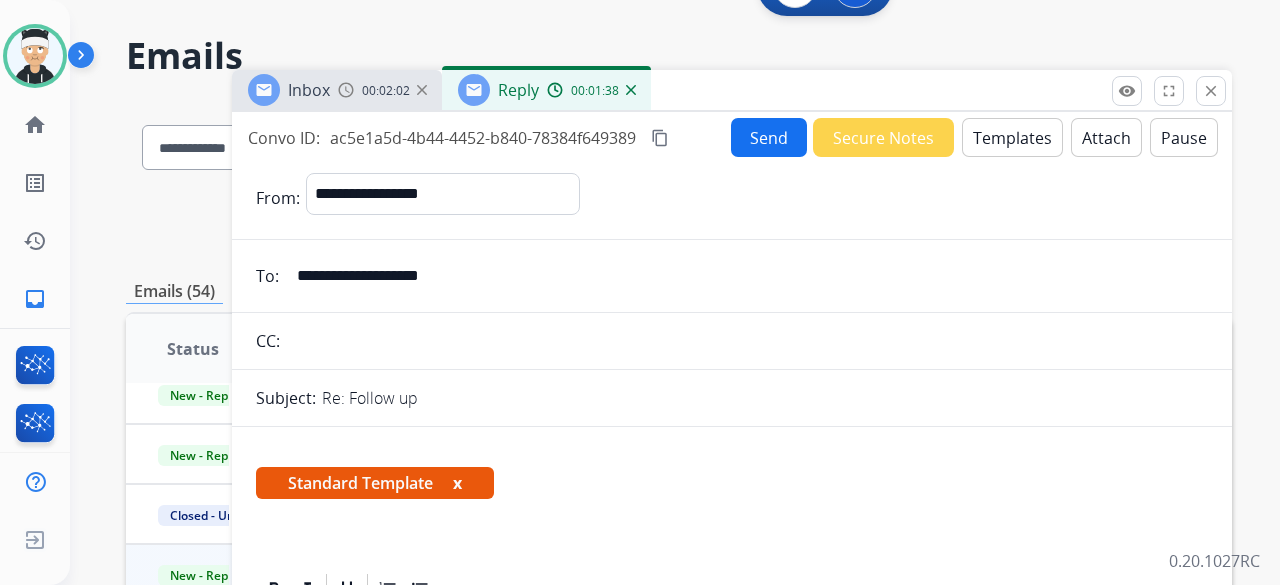 scroll, scrollTop: 0, scrollLeft: 0, axis: both 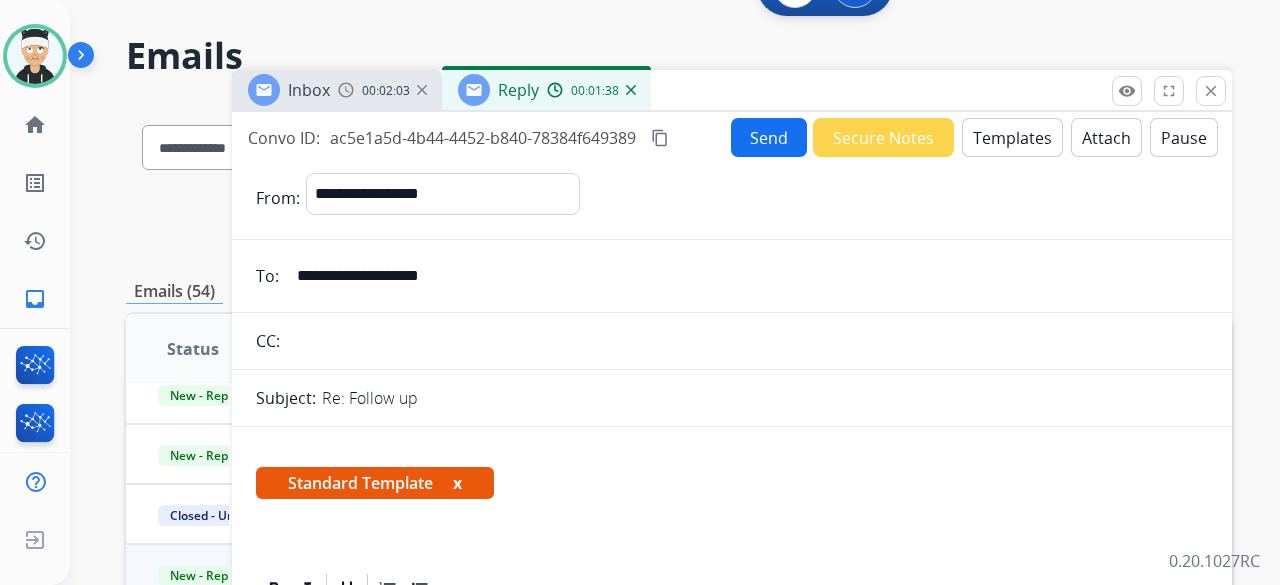 click on "Send" at bounding box center (769, 137) 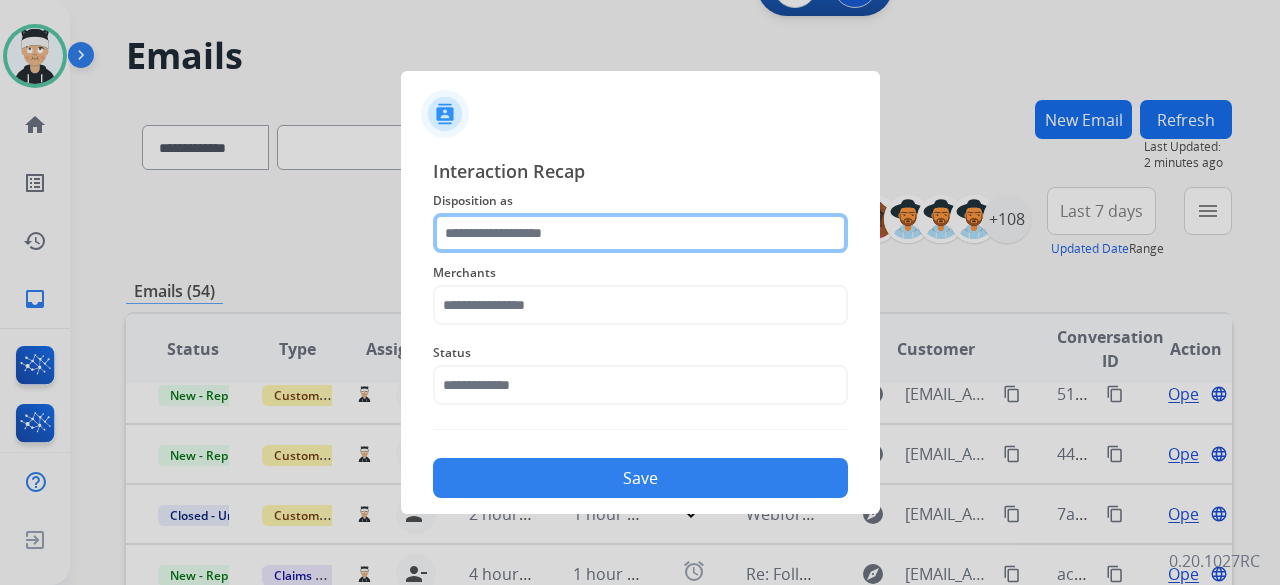 click 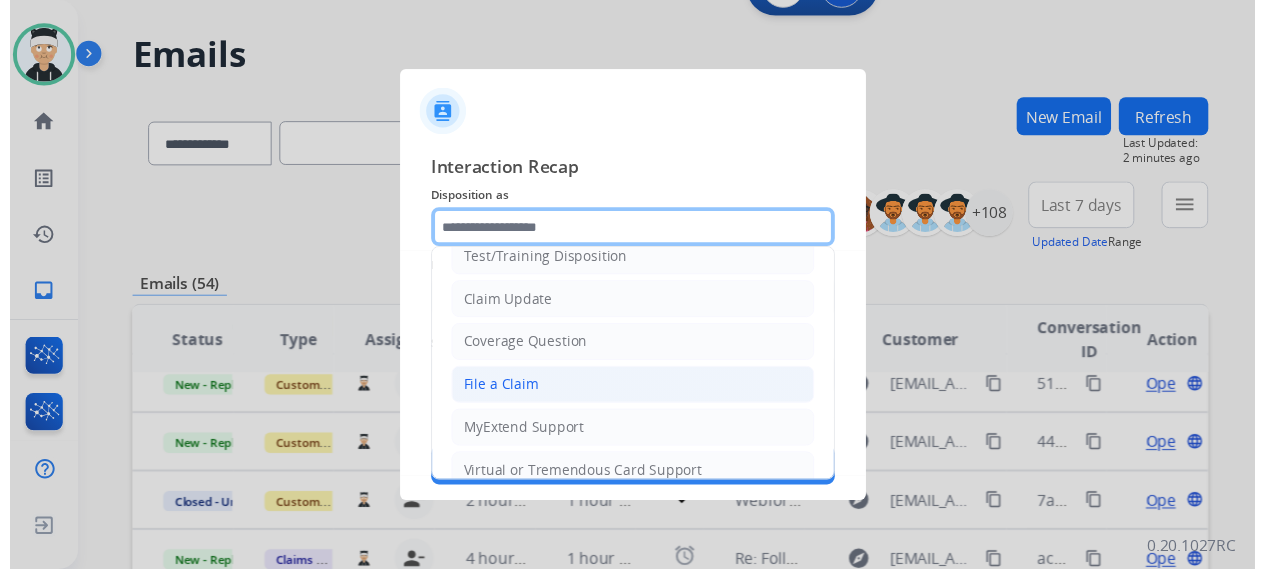 scroll, scrollTop: 100, scrollLeft: 0, axis: vertical 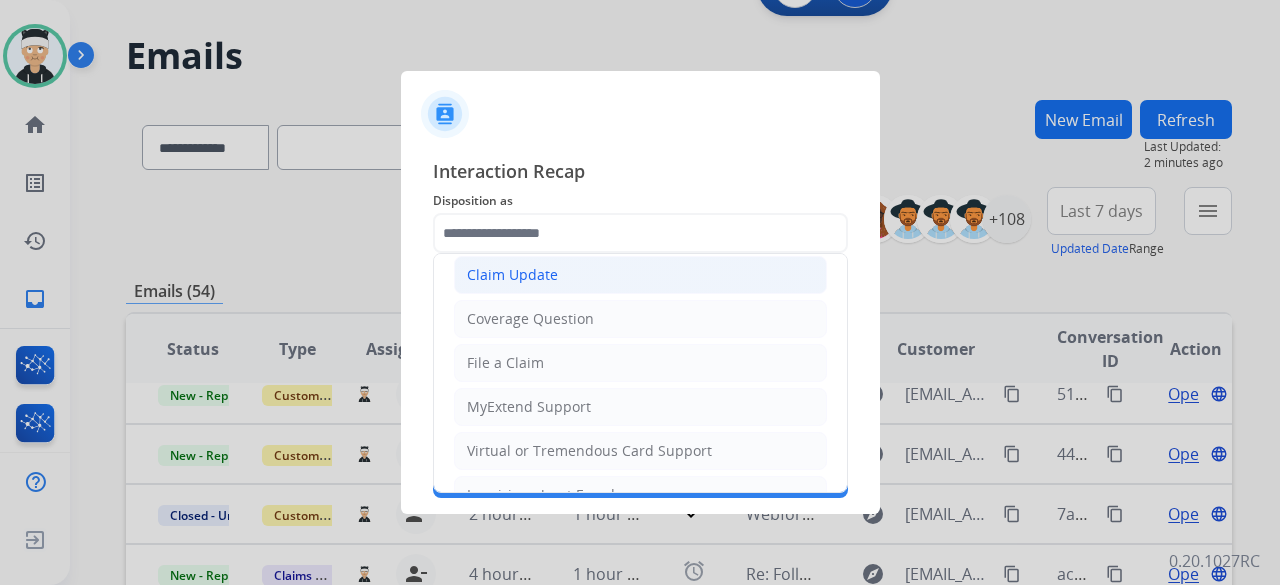 click on "Claim Update" 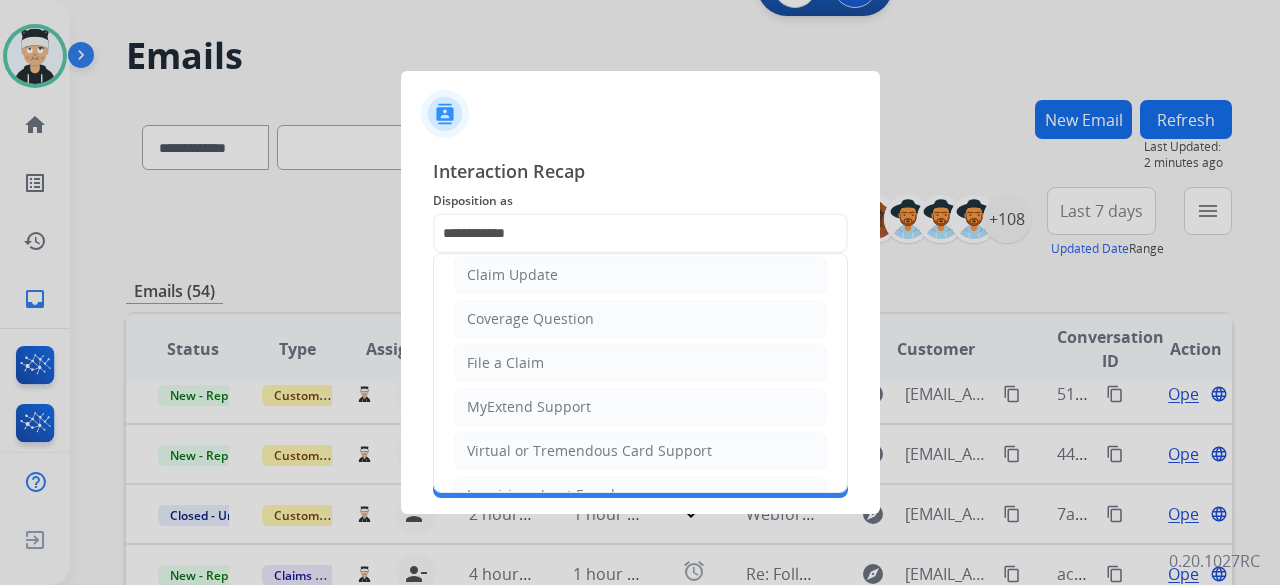click on "Merchants" 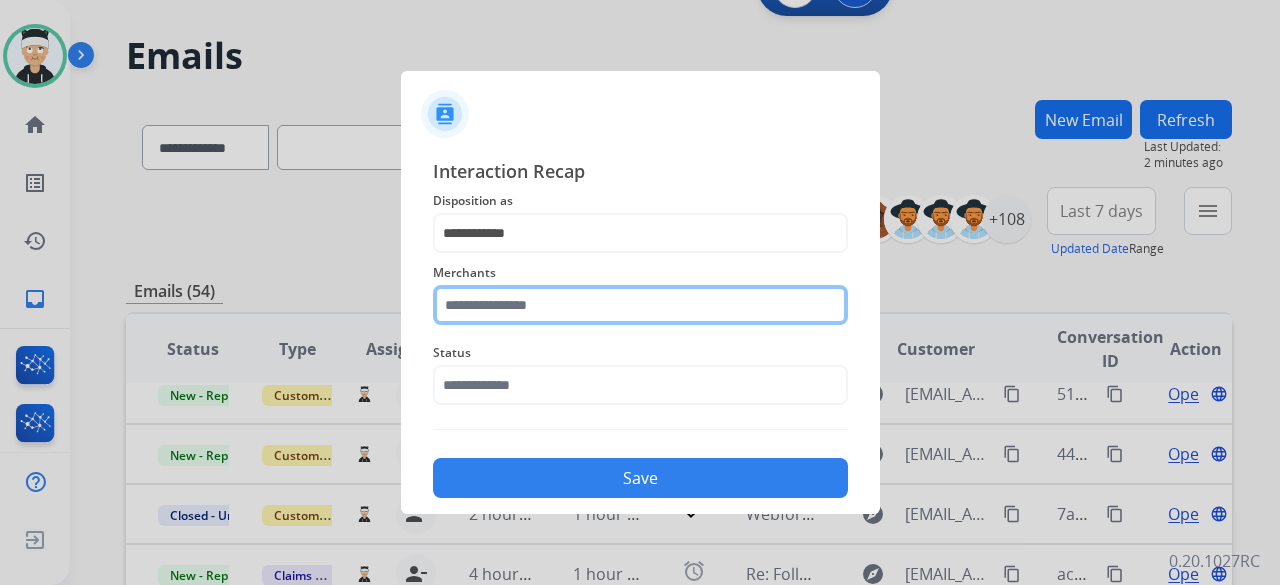 click 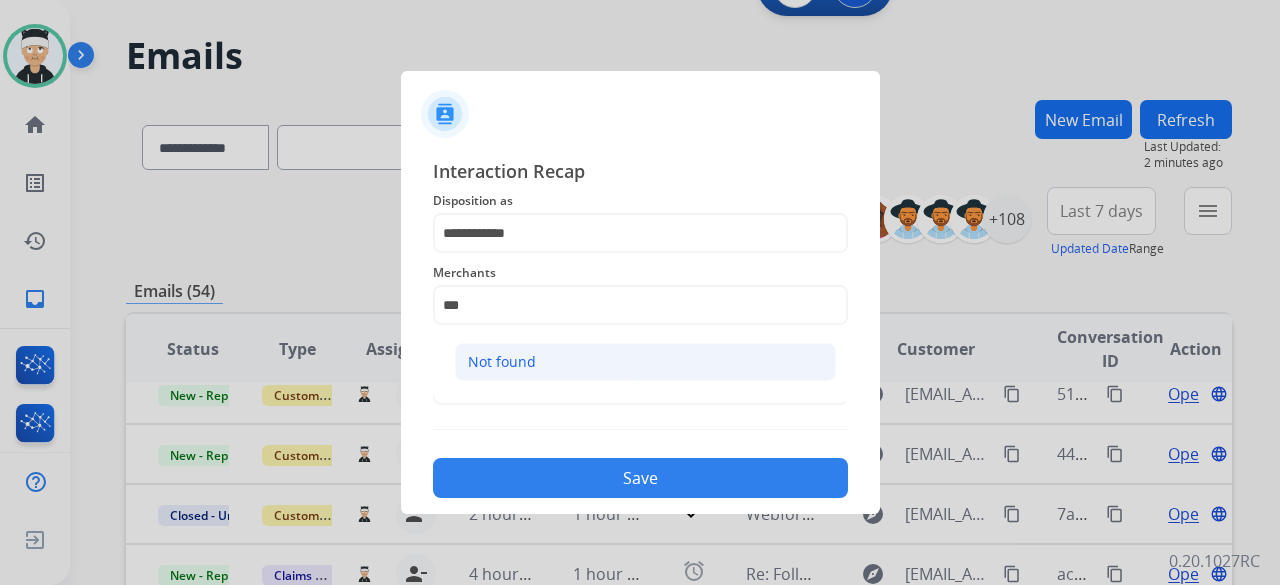 click on "Not found" 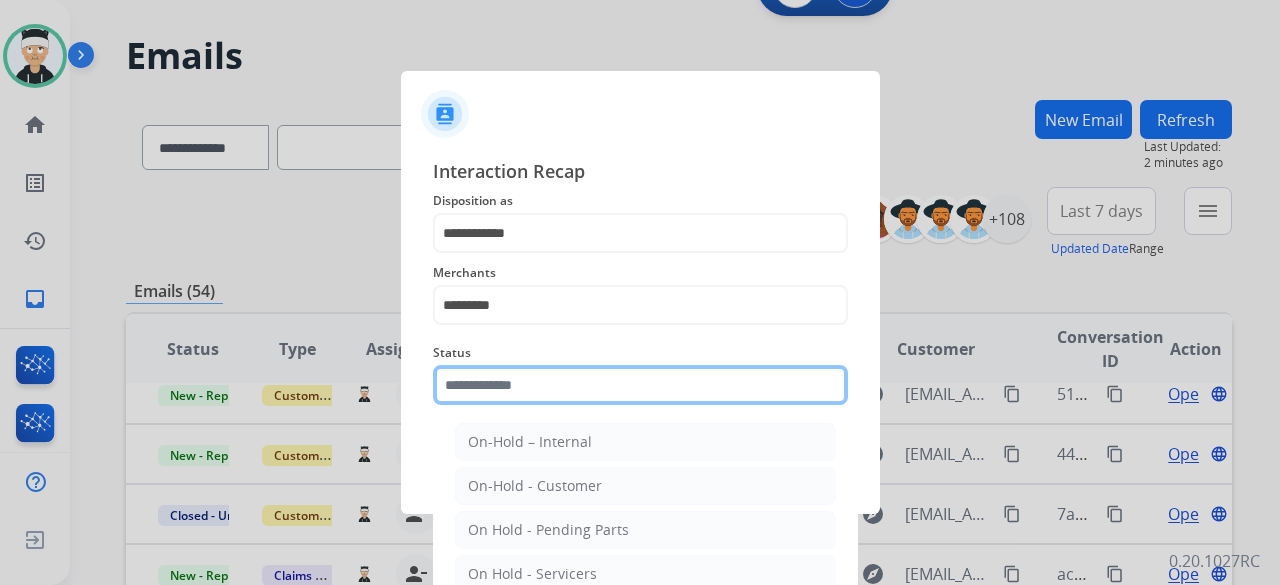 click 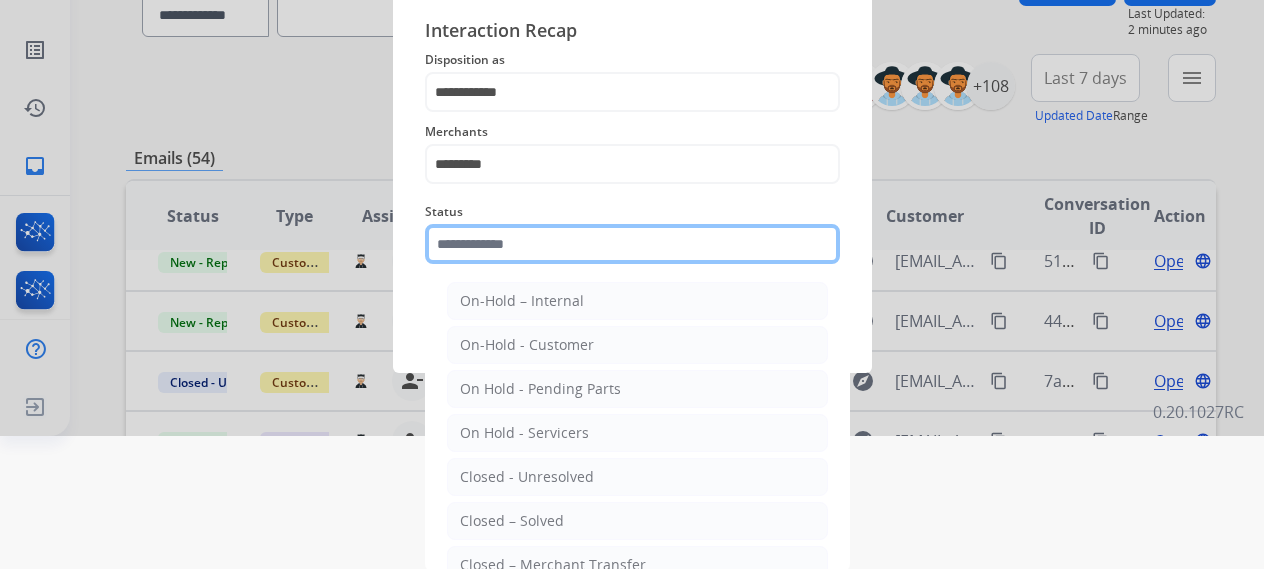 scroll, scrollTop: 136, scrollLeft: 0, axis: vertical 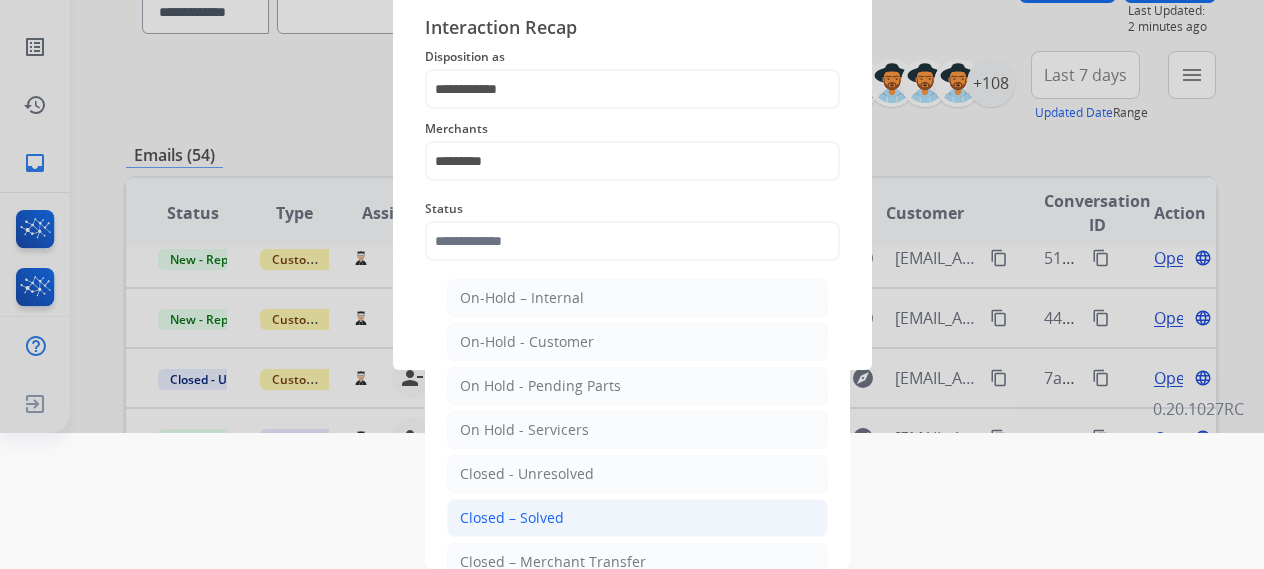 click on "Closed – Solved" 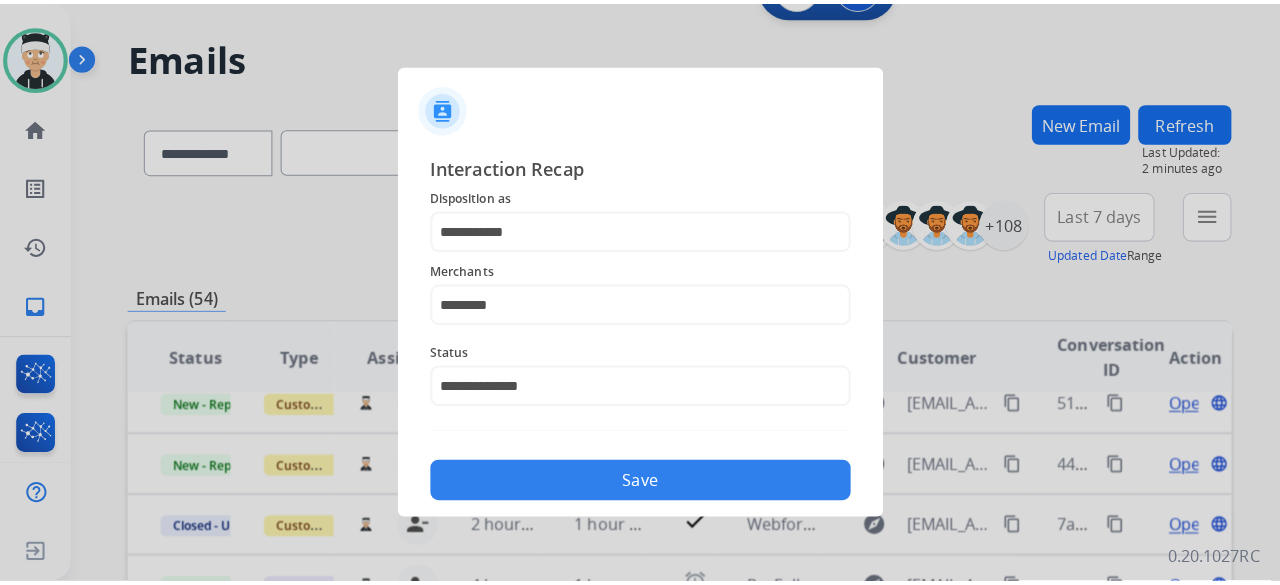 scroll, scrollTop: 0, scrollLeft: 0, axis: both 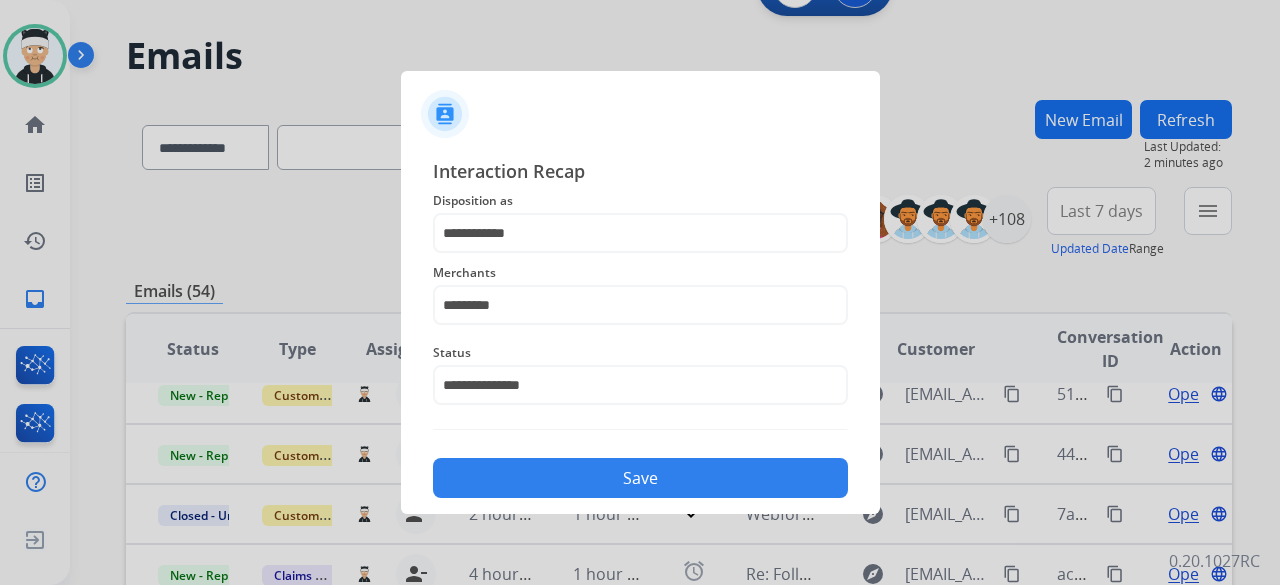 click on "Save" 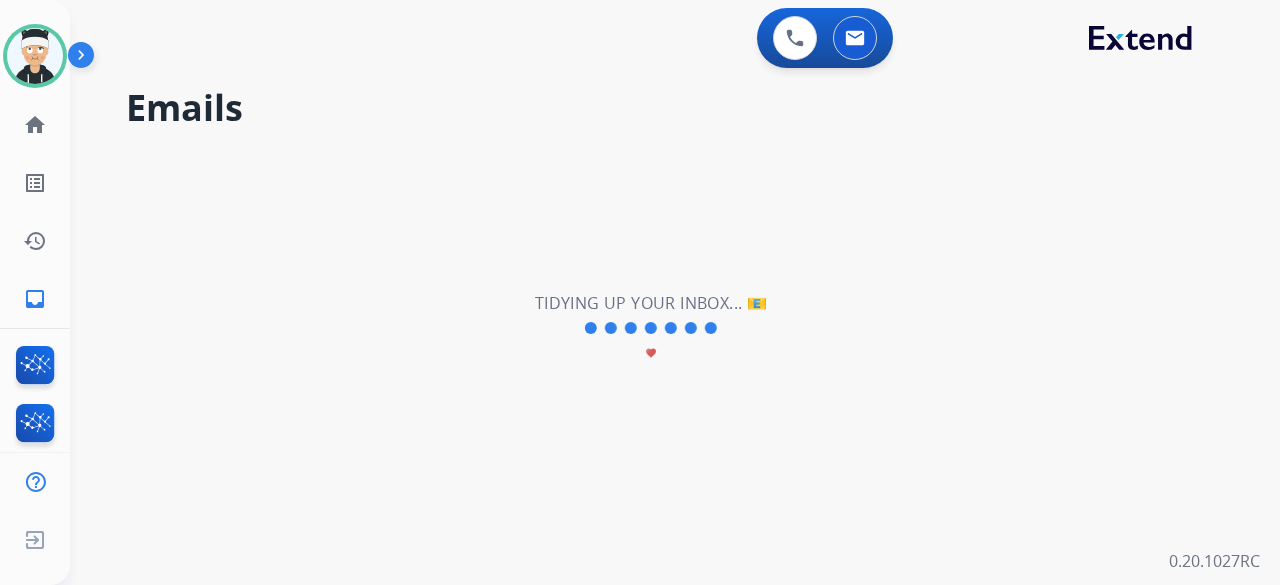 scroll, scrollTop: 0, scrollLeft: 0, axis: both 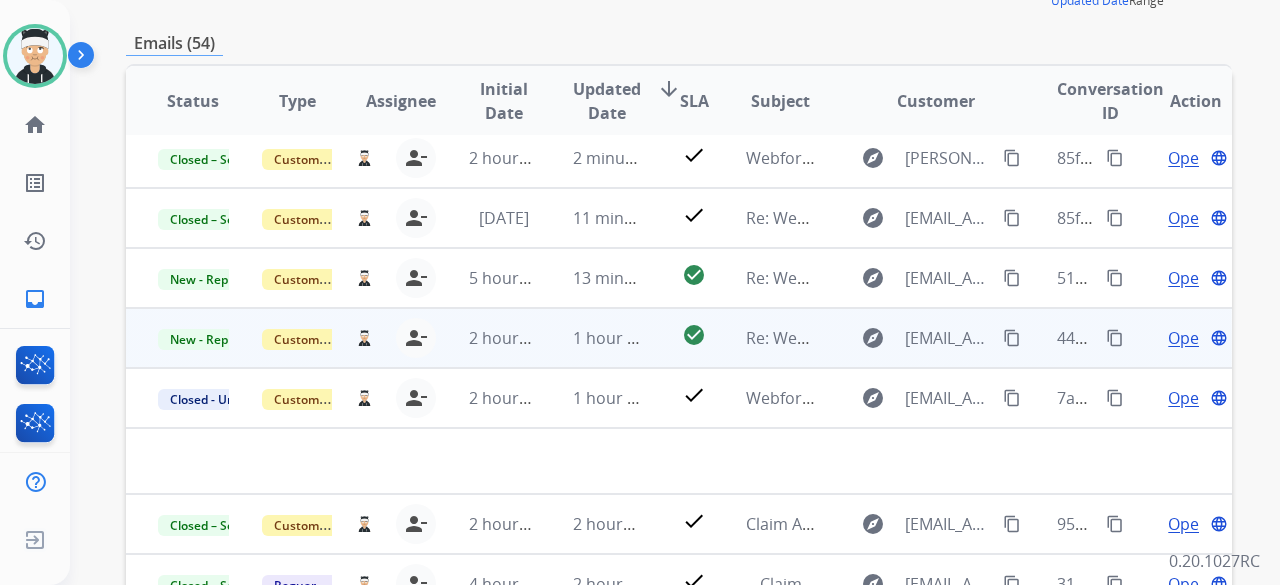 click on "check_circle" at bounding box center [678, 338] 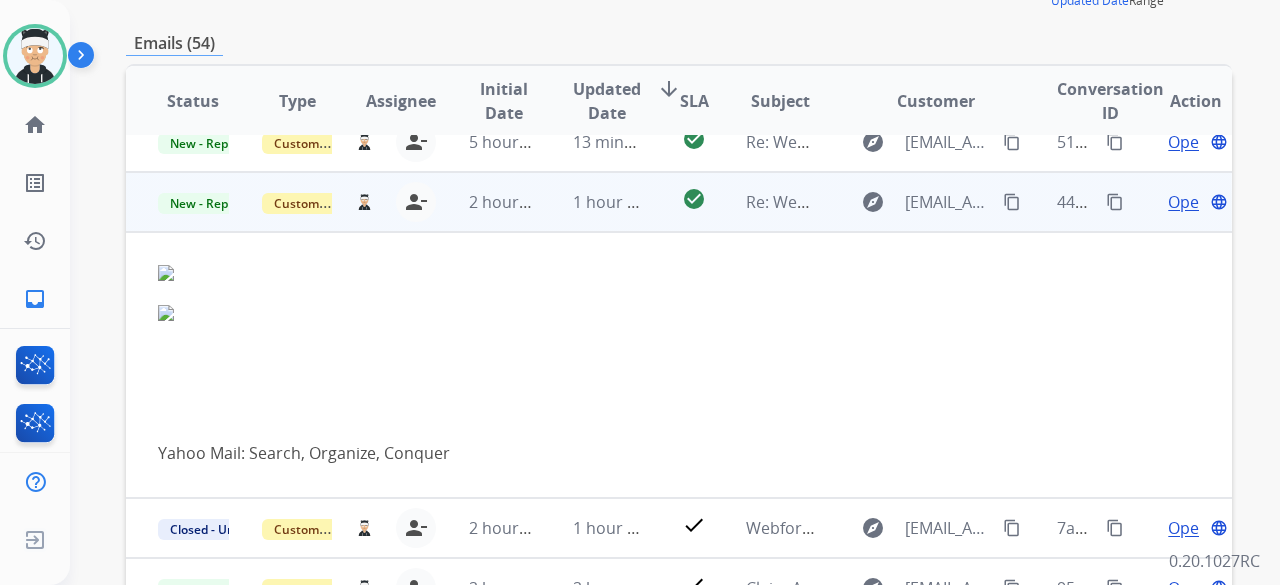 scroll, scrollTop: 240, scrollLeft: 0, axis: vertical 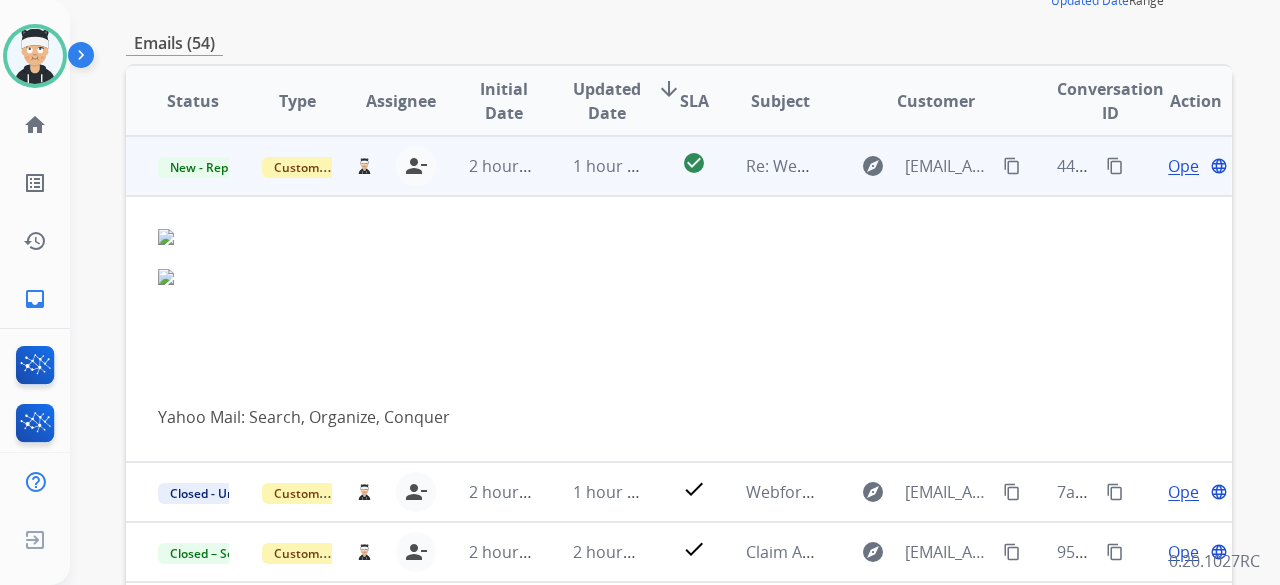 click on "Open" at bounding box center (1188, 166) 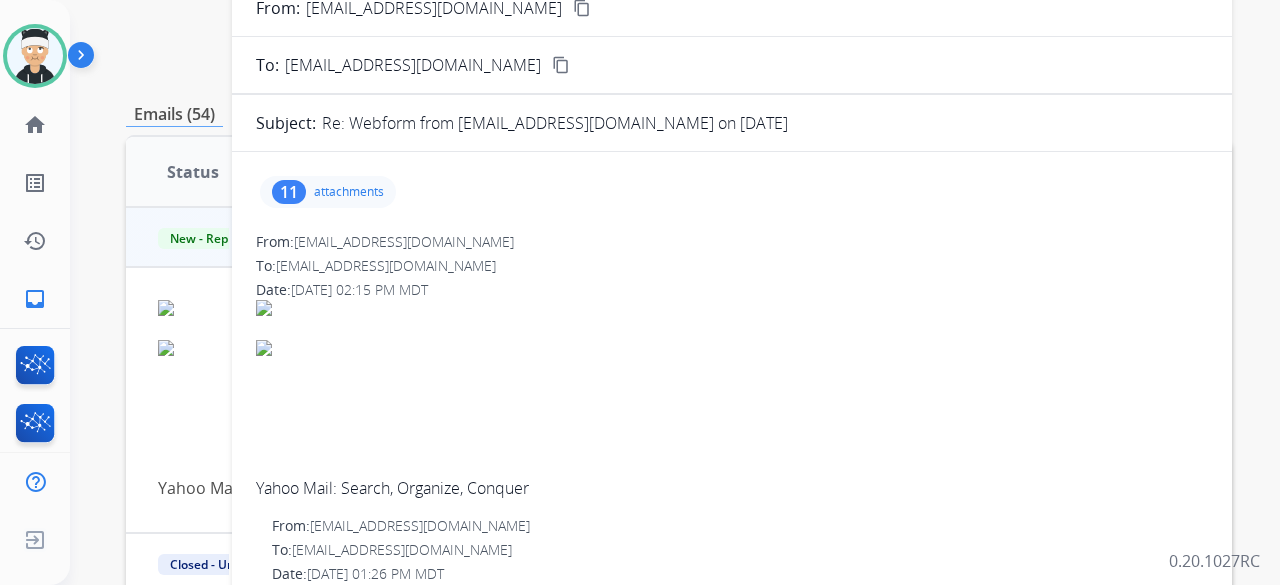 scroll, scrollTop: 200, scrollLeft: 0, axis: vertical 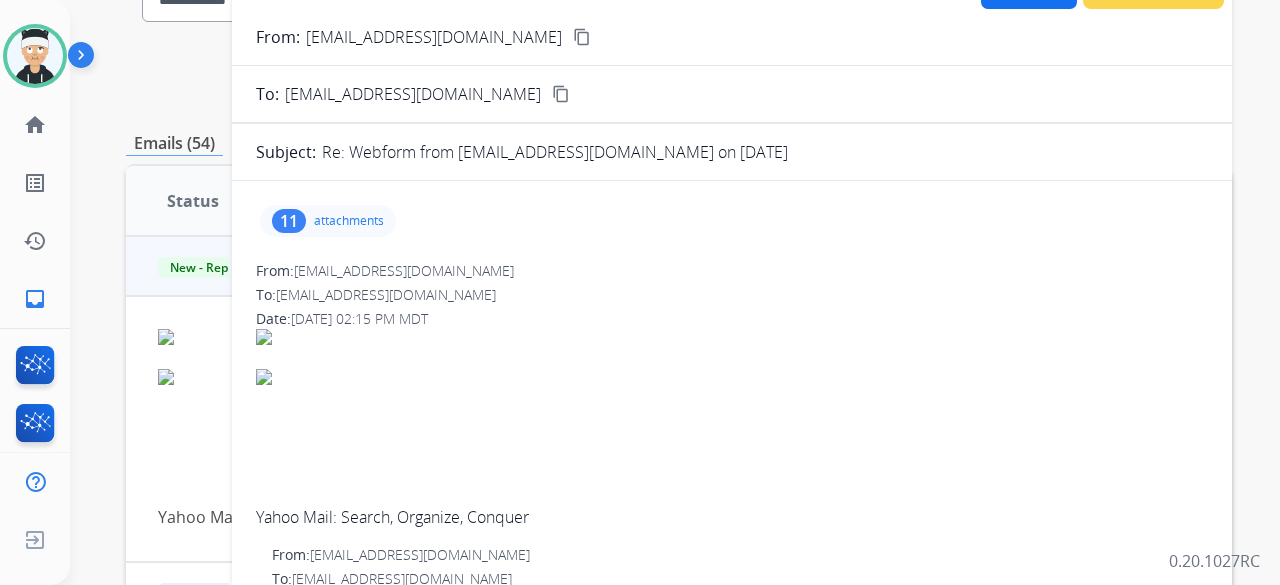 click on "attachments" at bounding box center [349, 221] 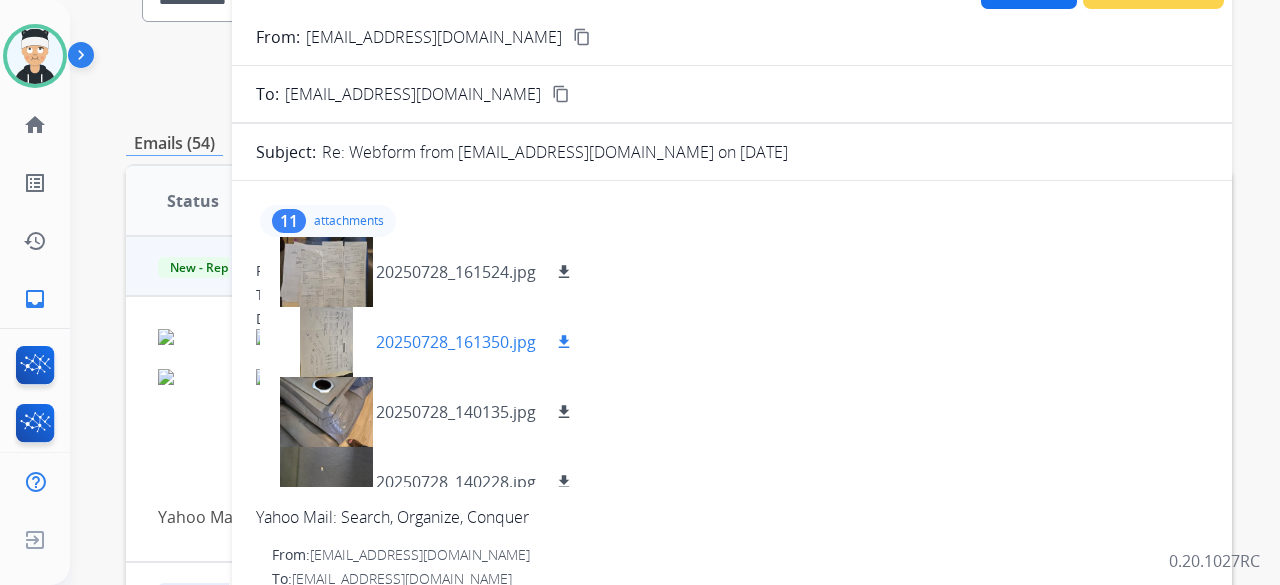 click at bounding box center [326, 342] 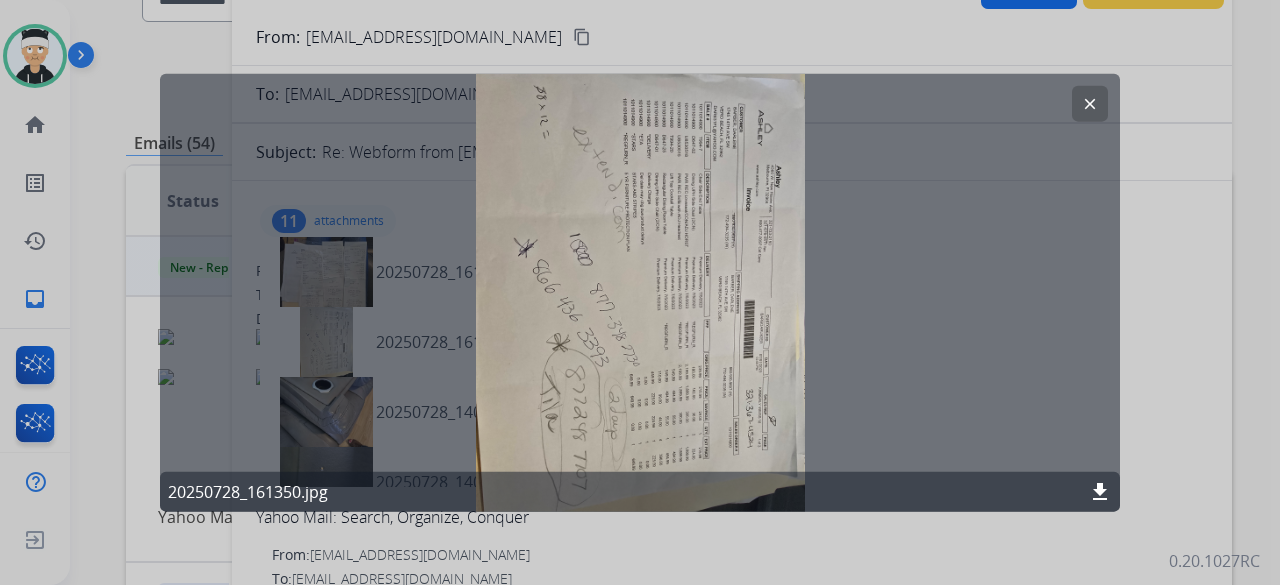 drag, startPoint x: 474, startPoint y: 49, endPoint x: 804, endPoint y: 486, distance: 547.60297 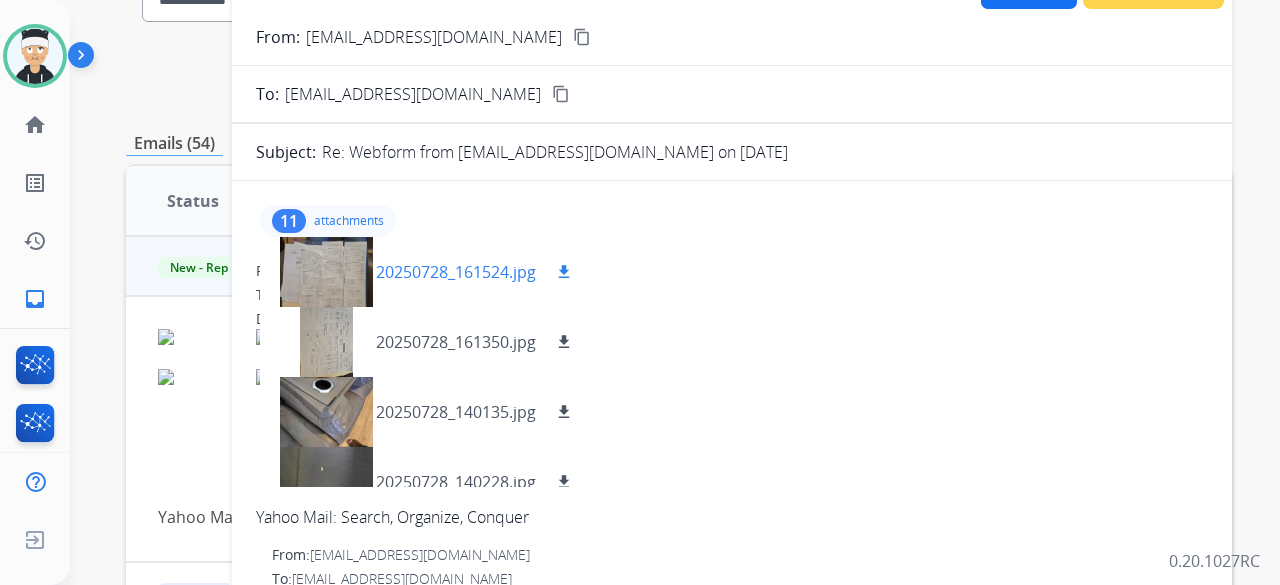 click at bounding box center [326, 272] 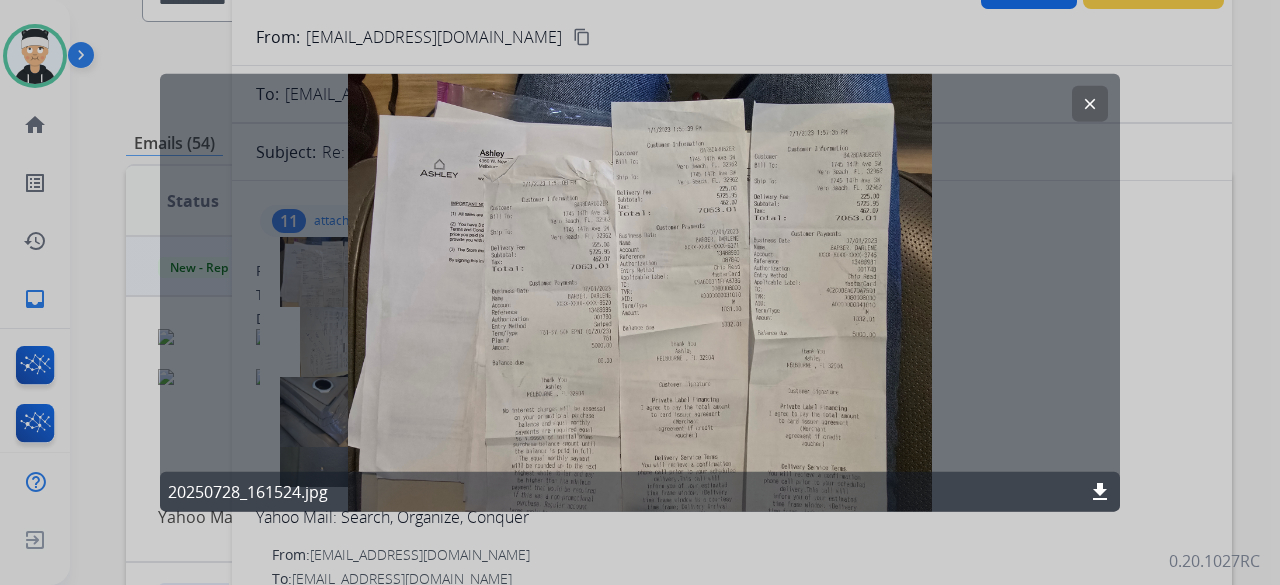 click on "clear" 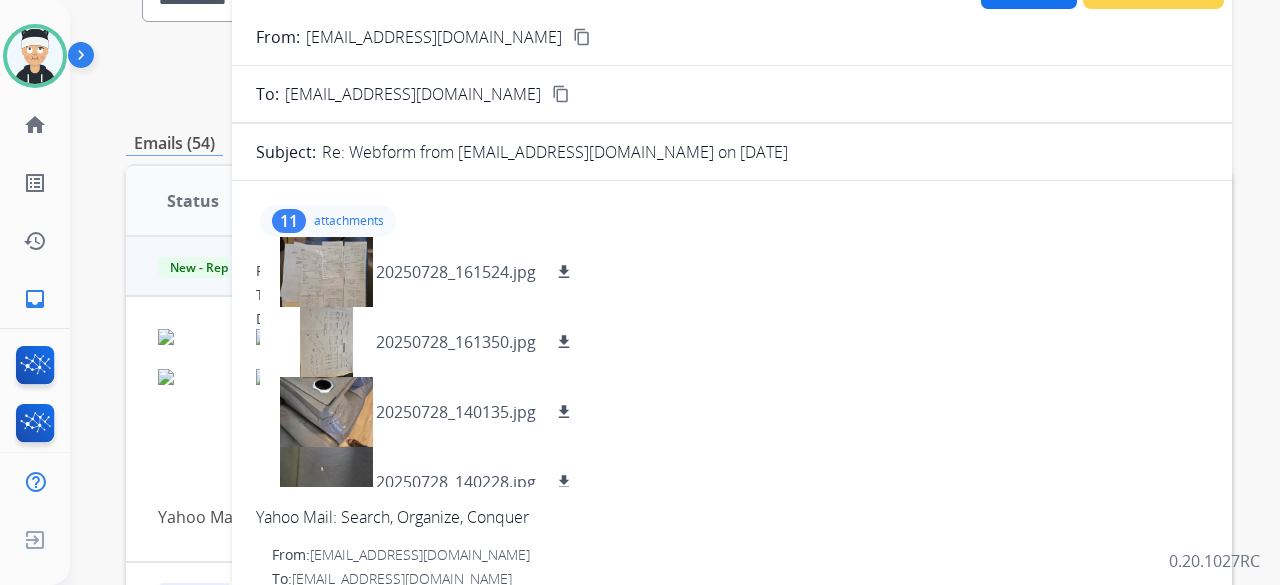 click on "To:  [EMAIL_ADDRESS][DOMAIN_NAME]  content_copy" at bounding box center [732, 94] 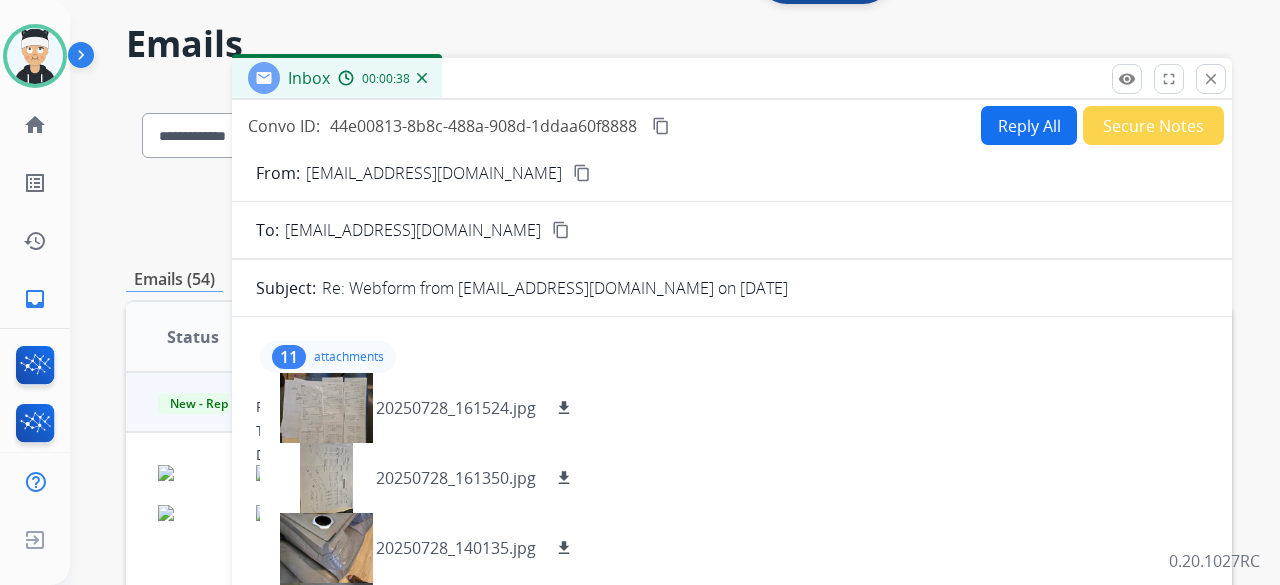 scroll, scrollTop: 0, scrollLeft: 0, axis: both 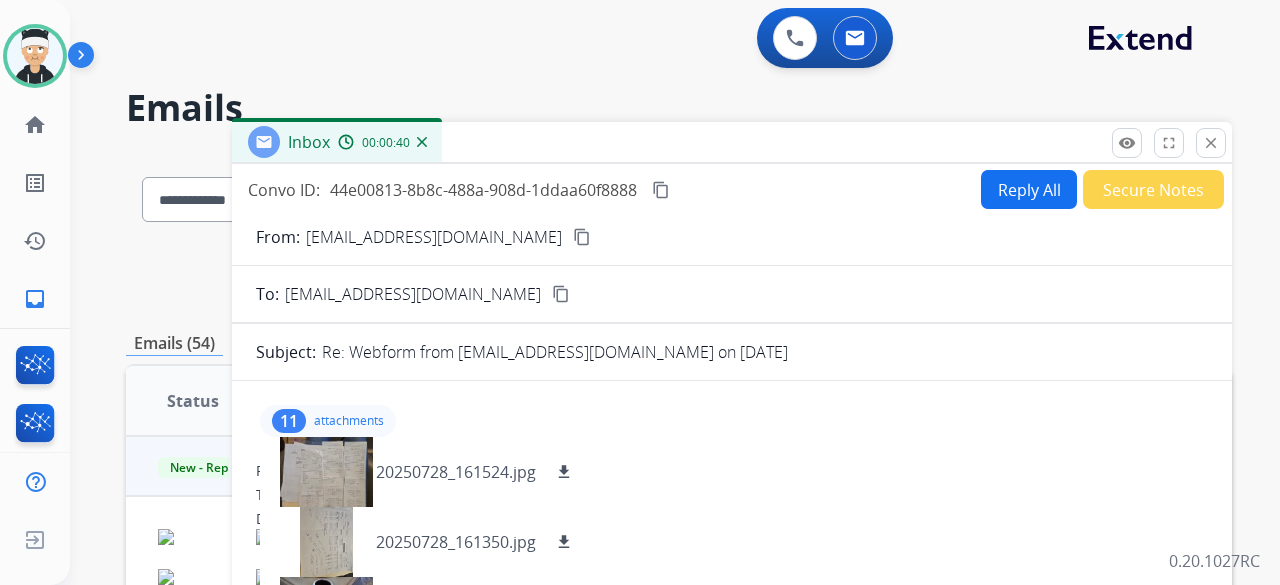 click on "content_copy" at bounding box center [582, 237] 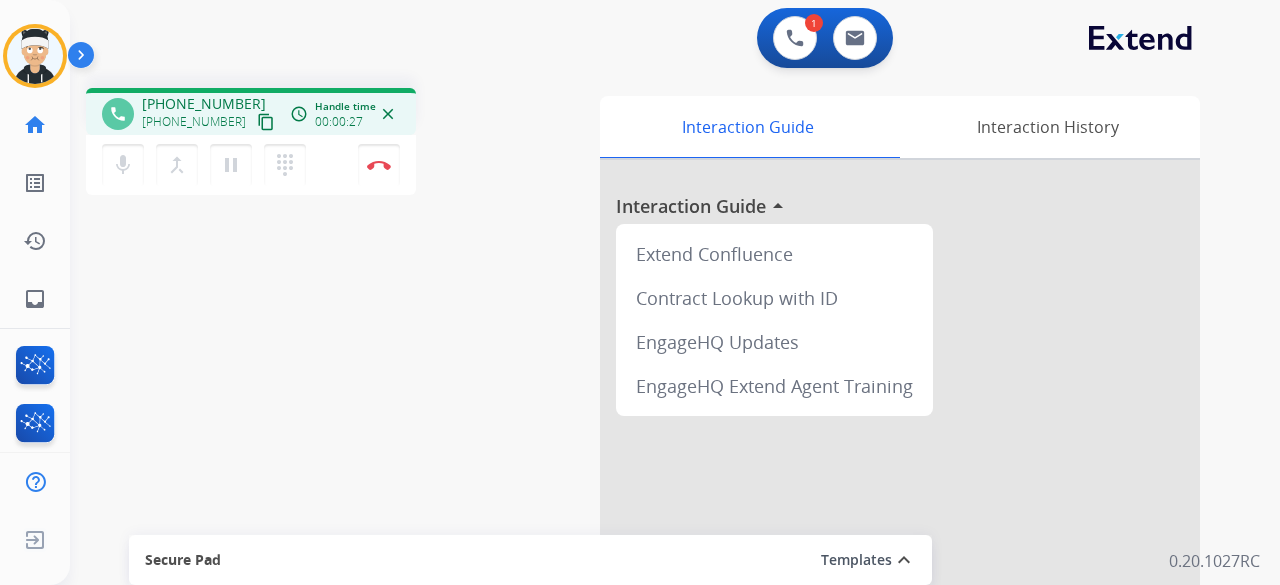 click on "content_copy" at bounding box center [266, 122] 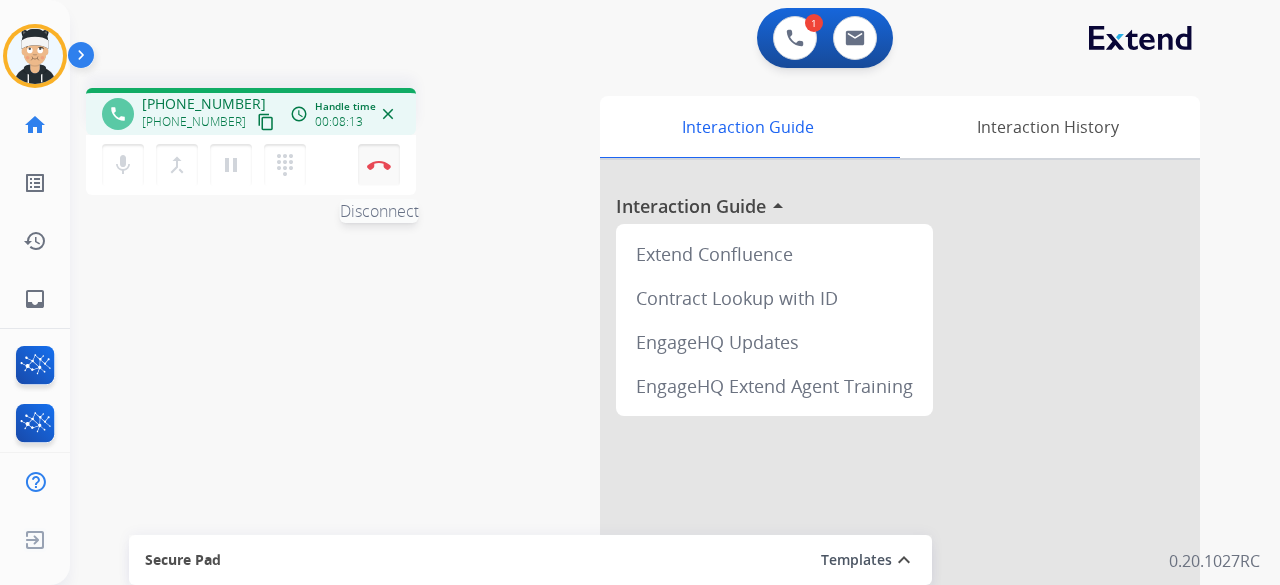 click on "Disconnect" at bounding box center [379, 165] 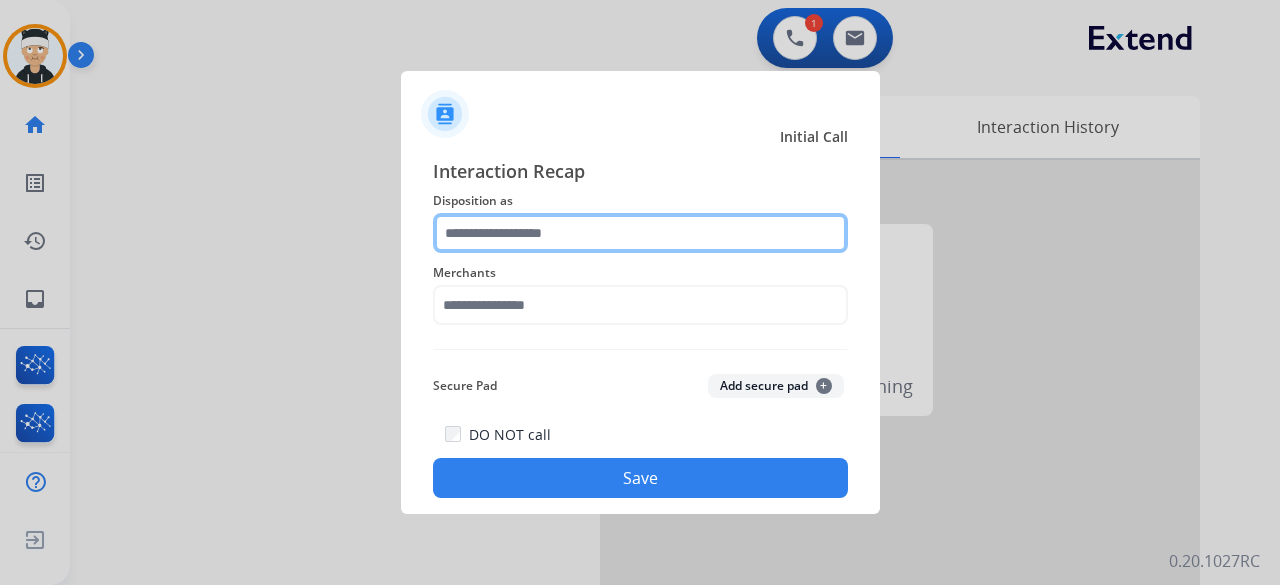 click 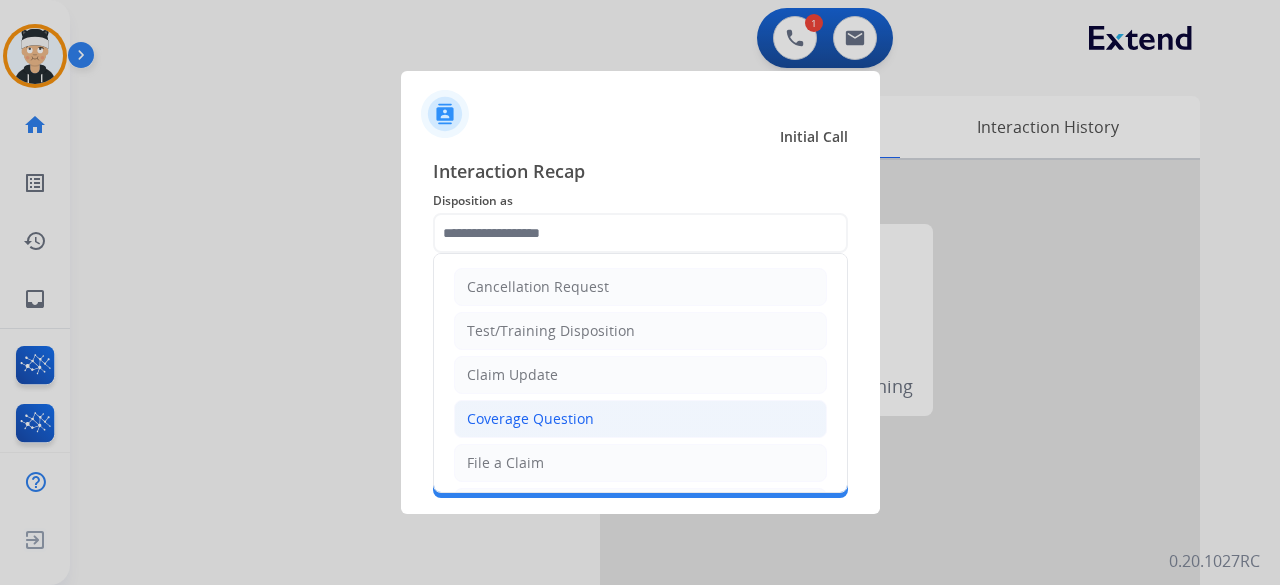click on "Coverage Question" 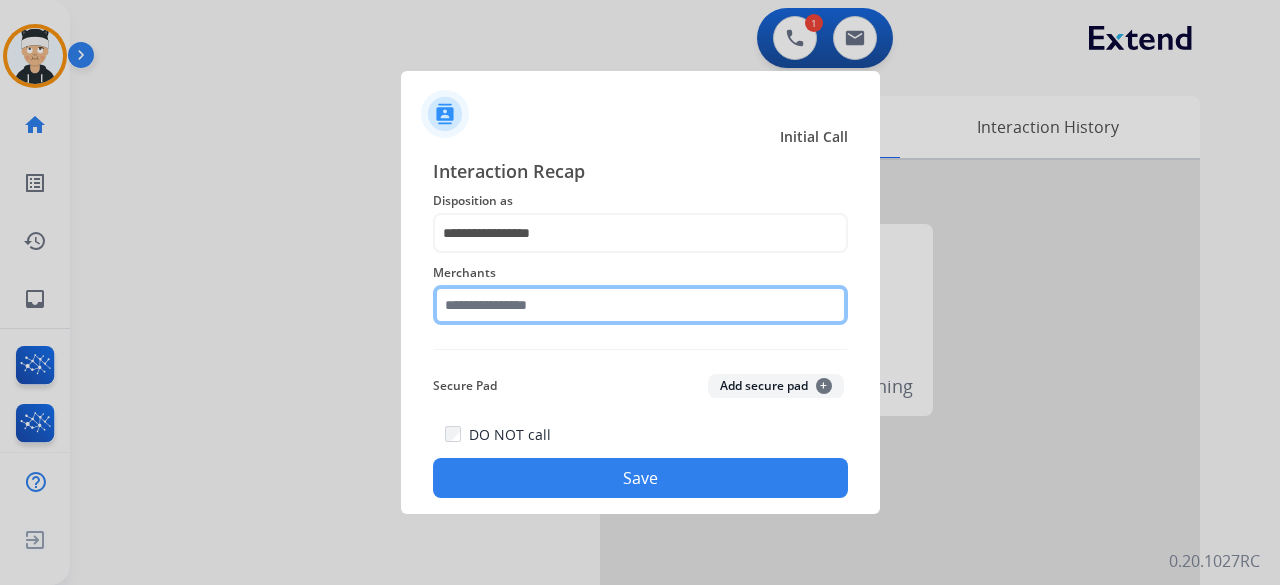 click 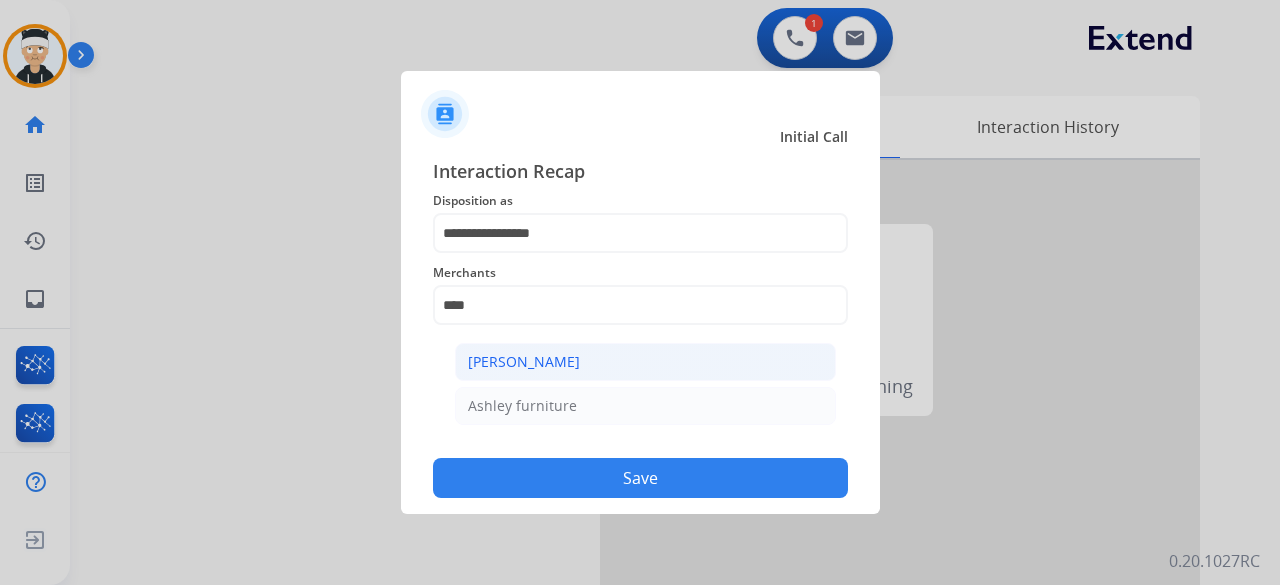 click on "[PERSON_NAME]" 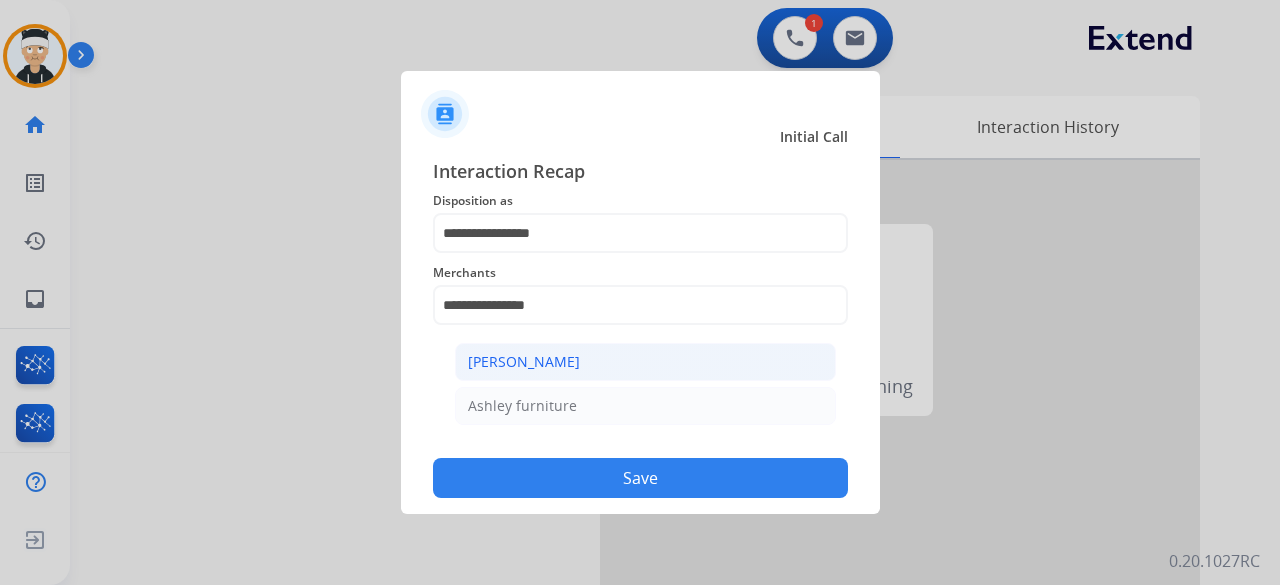 click on "**********" 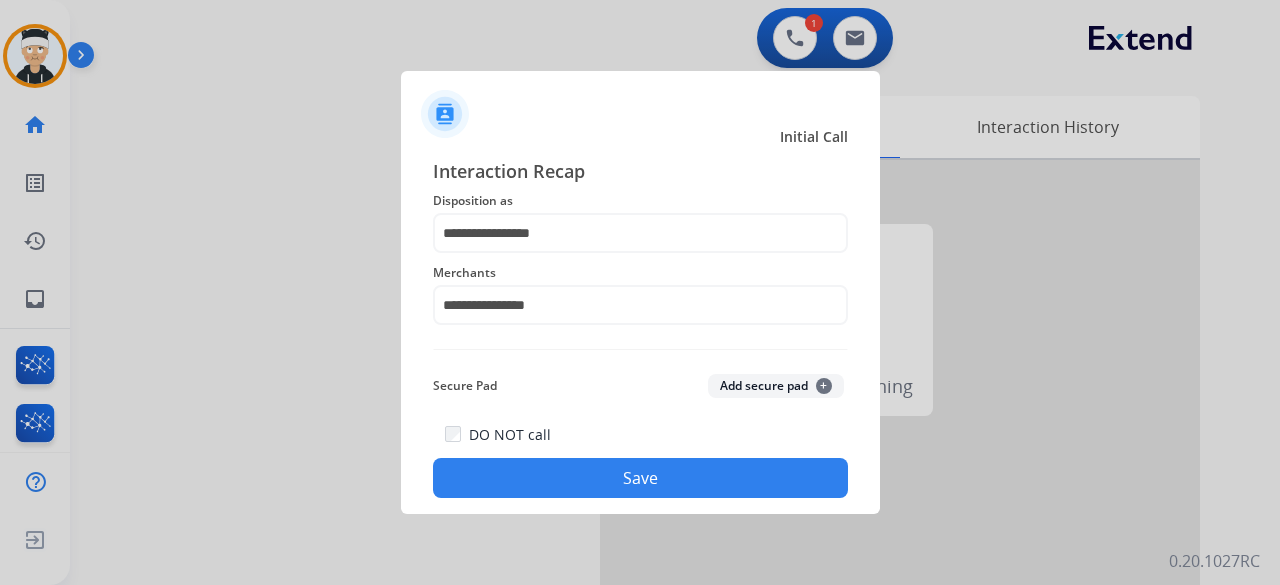 click on "Save" 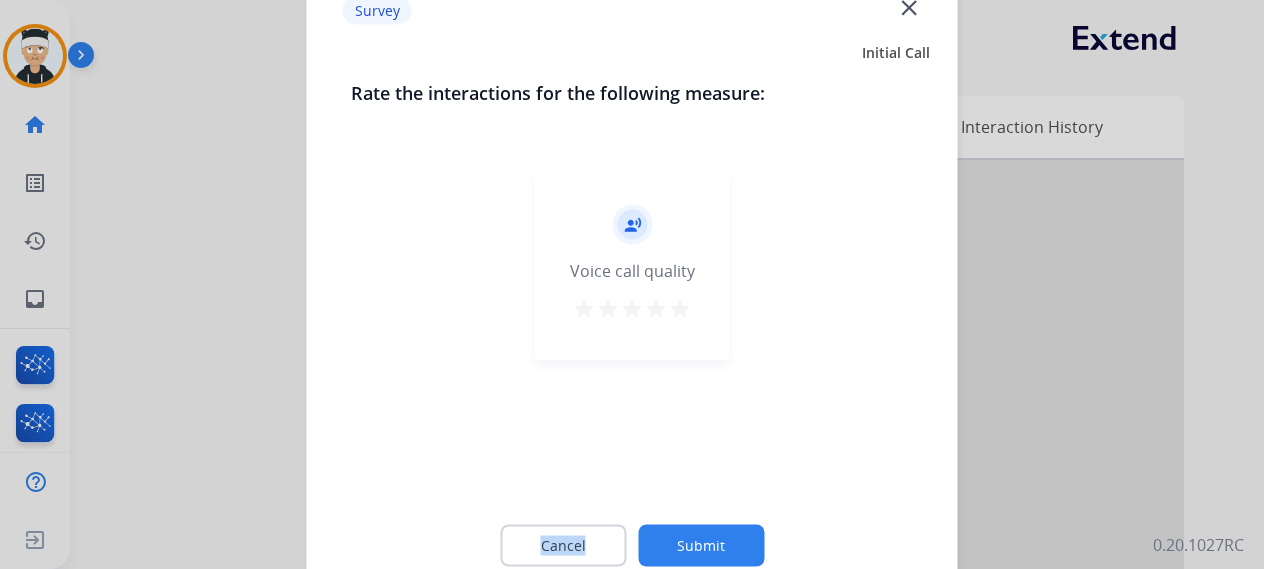 click on "star" at bounding box center (680, 308) 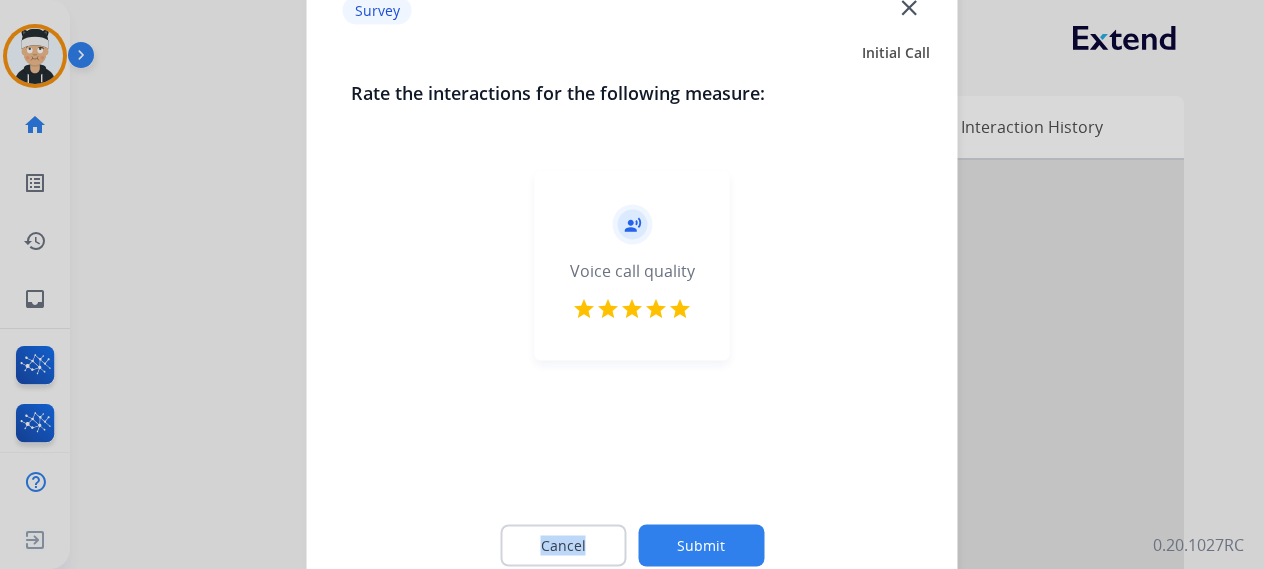 click on "Submit" 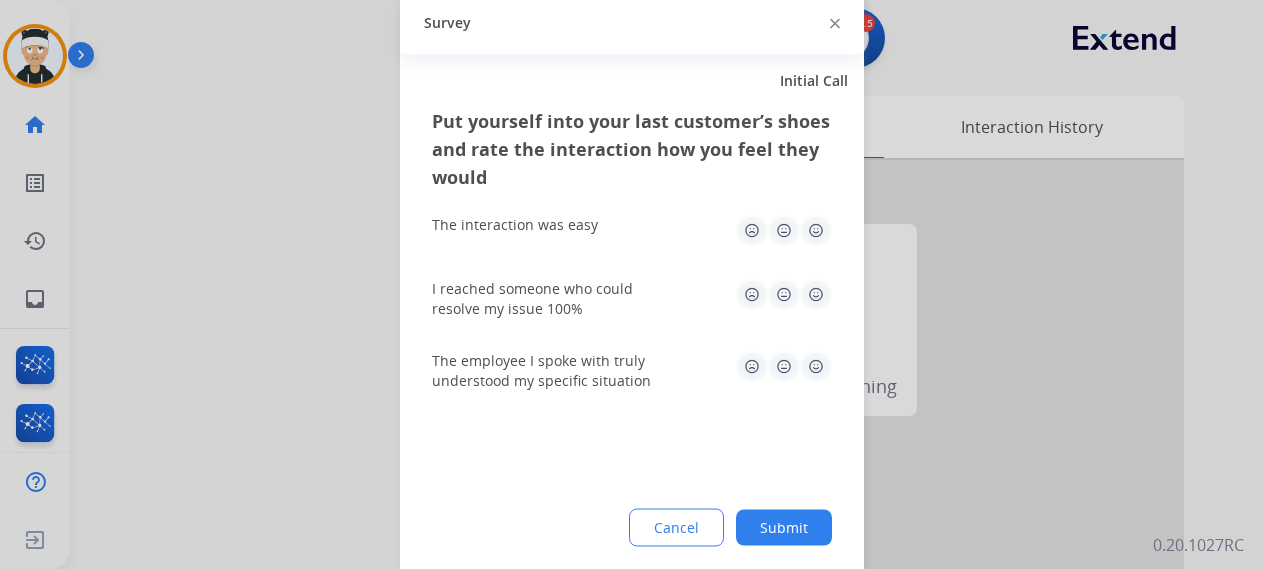 click 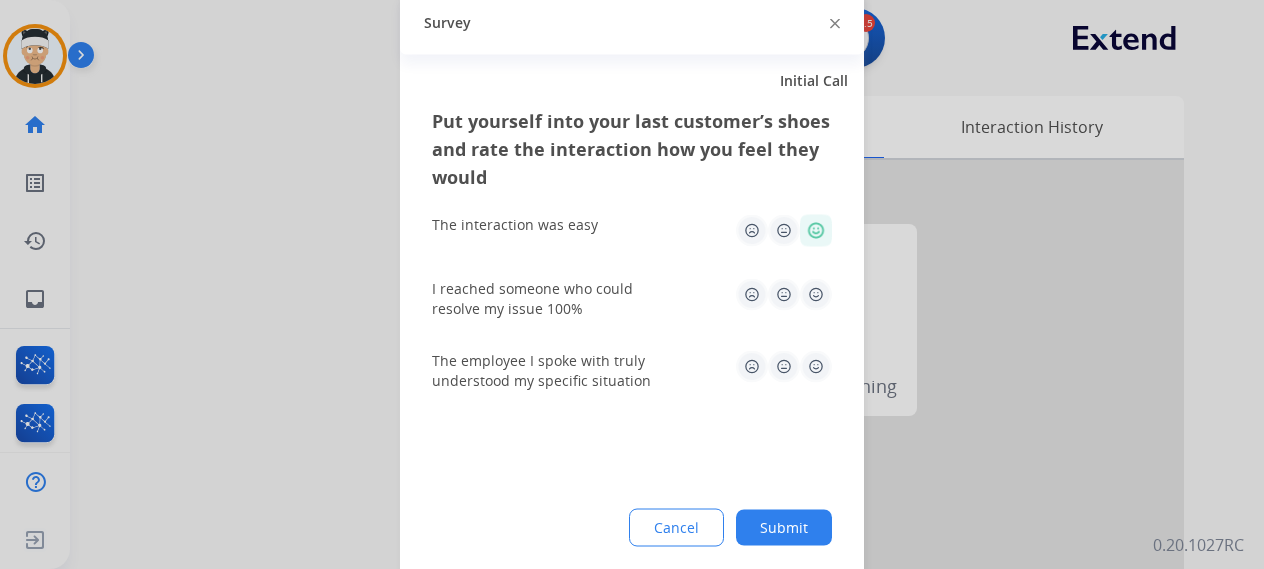 drag, startPoint x: 816, startPoint y: 293, endPoint x: 816, endPoint y: 401, distance: 108 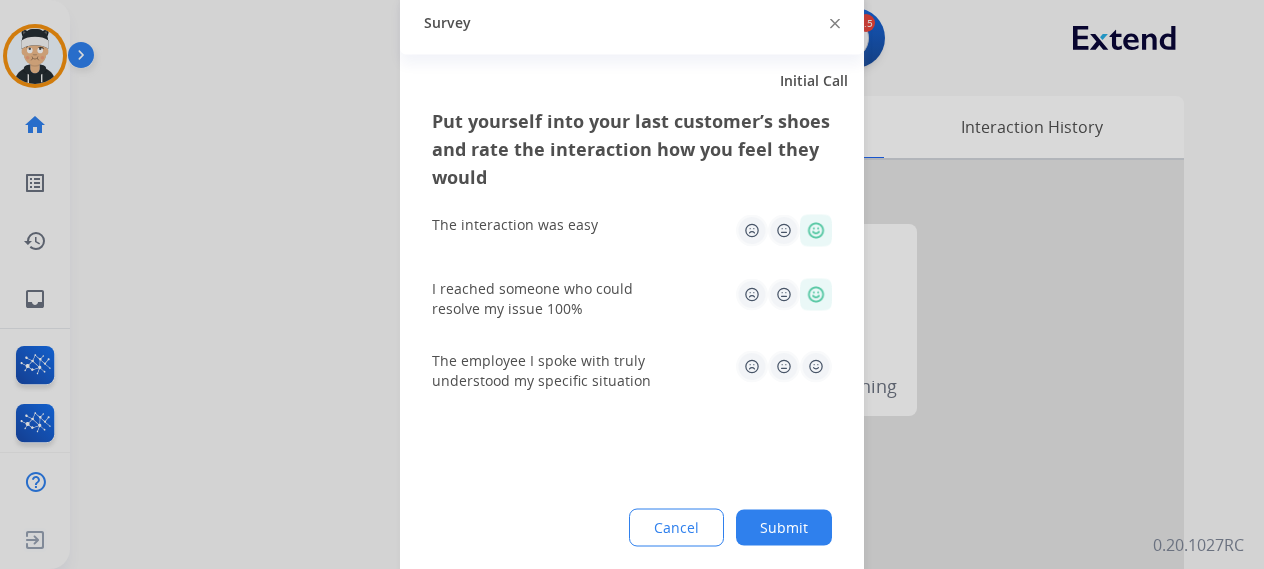 click 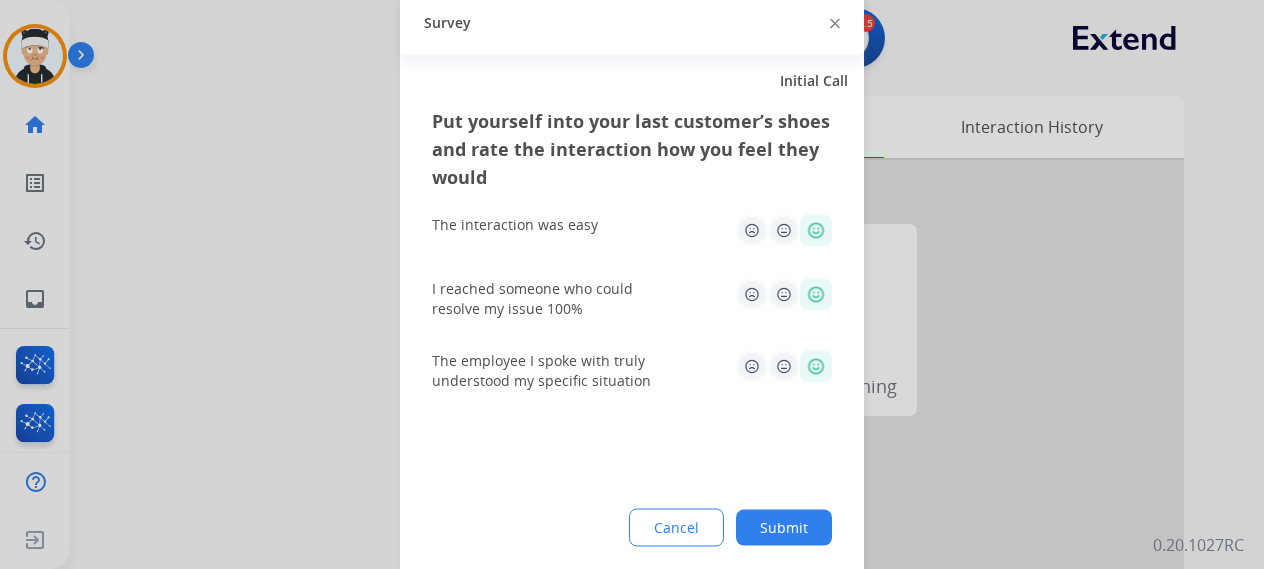click on "Submit" 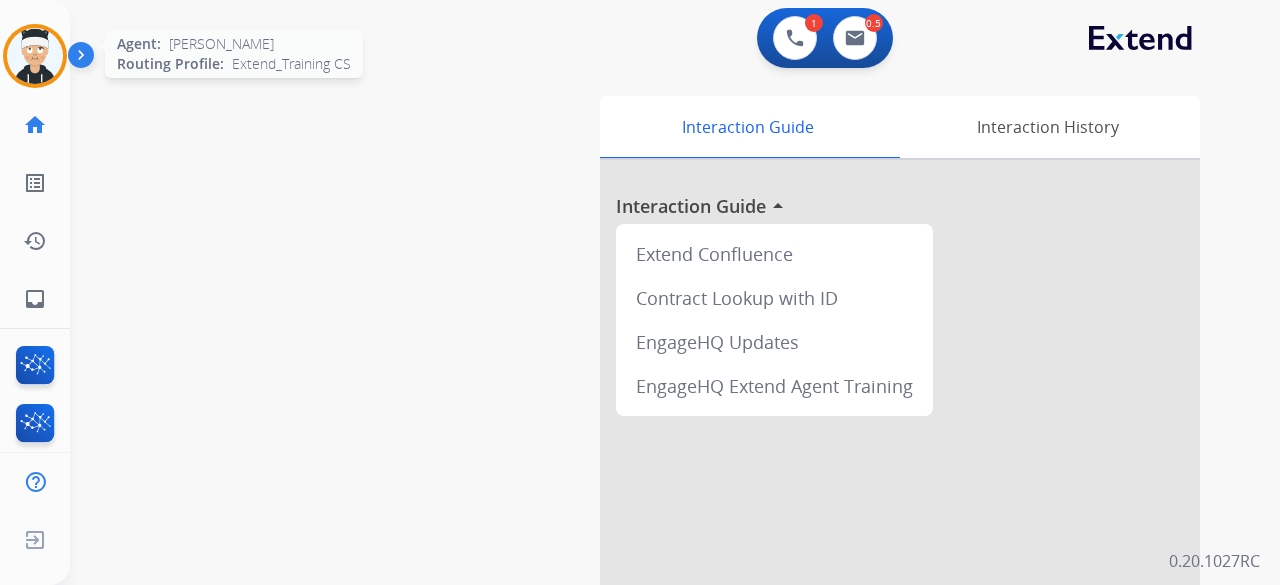 drag, startPoint x: 24, startPoint y: 67, endPoint x: 14, endPoint y: 83, distance: 18.867962 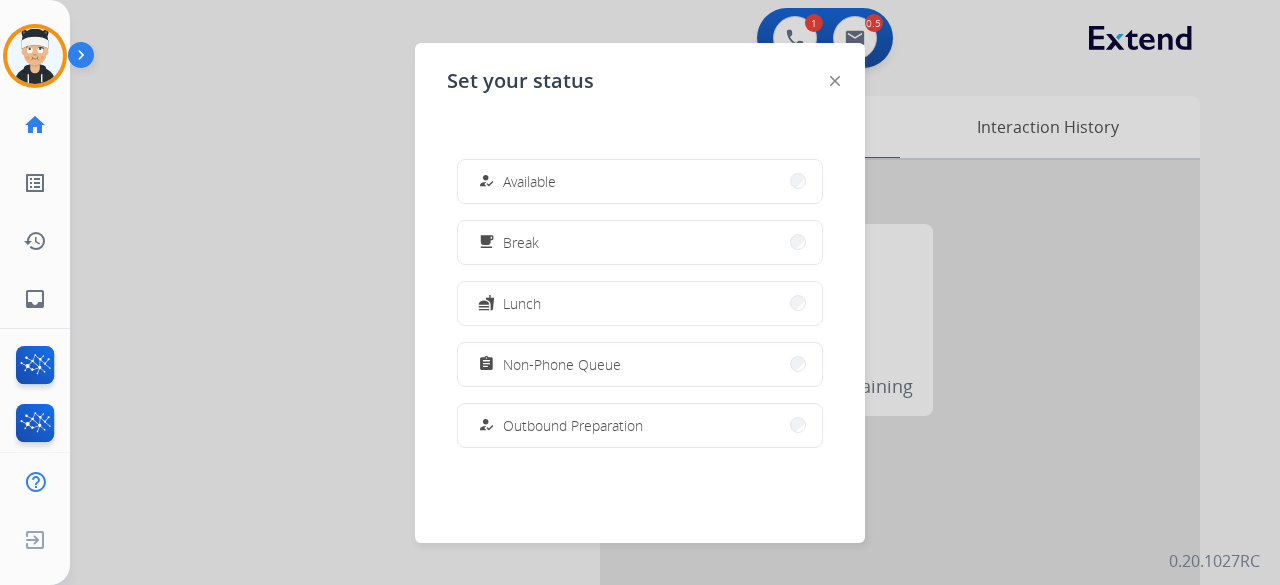 click on "assignment Non-Phone Queue" at bounding box center [640, 364] 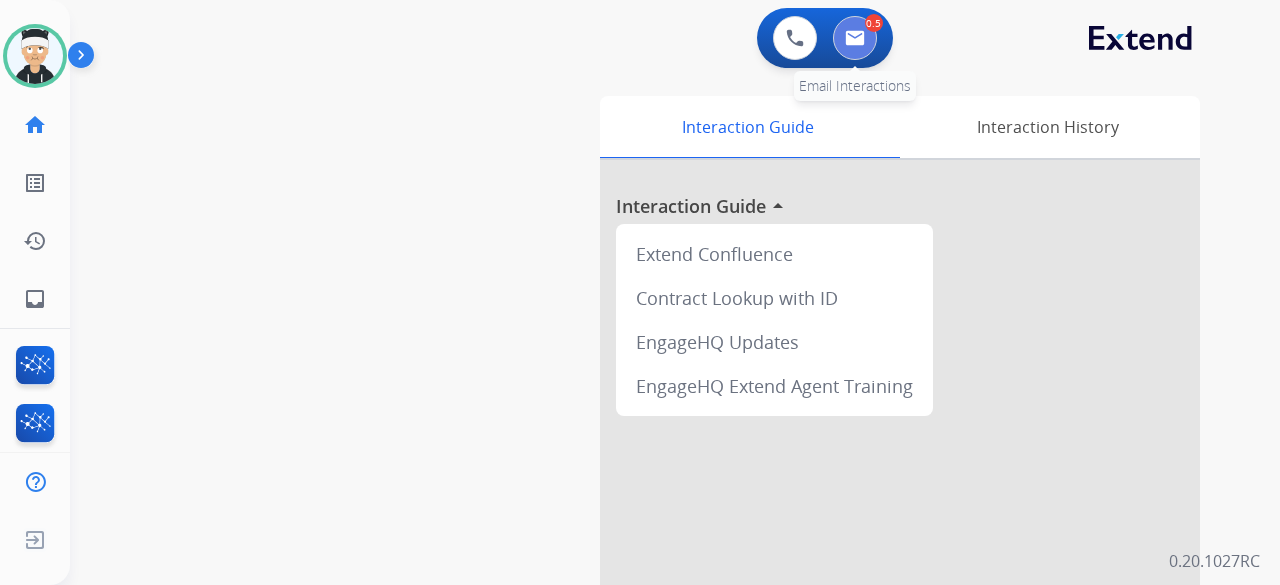click at bounding box center (855, 38) 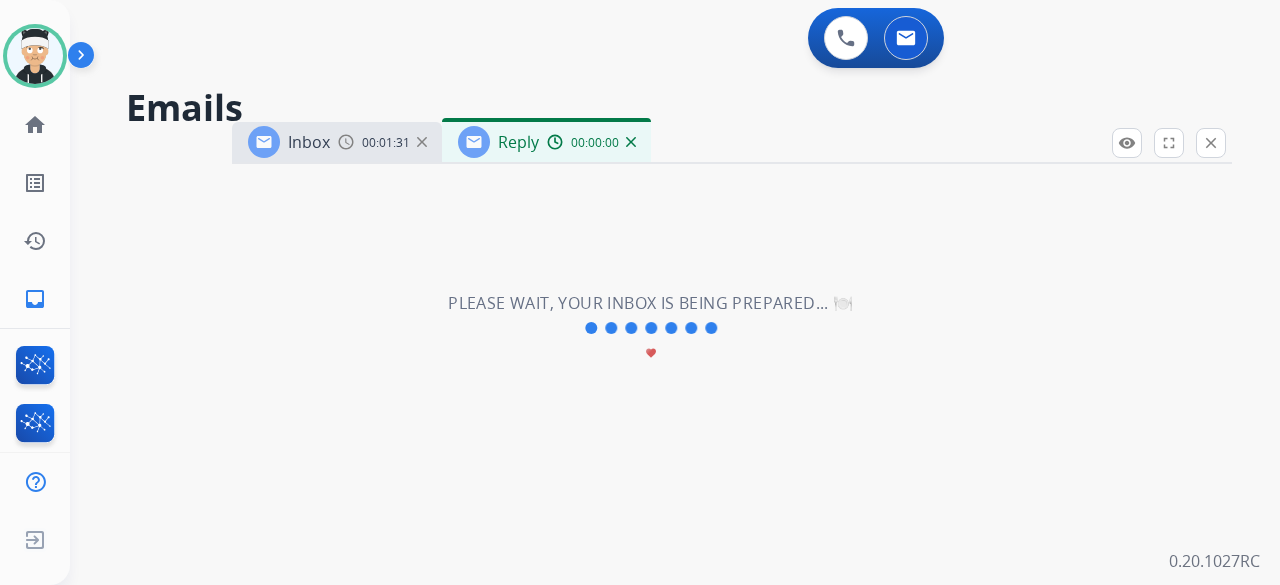 select on "**********" 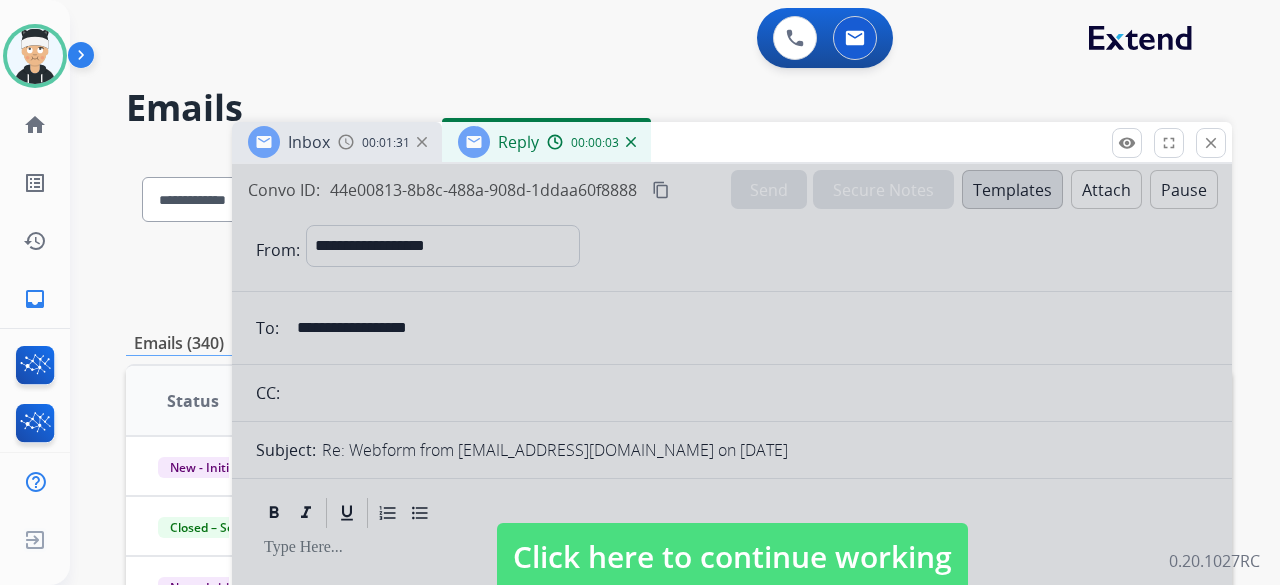 click on "Click here to continue working" at bounding box center (732, 557) 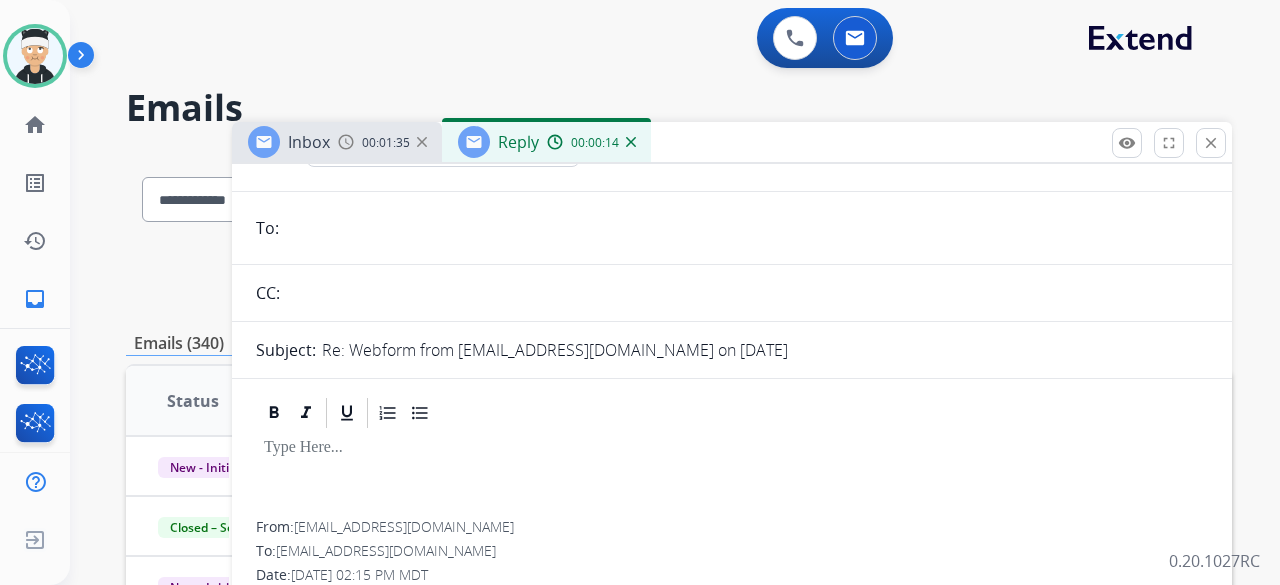 scroll, scrollTop: 0, scrollLeft: 0, axis: both 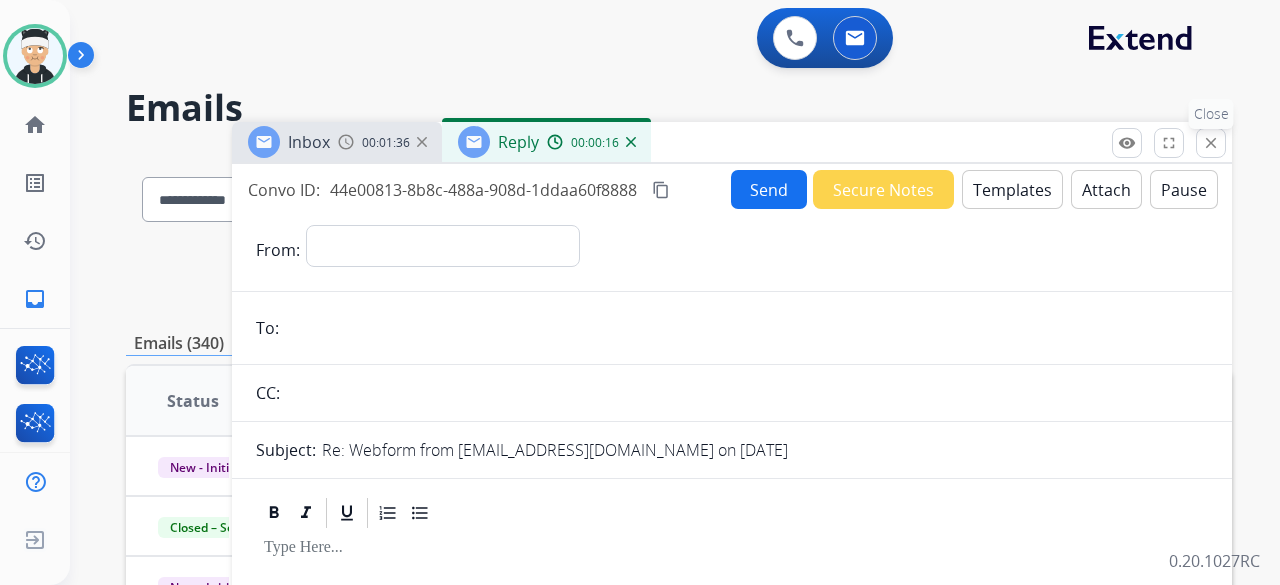 click on "close" at bounding box center (1211, 143) 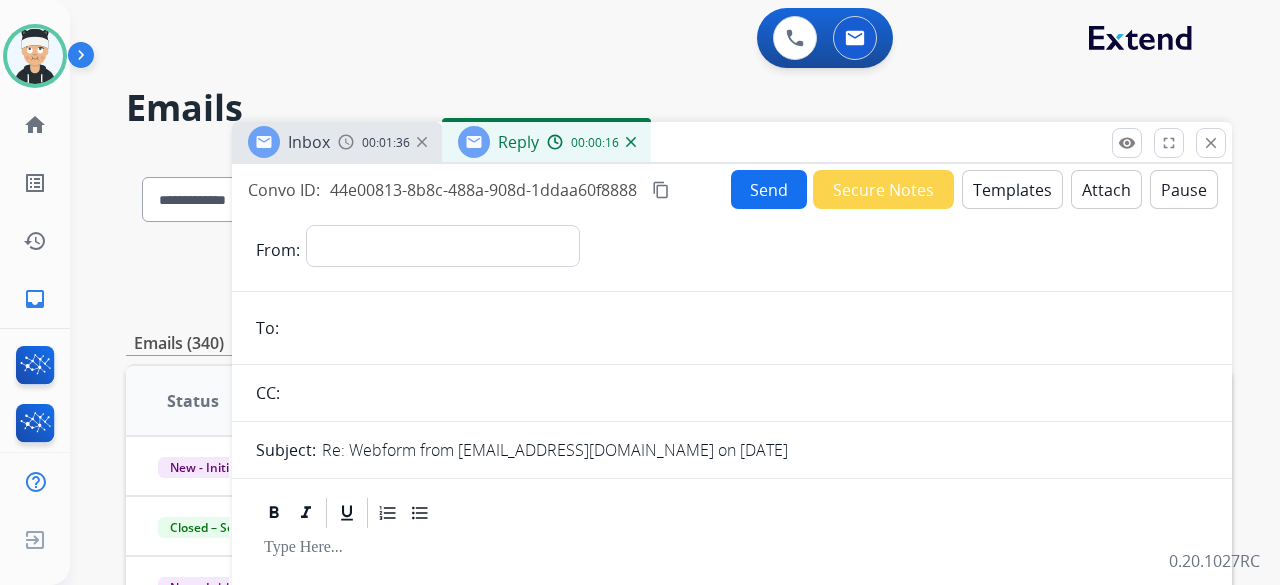 click on "**********" at bounding box center [651, 364] 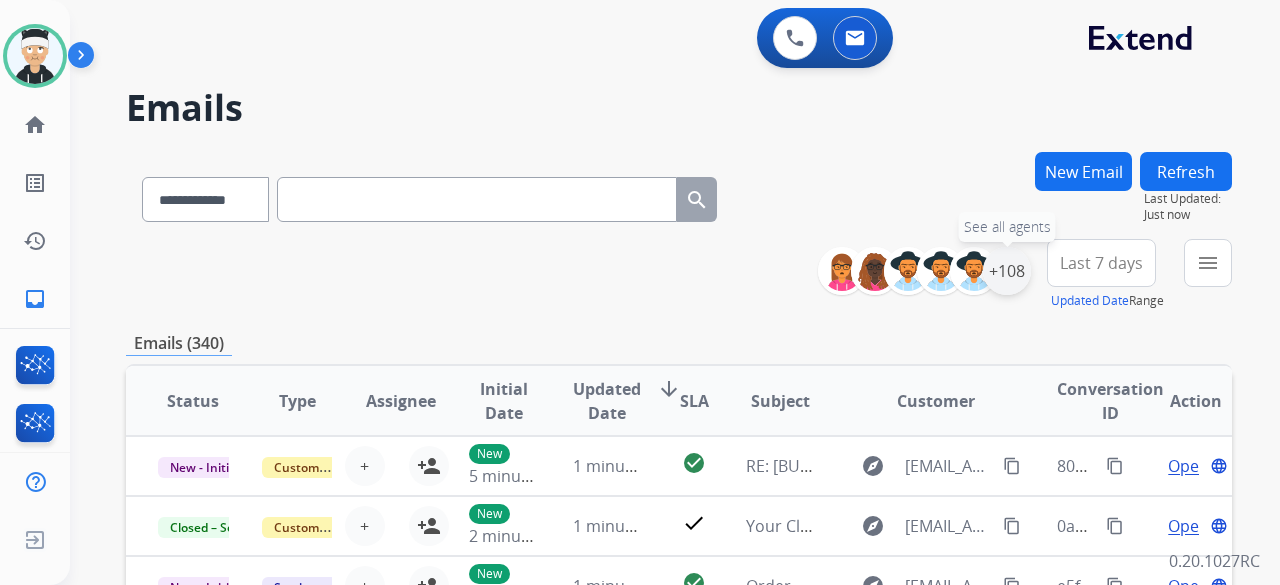 click on "+108" at bounding box center [1007, 271] 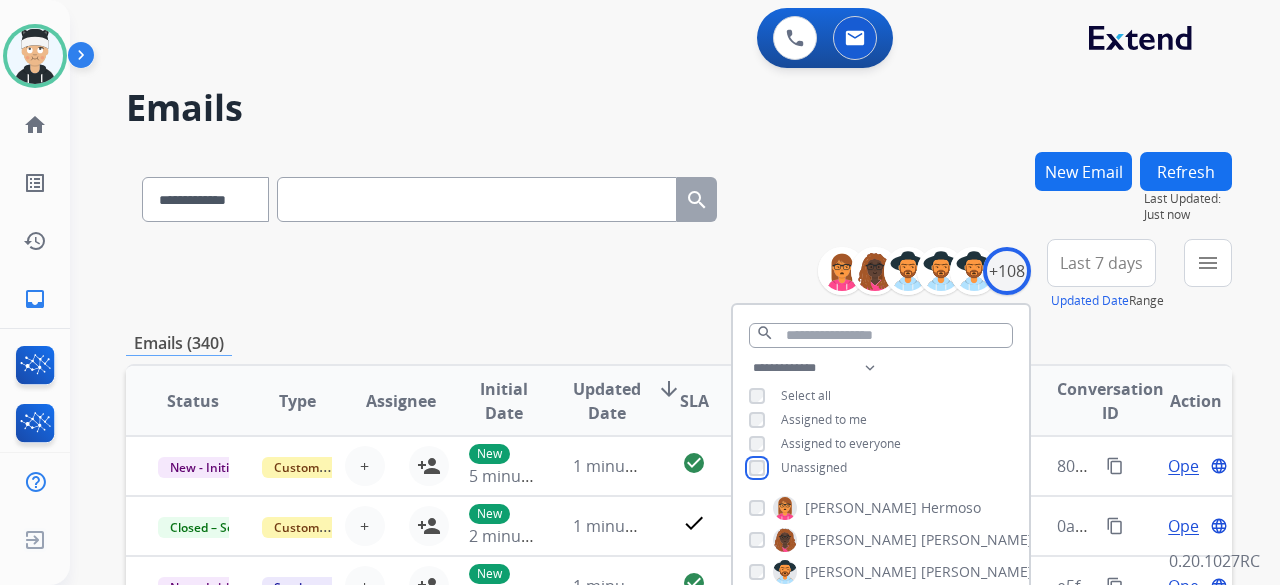 scroll, scrollTop: 100, scrollLeft: 0, axis: vertical 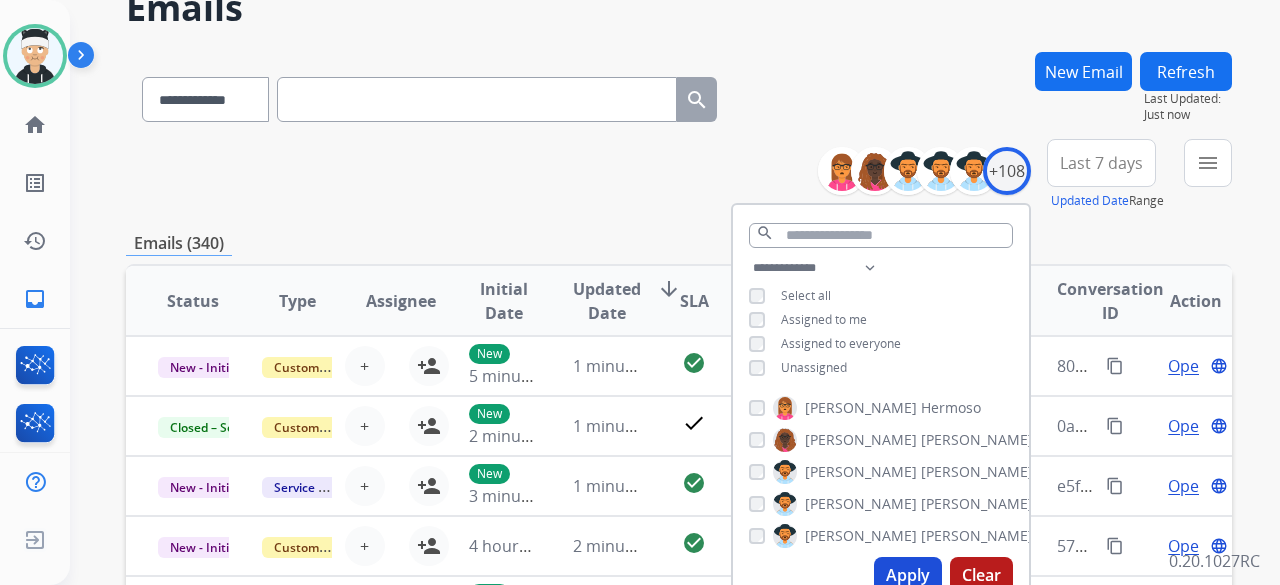 click on "Apply" at bounding box center [908, 575] 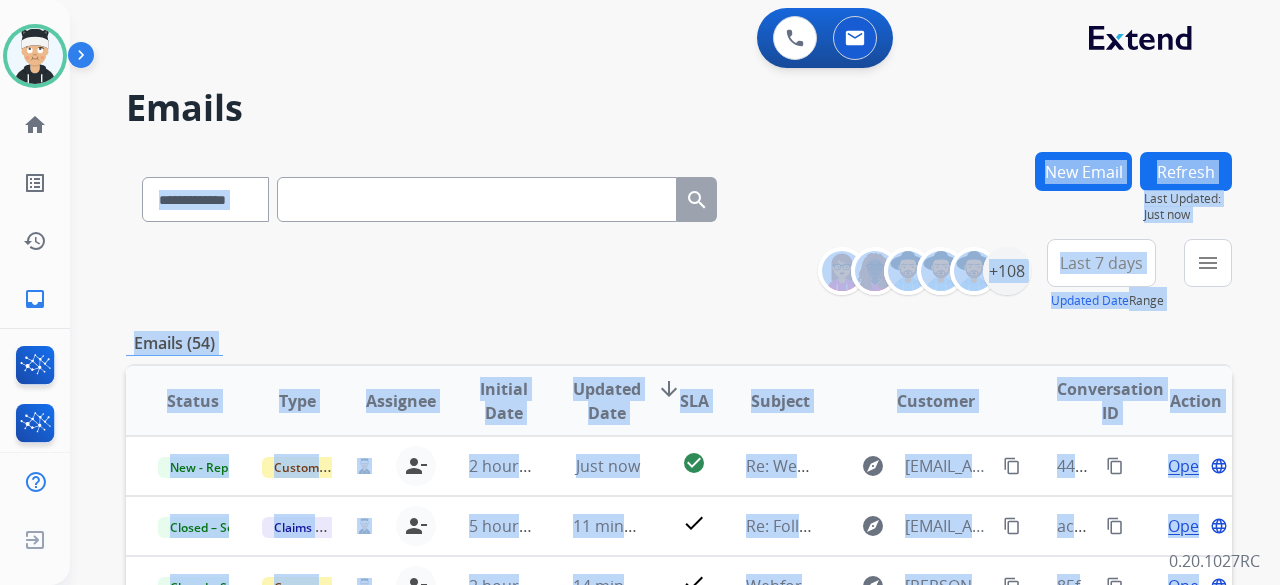click on "**********" at bounding box center [679, 275] 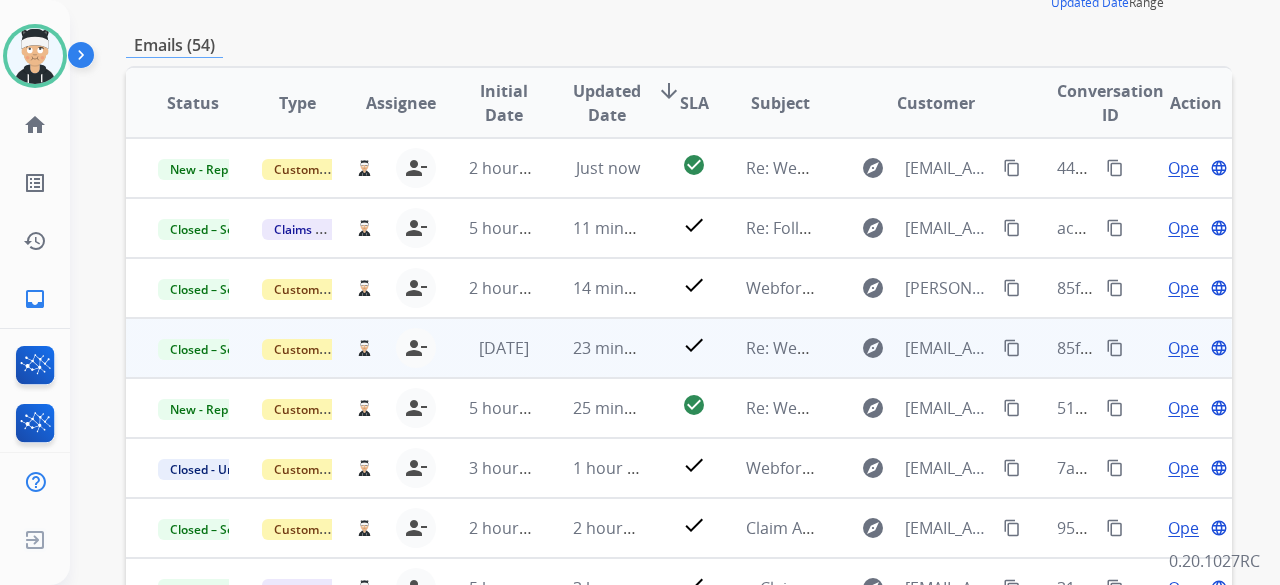 scroll, scrollTop: 300, scrollLeft: 0, axis: vertical 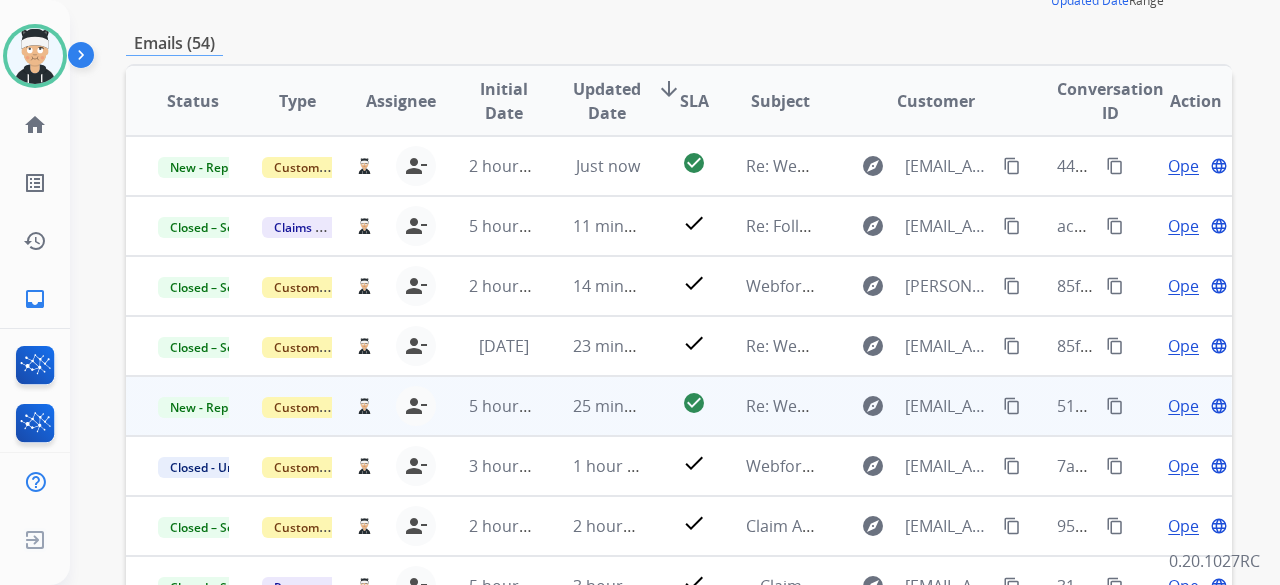 click on "Open" at bounding box center [1188, 406] 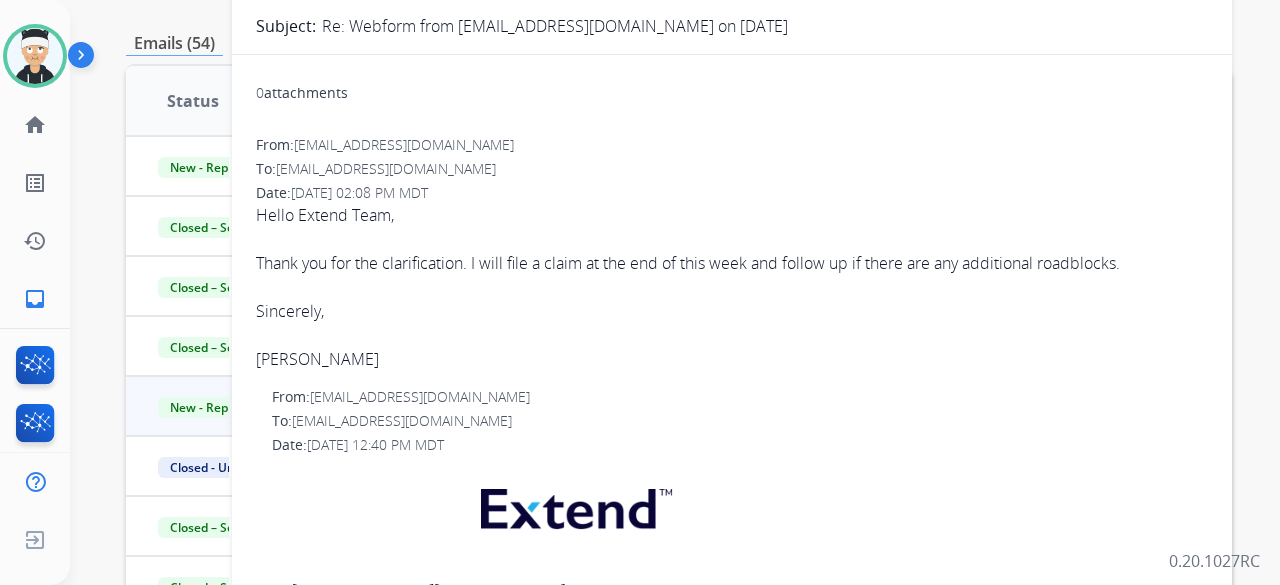scroll, scrollTop: 0, scrollLeft: 0, axis: both 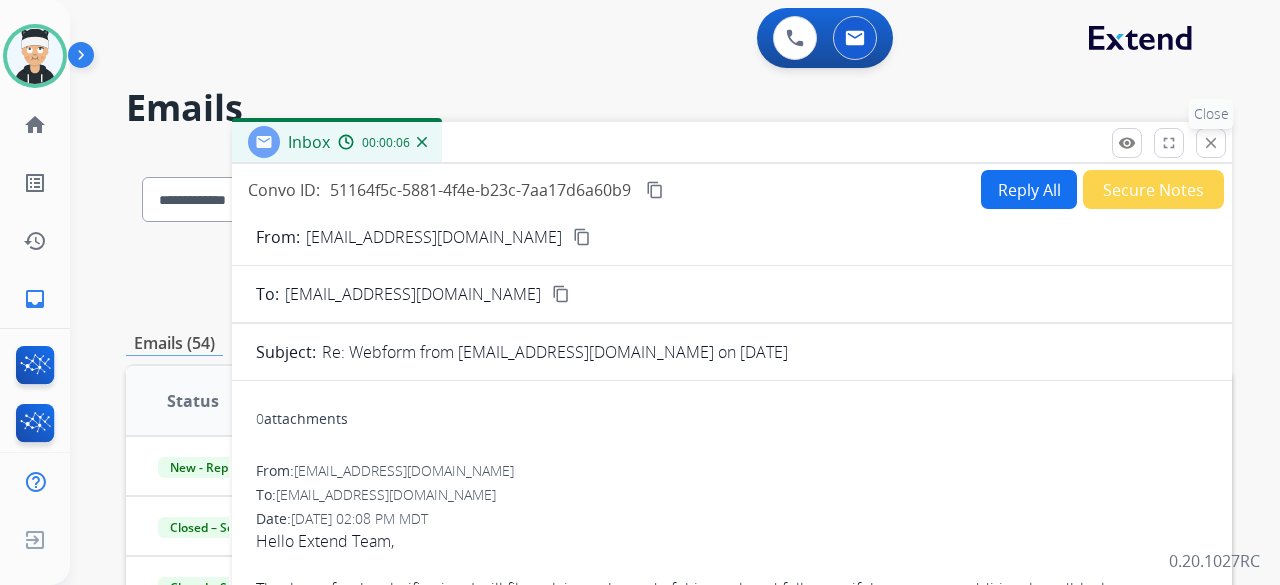 click on "close" at bounding box center (1211, 143) 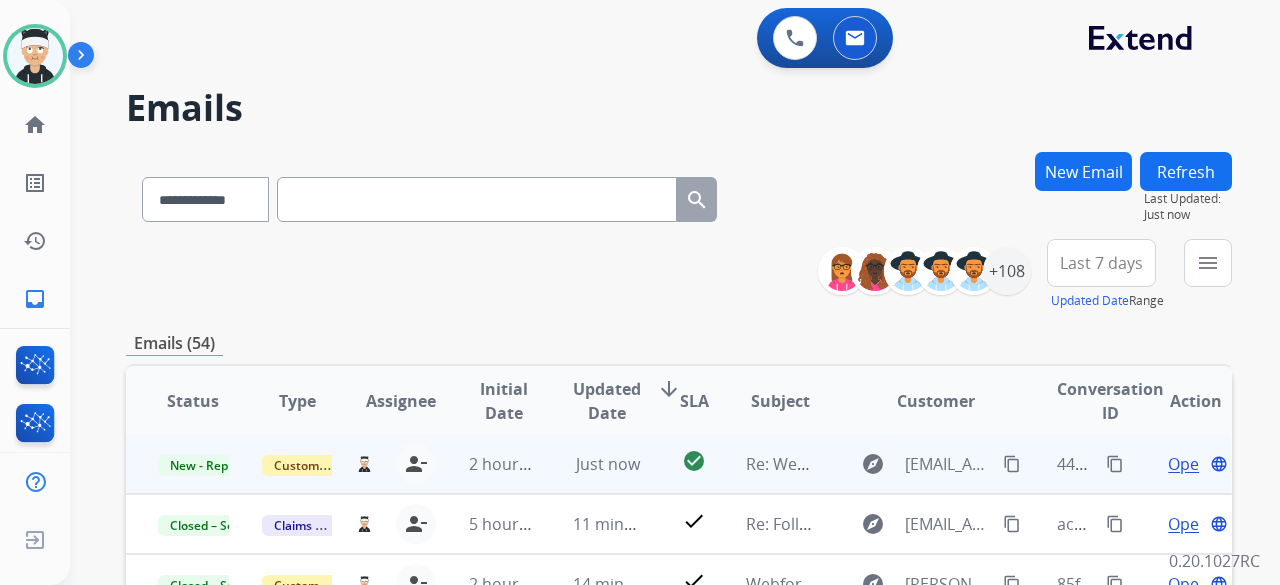 scroll, scrollTop: 18, scrollLeft: 0, axis: vertical 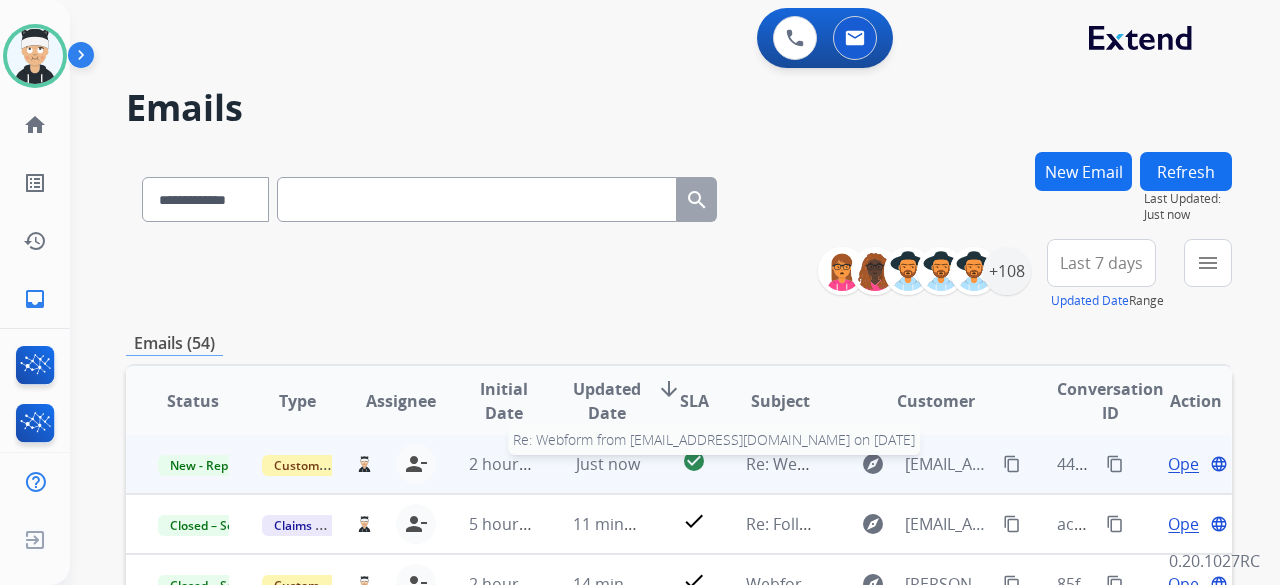 click on "Re: Webform from [EMAIL_ADDRESS][DOMAIN_NAME] on [DATE]" at bounding box center [986, 464] 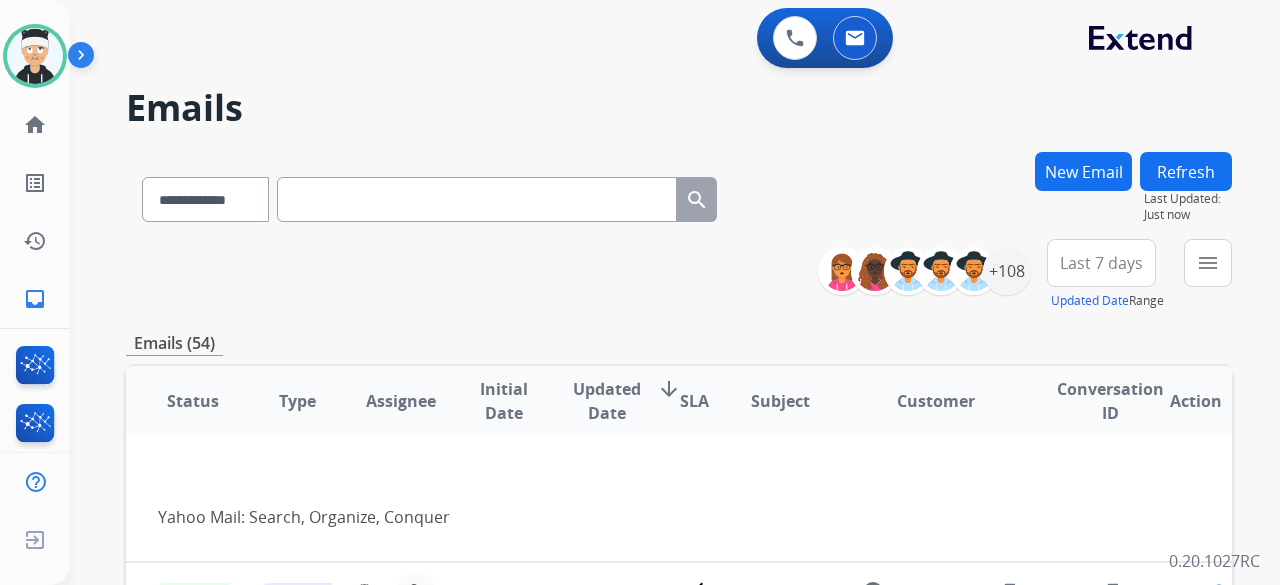 scroll, scrollTop: 0, scrollLeft: 0, axis: both 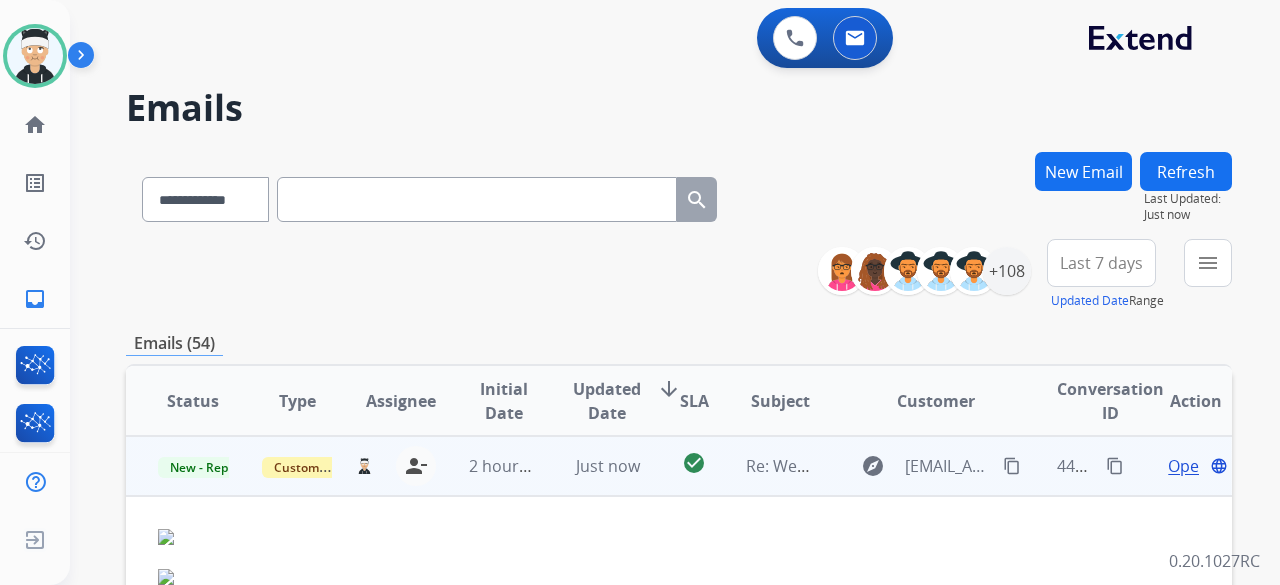 click on "Open" at bounding box center [1188, 466] 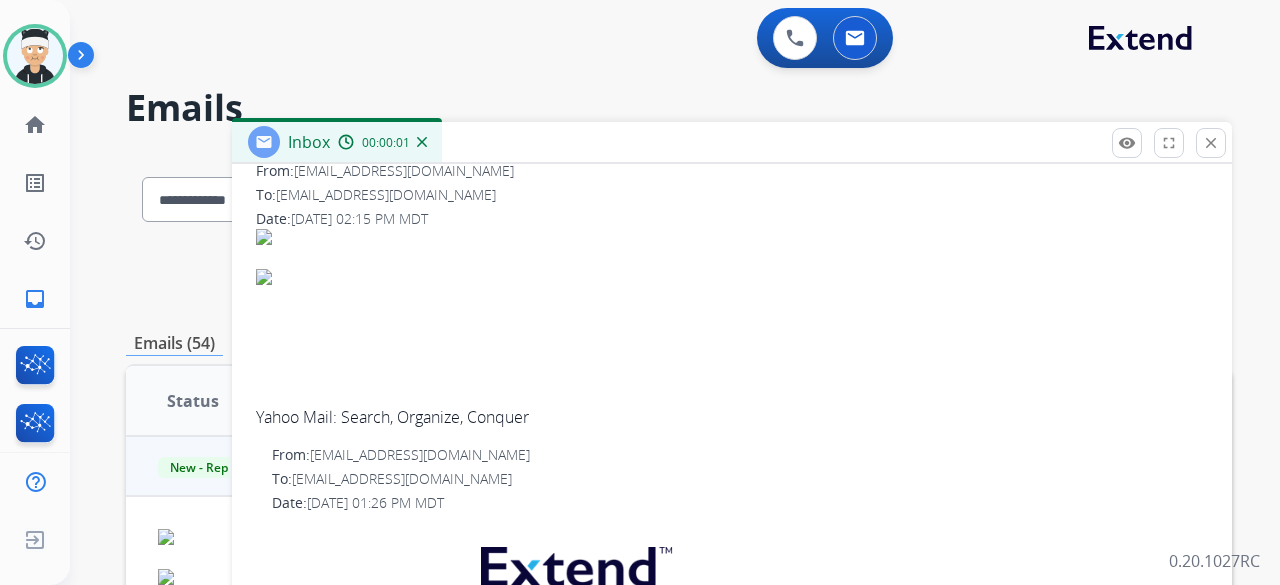 scroll, scrollTop: 0, scrollLeft: 0, axis: both 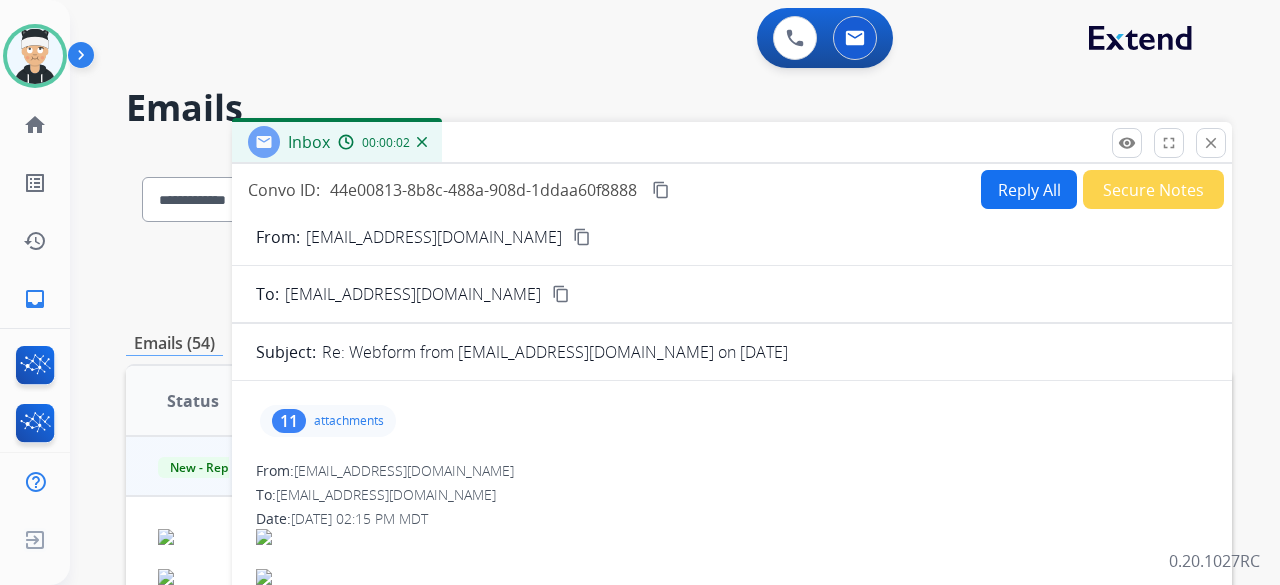 click on "11 attachments" at bounding box center (328, 421) 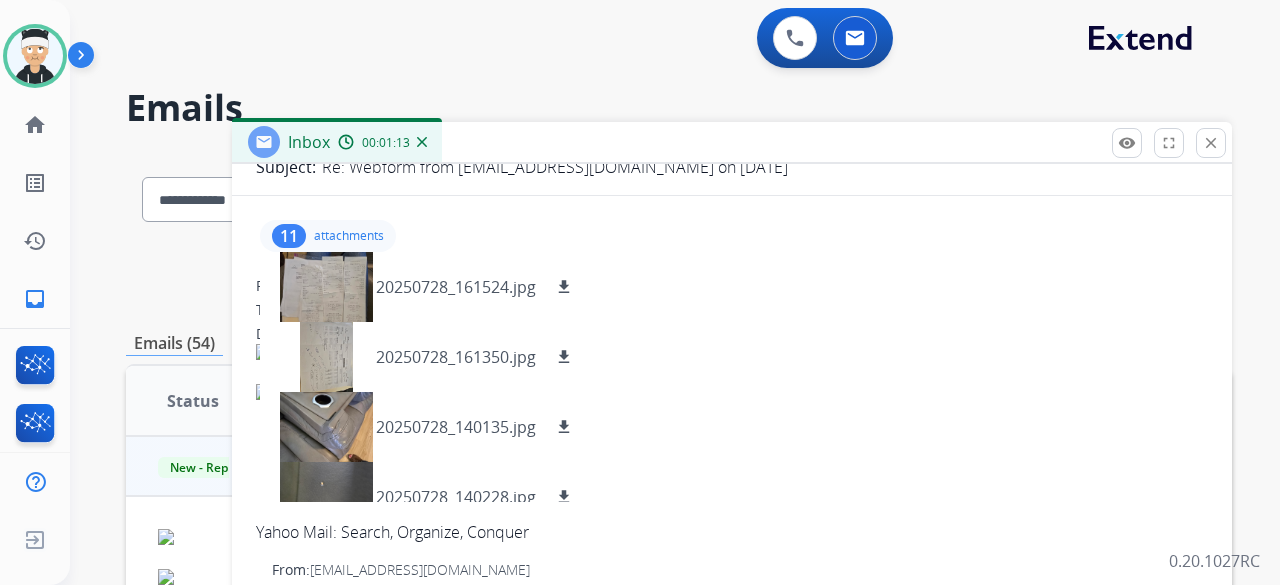 scroll, scrollTop: 0, scrollLeft: 0, axis: both 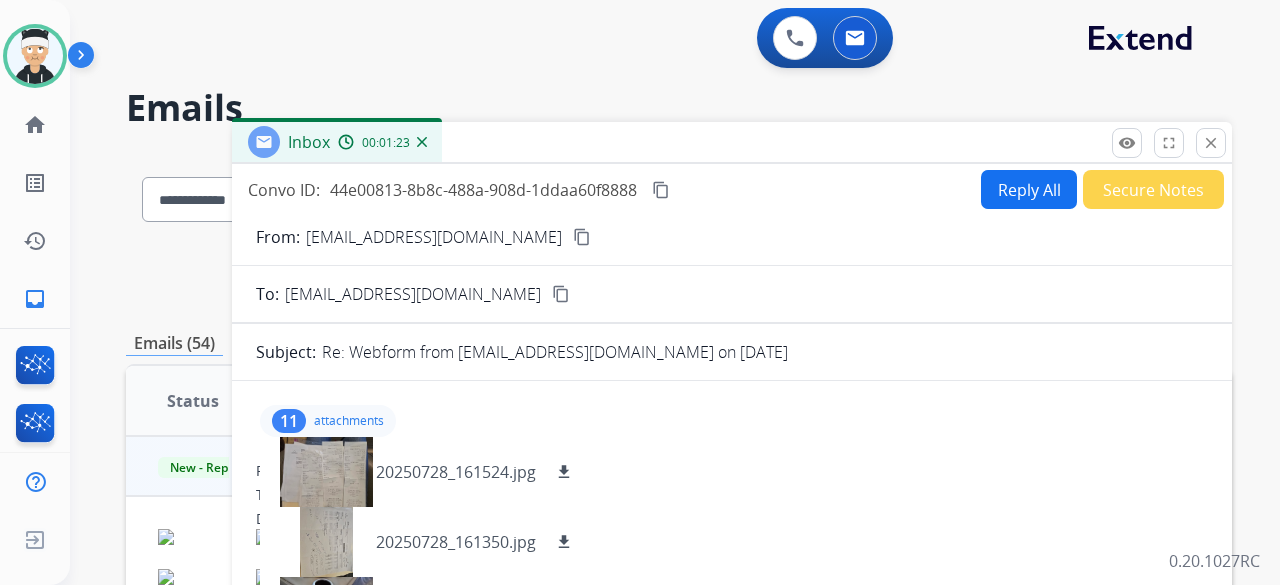 click on "Reply All" at bounding box center [1029, 189] 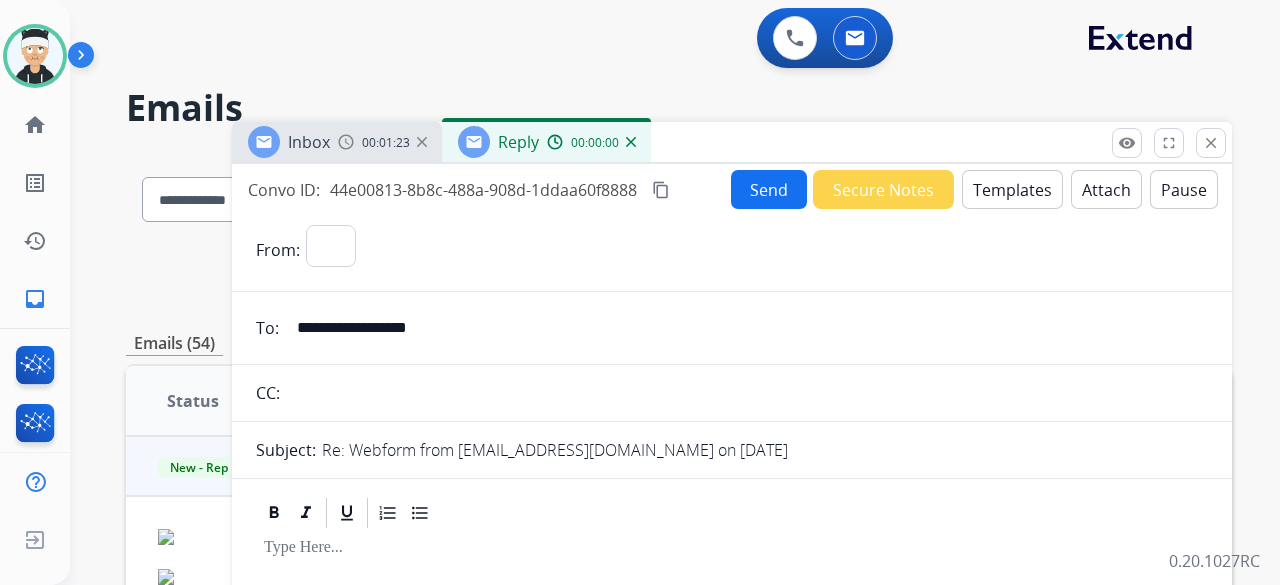 click on "Templates" at bounding box center (1012, 189) 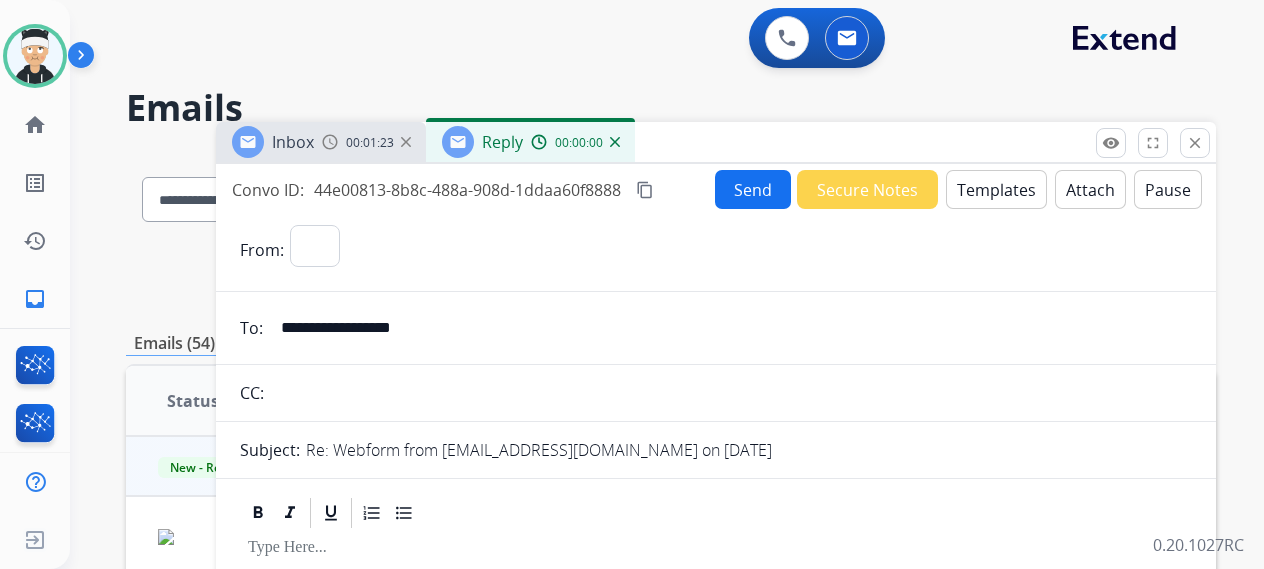 select on "**********" 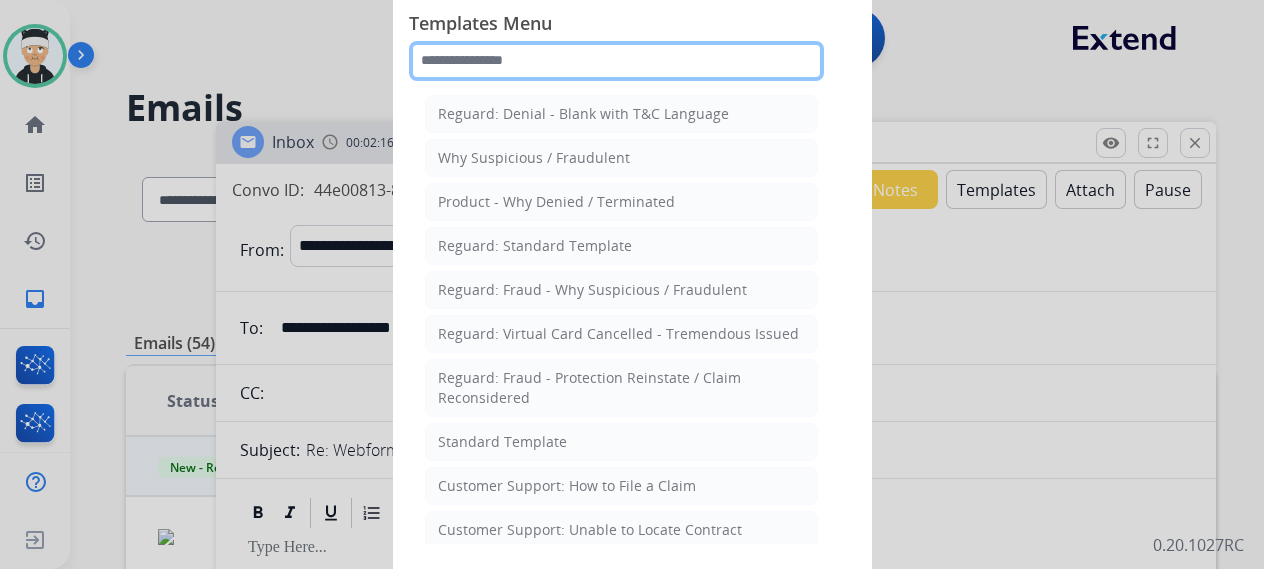 click 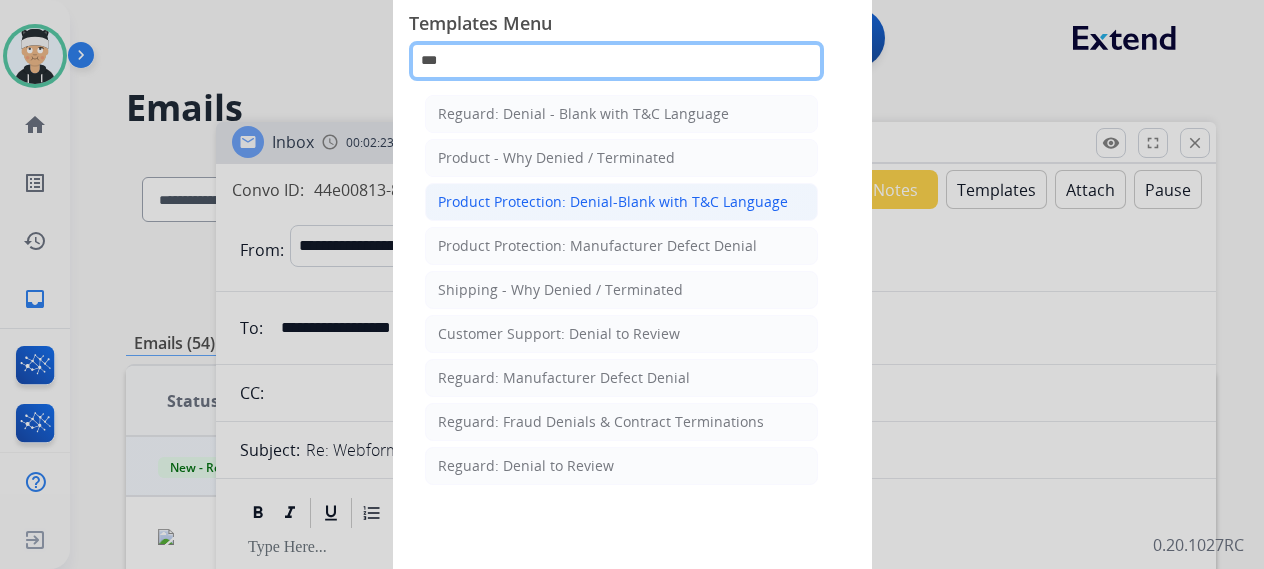 type on "***" 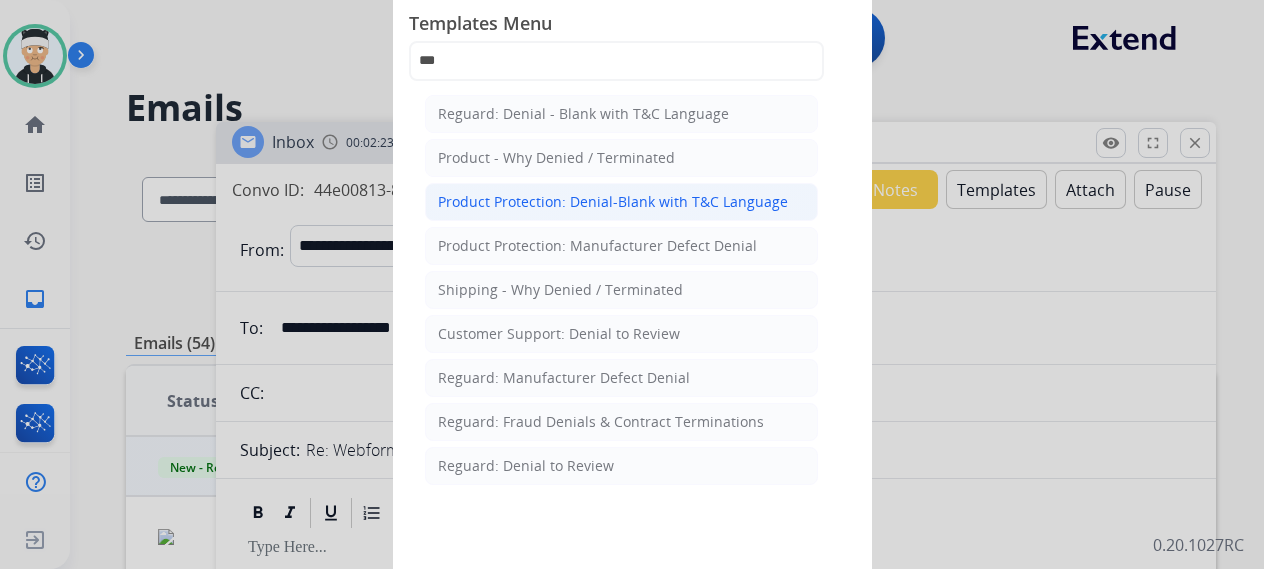 click on "Product Protection: Denial-Blank with T&C Language" 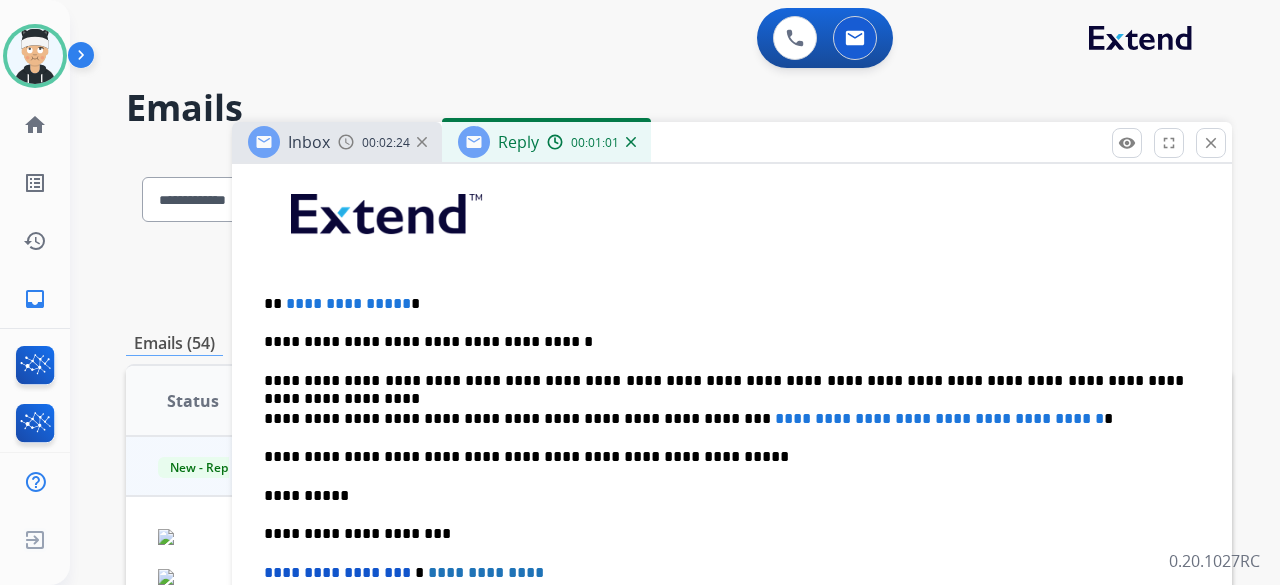 scroll, scrollTop: 500, scrollLeft: 0, axis: vertical 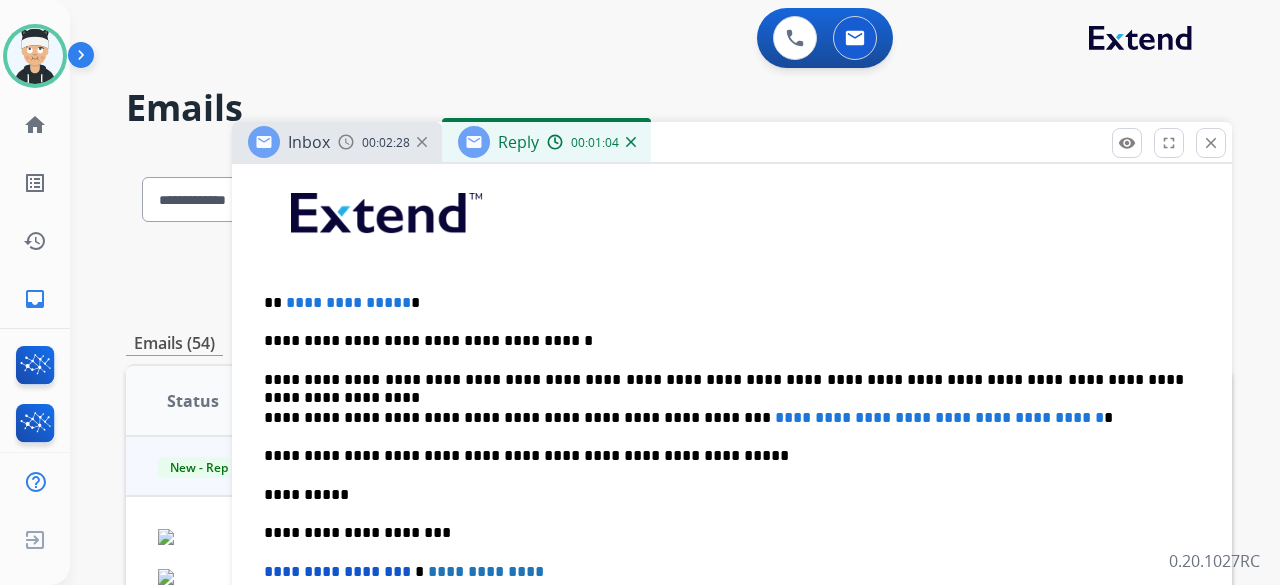 click on "**********" at bounding box center [724, 303] 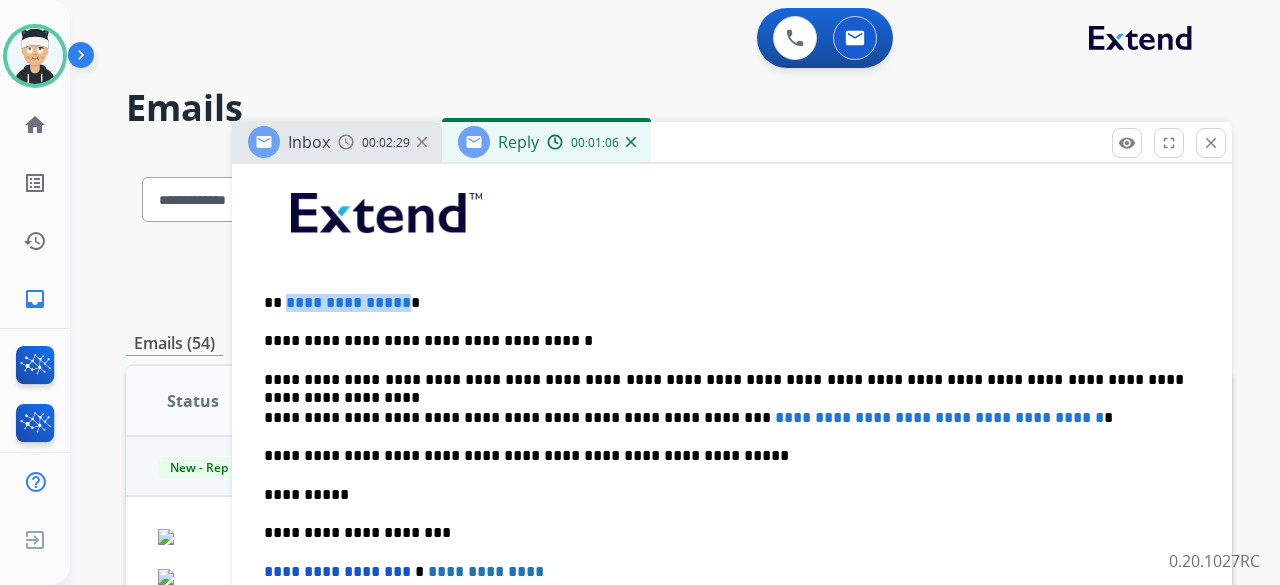 drag, startPoint x: 399, startPoint y: 299, endPoint x: 285, endPoint y: 305, distance: 114.15778 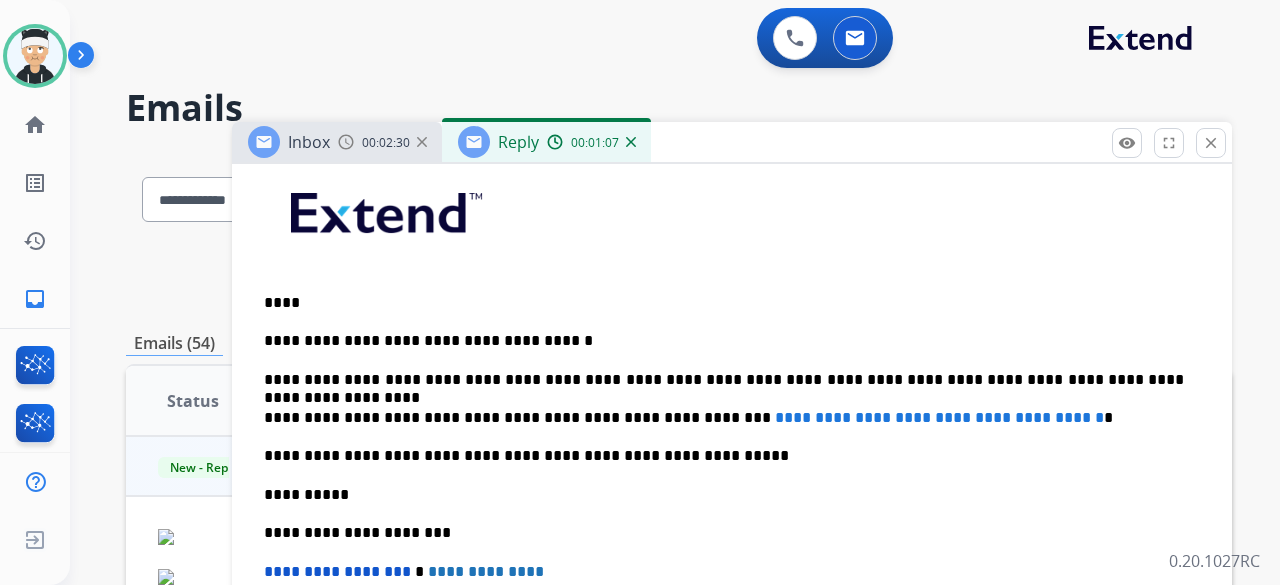 type 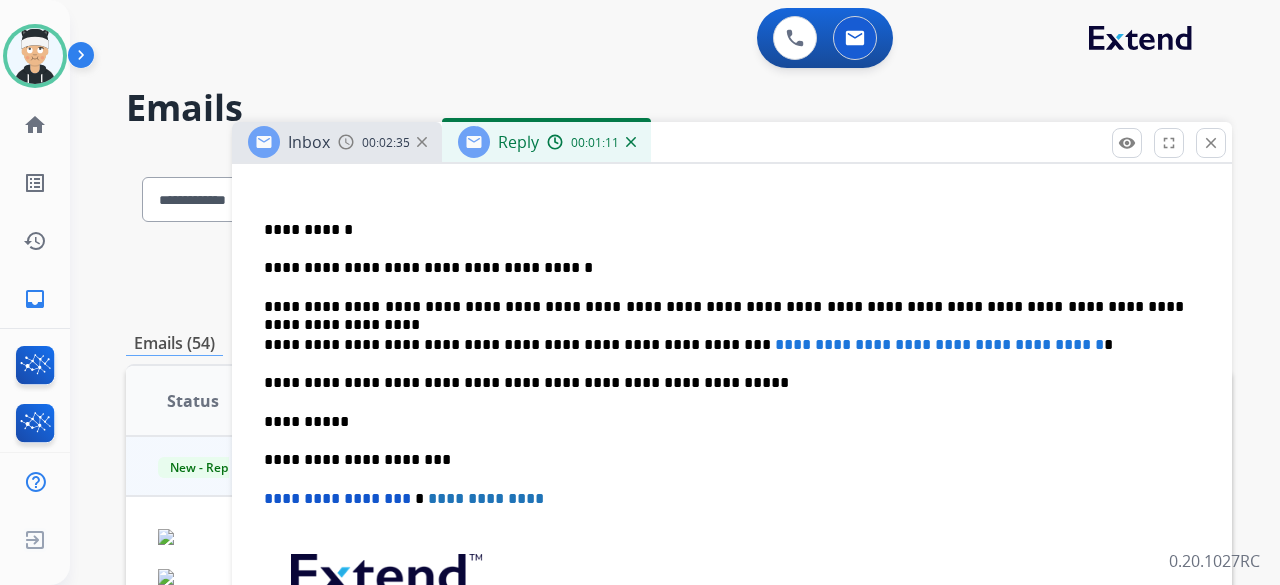 scroll, scrollTop: 600, scrollLeft: 0, axis: vertical 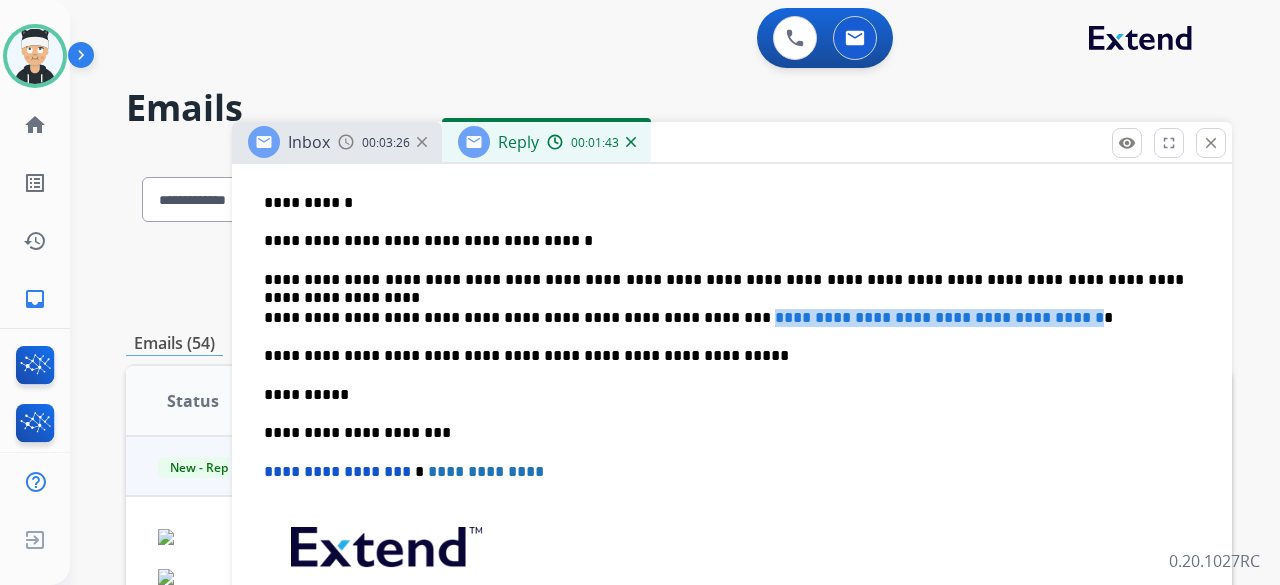 drag, startPoint x: 1068, startPoint y: 312, endPoint x: 672, endPoint y: 319, distance: 396.06186 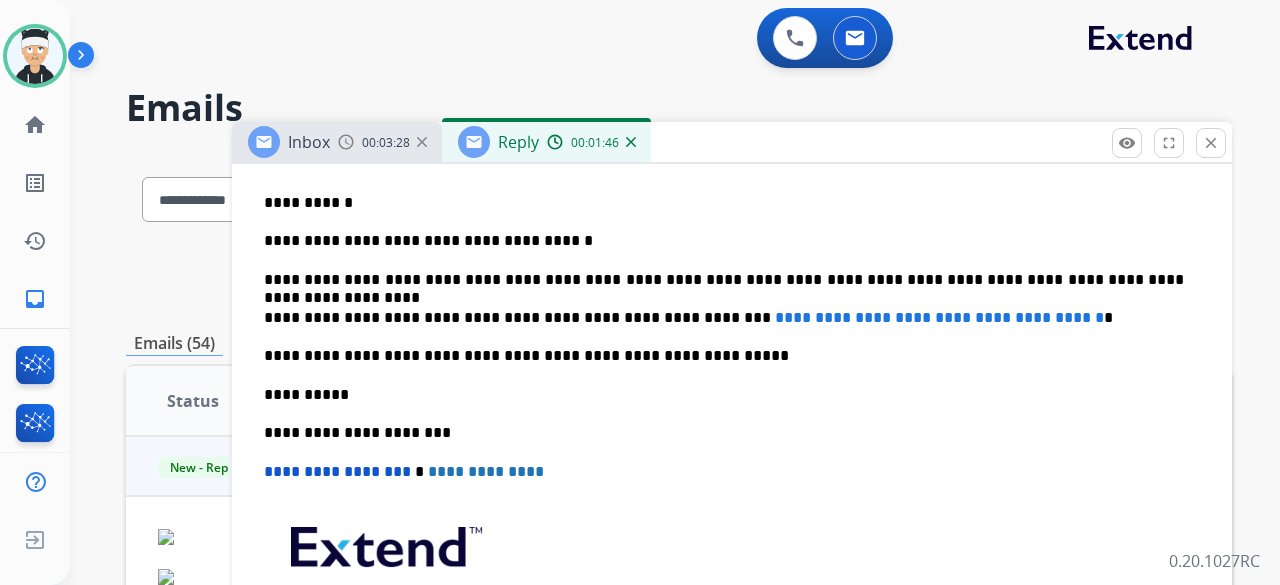 click on "**********" at bounding box center (724, 318) 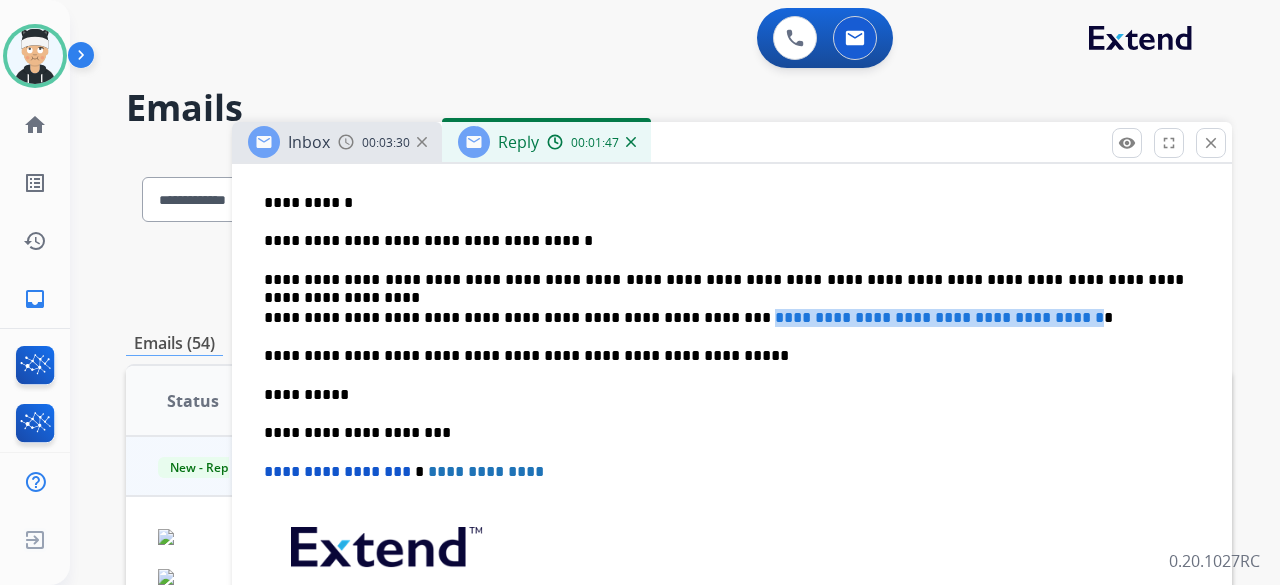 drag, startPoint x: 678, startPoint y: 316, endPoint x: 1062, endPoint y: 299, distance: 384.37613 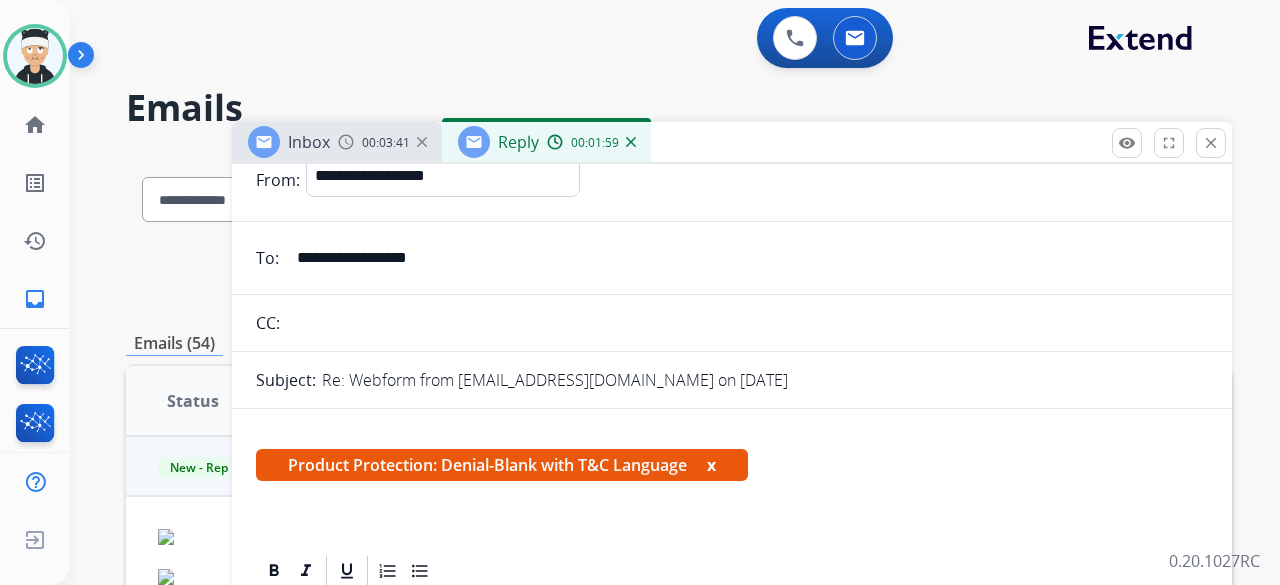 scroll, scrollTop: 100, scrollLeft: 0, axis: vertical 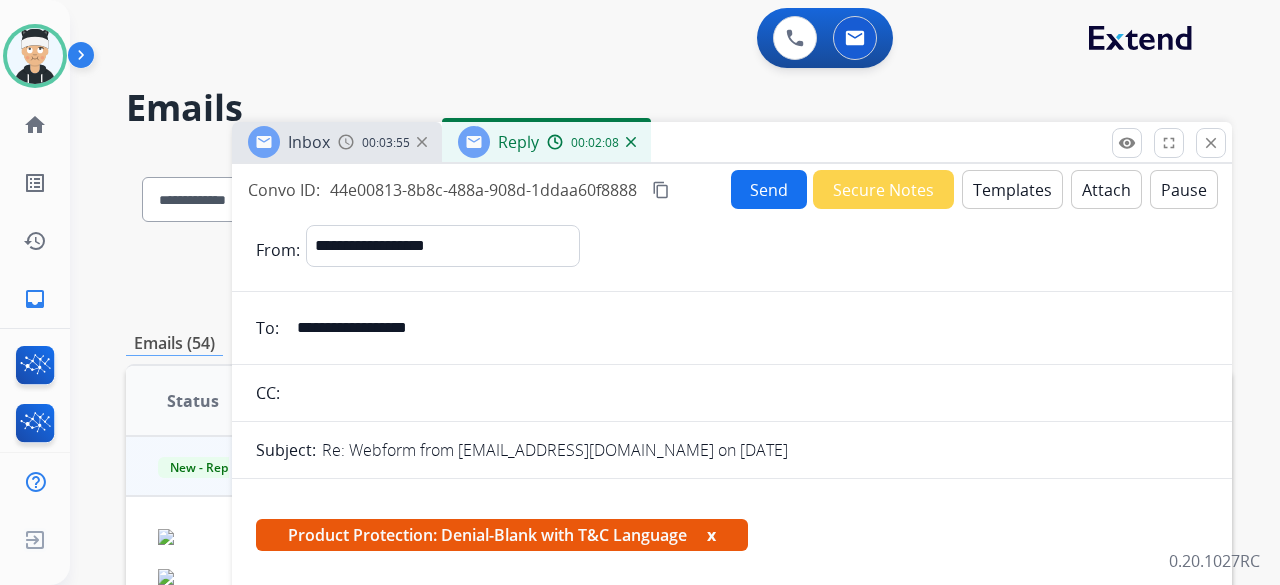 click on "Attach" at bounding box center (1106, 189) 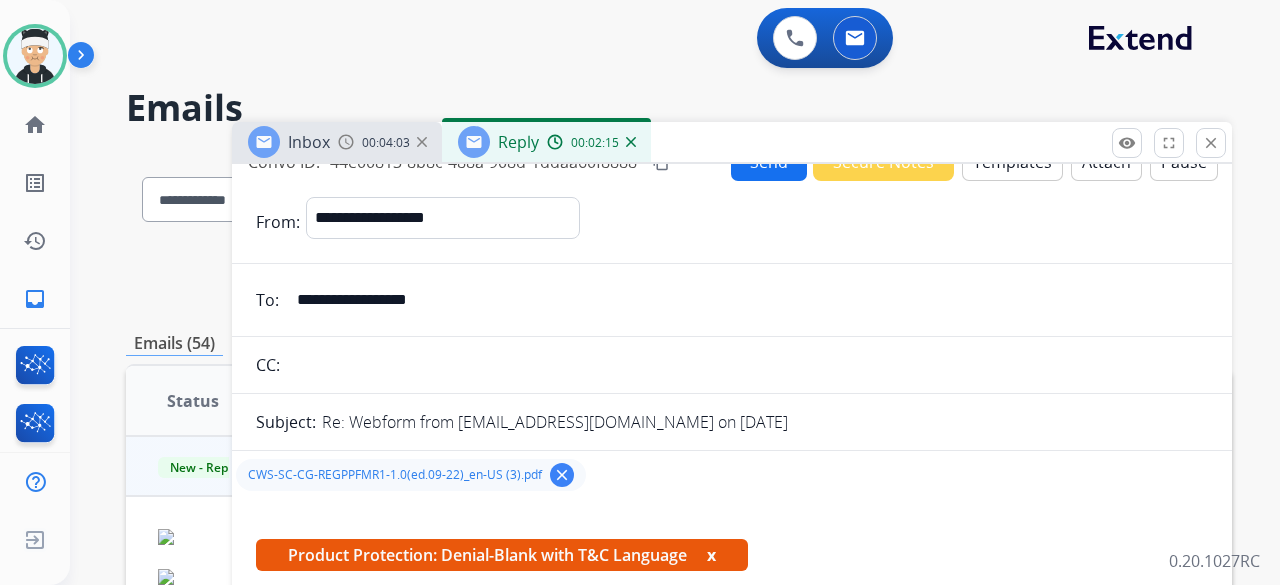 scroll, scrollTop: 0, scrollLeft: 0, axis: both 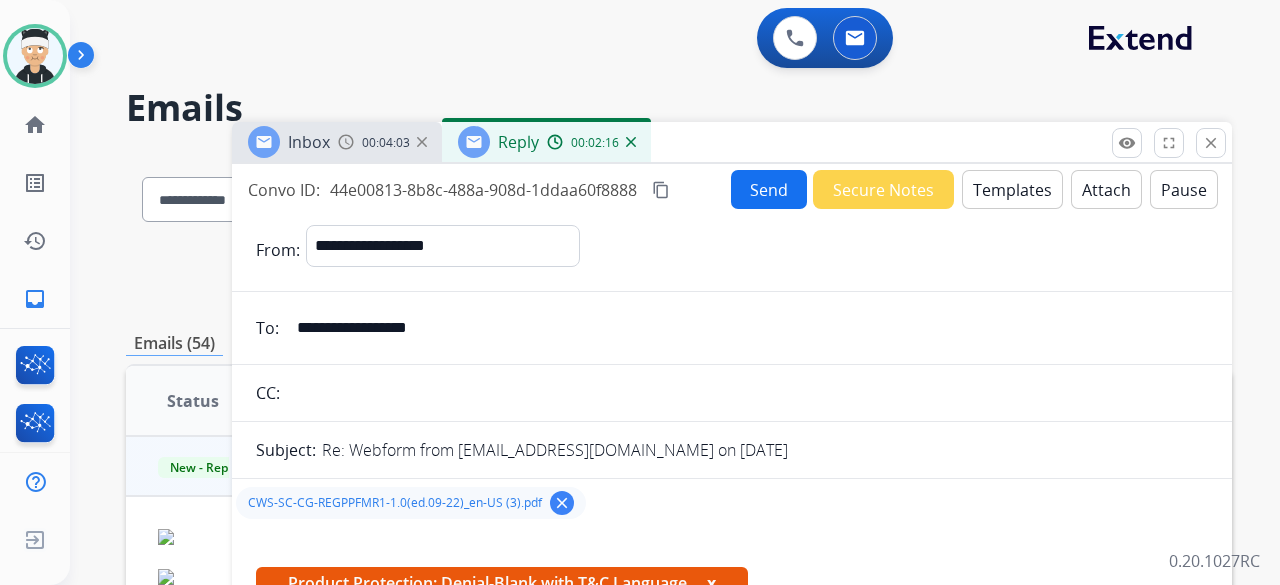 click on "Send" at bounding box center (769, 189) 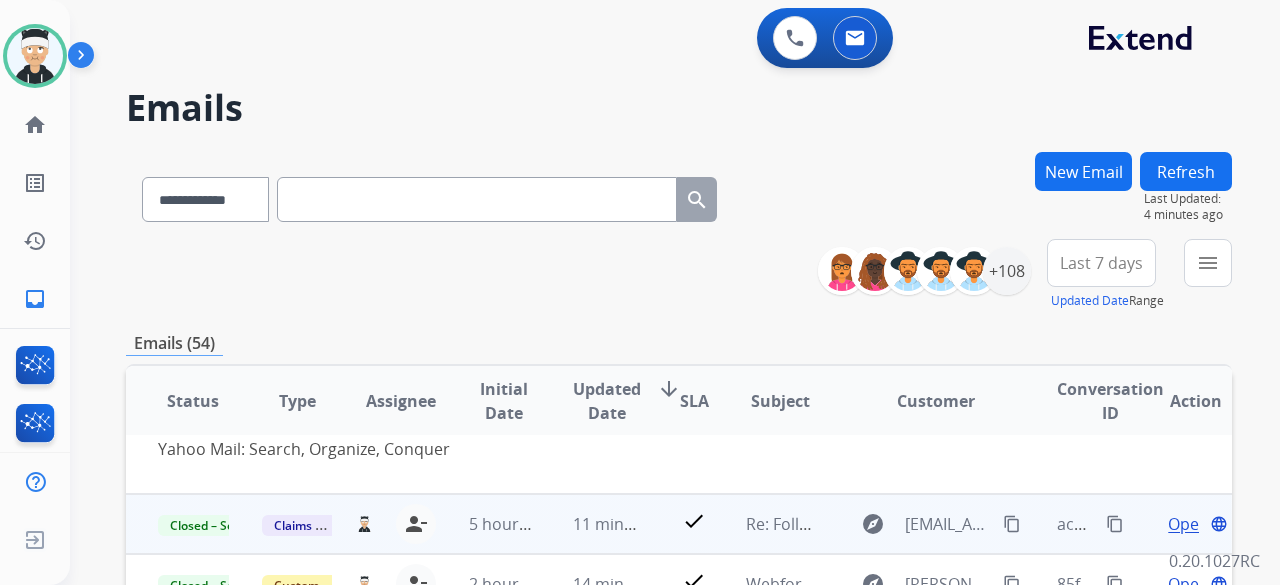 scroll, scrollTop: 0, scrollLeft: 0, axis: both 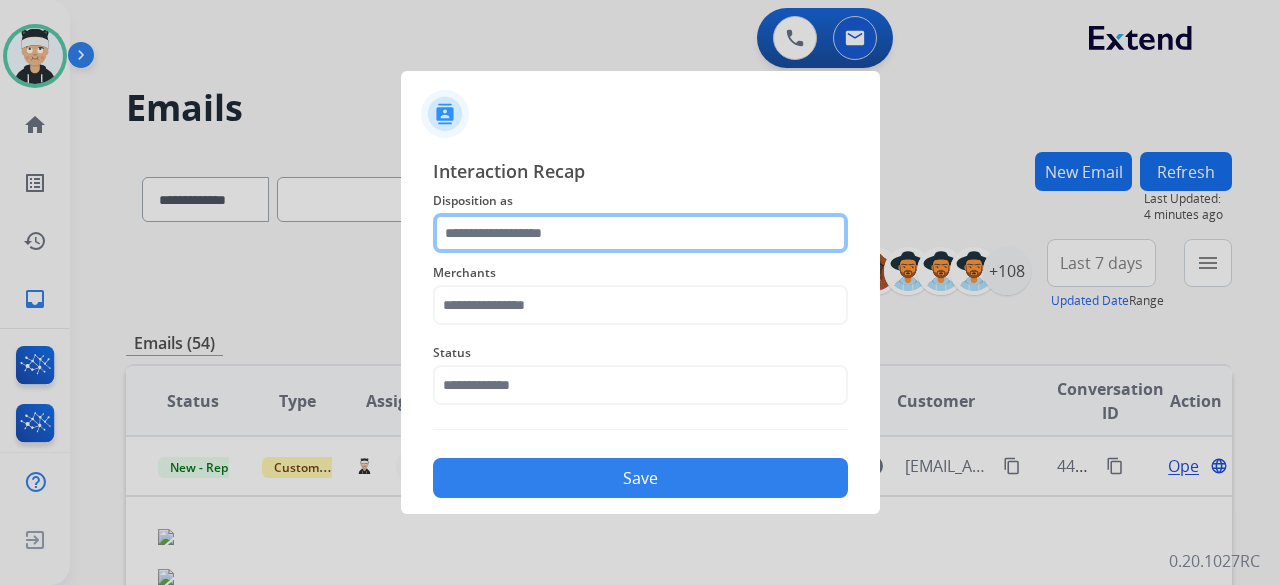 click 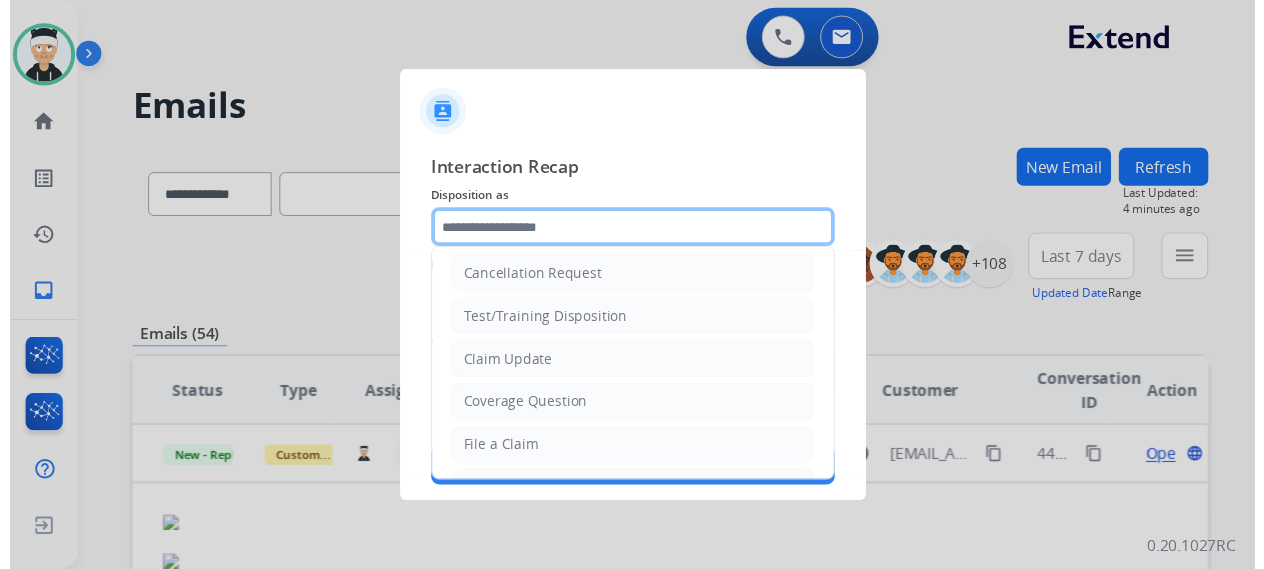 scroll, scrollTop: 3, scrollLeft: 0, axis: vertical 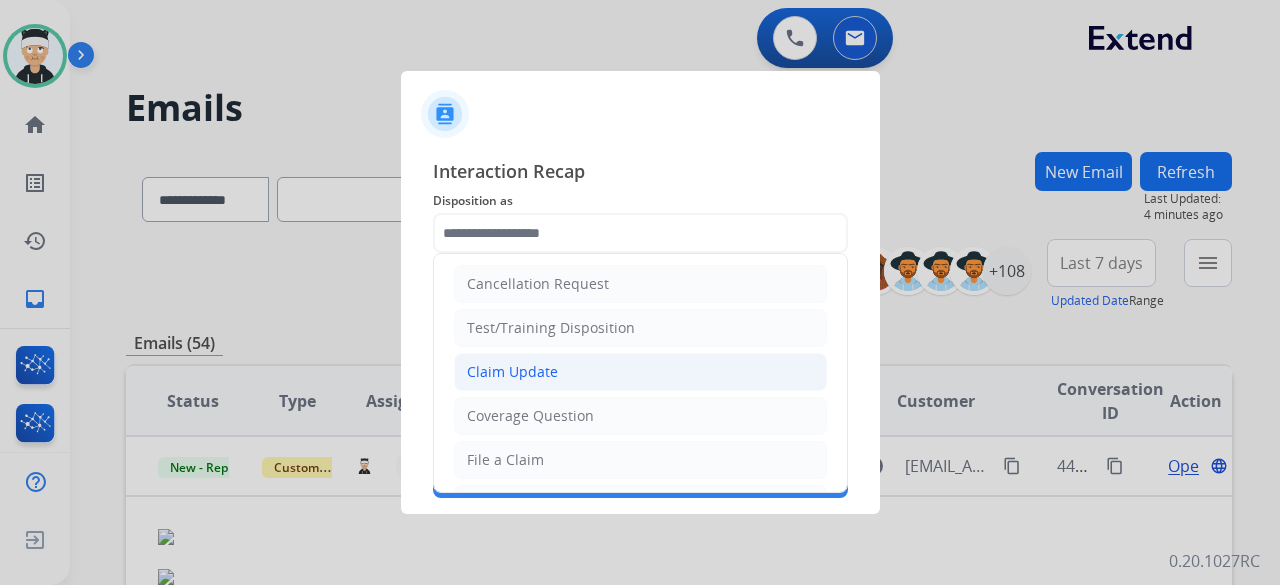 click on "Claim Update" 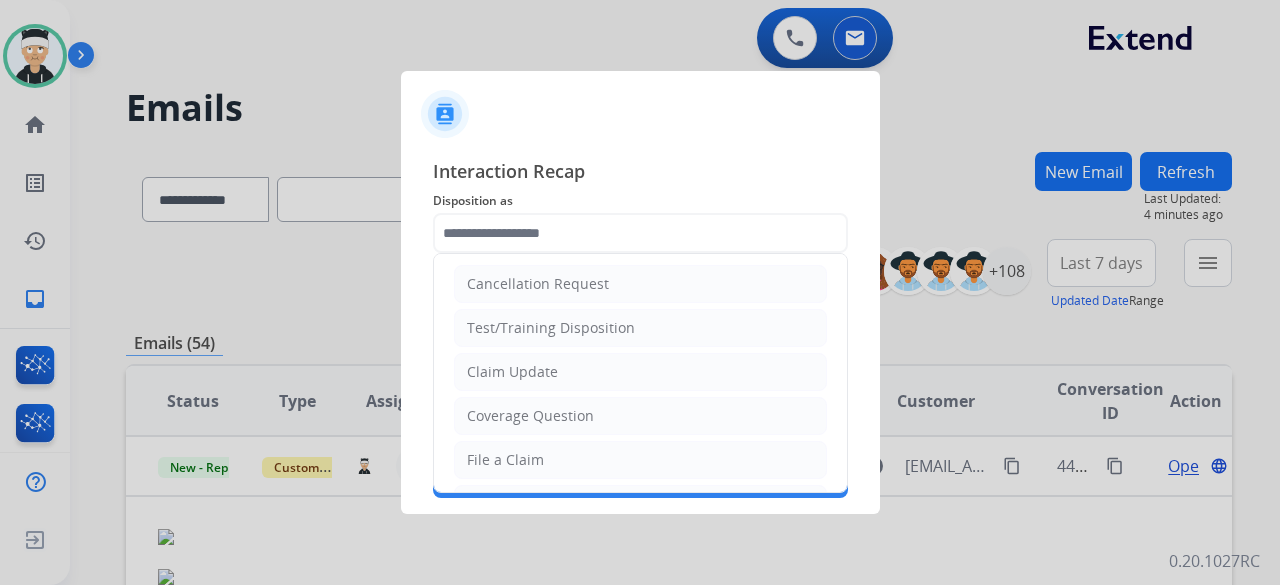 click 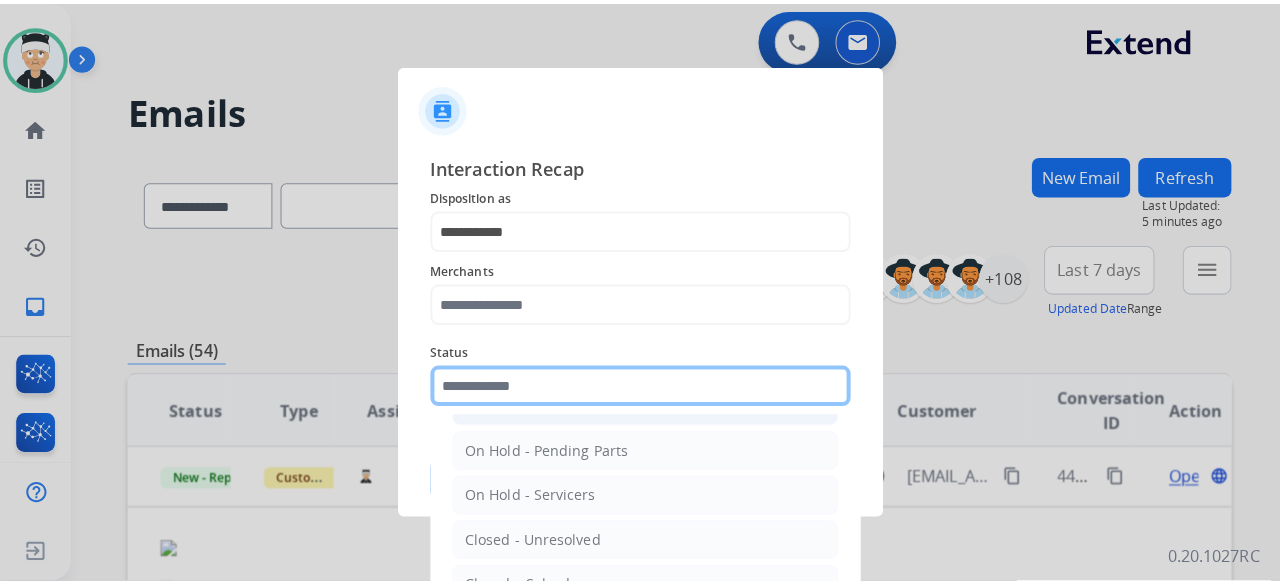 scroll, scrollTop: 100, scrollLeft: 0, axis: vertical 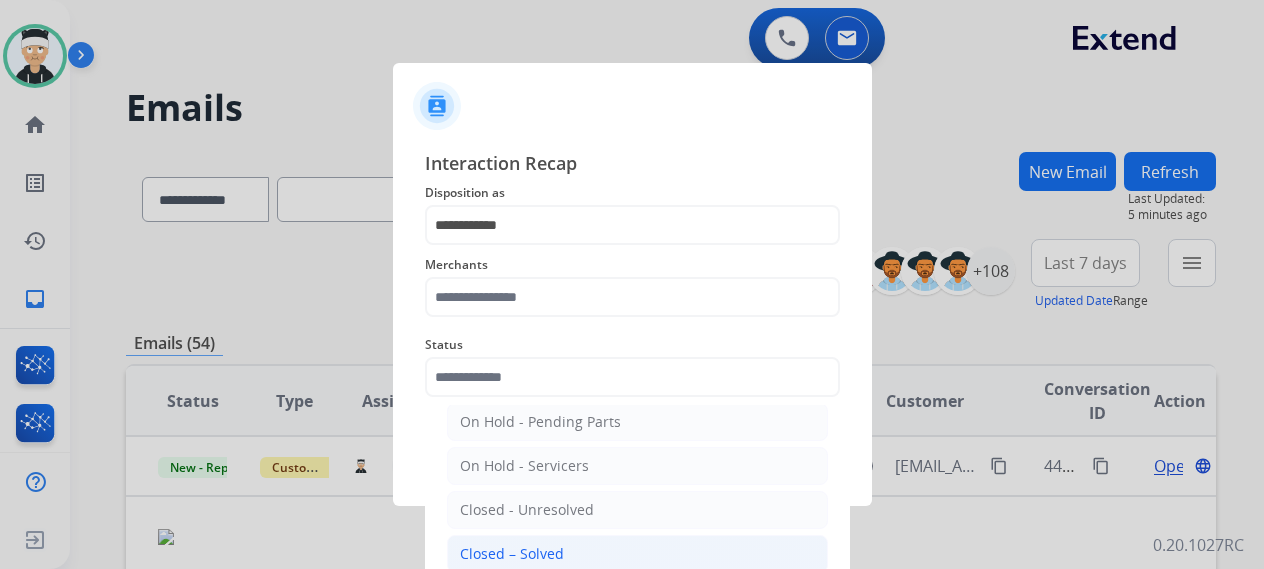 click on "Closed – Solved" 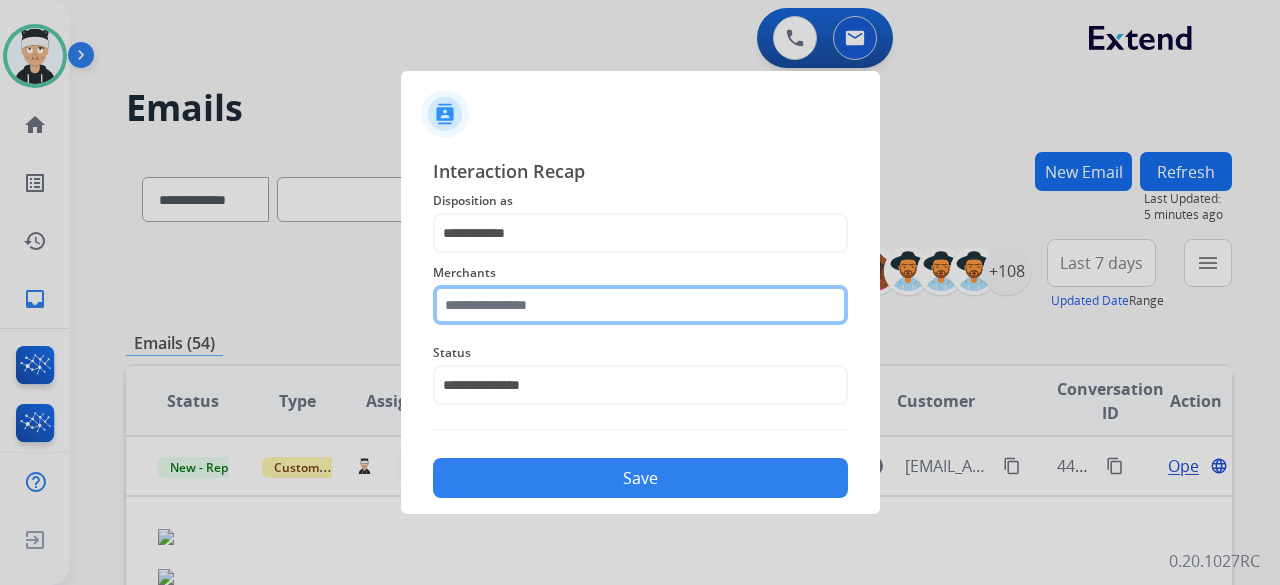 click 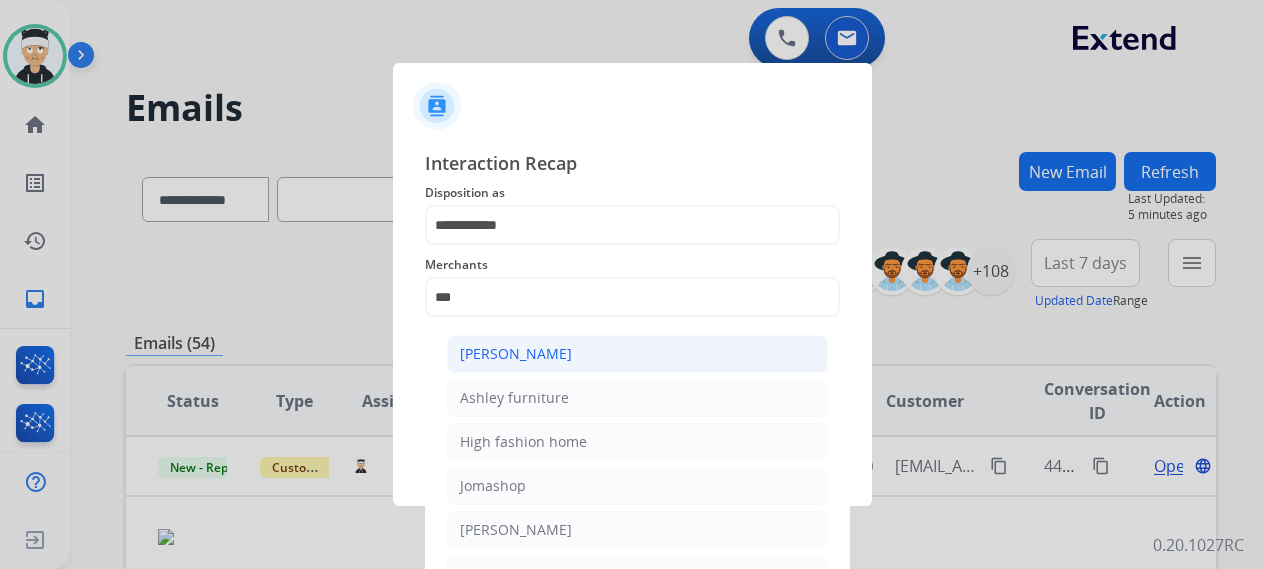 click on "[PERSON_NAME]" 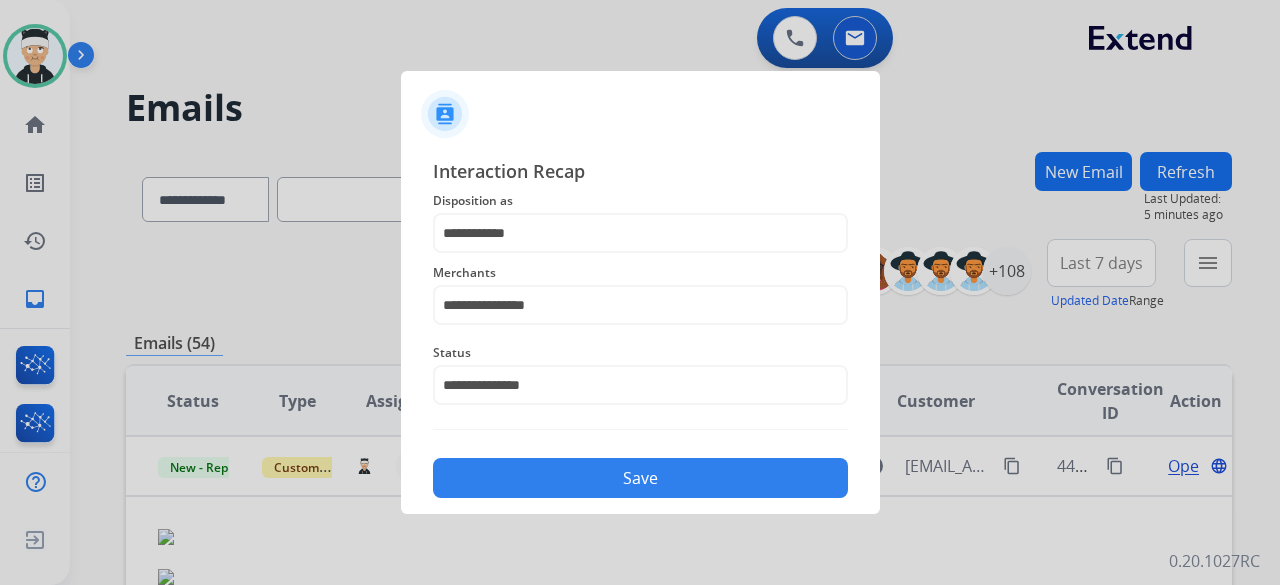click on "Save" 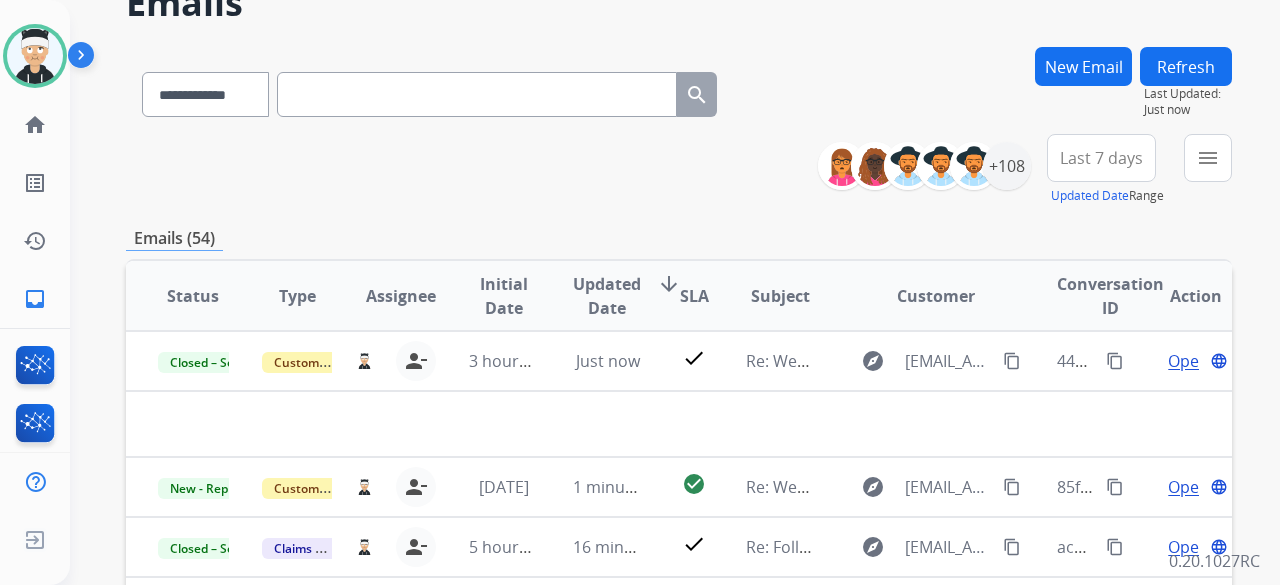 scroll, scrollTop: 300, scrollLeft: 0, axis: vertical 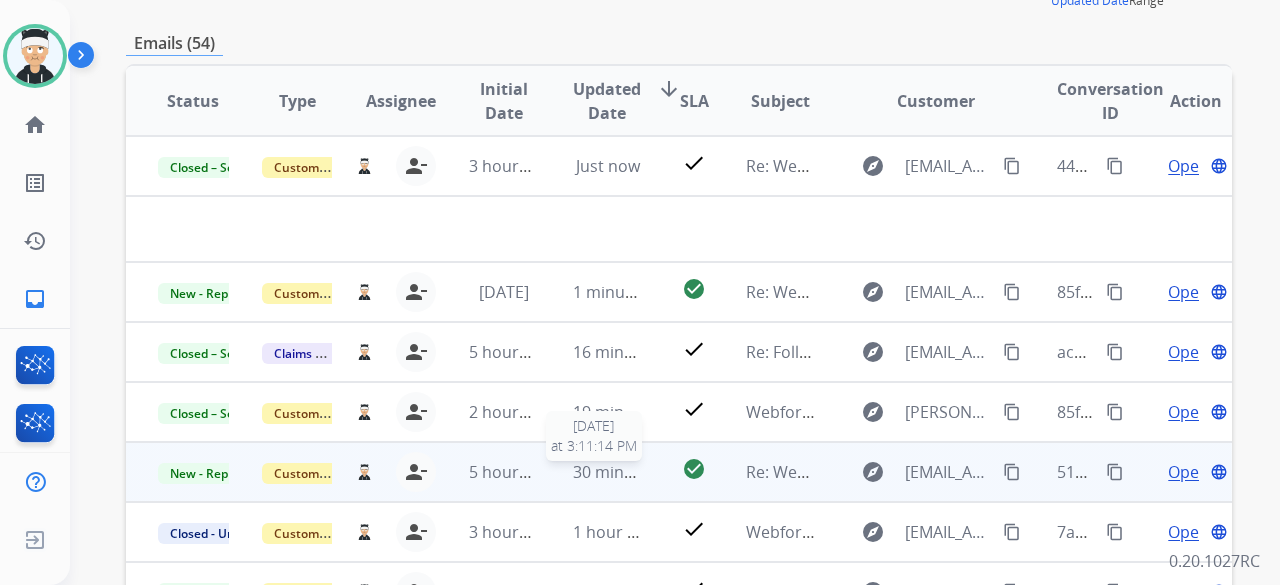 click on "30 minutes ago" at bounding box center (631, 472) 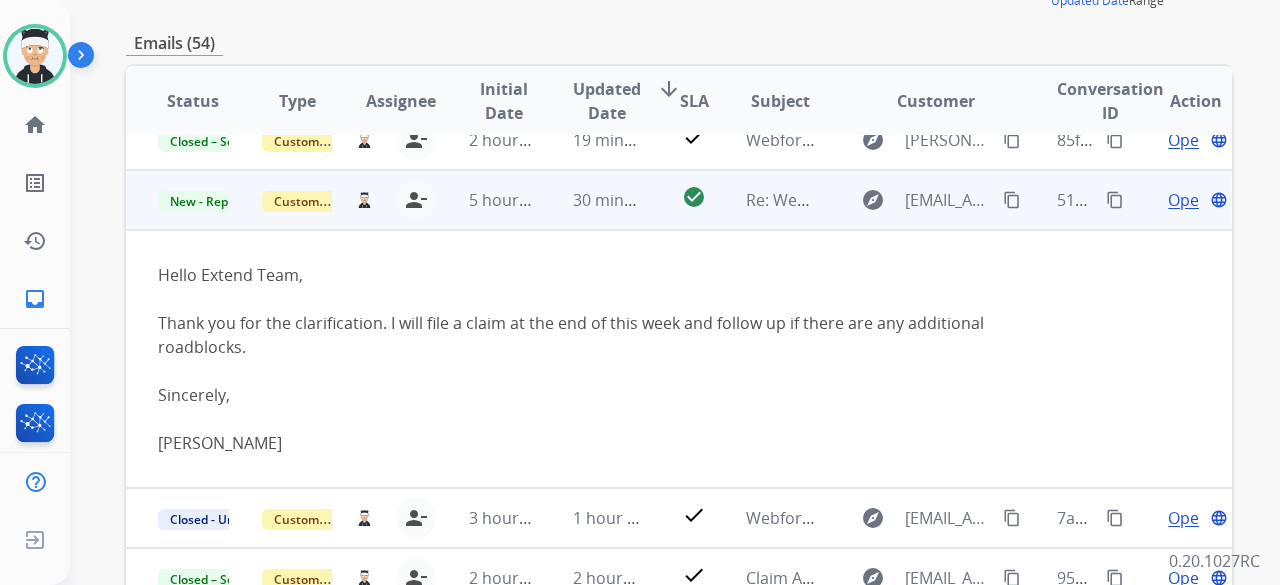 scroll, scrollTop: 240, scrollLeft: 0, axis: vertical 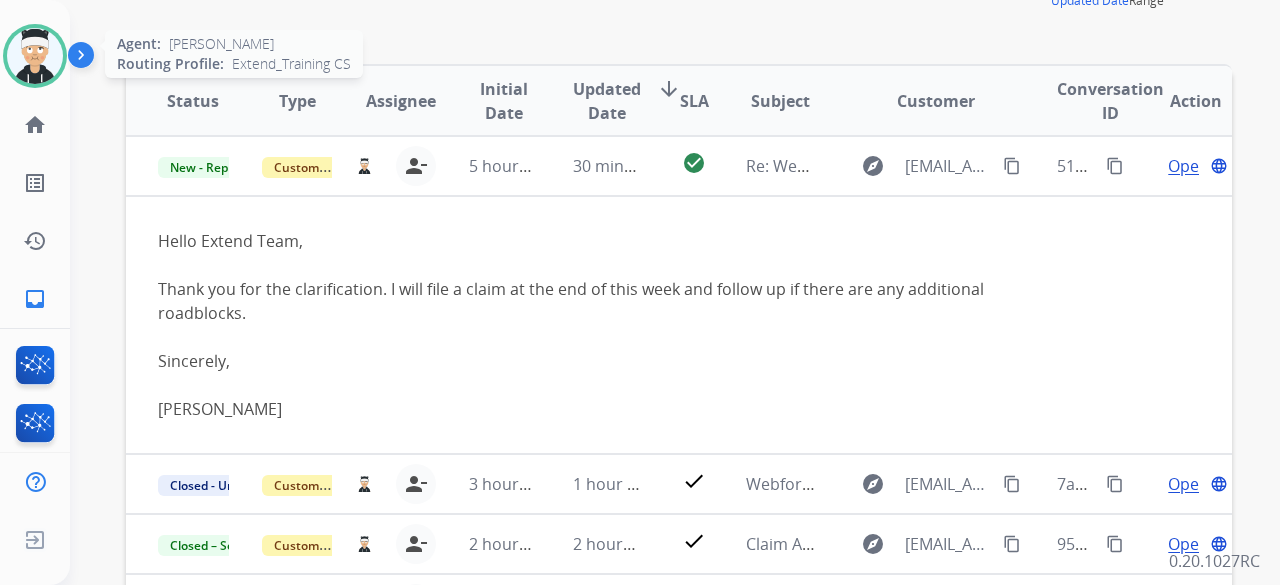 click at bounding box center (35, 56) 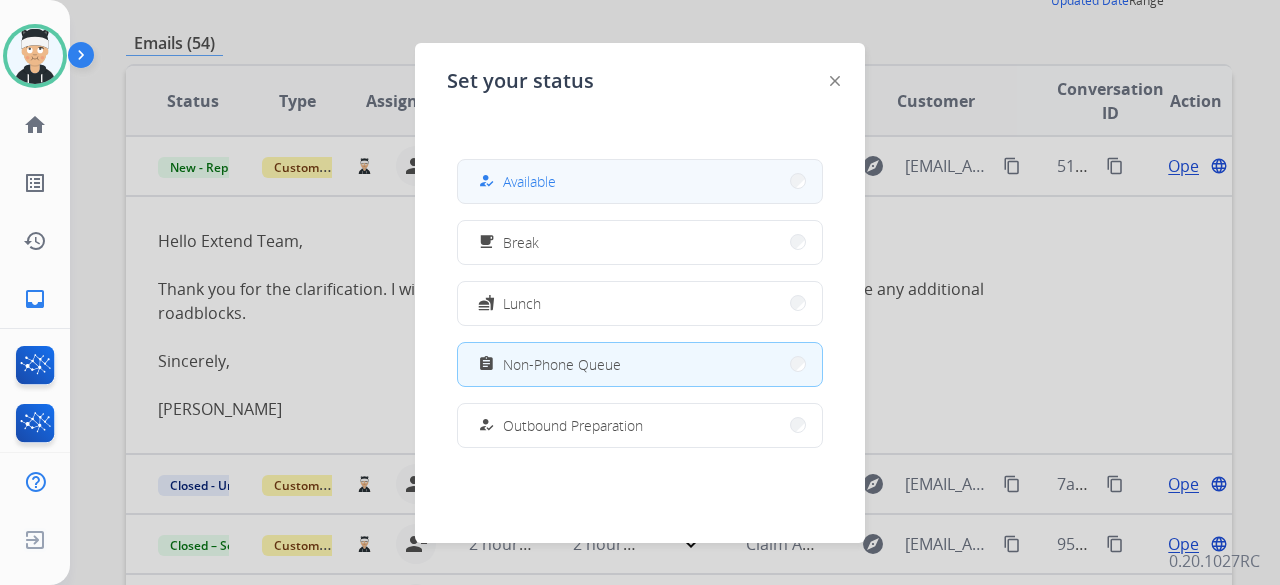 click on "how_to_reg Available" at bounding box center [640, 181] 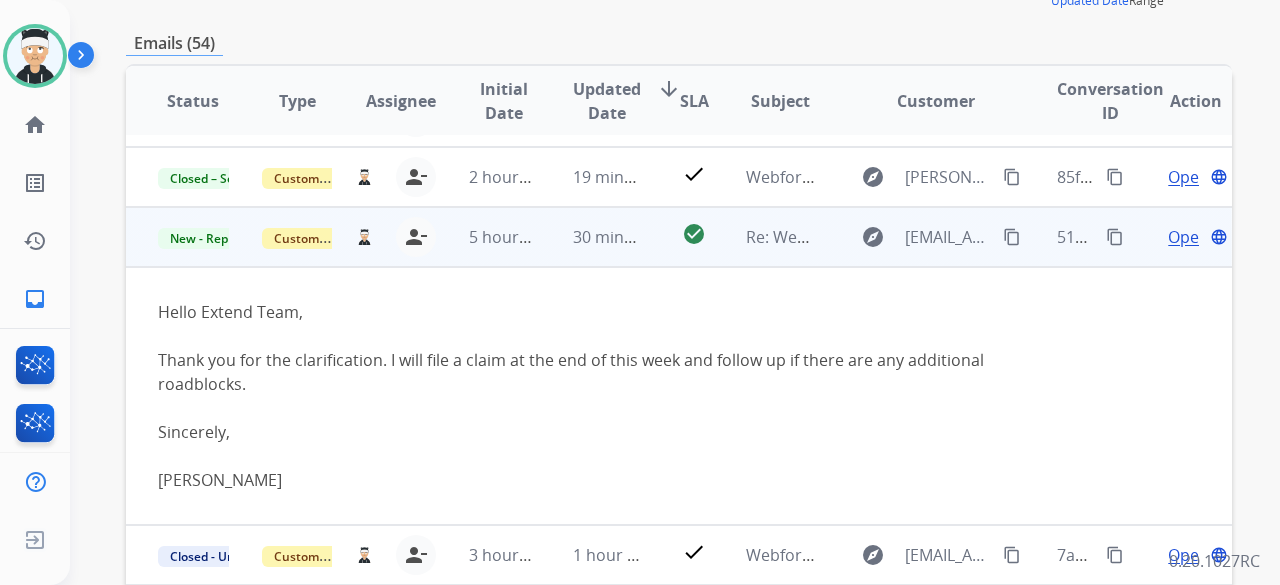 scroll, scrollTop: 140, scrollLeft: 0, axis: vertical 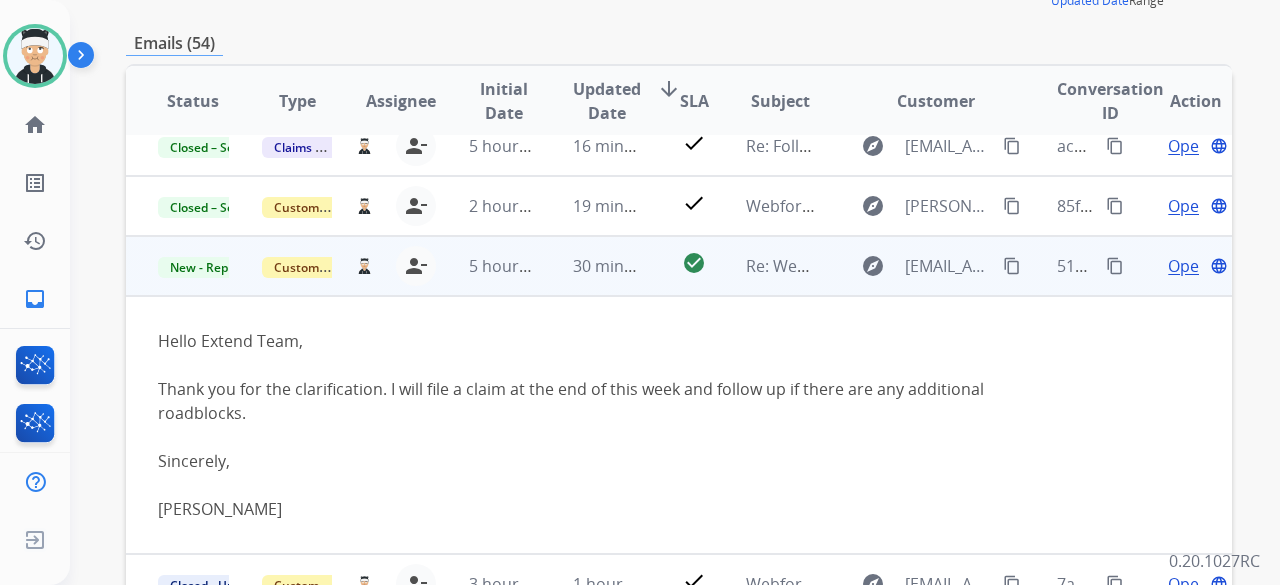 click on "Open" at bounding box center [1188, 266] 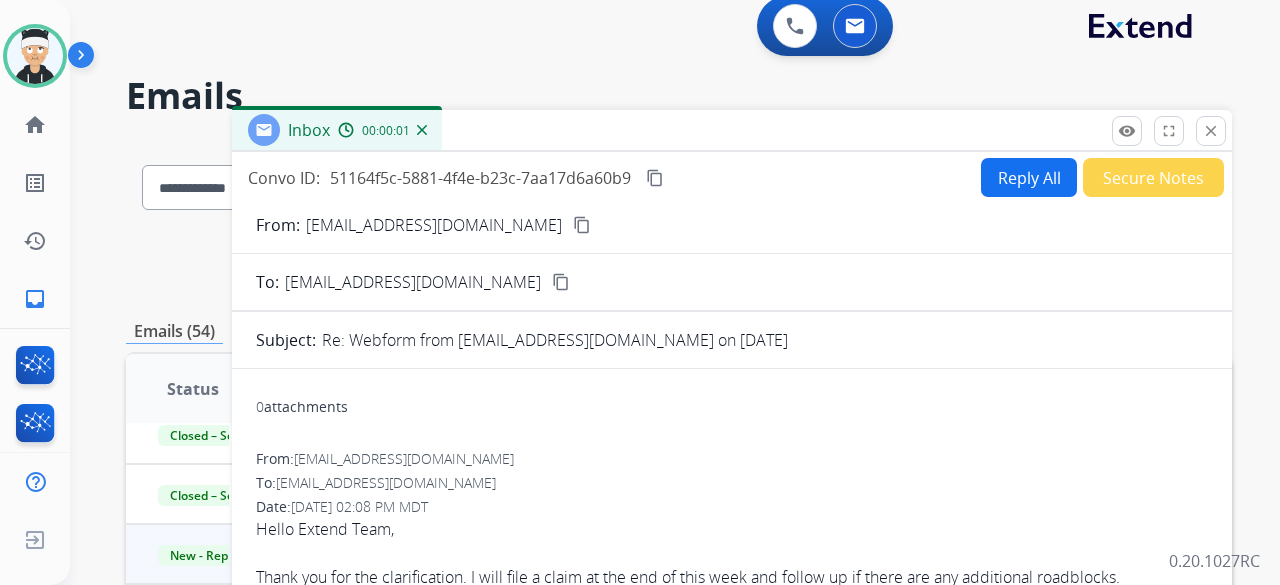 scroll, scrollTop: 0, scrollLeft: 0, axis: both 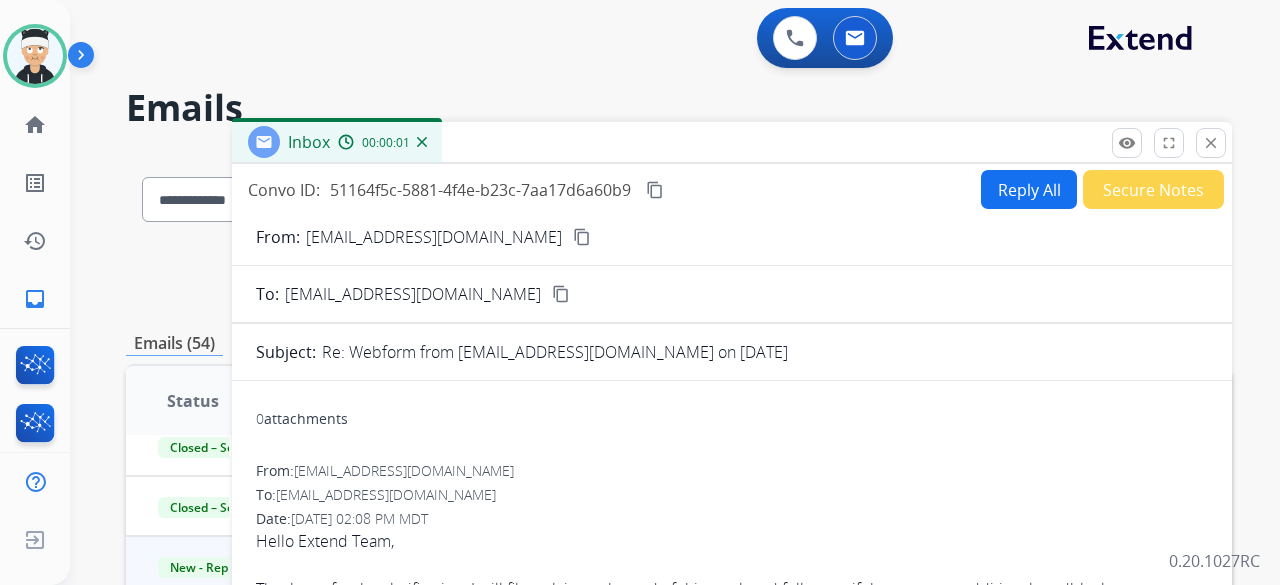 click on "Reply All" at bounding box center (1029, 189) 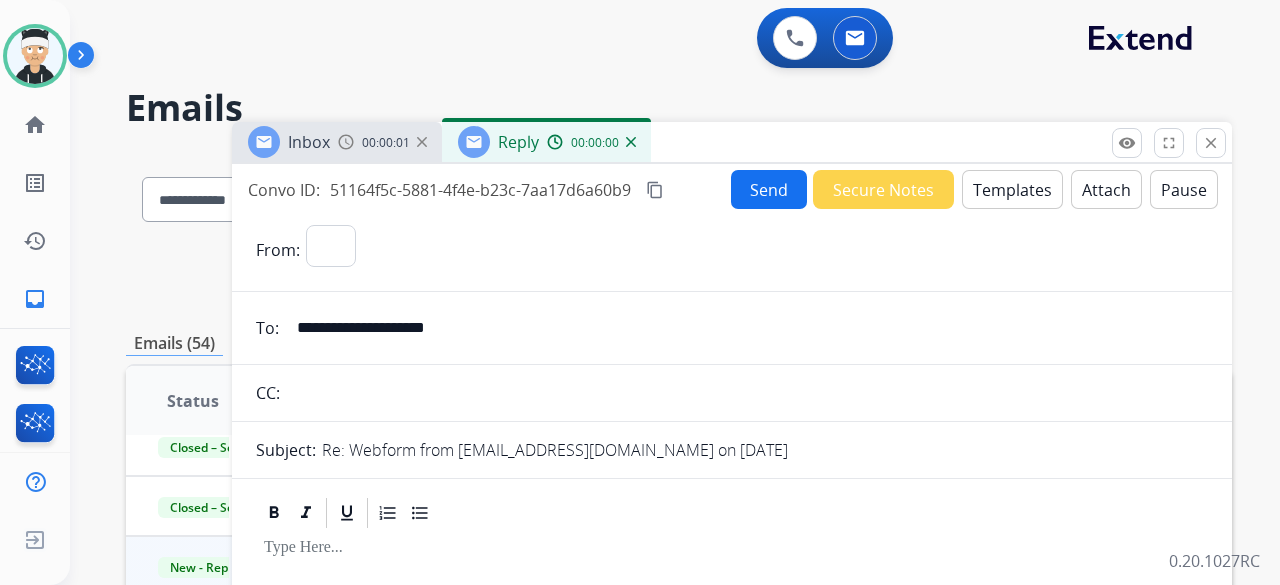 select on "**********" 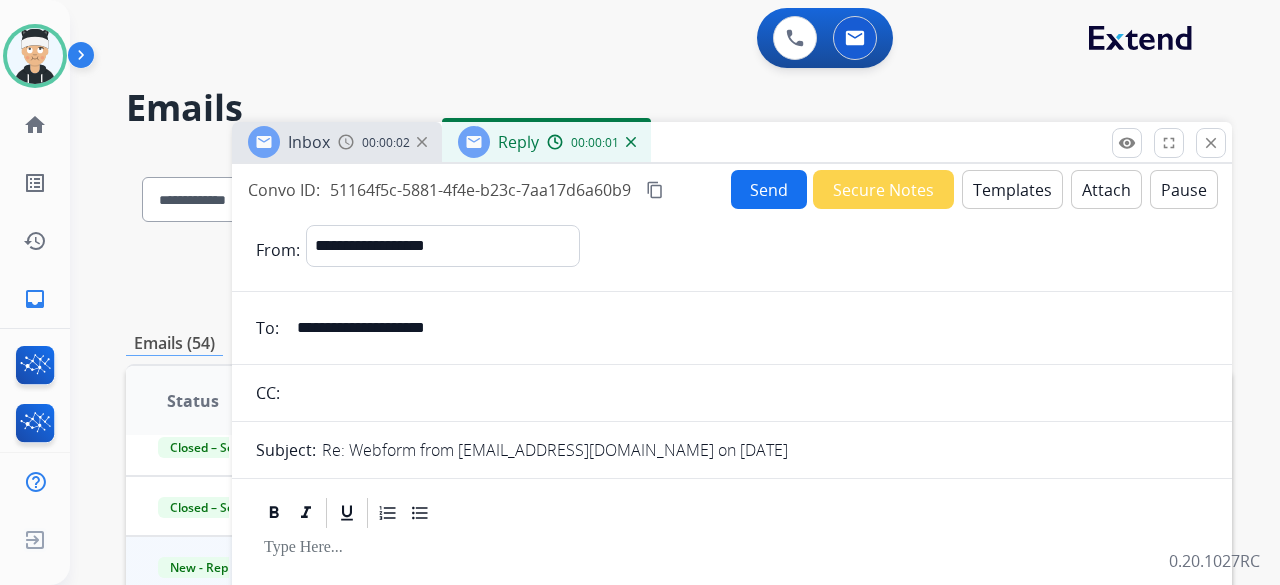 click on "Templates" at bounding box center (1012, 189) 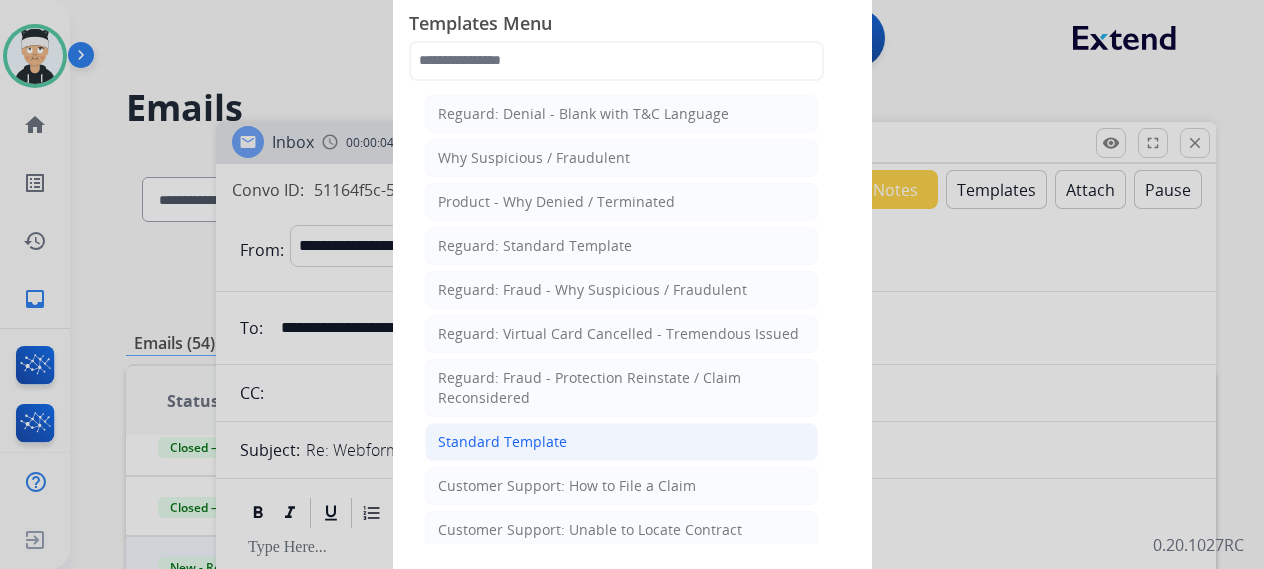 click on "Standard Template" 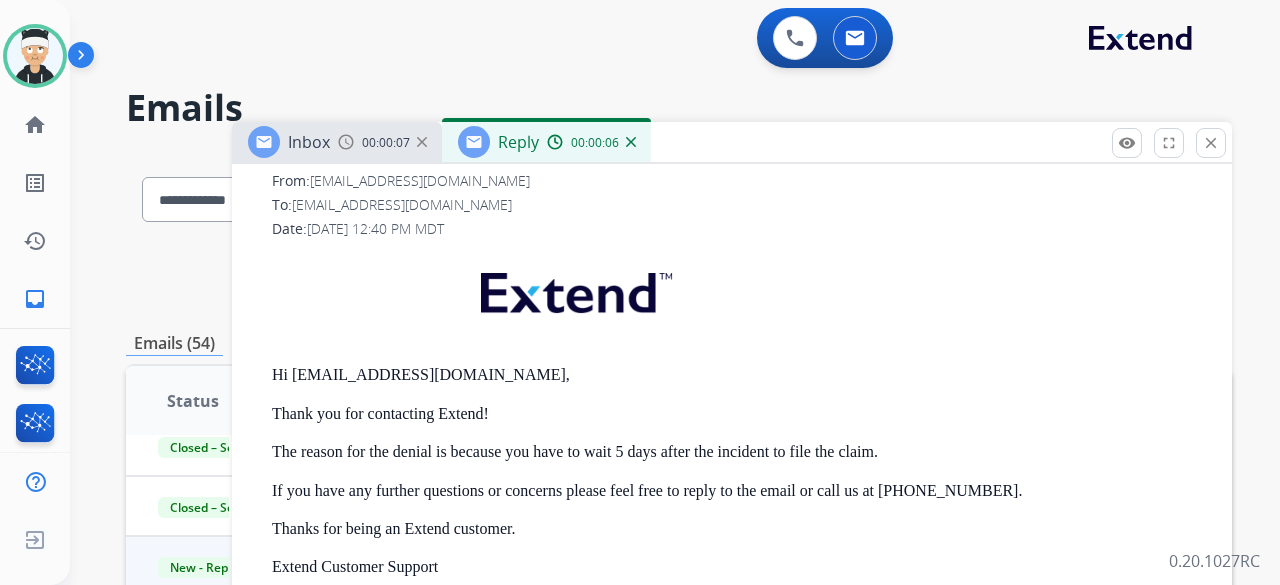 scroll, scrollTop: 1400, scrollLeft: 0, axis: vertical 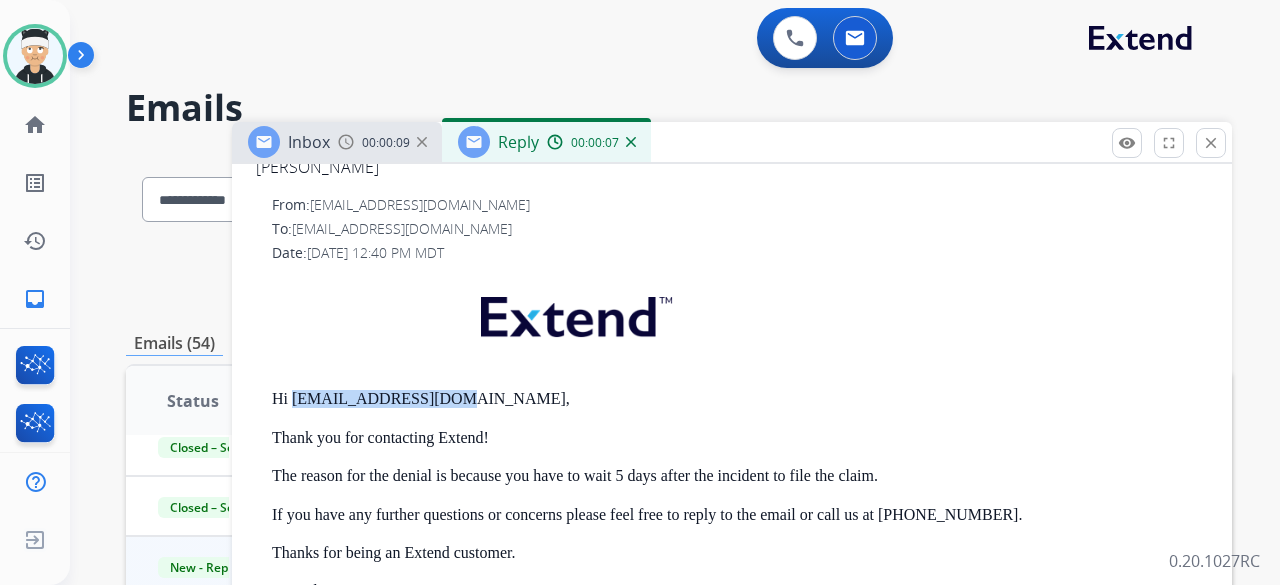 drag, startPoint x: 292, startPoint y: 398, endPoint x: 449, endPoint y: 399, distance: 157.00319 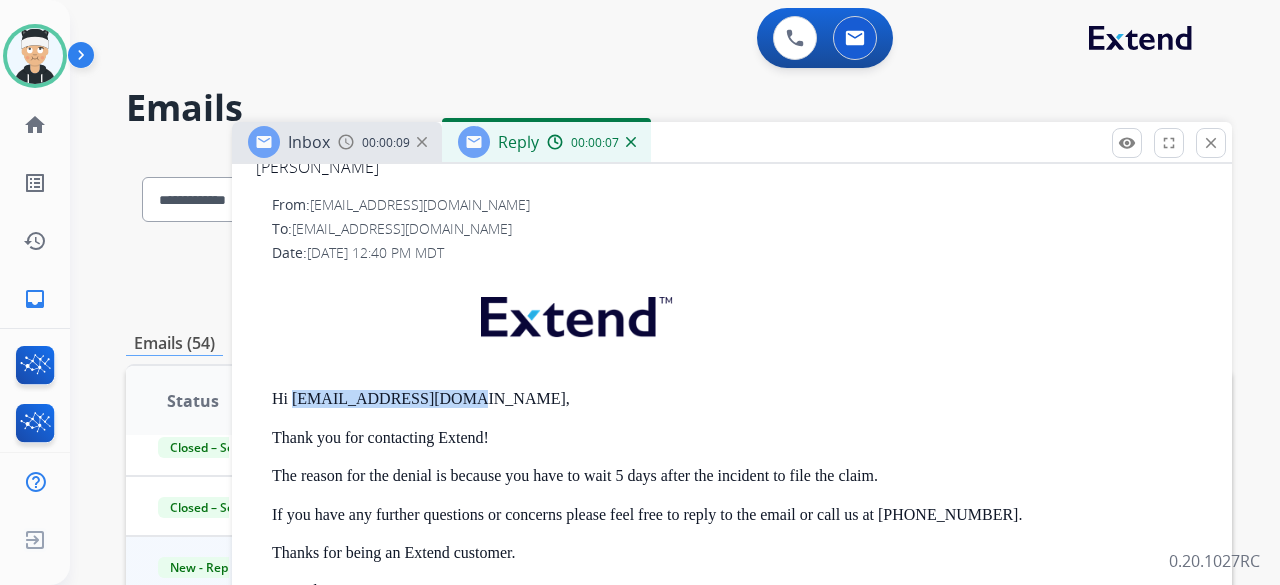 click on "Hi [EMAIL_ADDRESS][DOMAIN_NAME]," at bounding box center [740, 399] 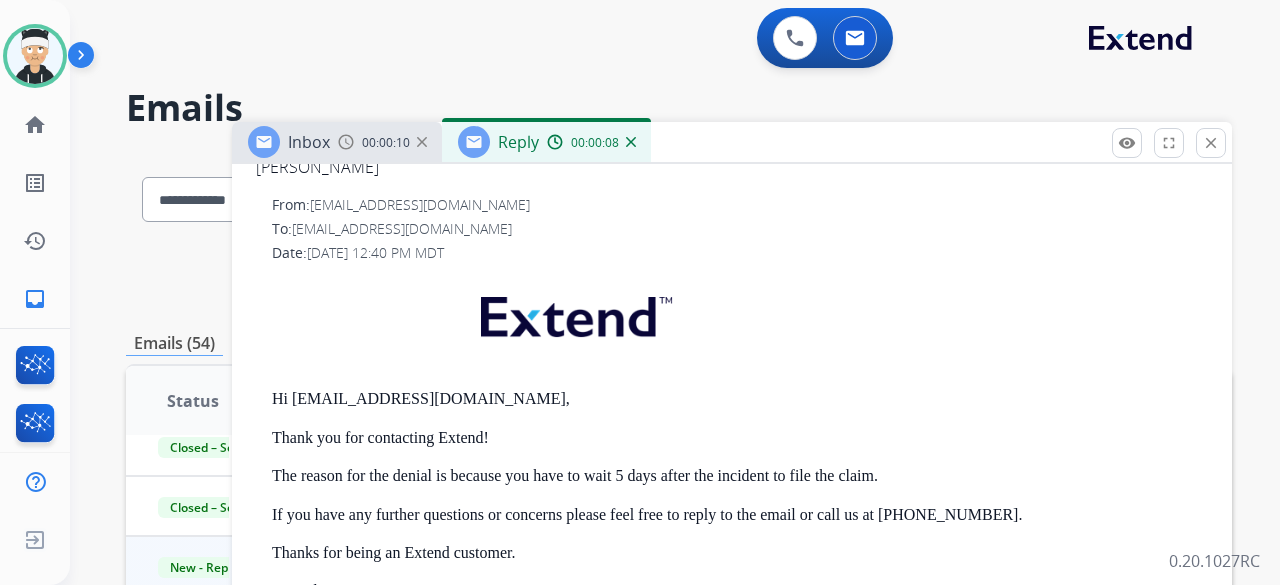 drag, startPoint x: 454, startPoint y: 399, endPoint x: 425, endPoint y: 401, distance: 29.068884 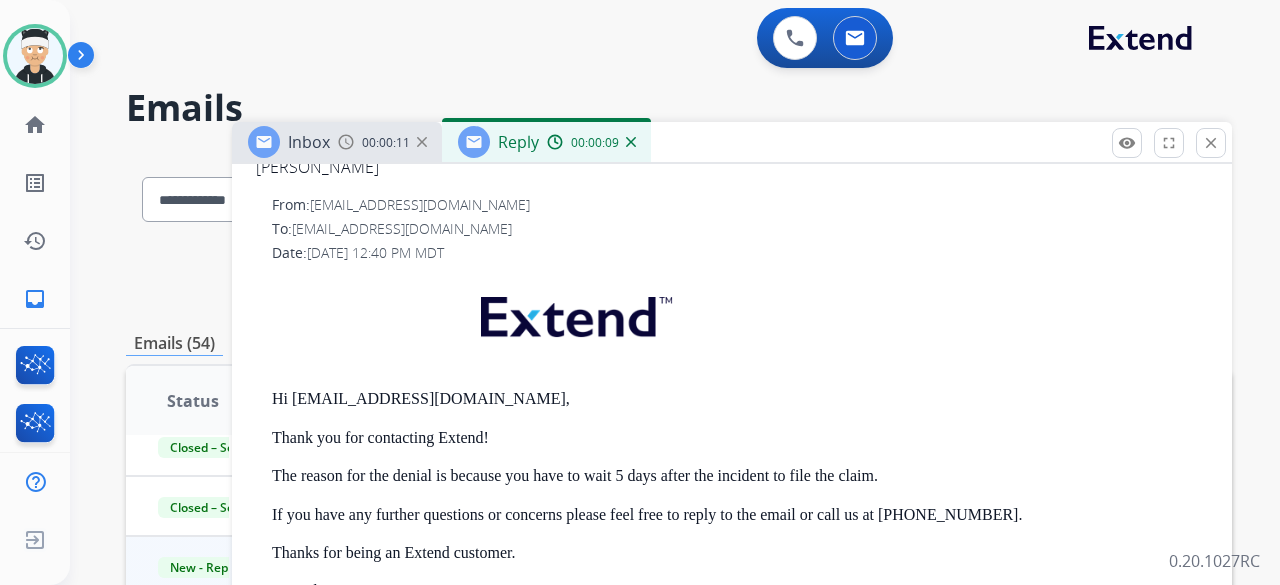 drag, startPoint x: 296, startPoint y: 399, endPoint x: 321, endPoint y: 399, distance: 25 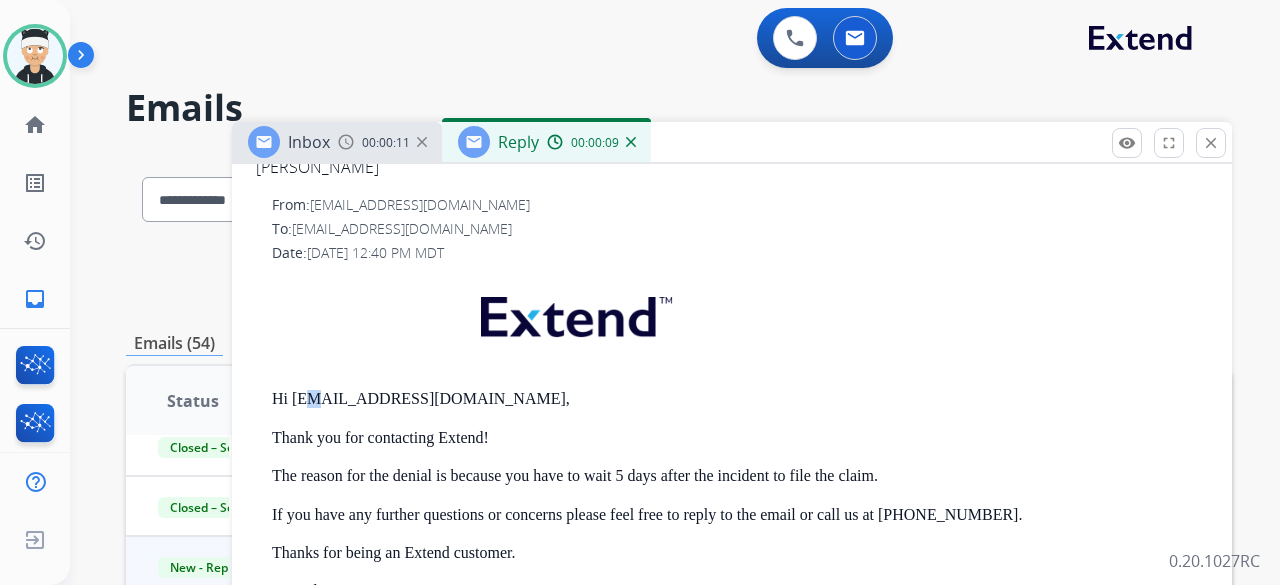 click on "Hi [EMAIL_ADDRESS][DOMAIN_NAME], Thank you for contacting Extend! The reason for the denial is because you have to wait 5 days after the incident to file the claim. If you have any further questions or concerns please feel free to reply to the email or call us at [PHONE_NUMBER]. Thanks for being an Extend customer. Extend Customer Support [EMAIL_ADDRESS][DOMAIN_NAME] | [DOMAIN_NAME] If you have any questions or need further assistance, reply to this email or give us a call at [PHONE_NUMBER] [DATE]-[DATE] 9:00AM - 8:00PM EST or Saturdays and Sundays 9:00AM - 2:00PM EST." at bounding box center (740, 559) 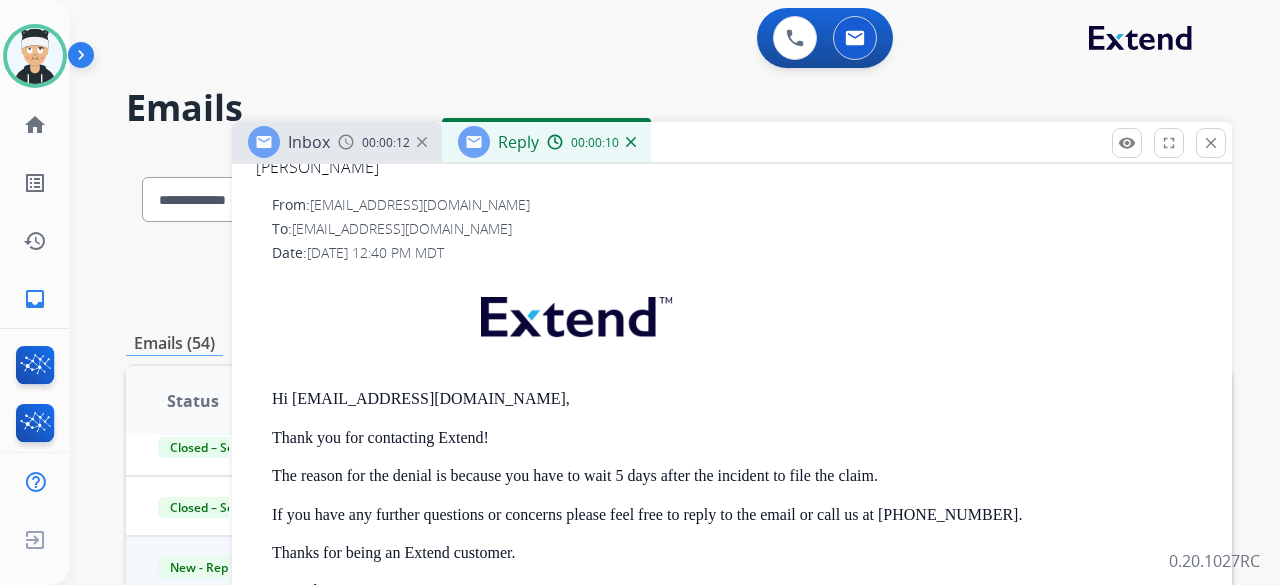 click on "Hi [EMAIL_ADDRESS][DOMAIN_NAME], Thank you for contacting Extend! The reason for the denial is because you have to wait 5 days after the incident to file the claim. If you have any further questions or concerns please feel free to reply to the email or call us at [PHONE_NUMBER]. Thanks for being an Extend customer. Extend Customer Support [EMAIL_ADDRESS][DOMAIN_NAME] | [DOMAIN_NAME] If you have any questions or need further assistance, reply to this email or give us a call at [PHONE_NUMBER] [DATE]-[DATE] 9:00AM - 8:00PM EST or Saturdays and Sundays 9:00AM - 2:00PM EST." at bounding box center [740, 559] 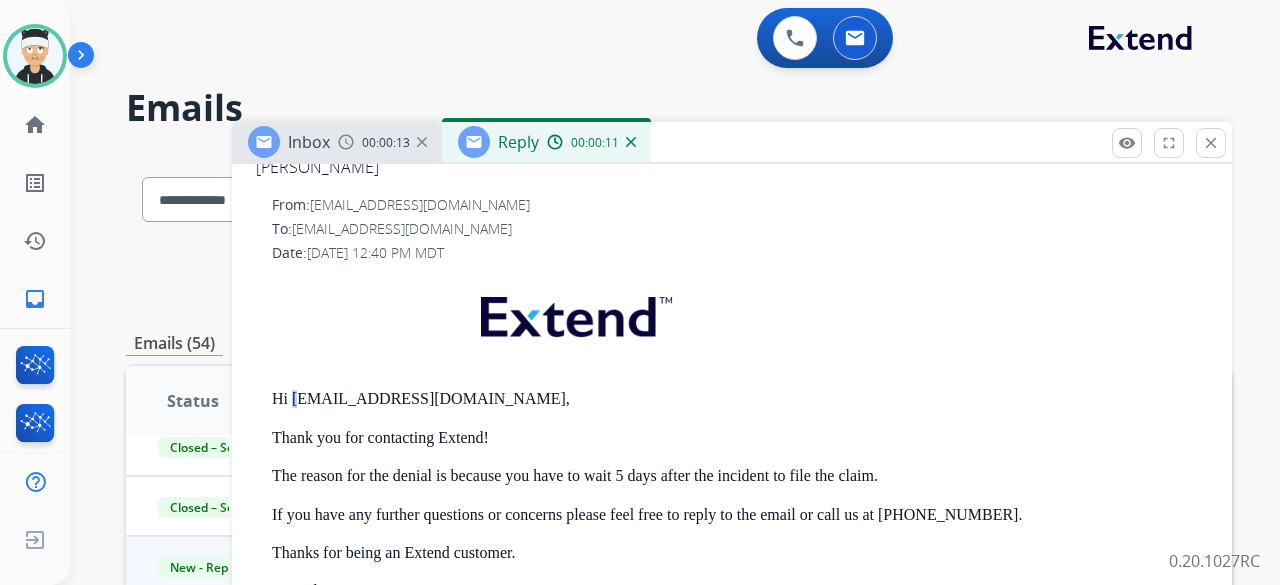 drag, startPoint x: 294, startPoint y: 397, endPoint x: 328, endPoint y: 399, distance: 34.058773 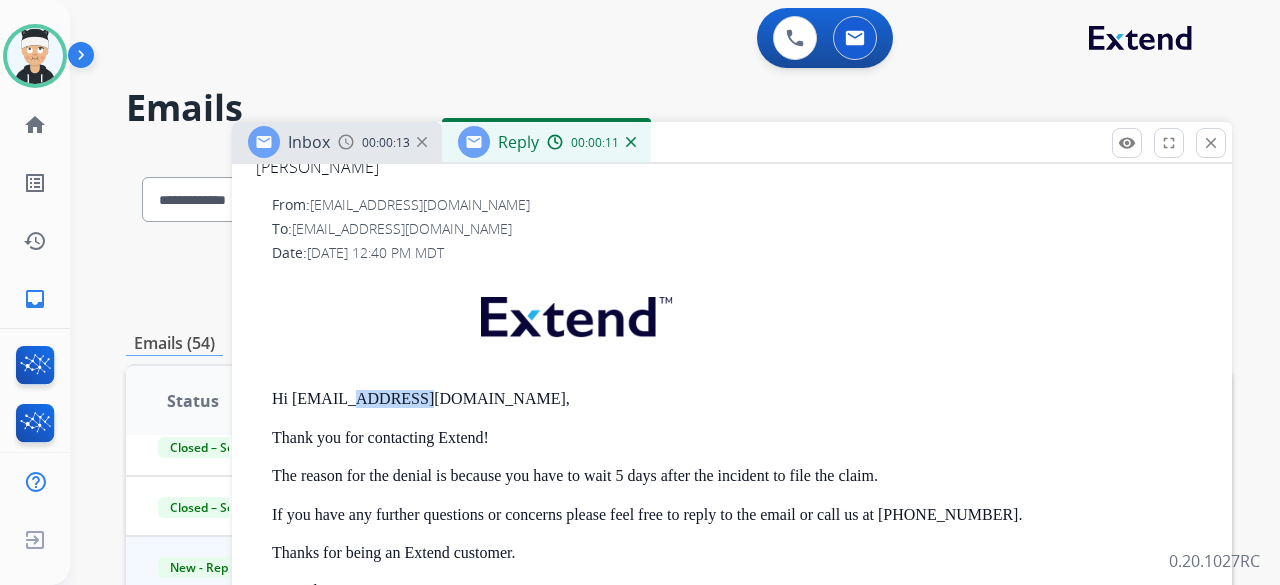 drag, startPoint x: 402, startPoint y: 405, endPoint x: 426, endPoint y: 405, distance: 24 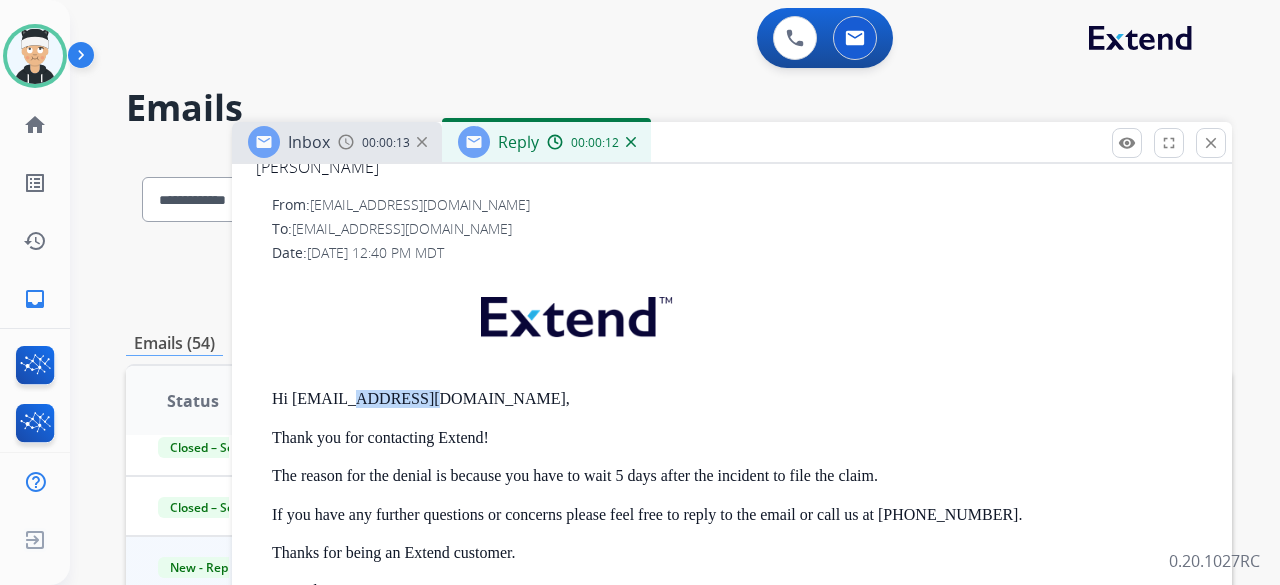 click on "Hi [EMAIL_ADDRESS][DOMAIN_NAME], Thank you for contacting Extend! The reason for the denial is because you have to wait 5 days after the incident to file the claim. If you have any further questions or concerns please feel free to reply to the email or call us at [PHONE_NUMBER]. Thanks for being an Extend customer. Extend Customer Support [EMAIL_ADDRESS][DOMAIN_NAME] | [DOMAIN_NAME] If you have any questions or need further assistance, reply to this email or give us a call at [PHONE_NUMBER] [DATE]-[DATE] 9:00AM - 8:00PM EST or Saturdays and Sundays 9:00AM - 2:00PM EST." at bounding box center [740, 559] 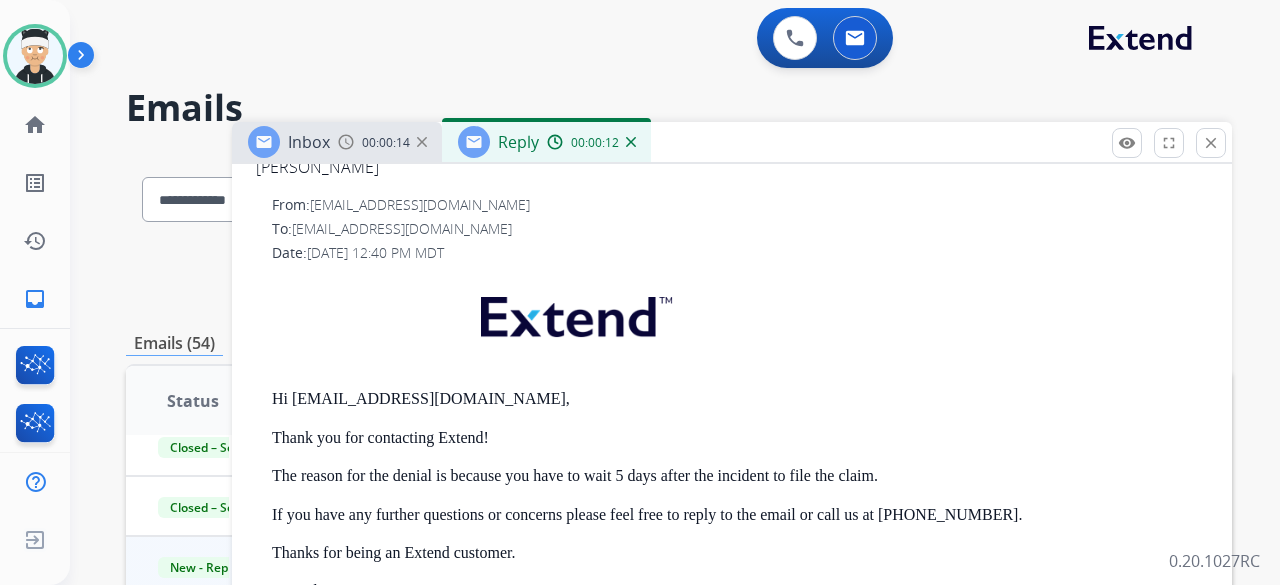 click on "Hi [EMAIL_ADDRESS][DOMAIN_NAME], Thank you for contacting Extend! The reason for the denial is because you have to wait 5 days after the incident to file the claim. If you have any further questions or concerns please feel free to reply to the email or call us at [PHONE_NUMBER]. Thanks for being an Extend customer. Extend Customer Support [EMAIL_ADDRESS][DOMAIN_NAME] | [DOMAIN_NAME] If you have any questions or need further assistance, reply to this email or give us a call at [PHONE_NUMBER] [DATE]-[DATE] 9:00AM - 8:00PM EST or Saturdays and Sundays 9:00AM - 2:00PM EST." at bounding box center (740, 559) 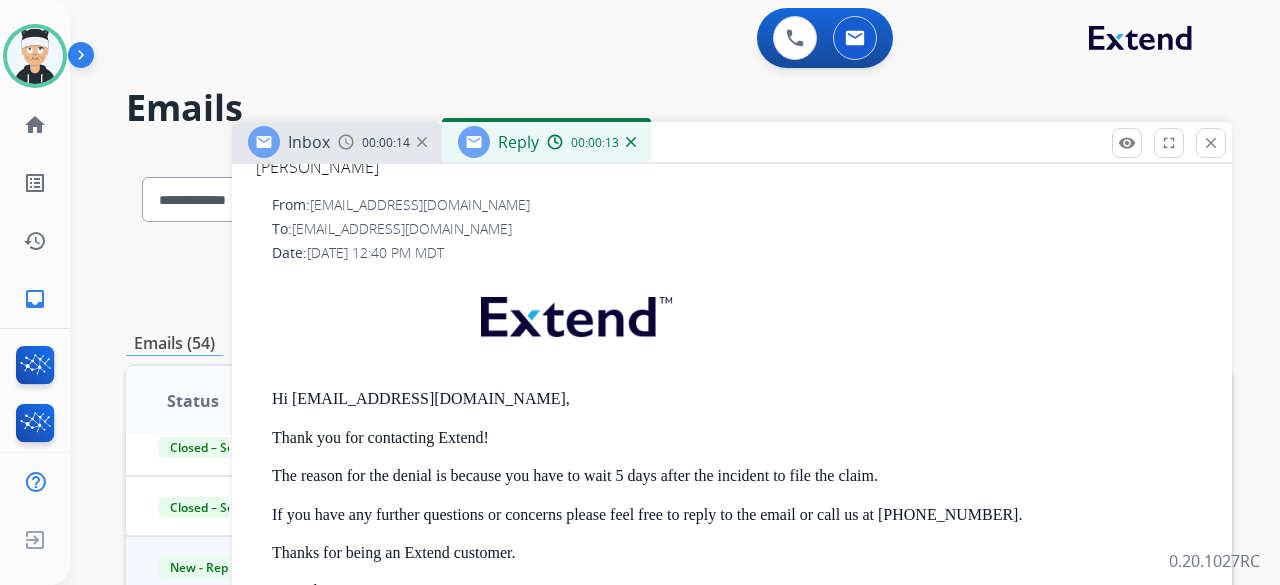 click on "Hi [EMAIL_ADDRESS][DOMAIN_NAME]," at bounding box center (740, 399) 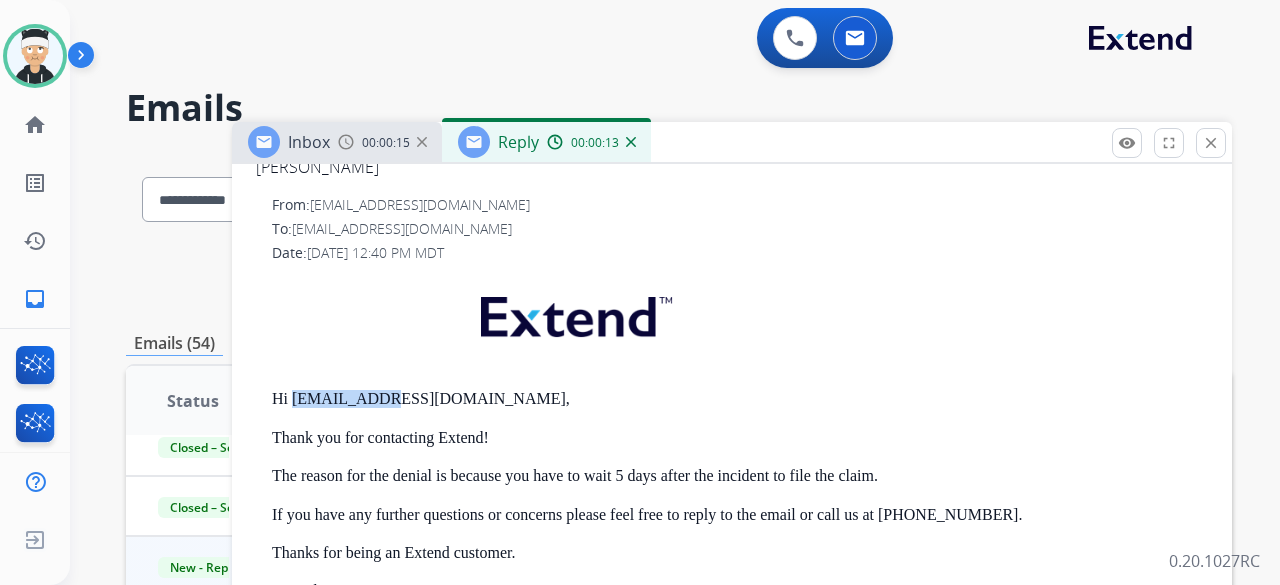 drag, startPoint x: 292, startPoint y: 399, endPoint x: 320, endPoint y: 400, distance: 28.01785 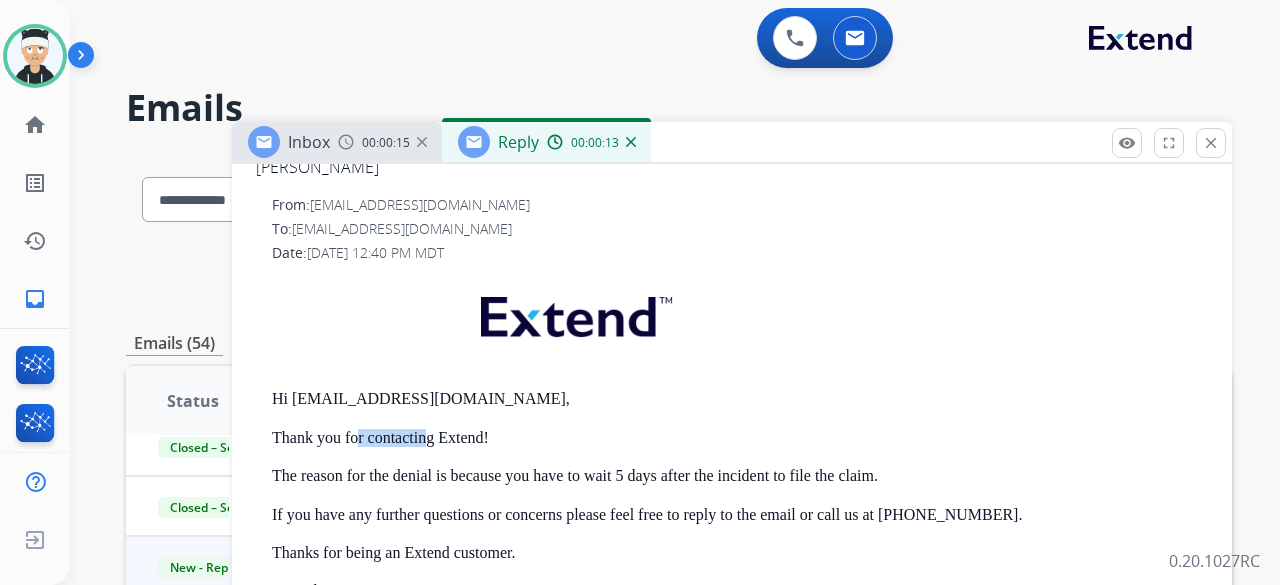 drag, startPoint x: 404, startPoint y: 417, endPoint x: 433, endPoint y: 417, distance: 29 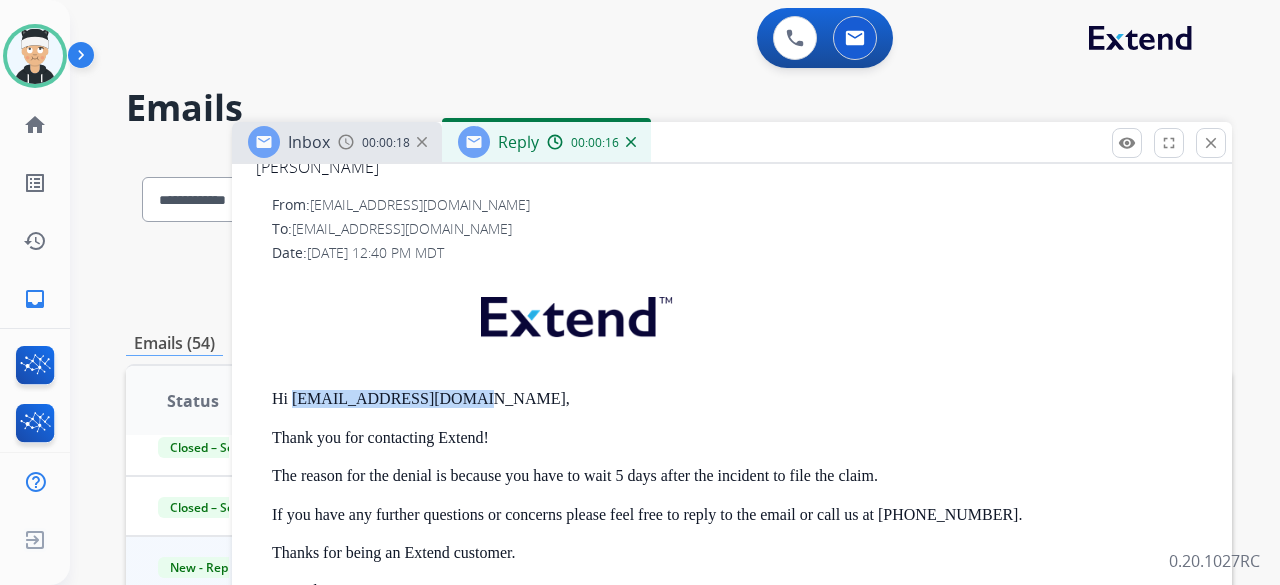 drag, startPoint x: 294, startPoint y: 394, endPoint x: 460, endPoint y: 399, distance: 166.07529 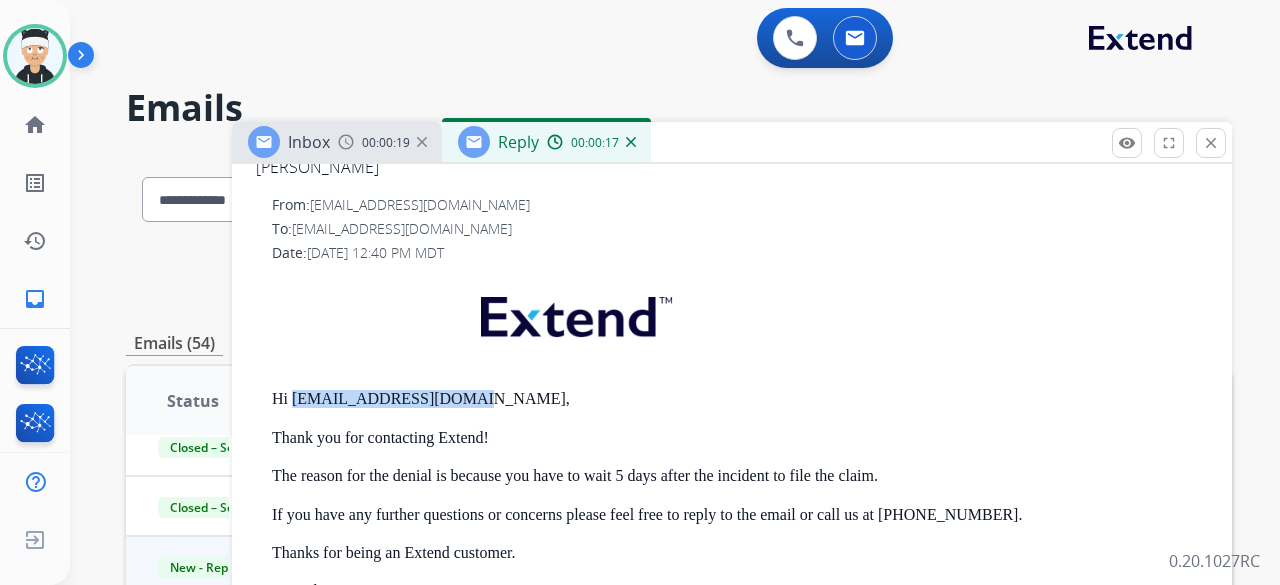 copy on "[EMAIL_ADDRESS][DOMAIN_NAME]" 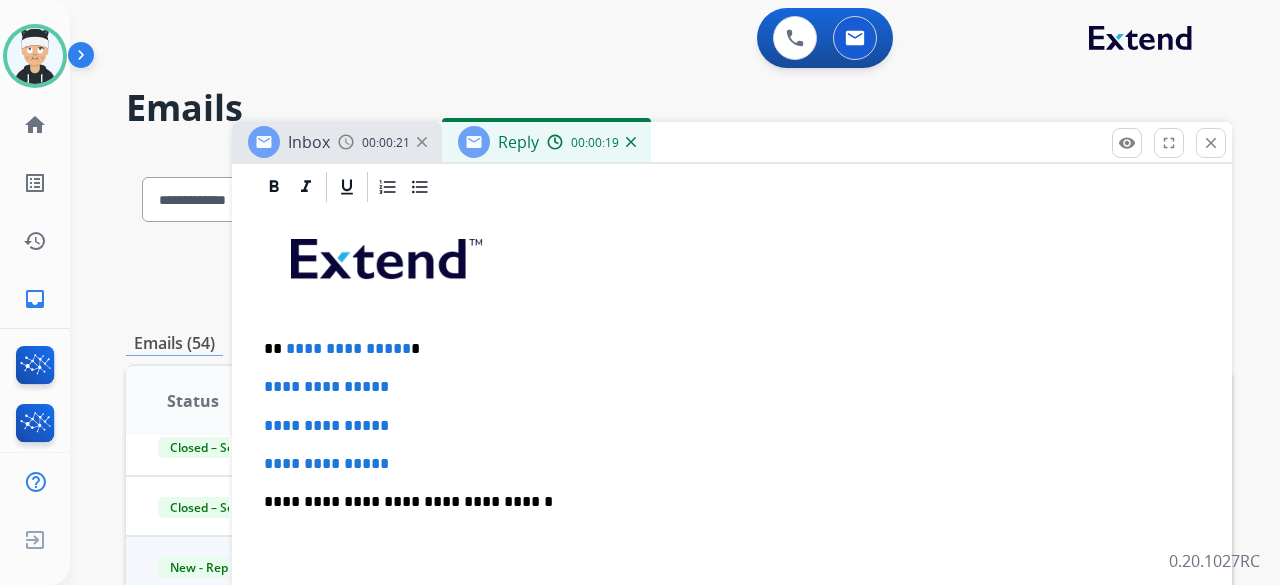 scroll, scrollTop: 500, scrollLeft: 0, axis: vertical 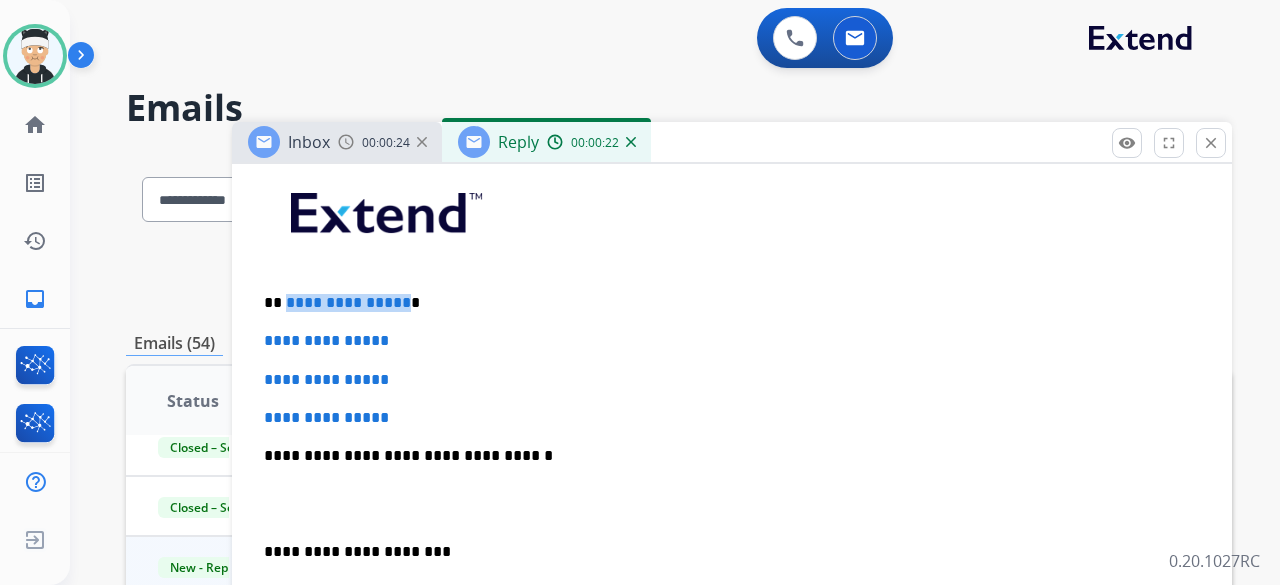 drag, startPoint x: 398, startPoint y: 298, endPoint x: 286, endPoint y: 294, distance: 112.0714 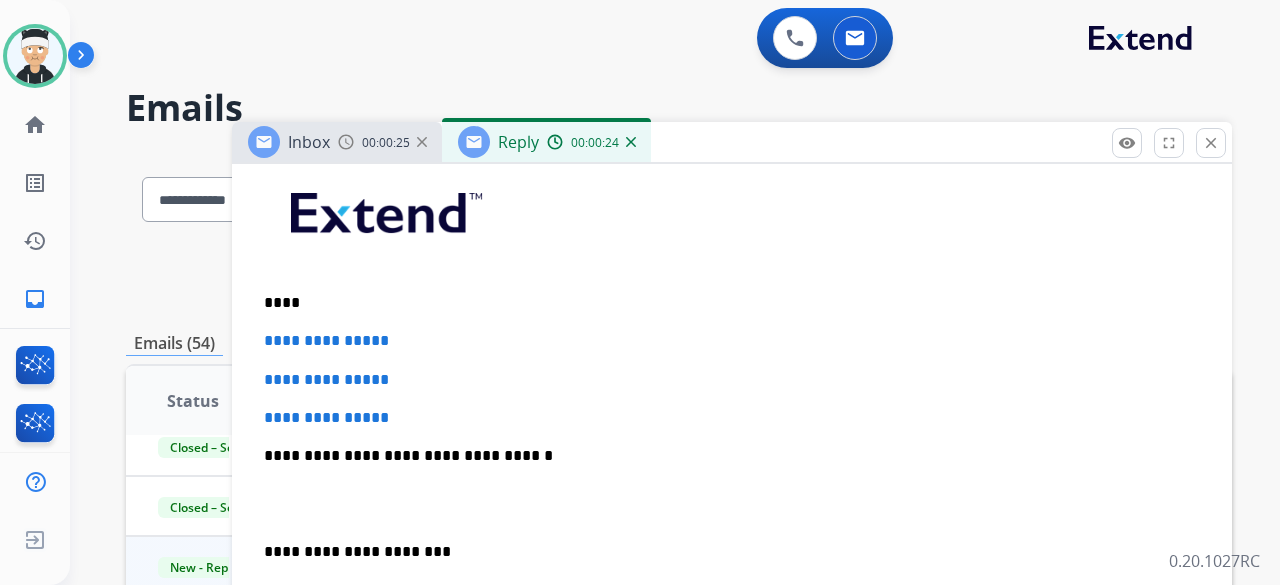 type 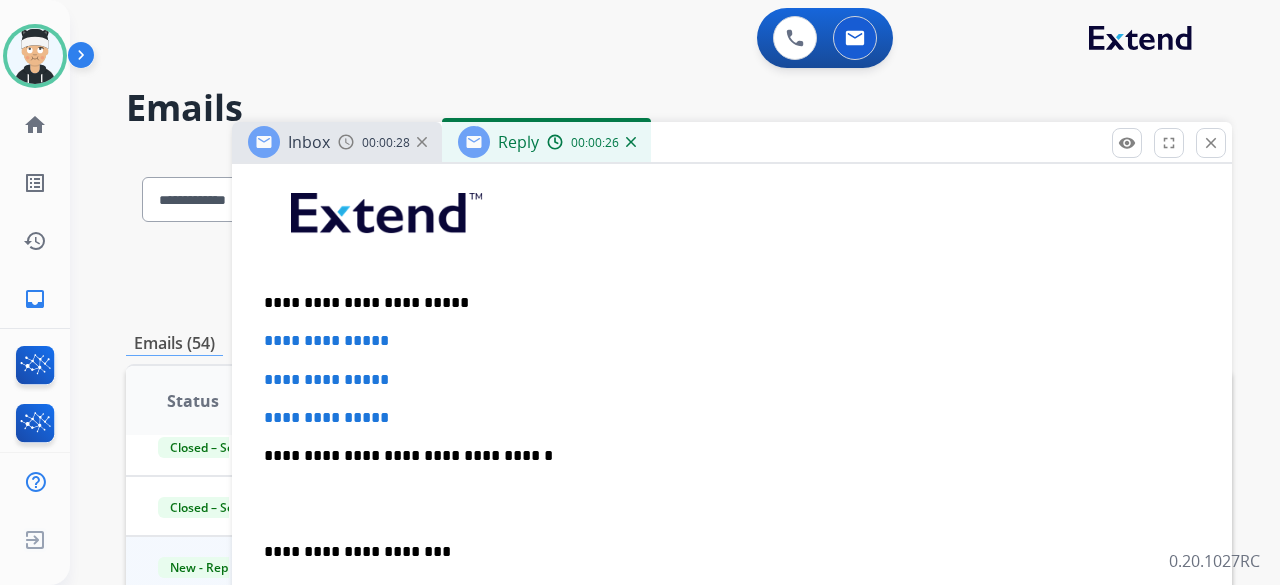 click on "**********" at bounding box center (732, 418) 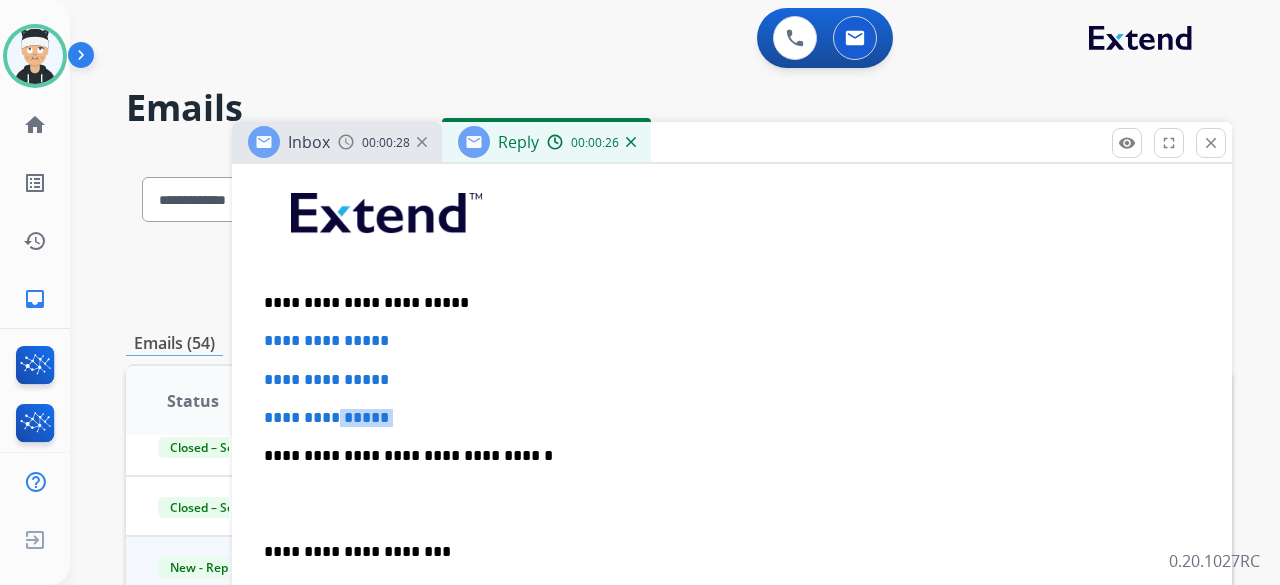 drag, startPoint x: 378, startPoint y: 417, endPoint x: 282, endPoint y: 339, distance: 123.69317 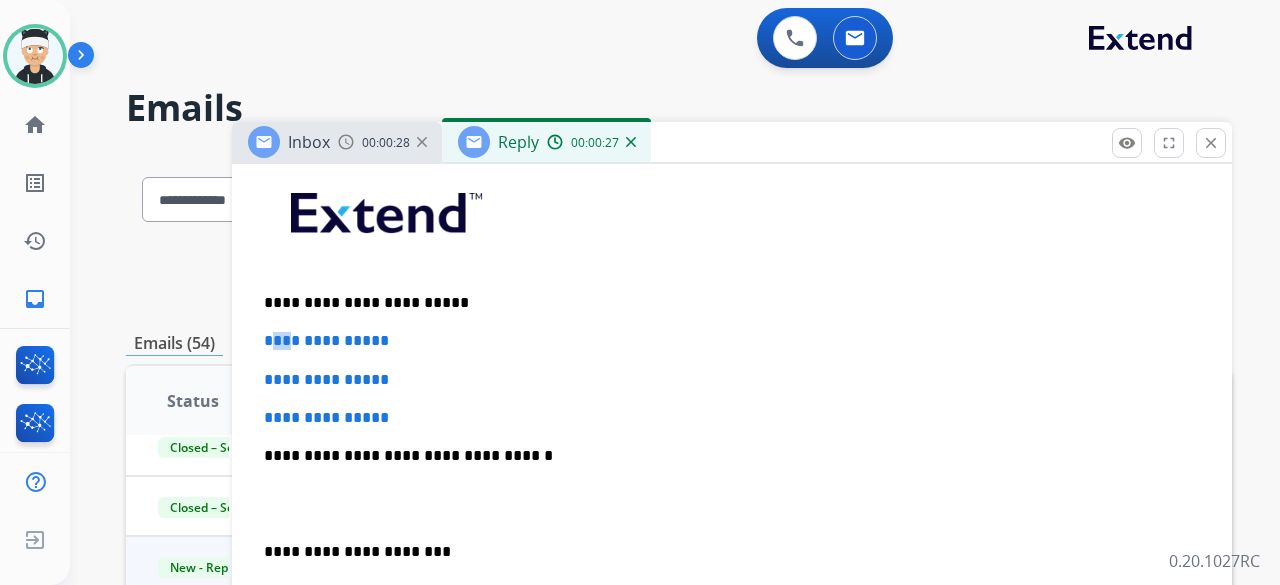drag, startPoint x: 282, startPoint y: 339, endPoint x: 243, endPoint y: 319, distance: 43.829212 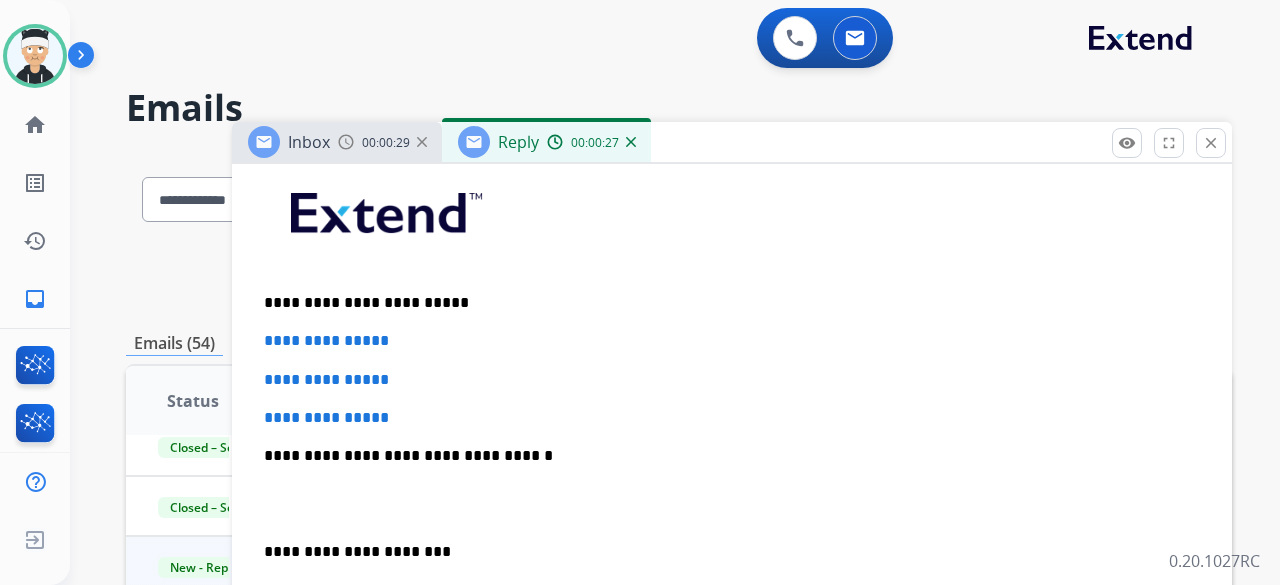 click on "**********" at bounding box center (732, 1496) 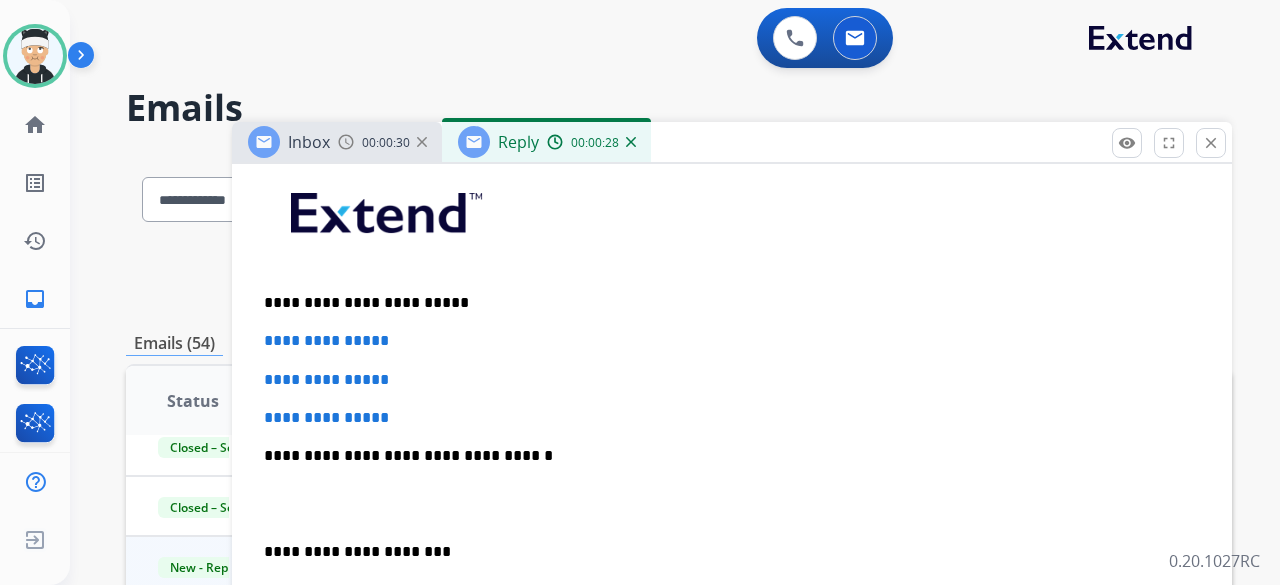 drag, startPoint x: 252, startPoint y: 331, endPoint x: 379, endPoint y: 411, distance: 150.09663 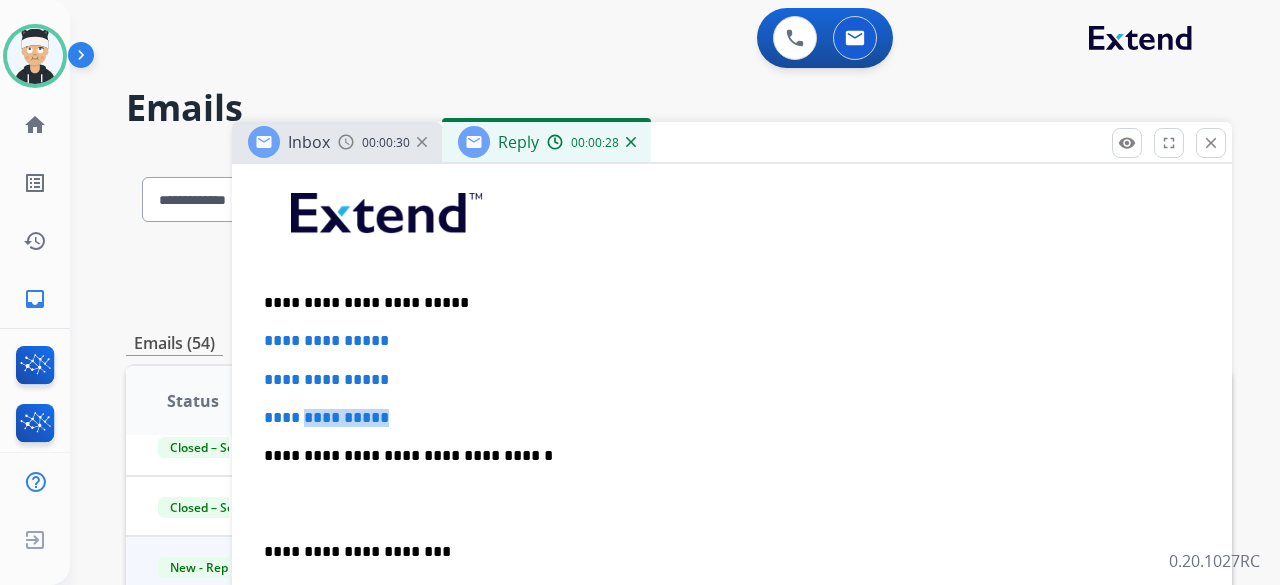 click on "**********" at bounding box center (732, 503) 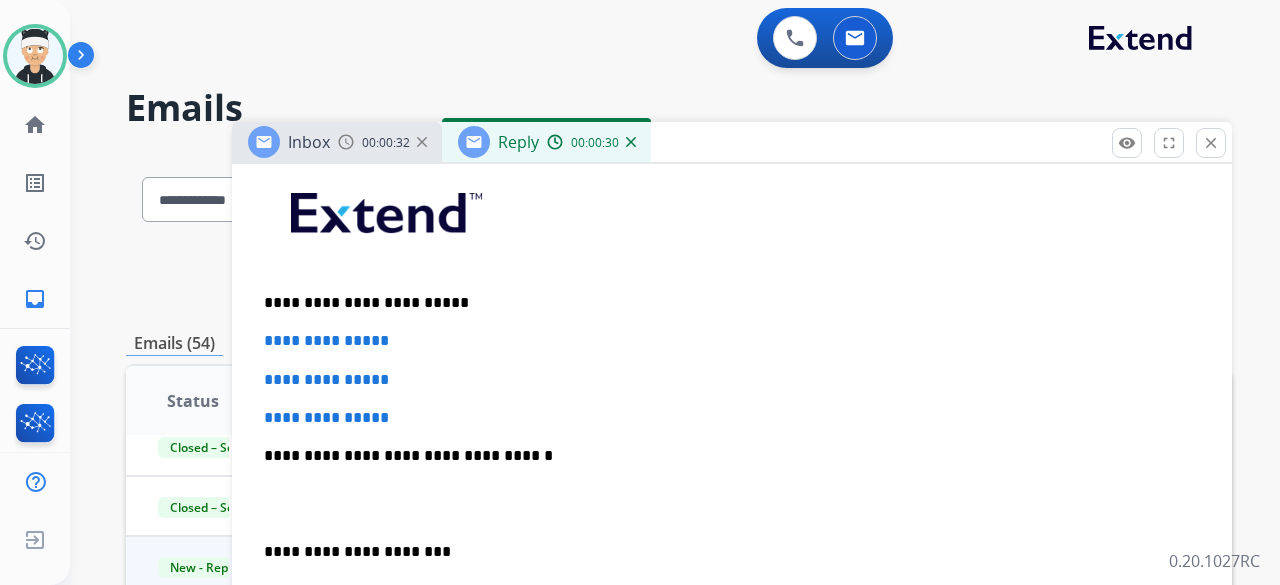 drag, startPoint x: 250, startPoint y: 329, endPoint x: 344, endPoint y: 387, distance: 110.45361 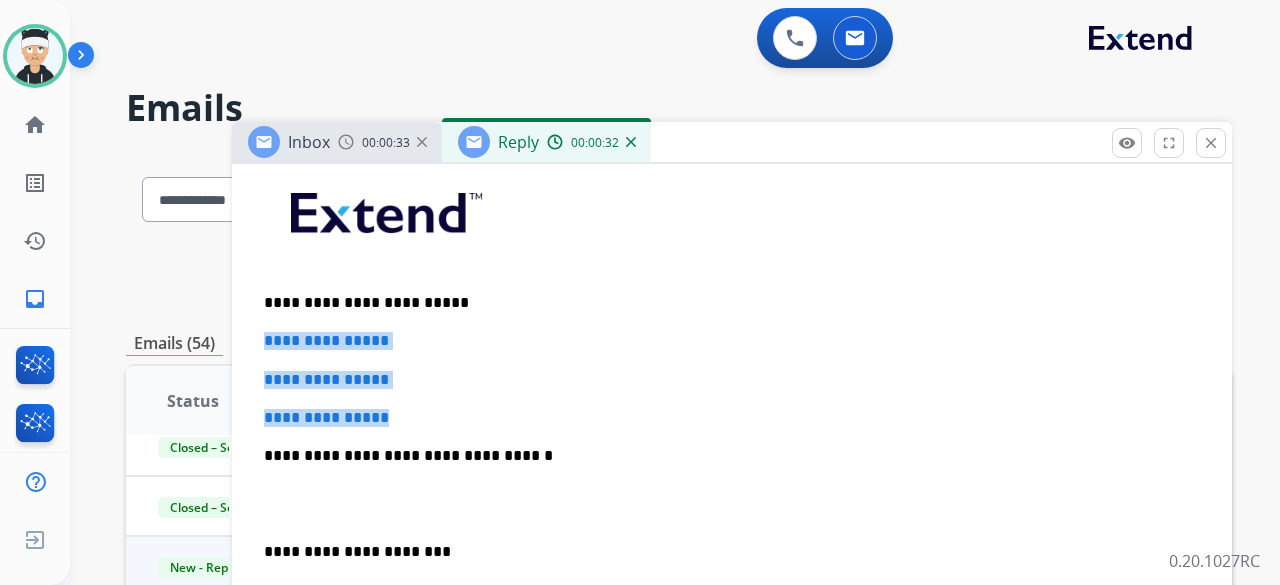 drag, startPoint x: 260, startPoint y: 338, endPoint x: 408, endPoint y: 413, distance: 165.91866 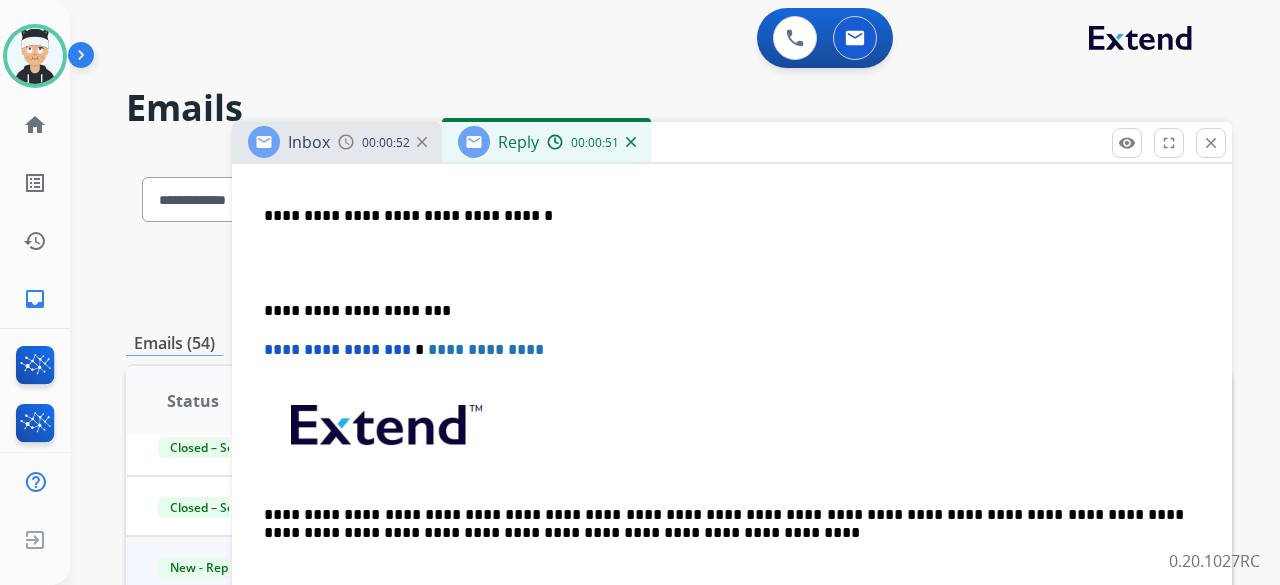 scroll, scrollTop: 400, scrollLeft: 0, axis: vertical 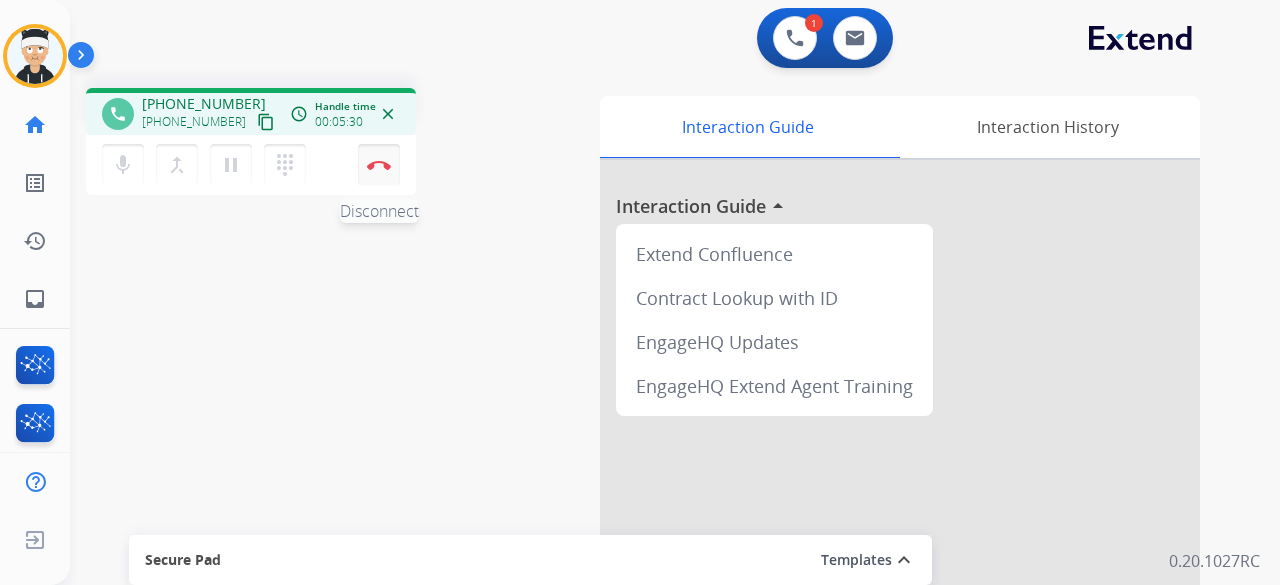click on "Disconnect" at bounding box center [379, 165] 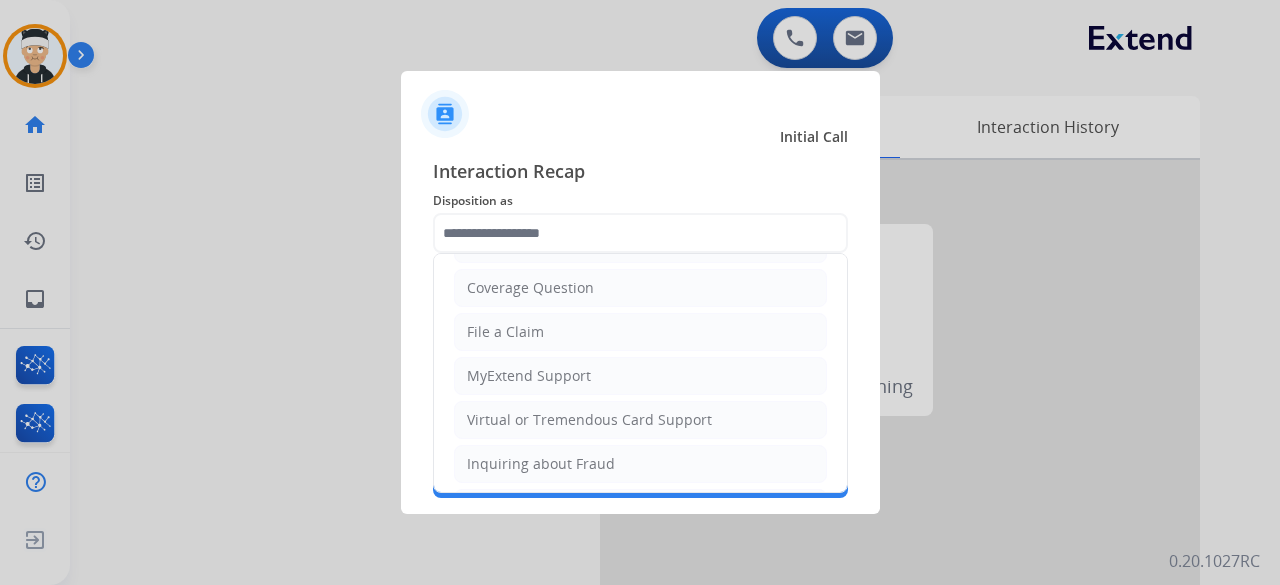 scroll, scrollTop: 100, scrollLeft: 0, axis: vertical 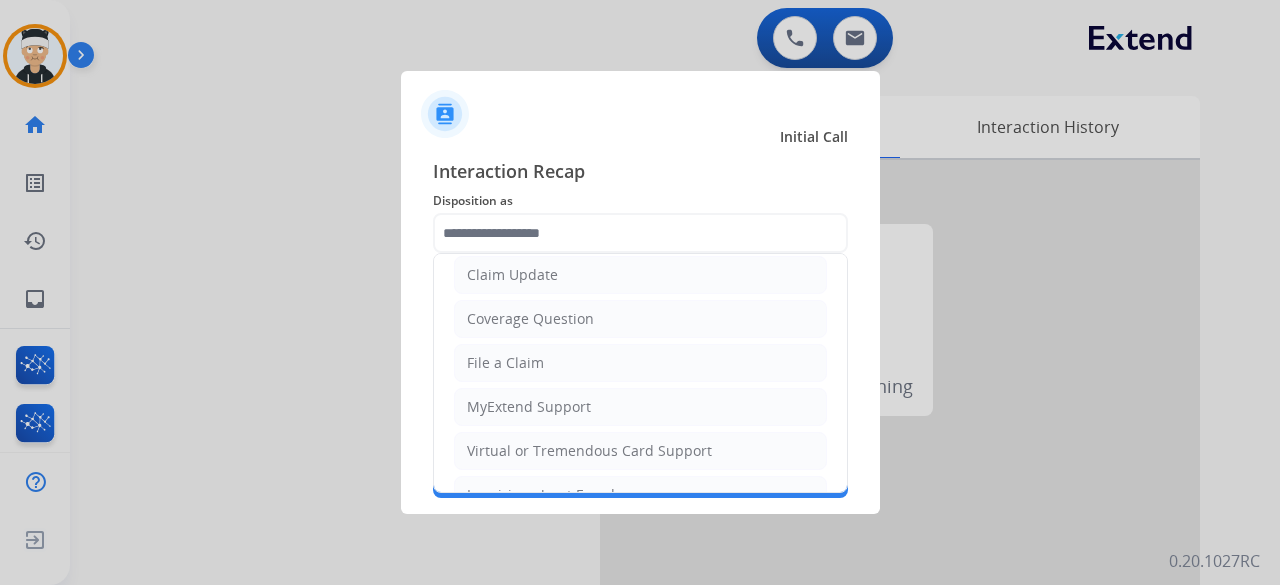 click on "Coverage Question" 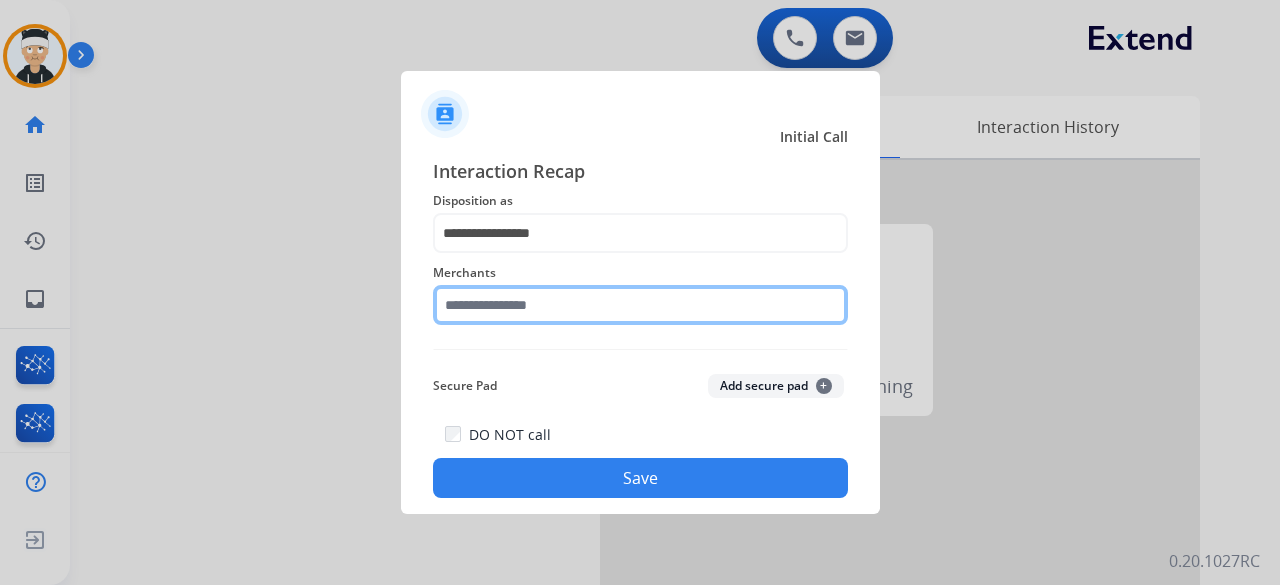 click 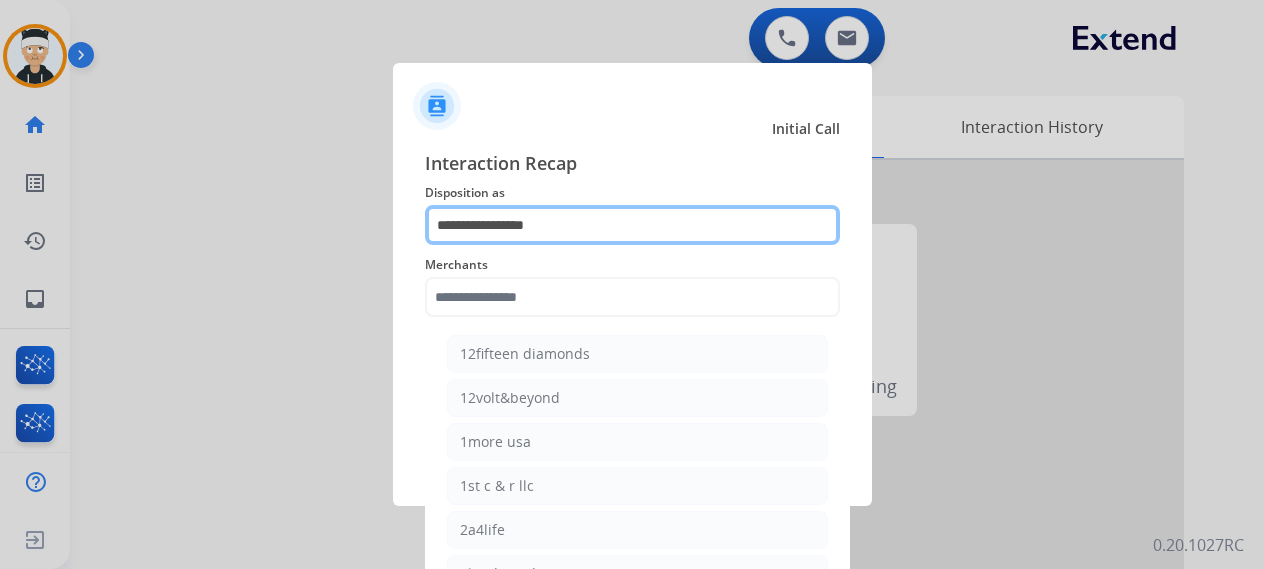 click on "**********" 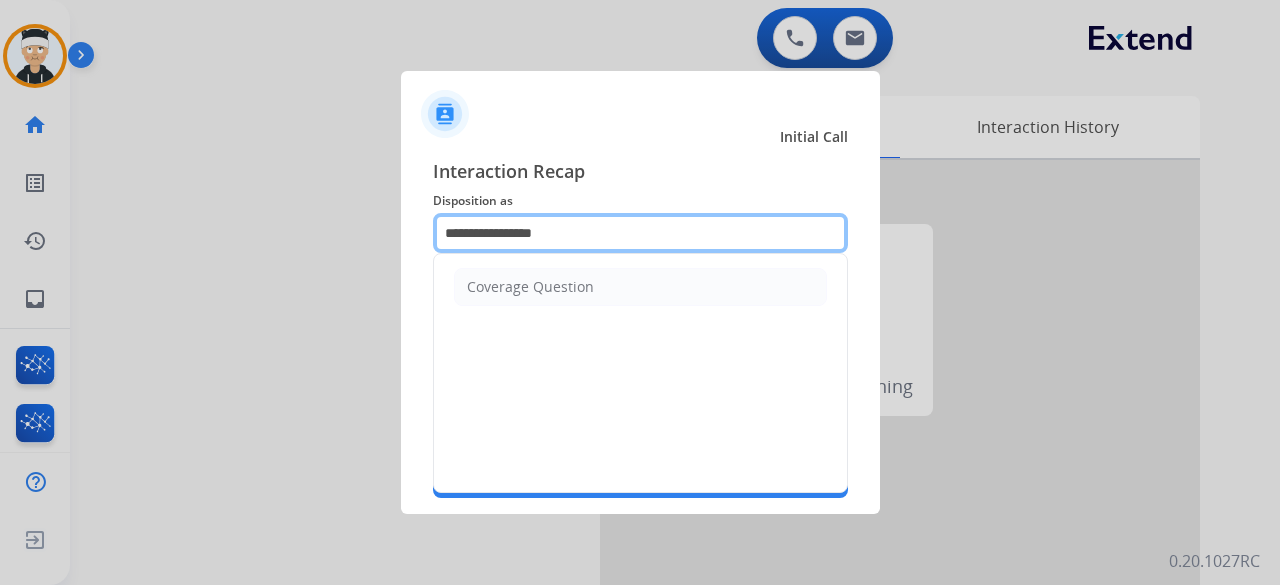 click on "**********" 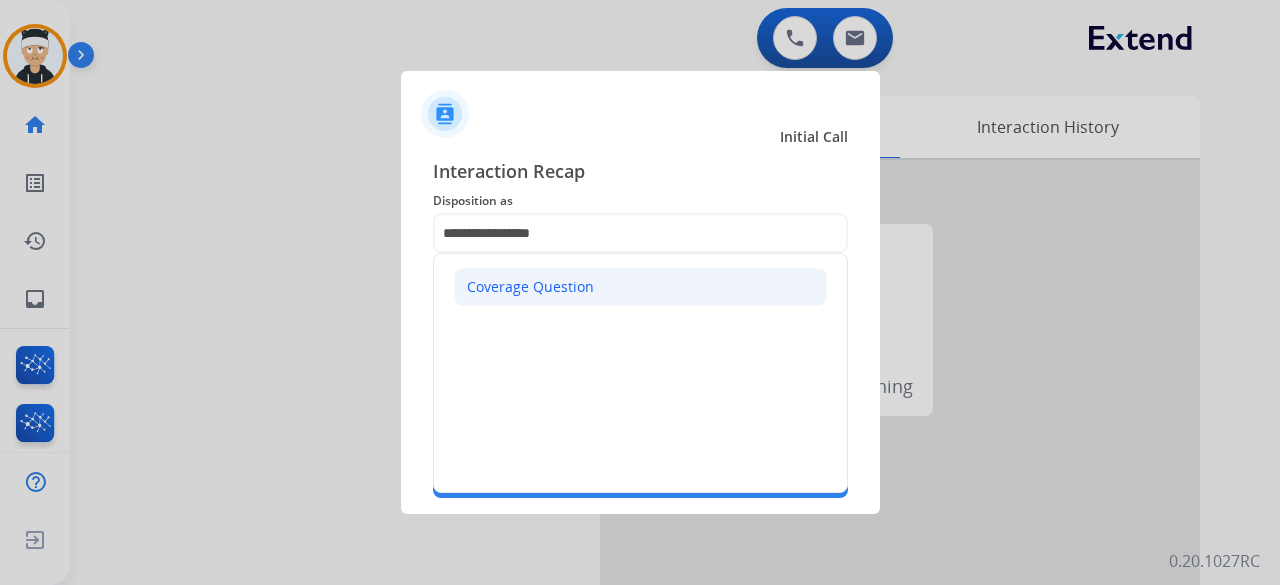 click on "Coverage Question" 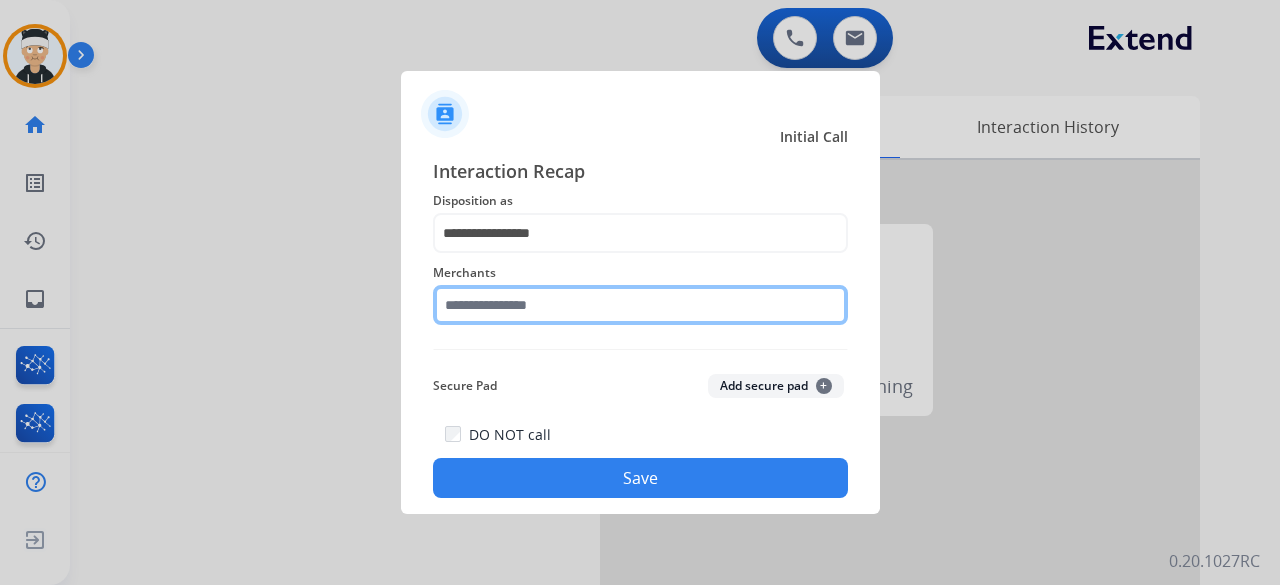 click 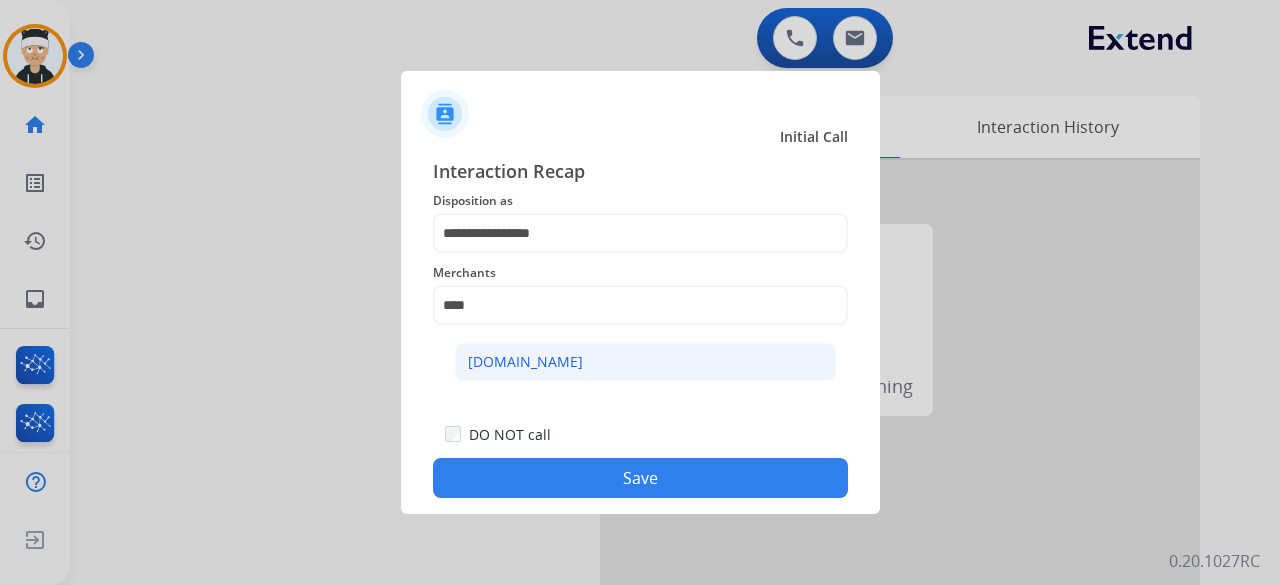 click on "[DOMAIN_NAME]" 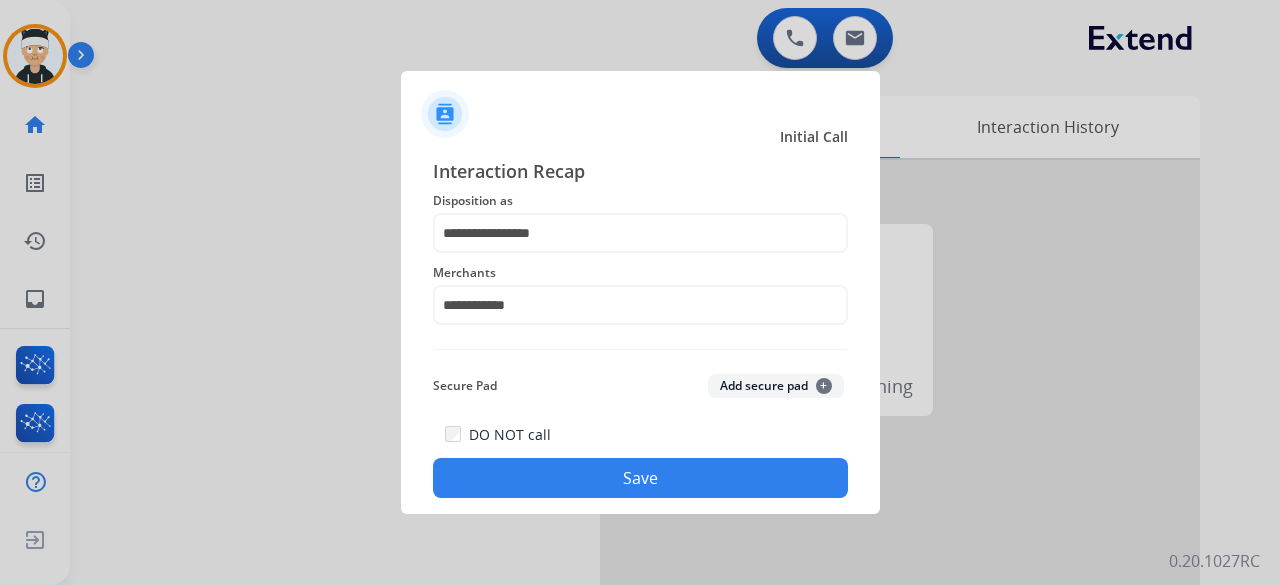 click on "Save" 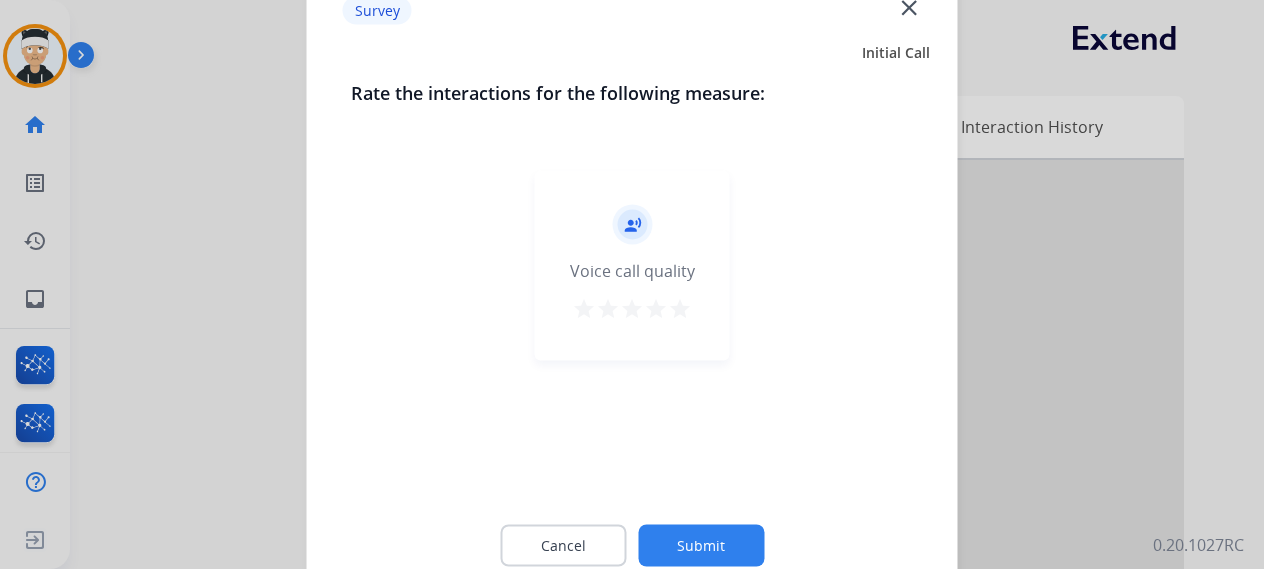 click on "star" at bounding box center [680, 308] 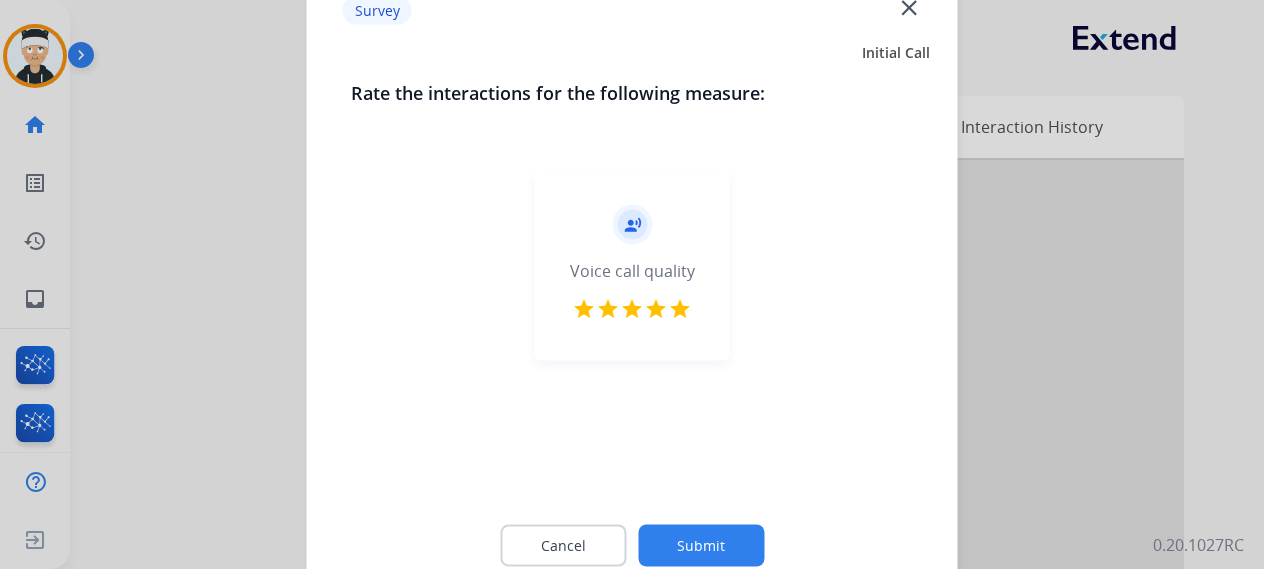 click on "Submit" 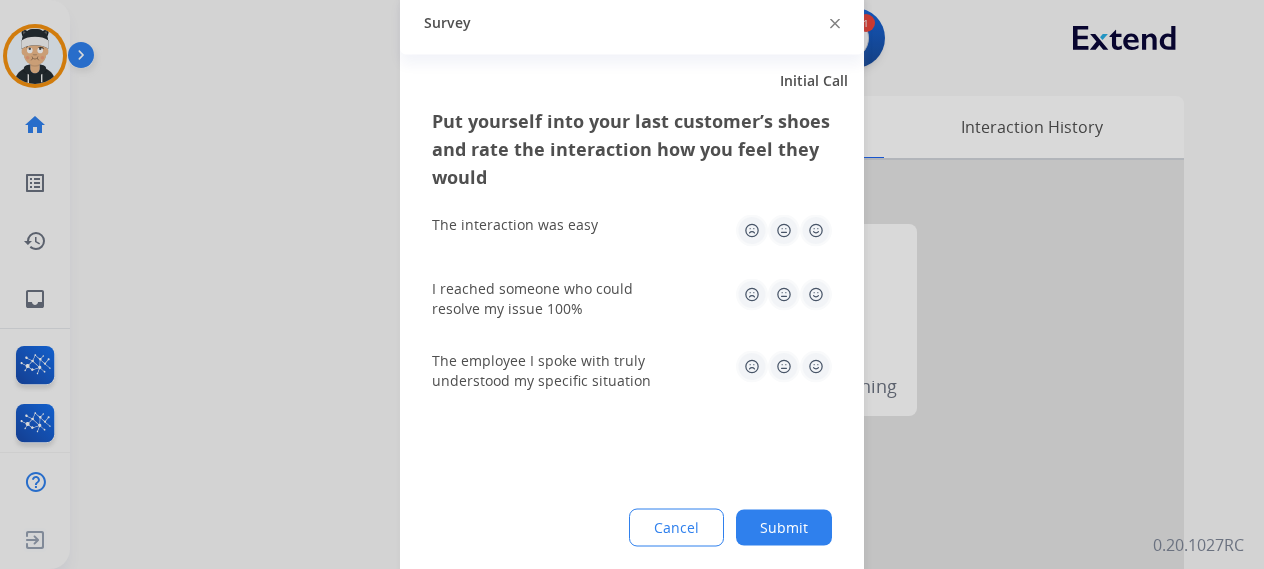 click 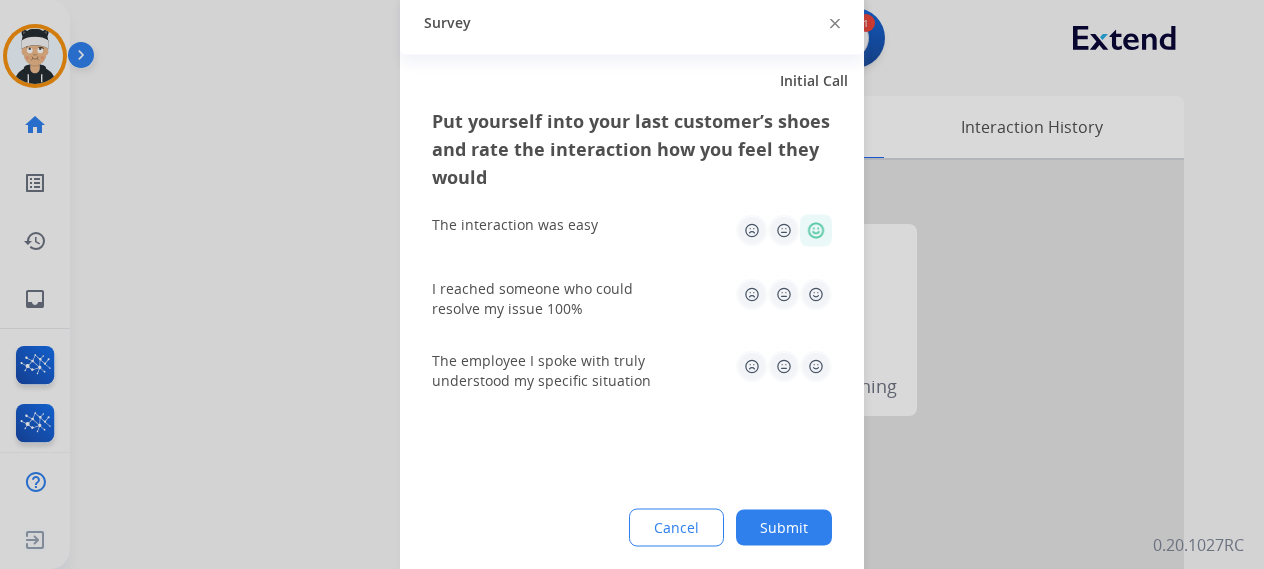 click 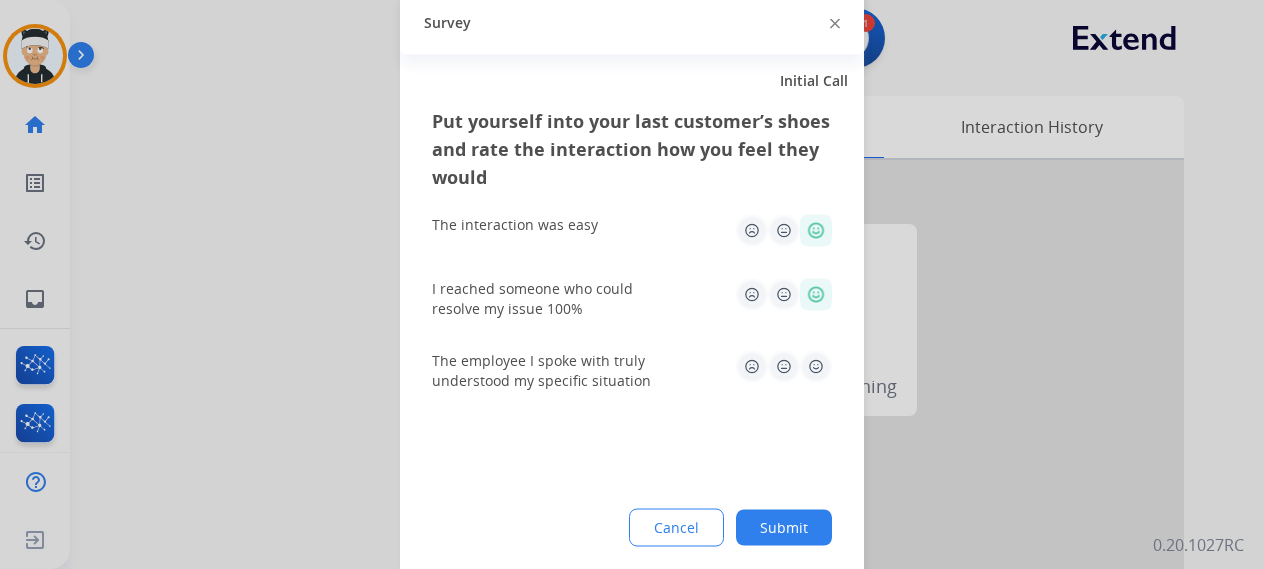 click 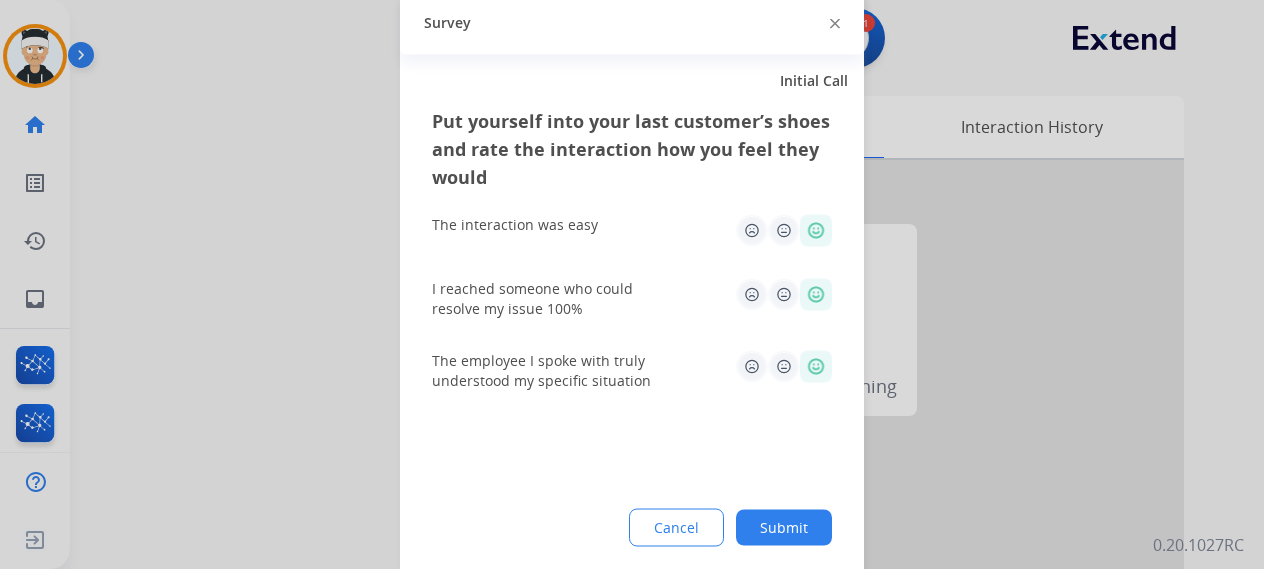 click on "Submit" 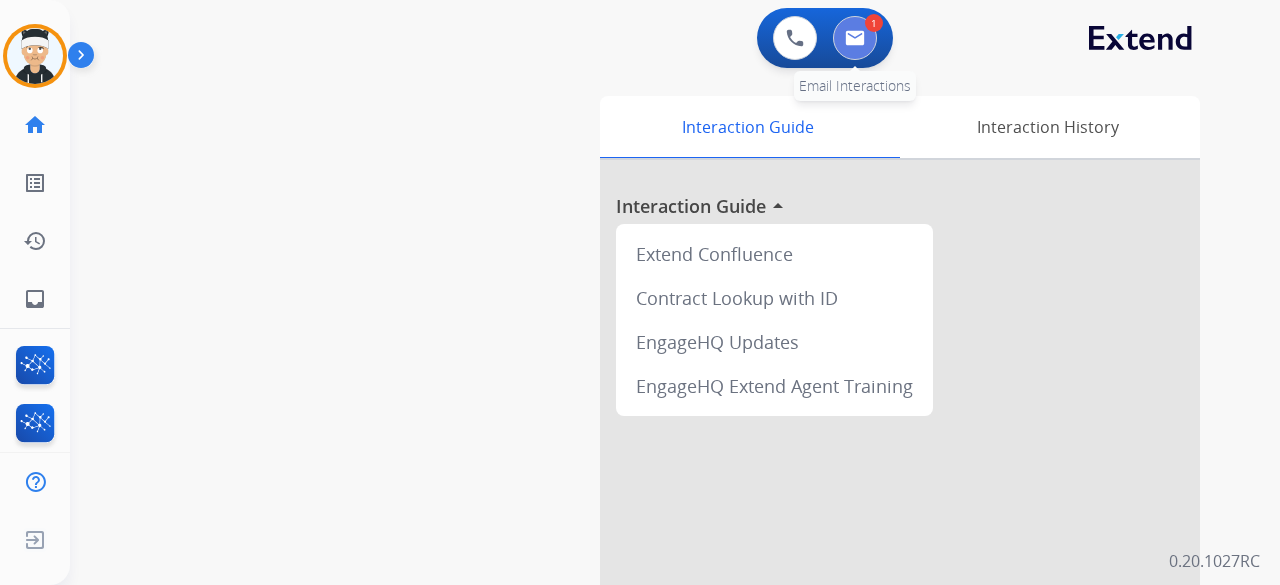 click at bounding box center [855, 38] 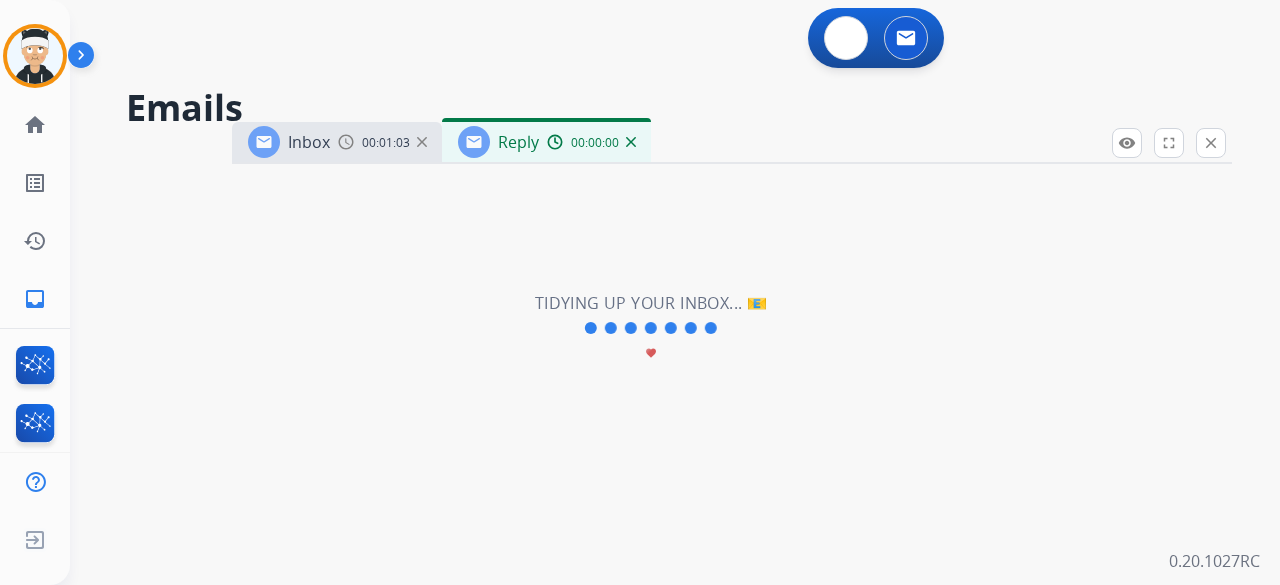 select on "**********" 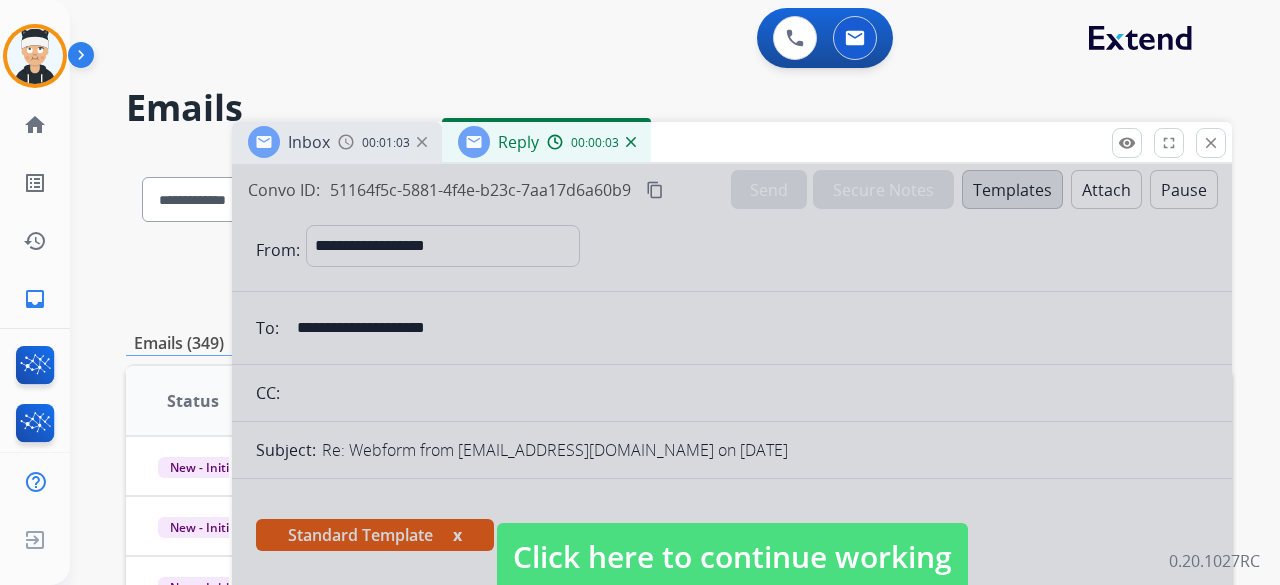 click on "Click here to continue working" at bounding box center (732, 557) 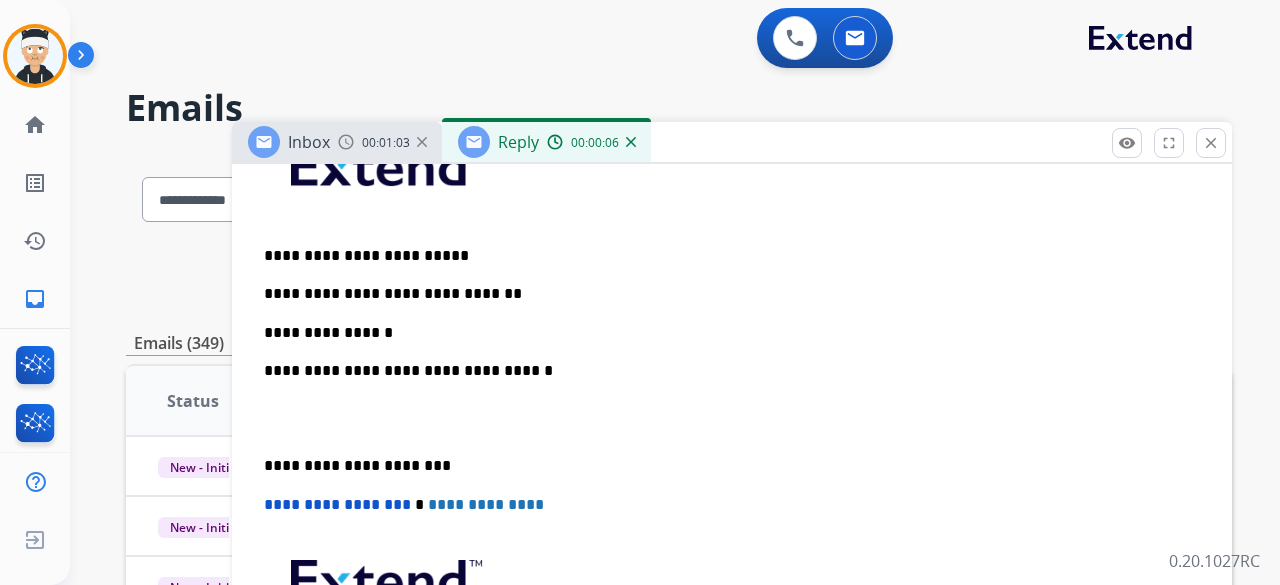 scroll, scrollTop: 500, scrollLeft: 0, axis: vertical 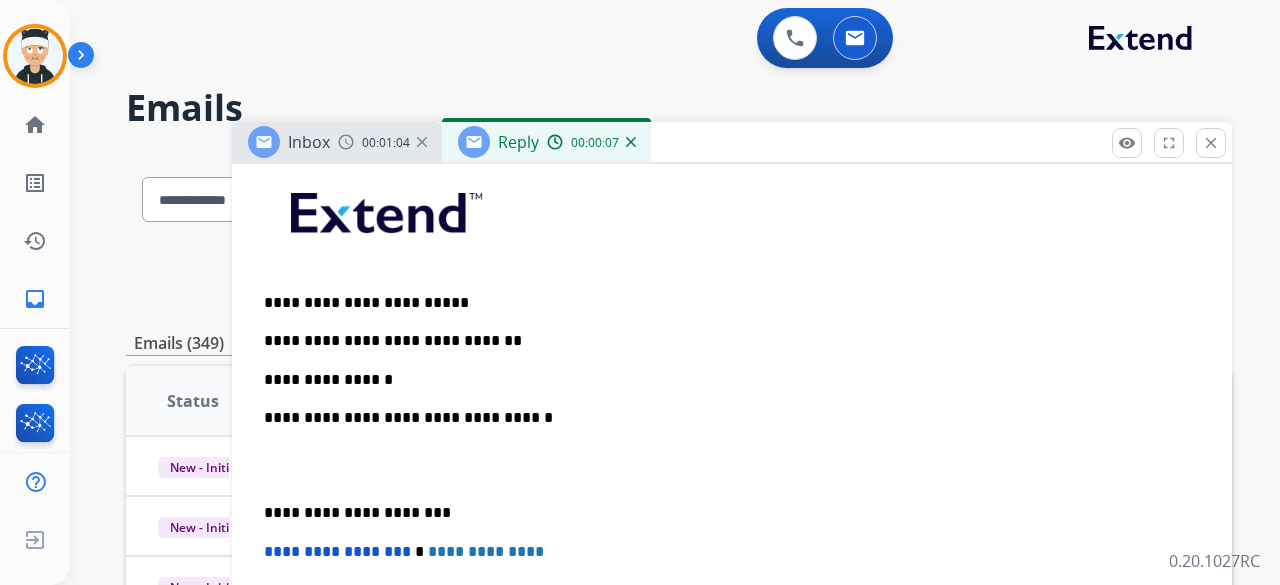 click on "**********" at bounding box center [724, 380] 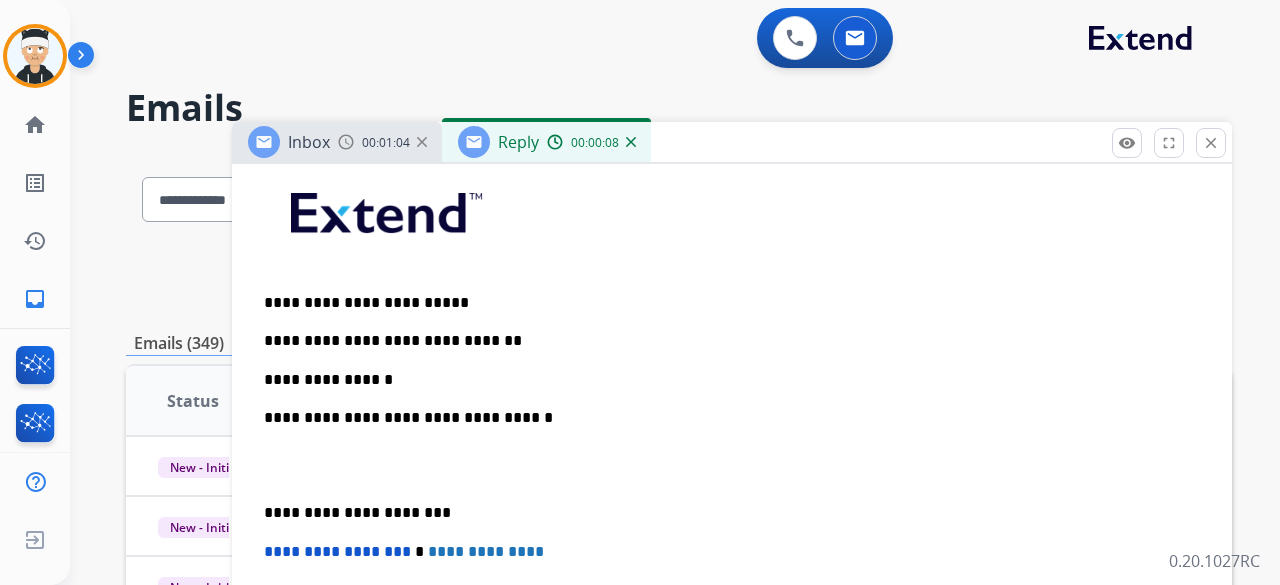 click on "**********" at bounding box center [724, 380] 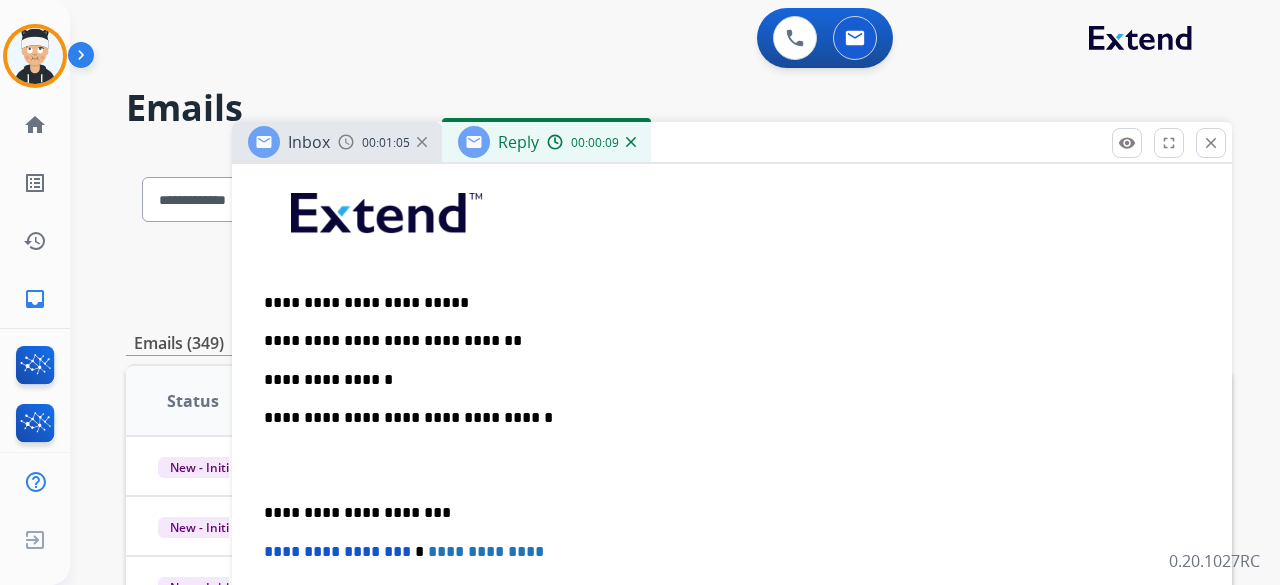 type 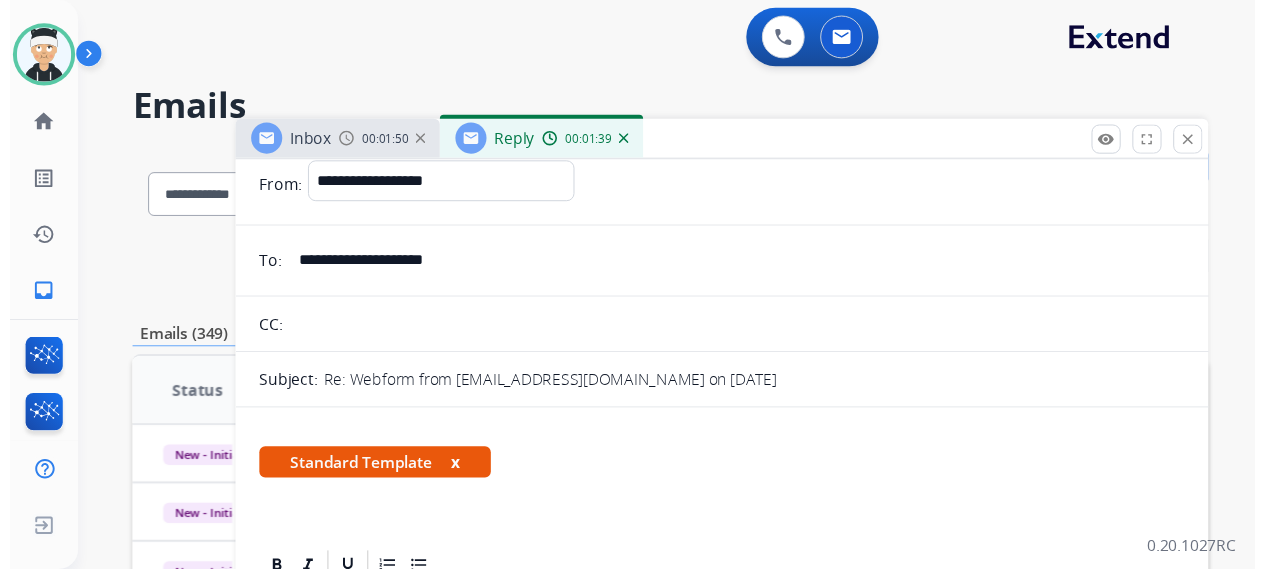 scroll, scrollTop: 0, scrollLeft: 0, axis: both 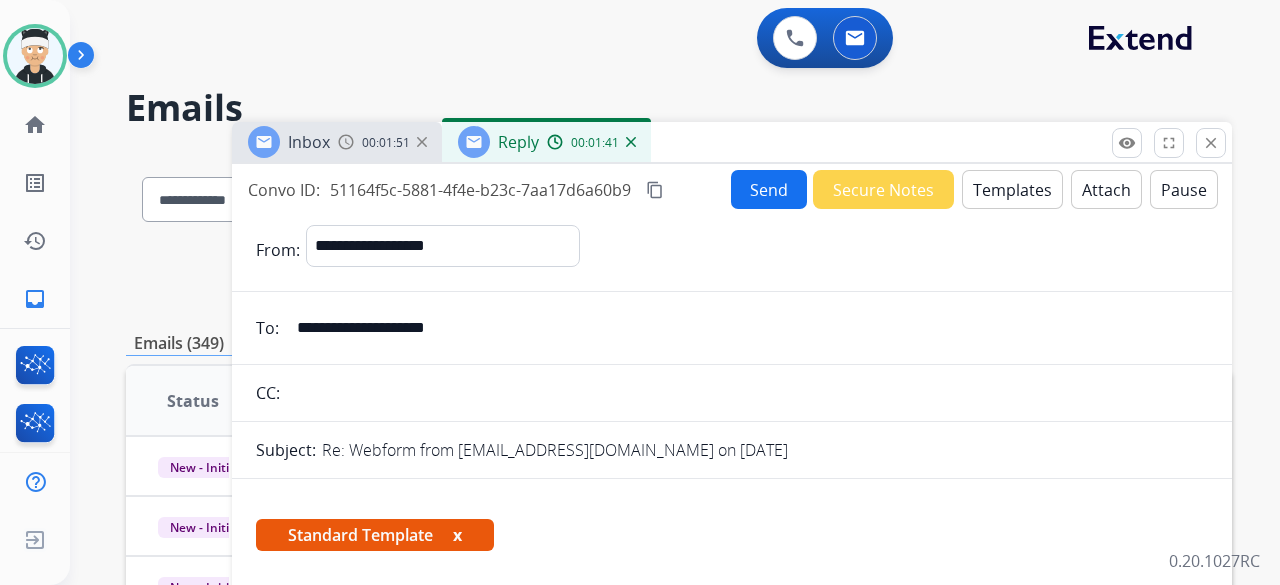 click on "Send" at bounding box center (769, 189) 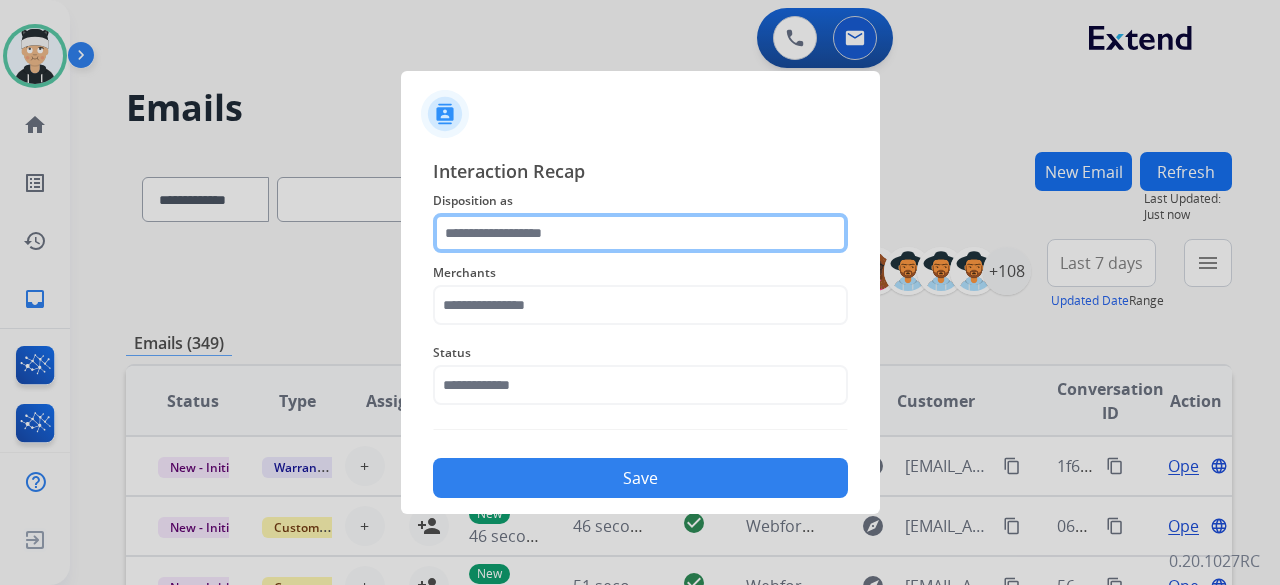 click 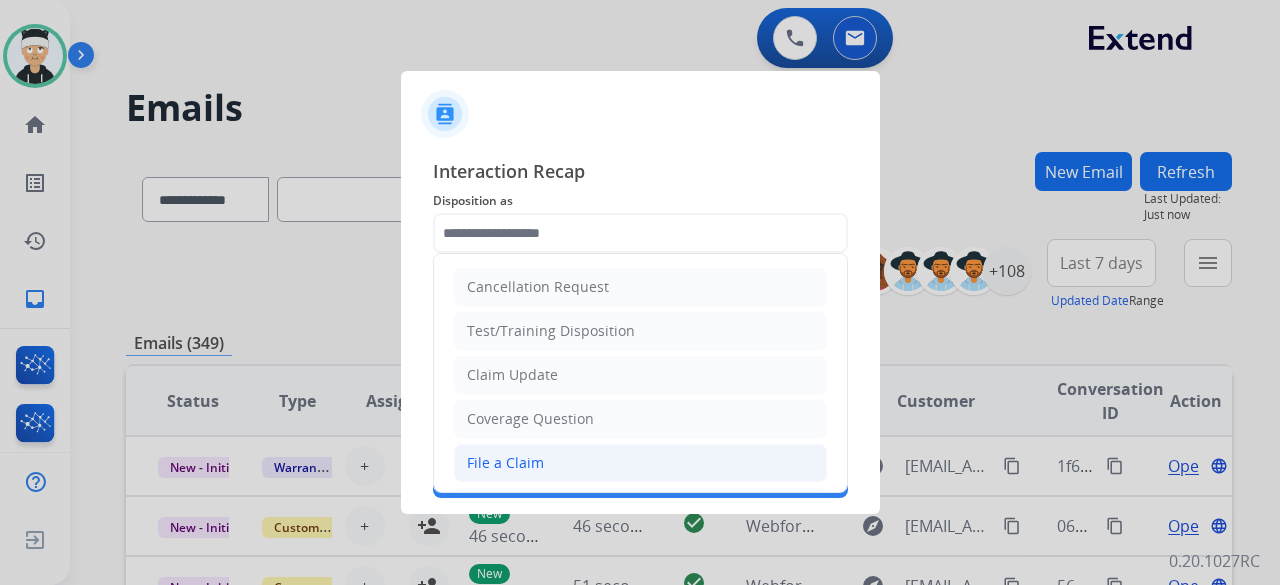click on "File a Claim" 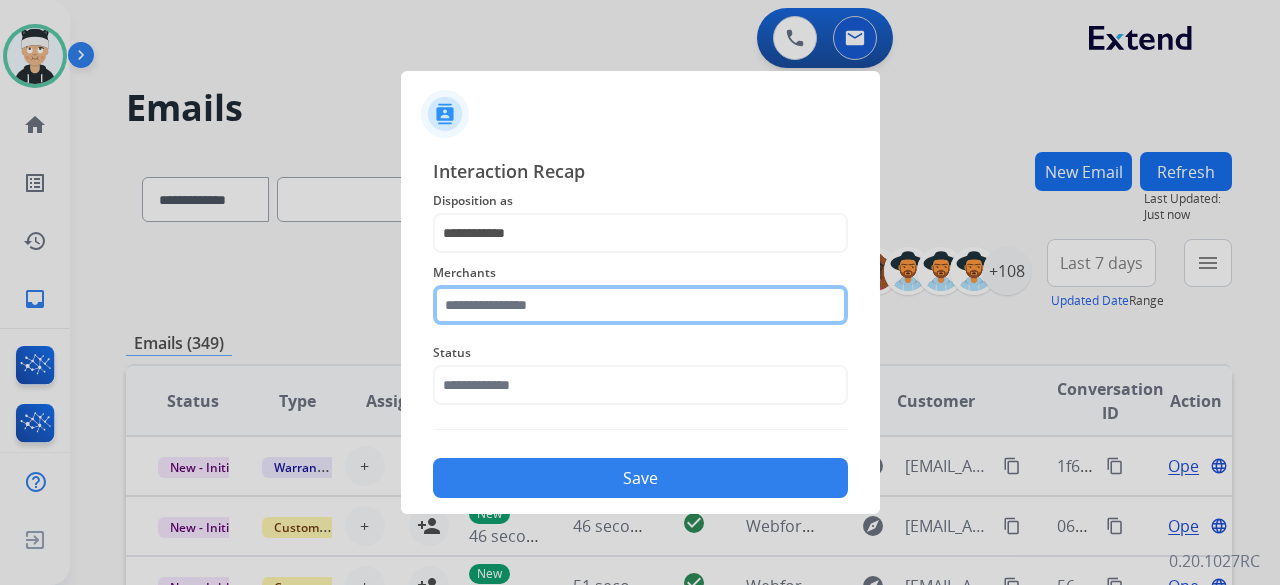 click 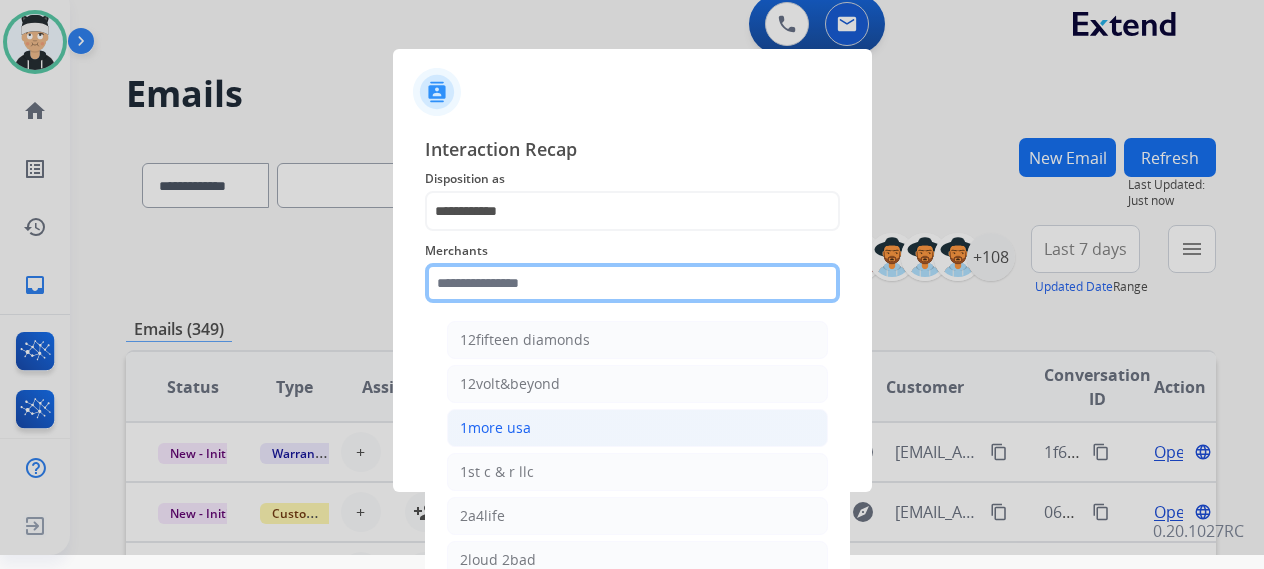 scroll, scrollTop: 56, scrollLeft: 0, axis: vertical 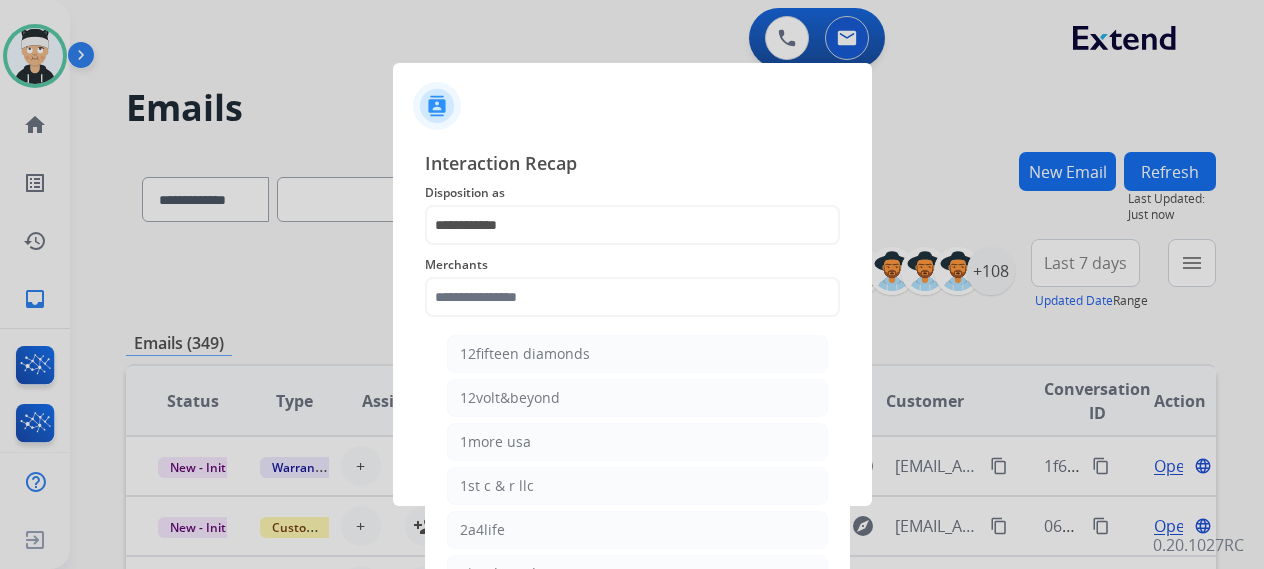 click 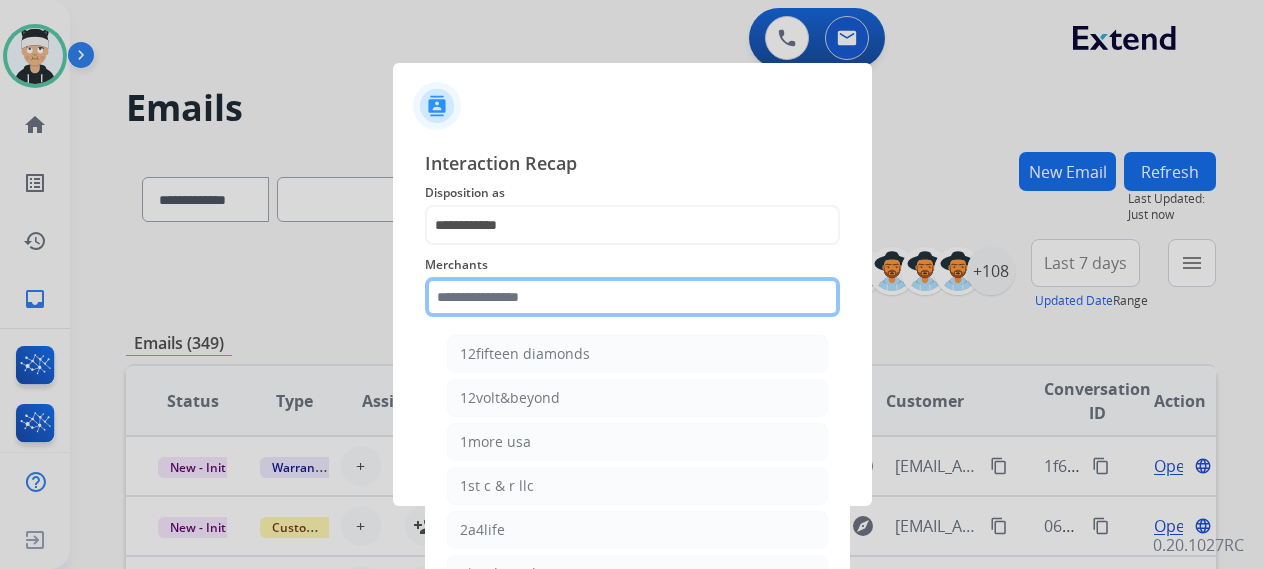 click 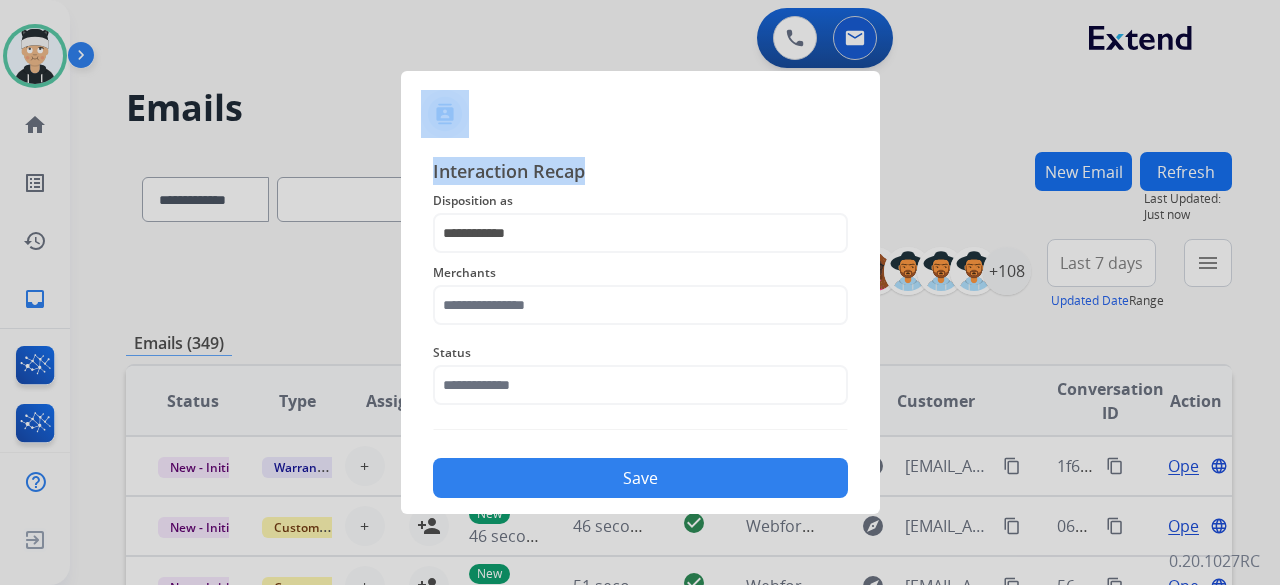drag, startPoint x: 678, startPoint y: 128, endPoint x: 699, endPoint y: 181, distance: 57.00877 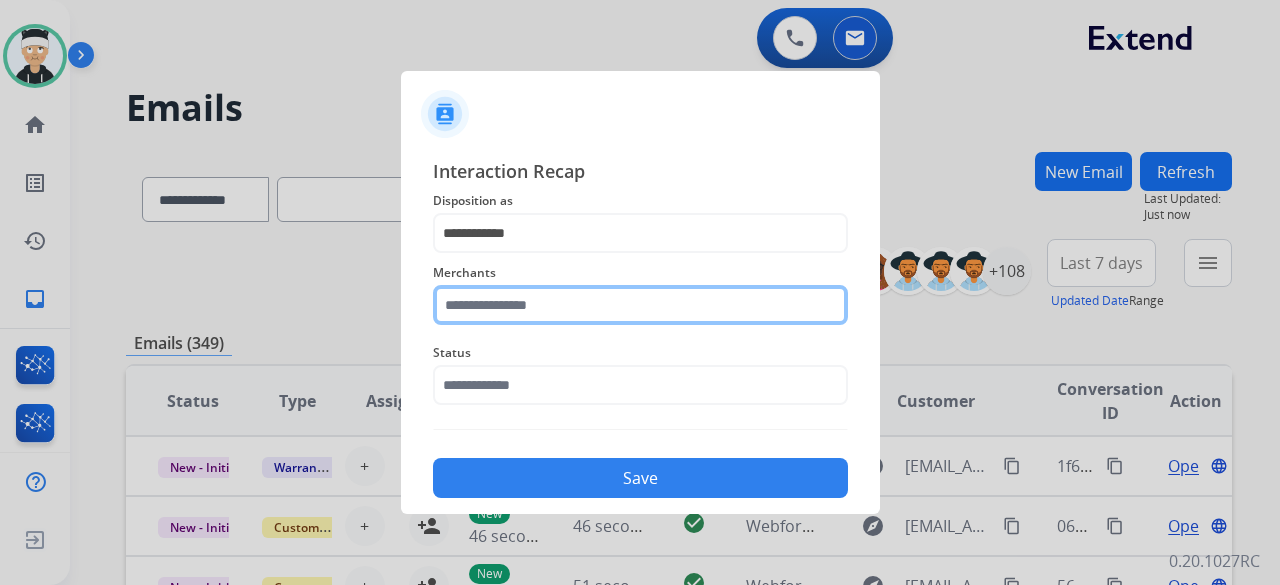 click 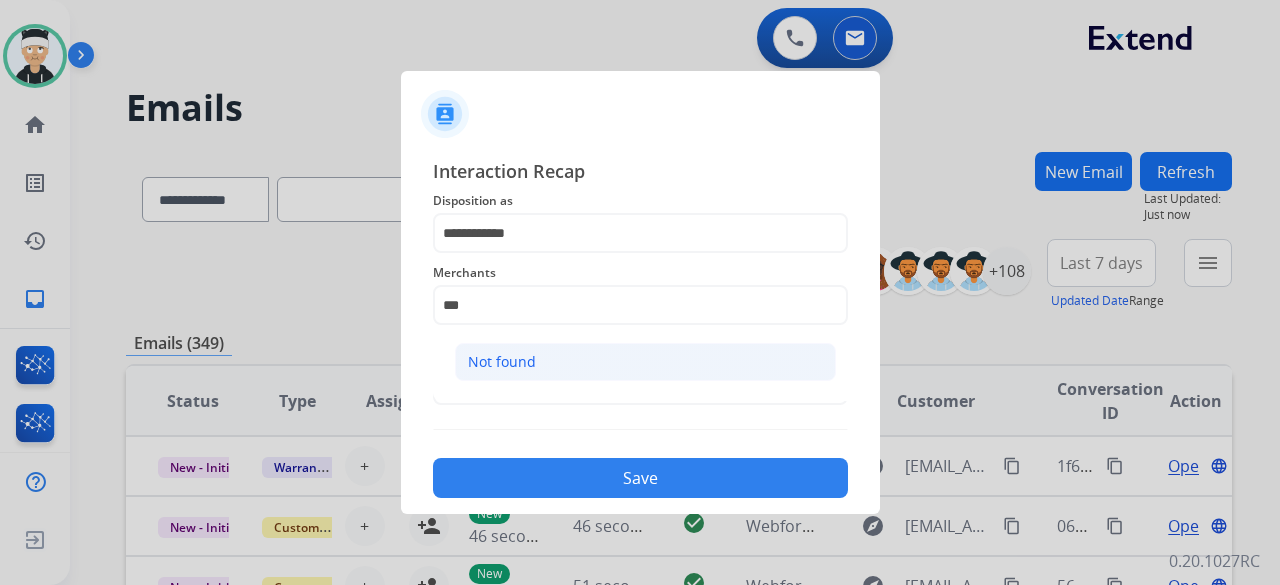 click on "Not found" 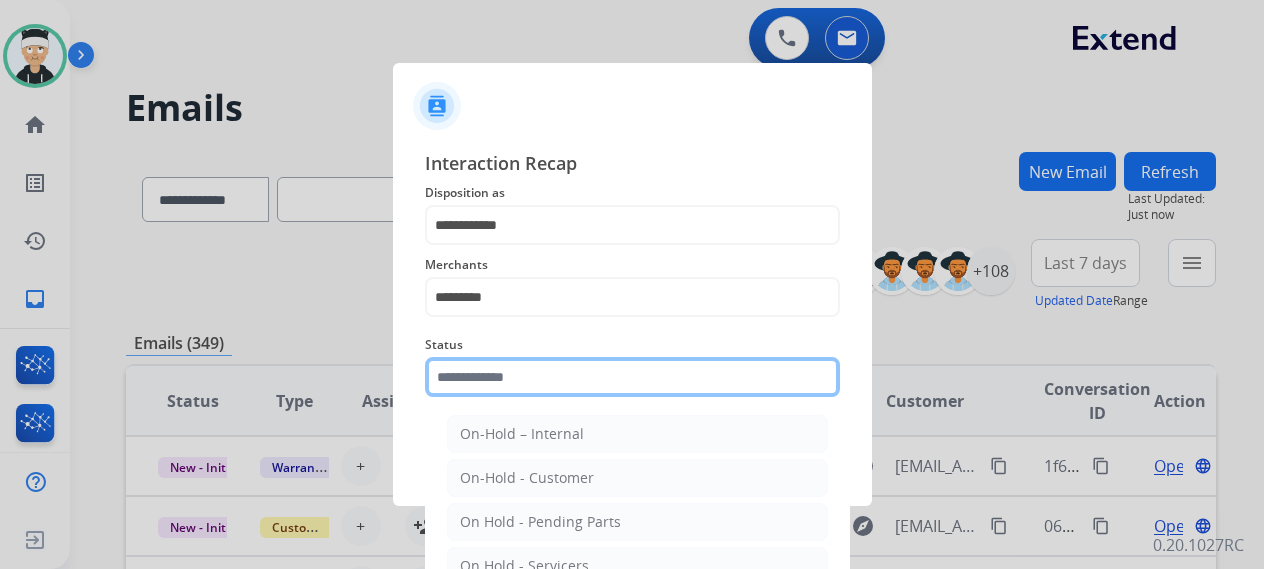 click 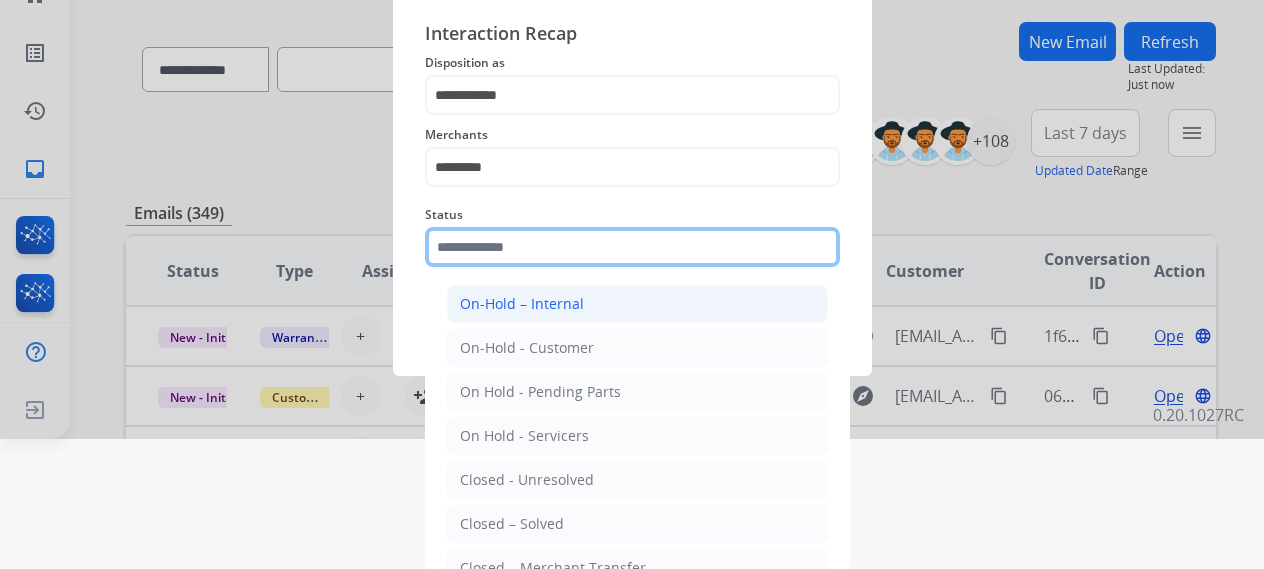 scroll, scrollTop: 136, scrollLeft: 0, axis: vertical 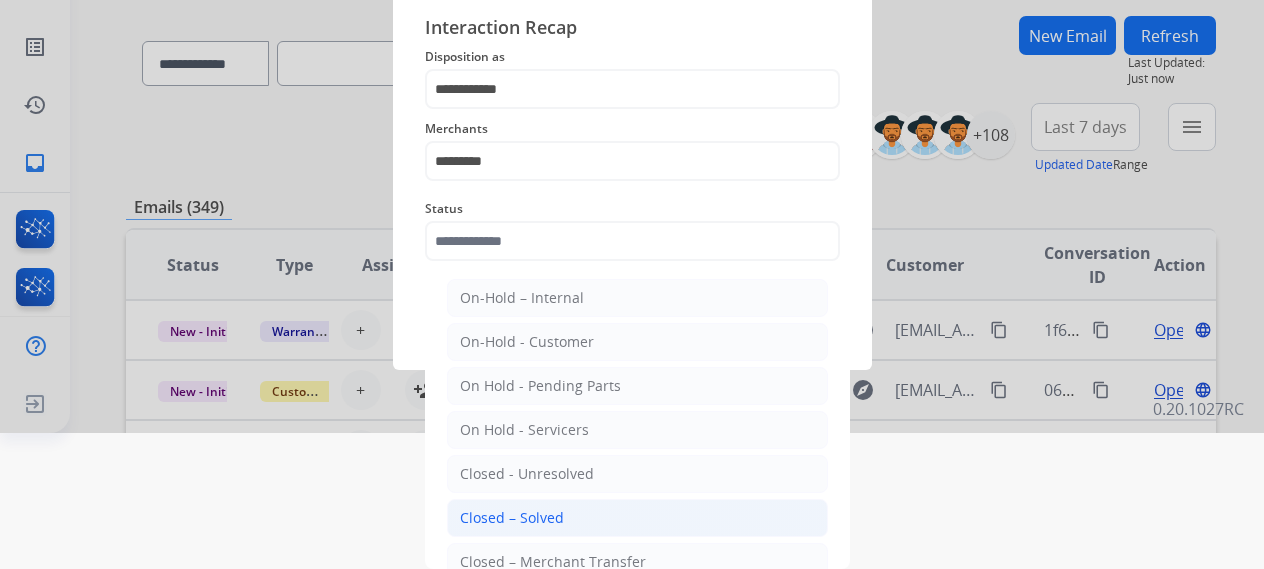 click on "Closed – Solved" 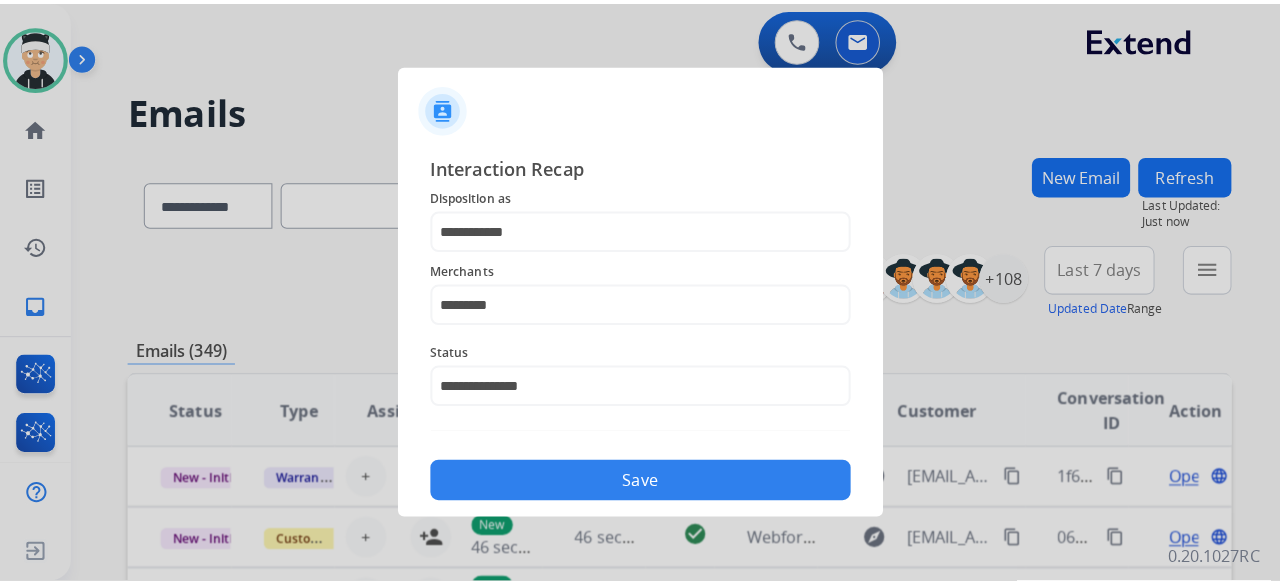 scroll, scrollTop: 0, scrollLeft: 0, axis: both 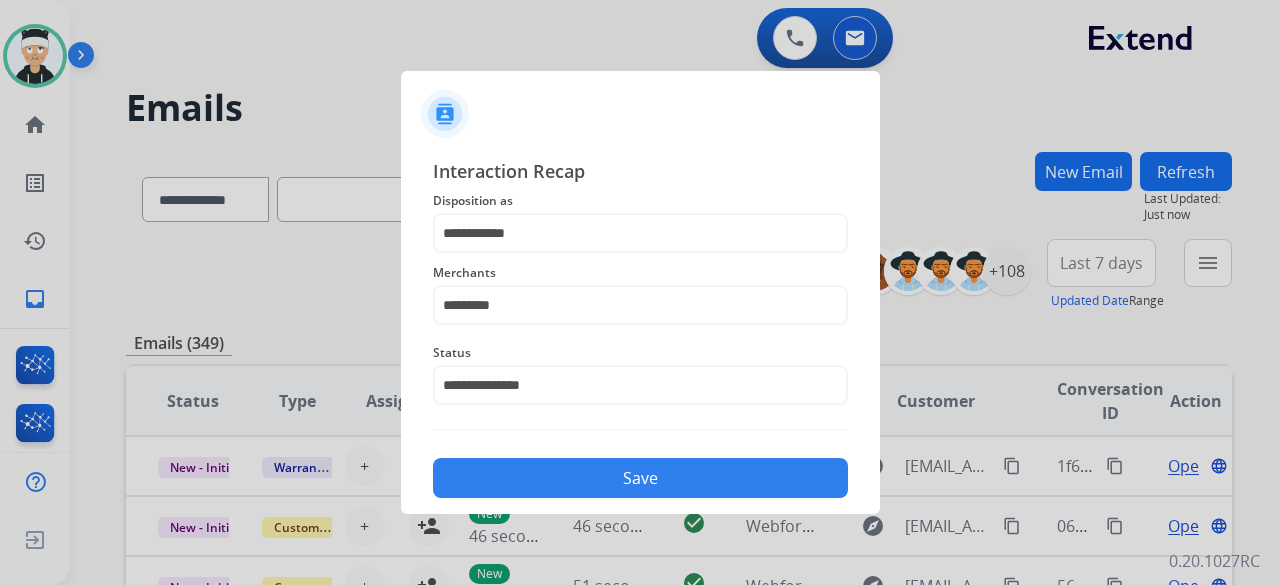 click on "Save" 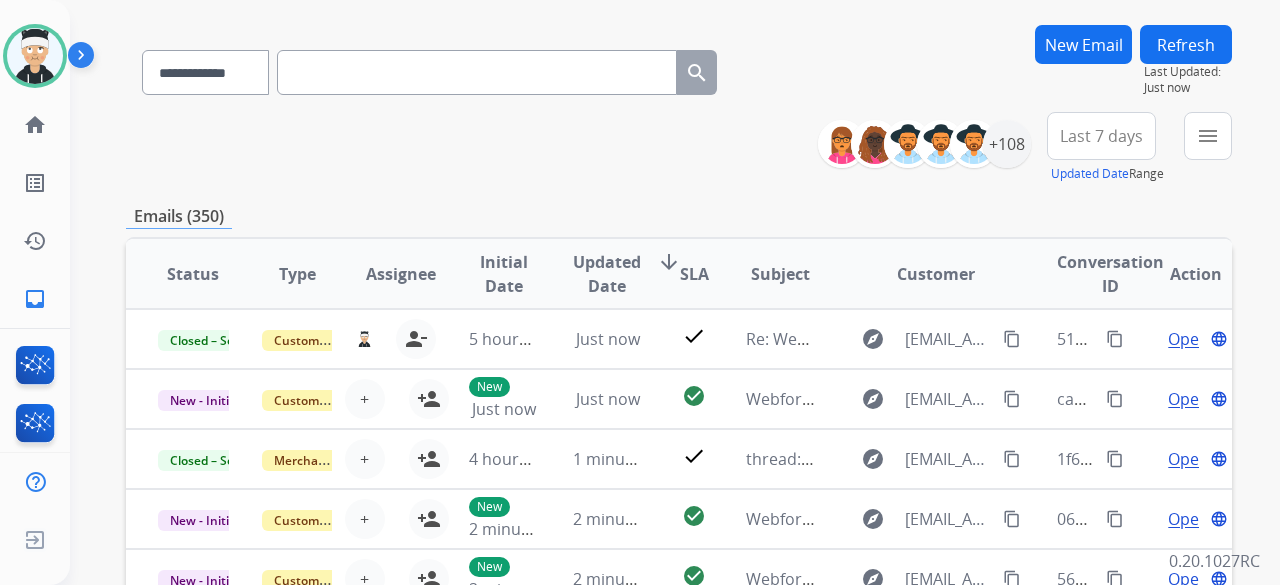 scroll, scrollTop: 0, scrollLeft: 0, axis: both 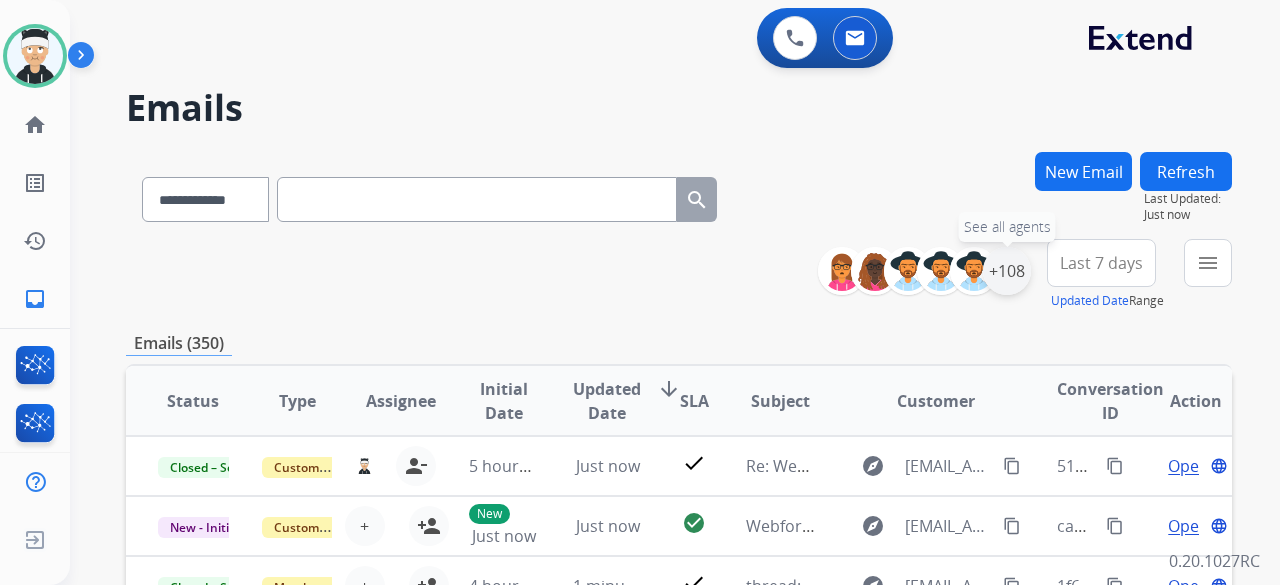 click on "+108" at bounding box center [1007, 271] 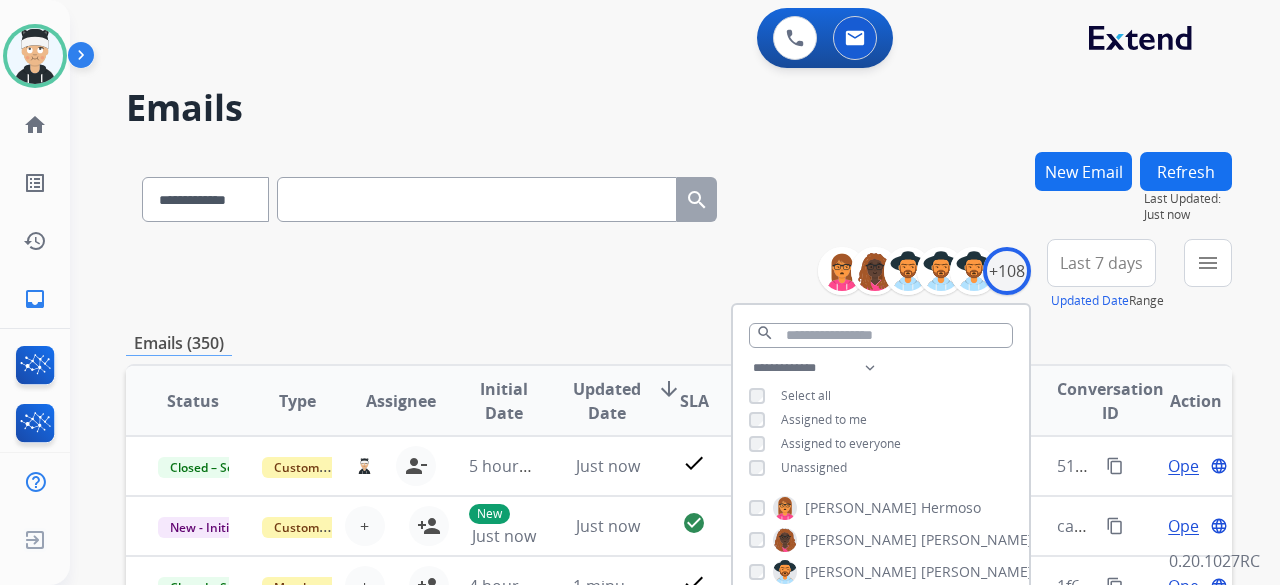 click on "**********" at bounding box center (881, 420) 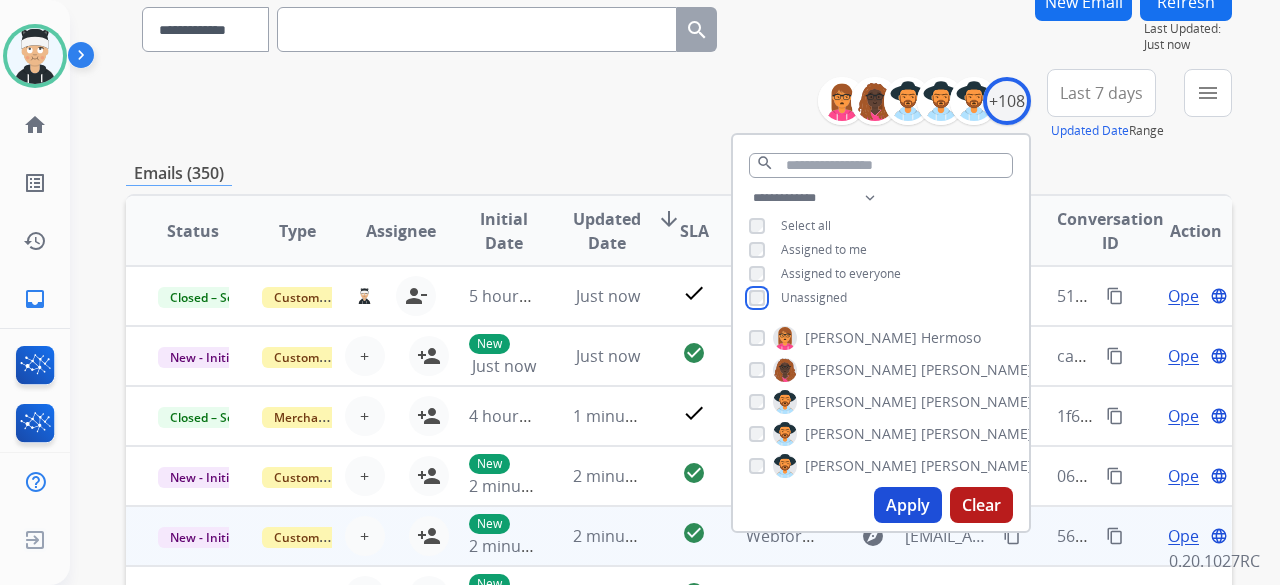 scroll, scrollTop: 200, scrollLeft: 0, axis: vertical 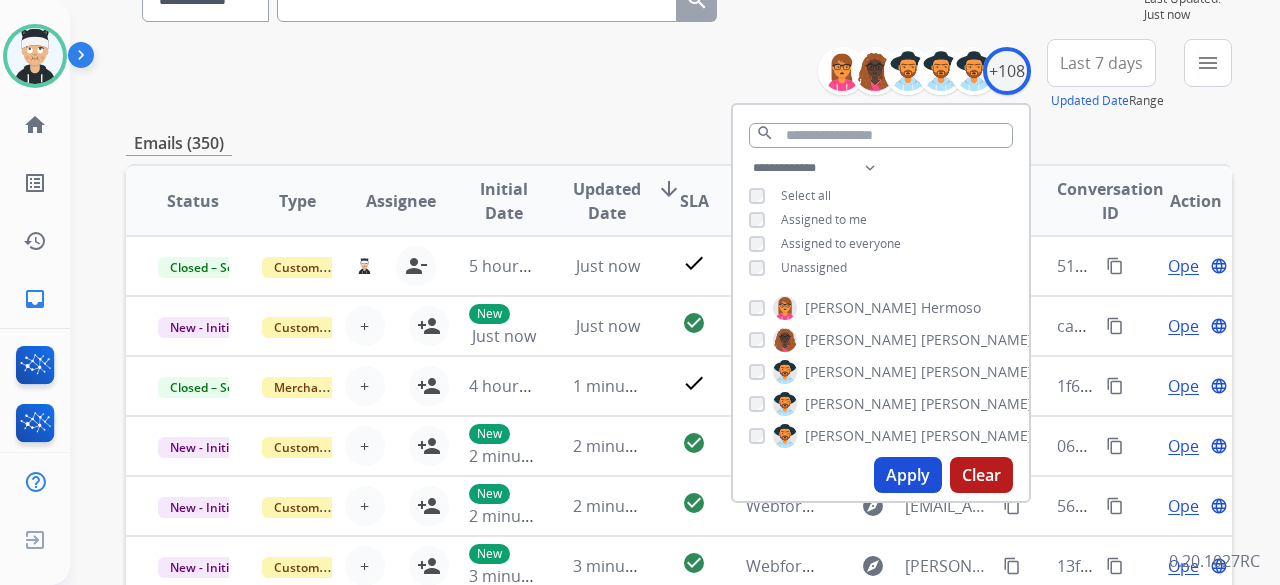 click on "Apply" at bounding box center (908, 475) 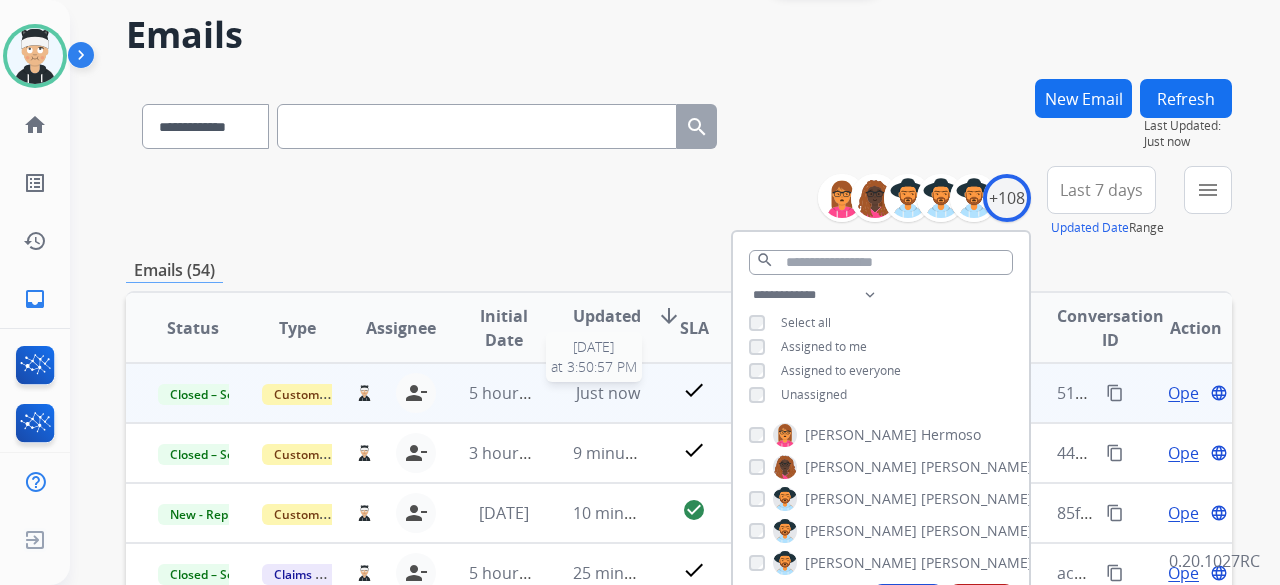 scroll, scrollTop: 100, scrollLeft: 0, axis: vertical 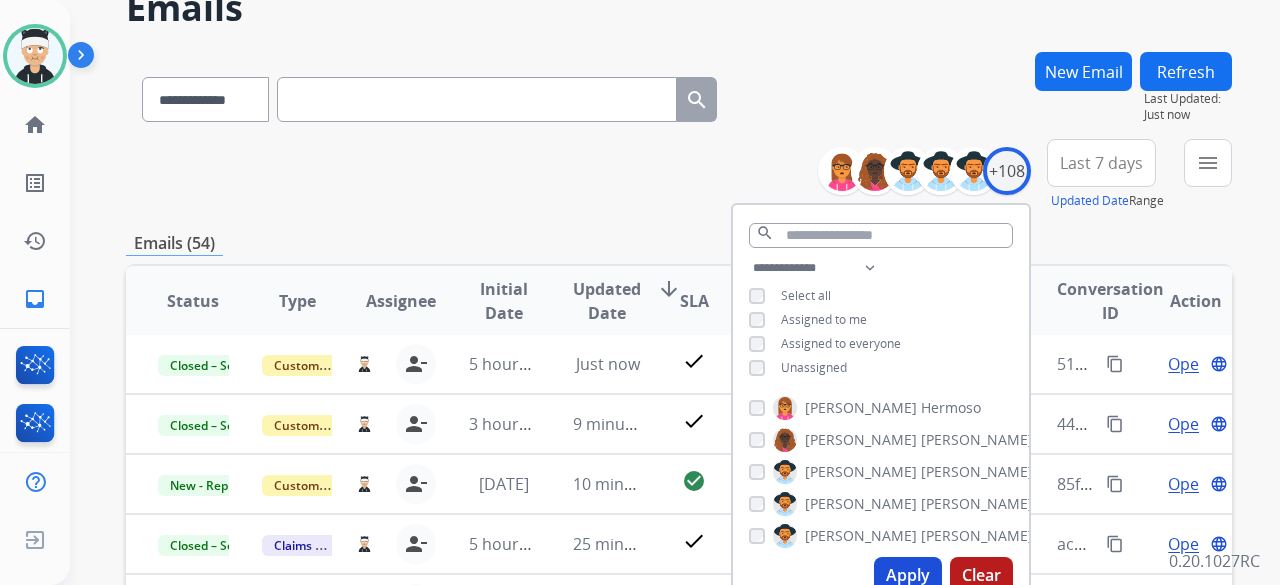 click on "Apply" at bounding box center [908, 575] 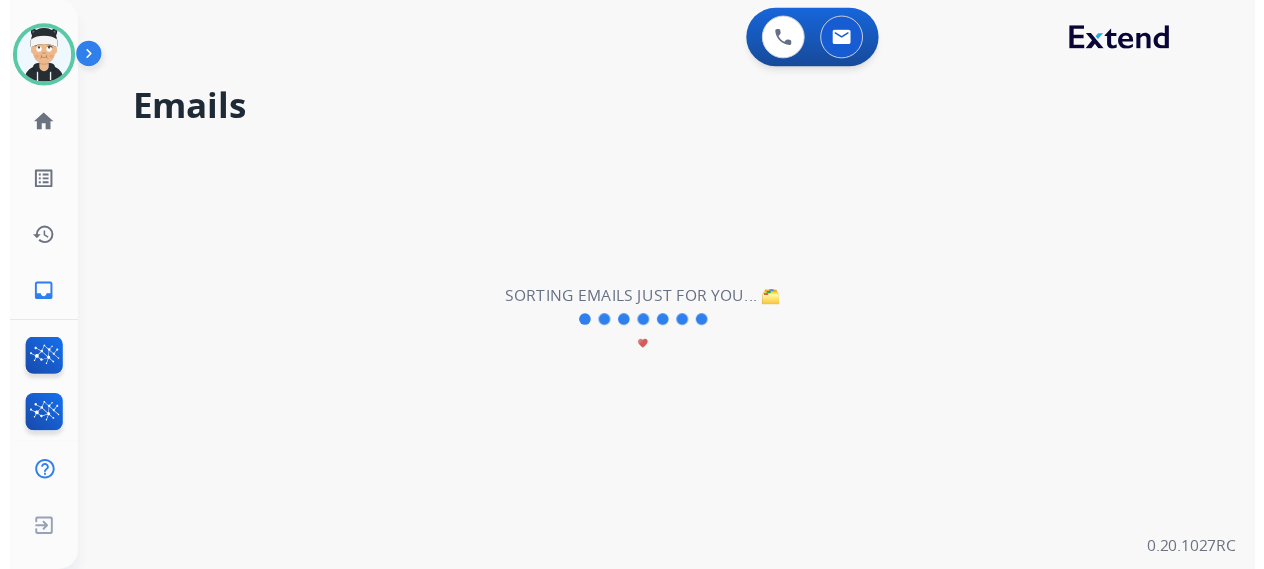 scroll, scrollTop: 0, scrollLeft: 0, axis: both 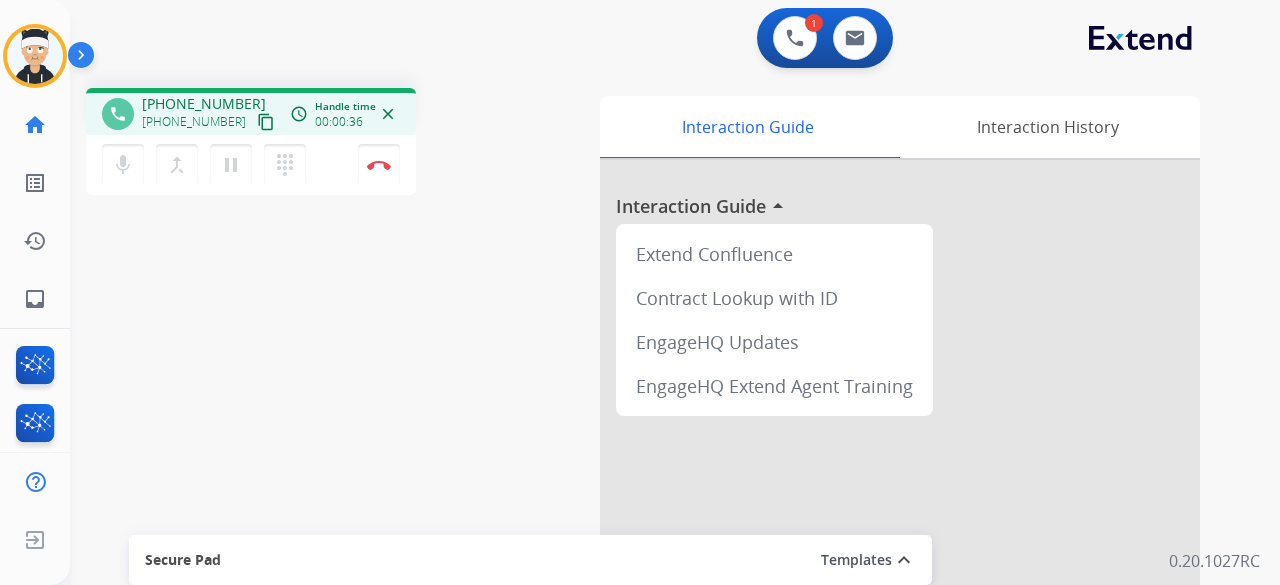 click on "content_copy" at bounding box center [266, 122] 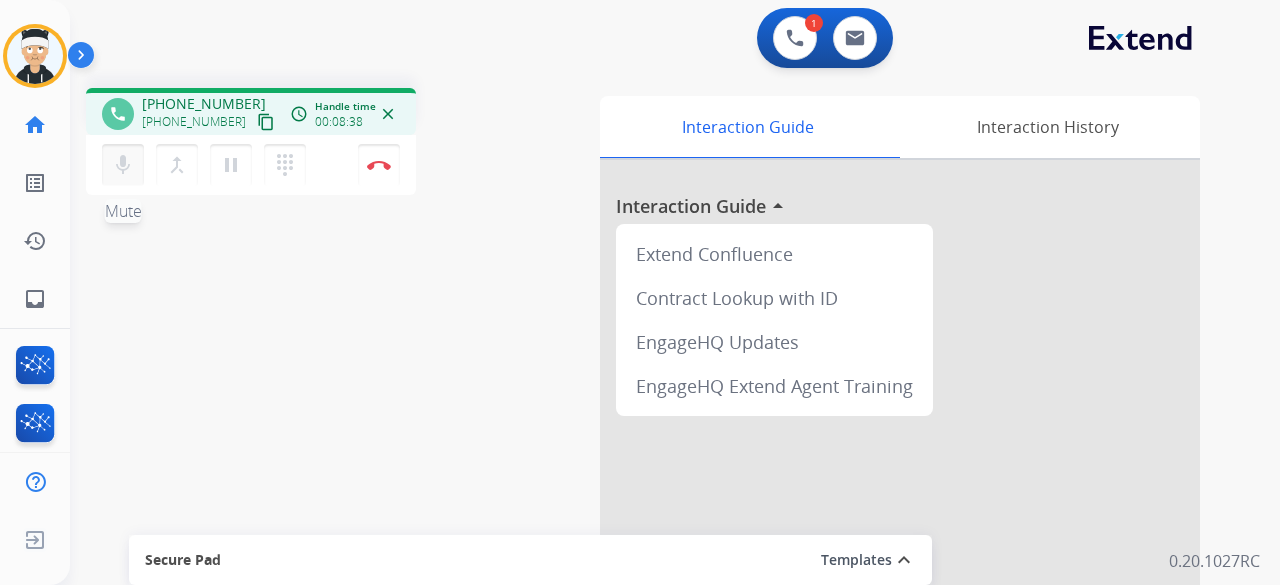 click on "mic" at bounding box center [123, 165] 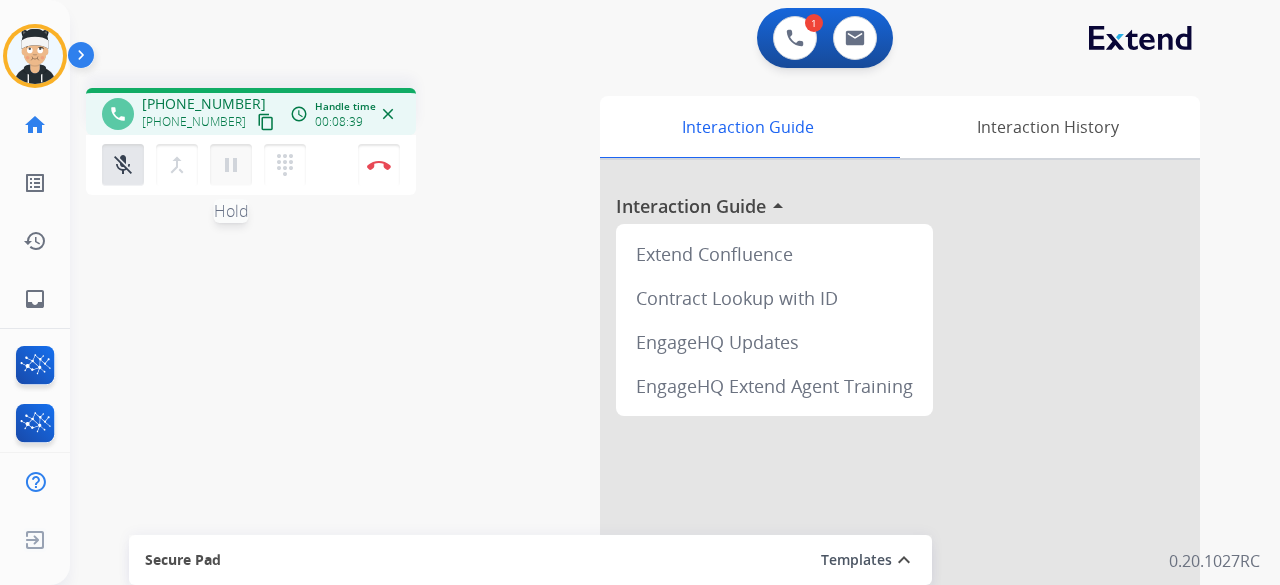 click on "pause" at bounding box center [231, 165] 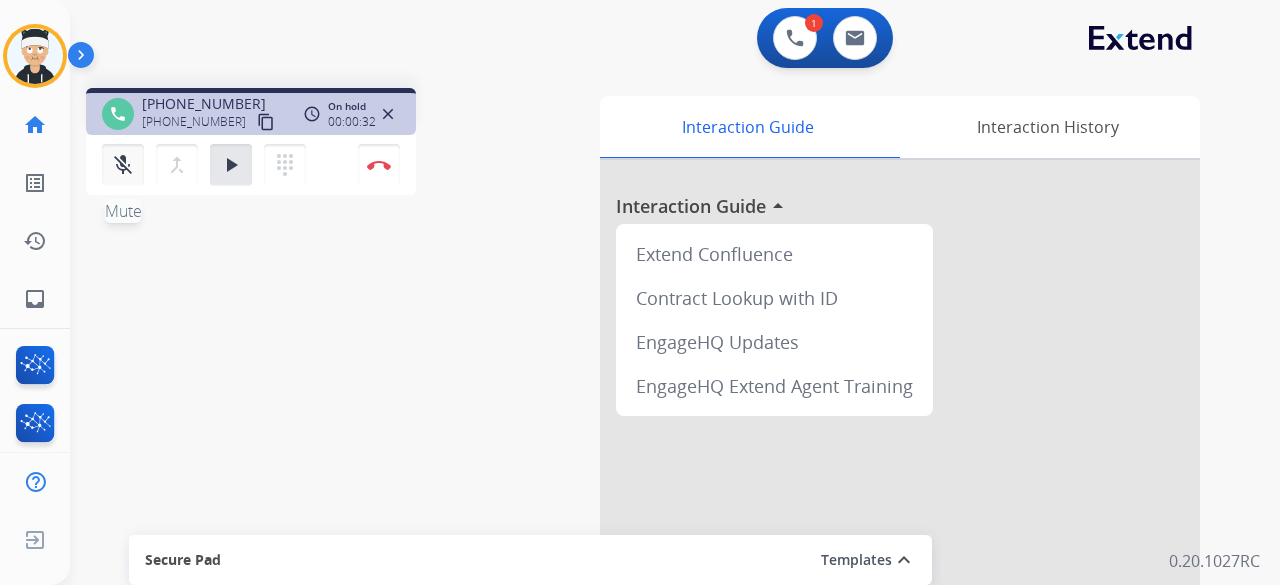 click on "mic_off" at bounding box center (123, 165) 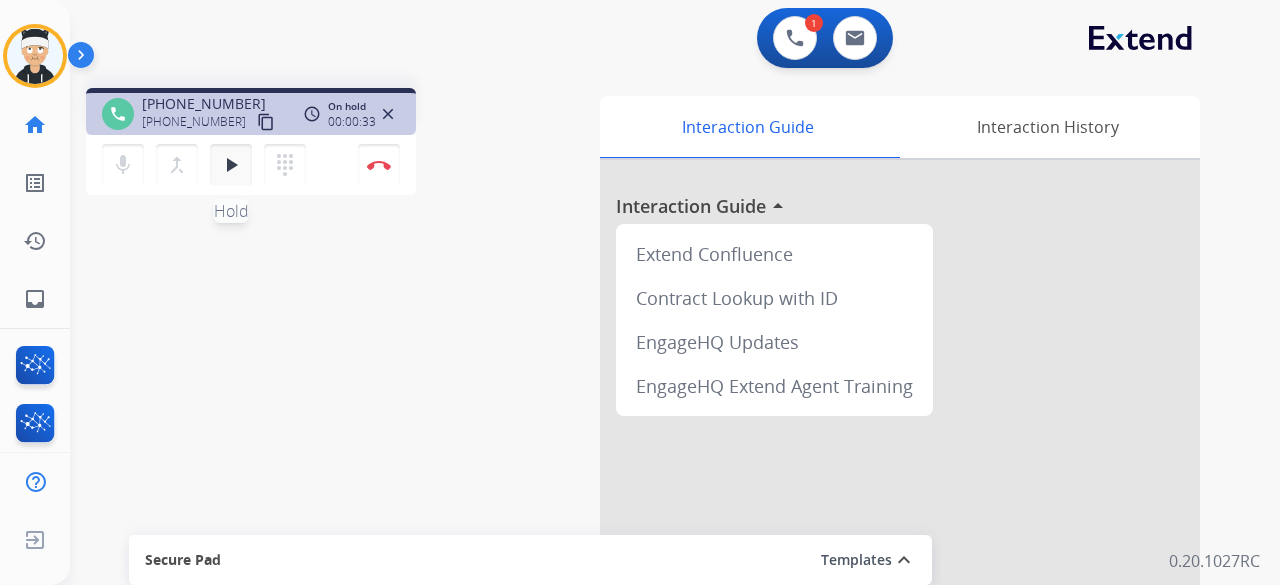 click on "play_arrow" at bounding box center (231, 165) 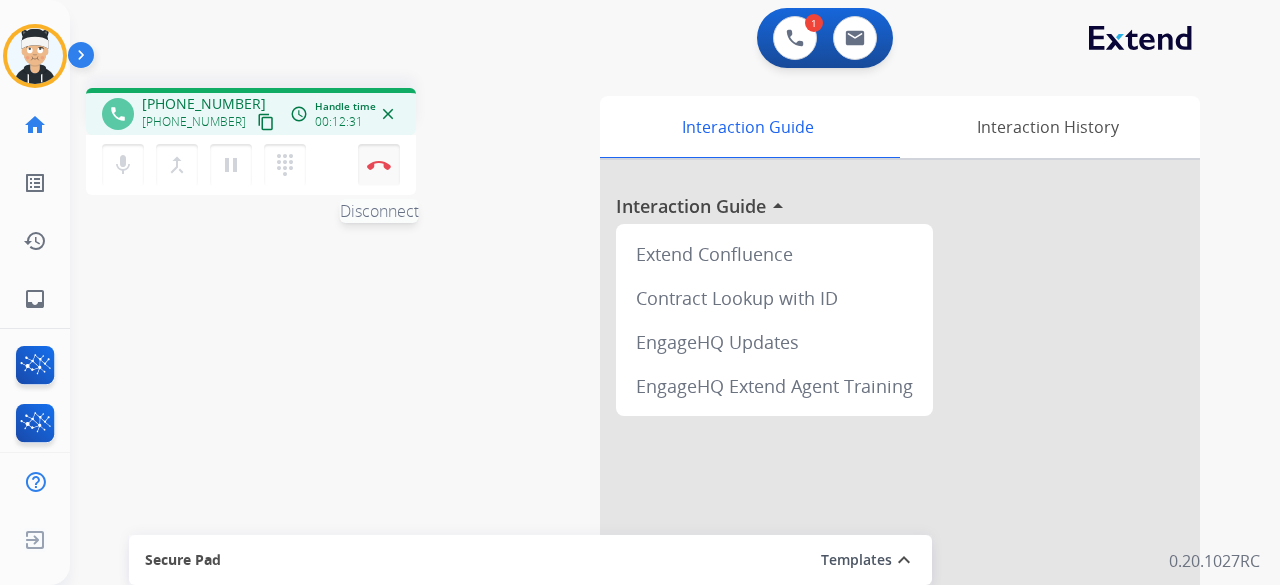 click on "Disconnect" at bounding box center [379, 165] 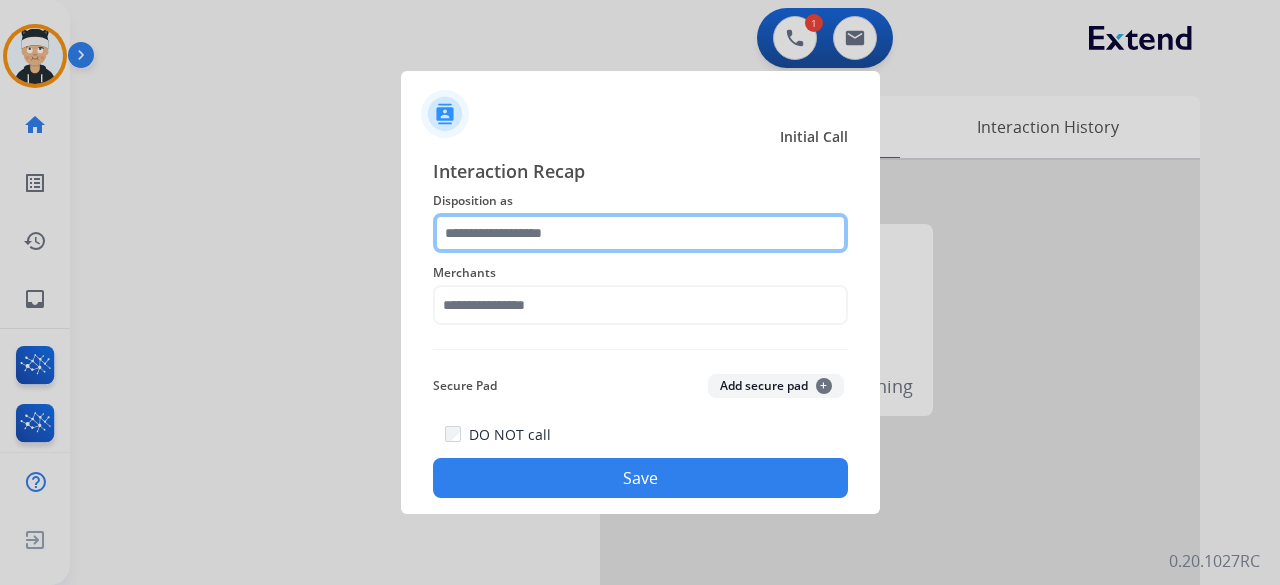 click 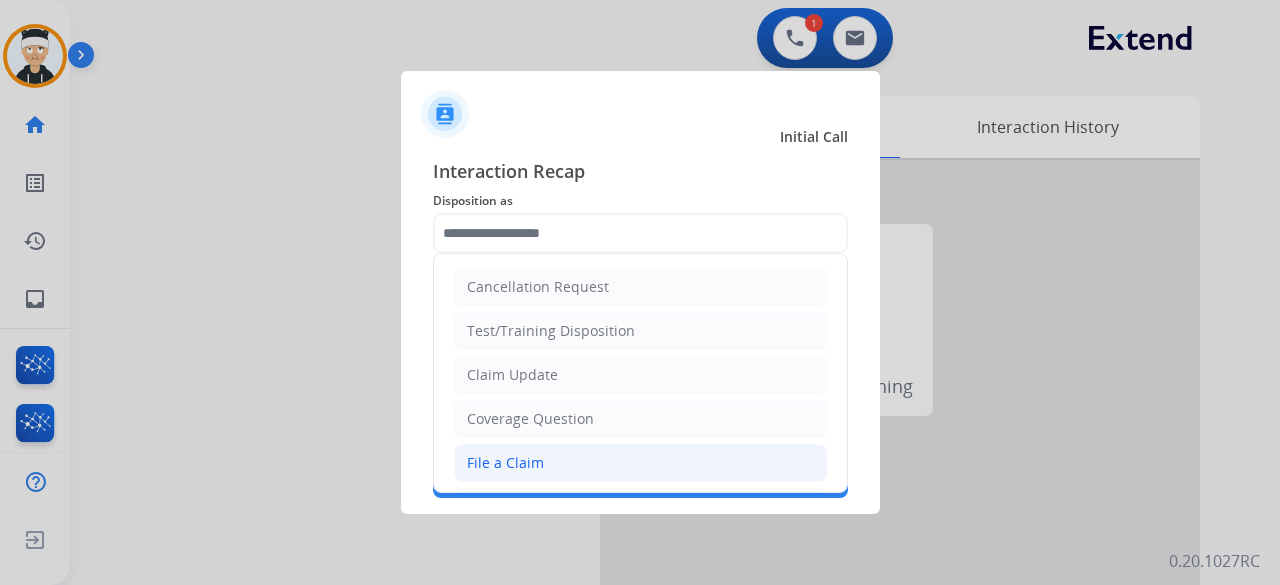 click on "File a Claim" 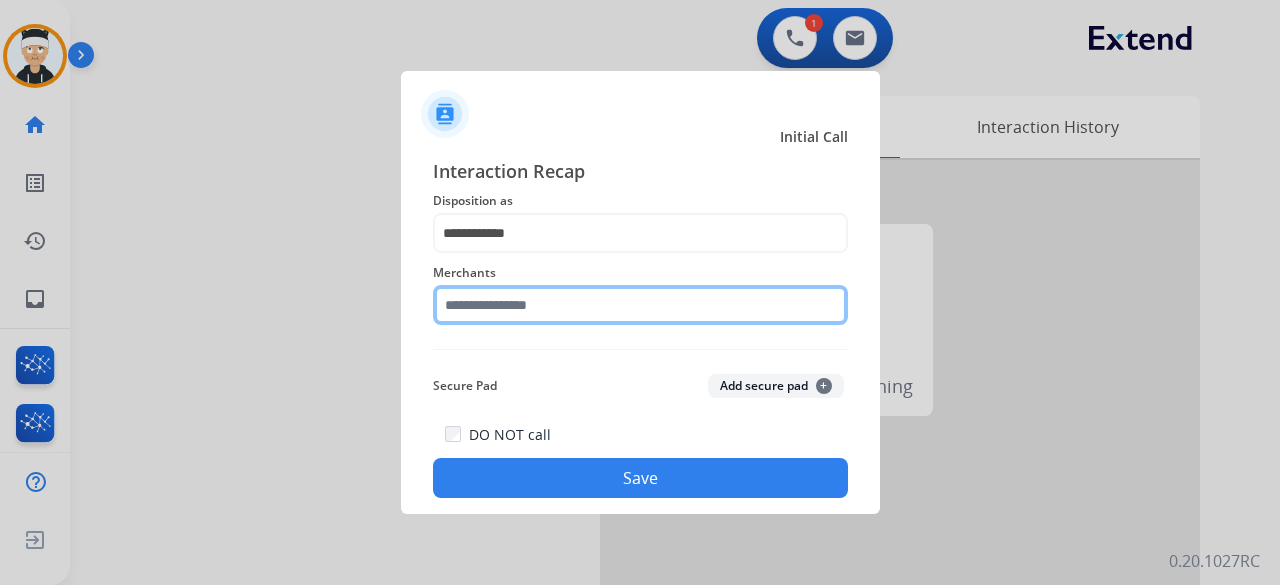 click 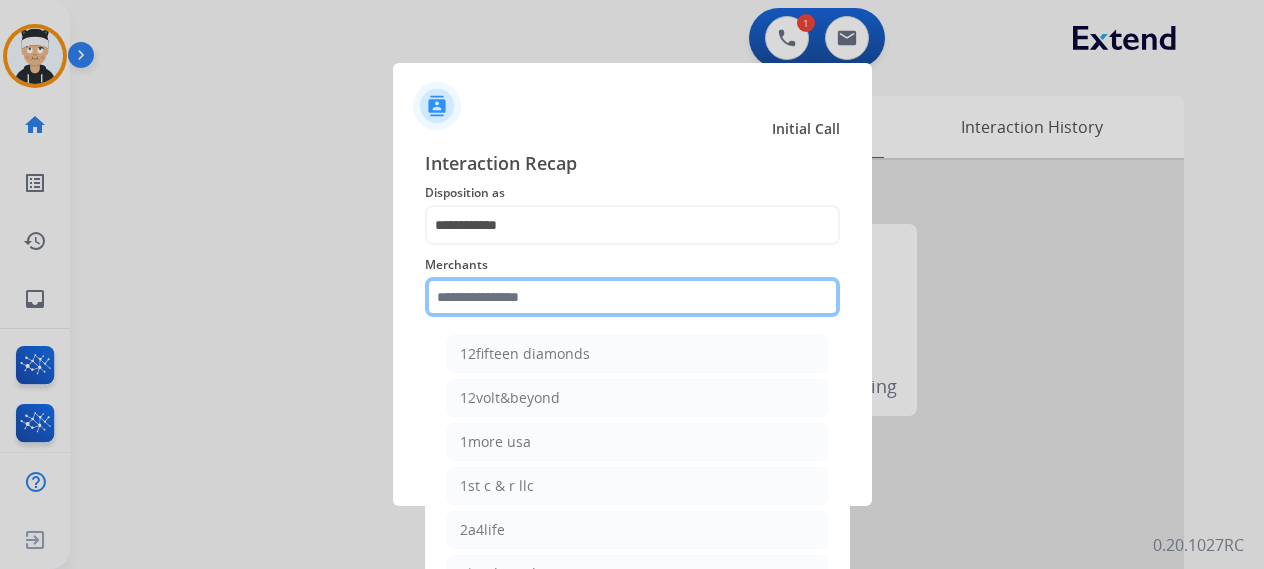 scroll, scrollTop: 100, scrollLeft: 0, axis: vertical 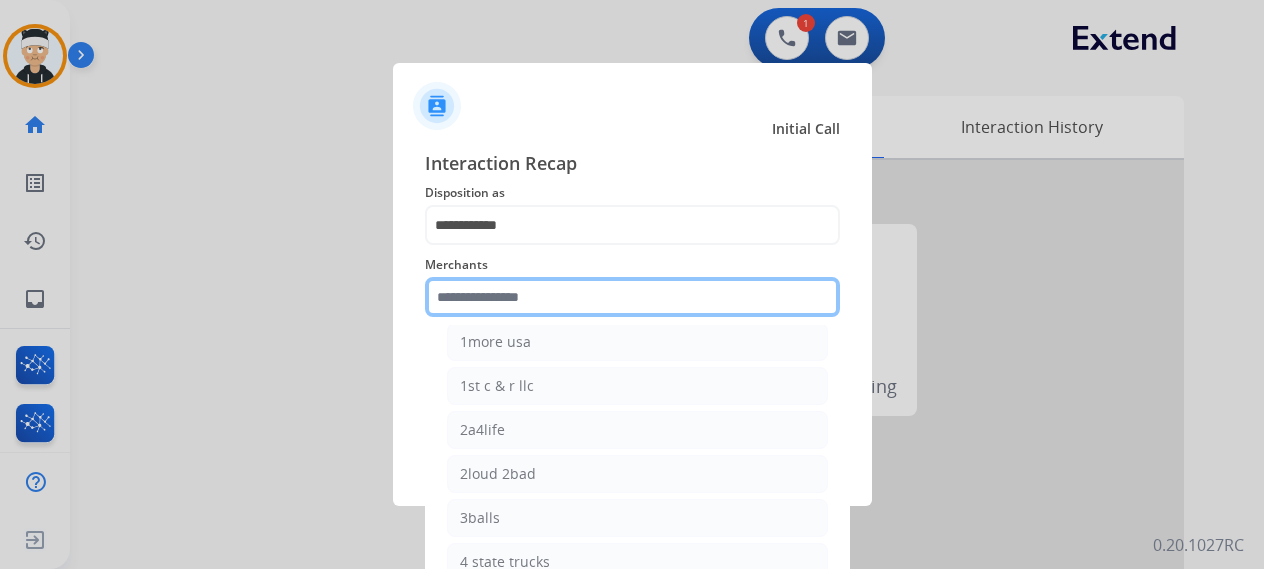 click 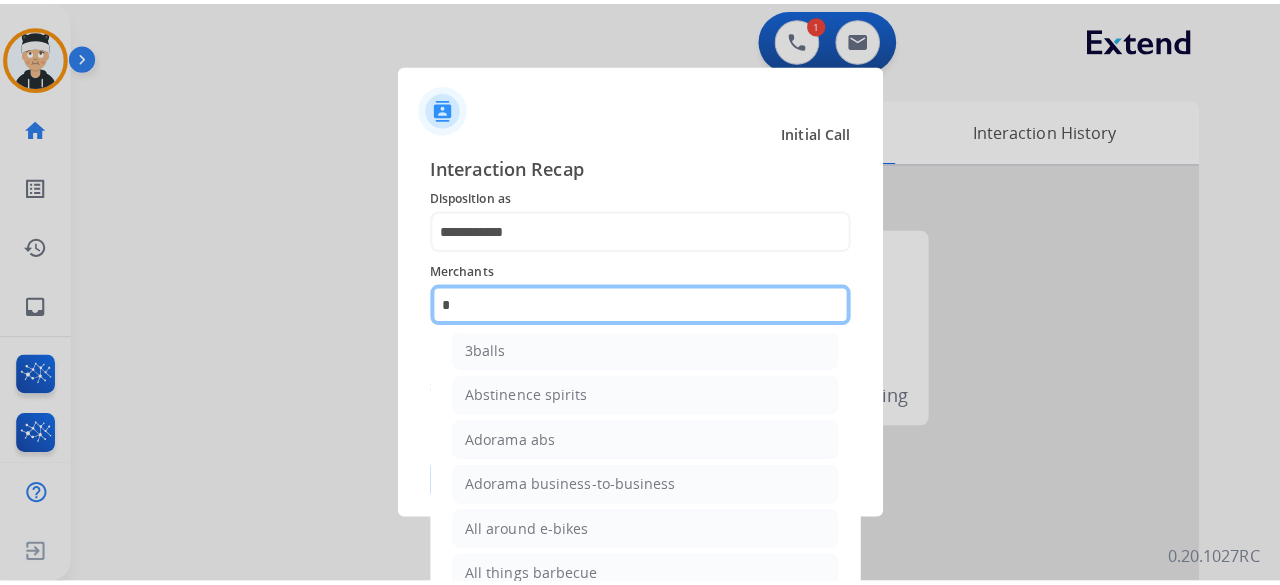 scroll, scrollTop: 0, scrollLeft: 0, axis: both 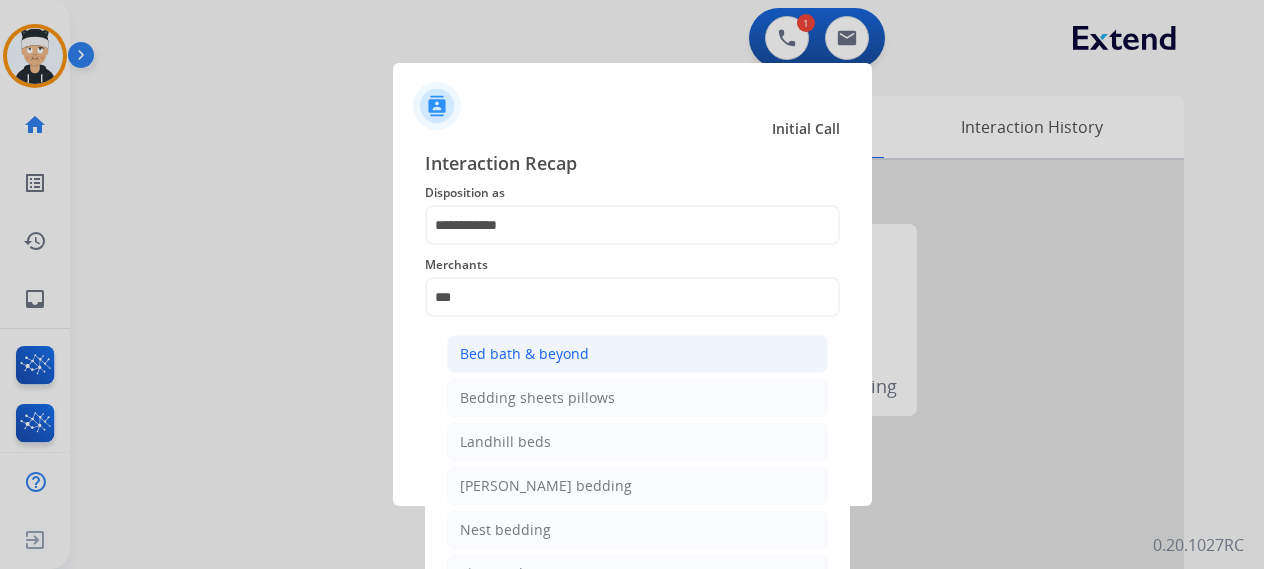 click on "Bed bath & beyond" 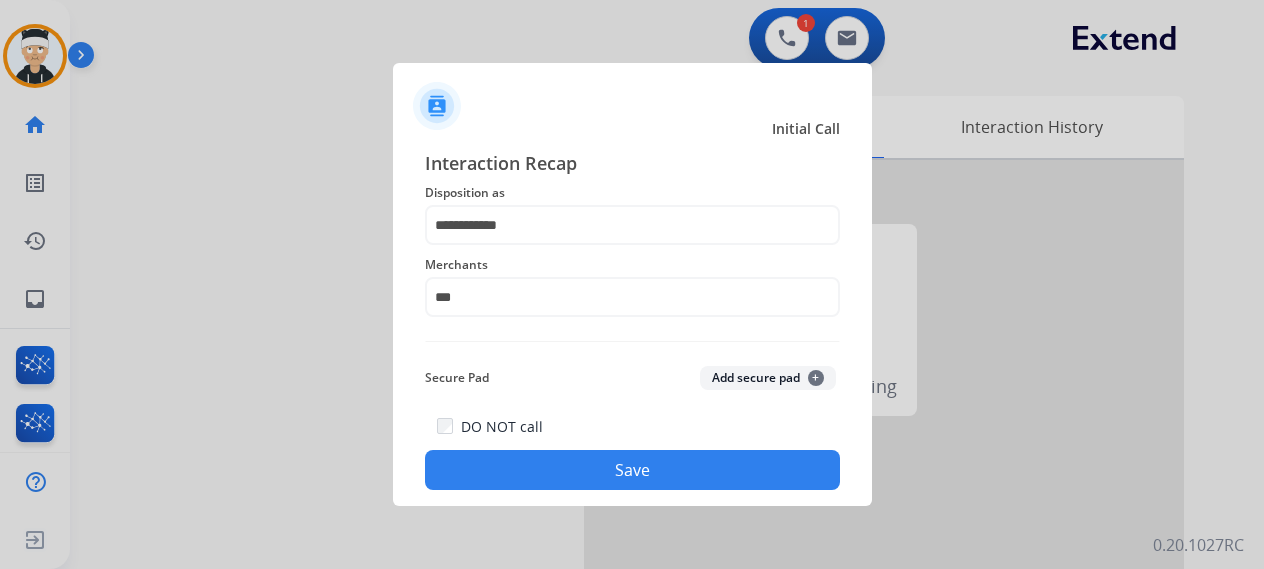 type on "**********" 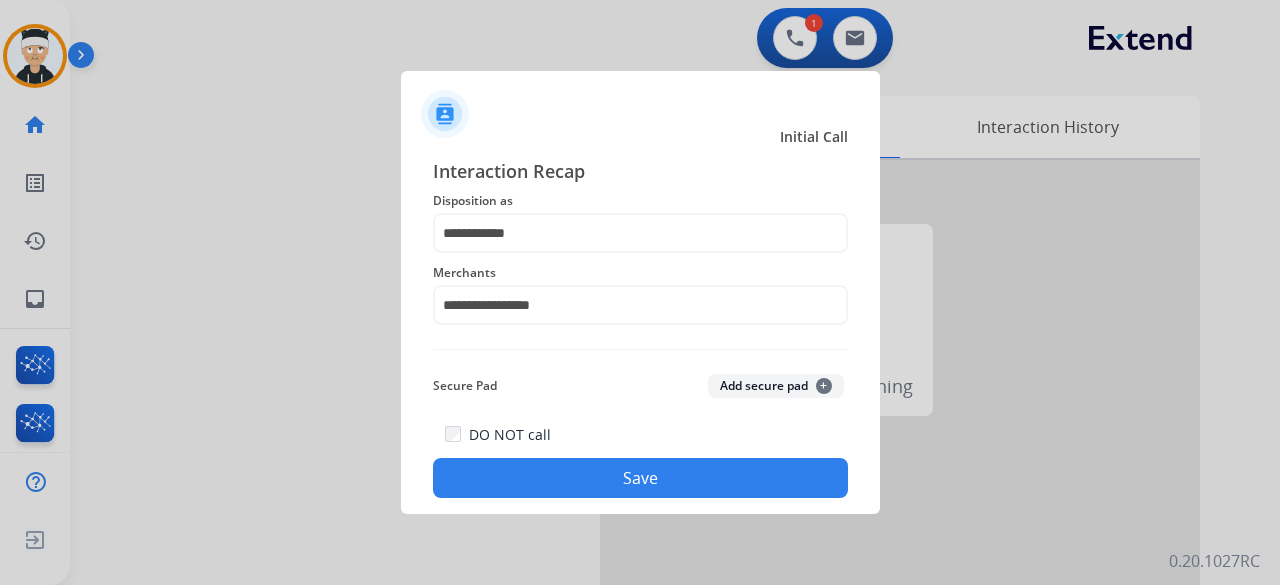 click on "Save" 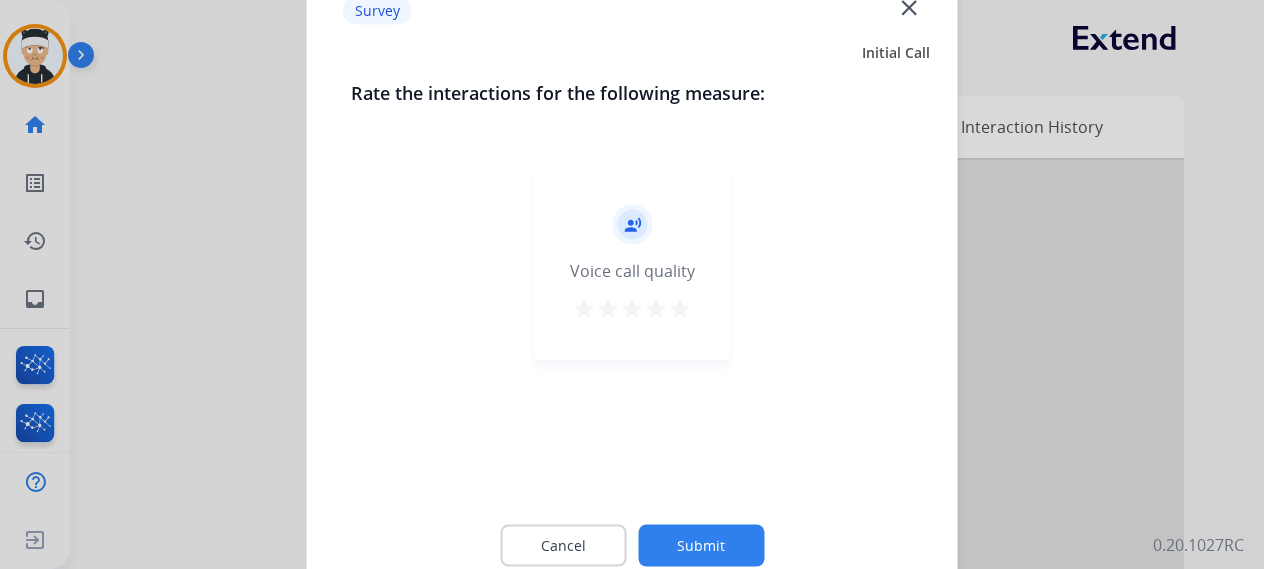 click on "star" at bounding box center (680, 308) 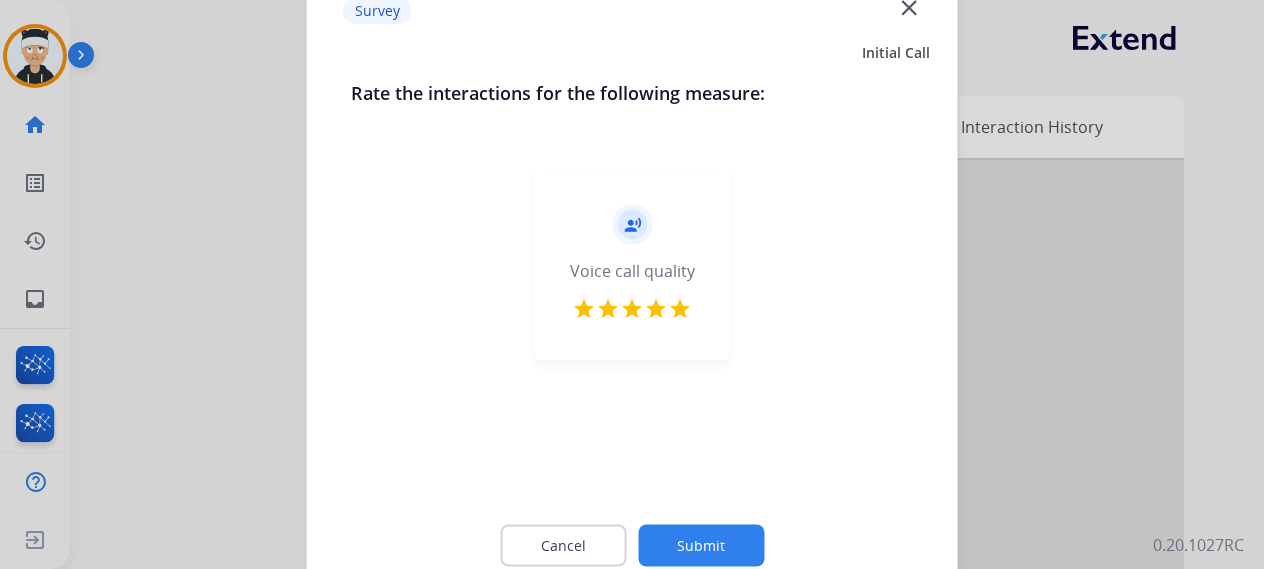 click on "Submit" 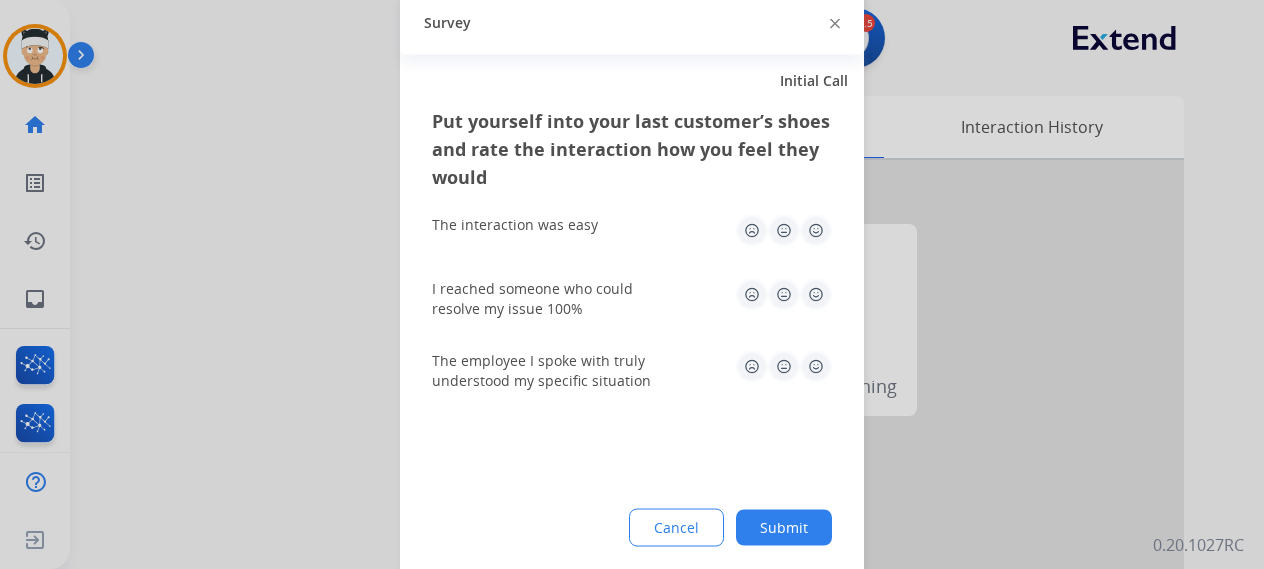 click 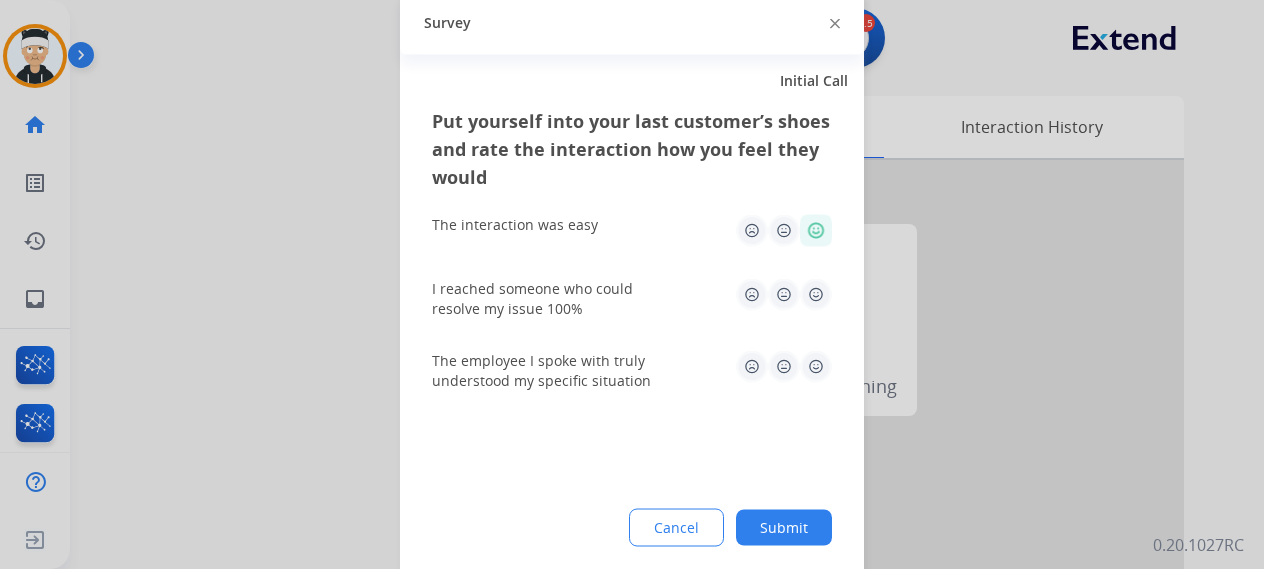click 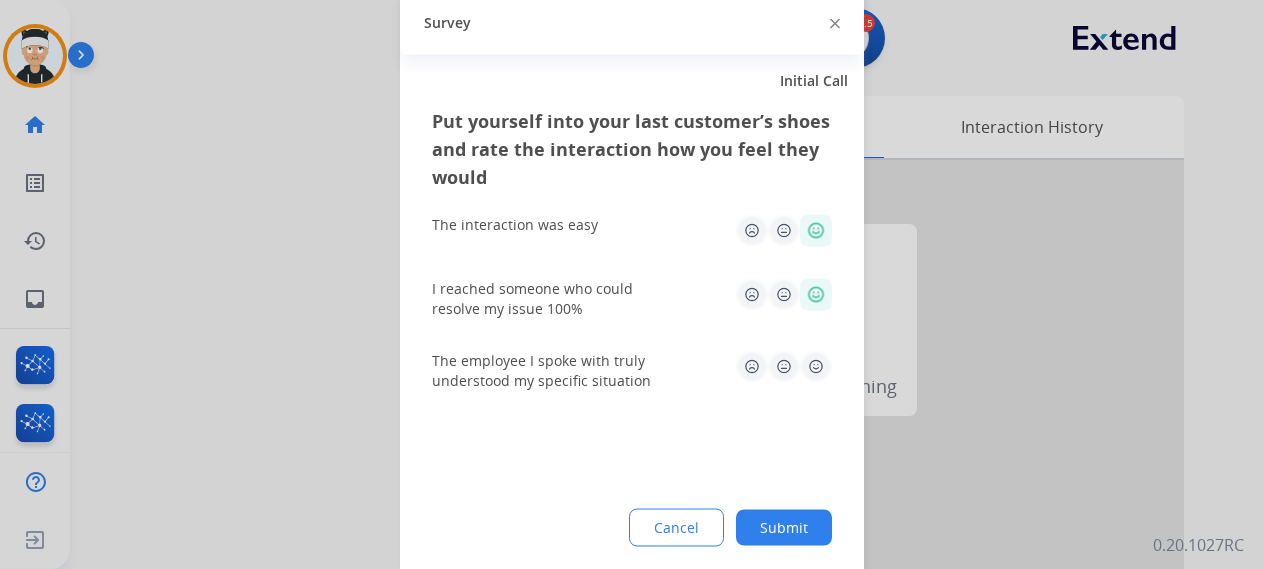 click 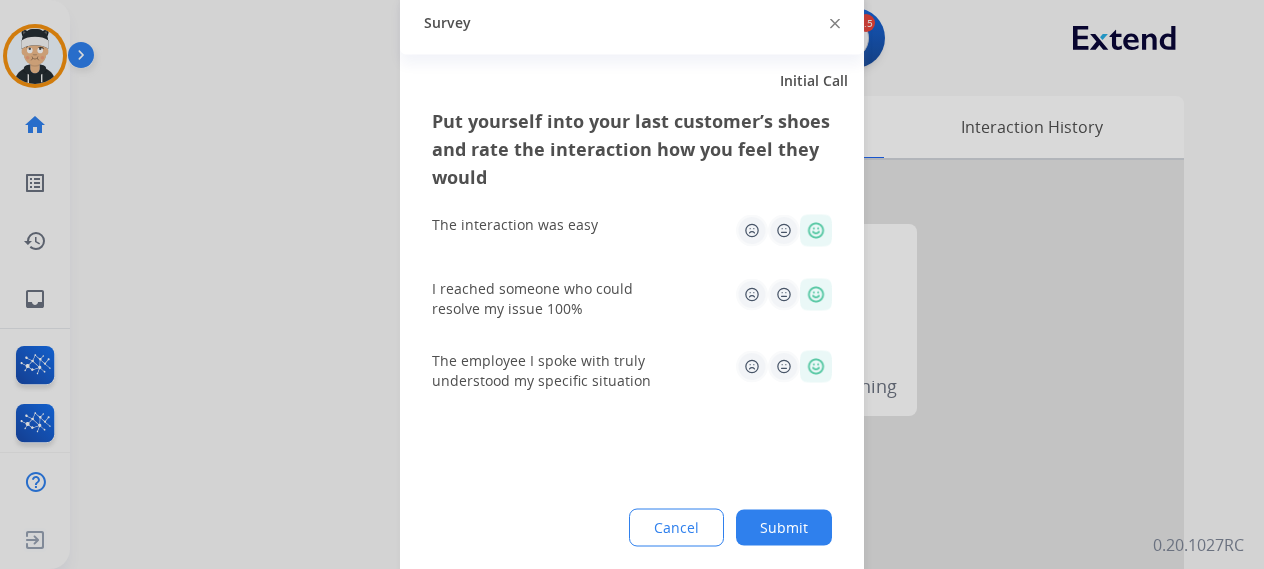click on "Submit" 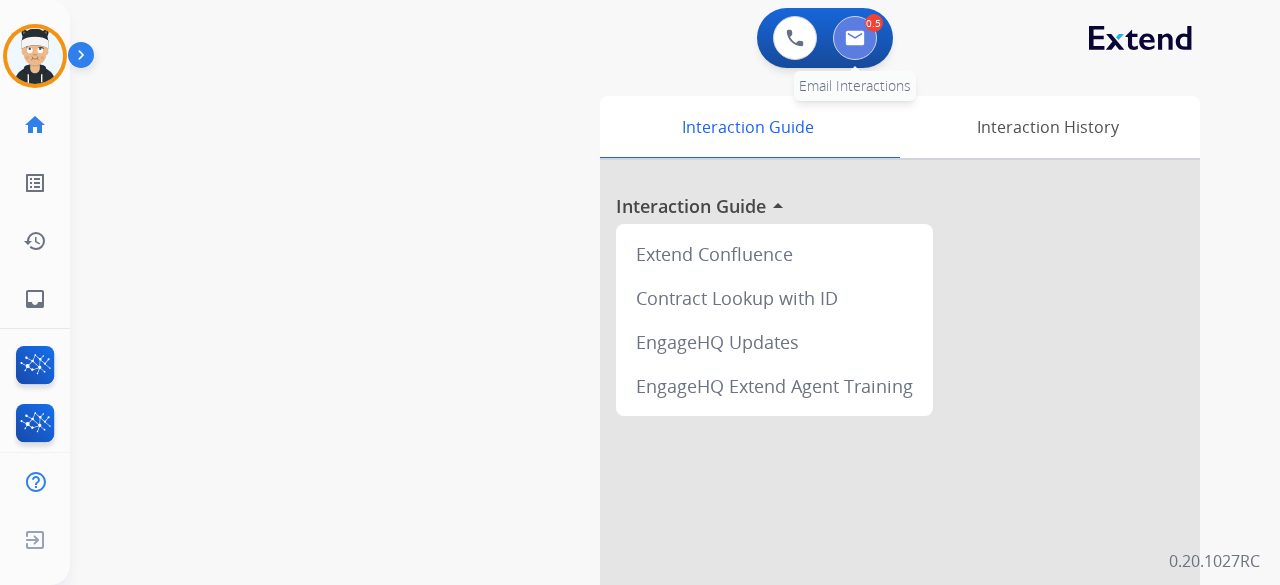 click at bounding box center [855, 38] 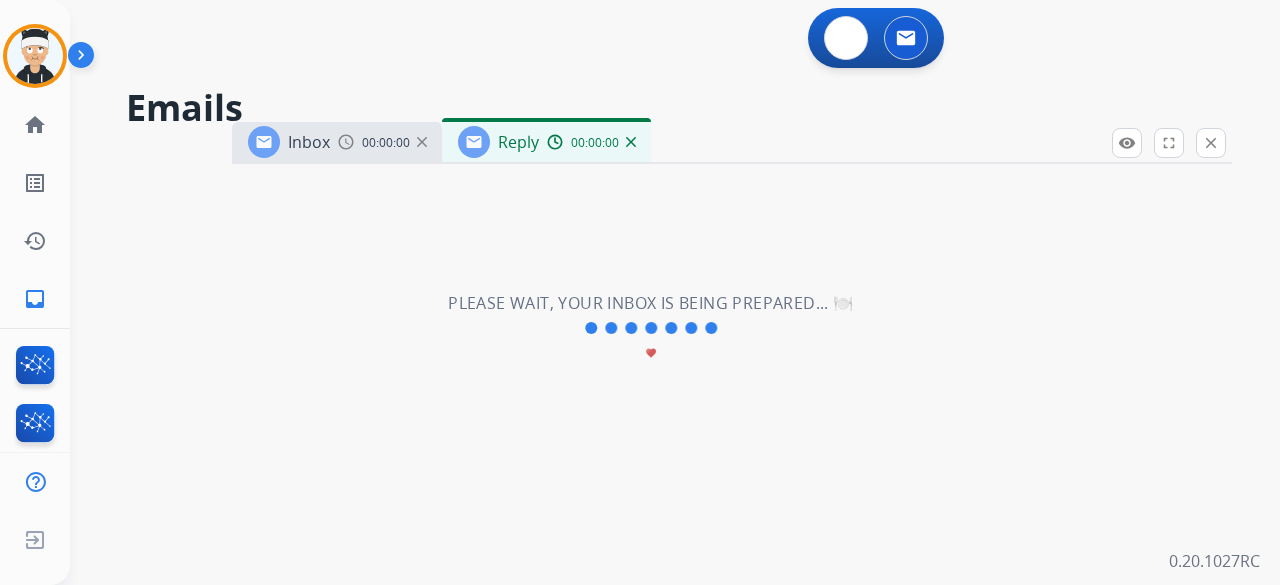 select on "**********" 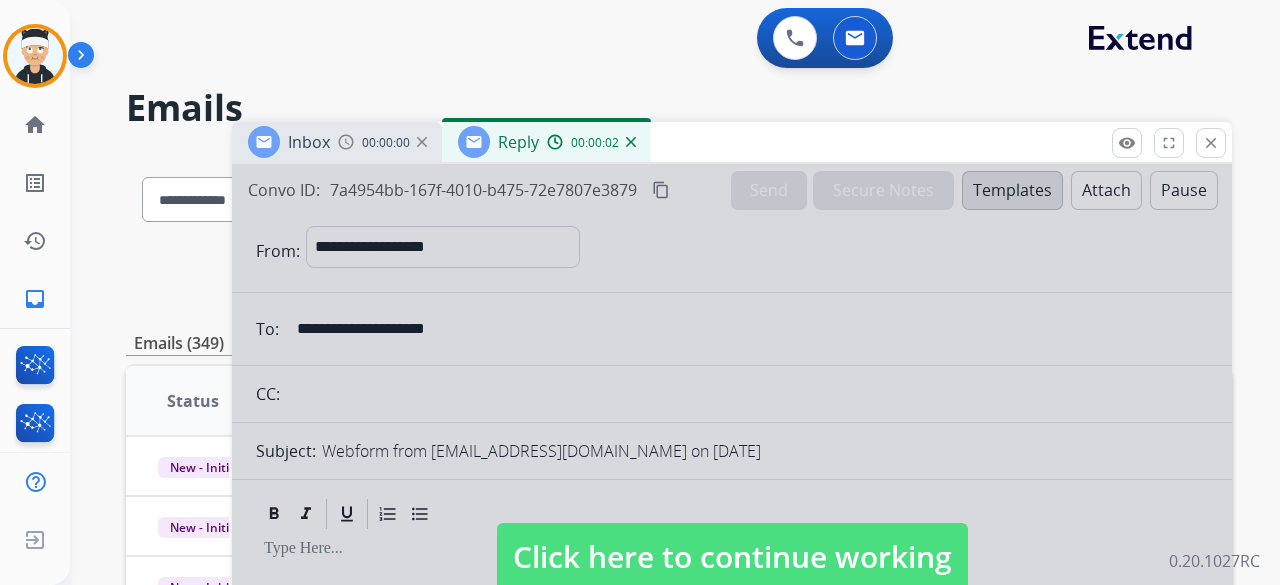 click on "Click here to continue working" at bounding box center (732, 557) 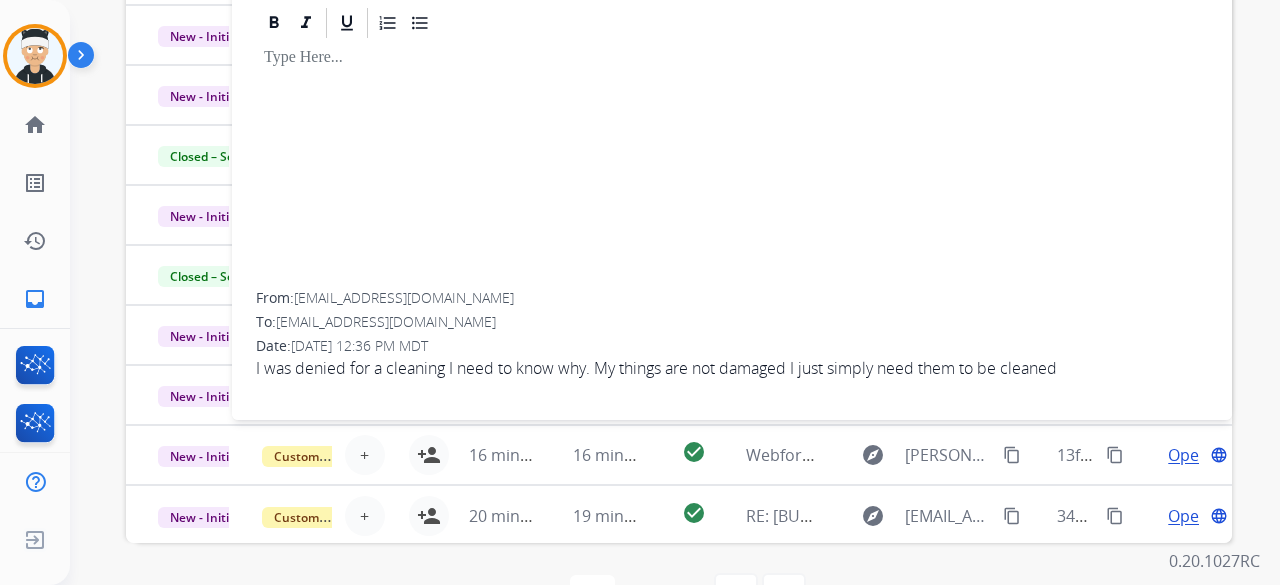 scroll, scrollTop: 500, scrollLeft: 0, axis: vertical 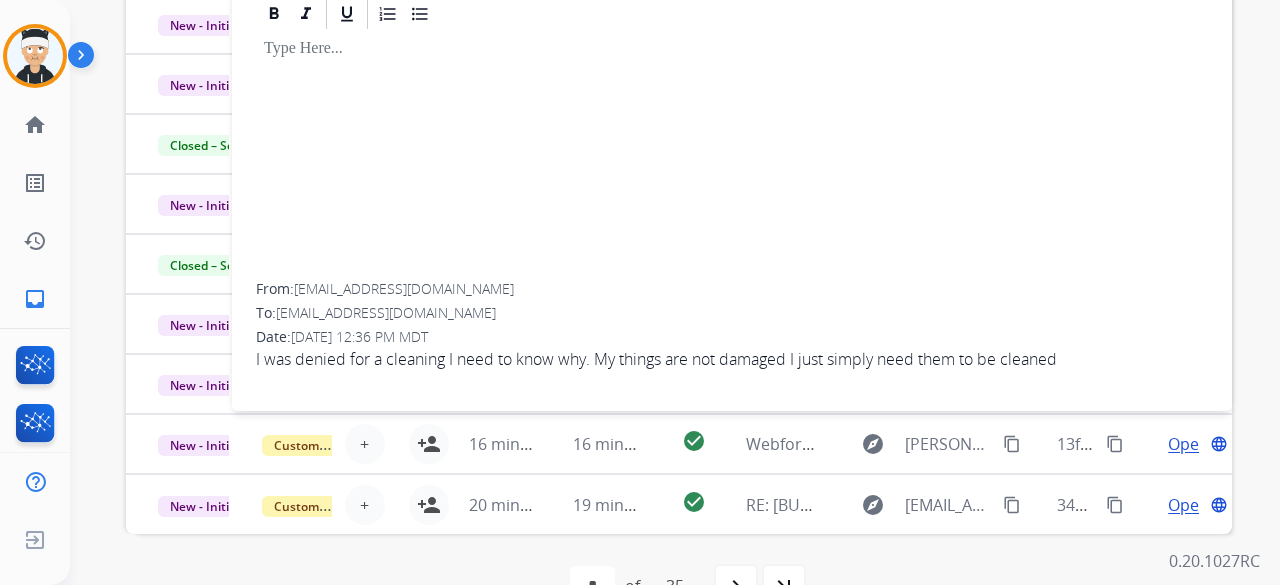 drag, startPoint x: 458, startPoint y: 282, endPoint x: 416, endPoint y: 288, distance: 42.426407 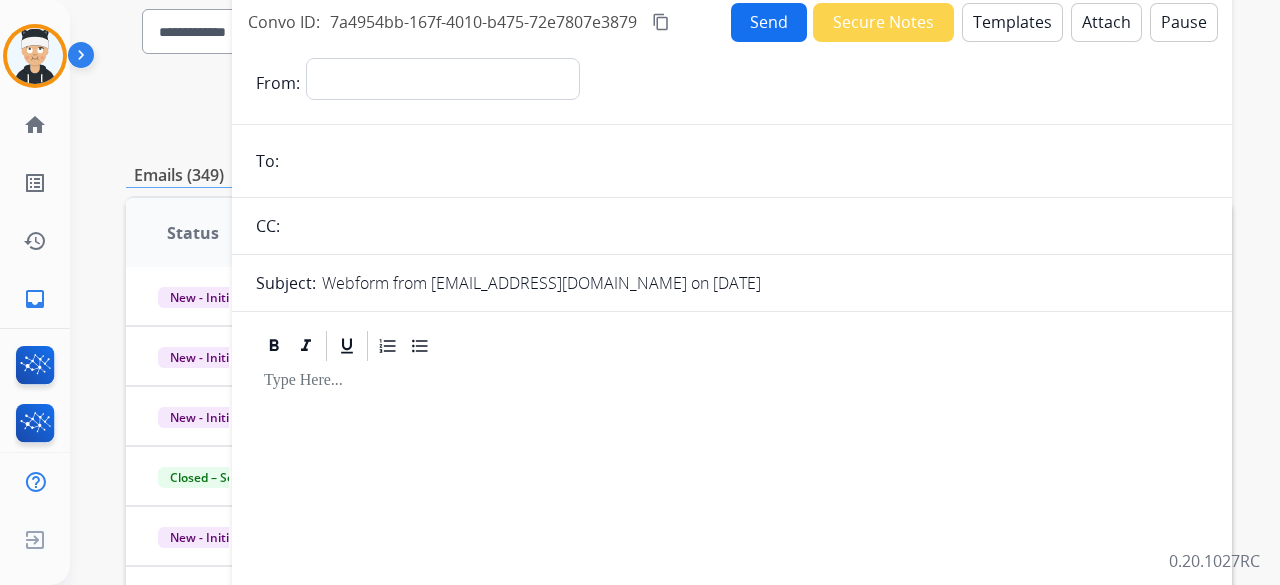 scroll, scrollTop: 0, scrollLeft: 0, axis: both 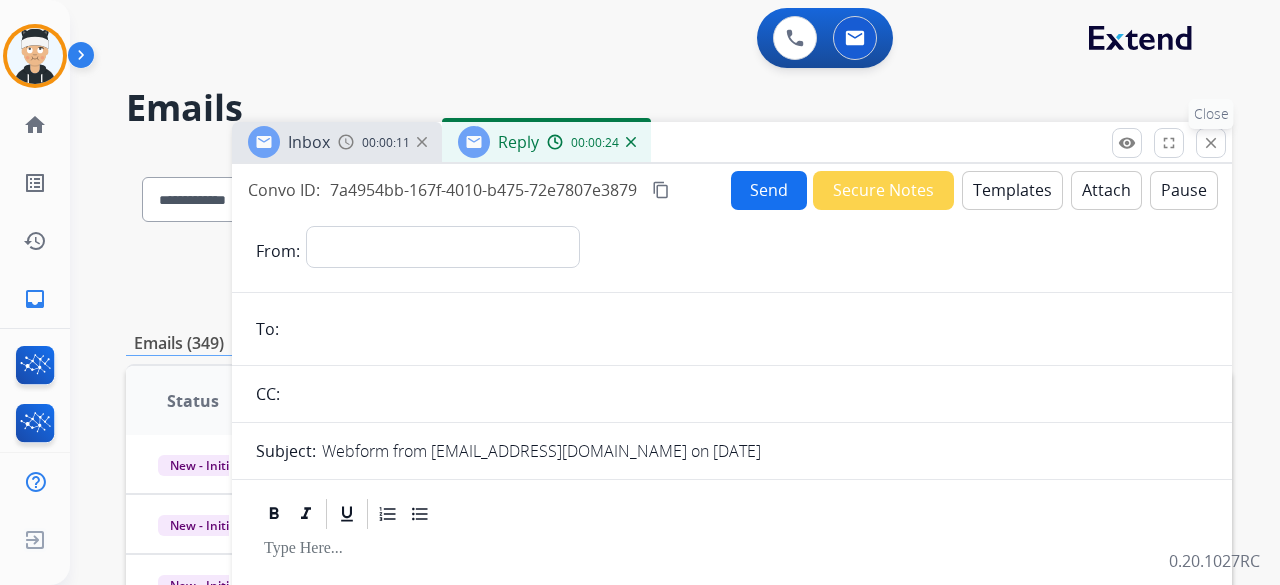 click on "close" at bounding box center (1211, 143) 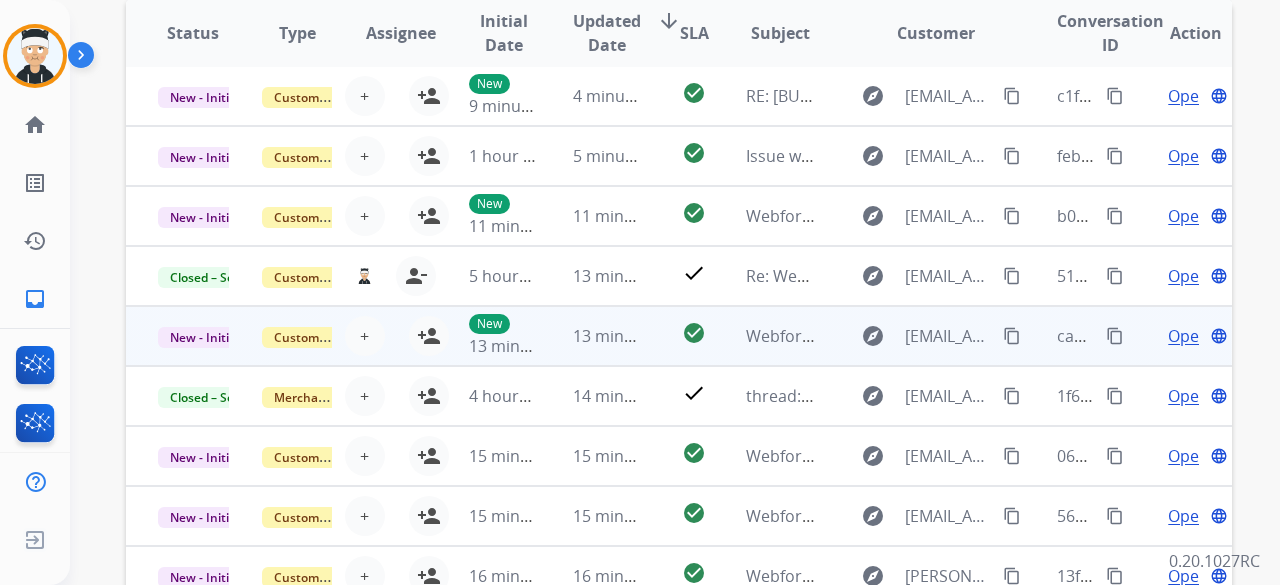 scroll, scrollTop: 400, scrollLeft: 0, axis: vertical 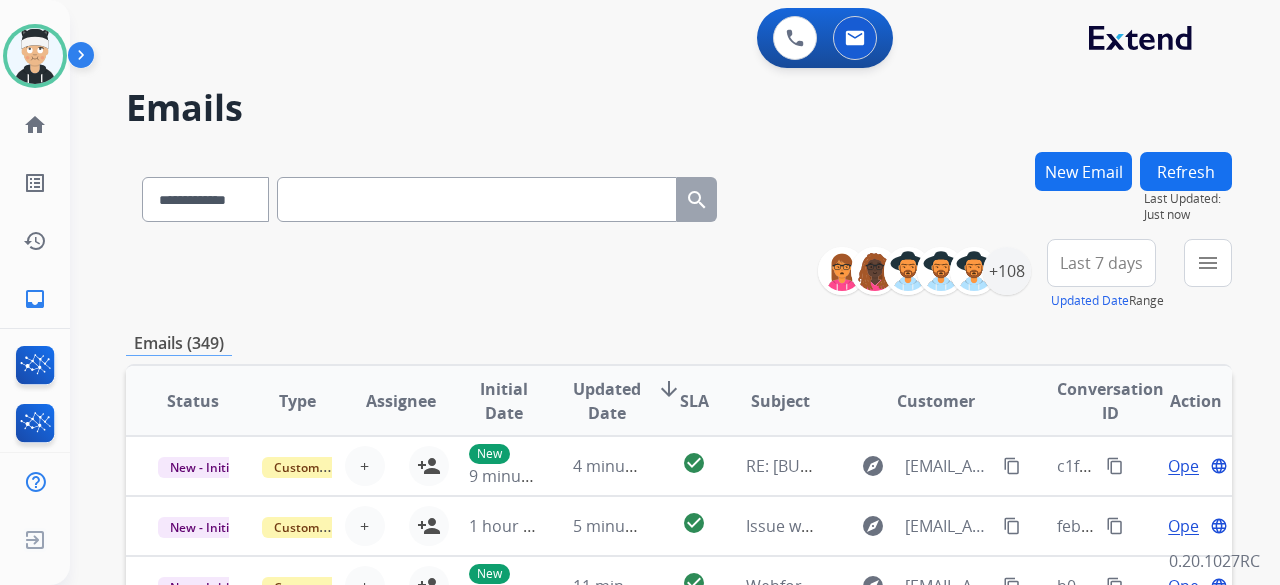 click on "New Email" at bounding box center (1083, 171) 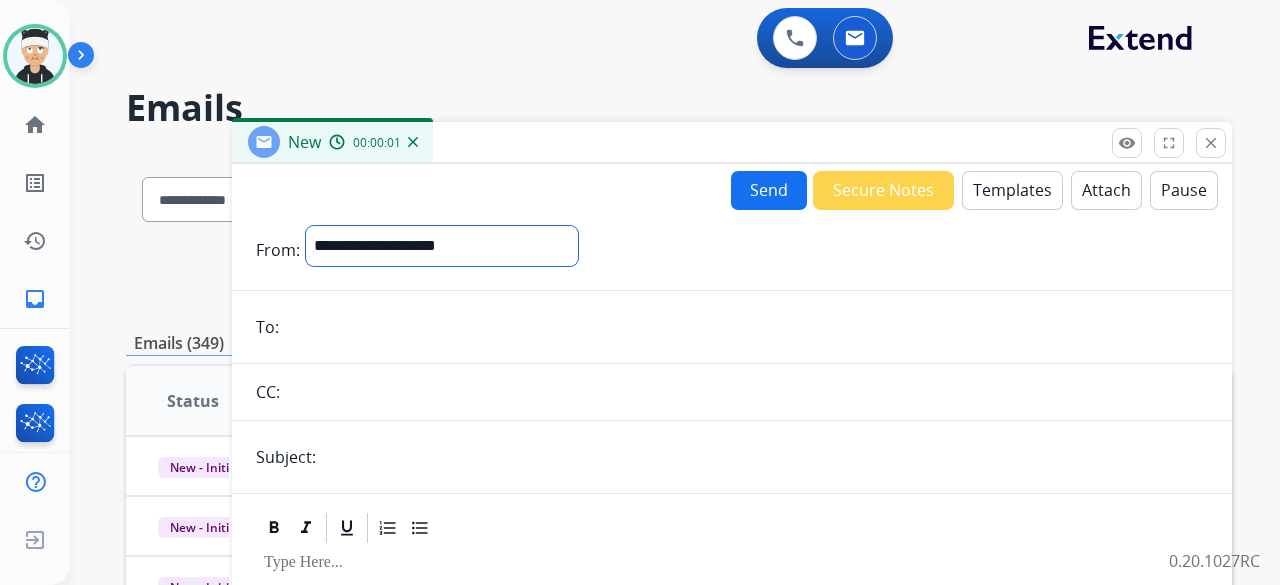 click on "**********" at bounding box center (442, 246) 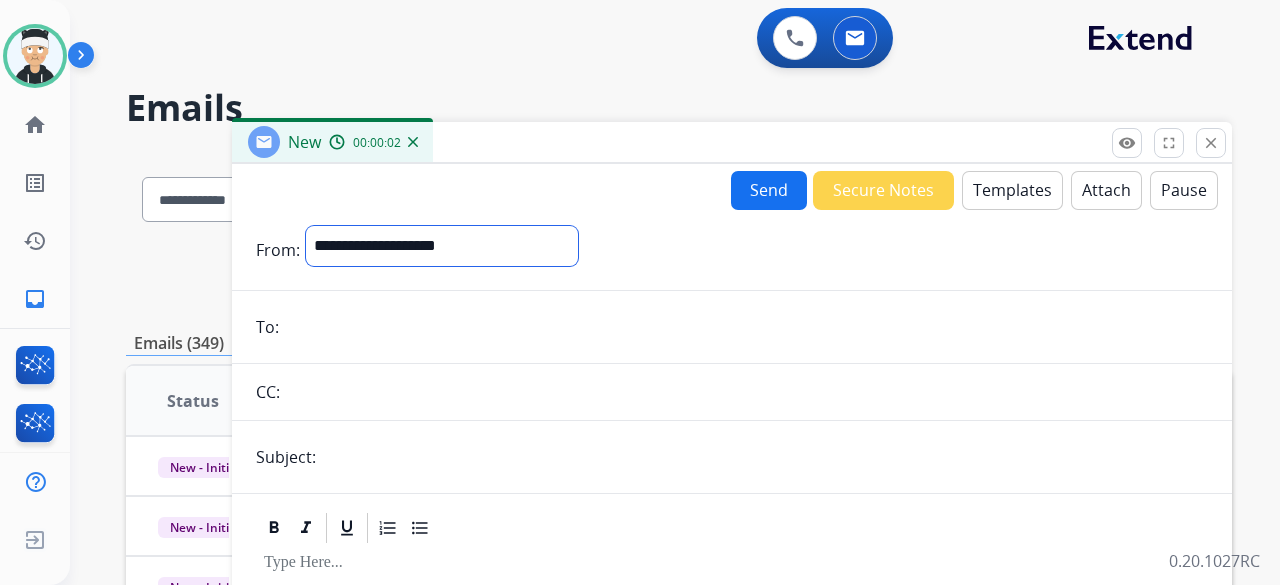 select on "**********" 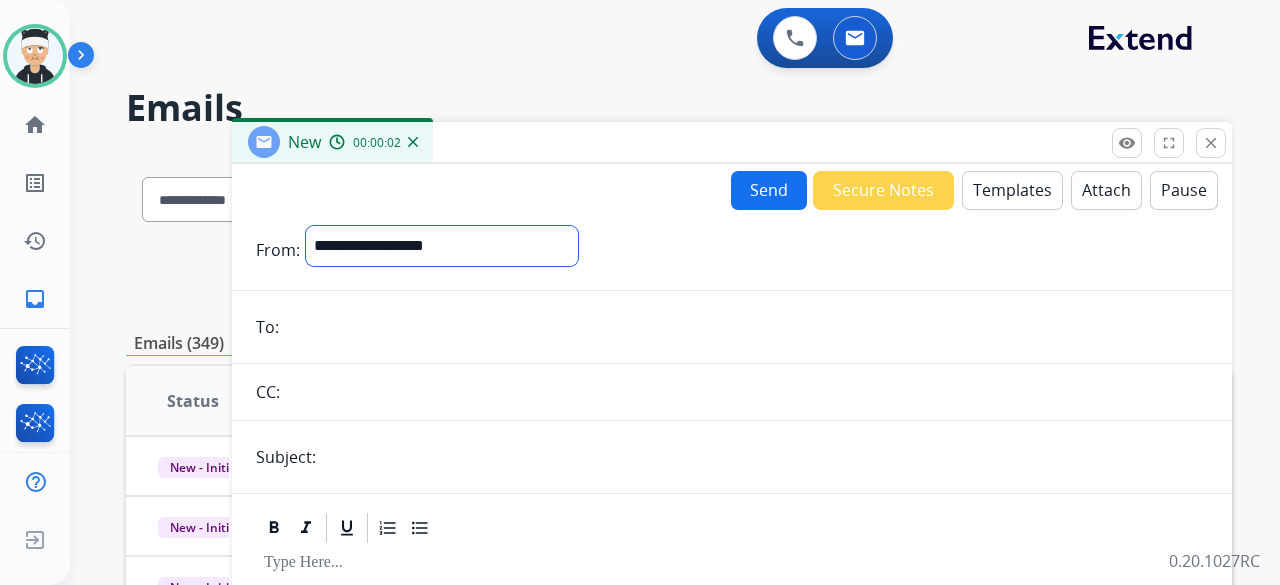 click on "**********" at bounding box center (442, 246) 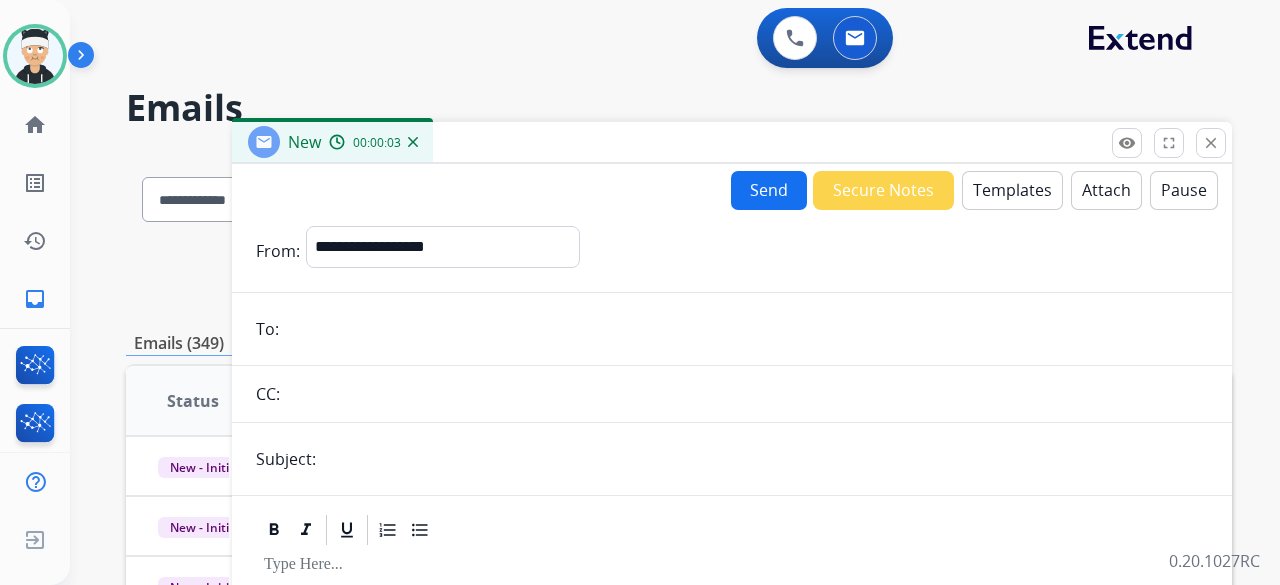 click at bounding box center (746, 329) 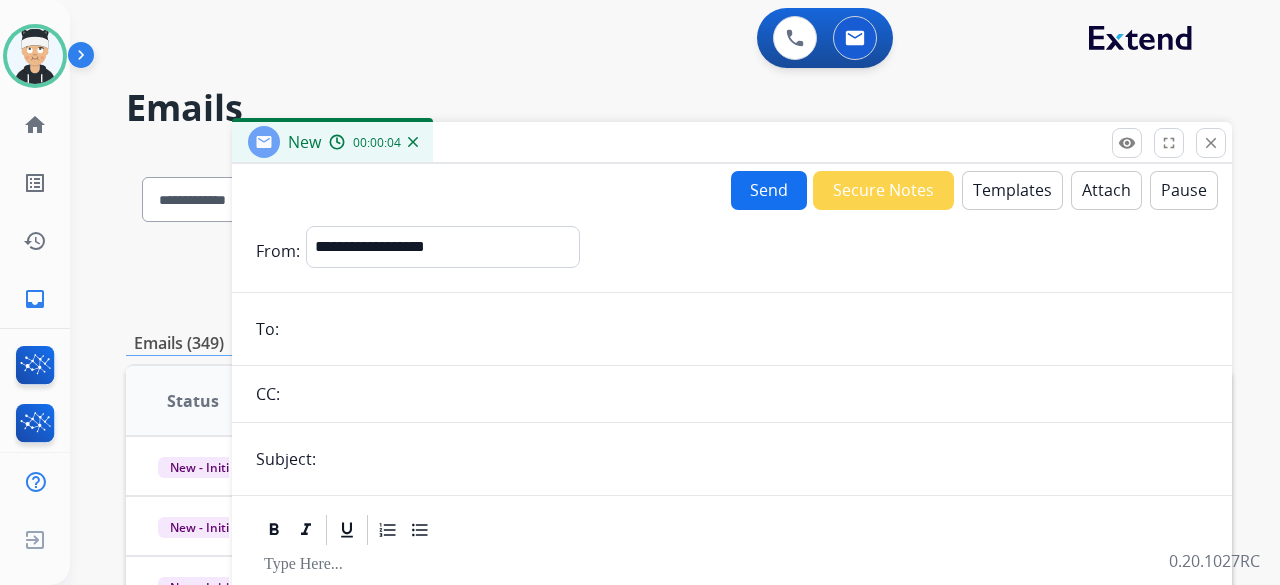 paste on "**********" 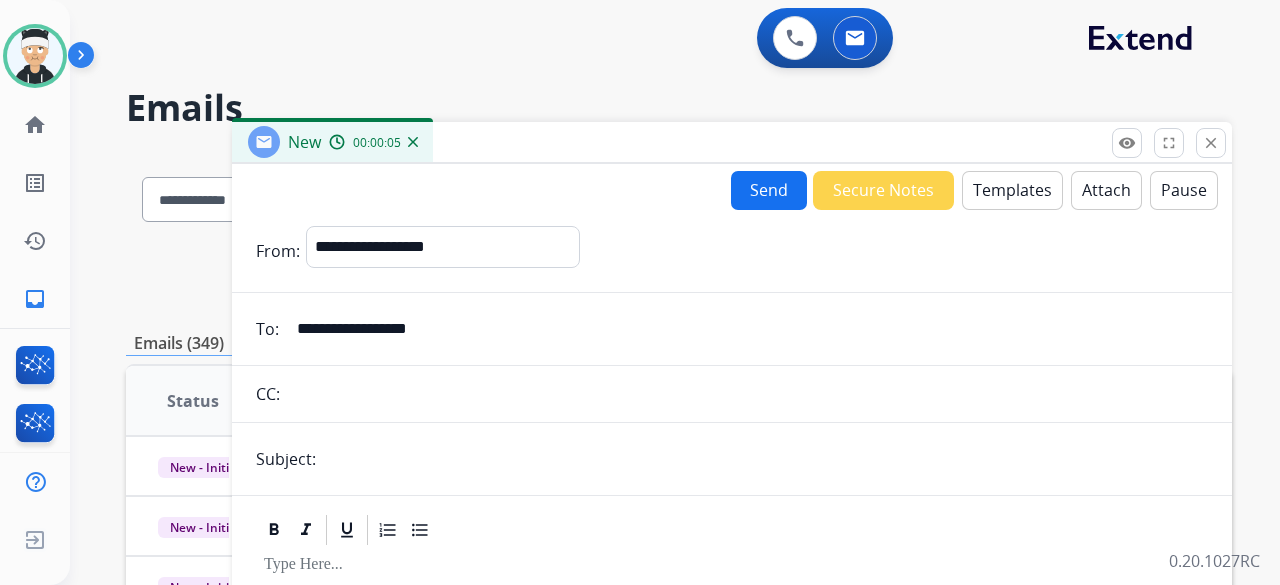 type on "**********" 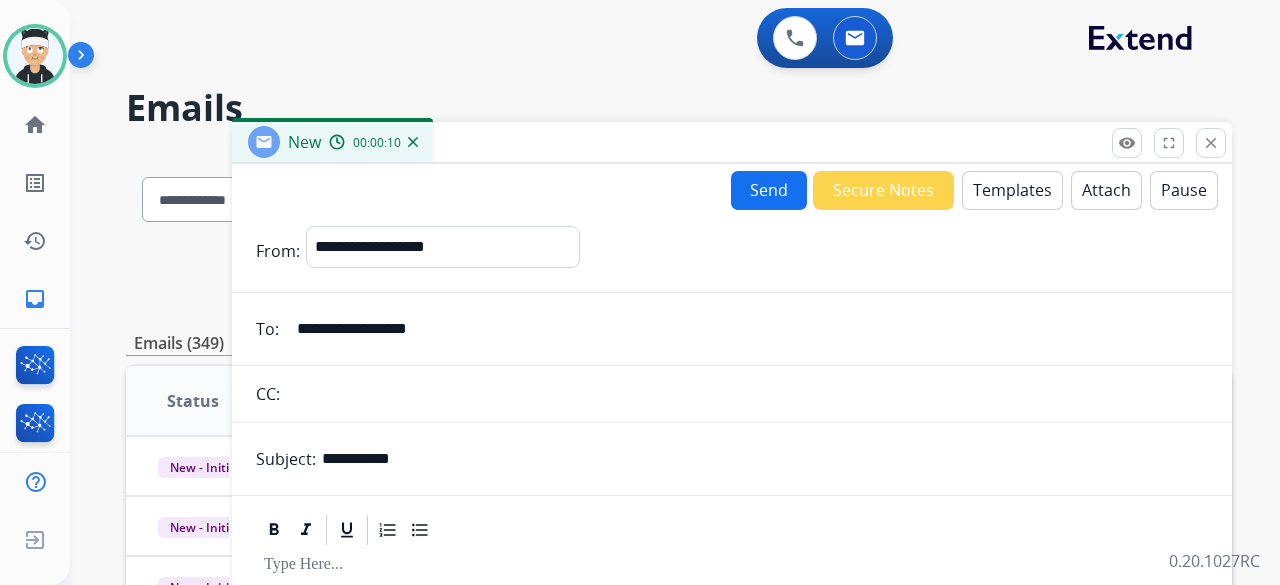 type on "**********" 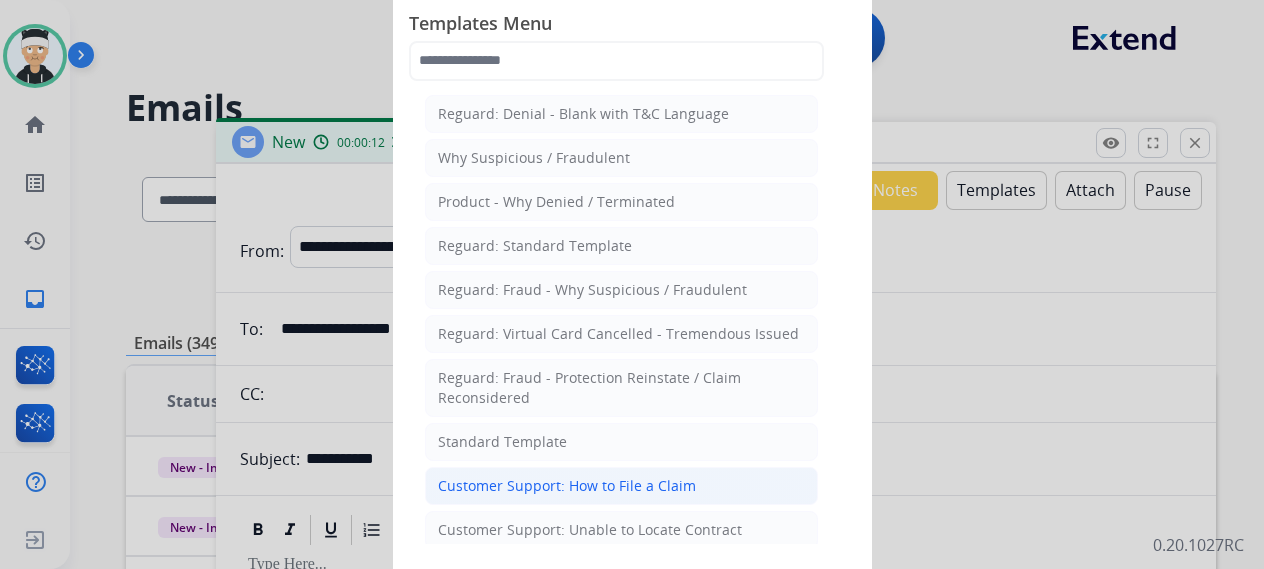 click on "Customer Support: How to File a Claim" 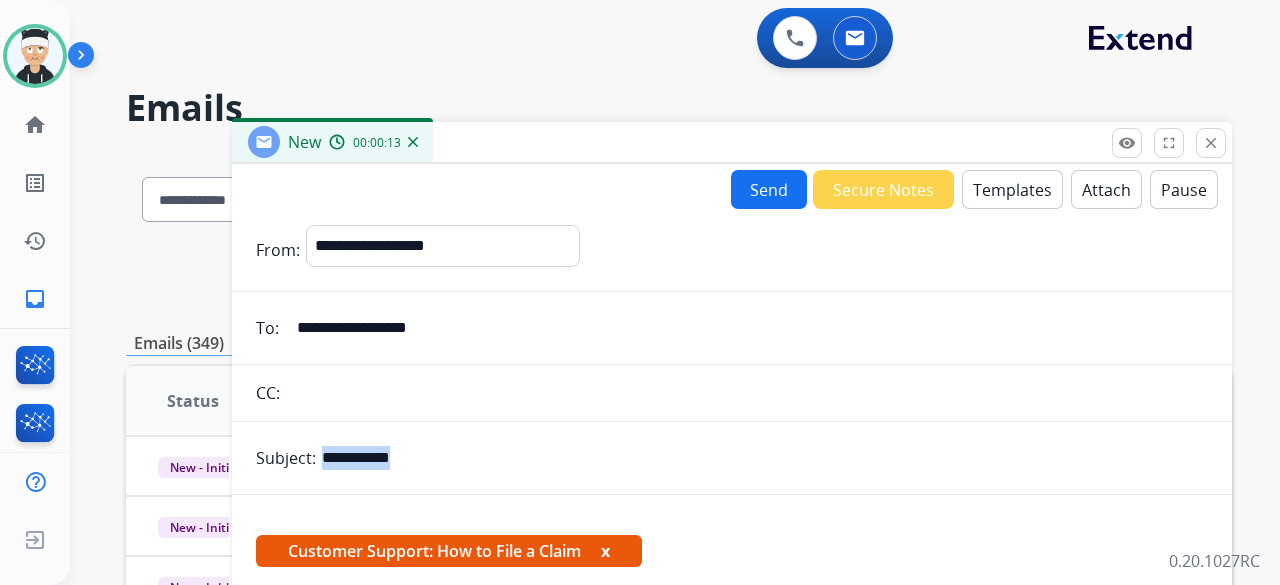 click on "**********" at bounding box center [732, 753] 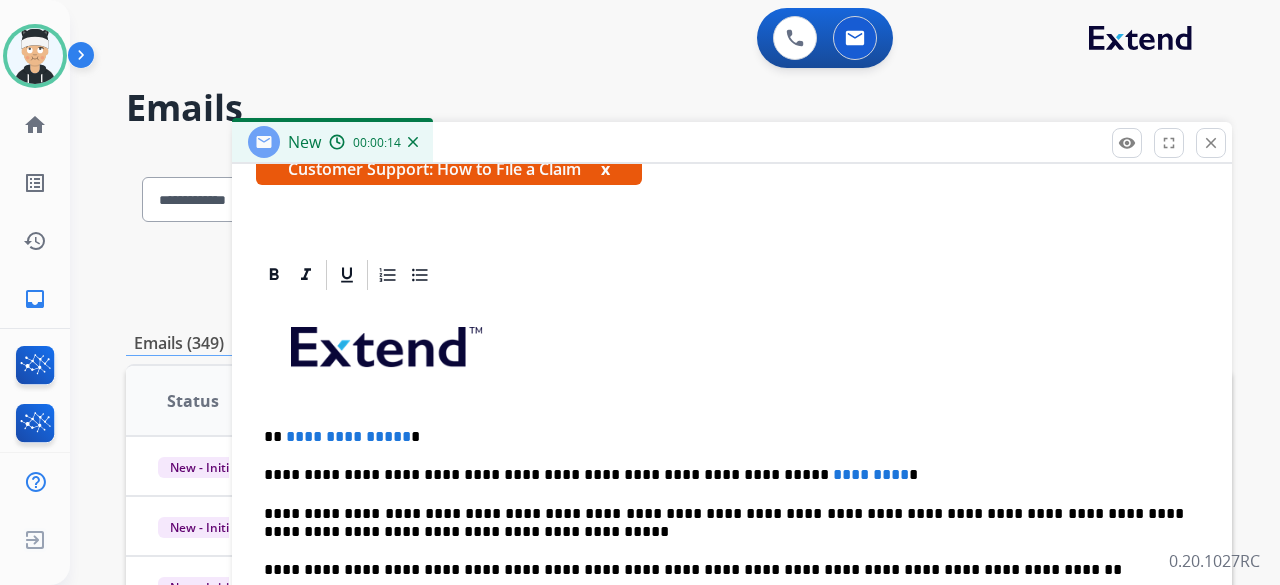 scroll, scrollTop: 383, scrollLeft: 0, axis: vertical 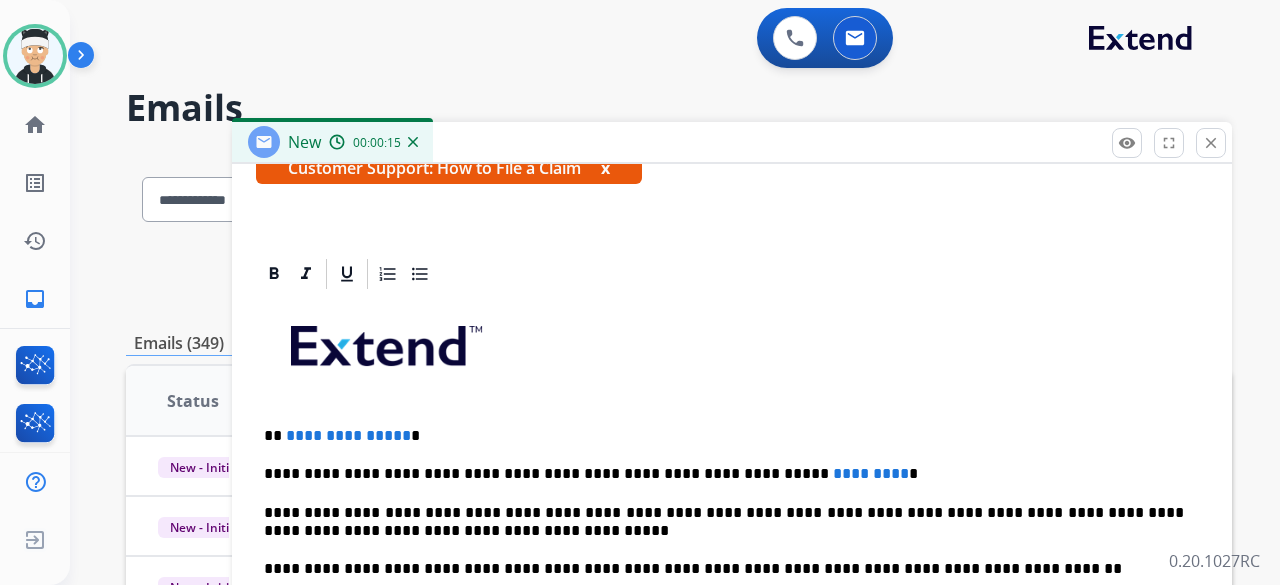 click on "**********" at bounding box center [348, 435] 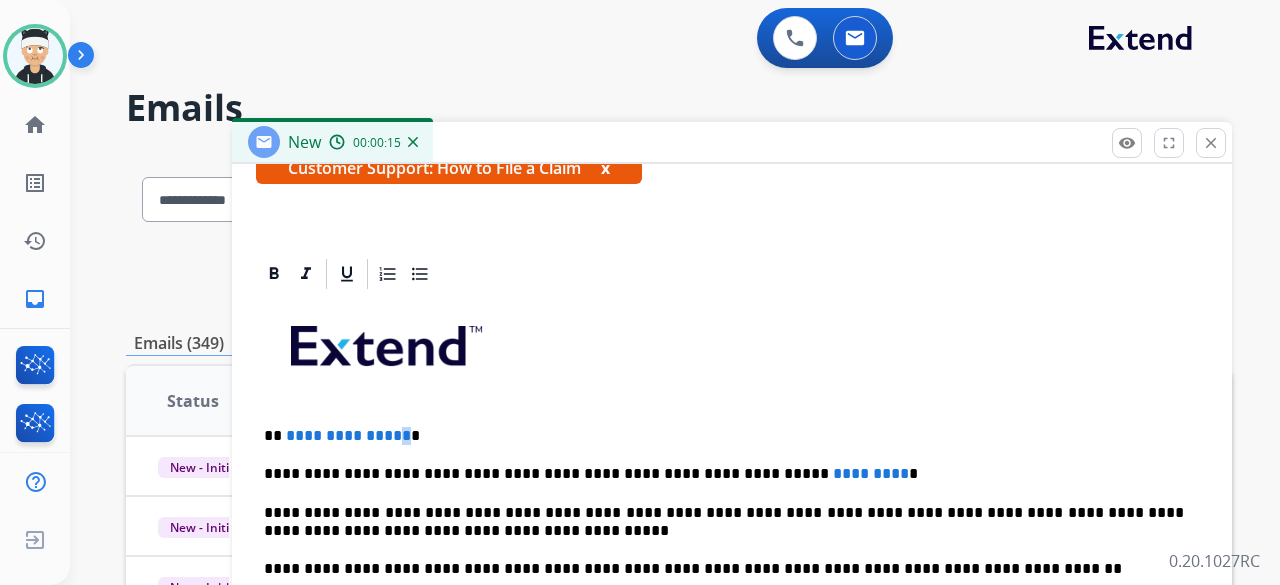 click on "**********" at bounding box center [348, 435] 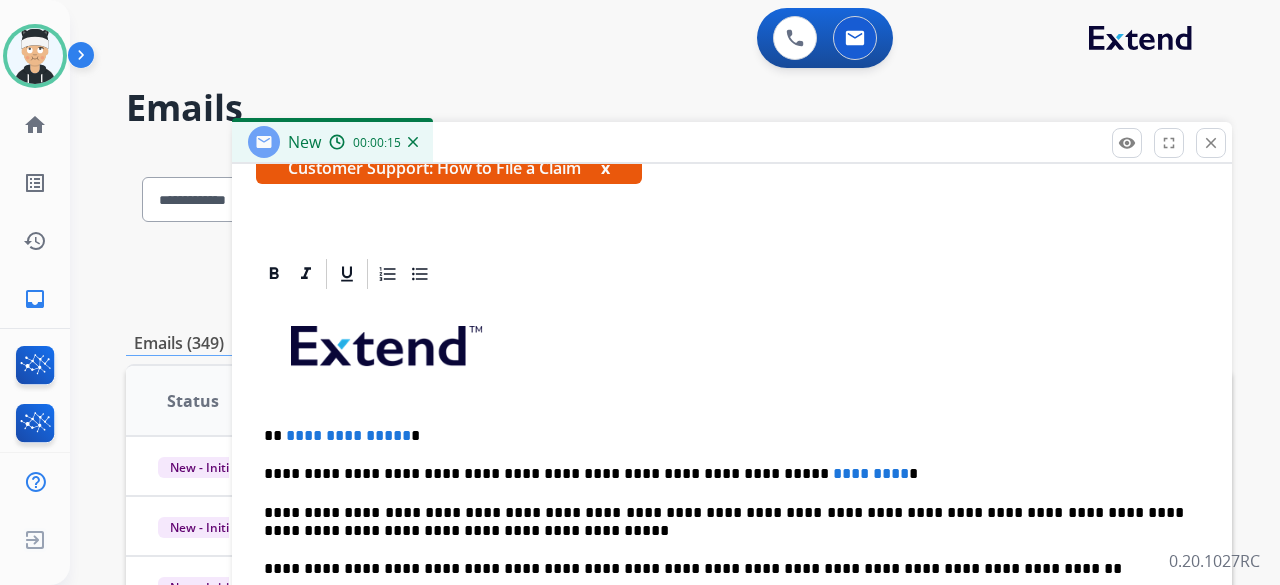 click on "**********" at bounding box center (724, 436) 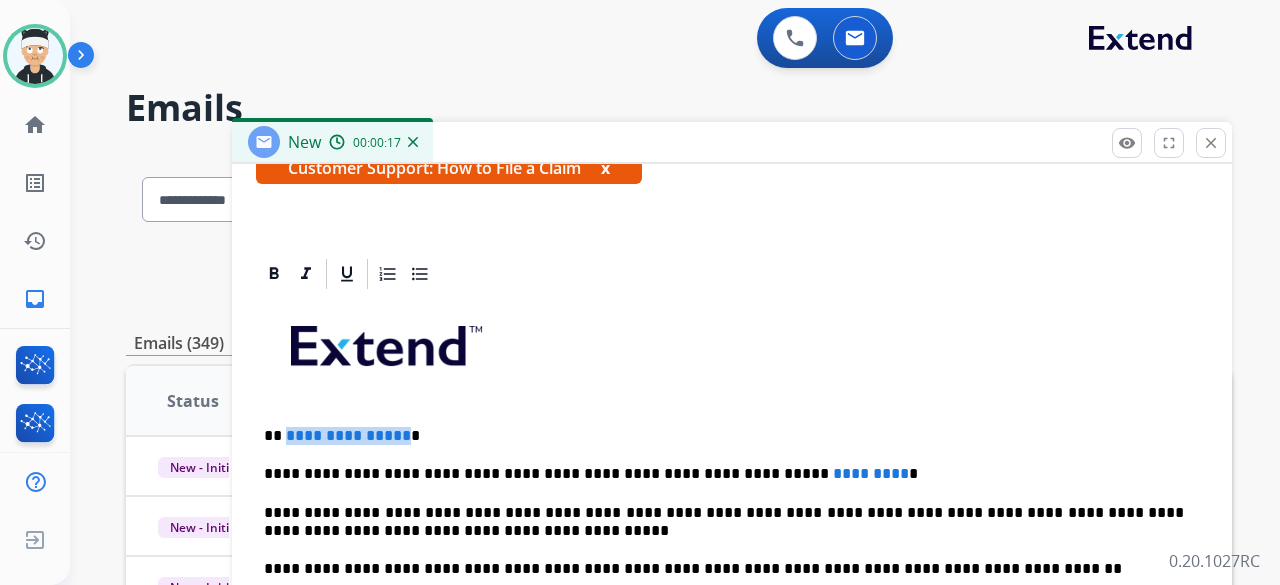 drag, startPoint x: 399, startPoint y: 432, endPoint x: 285, endPoint y: 438, distance: 114.15778 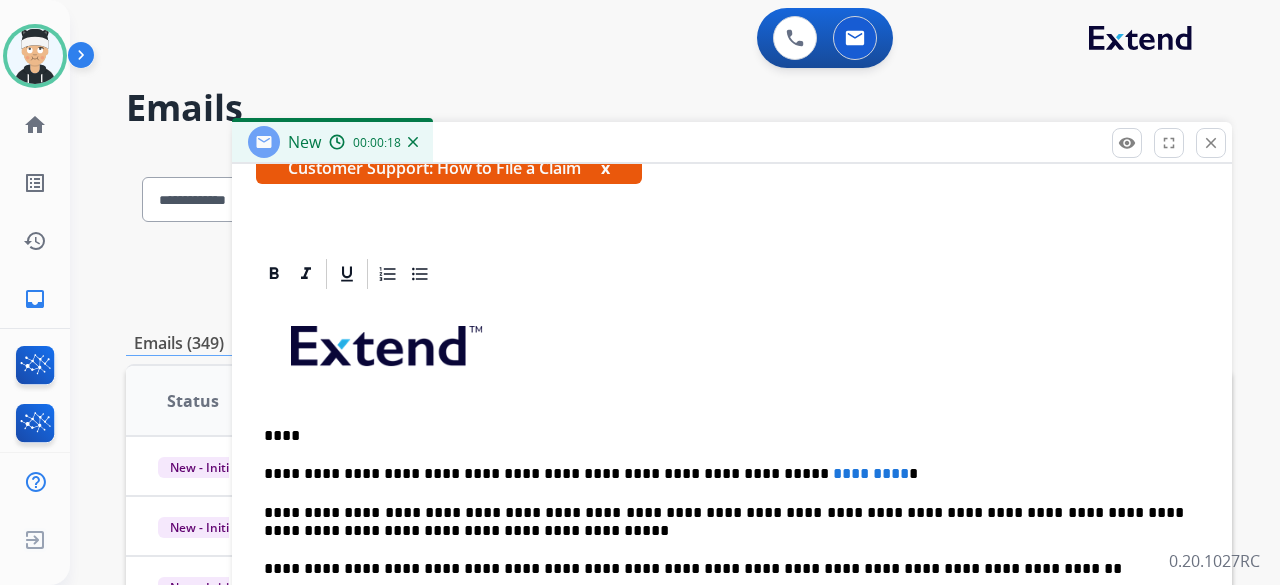 type 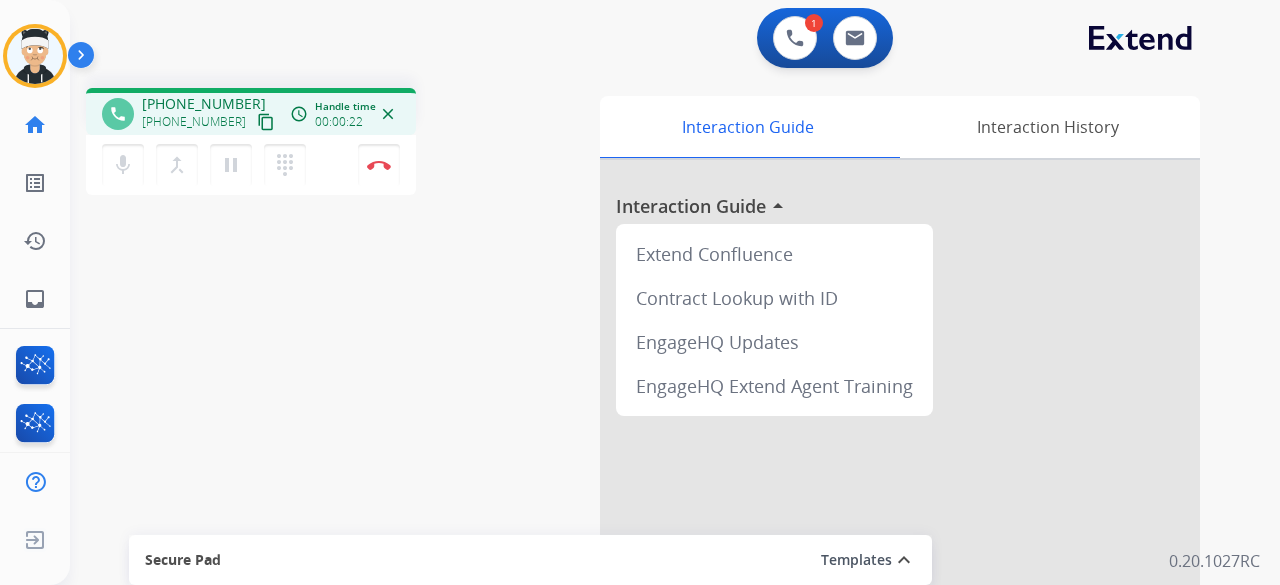 click on "content_copy" at bounding box center (266, 122) 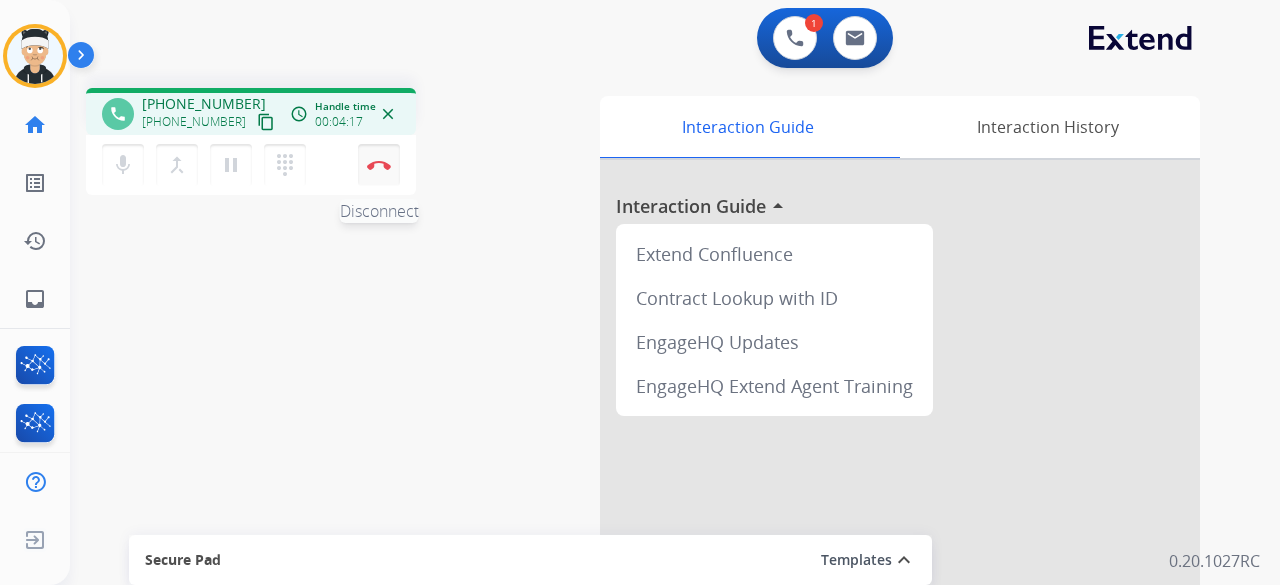 click at bounding box center (379, 165) 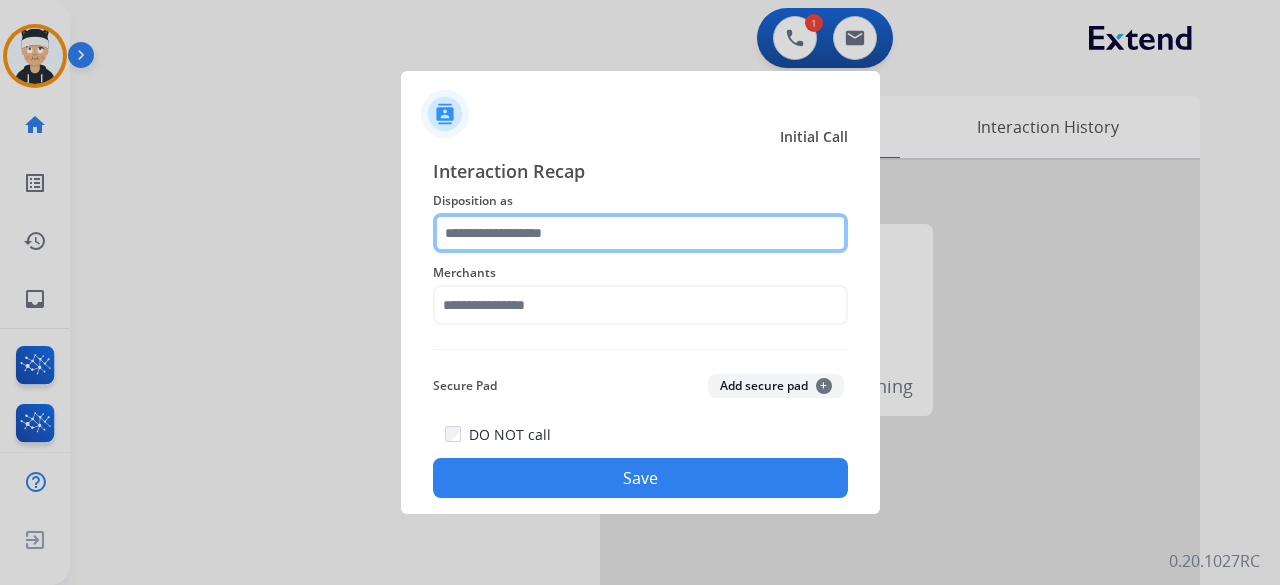 click 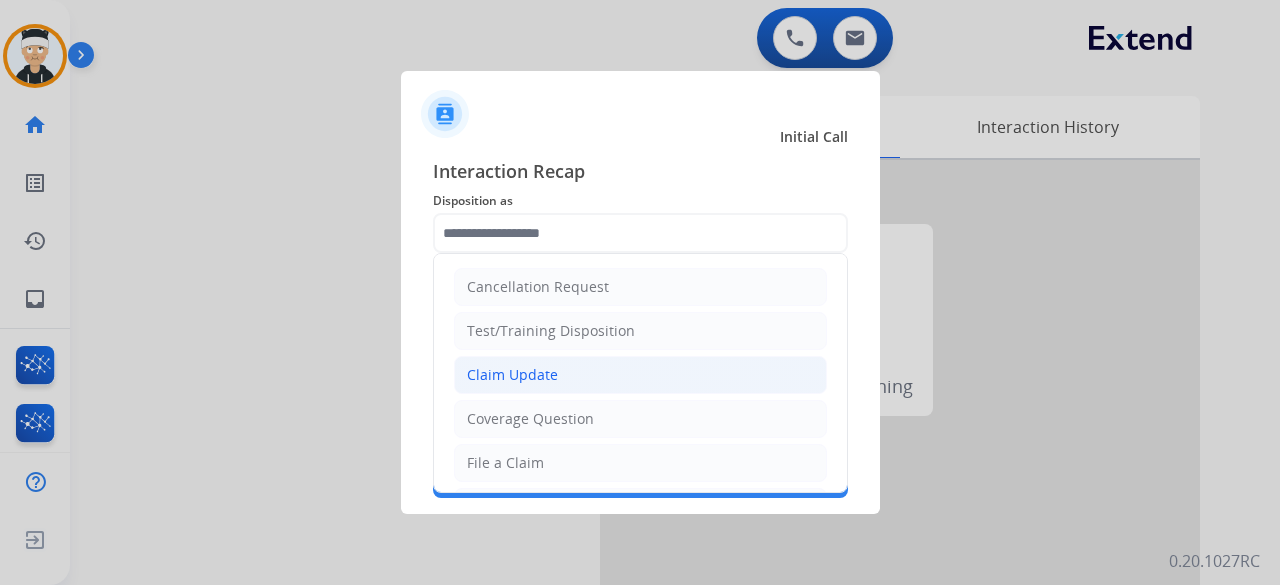 click on "Claim Update" 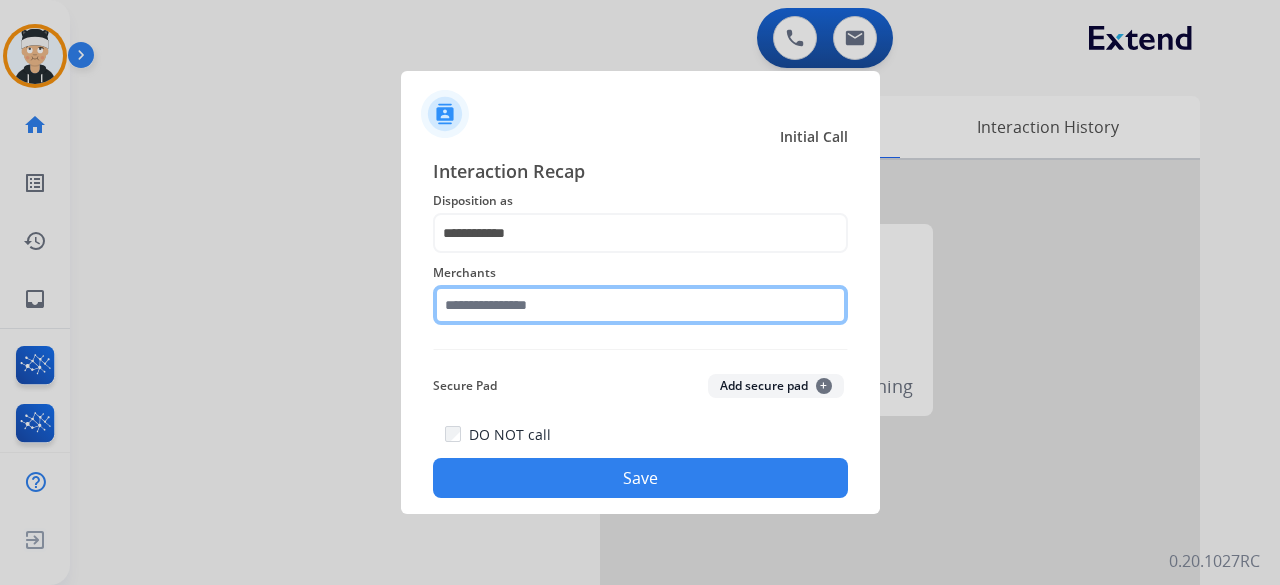 click 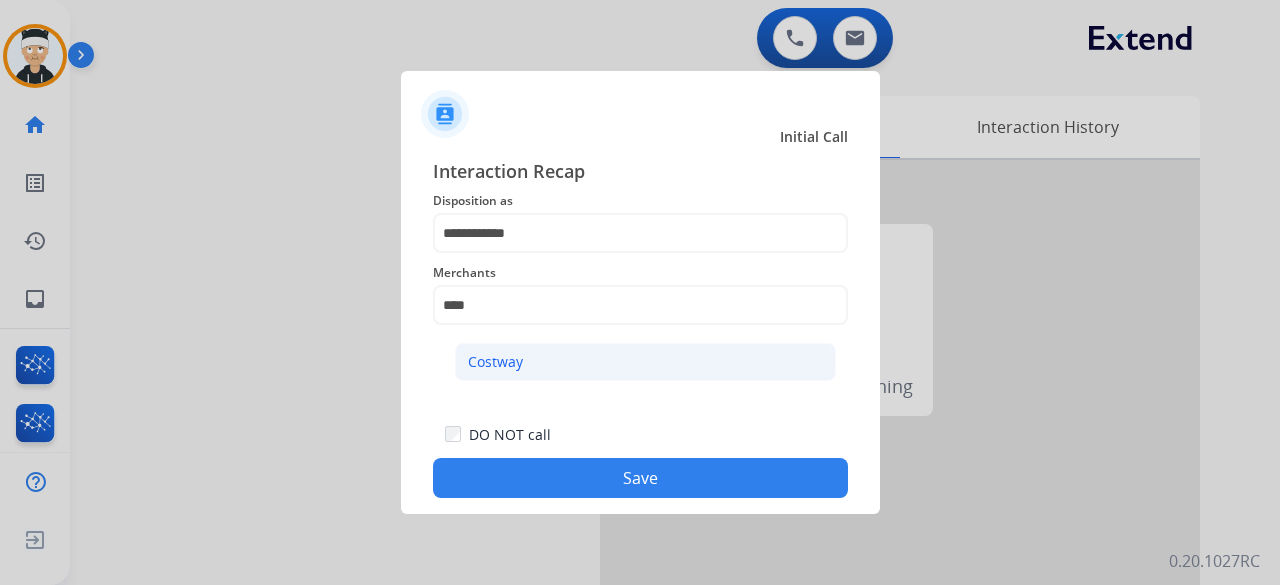 click on "Costway" 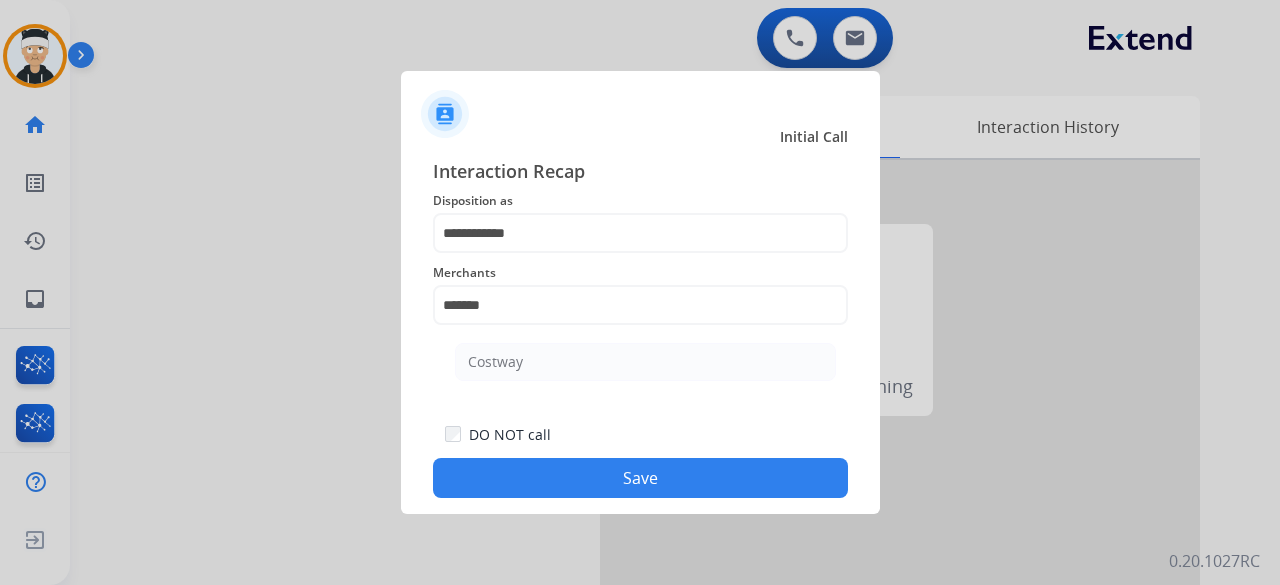 click on "**********" 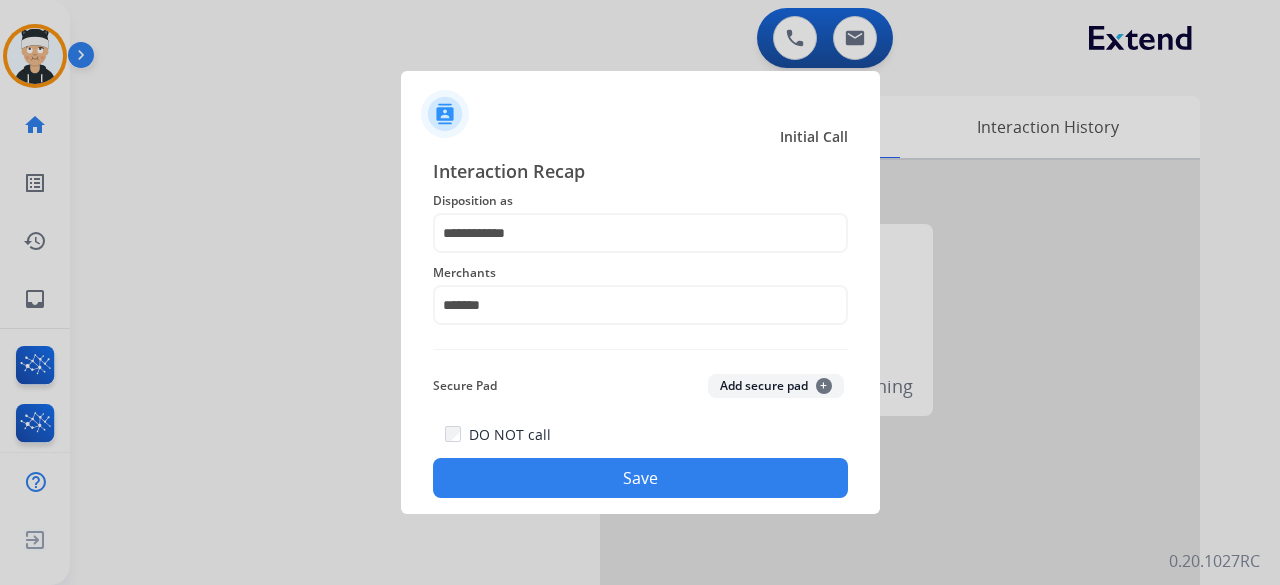 click on "Save" 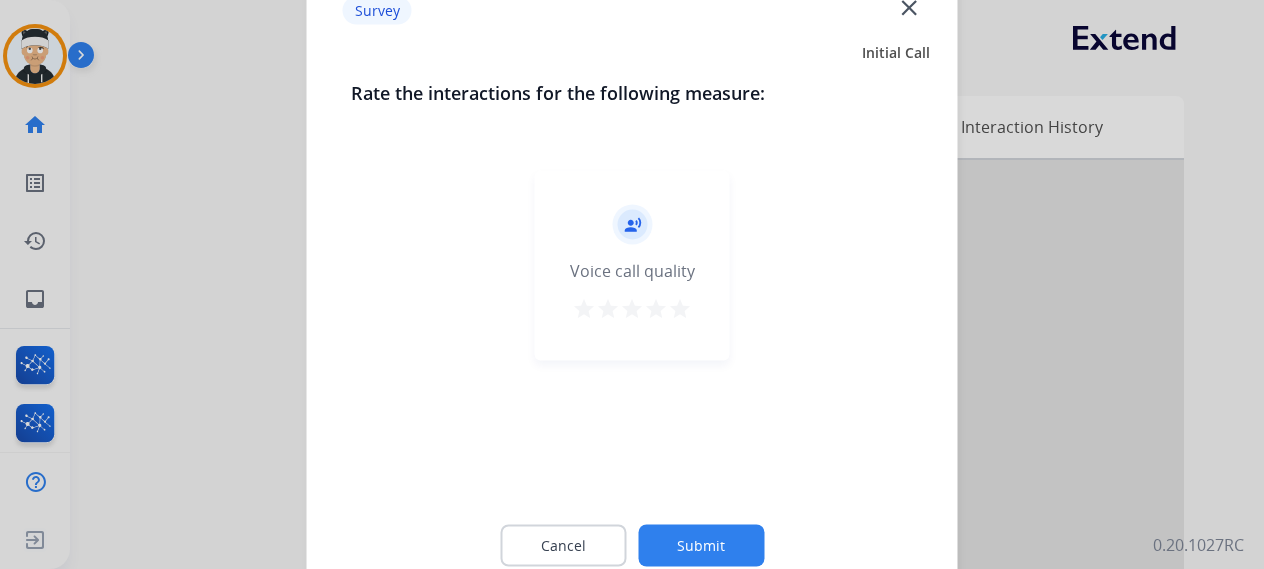 click on "star" at bounding box center (680, 308) 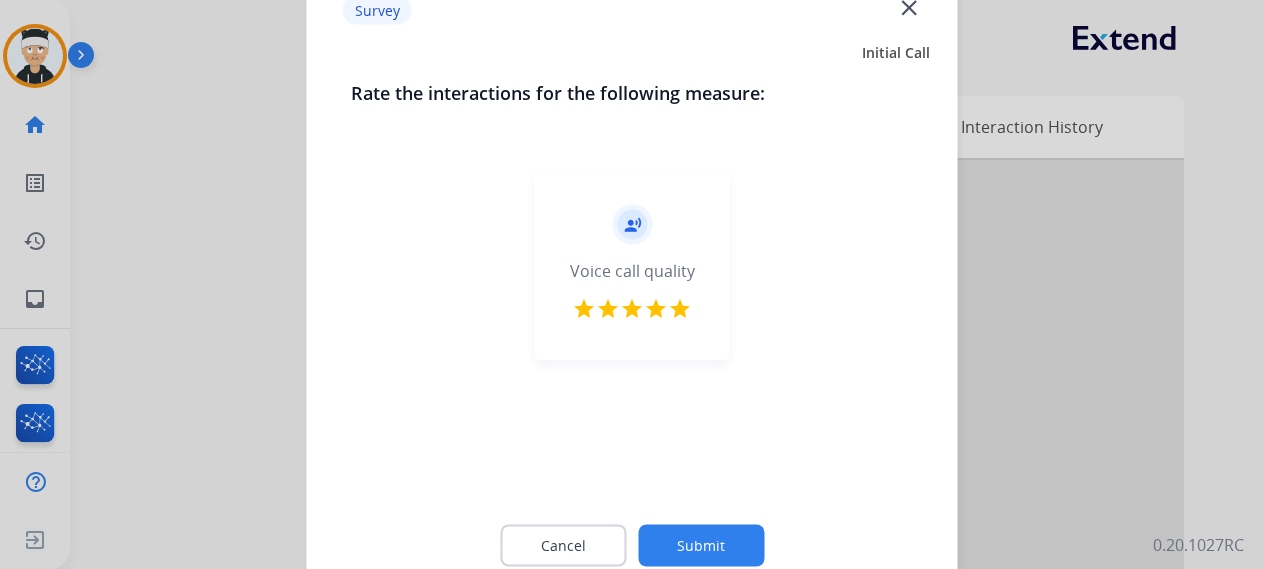 click on "Submit" 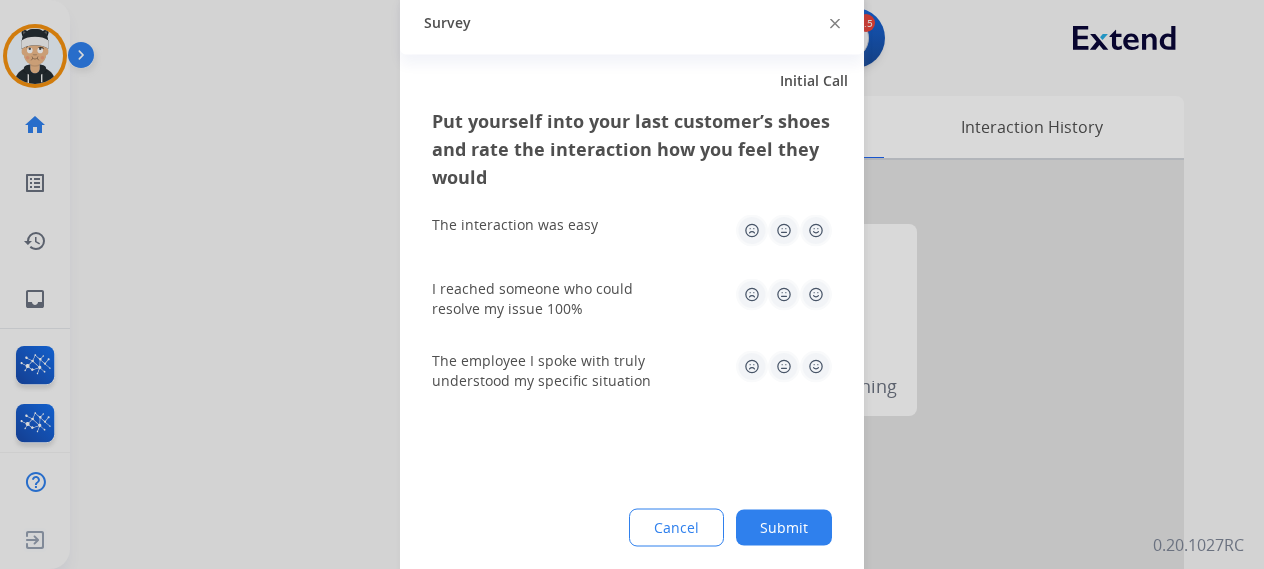 click 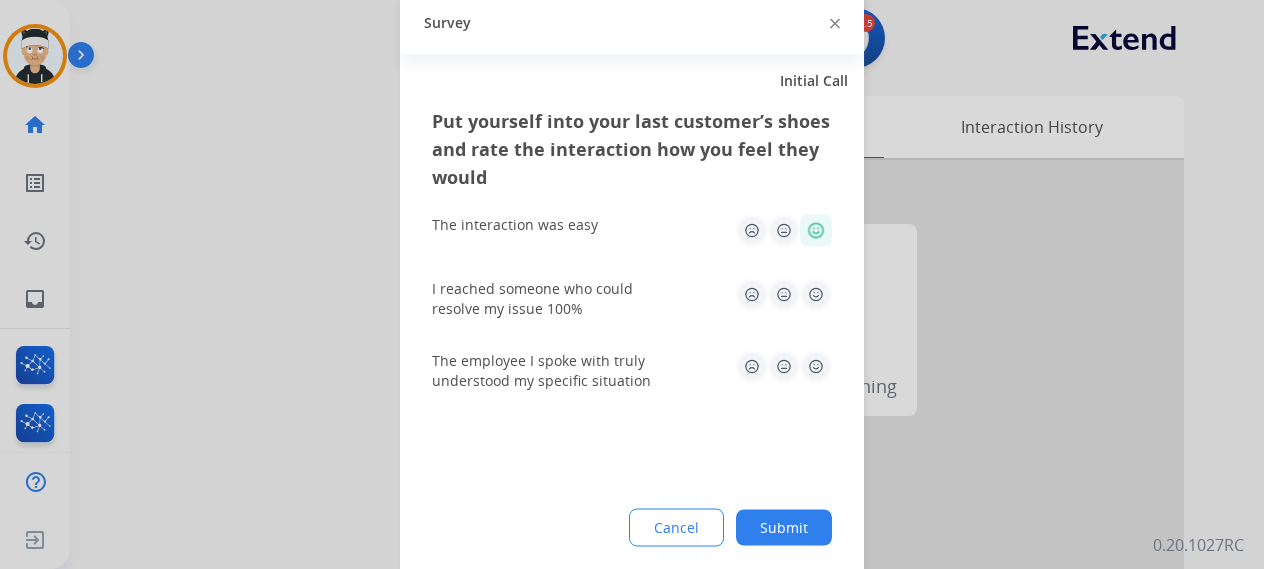 click 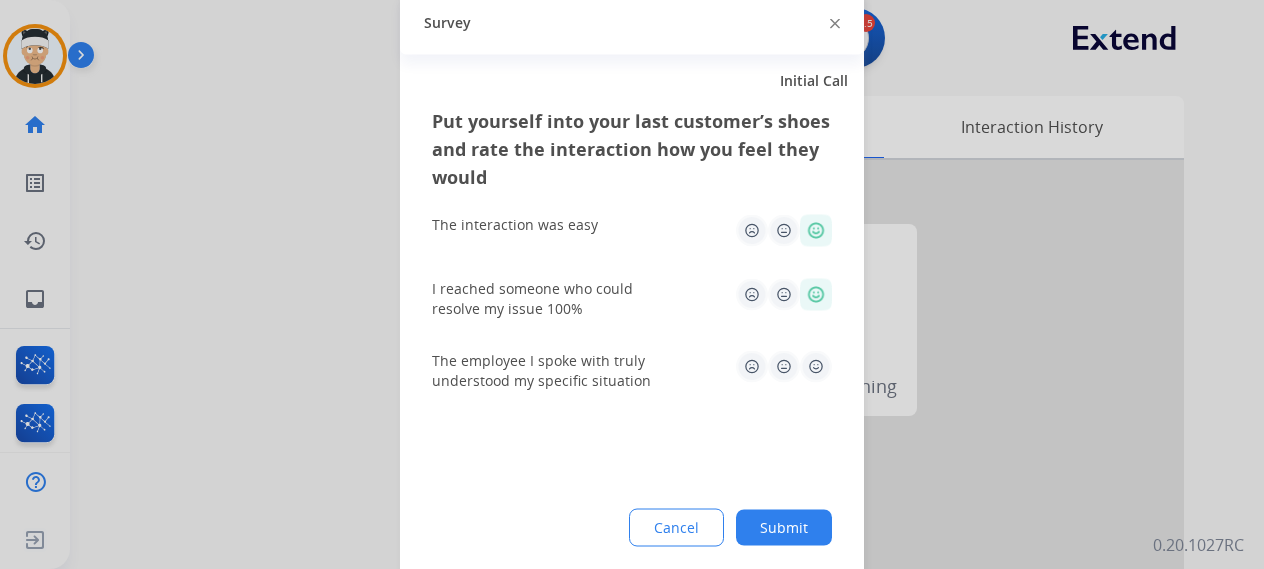 click 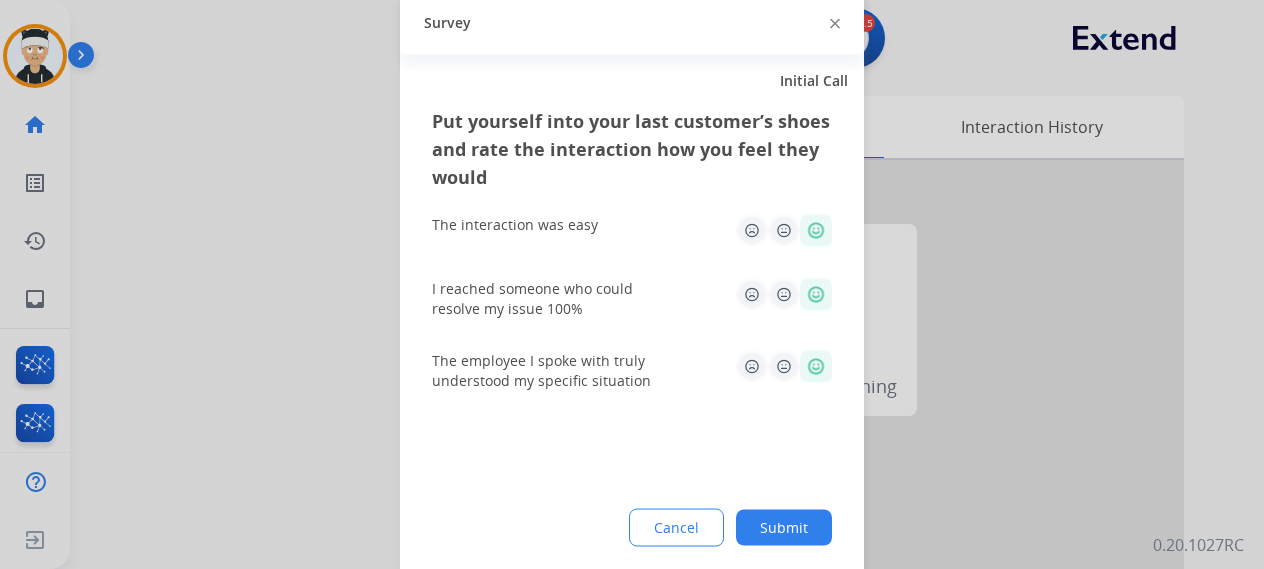 click on "Submit" 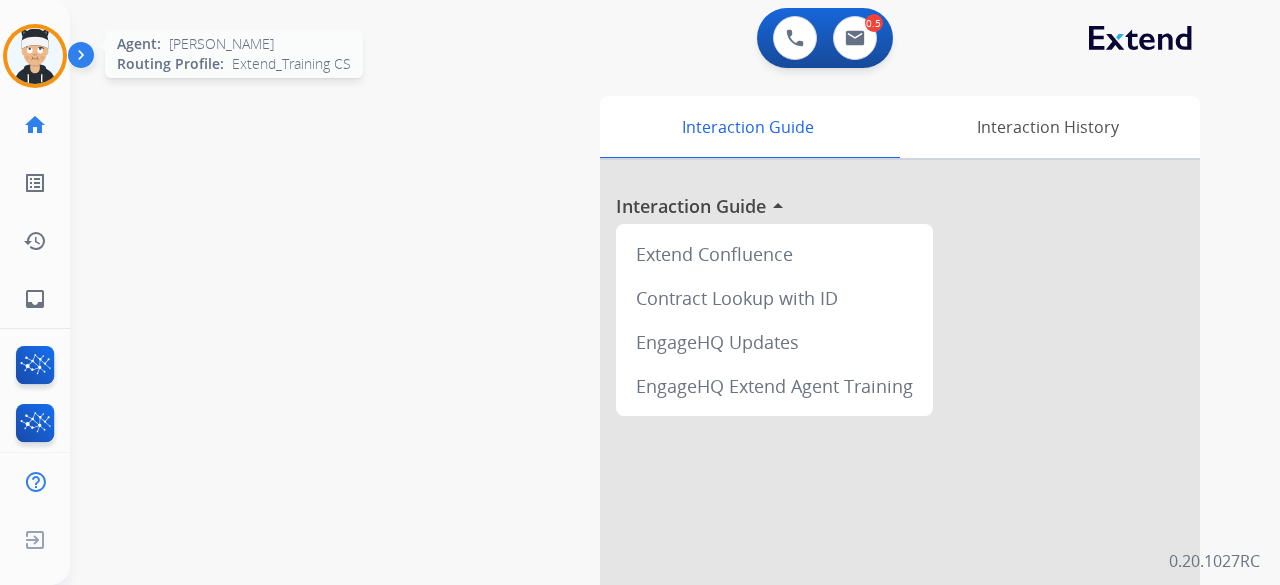 click at bounding box center [35, 56] 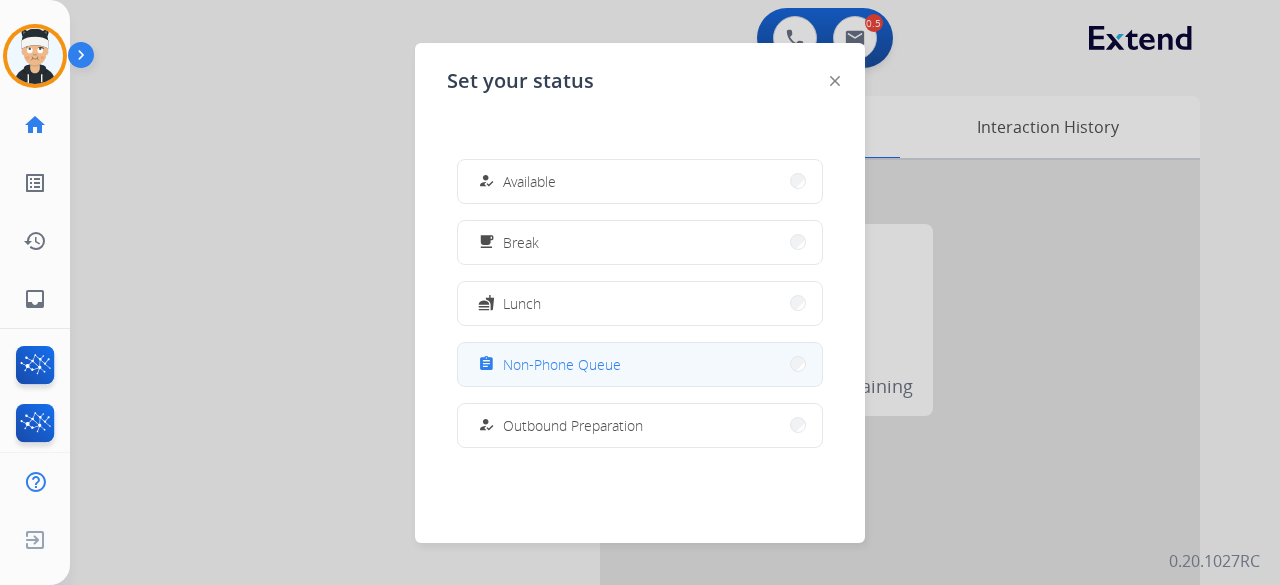 click on "Non-Phone Queue" at bounding box center [562, 364] 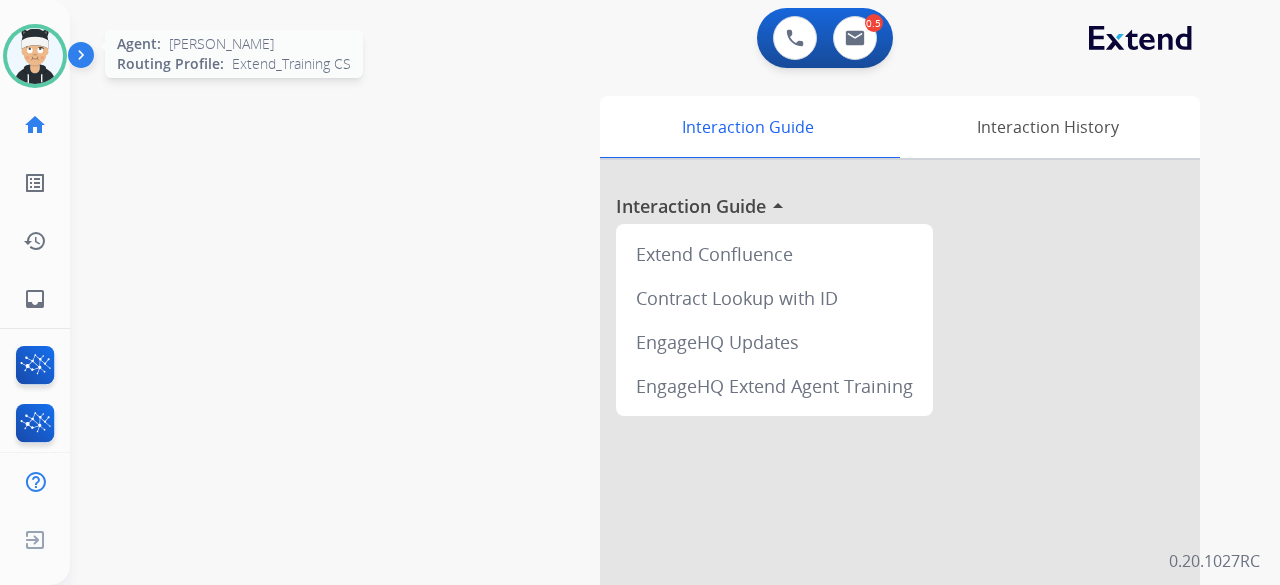 click at bounding box center (35, 56) 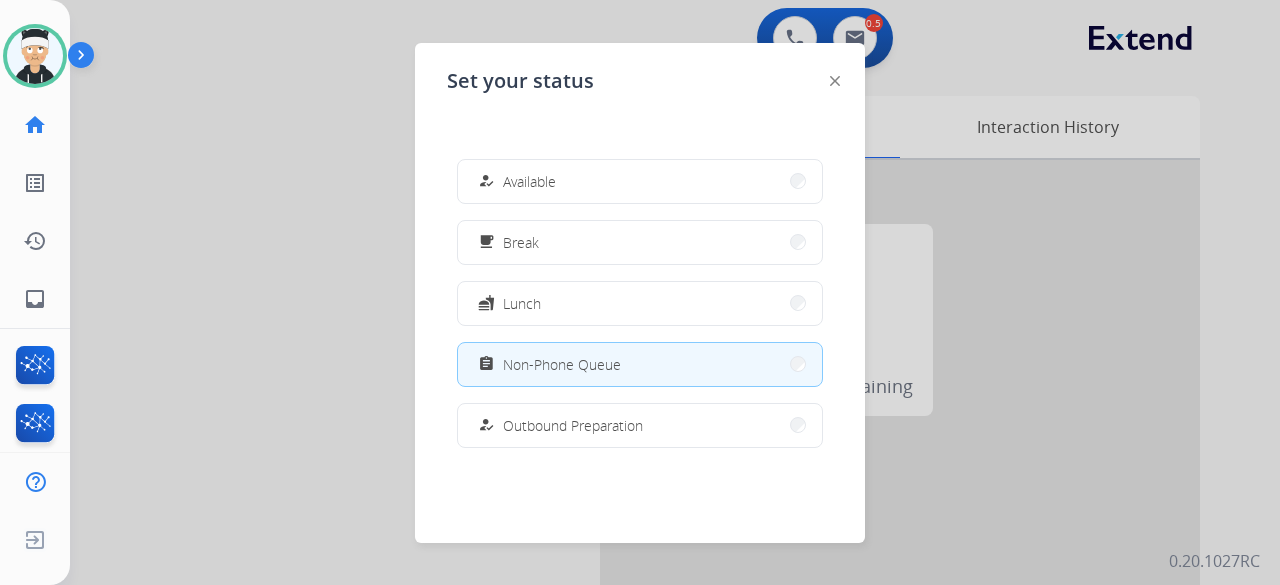 click on "assignment Non-Phone Queue" at bounding box center (640, 364) 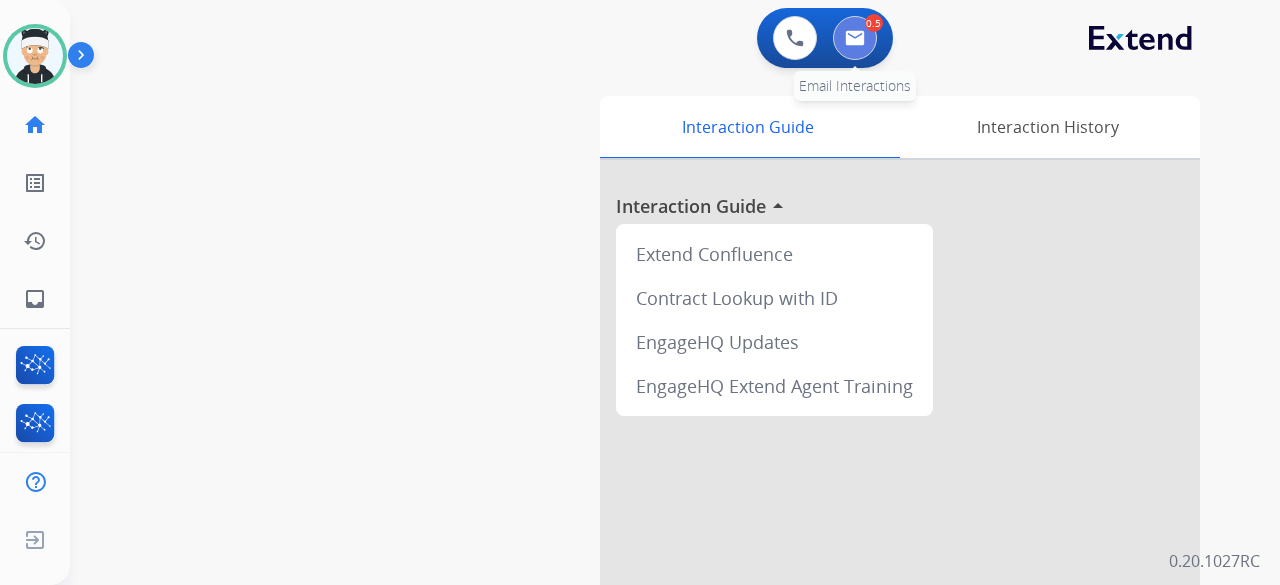 click at bounding box center [855, 38] 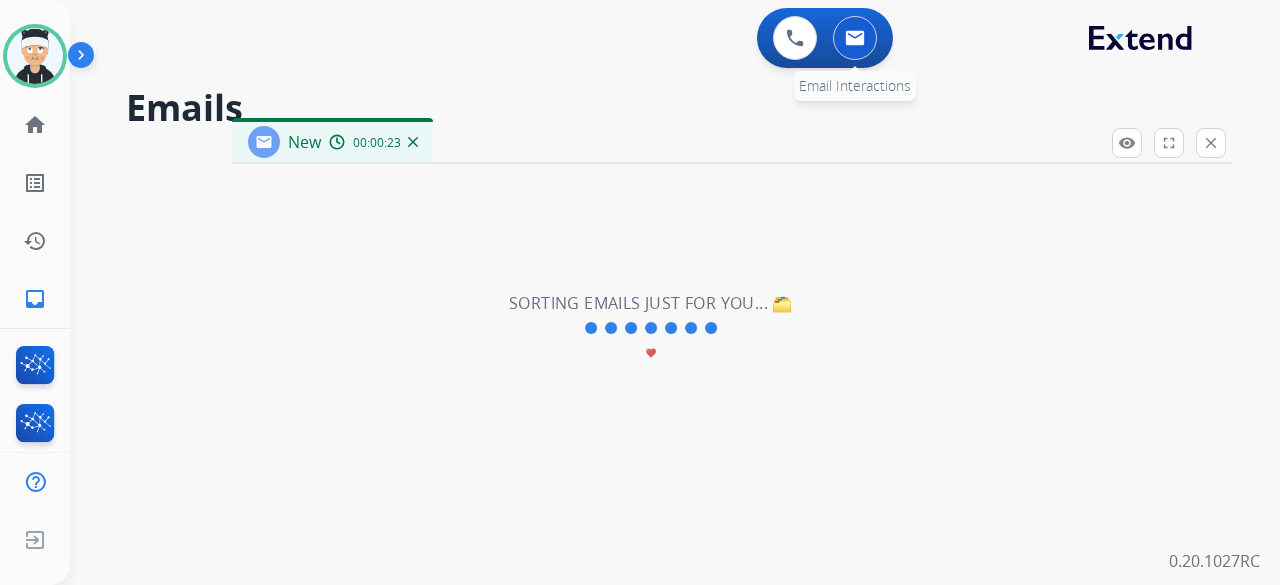 select on "**********" 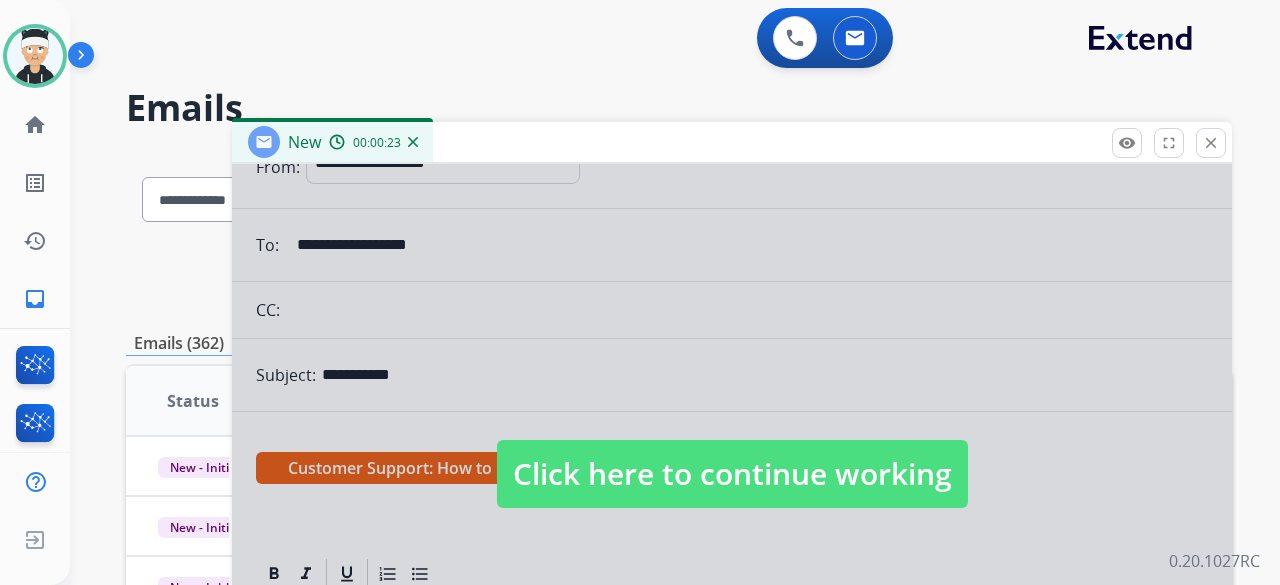 scroll, scrollTop: 283, scrollLeft: 0, axis: vertical 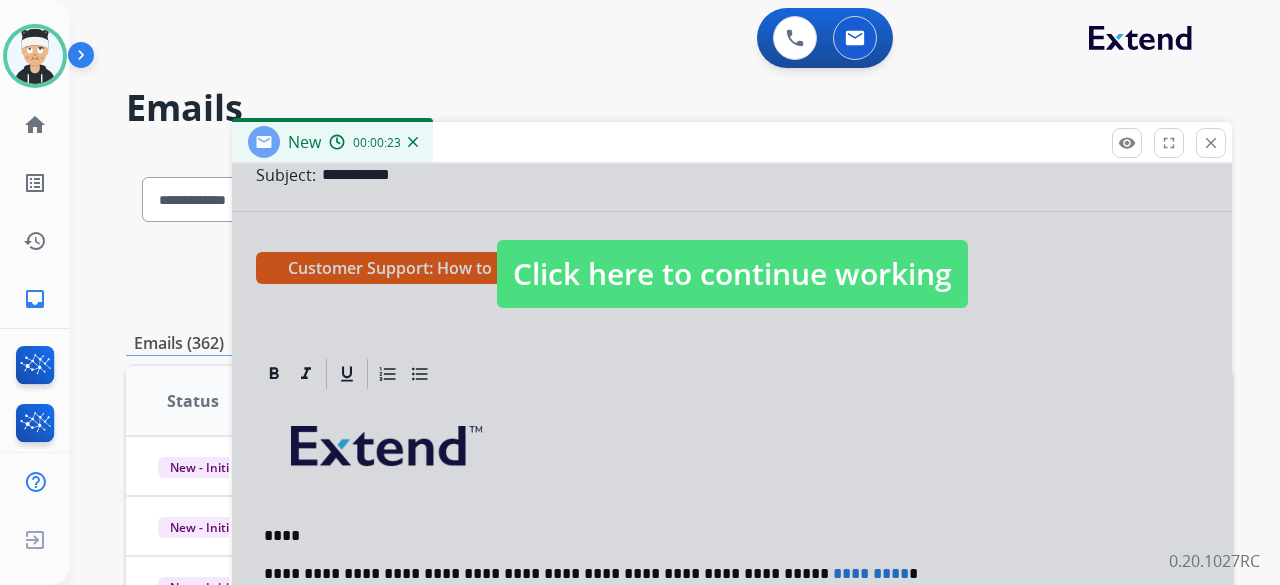 click on "Click here to continue working" at bounding box center (732, 274) 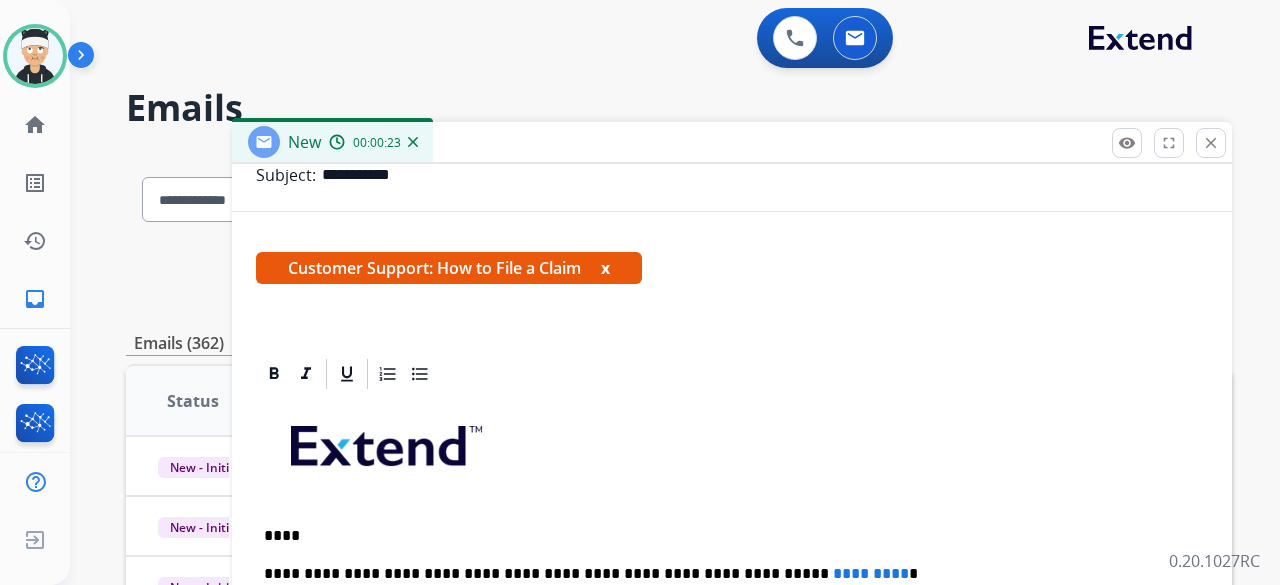 scroll, scrollTop: 383, scrollLeft: 0, axis: vertical 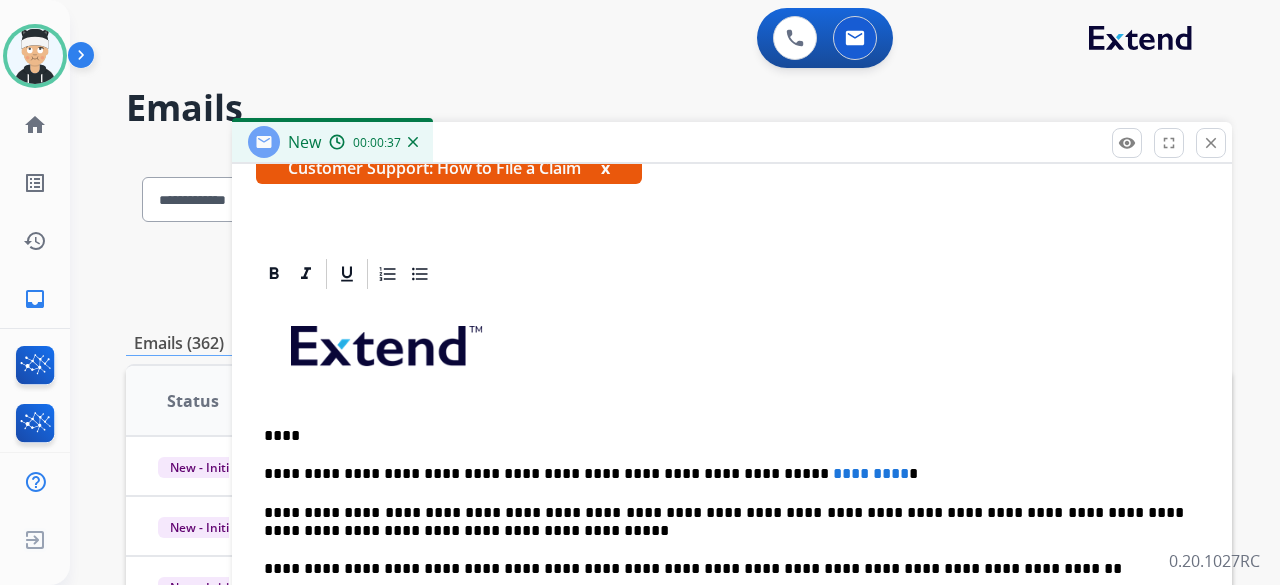 click on "****" at bounding box center (724, 436) 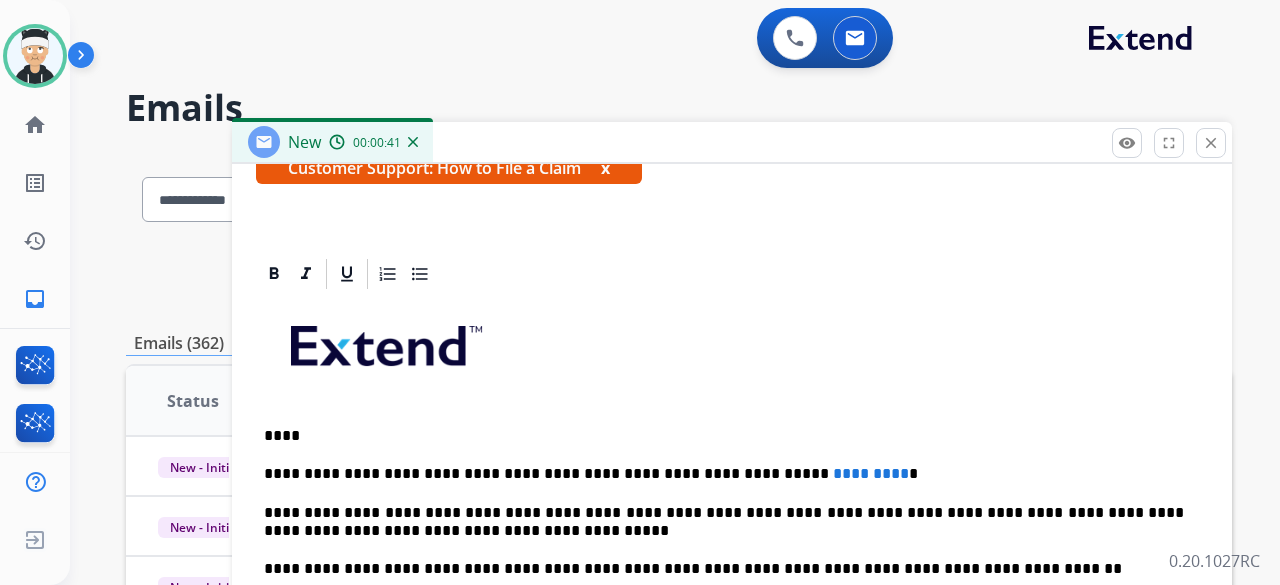 type 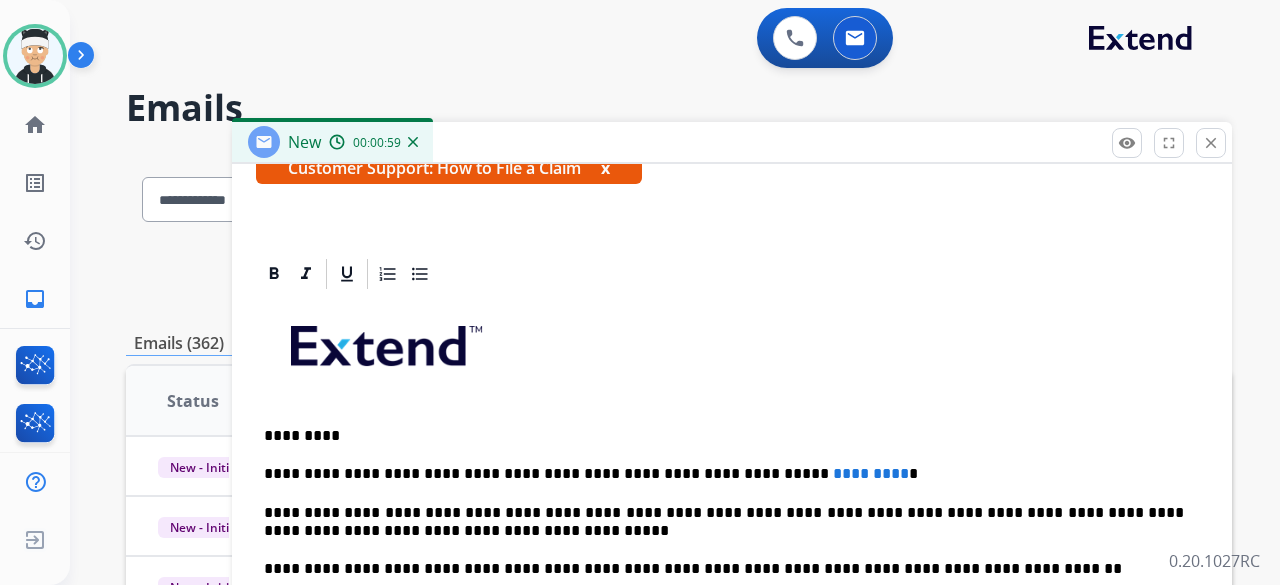 click on "*********" at bounding box center (871, 473) 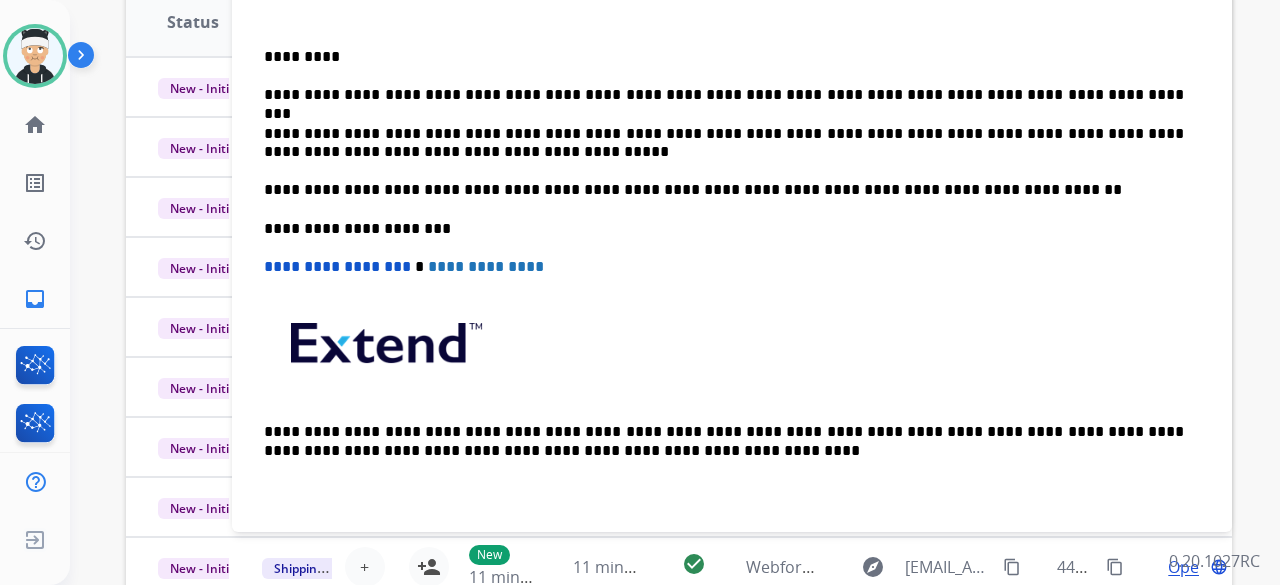scroll, scrollTop: 400, scrollLeft: 0, axis: vertical 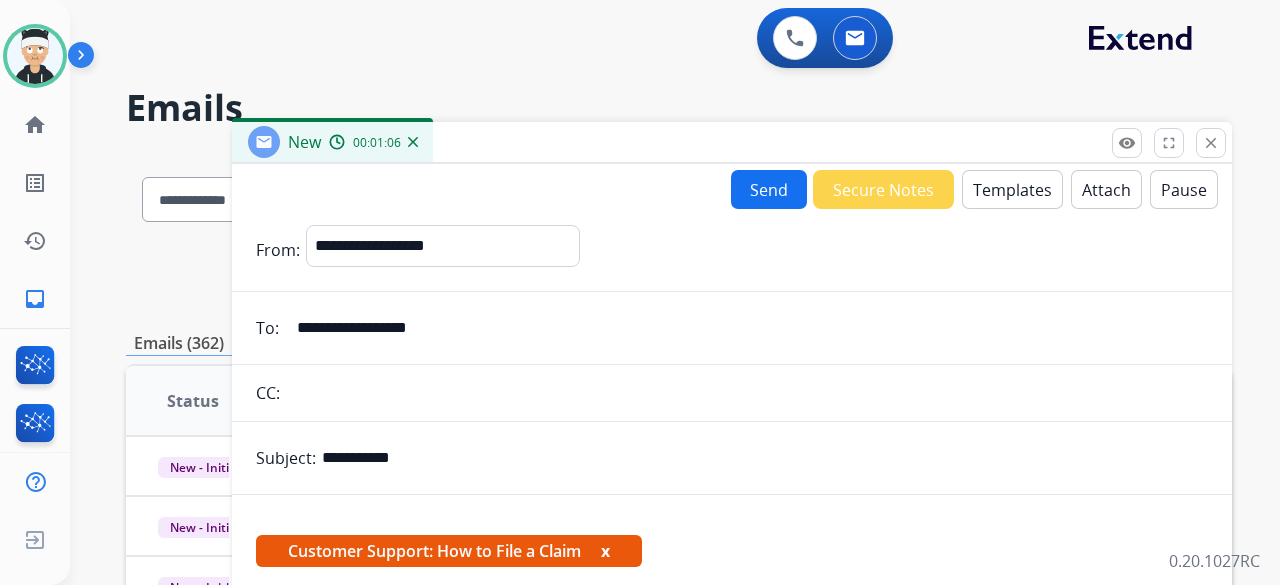 click on "Send" at bounding box center (769, 189) 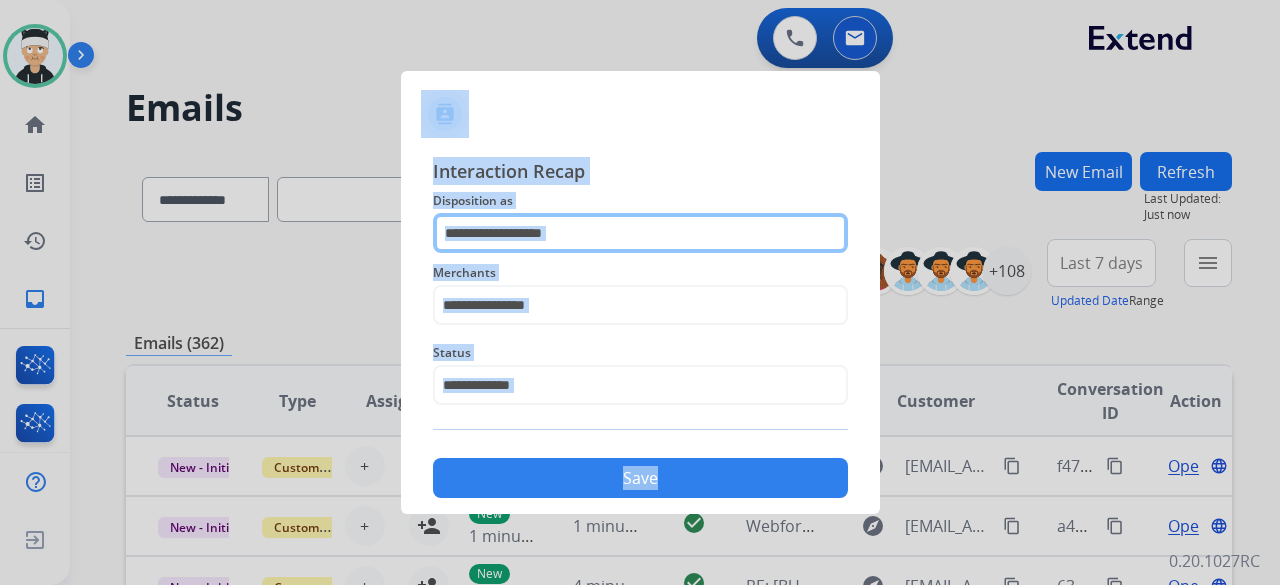 click 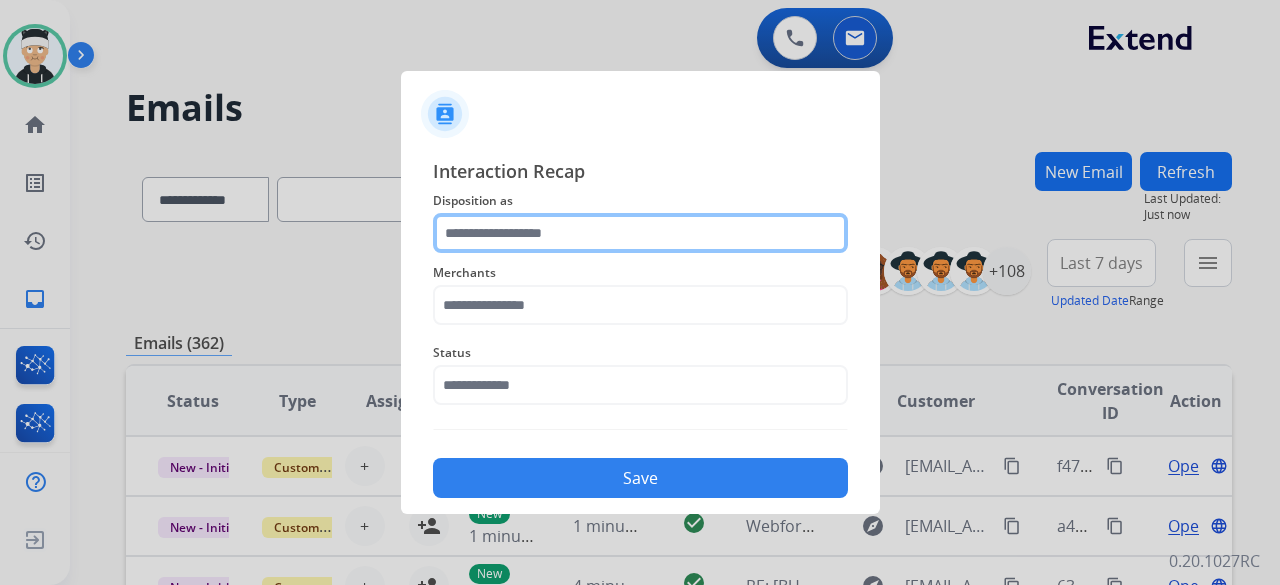 click 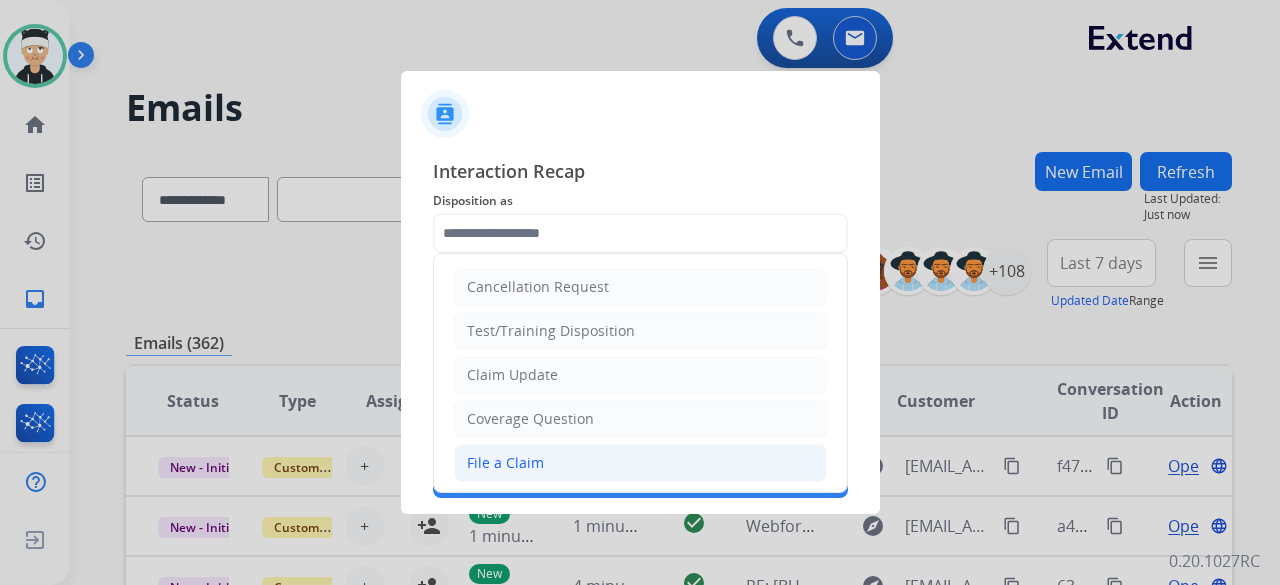 click on "File a Claim" 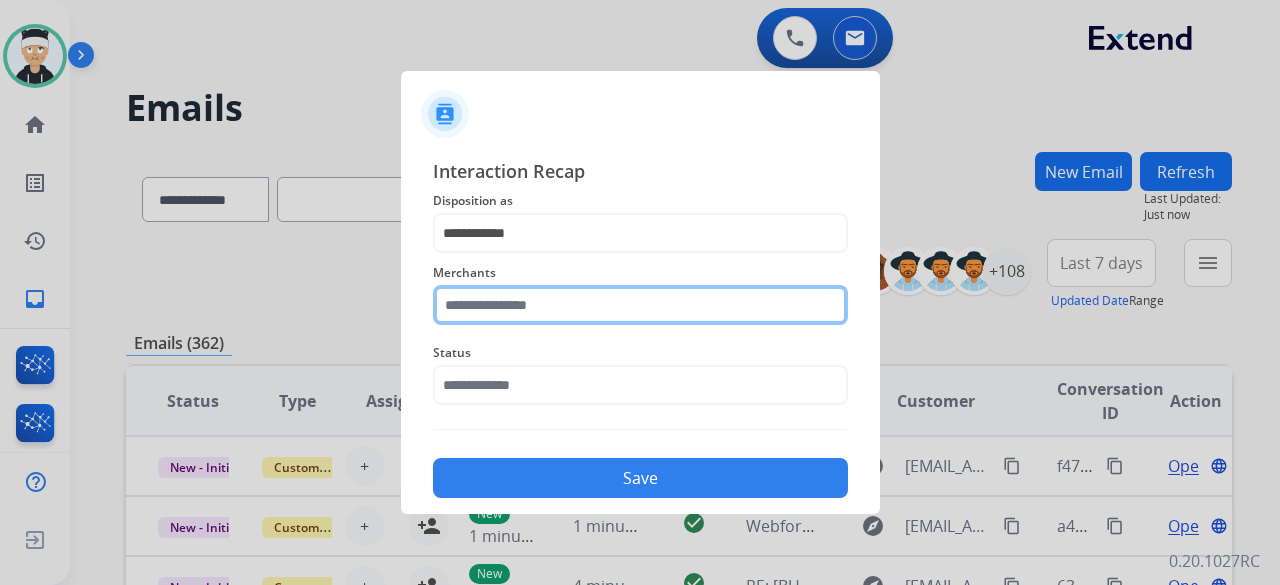 click 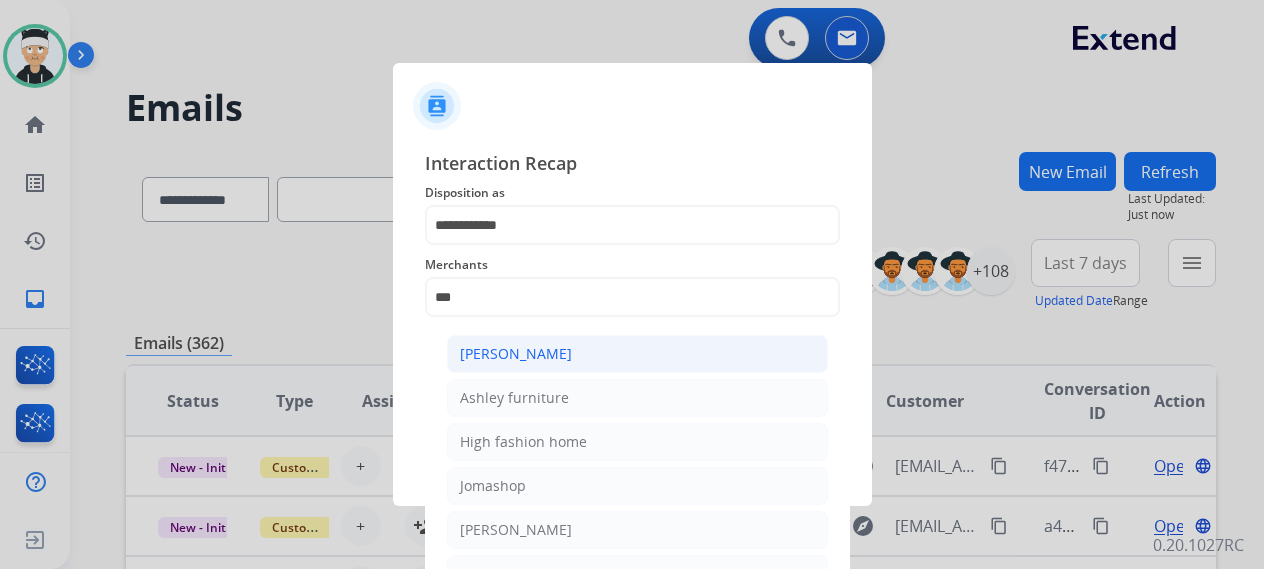 click on "[PERSON_NAME]" 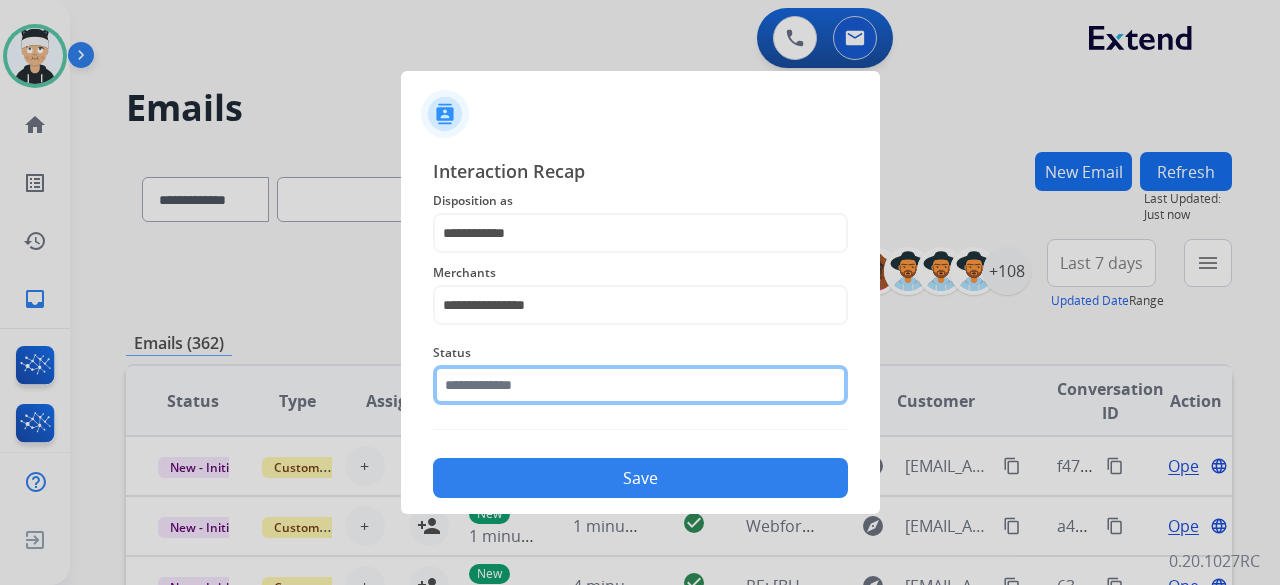 click 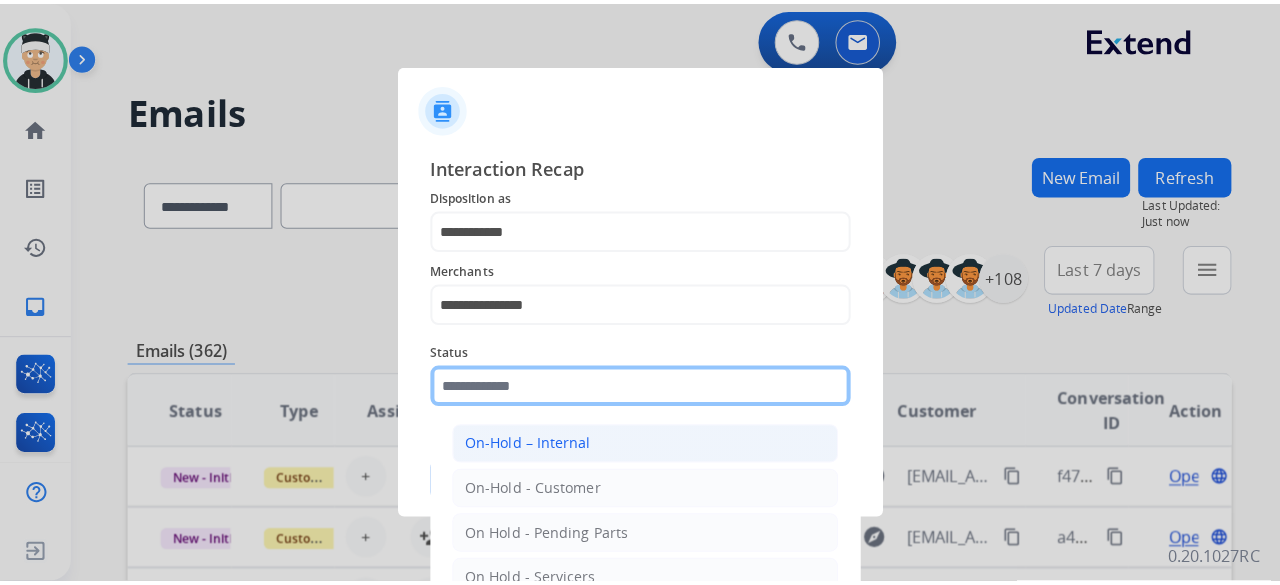 scroll, scrollTop: 114, scrollLeft: 0, axis: vertical 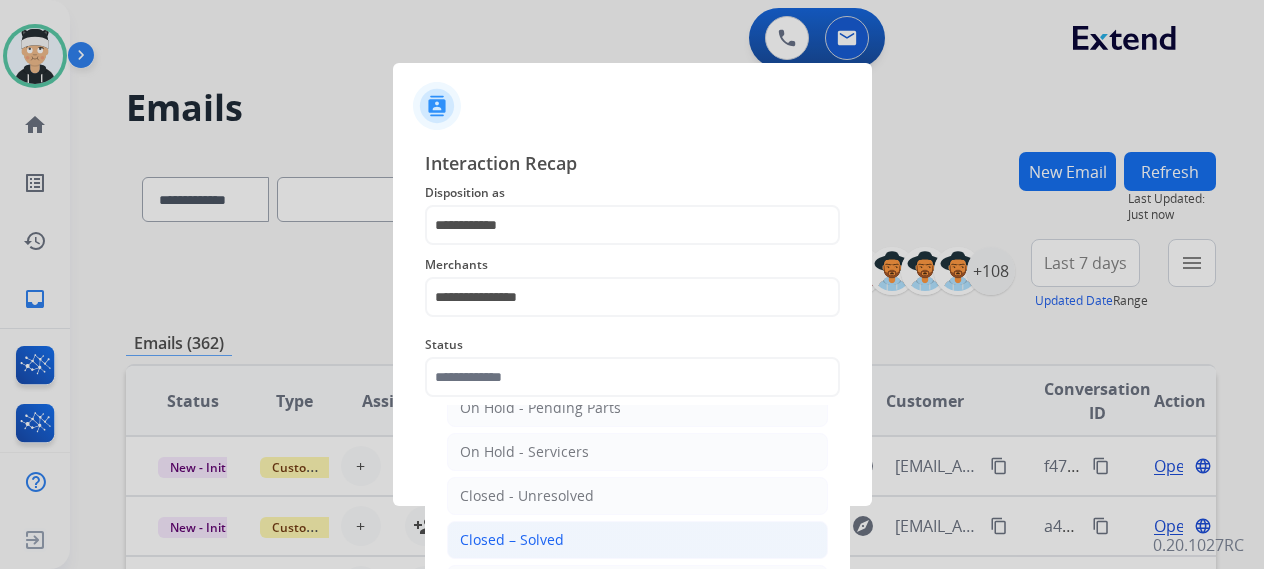 click on "Closed – Solved" 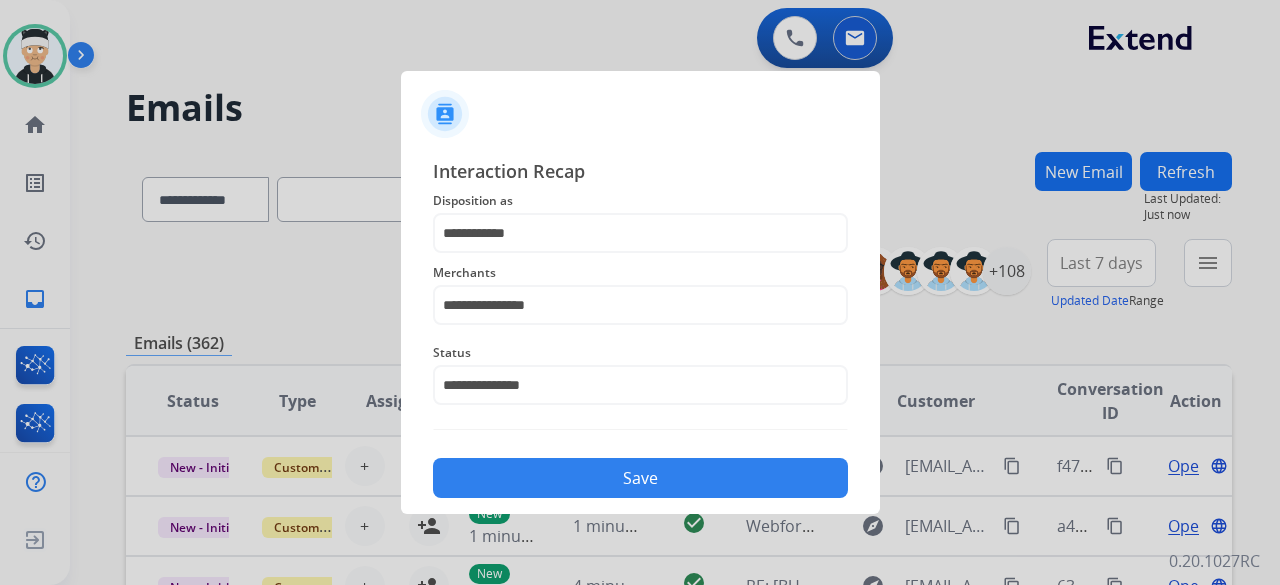 click on "Save" 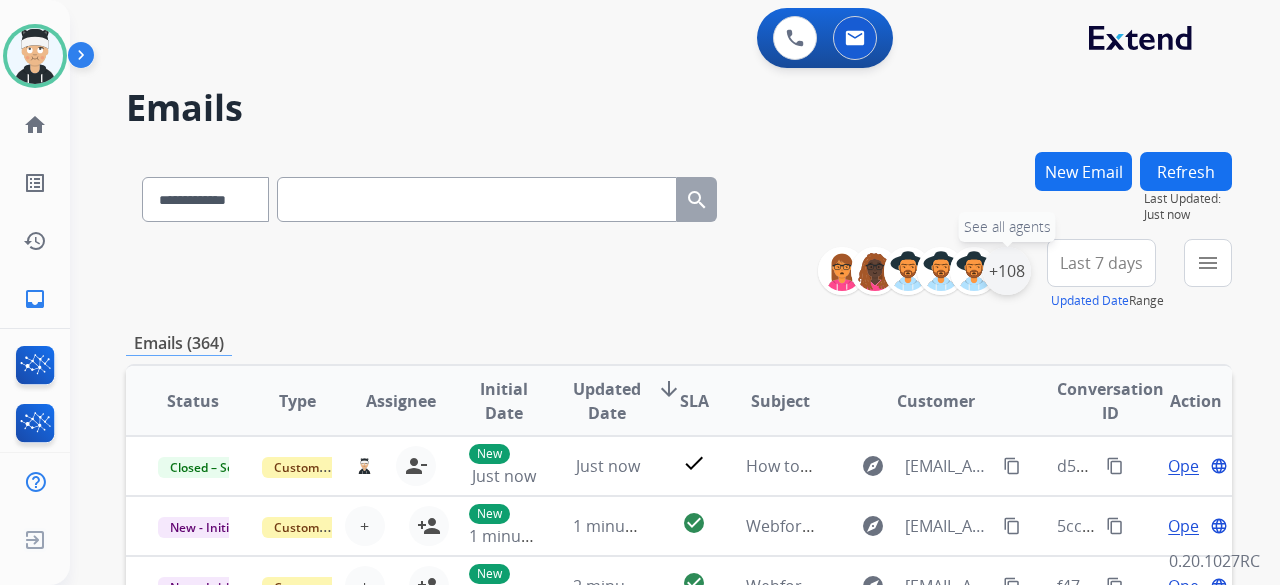 click on "+108" at bounding box center [1007, 271] 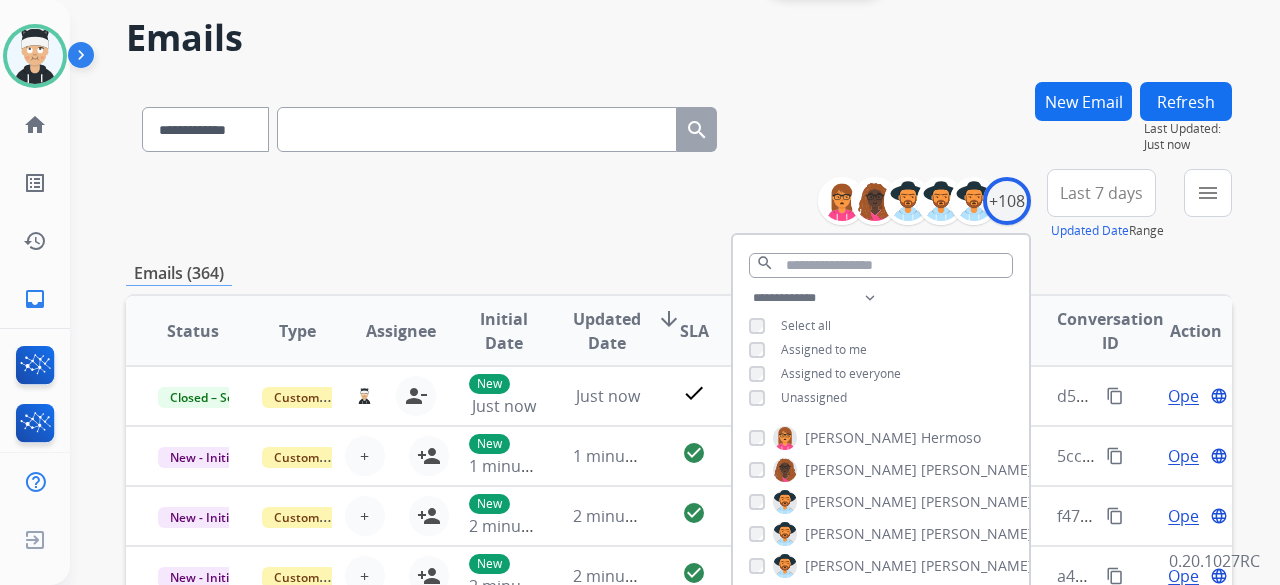 scroll, scrollTop: 100, scrollLeft: 0, axis: vertical 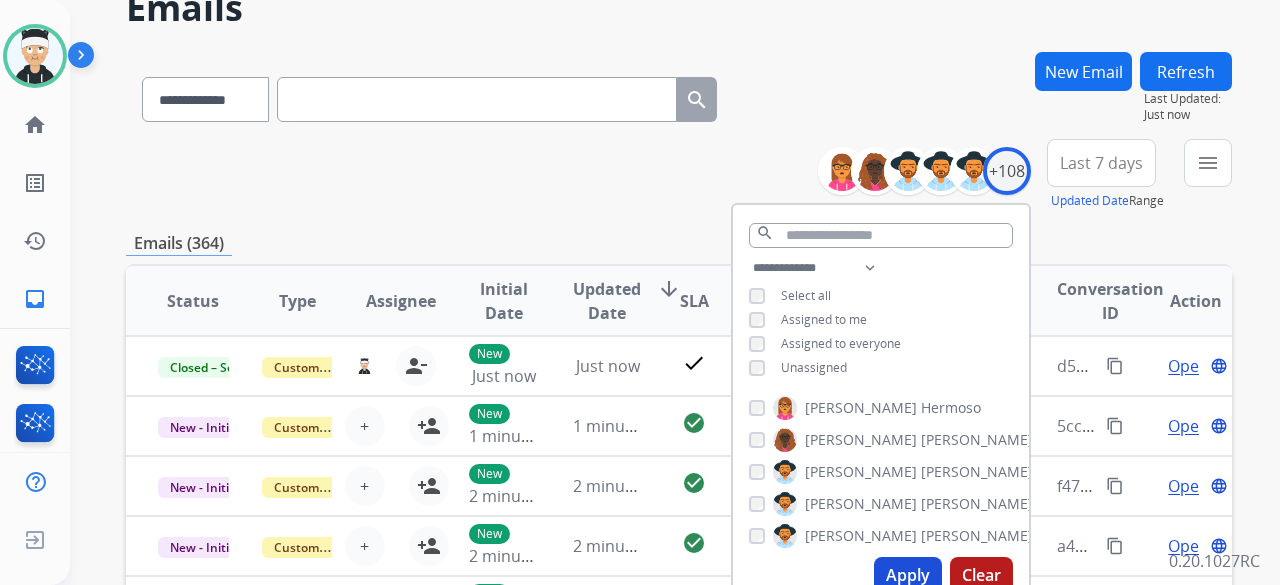 click on "Apply" at bounding box center [908, 575] 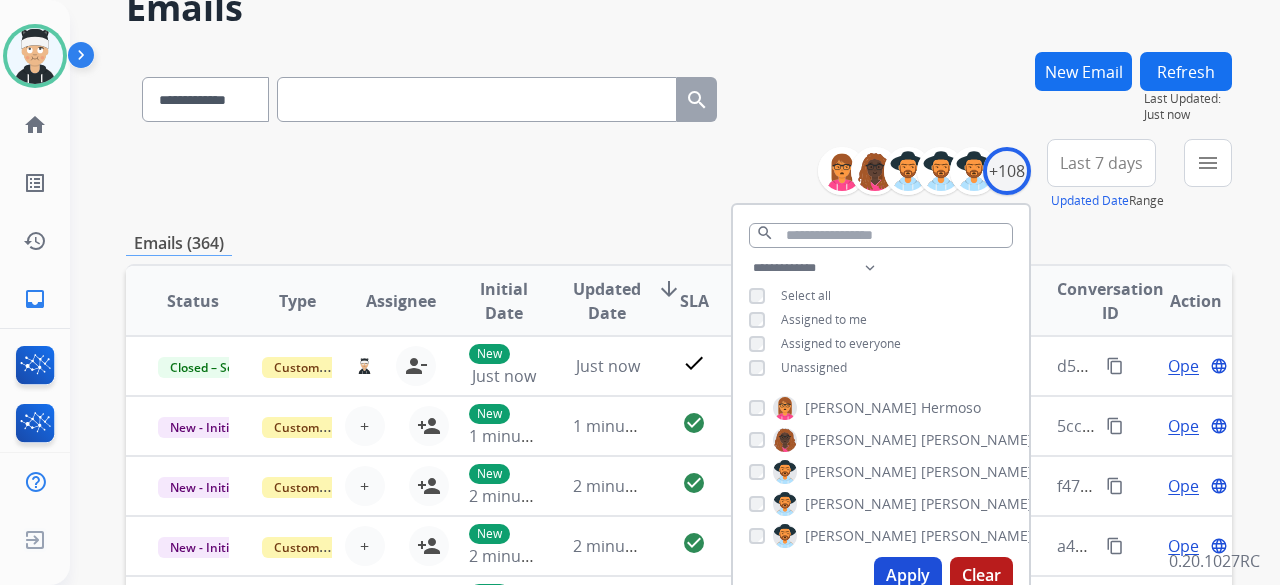 scroll, scrollTop: 0, scrollLeft: 0, axis: both 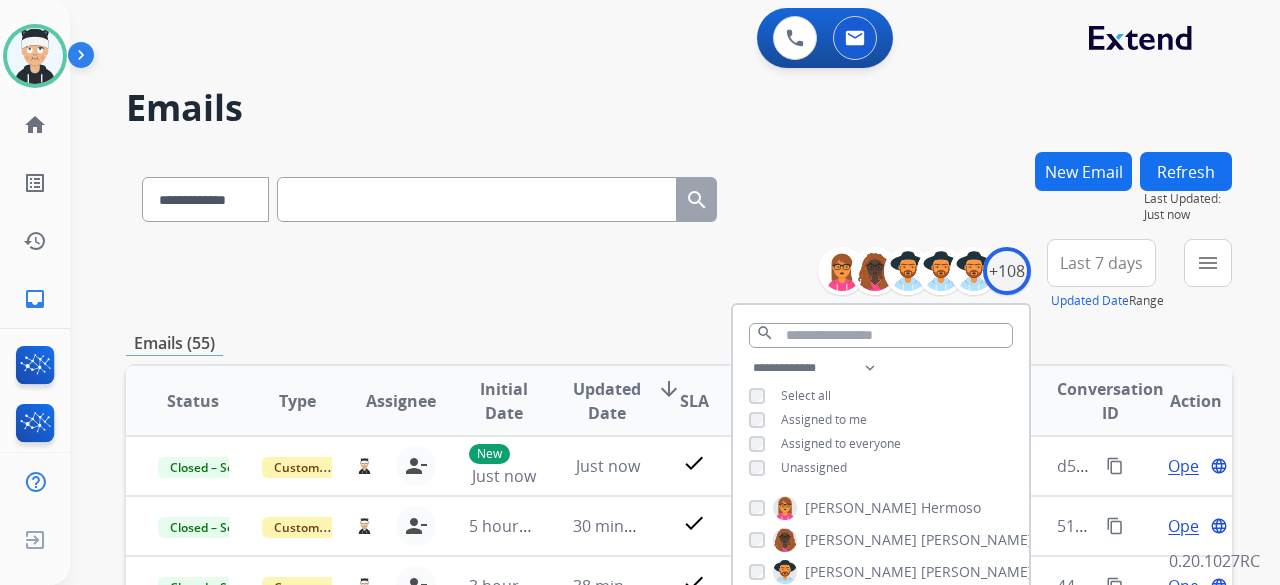 drag, startPoint x: 588, startPoint y: 297, endPoint x: 592, endPoint y: 287, distance: 10.770329 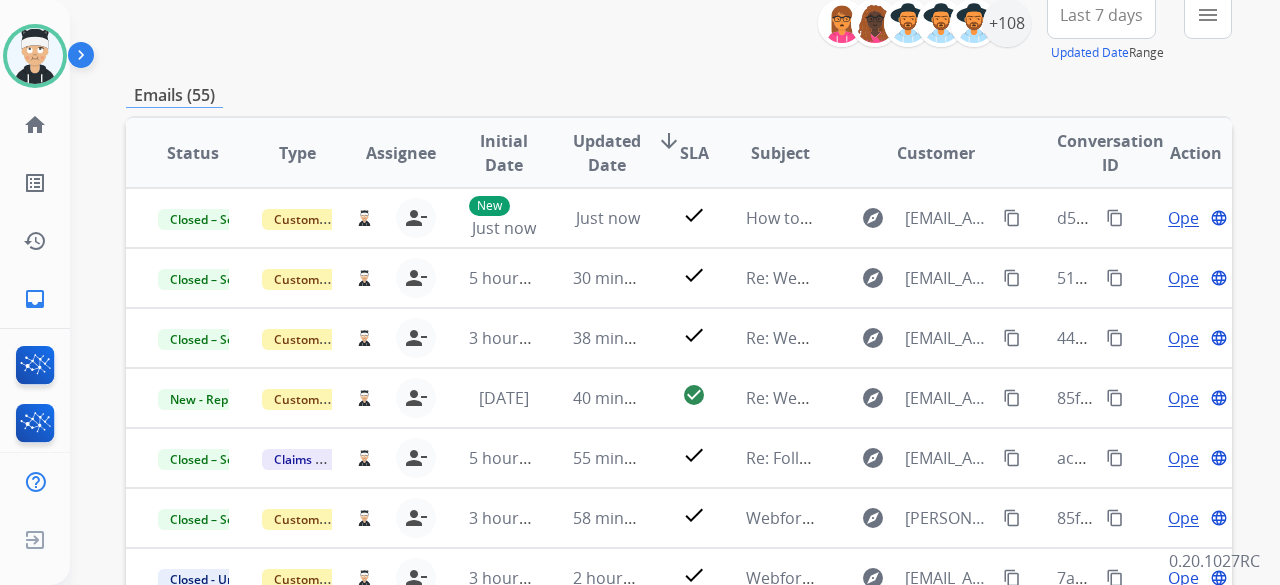 scroll, scrollTop: 500, scrollLeft: 0, axis: vertical 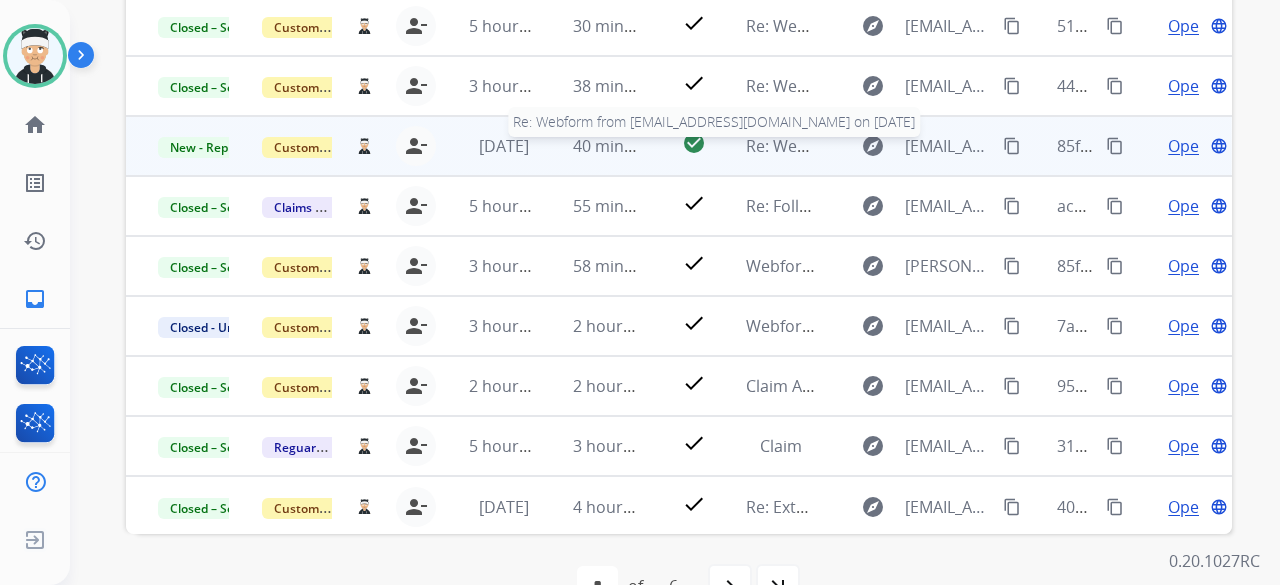 click on "Re: Webform from [EMAIL_ADDRESS][DOMAIN_NAME] on [DATE]" at bounding box center [986, 146] 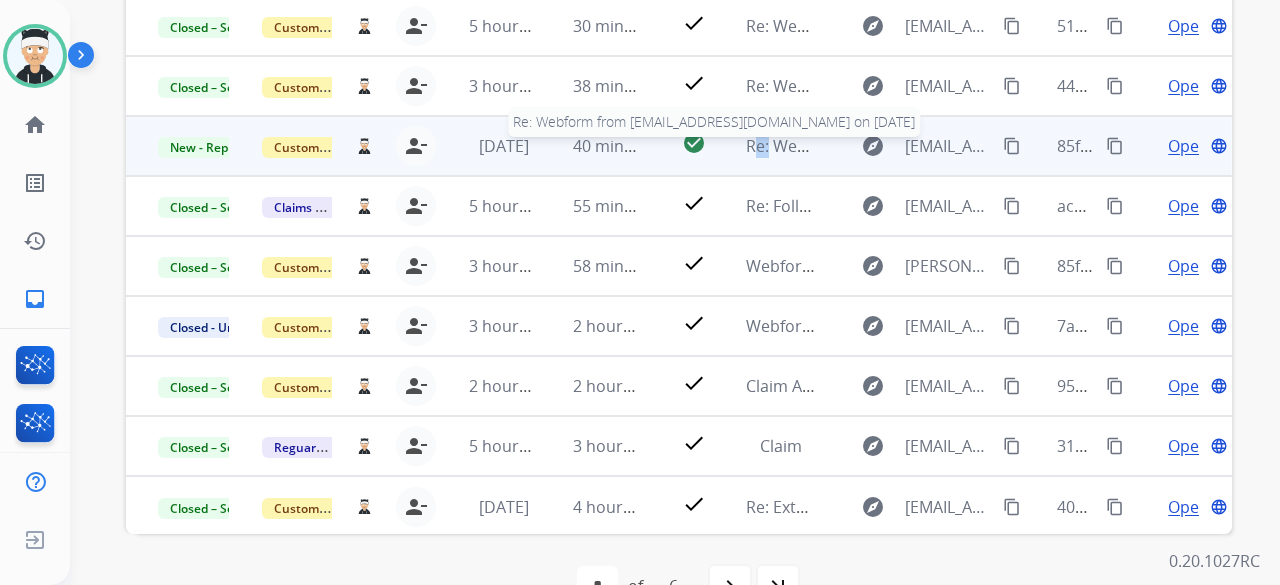 click on "Re: Webform from [EMAIL_ADDRESS][DOMAIN_NAME] on [DATE]" at bounding box center [986, 146] 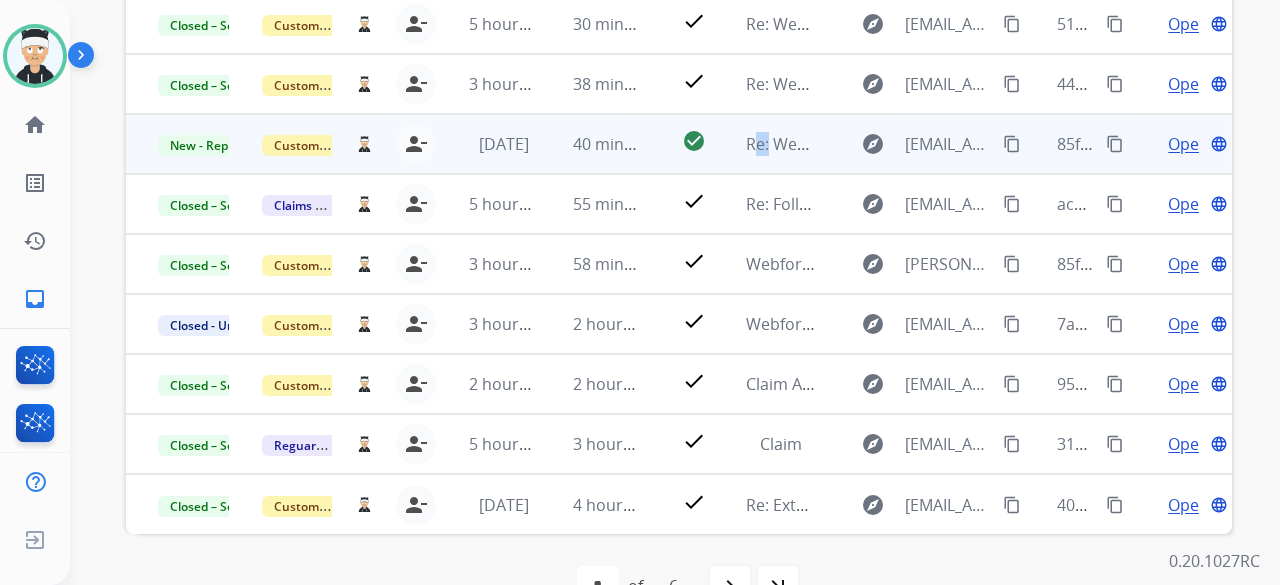 click on "Re: Webform from [EMAIL_ADDRESS][DOMAIN_NAME] on [DATE]" at bounding box center [766, 144] 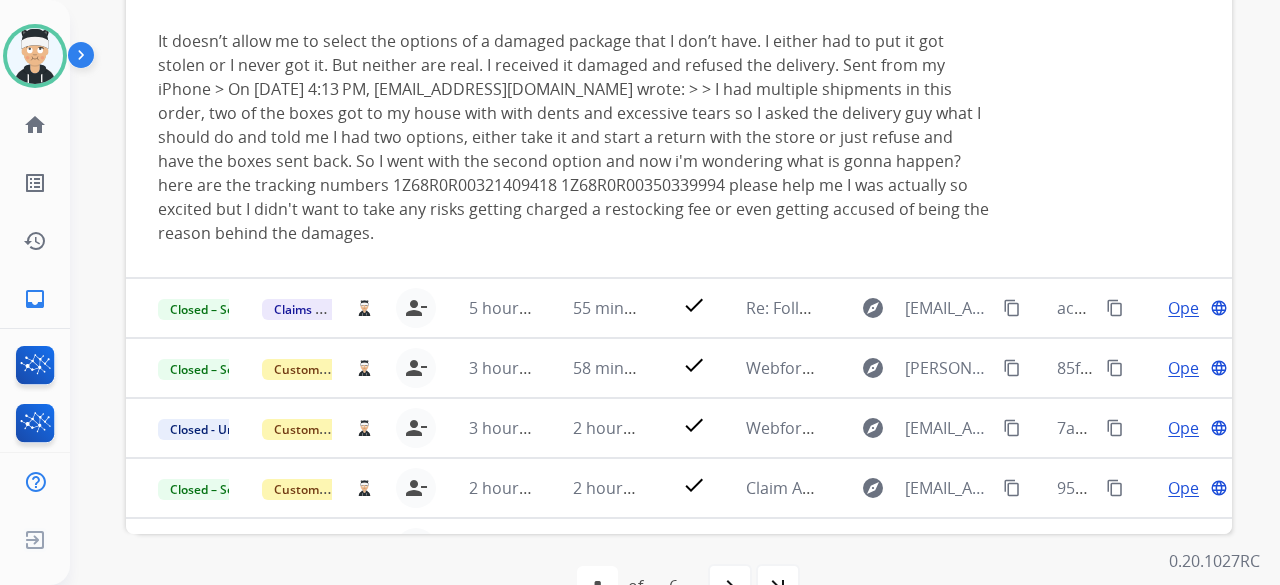 scroll, scrollTop: 80, scrollLeft: 0, axis: vertical 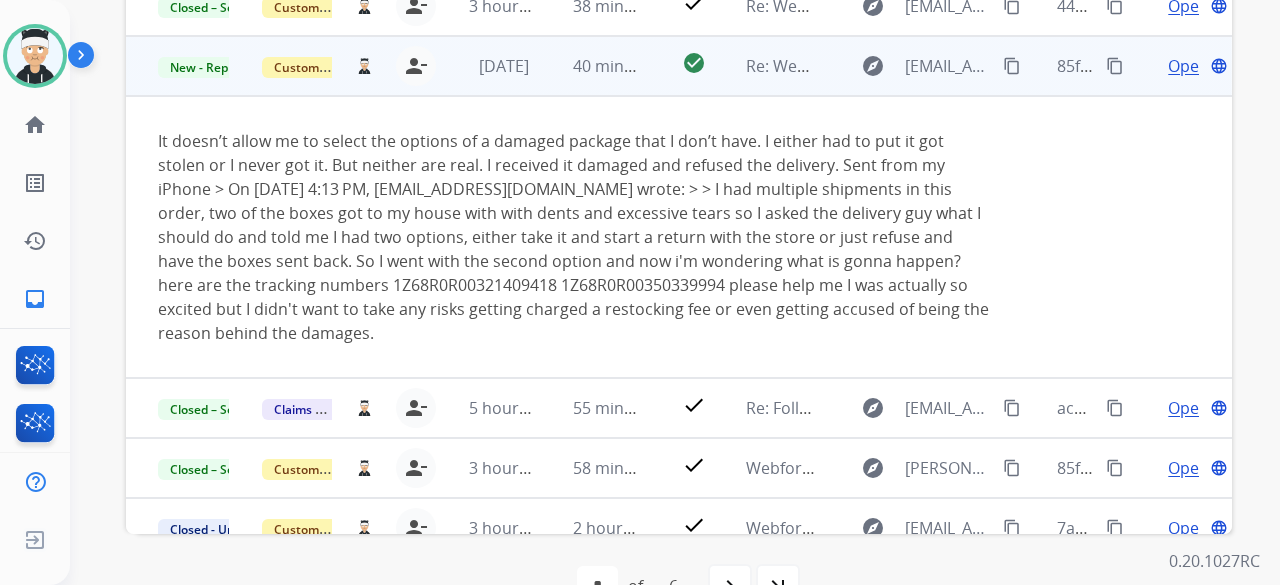 click on "Open" at bounding box center (1188, 66) 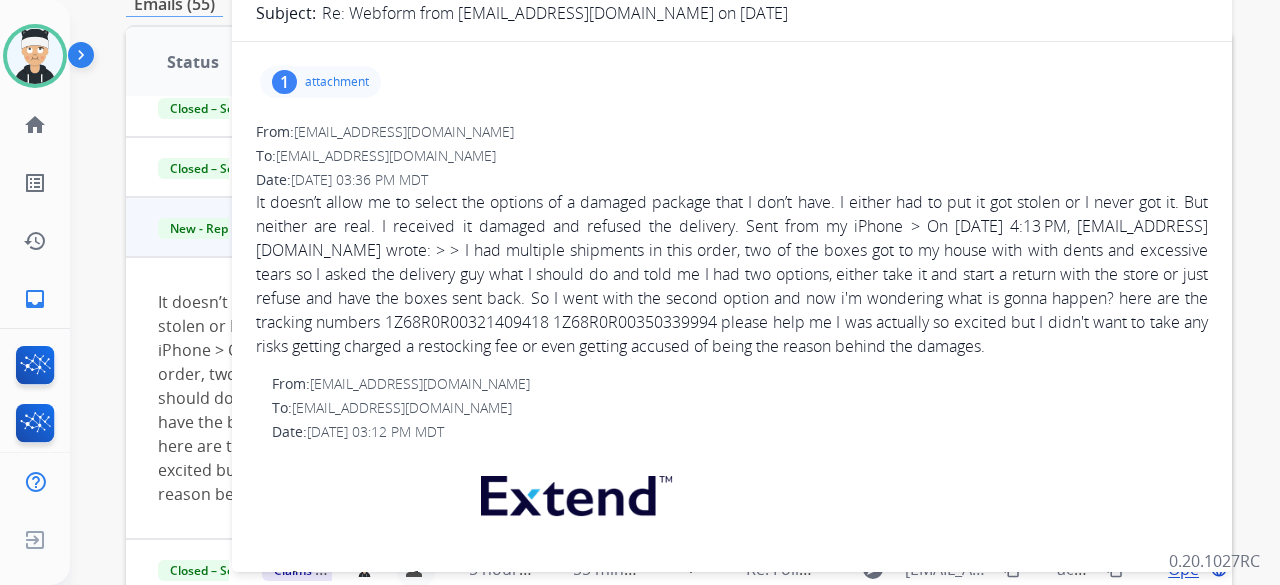 scroll, scrollTop: 300, scrollLeft: 0, axis: vertical 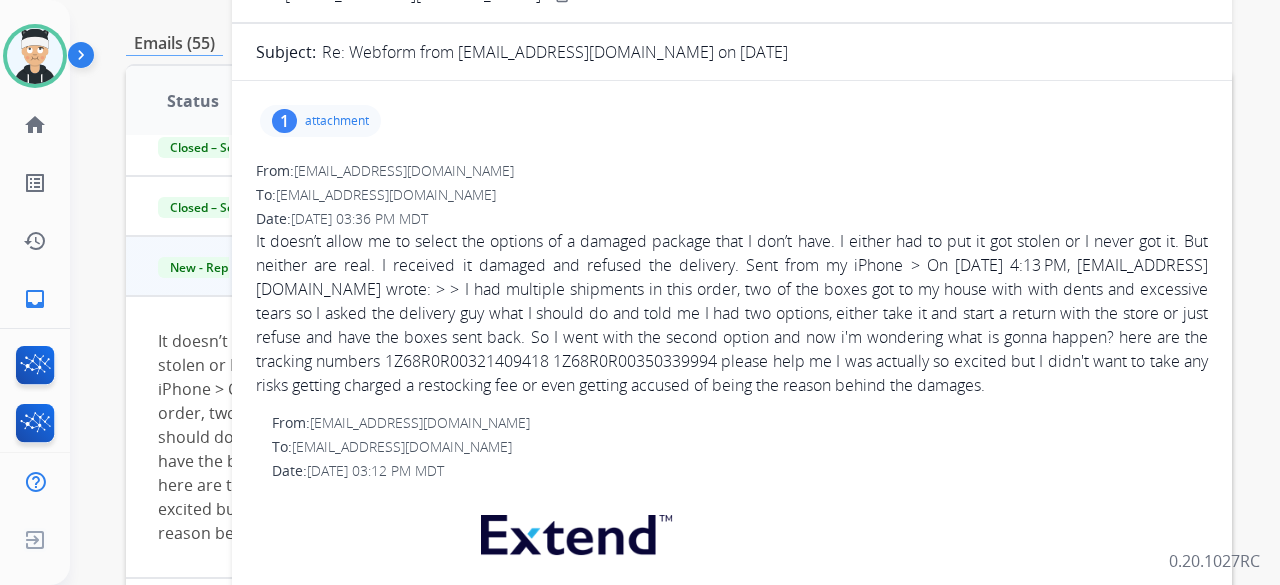 click on "1 attachment" at bounding box center [320, 121] 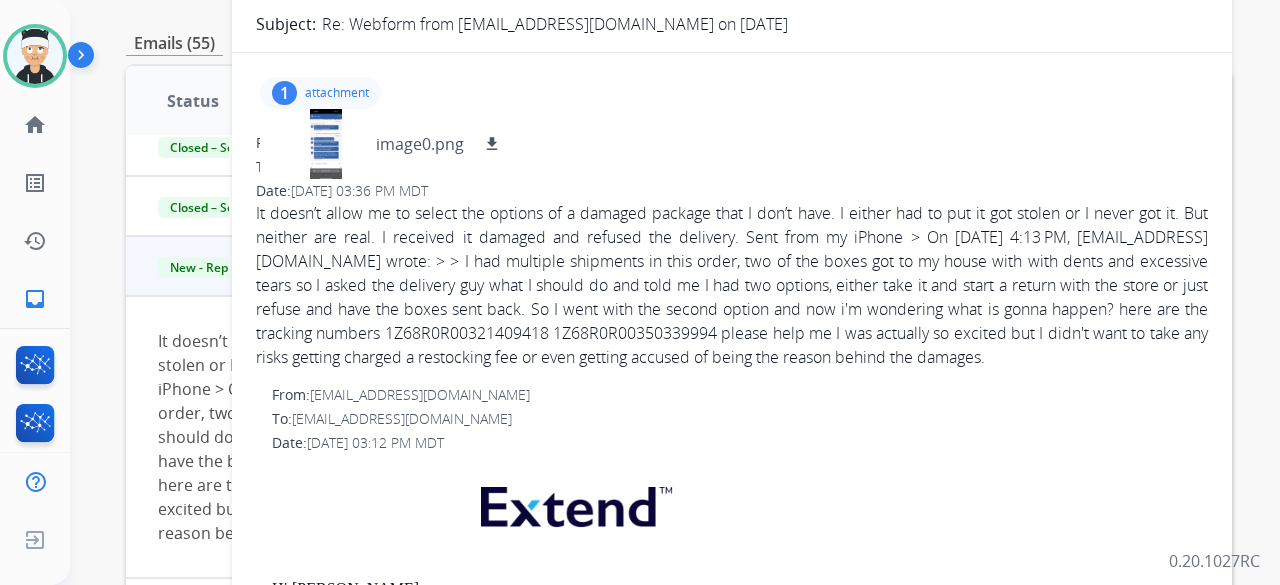 scroll, scrollTop: 0, scrollLeft: 0, axis: both 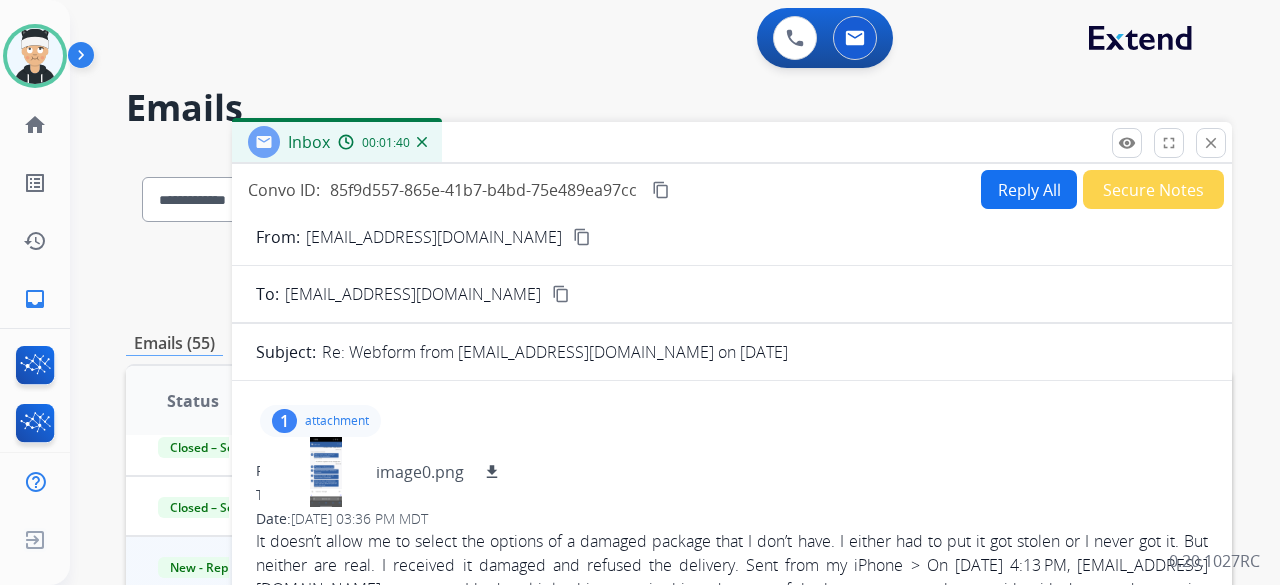 click on "content_copy" at bounding box center (582, 237) 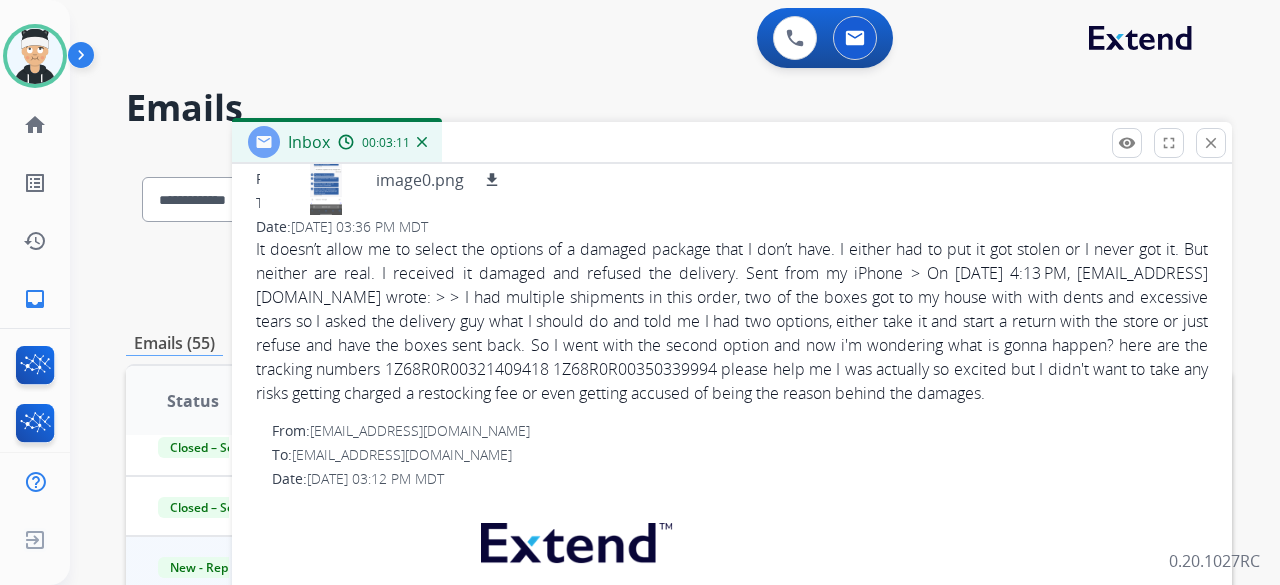 scroll, scrollTop: 300, scrollLeft: 0, axis: vertical 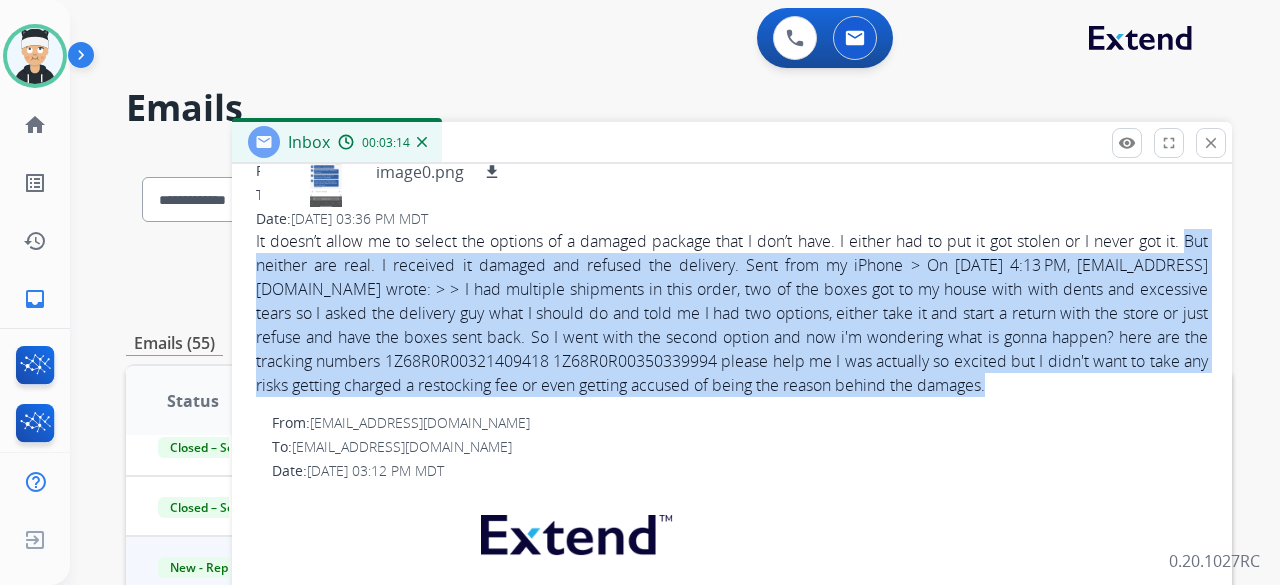 drag, startPoint x: 328, startPoint y: 409, endPoint x: 251, endPoint y: 250, distance: 176.66353 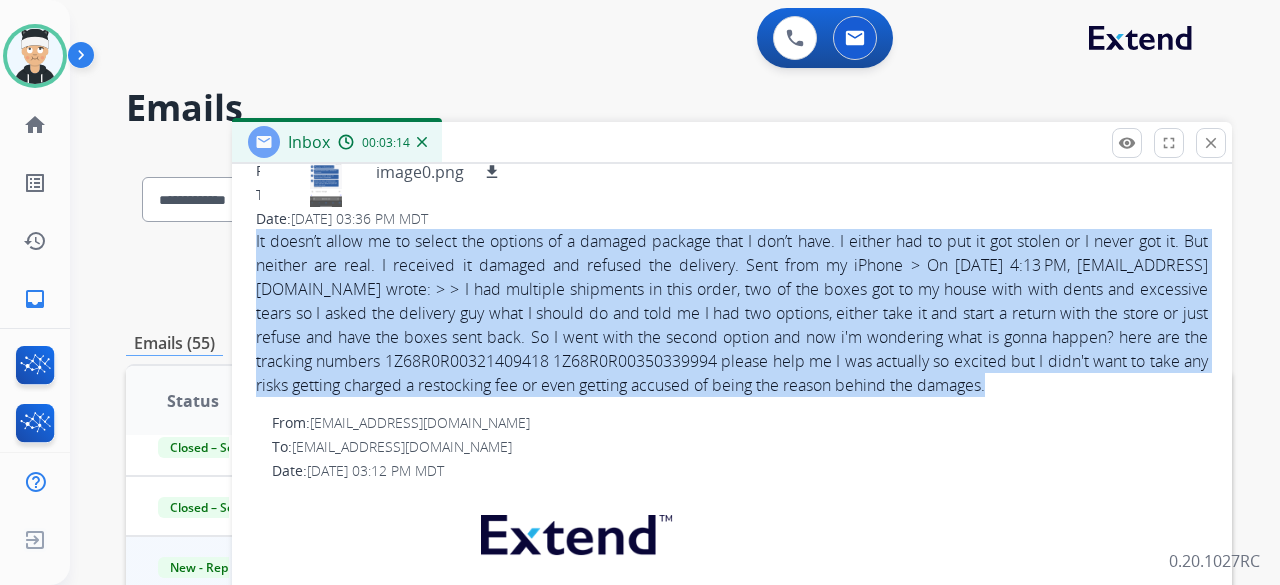 click on "1 attachment  image0.png  download  From:  [EMAIL_ADDRESS][DOMAIN_NAME]   To:  [EMAIL_ADDRESS][DOMAIN_NAME]  Date:  [DATE] 03:36 PM MDT It doesn’t allow me to select the options of a damaged package that I don’t have. I either had to put it got stolen or I never got it. But neither are real. I received it damaged and refused the delivery.
Sent from my iPhone
> On [DATE] 4:13 PM, [EMAIL_ADDRESS][DOMAIN_NAME] wrote:
>
> I had multiple shipments in this order, two of the boxes got to my house with with dents and excessive tears so I asked the delivery guy what I should do and told me I had two options, either take it and start a return with the store or just refuse and have the boxes sent back. So I went with the second option and now i'm wondering what is gonna happen? here are the tracking numbers 1Z68R0R00321409418 1Z68R0R00350339994 please help me I was actually so excited but I didn't want to take any risks getting charged a restocking fee or even getting accused of being the reason behind the damages.
From:" at bounding box center [732, 1134] 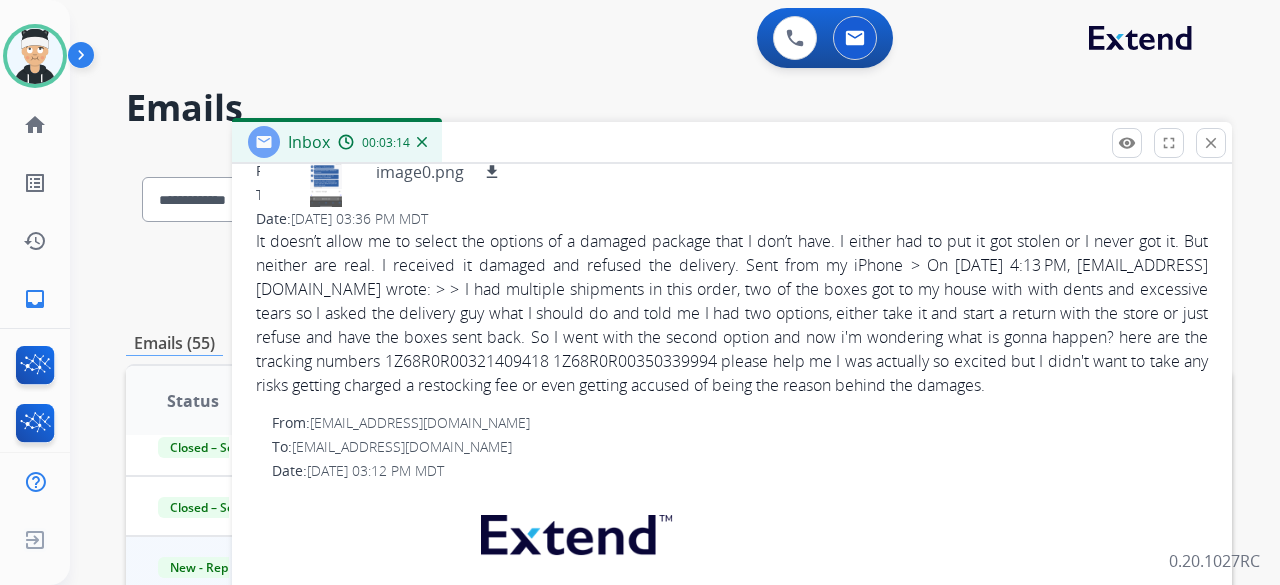click on "1 attachment  image0.png  download  From:  [EMAIL_ADDRESS][DOMAIN_NAME]   To:  [EMAIL_ADDRESS][DOMAIN_NAME]  Date:  [DATE] 03:36 PM MDT It doesn’t allow me to select the options of a damaged package that I don’t have. I either had to put it got stolen or I never got it. But neither are real. I received it damaged and refused the delivery.
Sent from my iPhone
> On [DATE] 4:13 PM, [EMAIL_ADDRESS][DOMAIN_NAME] wrote:
>
> I had multiple shipments in this order, two of the boxes got to my house with with dents and excessive tears so I asked the delivery guy what I should do and told me I had two options, either take it and start a return with the store or just refuse and have the boxes sent back. So I went with the second option and now i'm wondering what is gonna happen? here are the tracking numbers 1Z68R0R00321409418 1Z68R0R00350339994 please help me I was actually so excited but I didn't want to take any risks getting charged a restocking fee or even getting accused of being the reason behind the damages.
From:" at bounding box center [732, 1134] 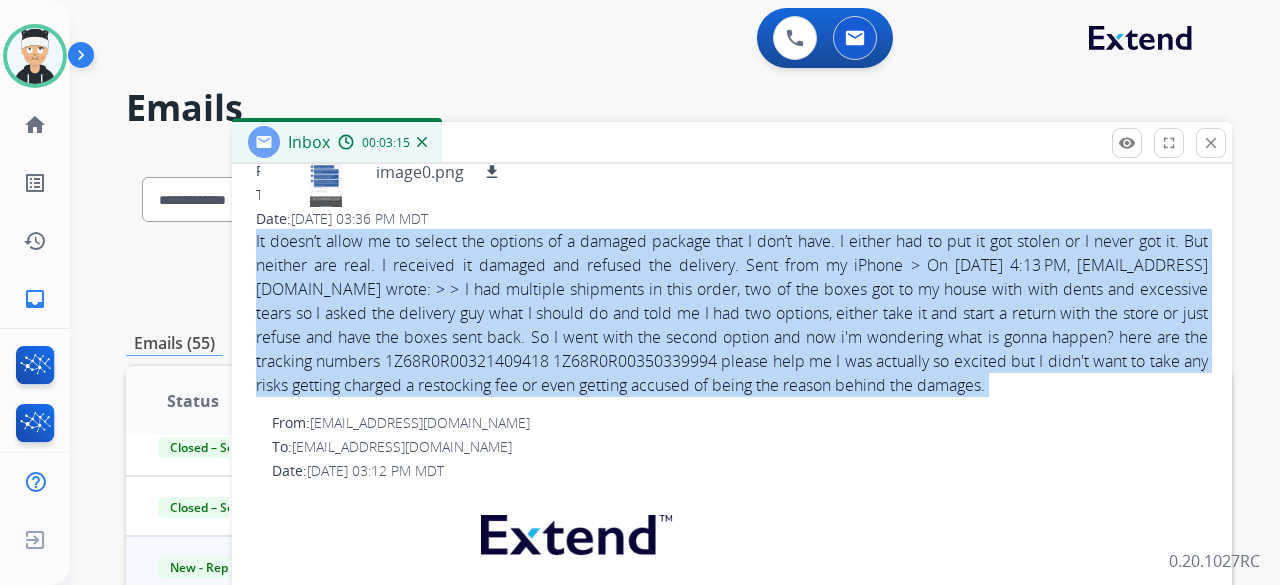 click on "1 attachment  image0.png  download  From:  [EMAIL_ADDRESS][DOMAIN_NAME]   To:  [EMAIL_ADDRESS][DOMAIN_NAME]  Date:  [DATE] 03:36 PM MDT It doesn’t allow me to select the options of a damaged package that I don’t have. I either had to put it got stolen or I never got it. But neither are real. I received it damaged and refused the delivery.
Sent from my iPhone
> On [DATE] 4:13 PM, [EMAIL_ADDRESS][DOMAIN_NAME] wrote:
>
> I had multiple shipments in this order, two of the boxes got to my house with with dents and excessive tears so I asked the delivery guy what I should do and told me I had two options, either take it and start a return with the store or just refuse and have the boxes sent back. So I went with the second option and now i'm wondering what is gonna happen? here are the tracking numbers 1Z68R0R00321409418 1Z68R0R00350339994 please help me I was actually so excited but I didn't want to take any risks getting charged a restocking fee or even getting accused of being the reason behind the damages.
From:" at bounding box center (732, 1134) 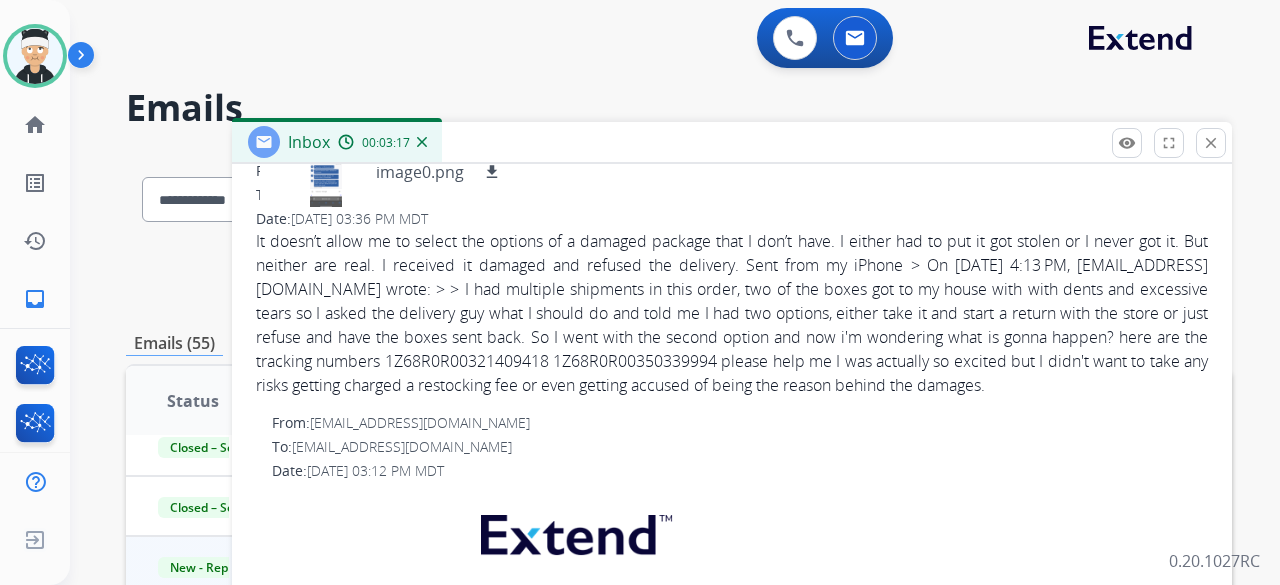 click on "It doesn’t allow me to select the options of a damaged package that I don’t have. I either had to put it got stolen or I never got it. But neither are real. I received it damaged and refused the delivery.
Sent from my iPhone
> On [DATE] 4:13 PM, [EMAIL_ADDRESS][DOMAIN_NAME] wrote:
>
> I had multiple shipments in this order, two of the boxes got to my house with with dents and excessive tears so I asked the delivery guy what I should do and told me I had two options, either take it and start a return with the store or just refuse and have the boxes sent back. So I went with the second option and now i'm wondering what is gonna happen? here are the tracking numbers 1Z68R0R00321409418 1Z68R0R00350339994 please help me I was actually so excited but I didn't want to take any risks getting charged a restocking fee or even getting accused of being the reason behind the damages." at bounding box center [732, 313] 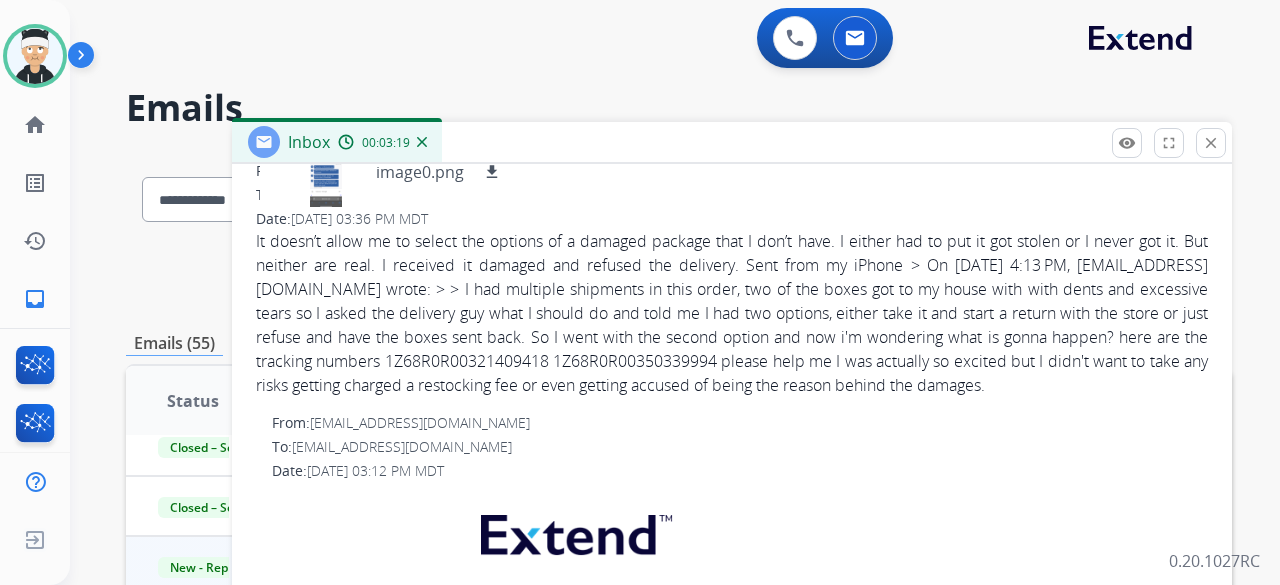 click on "1 attachment  image0.png  download  From:  [EMAIL_ADDRESS][DOMAIN_NAME]   To:  [EMAIL_ADDRESS][DOMAIN_NAME]  Date:  [DATE] 03:36 PM MDT It doesn’t allow me to select the options of a damaged package that I don’t have. I either had to put it got stolen or I never got it. But neither are real. I received it damaged and refused the delivery.
Sent from my iPhone
> On [DATE] 4:13 PM, [EMAIL_ADDRESS][DOMAIN_NAME] wrote:
>
> I had multiple shipments in this order, two of the boxes got to my house with with dents and excessive tears so I asked the delivery guy what I should do and told me I had two options, either take it and start a return with the store or just refuse and have the boxes sent back. So I went with the second option and now i'm wondering what is gonna happen? here are the tracking numbers 1Z68R0R00321409418 1Z68R0R00350339994 please help me I was actually so excited but I didn't want to take any risks getting charged a restocking fee or even getting accused of being the reason behind the damages.
From:" at bounding box center [732, 1134] 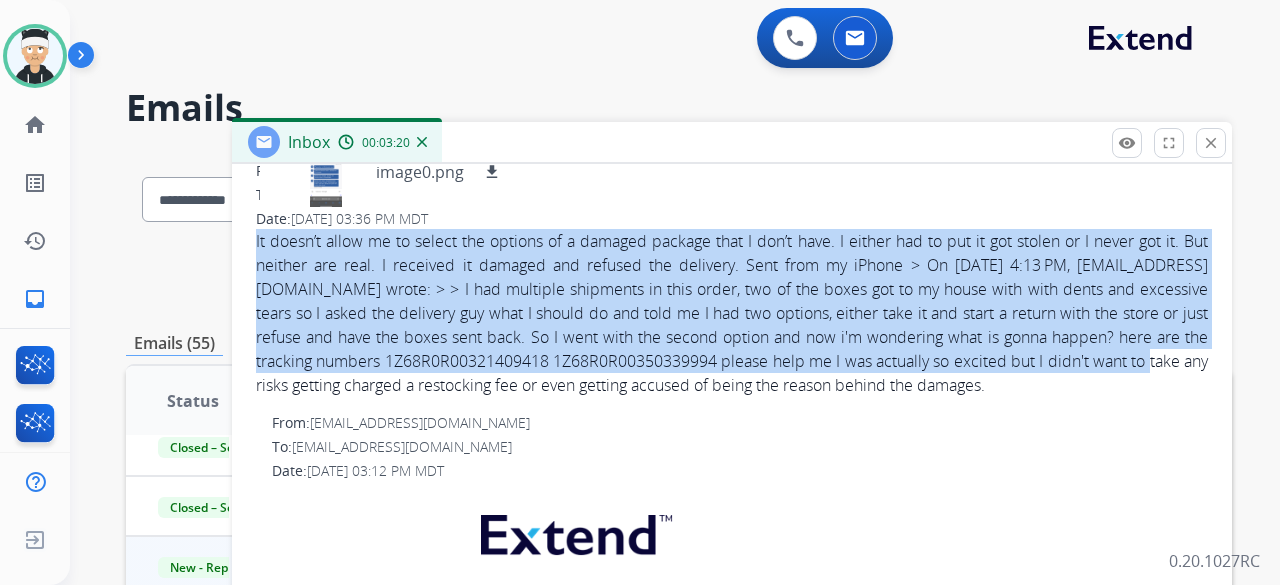 drag, startPoint x: 252, startPoint y: 239, endPoint x: 402, endPoint y: 389, distance: 212.13203 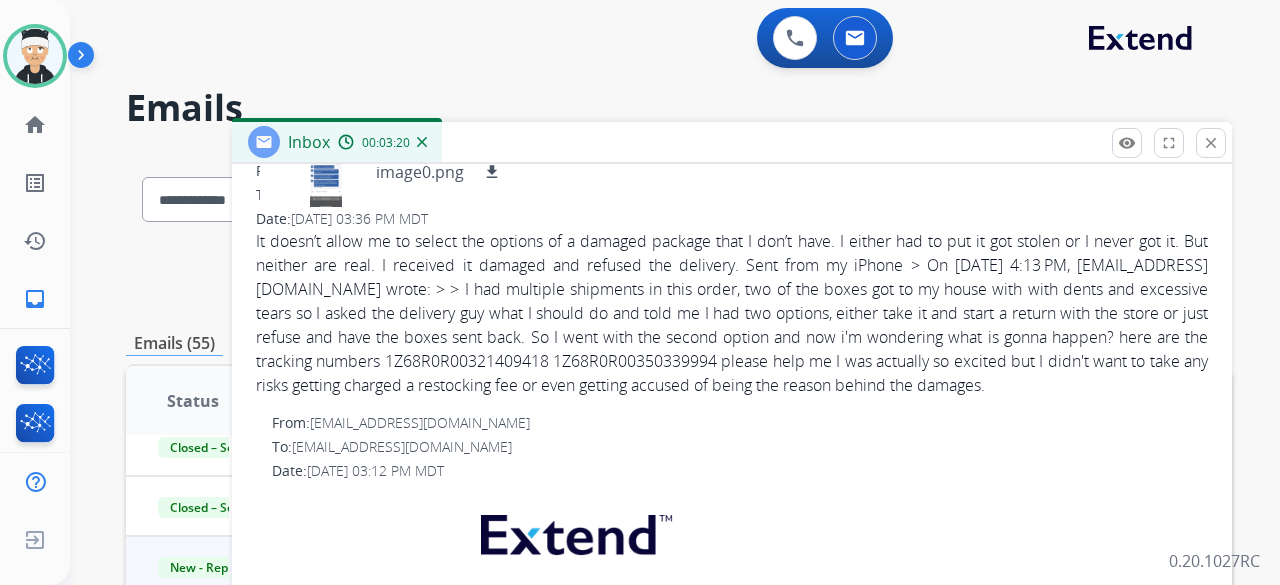 click on "It doesn’t allow me to select the options of a damaged package that I don’t have. I either had to put it got stolen or I never got it. But neither are real. I received it damaged and refused the delivery.
Sent from my iPhone
> On [DATE] 4:13 PM, [EMAIL_ADDRESS][DOMAIN_NAME] wrote:
>
> I had multiple shipments in this order, two of the boxes got to my house with with dents and excessive tears so I asked the delivery guy what I should do and told me I had two options, either take it and start a return with the store or just refuse and have the boxes sent back. So I went with the second option and now i'm wondering what is gonna happen? here are the tracking numbers 1Z68R0R00321409418 1Z68R0R00350339994 please help me I was actually so excited but I didn't want to take any risks getting charged a restocking fee or even getting accused of being the reason behind the damages." at bounding box center [732, 313] 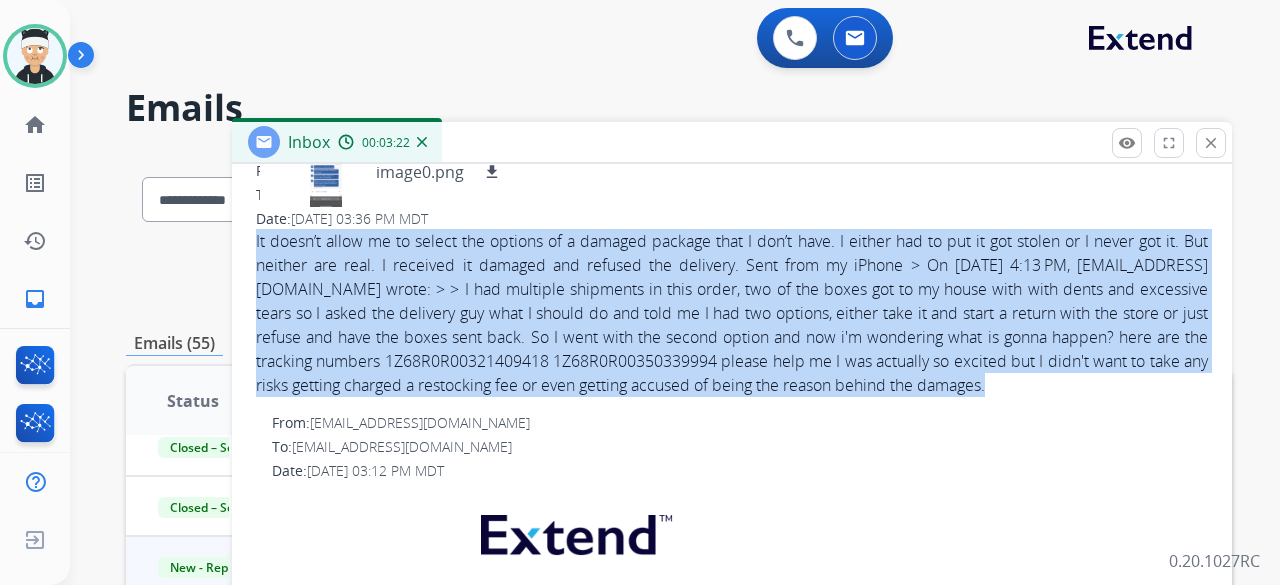 drag, startPoint x: 346, startPoint y: 411, endPoint x: 253, endPoint y: 238, distance: 196.41283 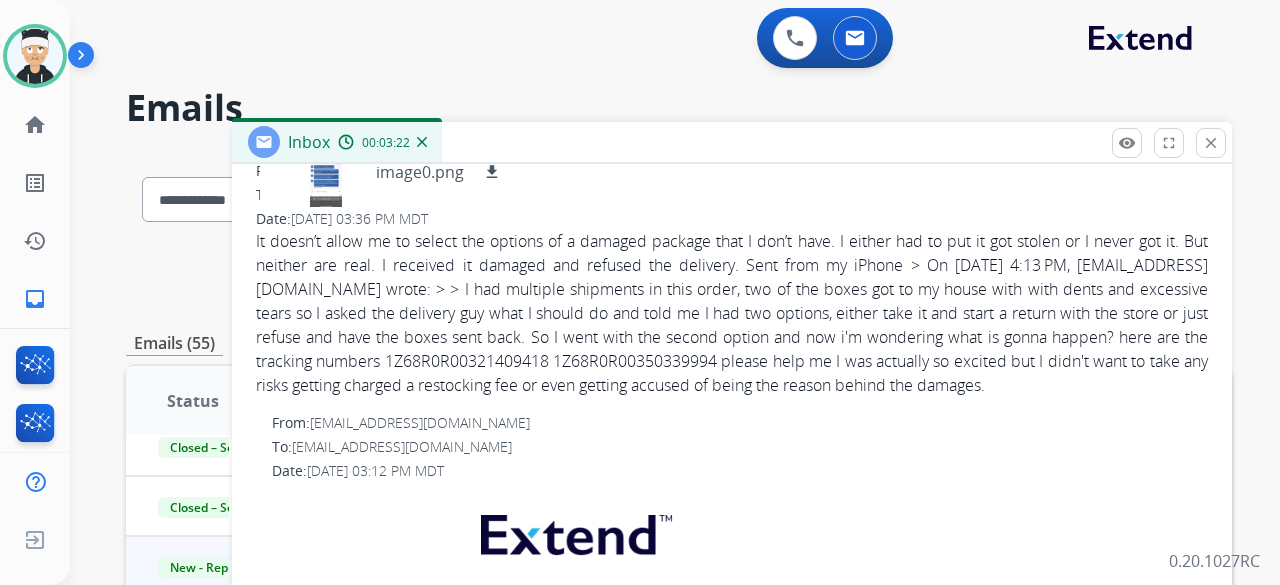 click on "It doesn’t allow me to select the options of a damaged package that I don’t have. I either had to put it got stolen or I never got it. But neither are real. I received it damaged and refused the delivery.
Sent from my iPhone
> On [DATE] 4:13 PM, [EMAIL_ADDRESS][DOMAIN_NAME] wrote:
>
> I had multiple shipments in this order, two of the boxes got to my house with with dents and excessive tears so I asked the delivery guy what I should do and told me I had two options, either take it and start a return with the store or just refuse and have the boxes sent back. So I went with the second option and now i'm wondering what is gonna happen? here are the tracking numbers 1Z68R0R00321409418 1Z68R0R00350339994 please help me I was actually so excited but I didn't want to take any risks getting charged a restocking fee or even getting accused of being the reason behind the damages." at bounding box center [732, 313] 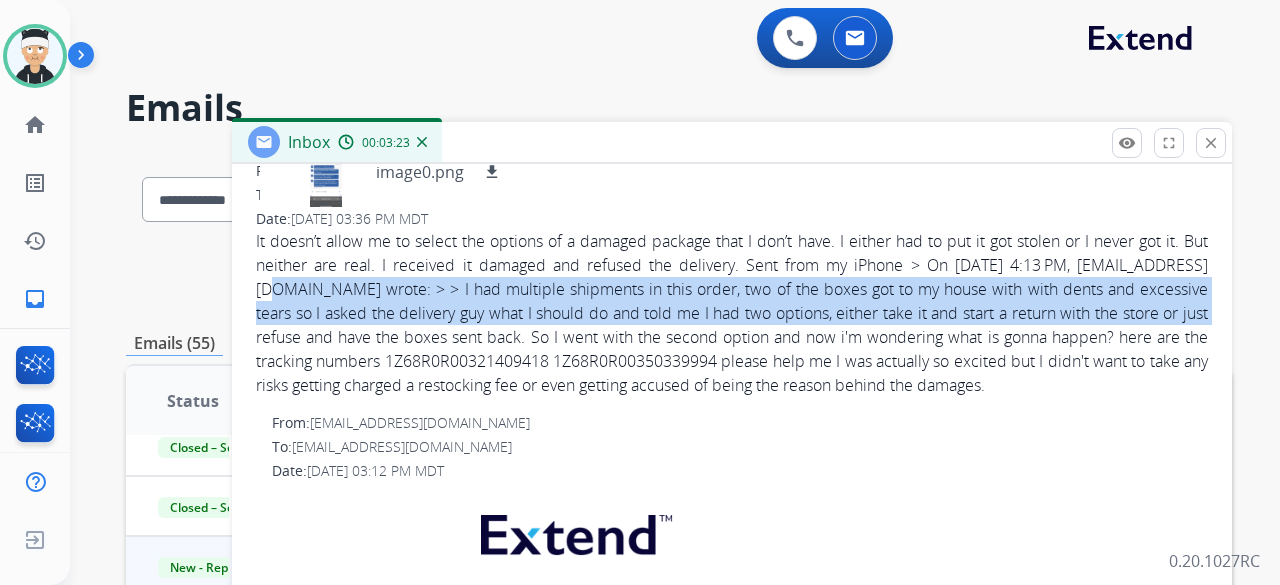 click on "It doesn’t allow me to select the options of a damaged package that I don’t have. I either had to put it got stolen or I never got it. But neither are real. I received it damaged and refused the delivery.
Sent from my iPhone
> On [DATE] 4:13 PM, [EMAIL_ADDRESS][DOMAIN_NAME] wrote:
>
> I had multiple shipments in this order, two of the boxes got to my house with with dents and excessive tears so I asked the delivery guy what I should do and told me I had two options, either take it and start a return with the store or just refuse and have the boxes sent back. So I went with the second option and now i'm wondering what is gonna happen? here are the tracking numbers 1Z68R0R00321409418 1Z68R0R00350339994 please help me I was actually so excited but I didn't want to take any risks getting charged a restocking fee or even getting accused of being the reason behind the damages." at bounding box center [732, 313] 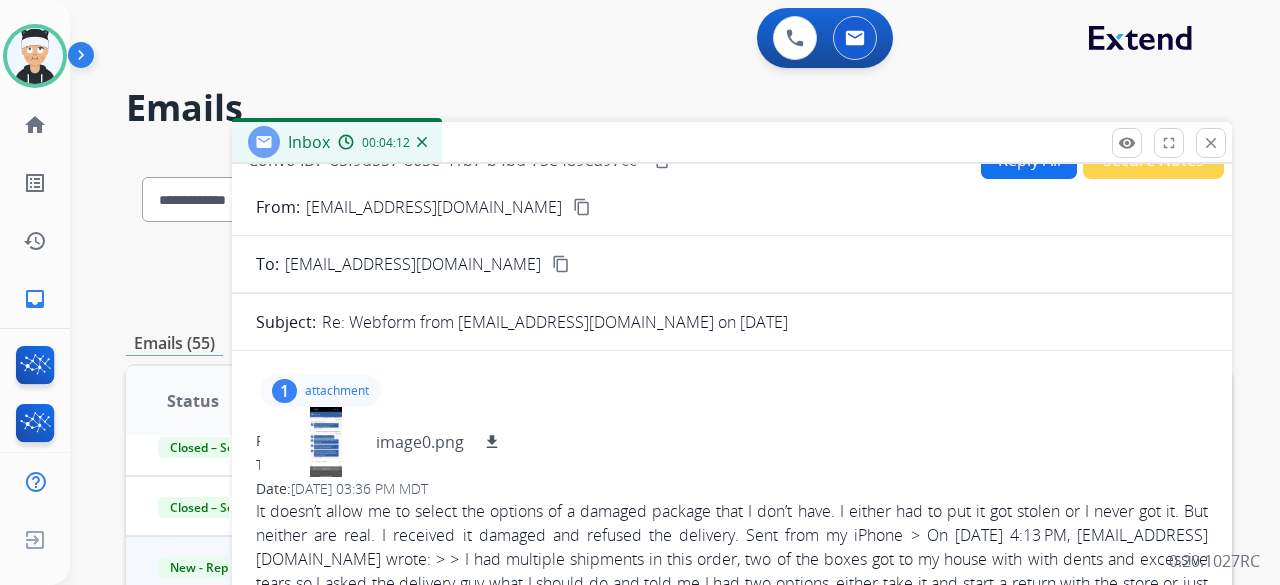 scroll, scrollTop: 0, scrollLeft: 0, axis: both 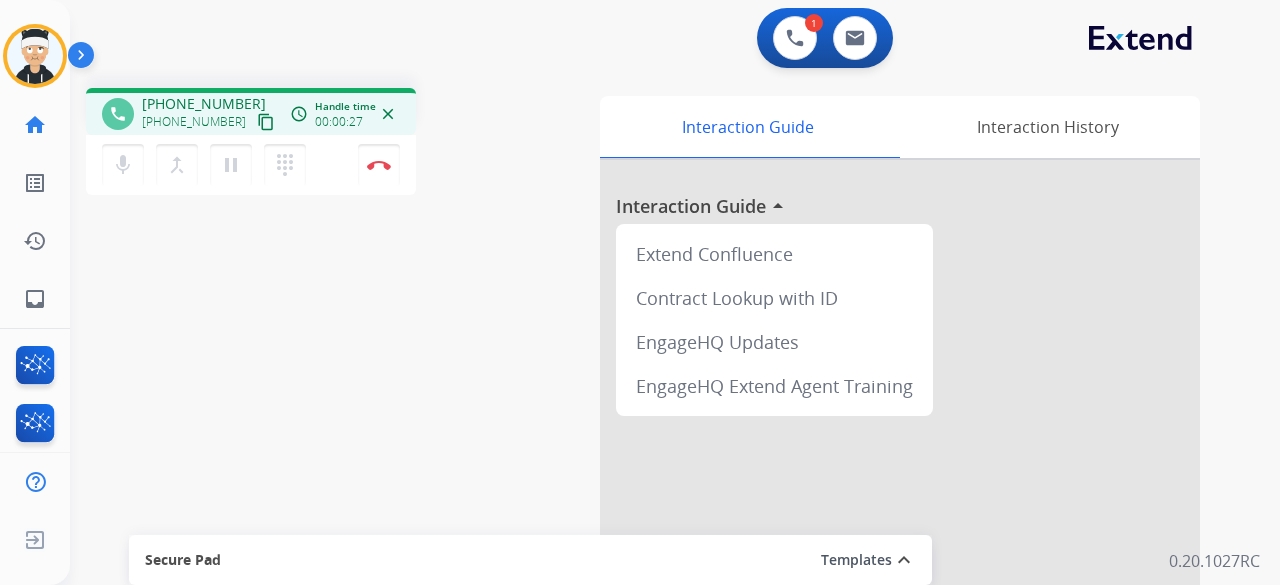 click on "content_copy" at bounding box center (266, 122) 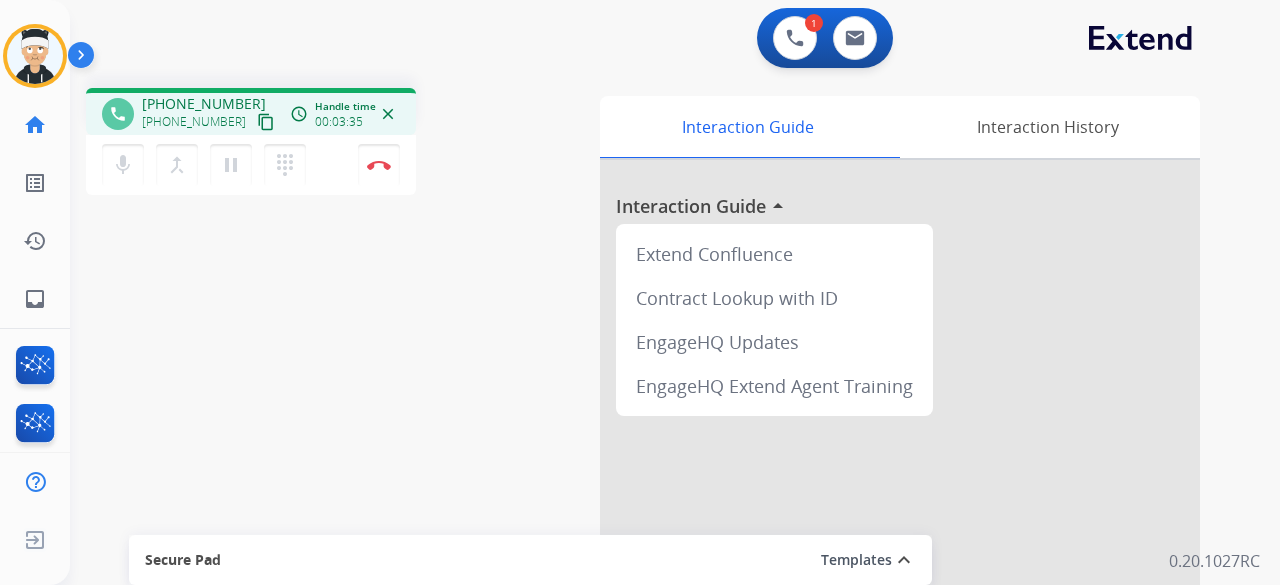 scroll, scrollTop: 0, scrollLeft: 0, axis: both 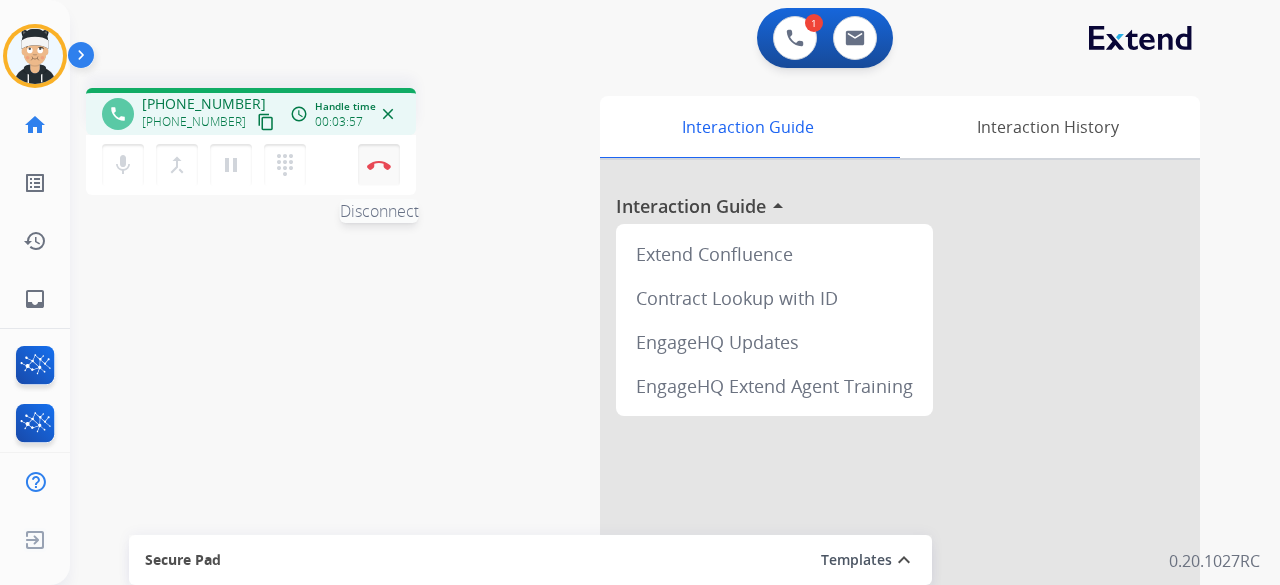 click on "Disconnect" at bounding box center [379, 165] 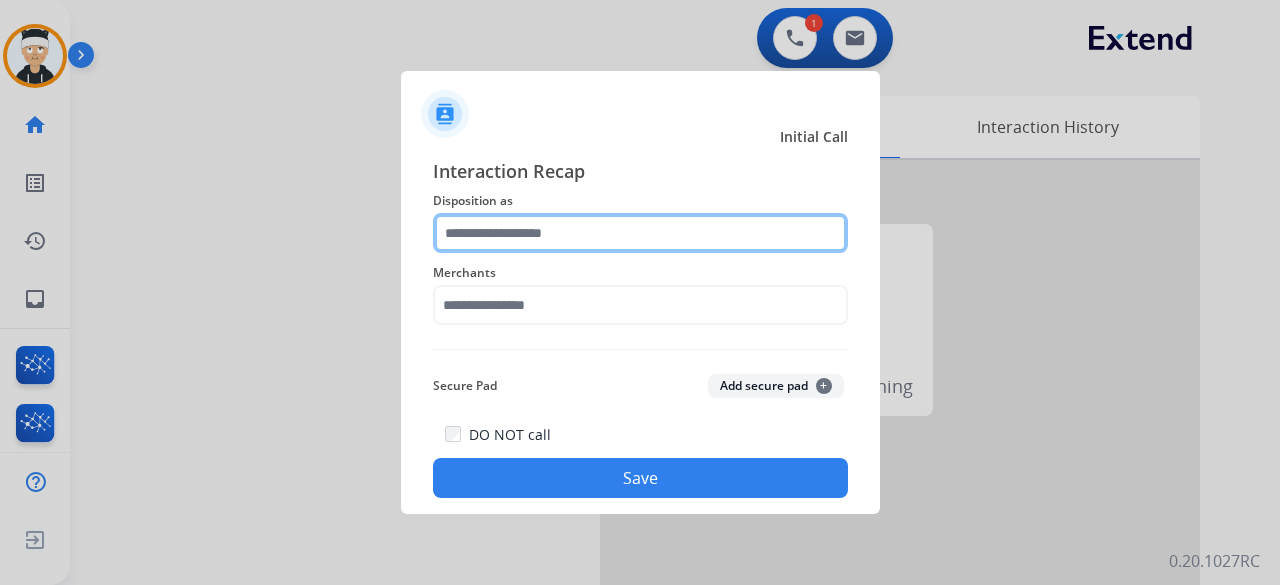 click 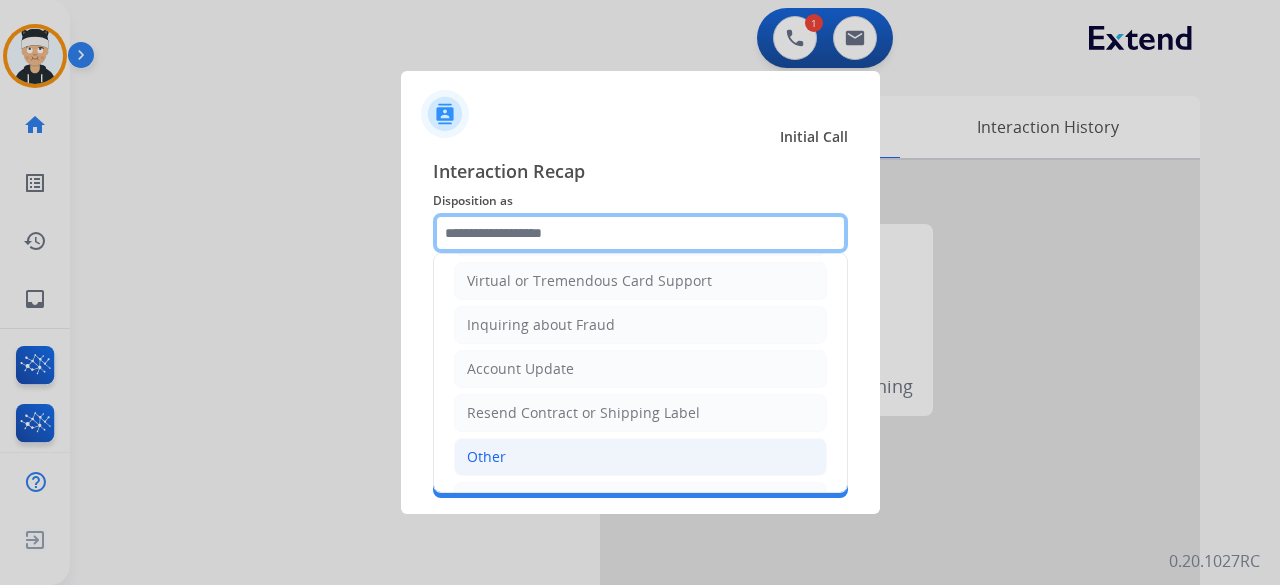 scroll, scrollTop: 300, scrollLeft: 0, axis: vertical 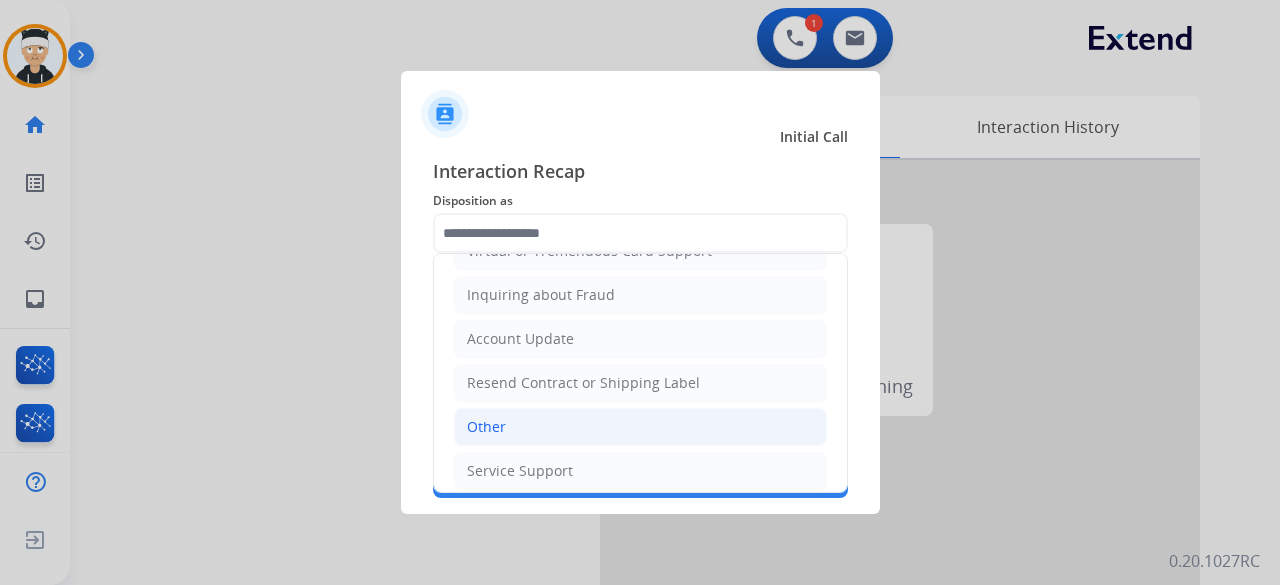click on "Other" 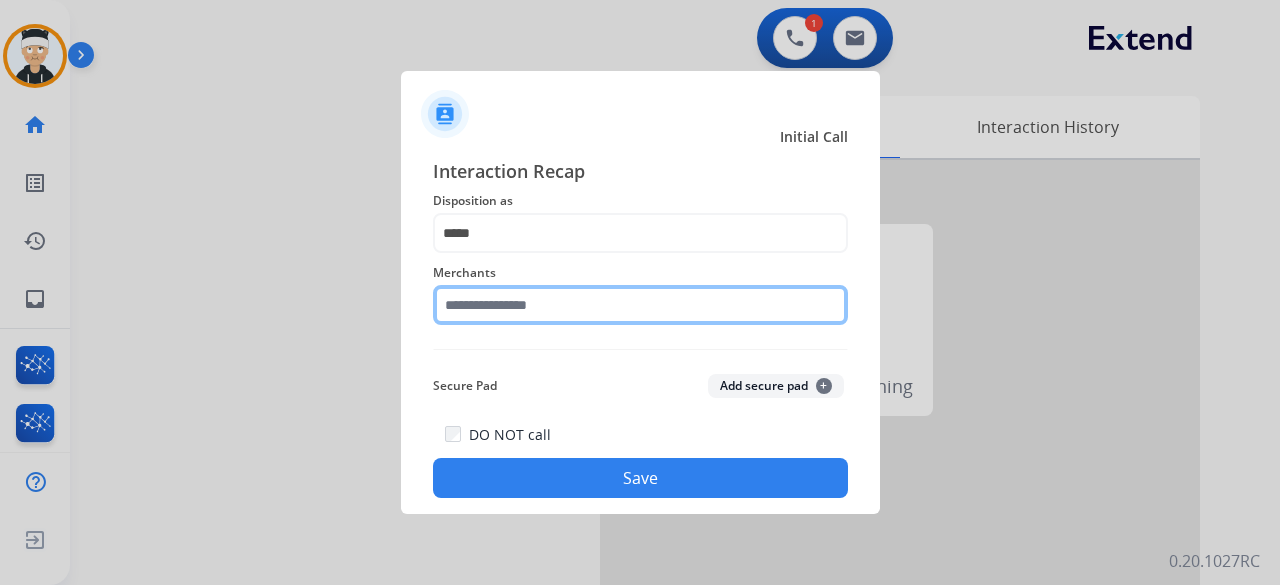click 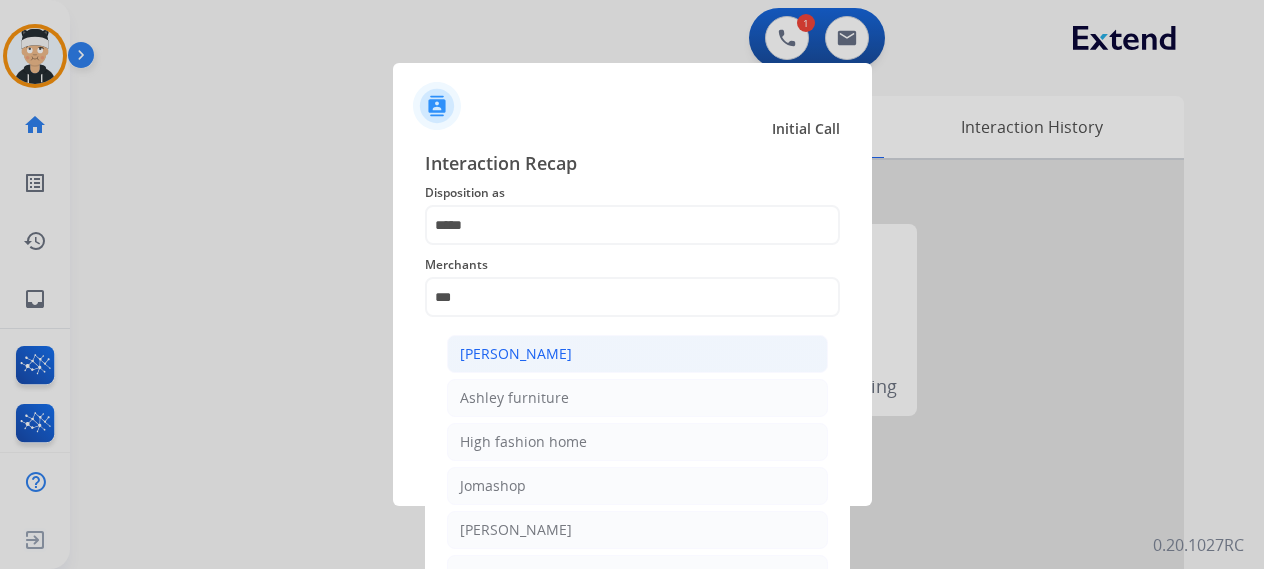 click on "[PERSON_NAME]" 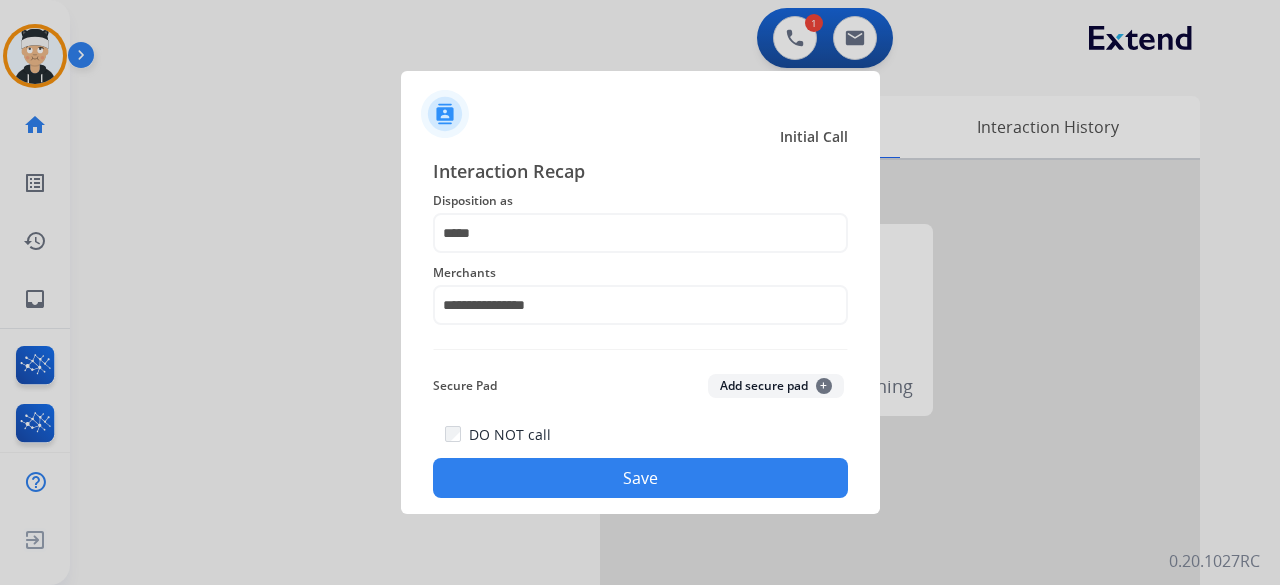 click on "Save" 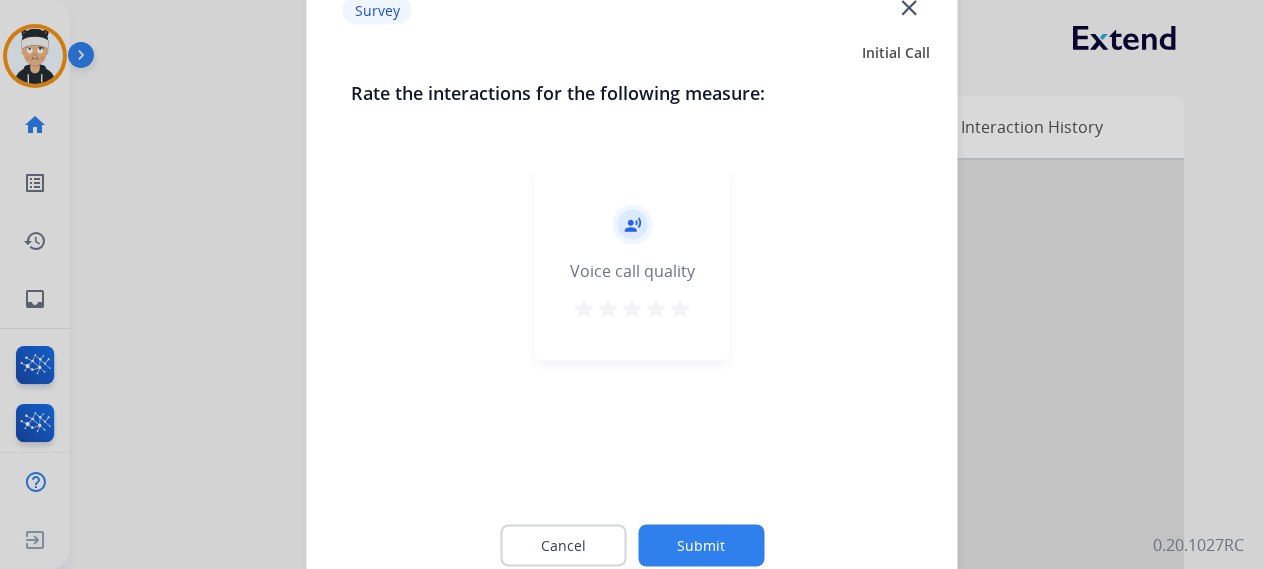 click on "star" at bounding box center (680, 308) 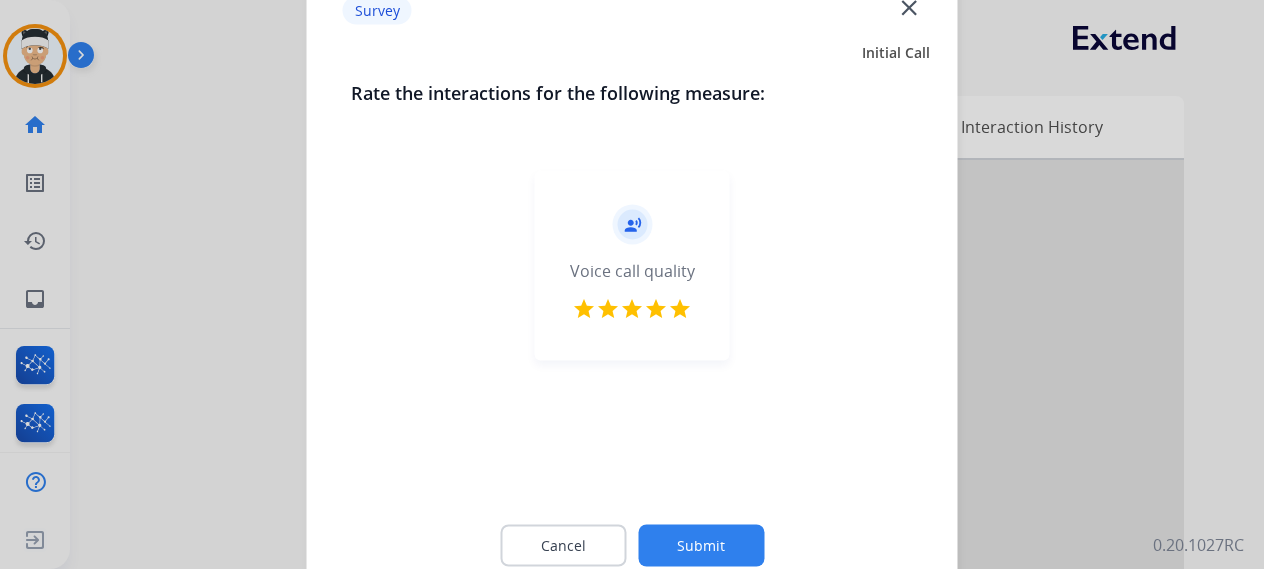 click on "Submit" 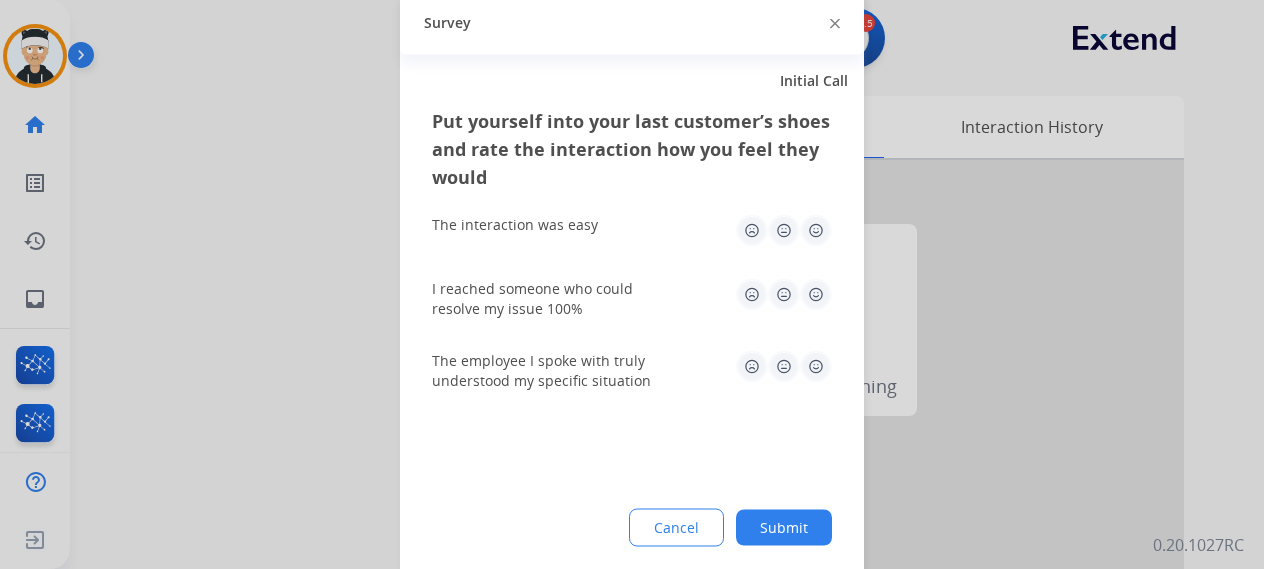 click 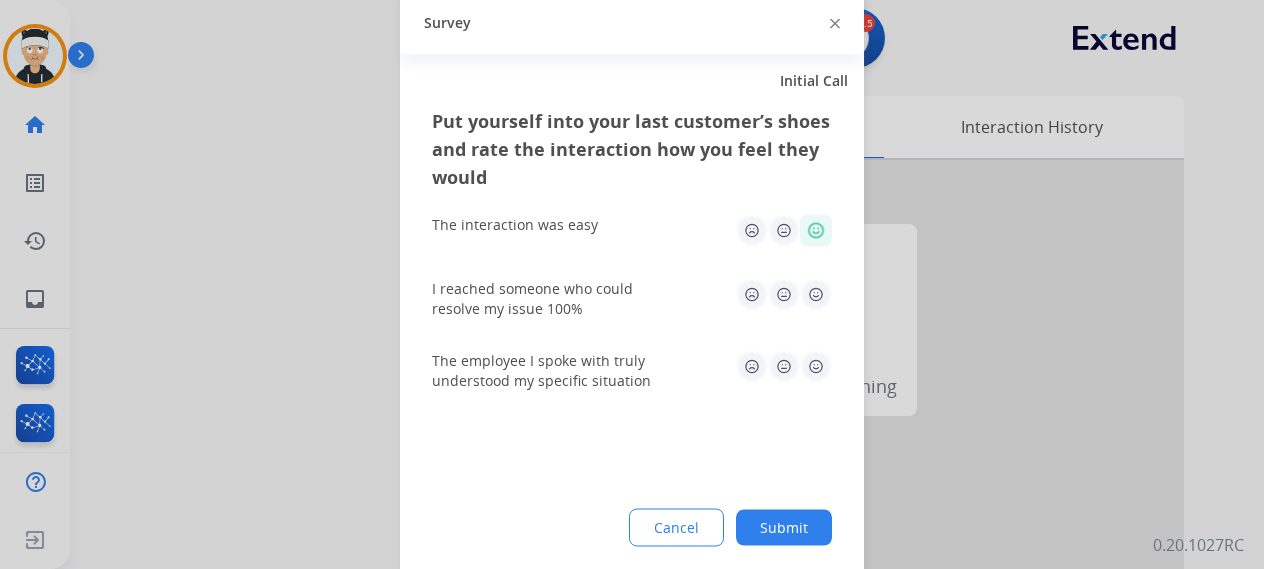 click 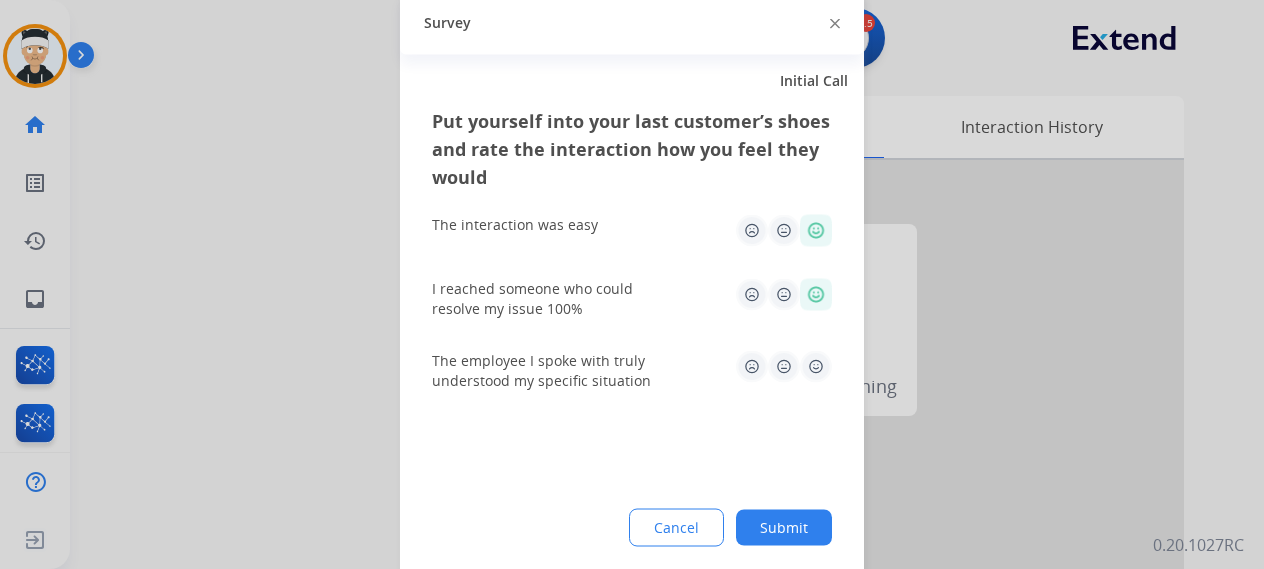 click 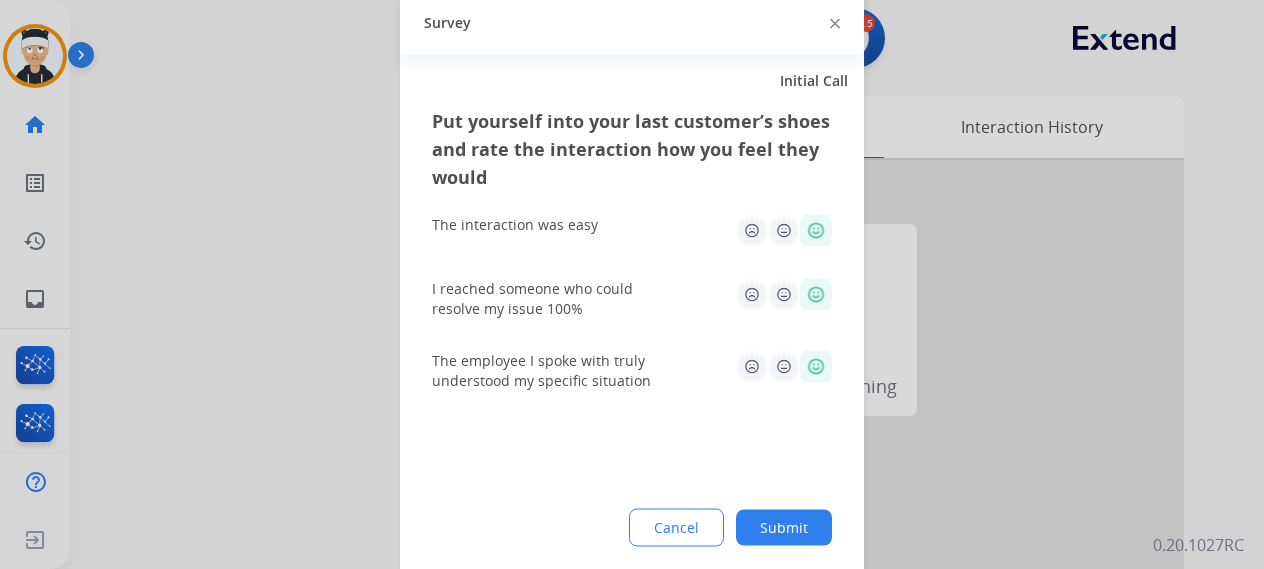 click on "Submit" 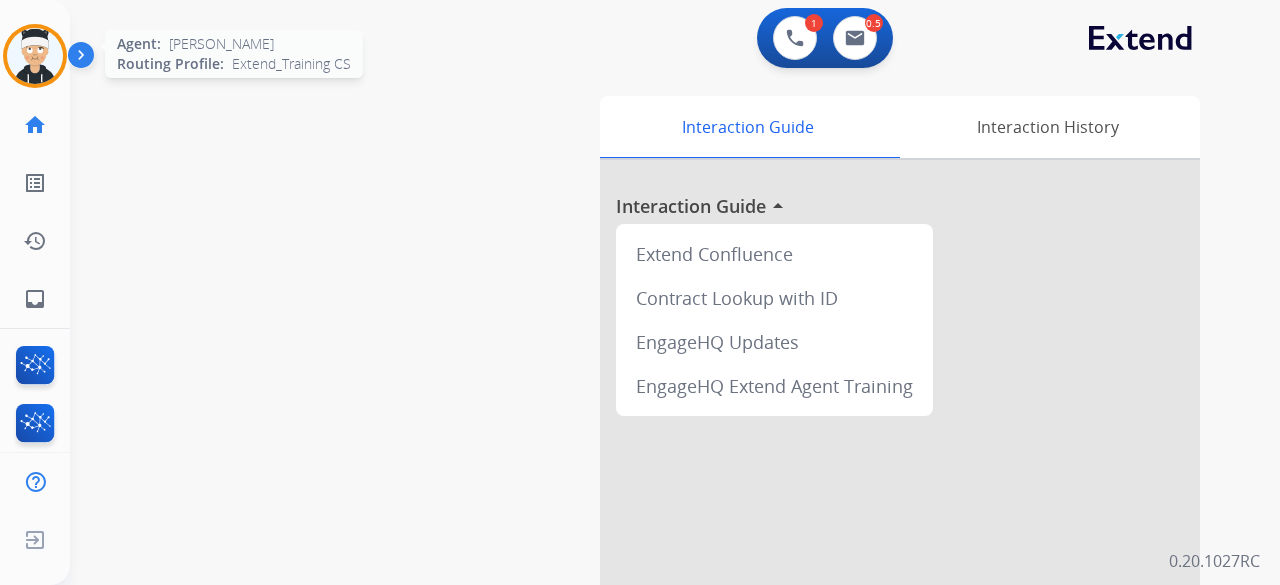 click at bounding box center [35, 56] 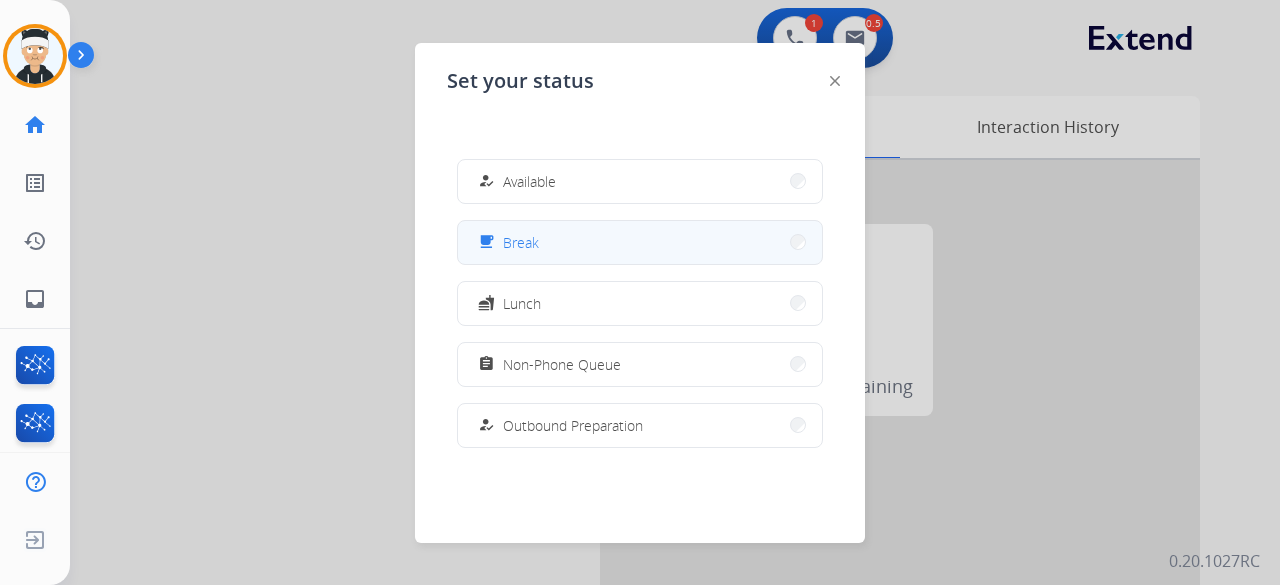 click on "free_breakfast Break" at bounding box center (640, 242) 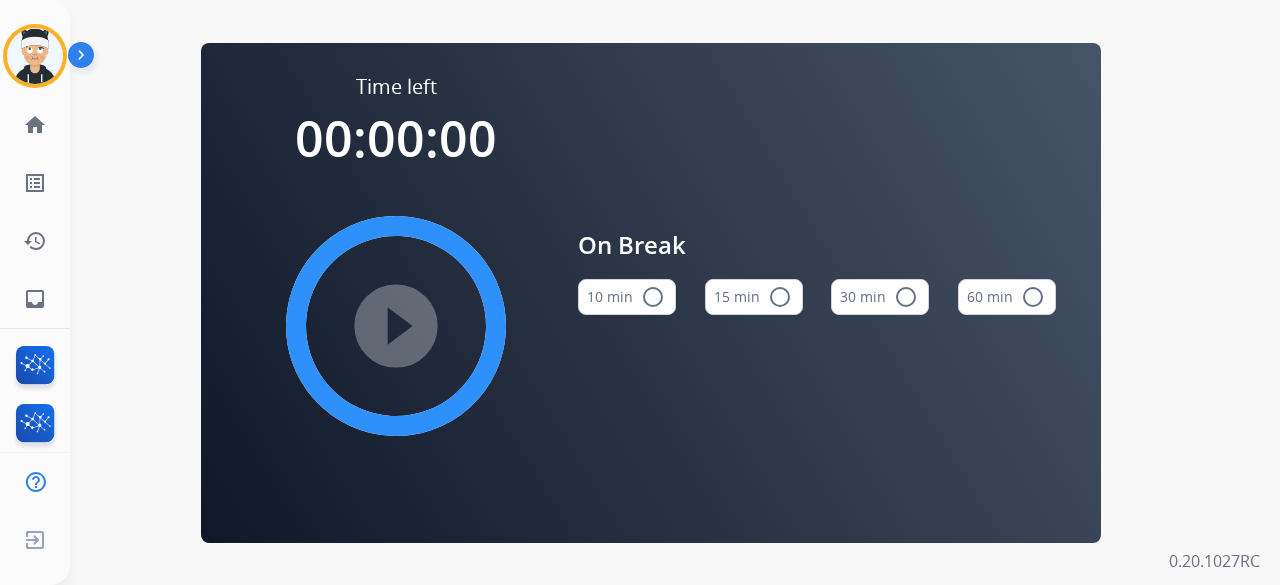 click on "radio_button_unchecked" at bounding box center [780, 297] 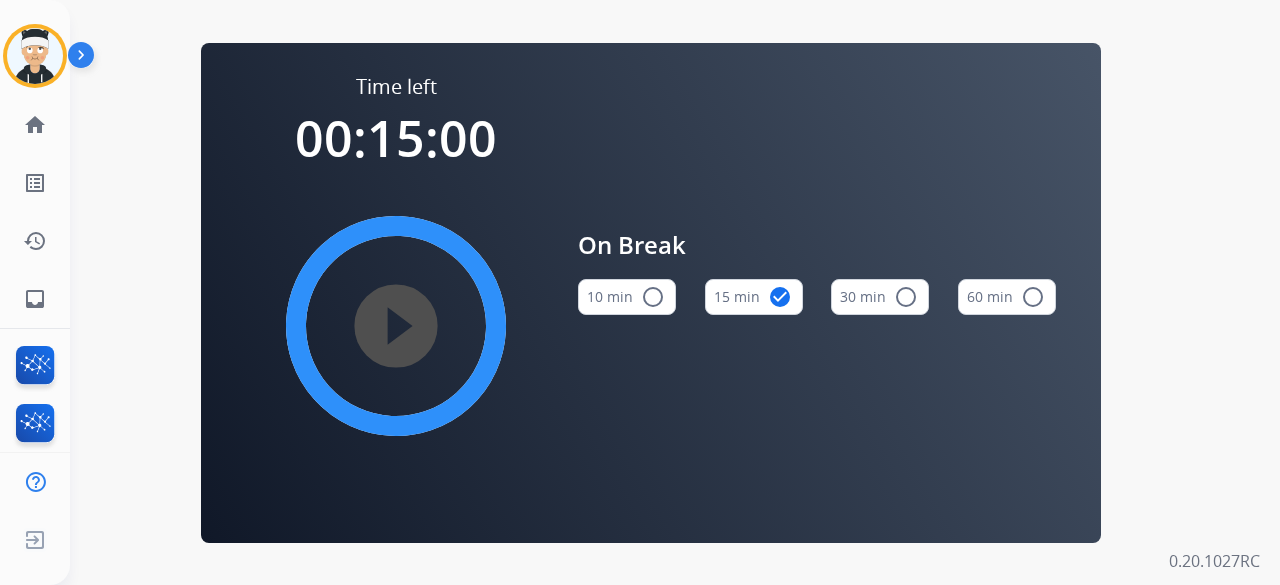 type 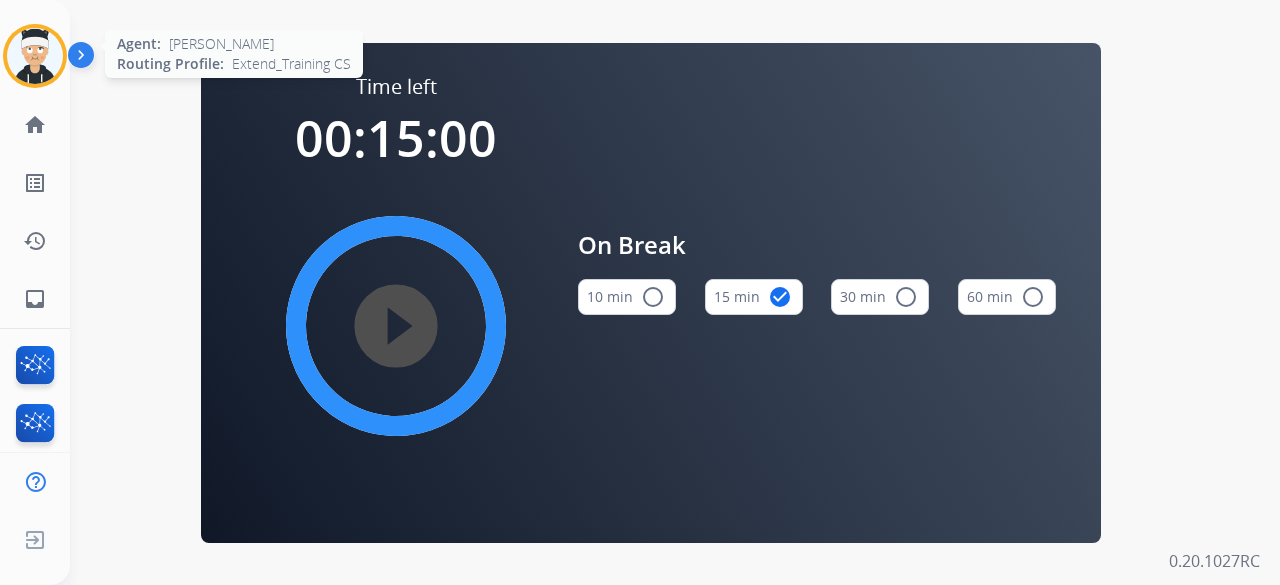 click at bounding box center (35, 56) 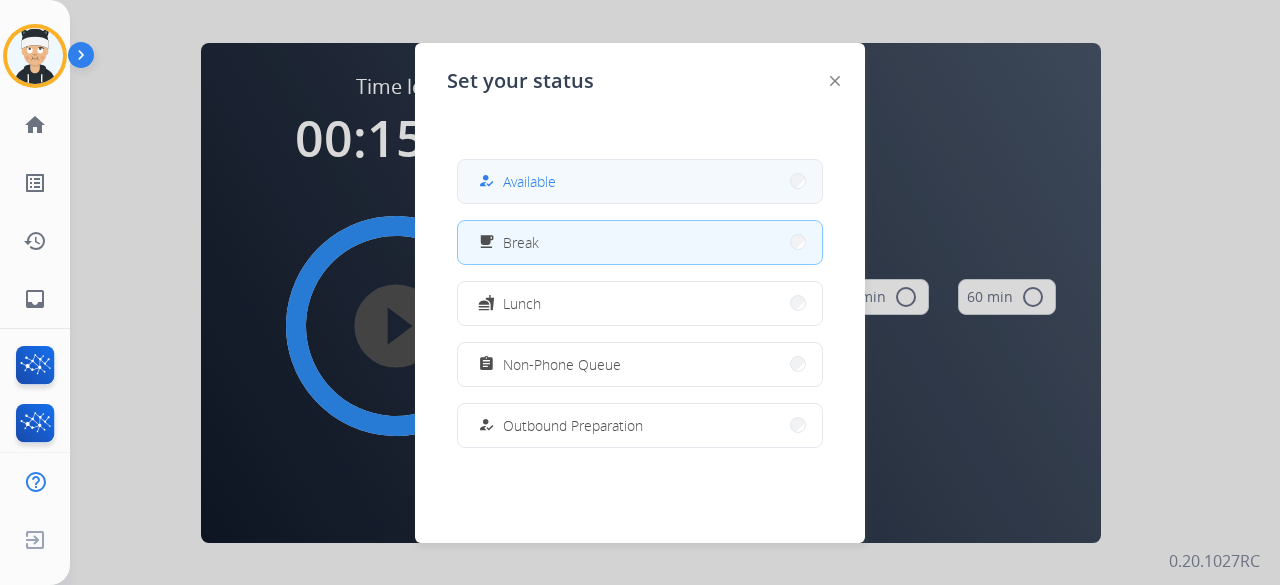 click on "how_to_reg Available" at bounding box center [640, 181] 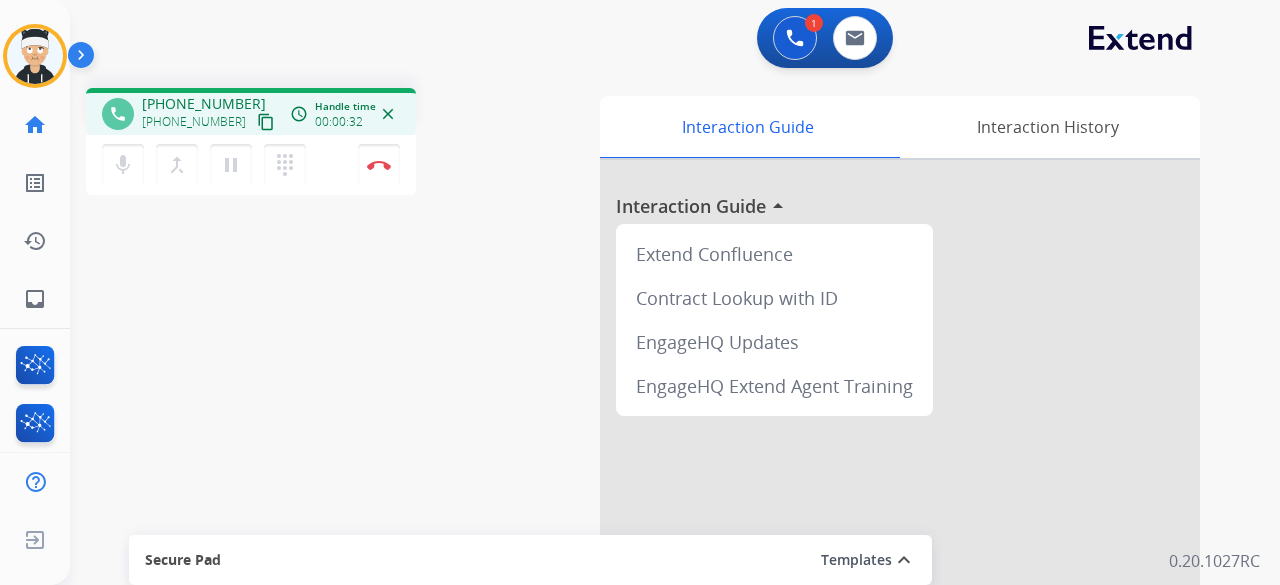 click on "content_copy" at bounding box center (266, 122) 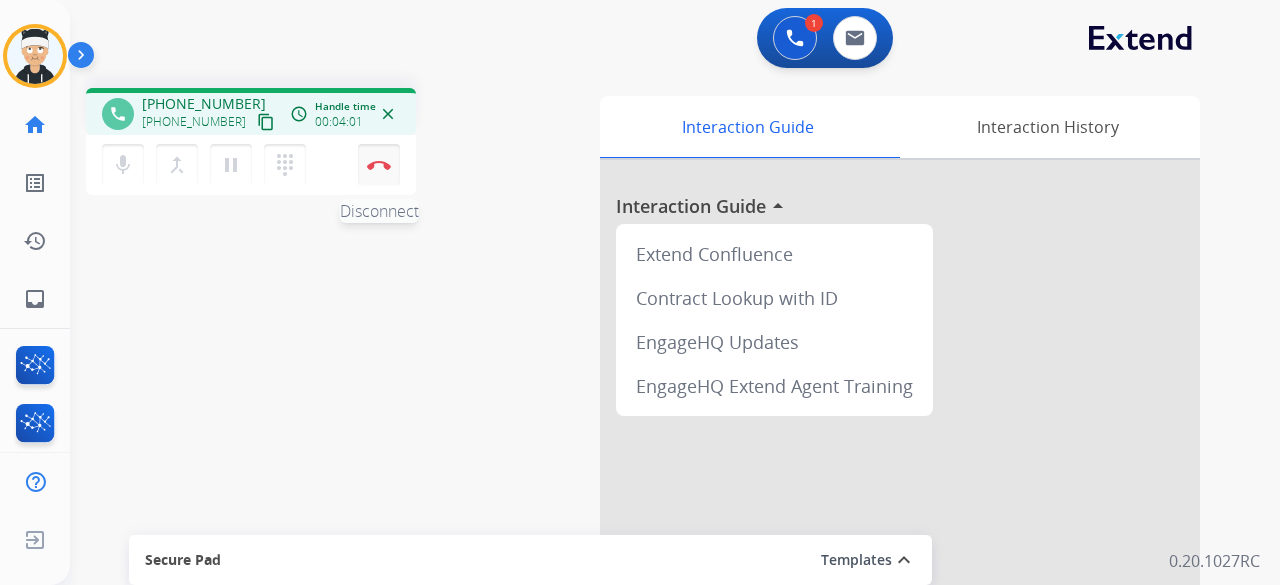 click on "Disconnect" at bounding box center (379, 165) 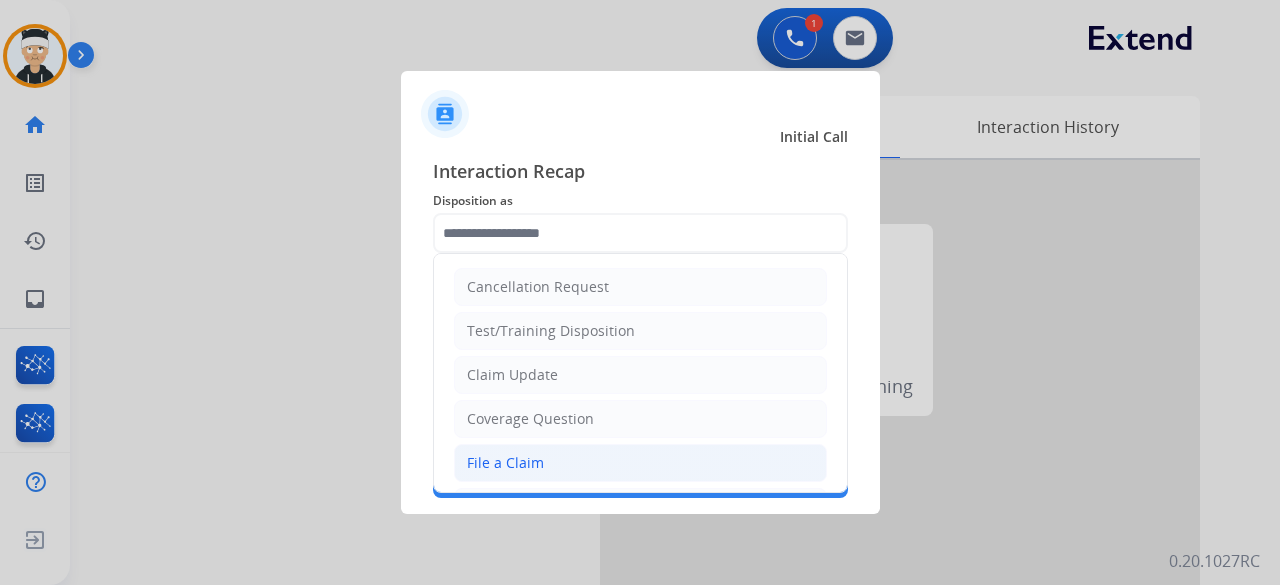click on "File a Claim" 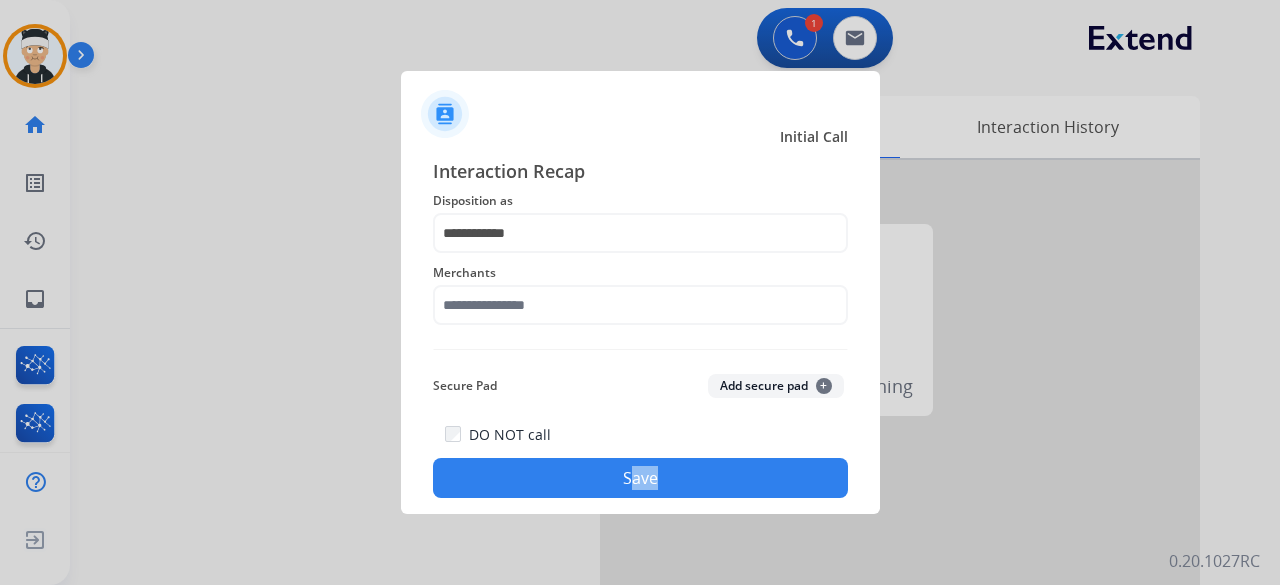 click on "DO NOT call   Save" 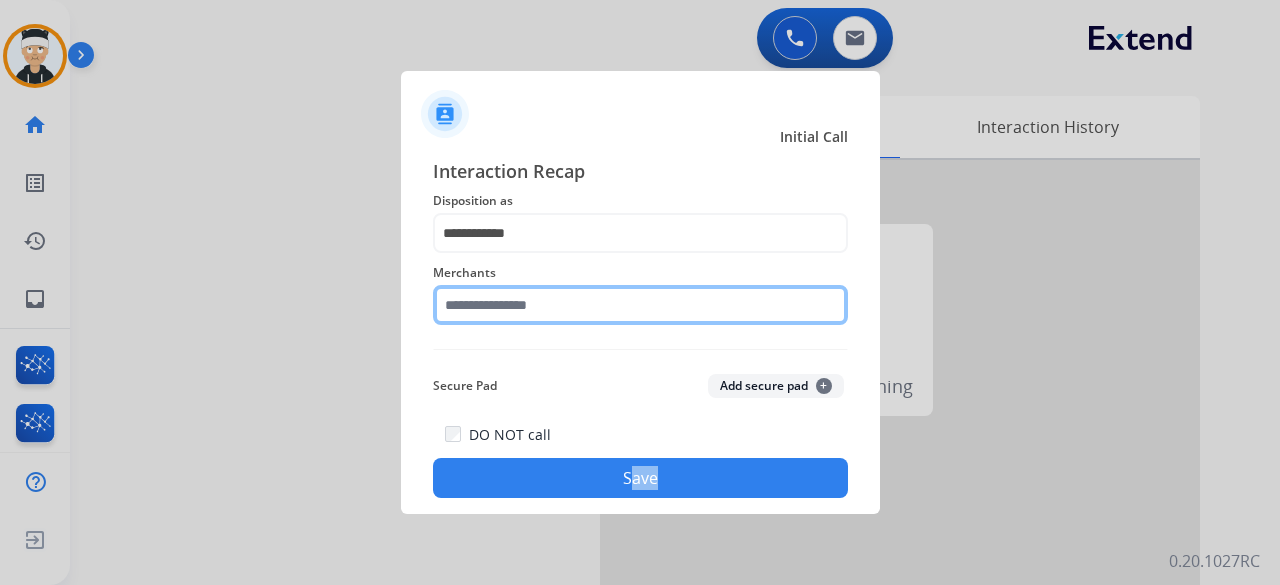 click 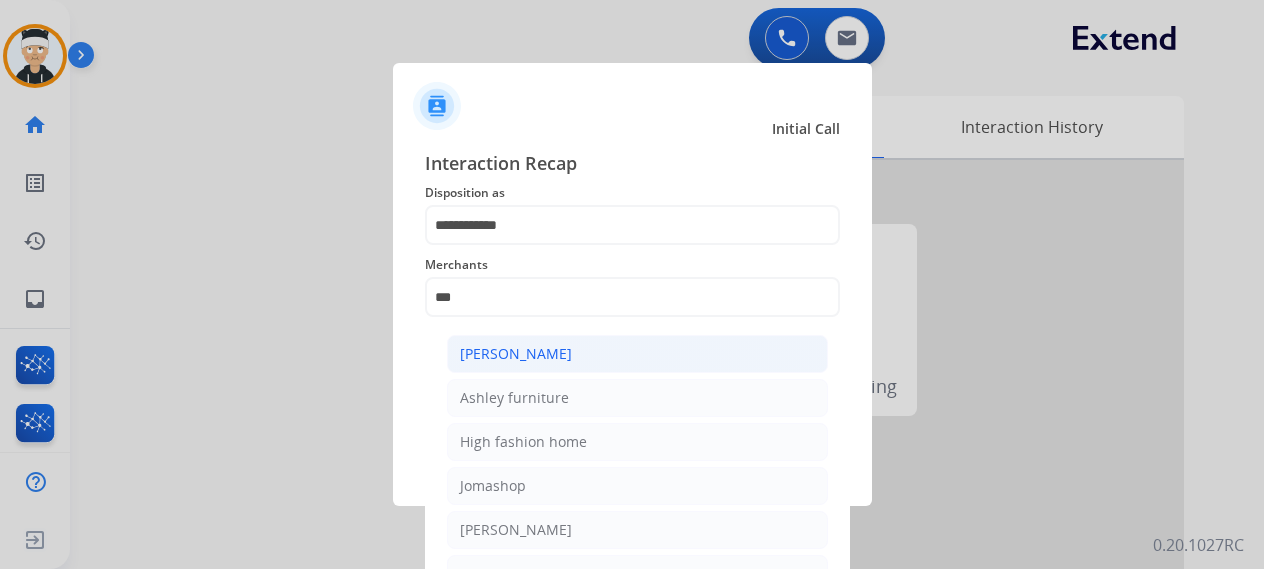 click on "[PERSON_NAME]" 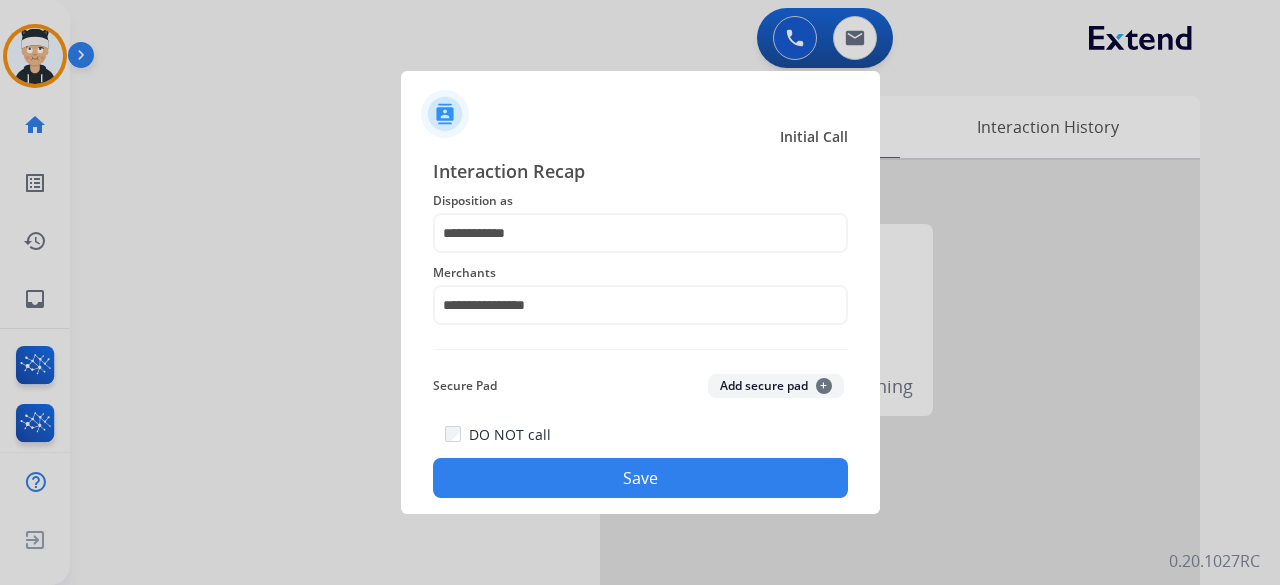 click on "Save" 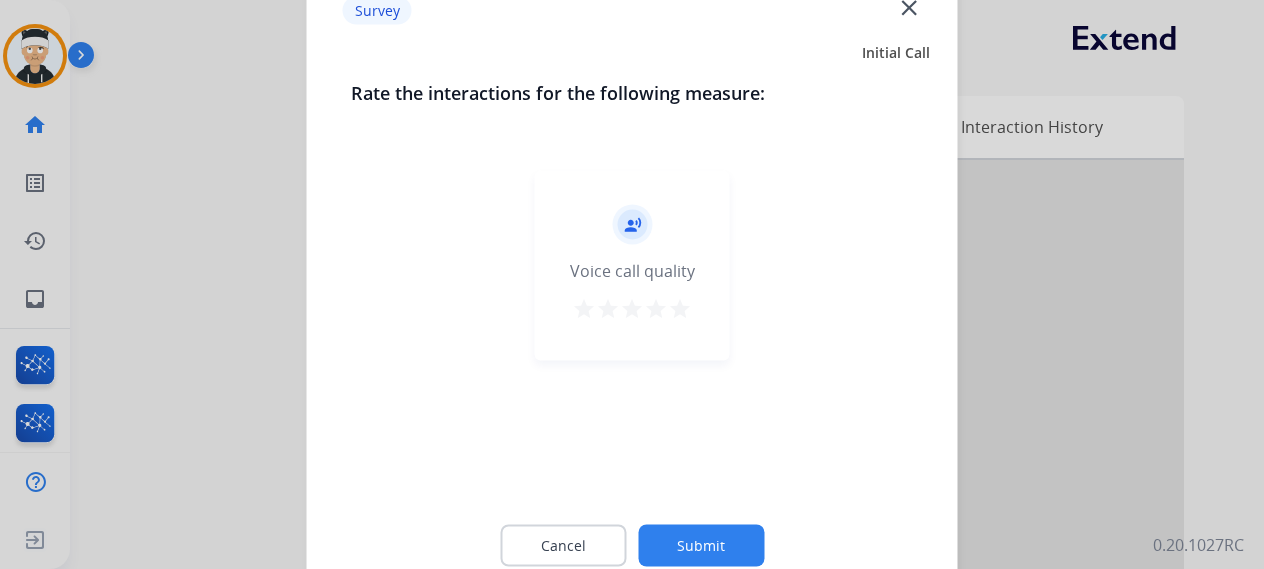 click on "star" at bounding box center [680, 308] 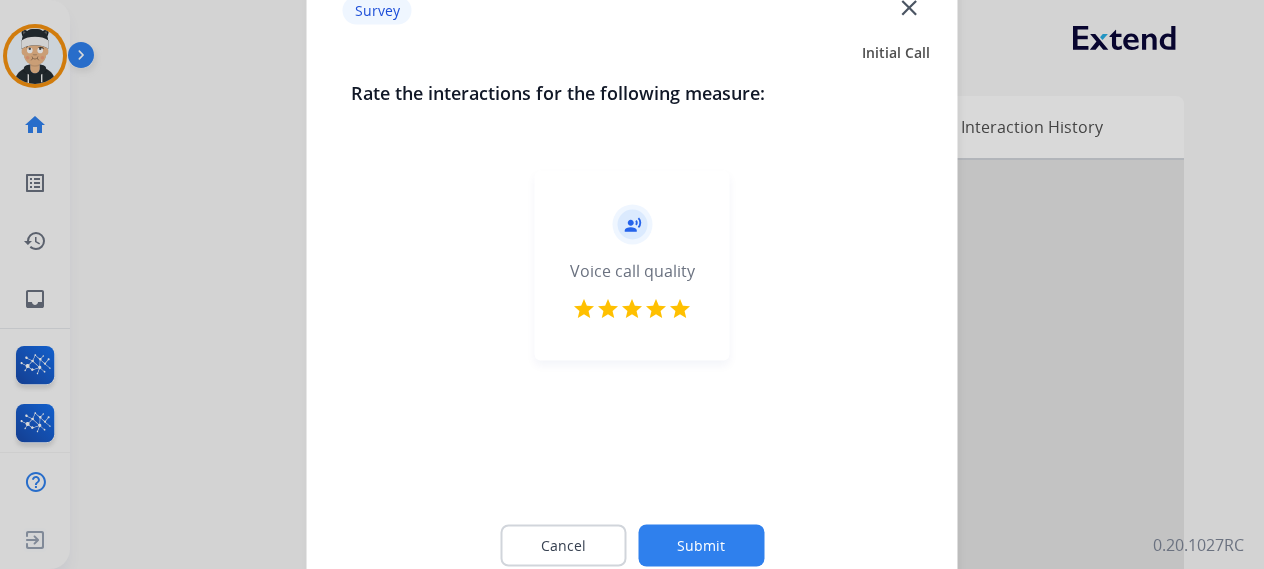 click on "Submit" 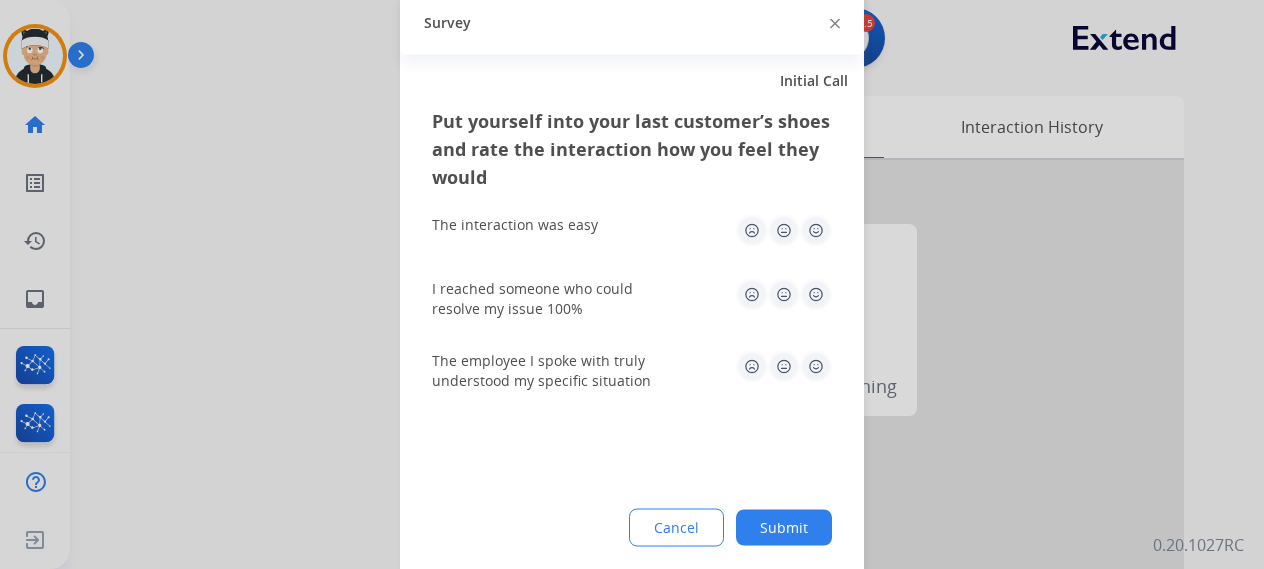 click 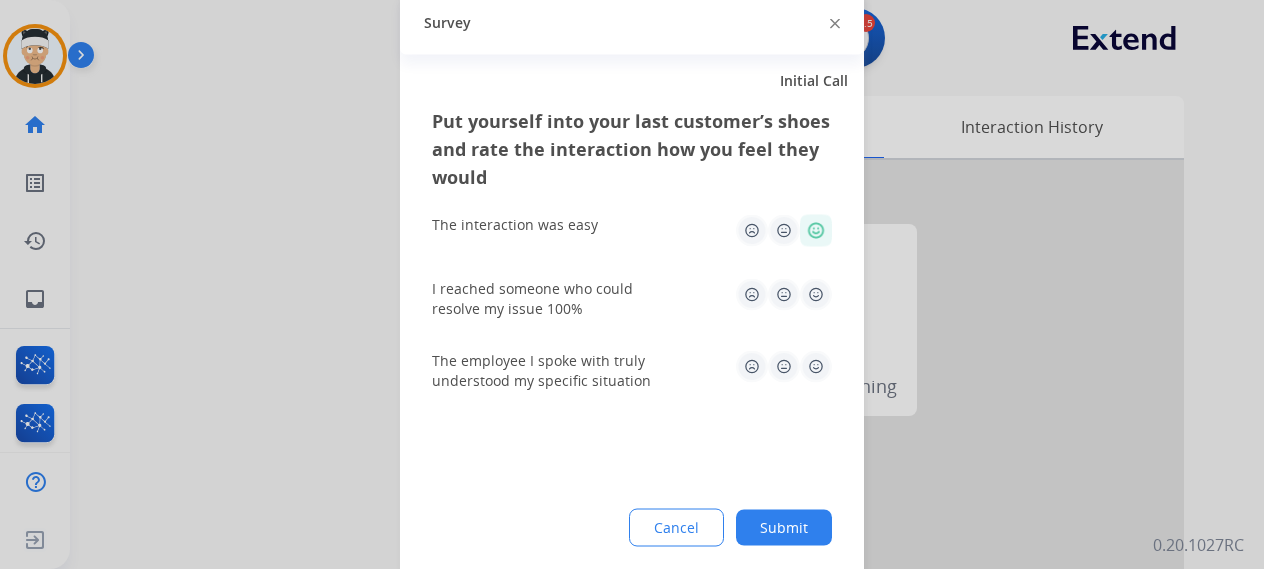 click 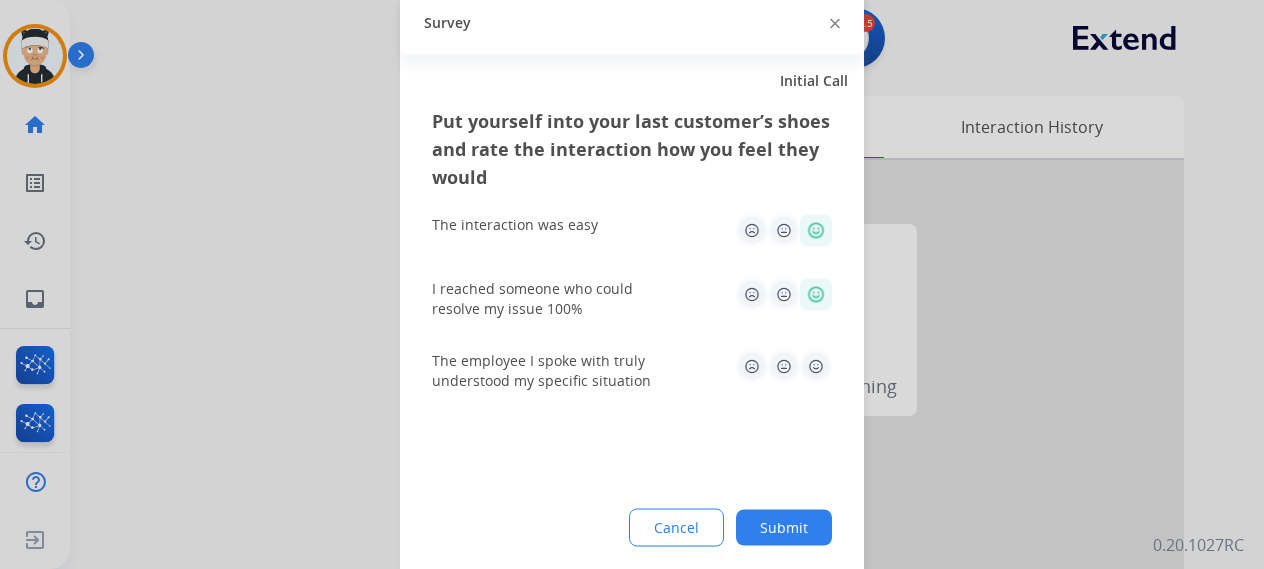 click 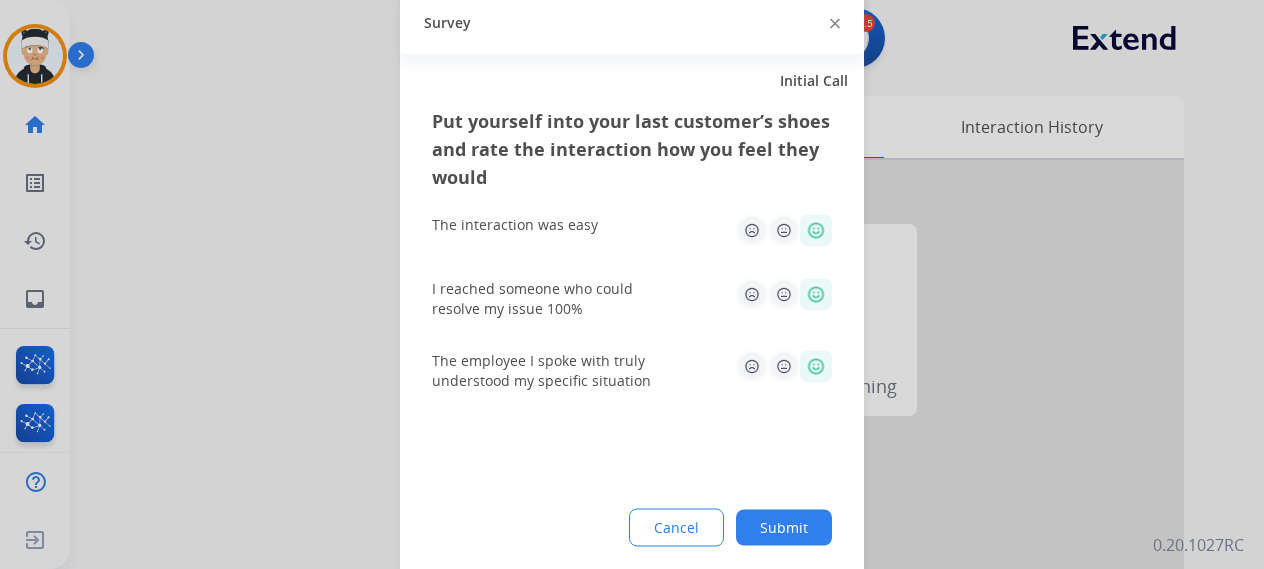 click on "Submit" 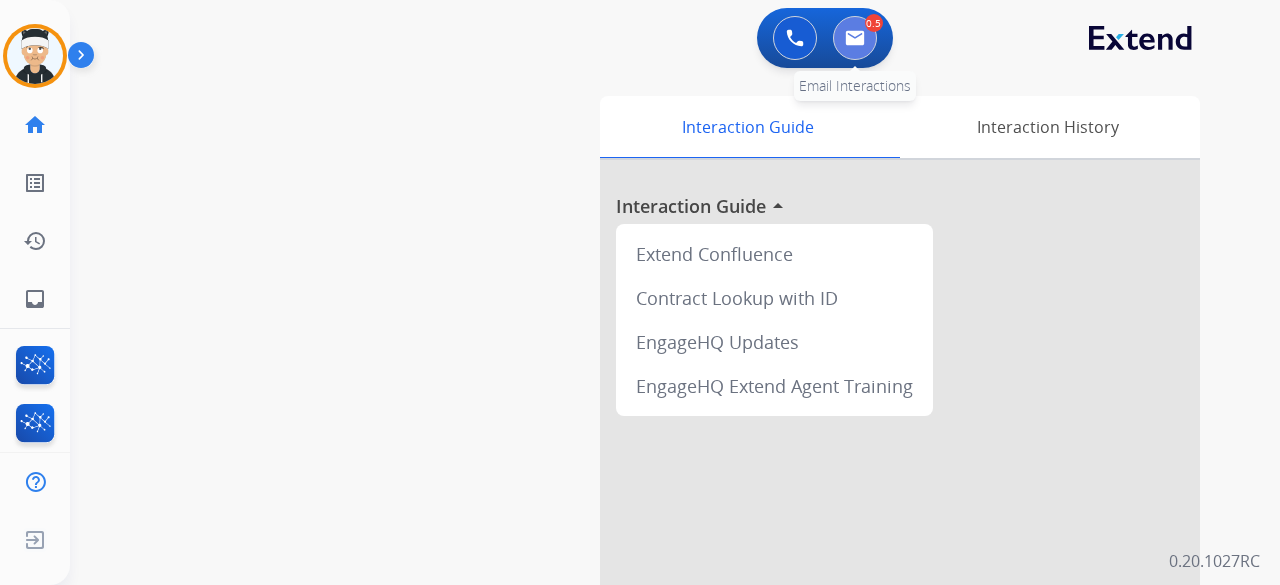 click at bounding box center (855, 38) 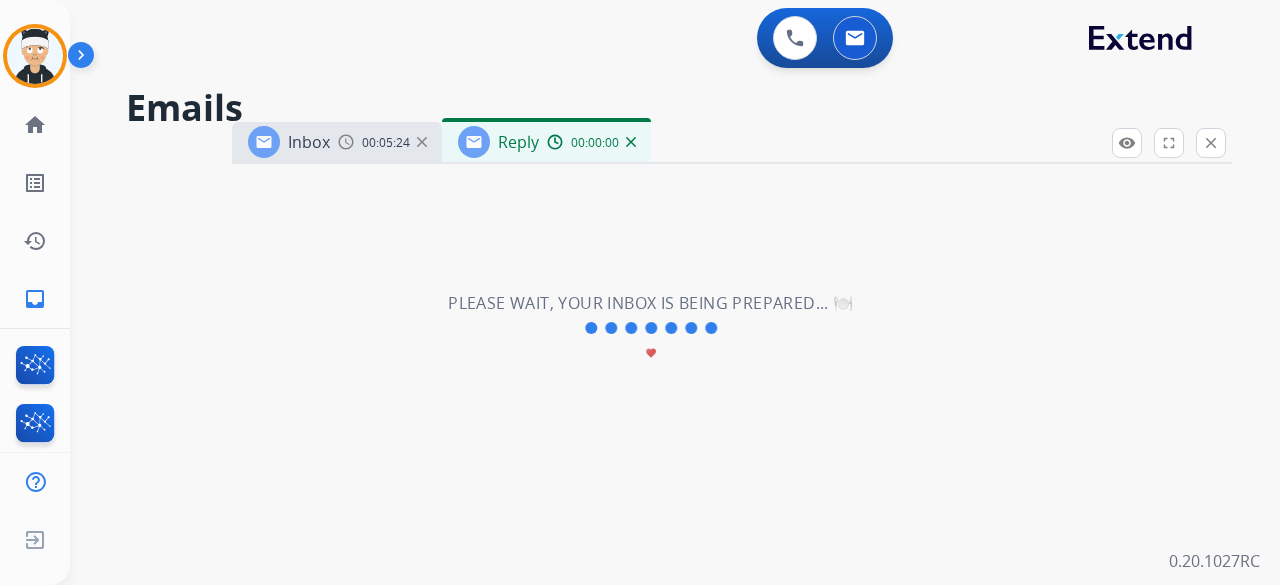 select on "**********" 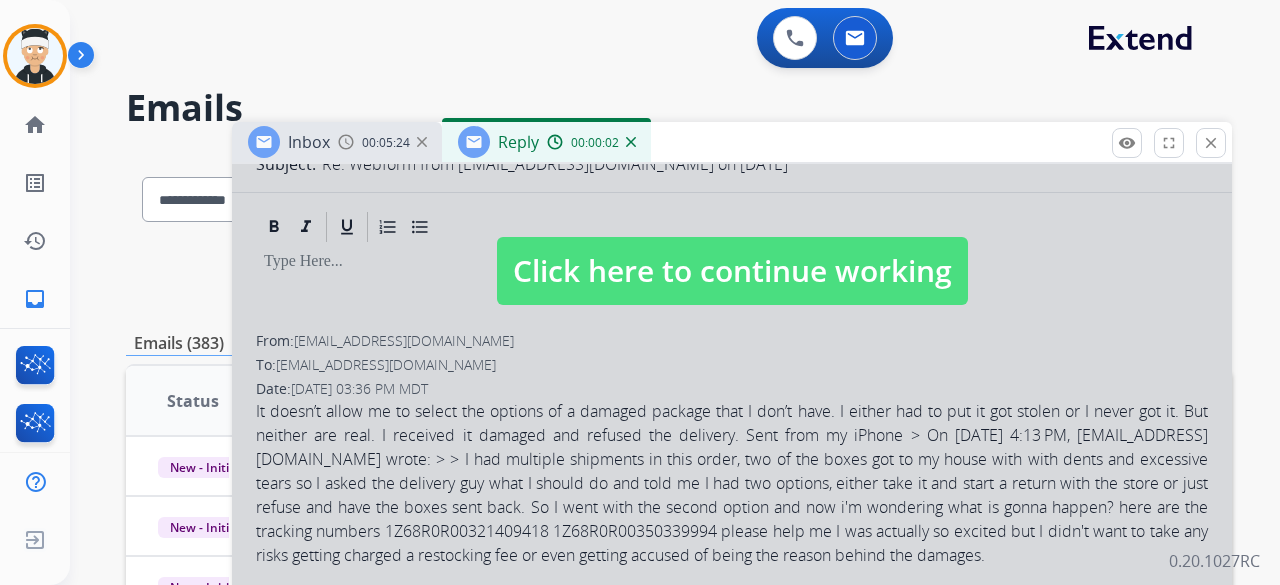 scroll, scrollTop: 300, scrollLeft: 0, axis: vertical 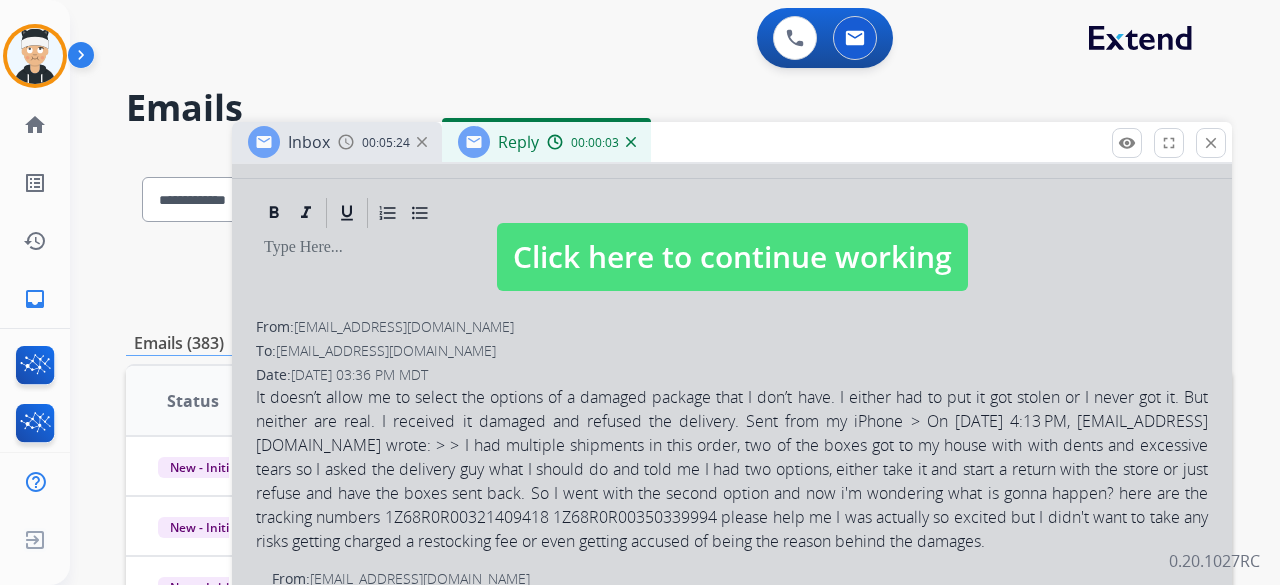click on "Click here to continue working" at bounding box center (732, 257) 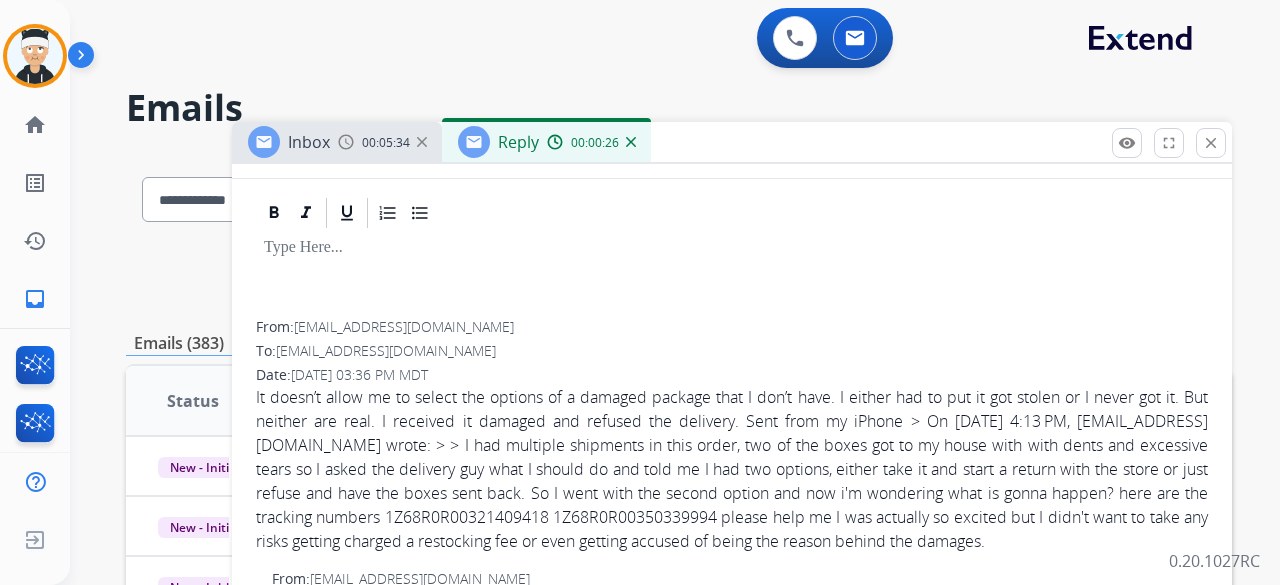 scroll, scrollTop: 0, scrollLeft: 0, axis: both 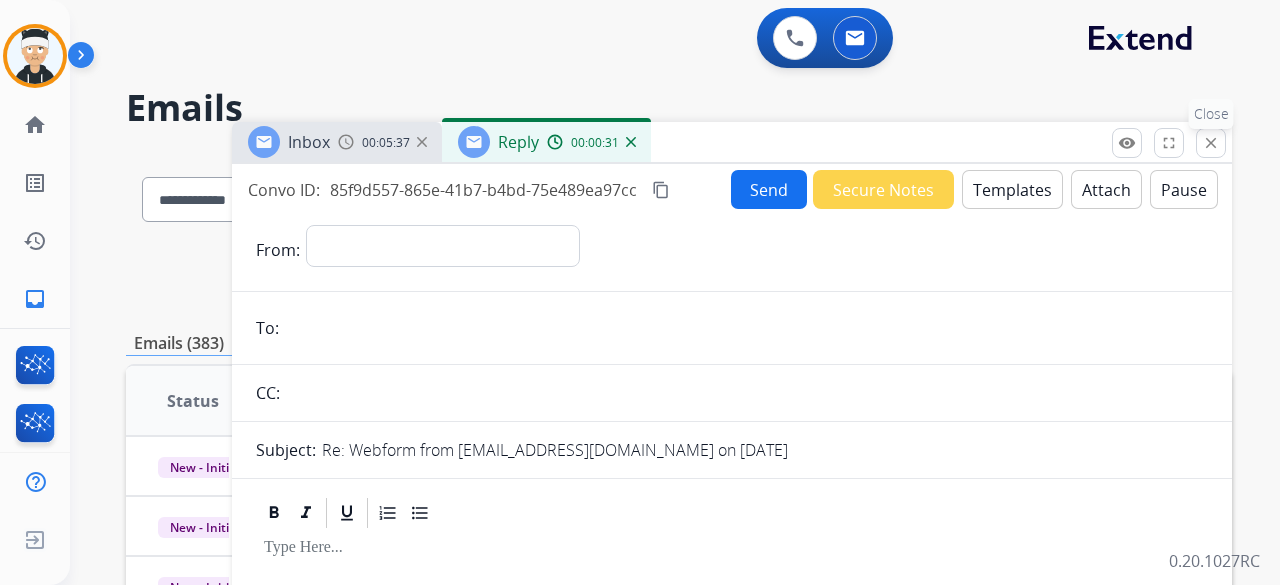 click on "close Close" at bounding box center [1211, 143] 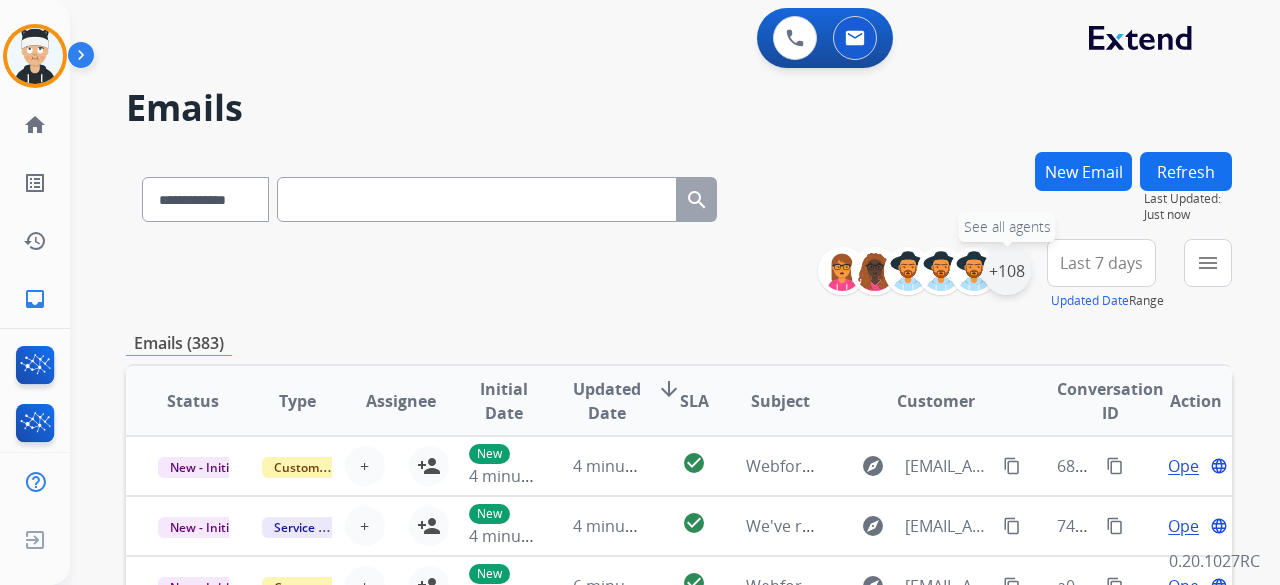 click on "+108" at bounding box center [1007, 271] 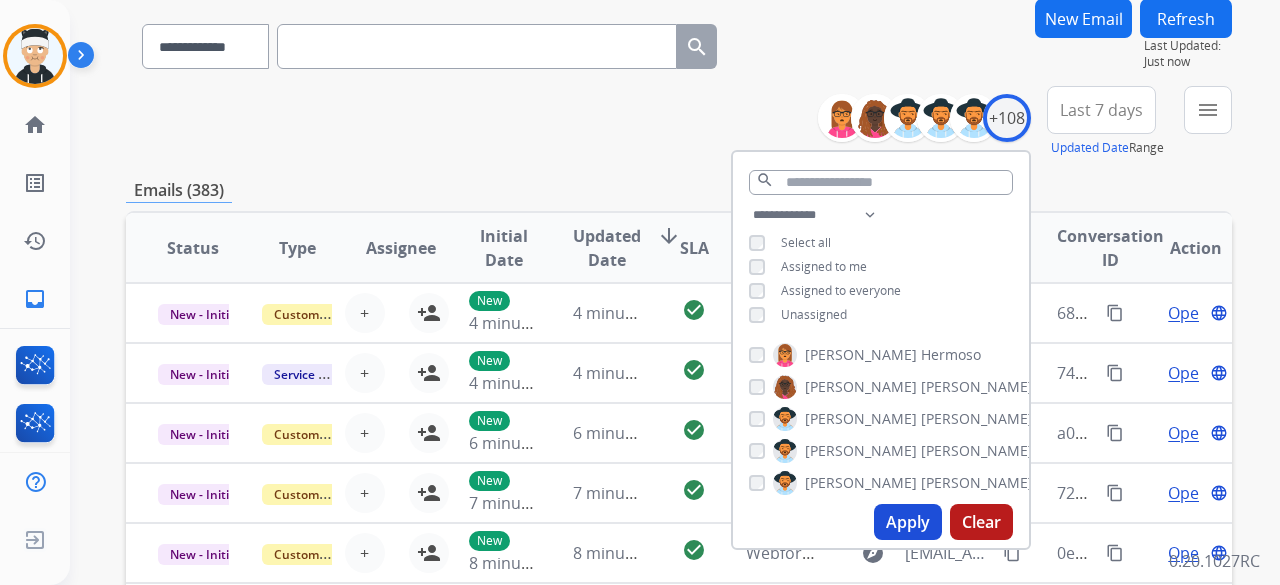 scroll, scrollTop: 200, scrollLeft: 0, axis: vertical 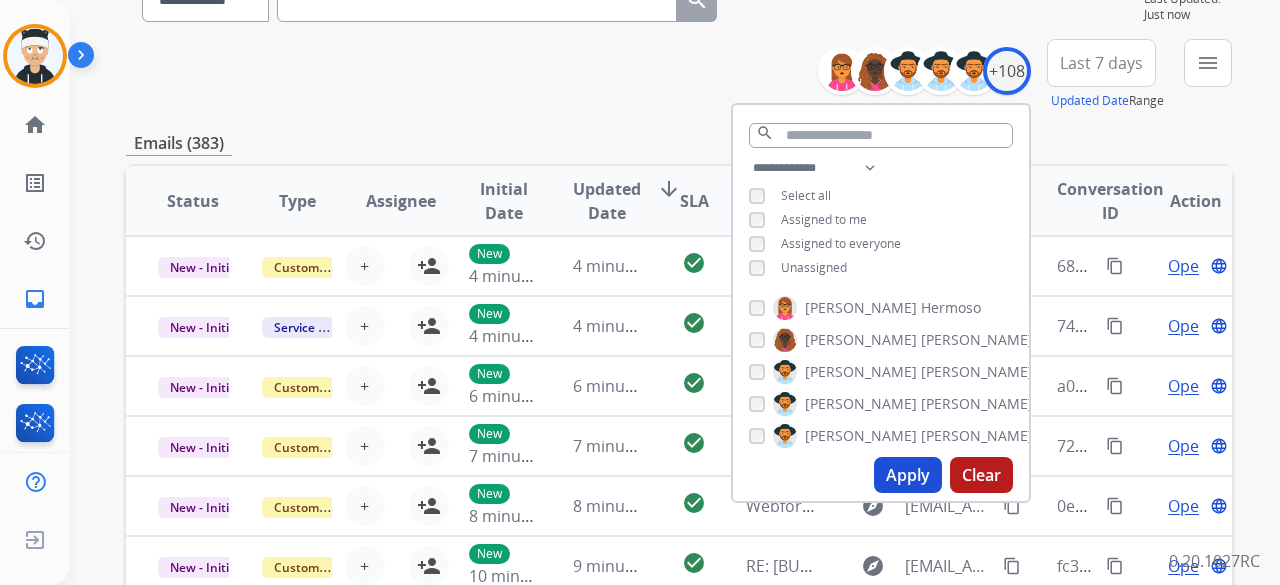 click on "Apply" at bounding box center [908, 475] 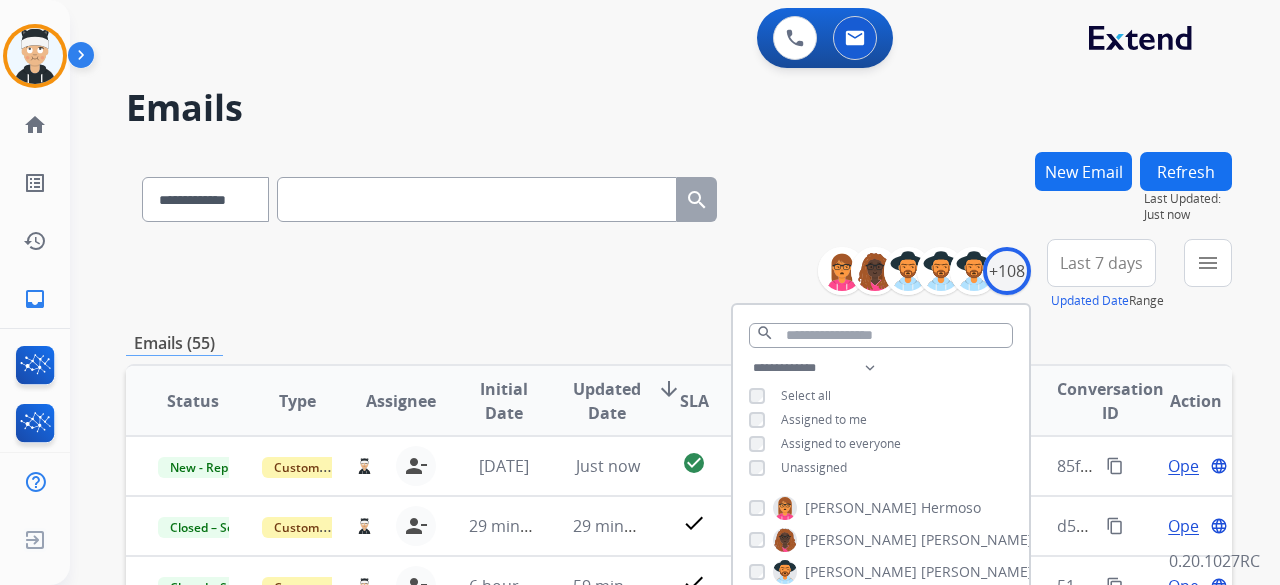 click on "**********" at bounding box center [679, 275] 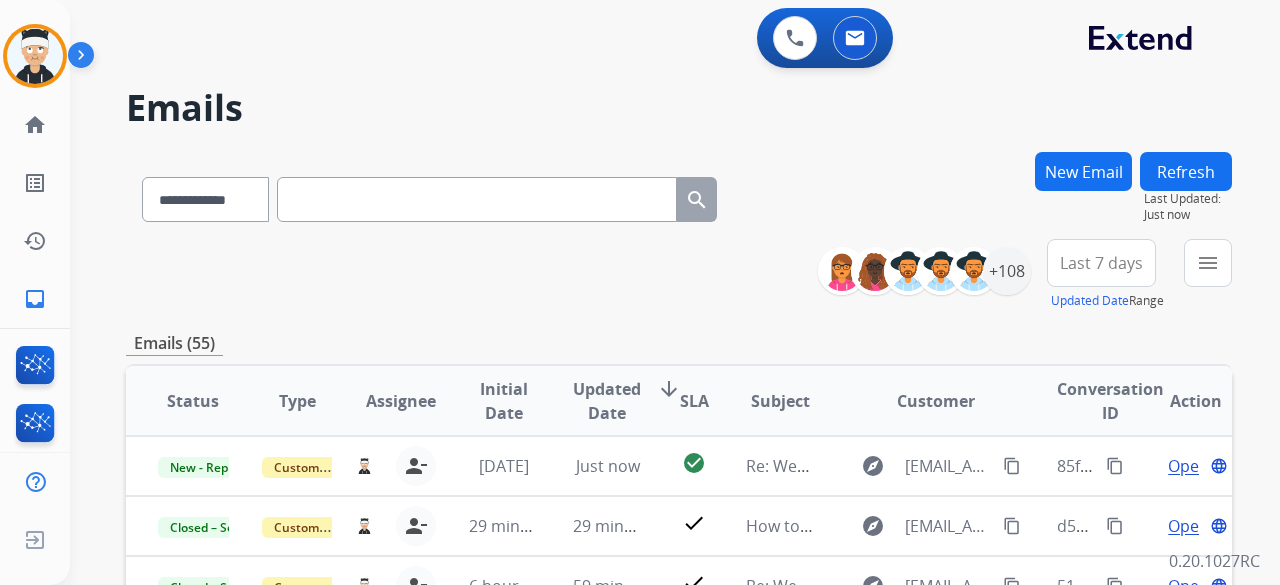 scroll, scrollTop: 2, scrollLeft: 0, axis: vertical 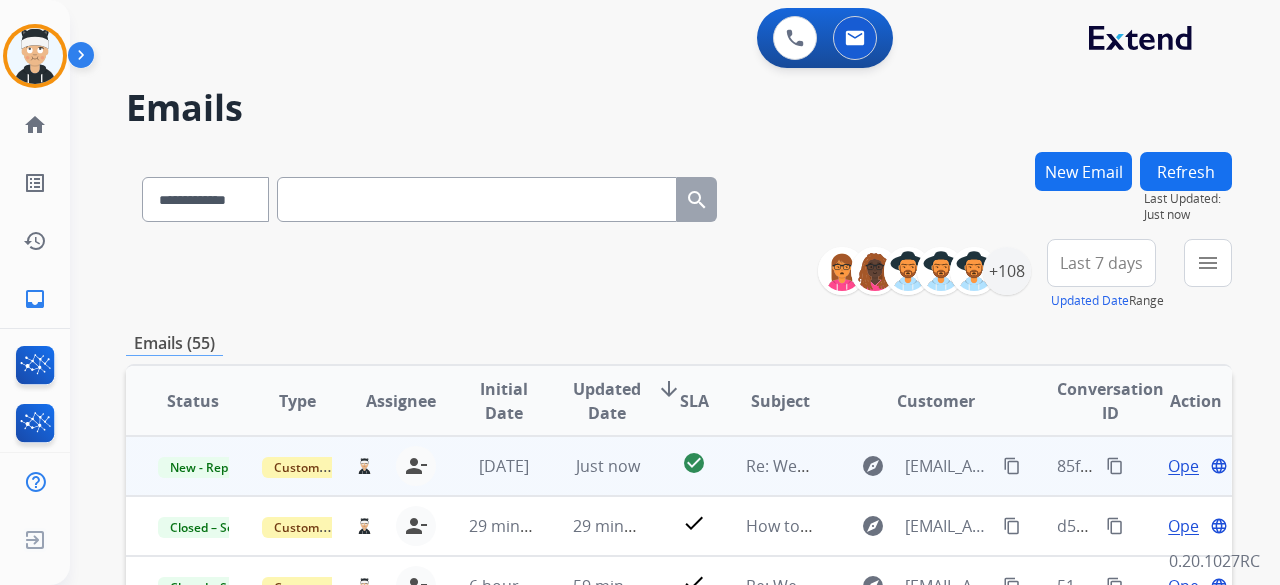 click on "Open" at bounding box center (1188, 466) 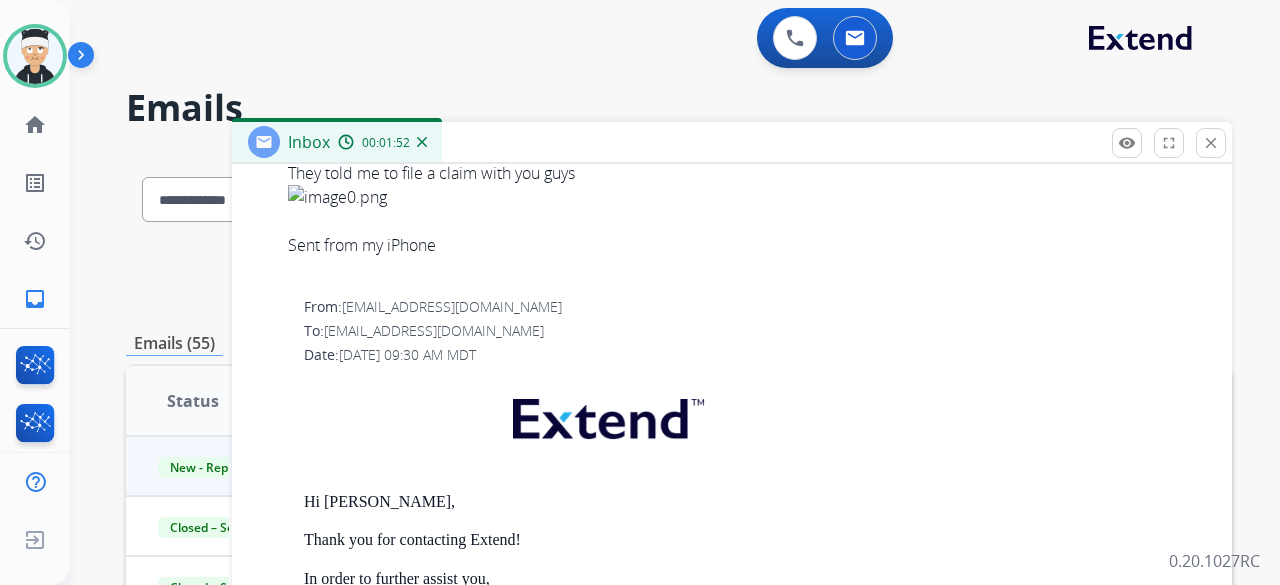 scroll, scrollTop: 1024, scrollLeft: 0, axis: vertical 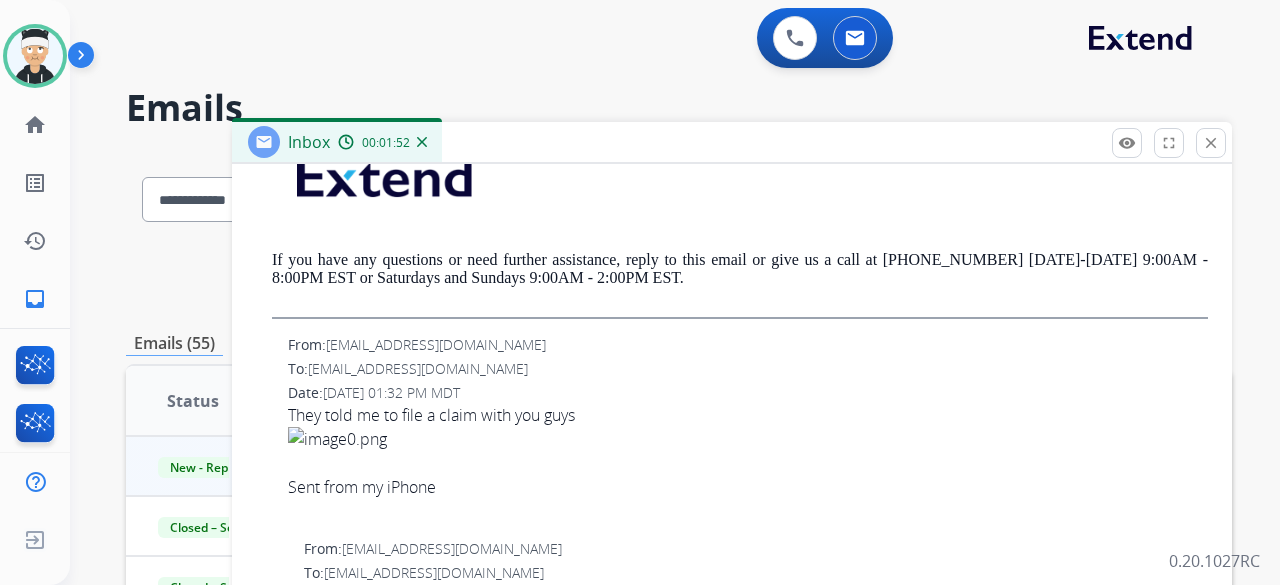 click on "From:  [EMAIL_ADDRESS][DOMAIN_NAME]" at bounding box center [748, 345] 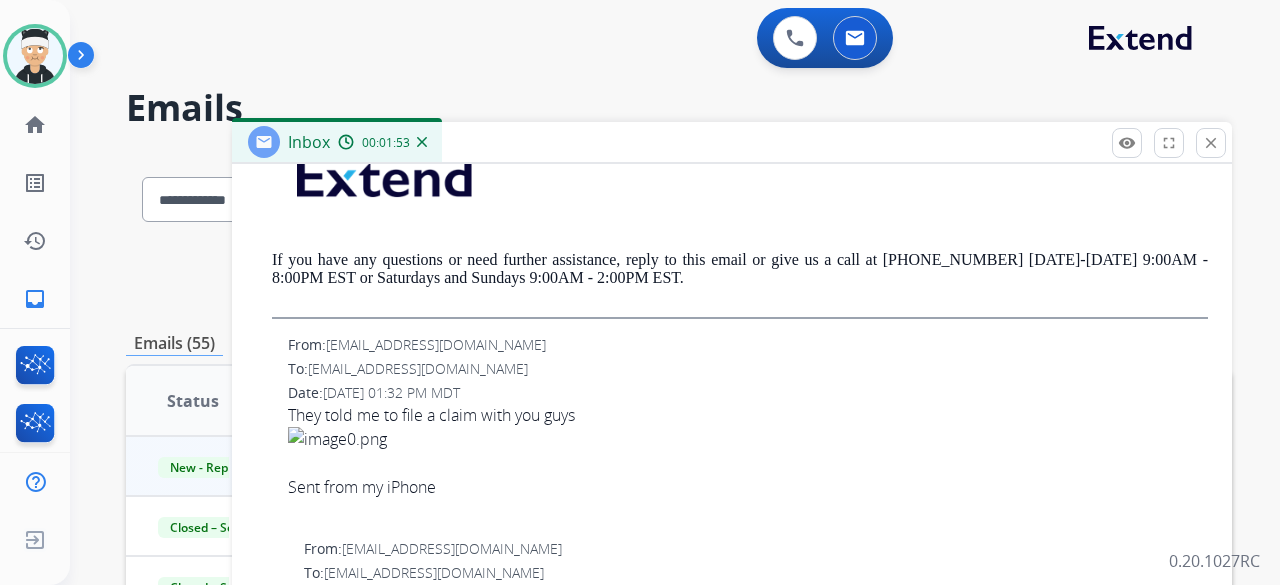 drag, startPoint x: 448, startPoint y: 374, endPoint x: 398, endPoint y: 370, distance: 50.159744 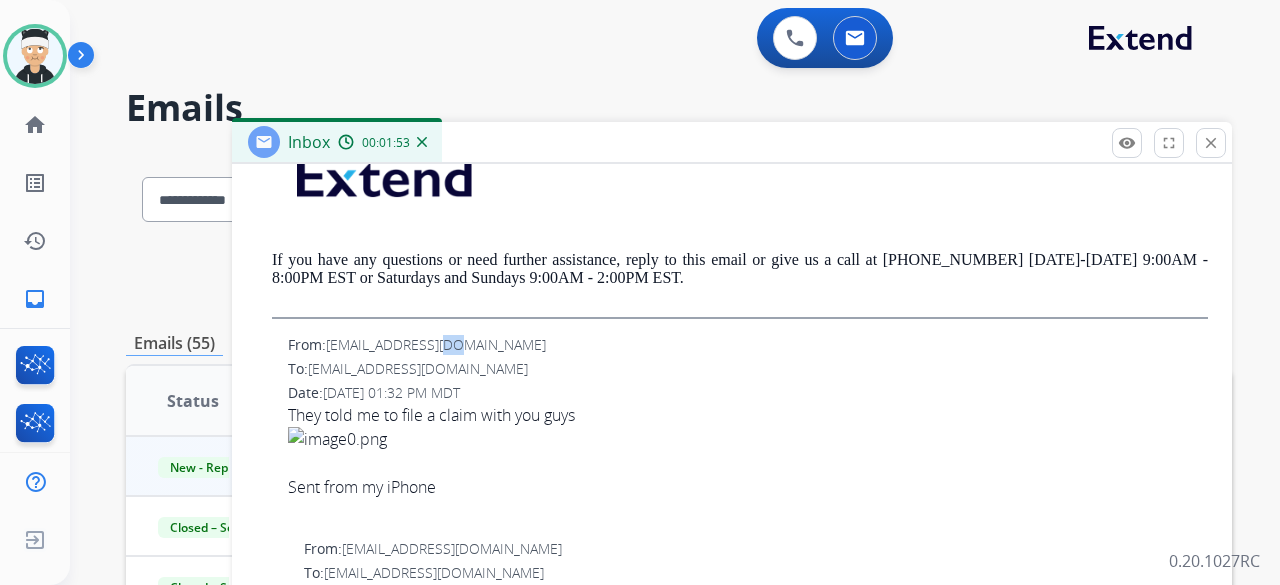 click on "[EMAIL_ADDRESS][DOMAIN_NAME]" at bounding box center [436, 344] 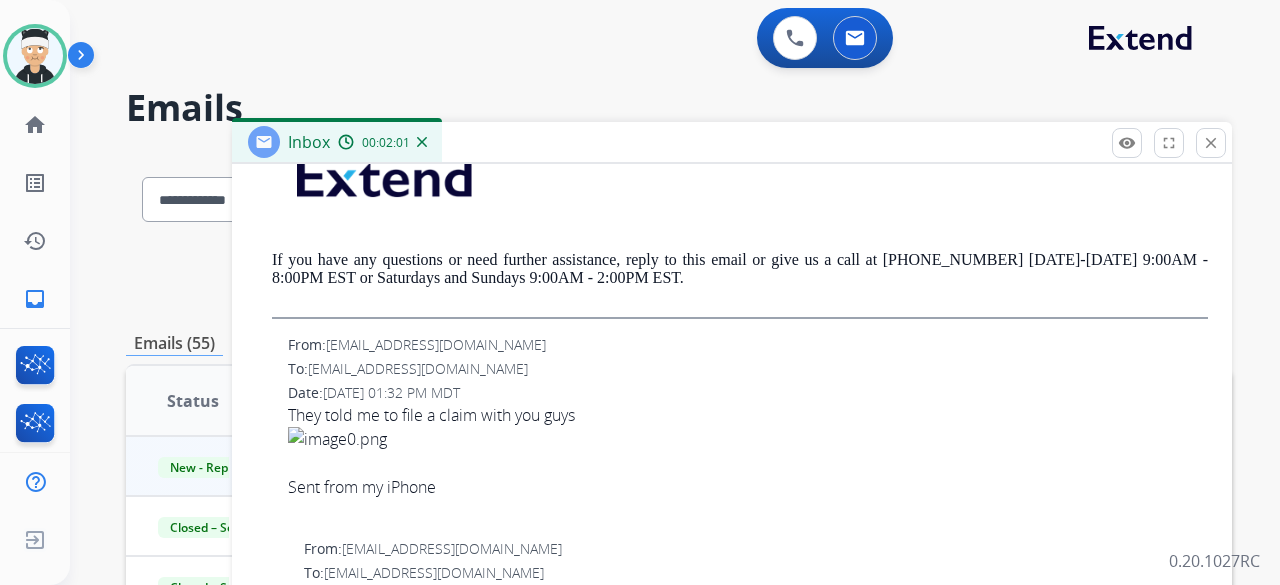 scroll, scrollTop: 524, scrollLeft: 0, axis: vertical 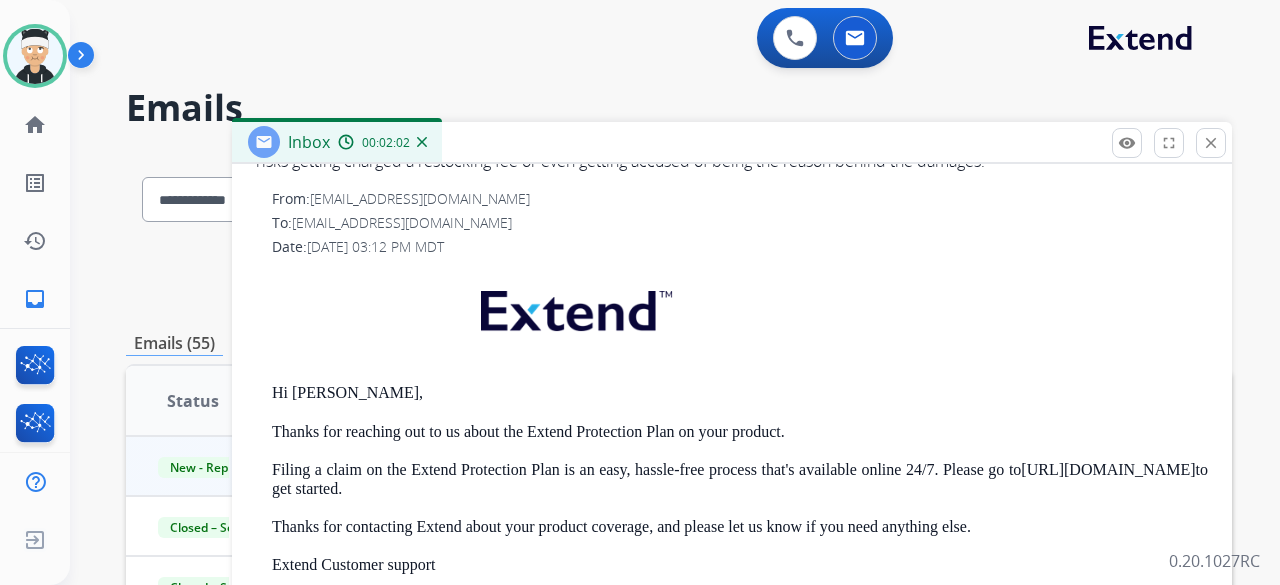 click on "To:  livehtx@icloud.com" at bounding box center [740, 223] 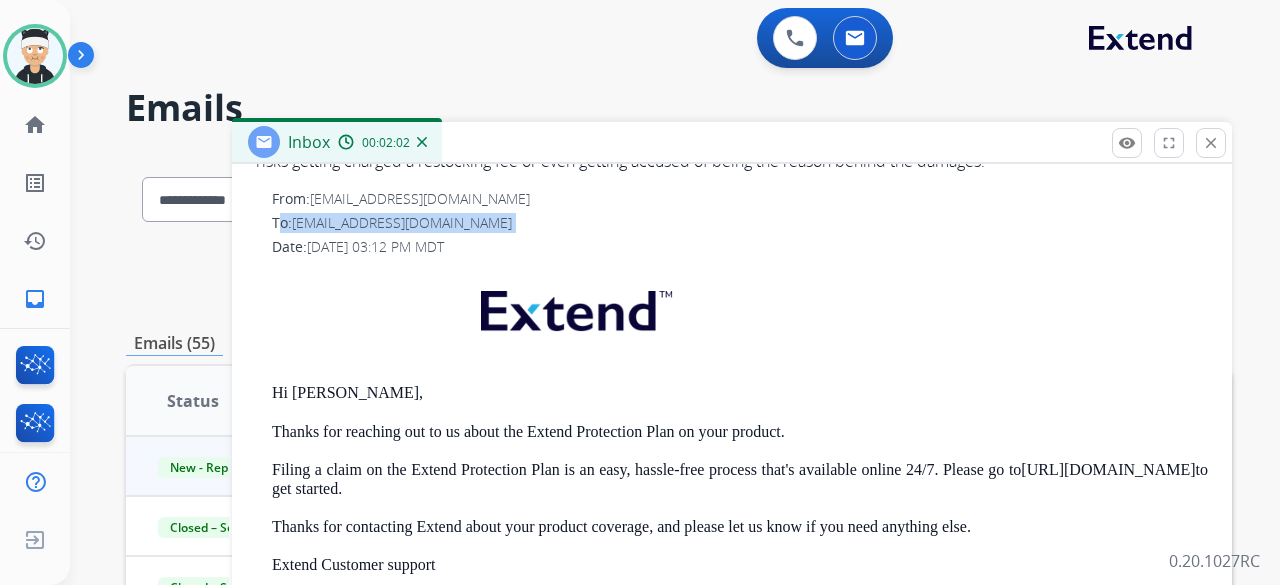drag, startPoint x: 426, startPoint y: 241, endPoint x: 378, endPoint y: 248, distance: 48.507732 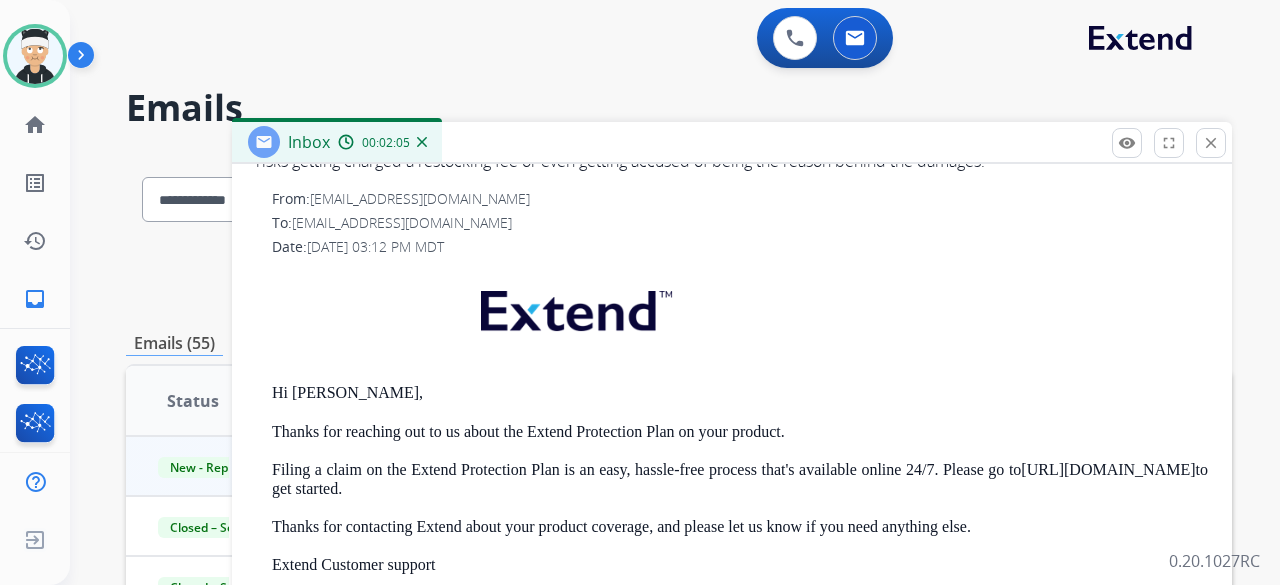 click on "To:  livehtx@icloud.com" at bounding box center (740, 223) 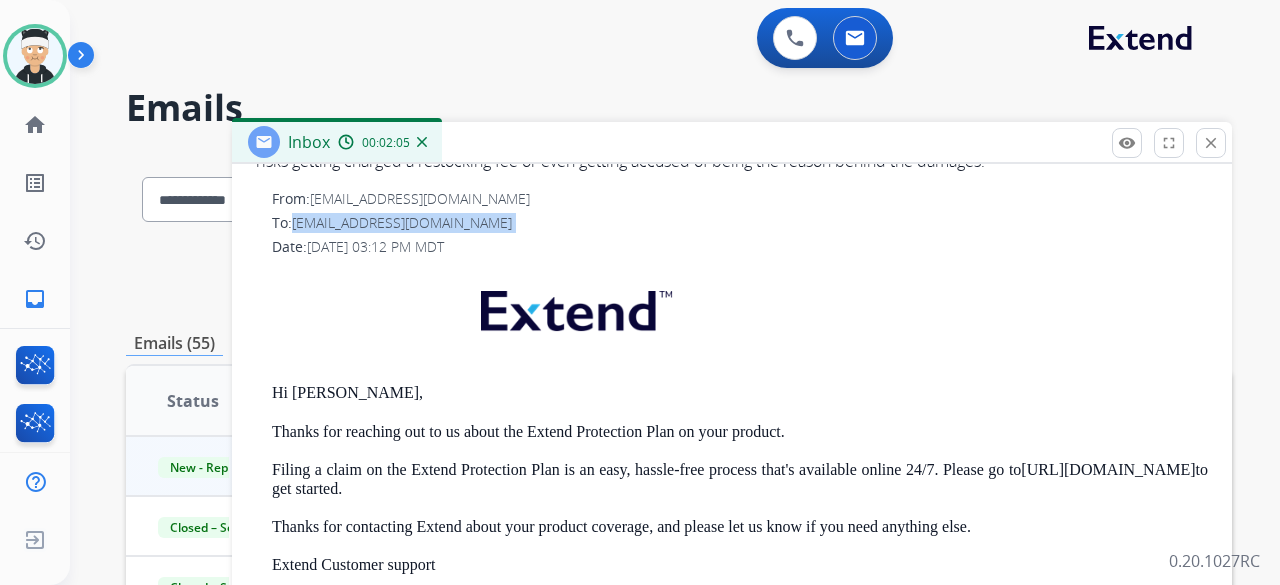drag, startPoint x: 294, startPoint y: 243, endPoint x: 410, endPoint y: 239, distance: 116.06895 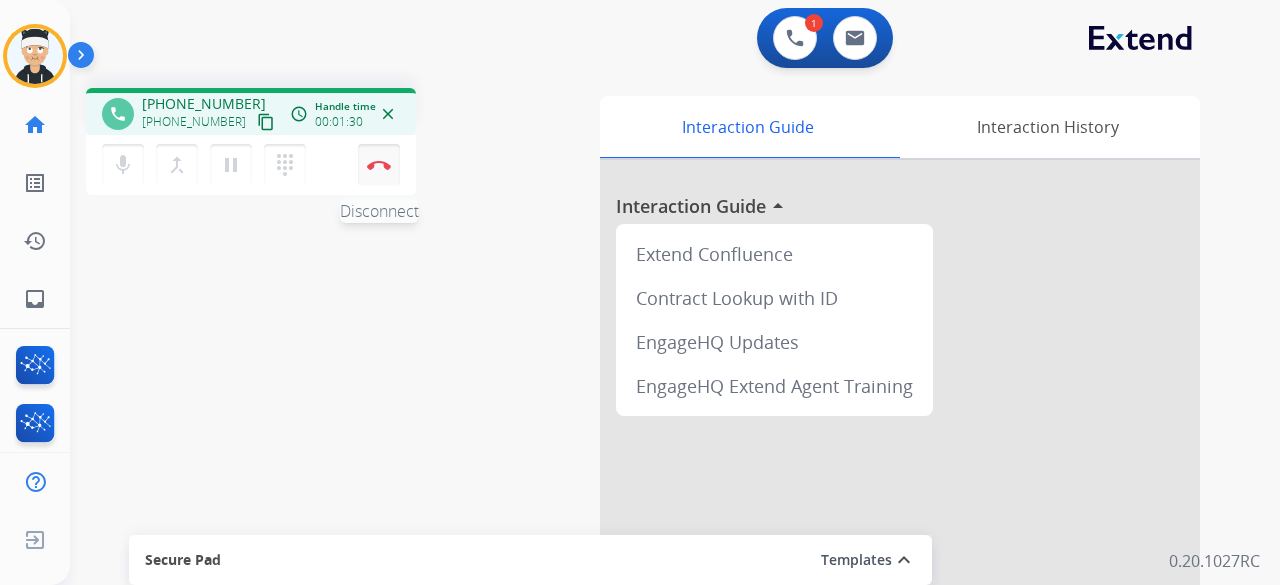 click on "Disconnect" at bounding box center (379, 165) 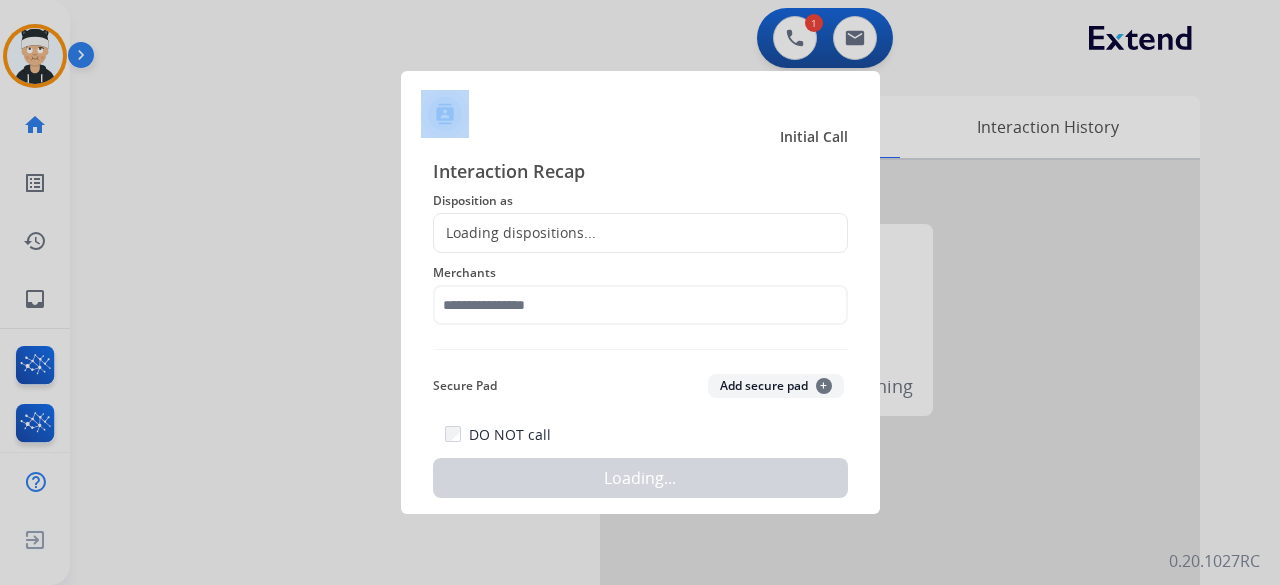 click at bounding box center [640, 292] 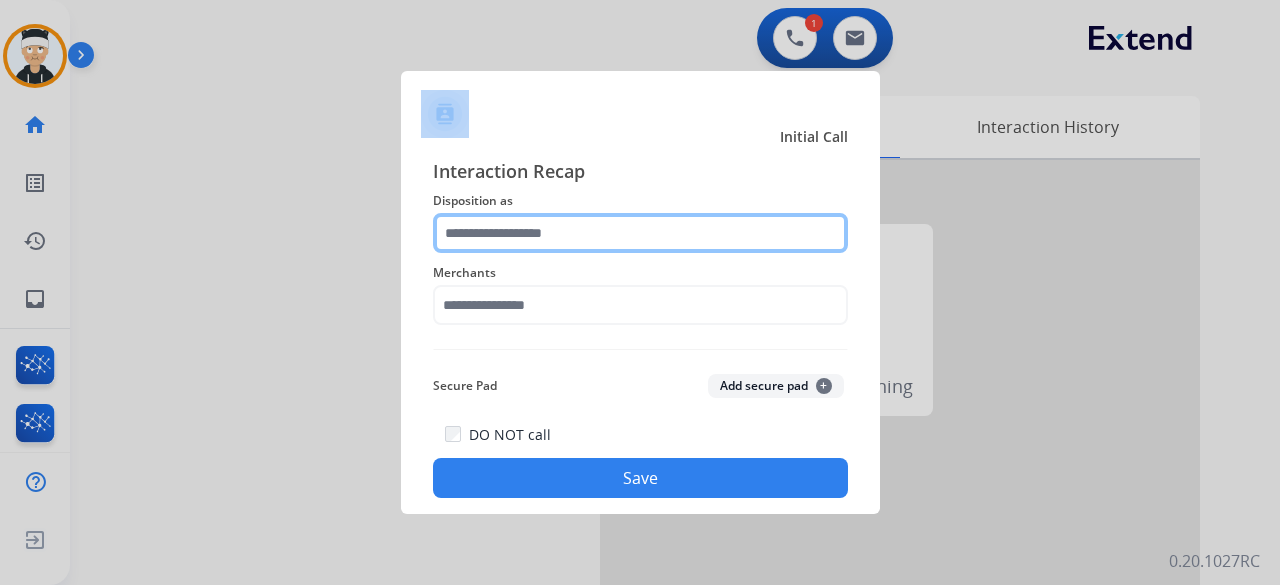 click 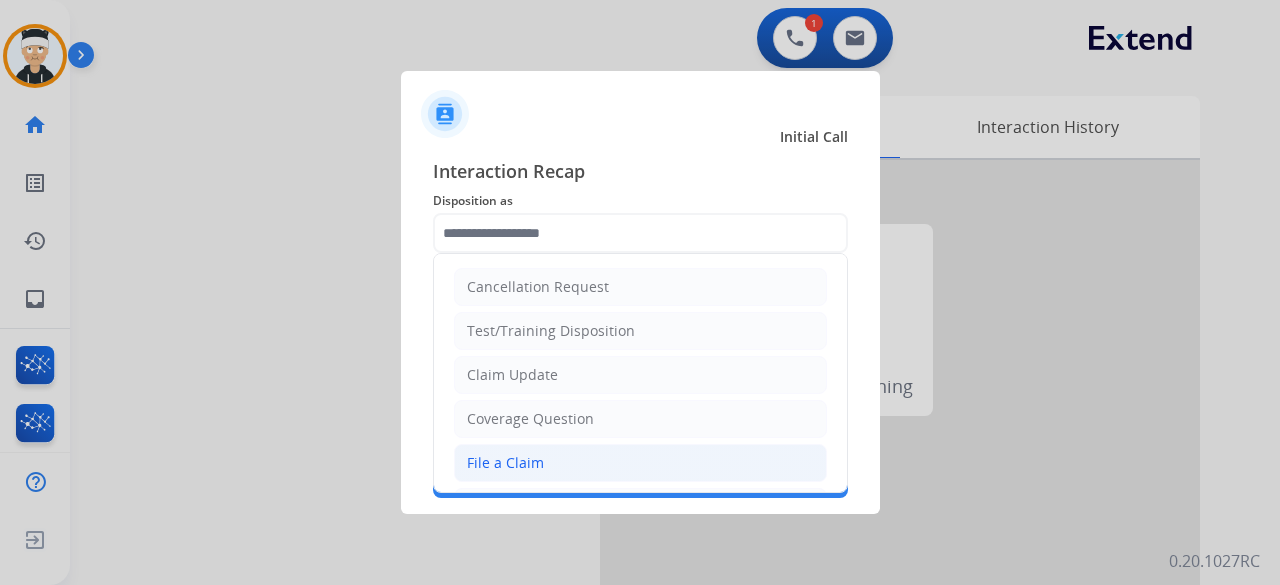 click on "File a Claim" 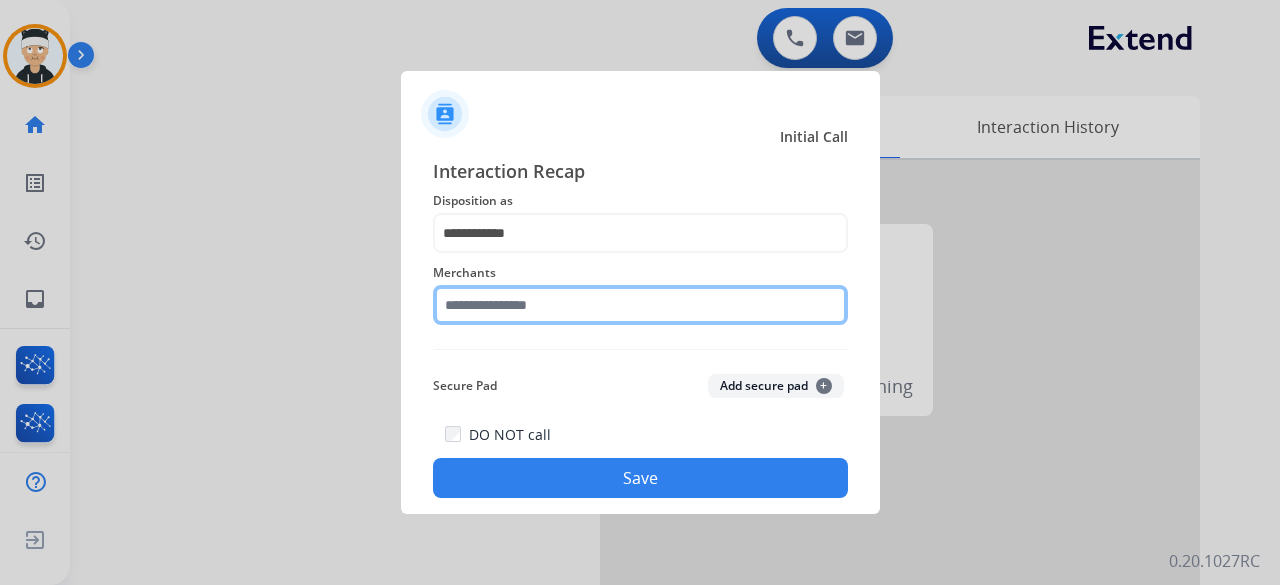 click 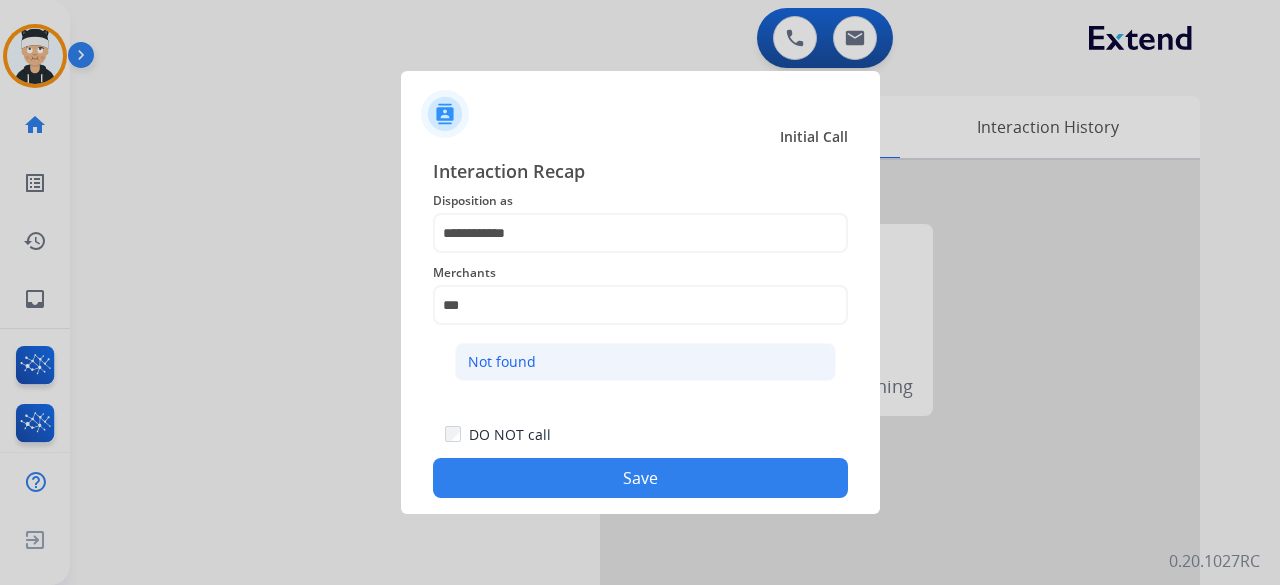 click on "Not found" 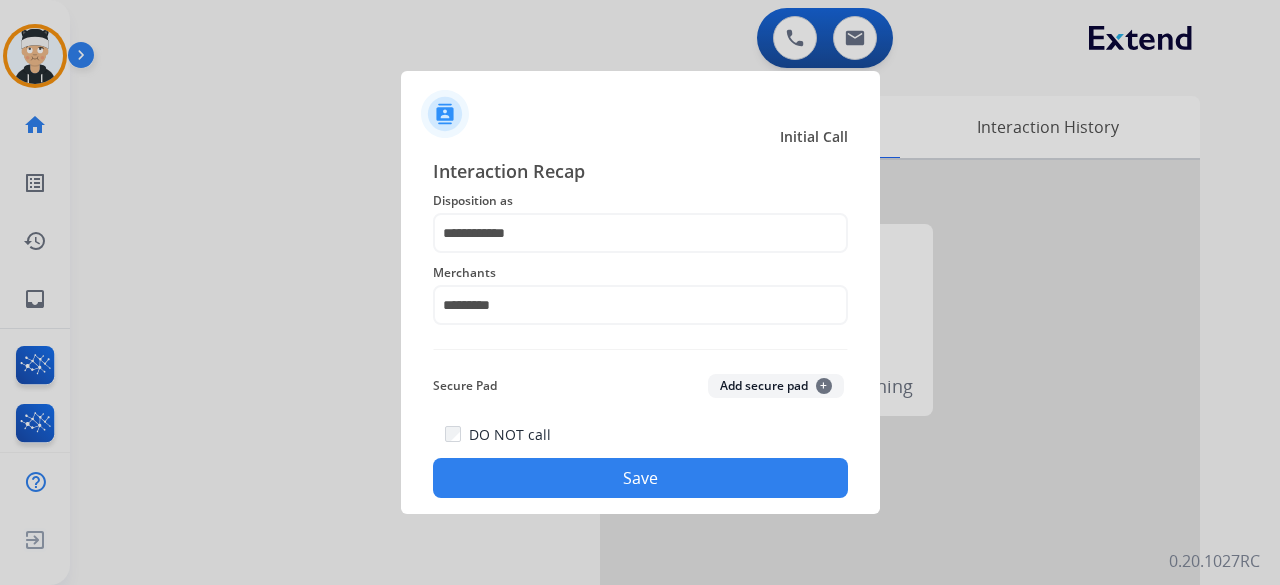click on "Save" 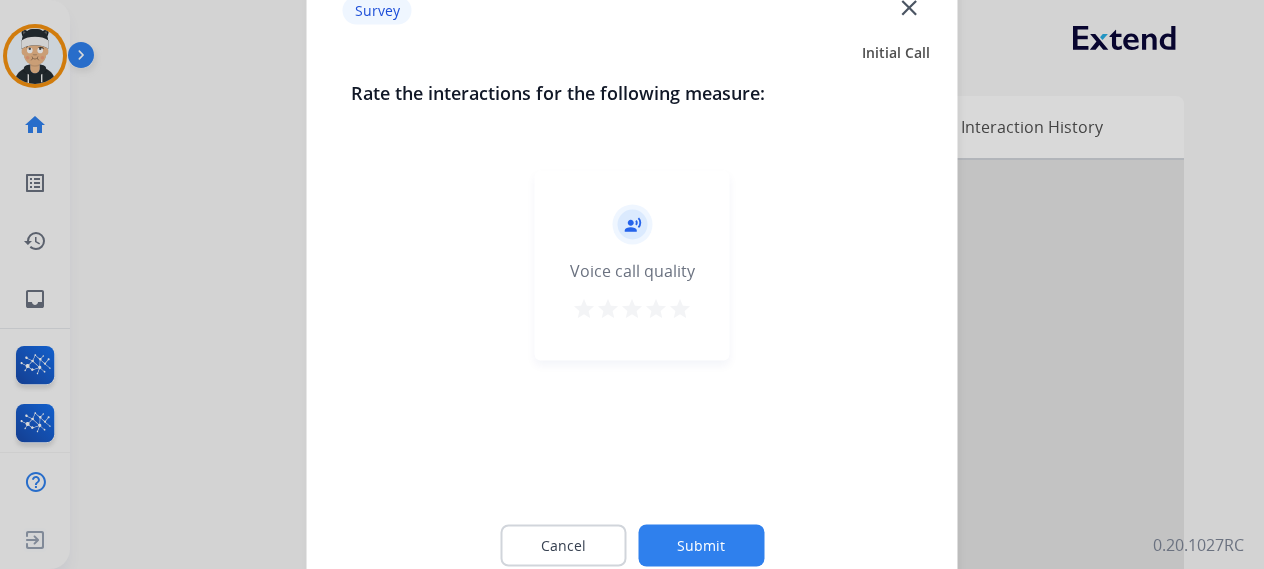 click on "star" at bounding box center (680, 308) 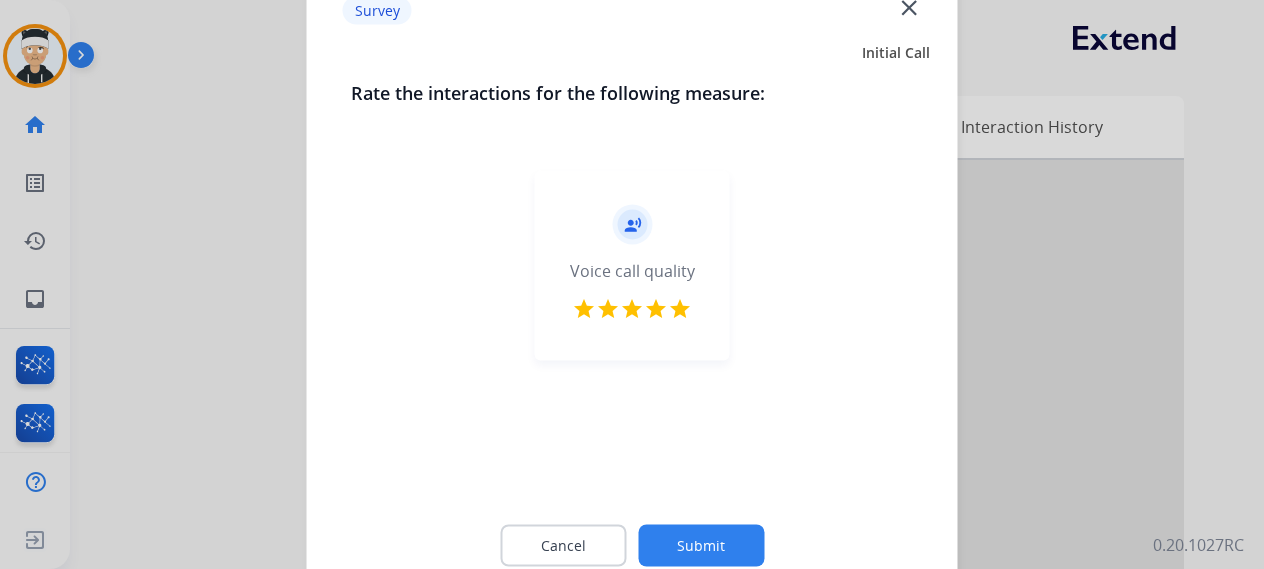 click on "Submit" 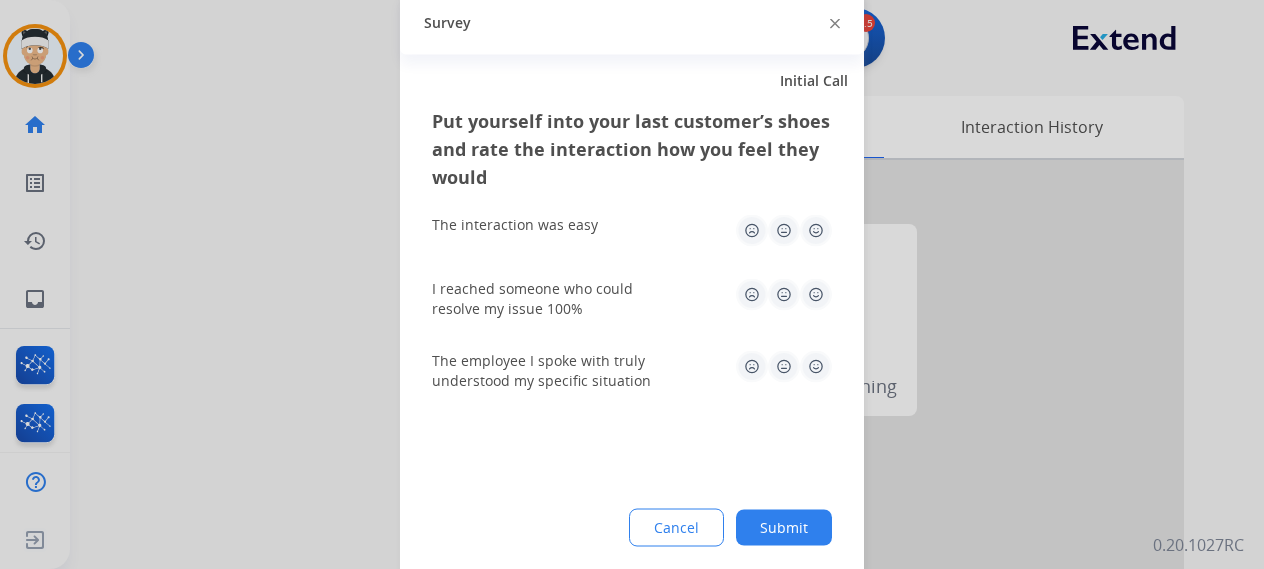 click 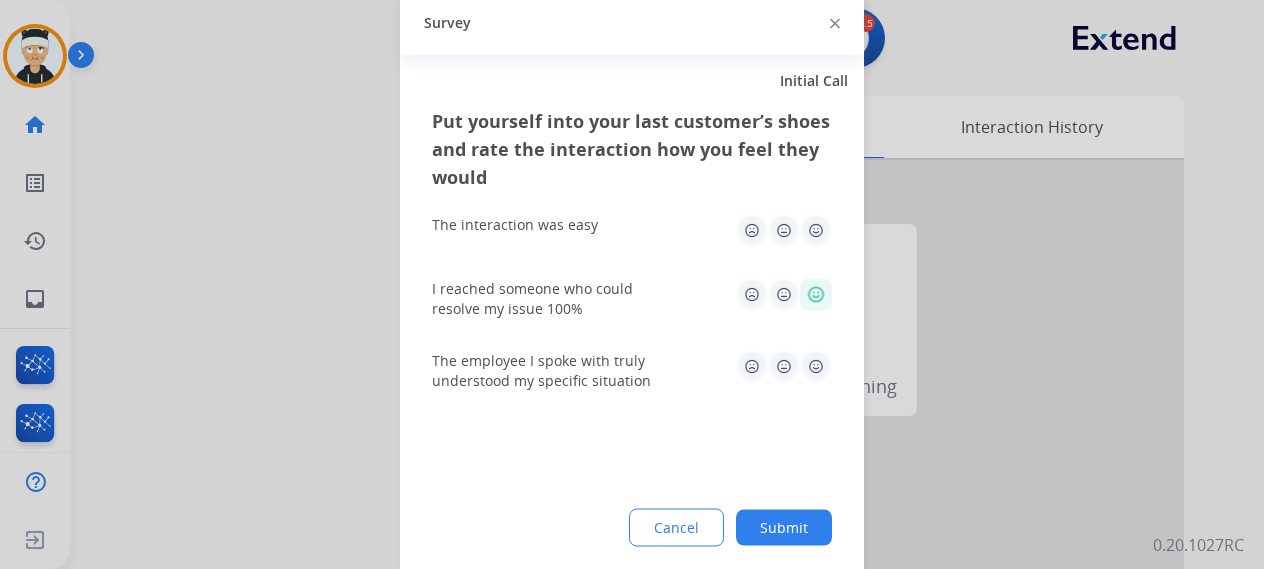 click 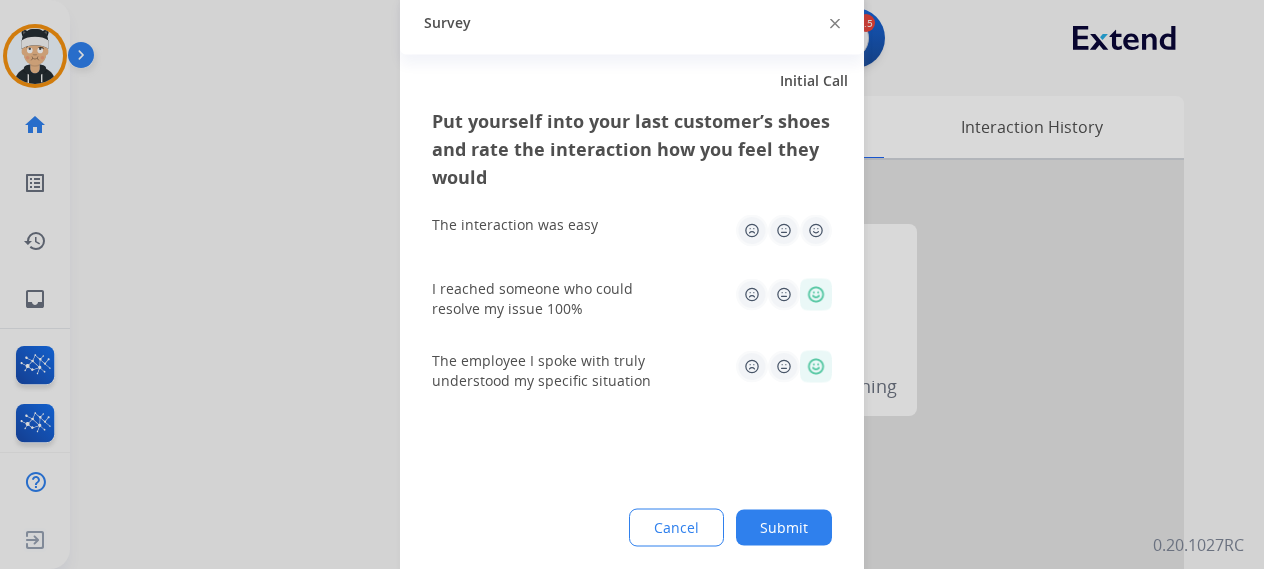 click 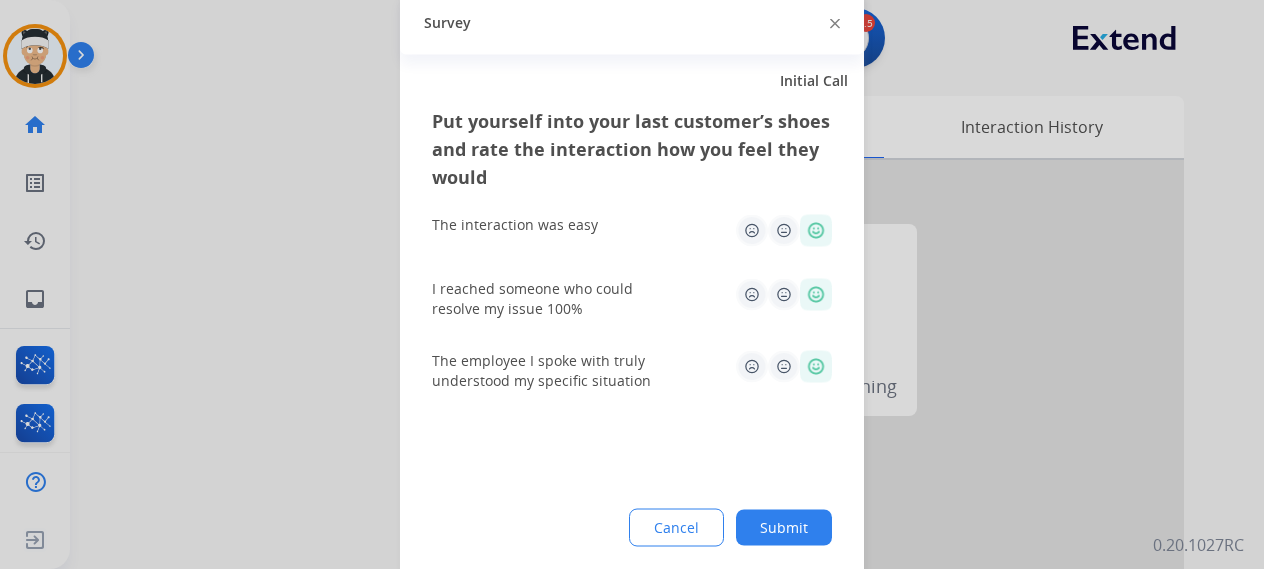 click on "Submit" 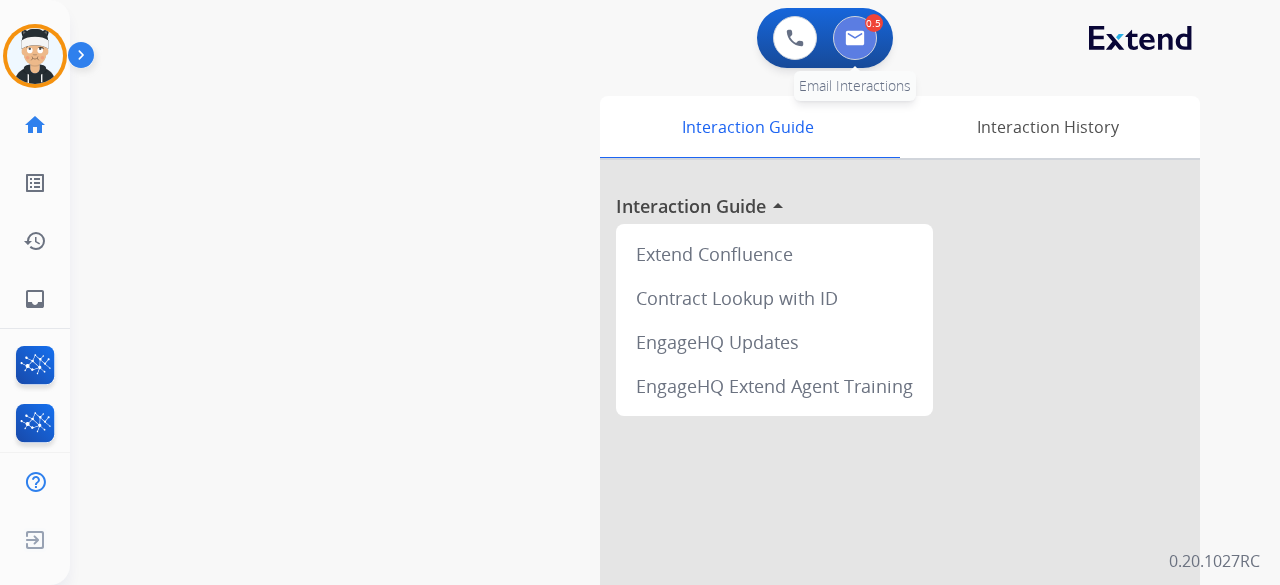 click at bounding box center (855, 38) 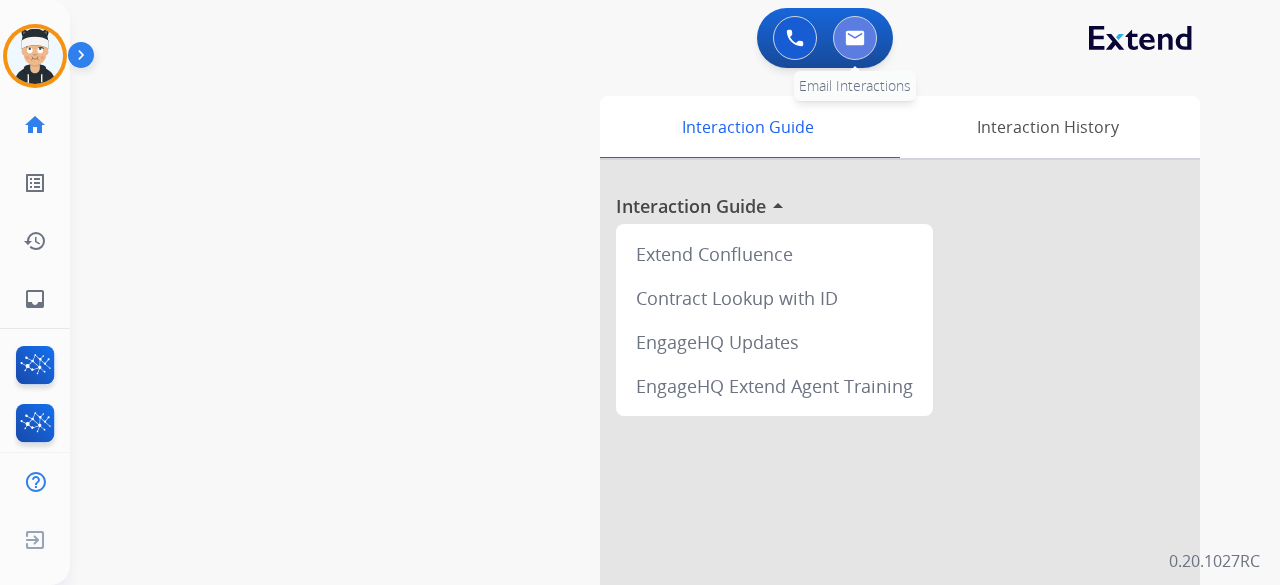 click at bounding box center [855, 38] 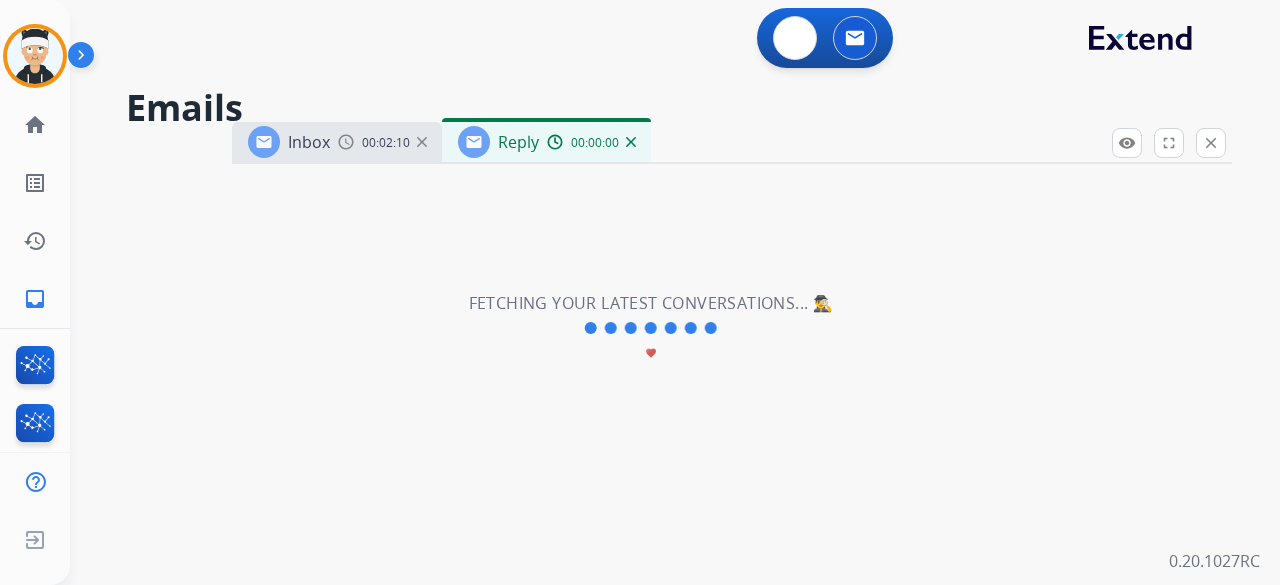 select on "**********" 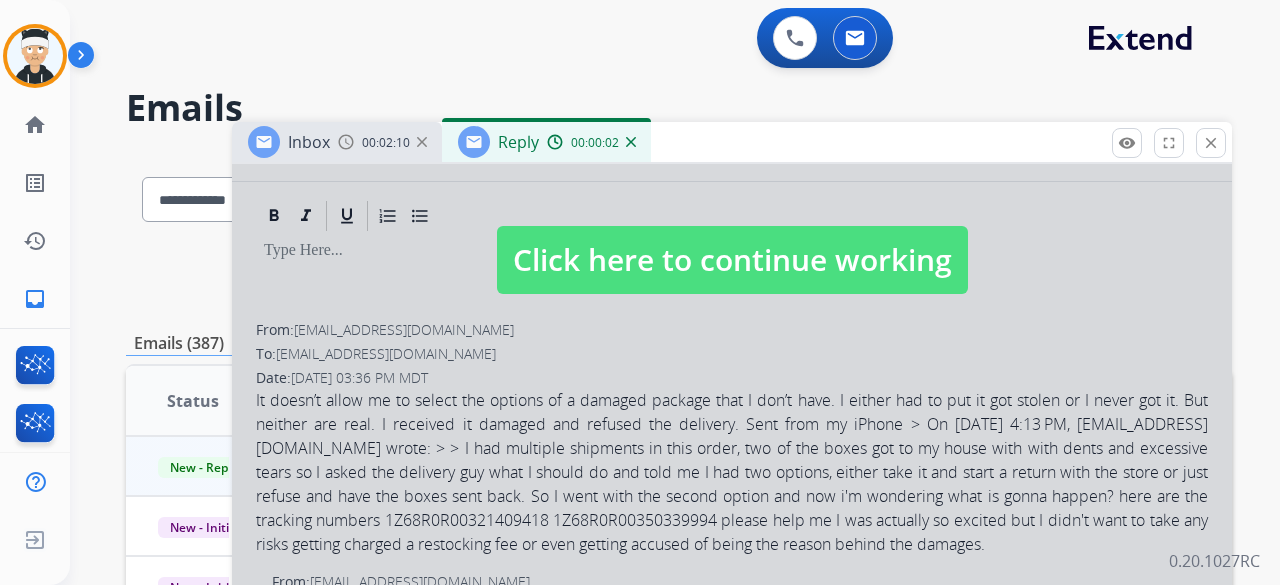 scroll, scrollTop: 300, scrollLeft: 0, axis: vertical 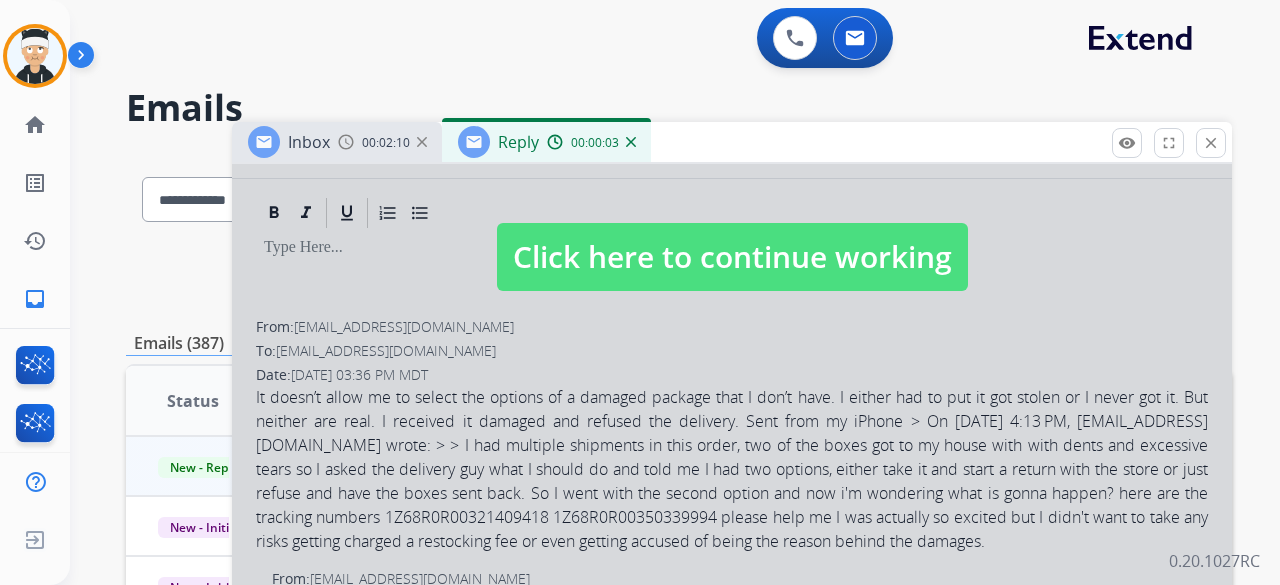 click on "Click here to continue working" at bounding box center (732, 257) 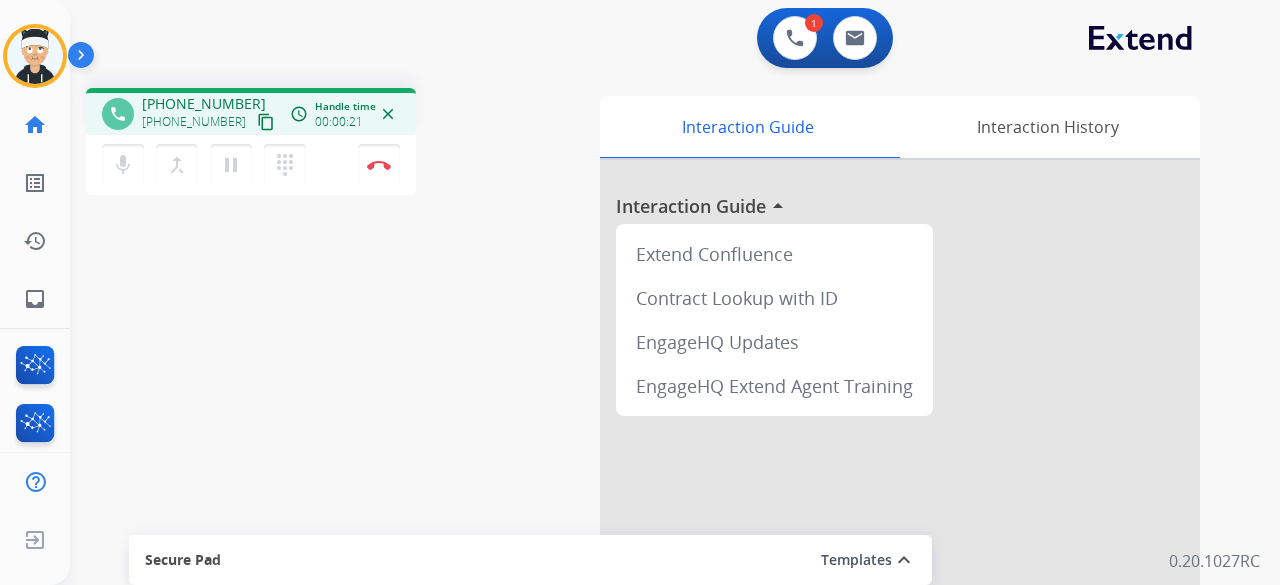 click on "content_copy" at bounding box center [266, 122] 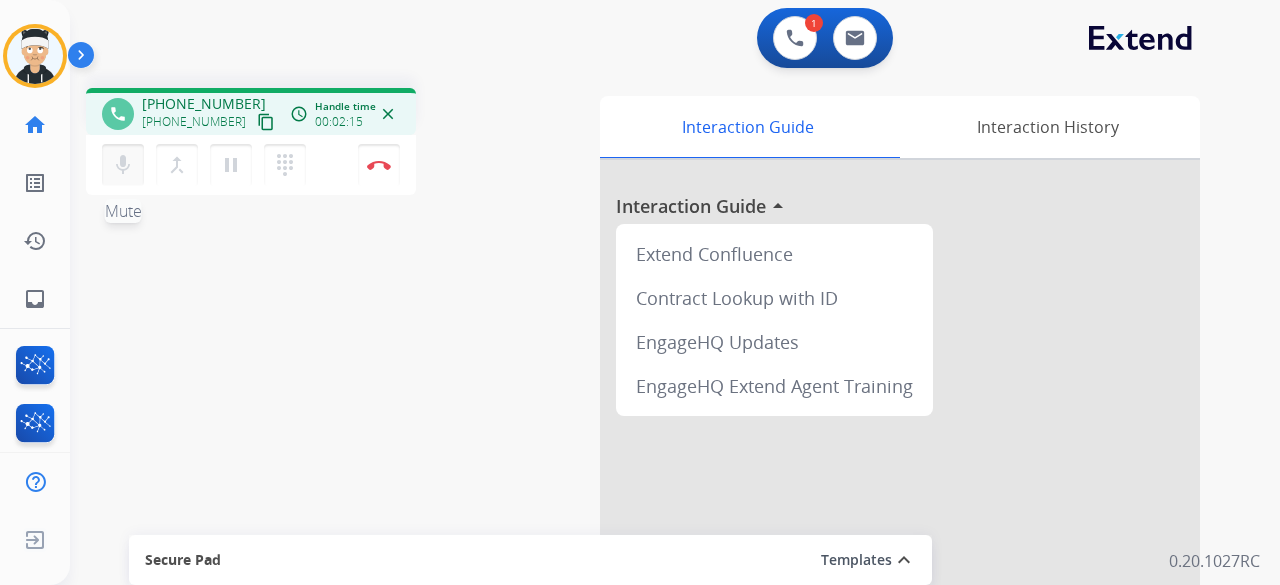 click on "mic" at bounding box center [123, 165] 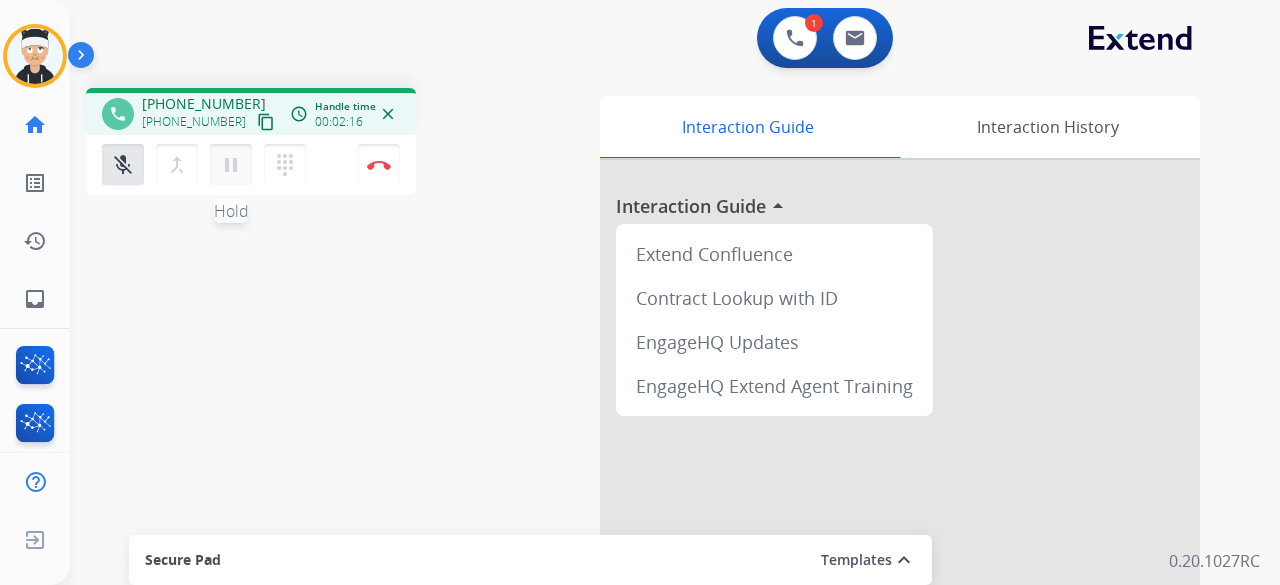 click on "pause Hold" at bounding box center [231, 165] 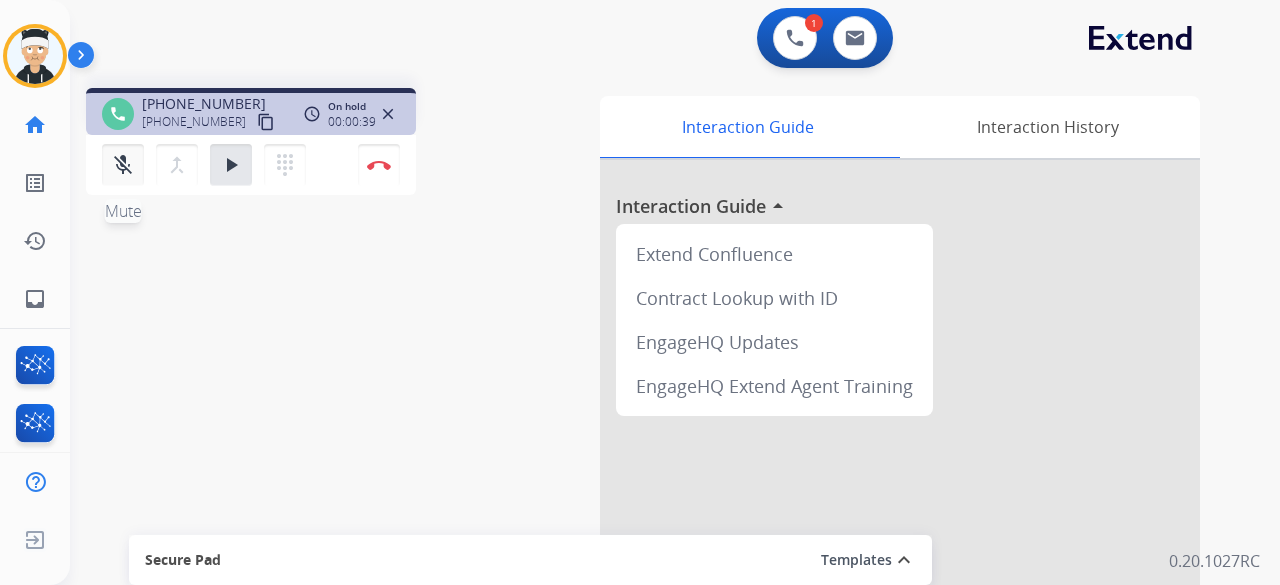 click on "mic_off" at bounding box center [123, 165] 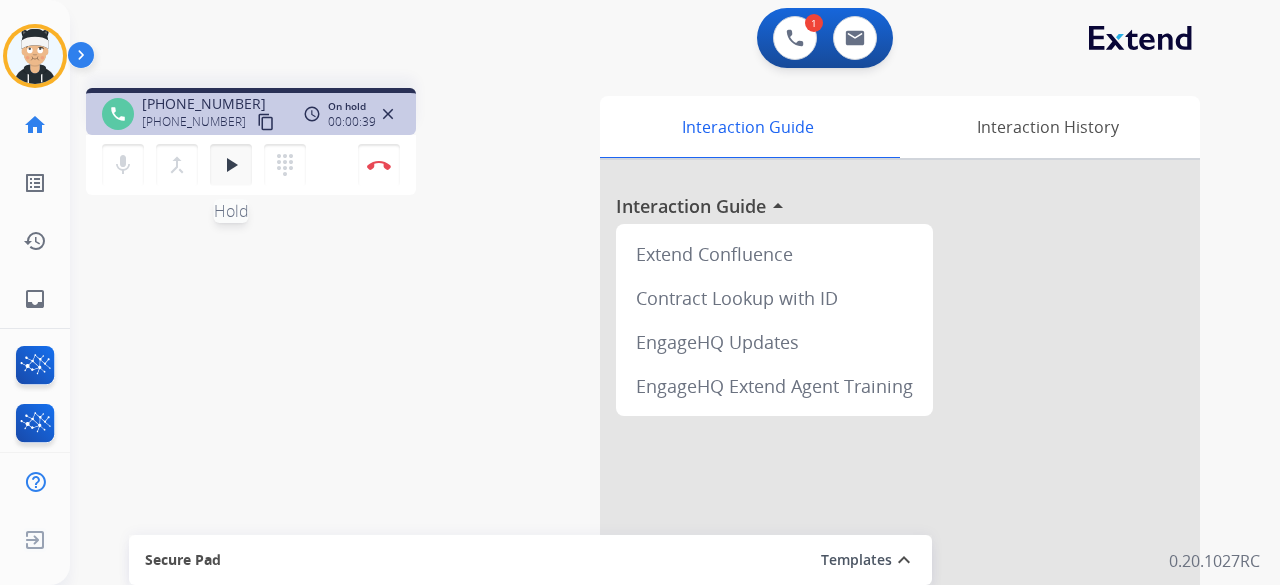 click on "play_arrow" at bounding box center [231, 165] 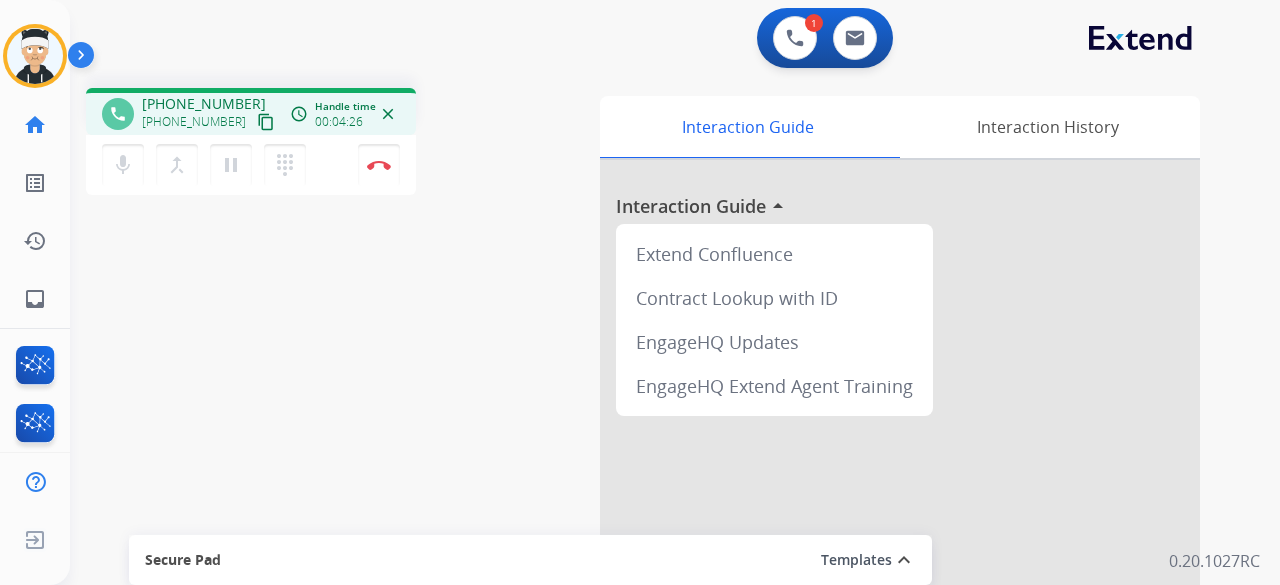 drag, startPoint x: 382, startPoint y: 171, endPoint x: 504, endPoint y: 145, distance: 124.73973 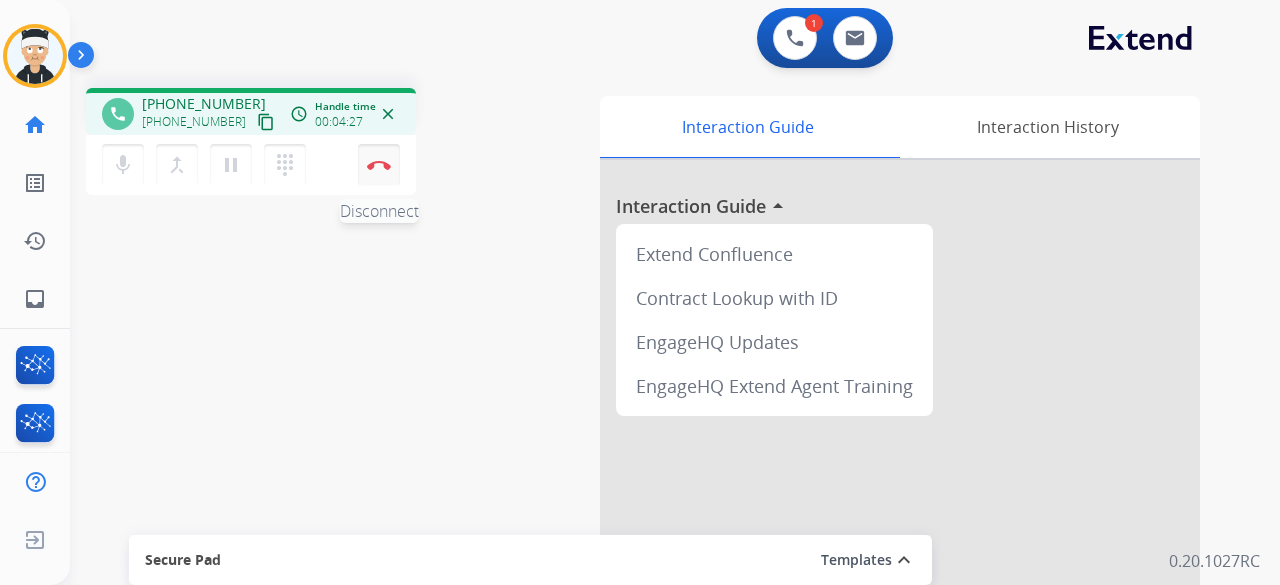 click on "Disconnect" at bounding box center (379, 165) 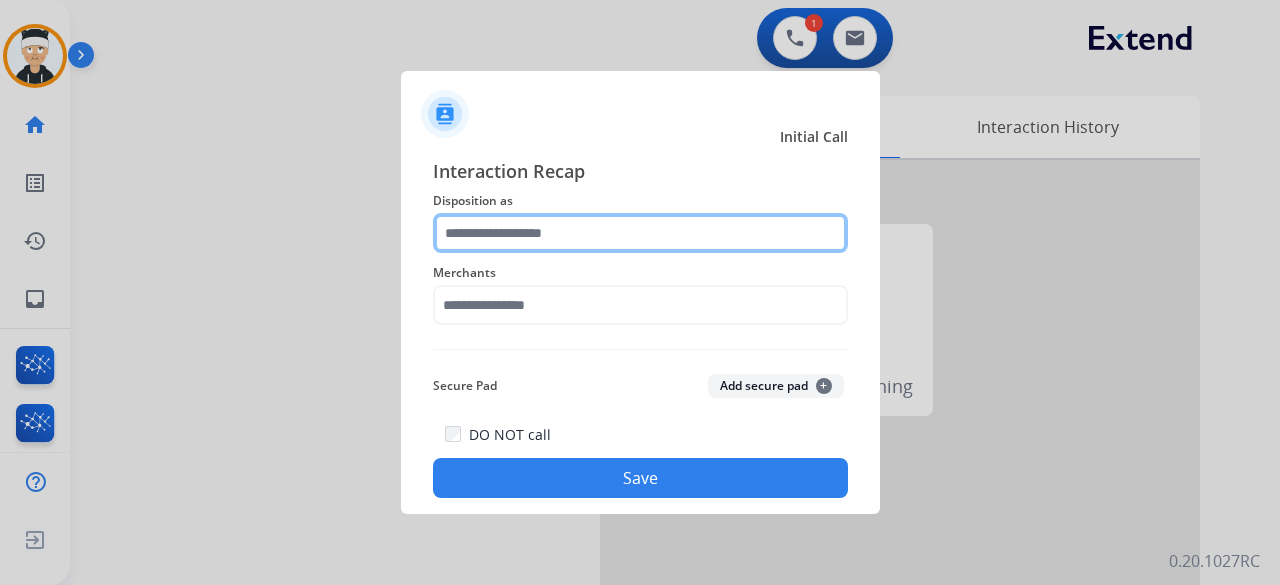 click 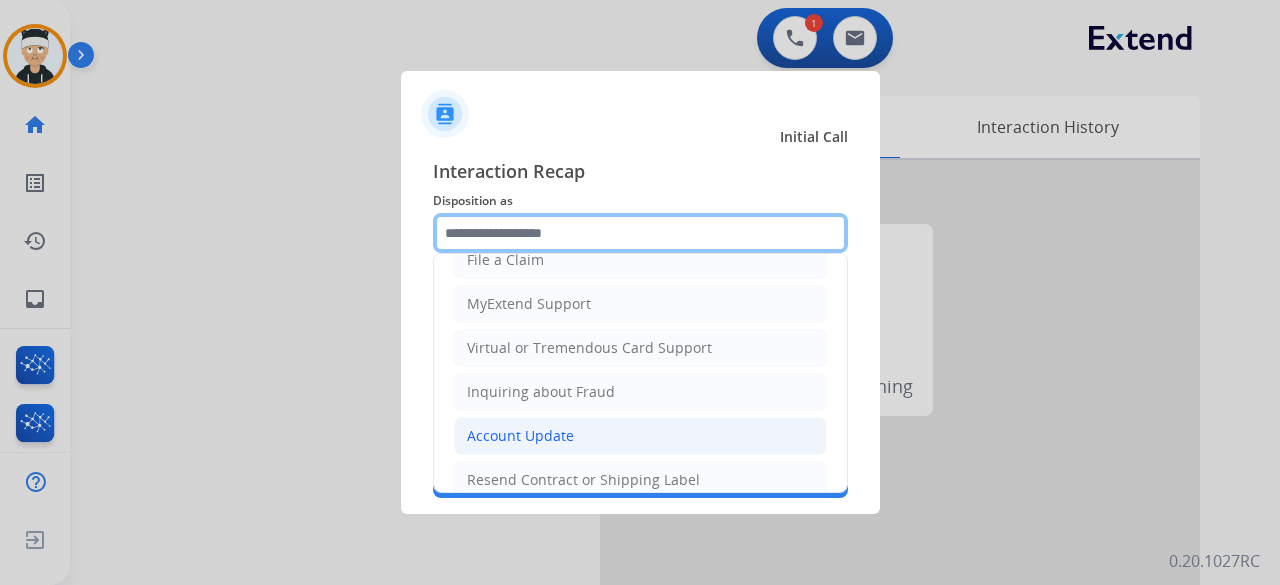 scroll, scrollTop: 303, scrollLeft: 0, axis: vertical 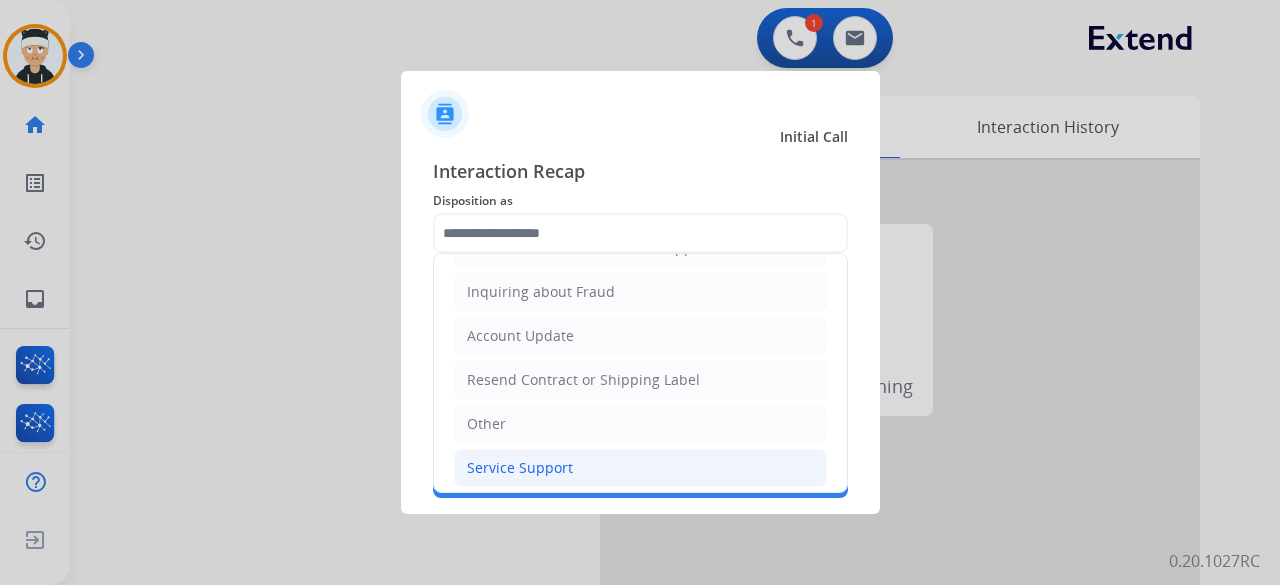 click on "Service Support" 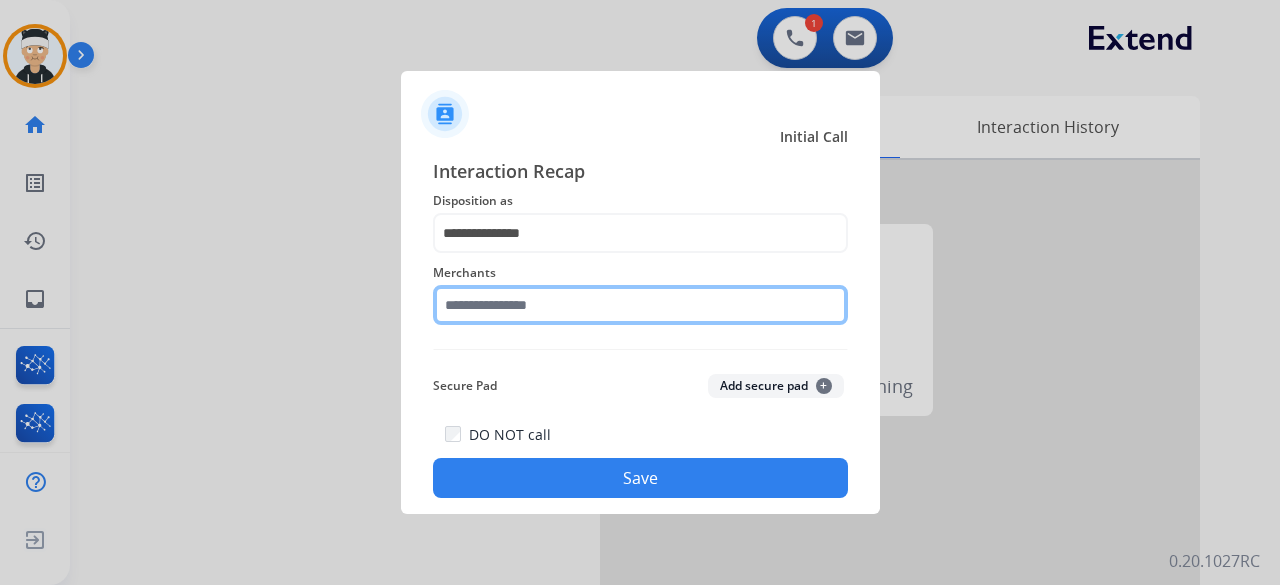 click 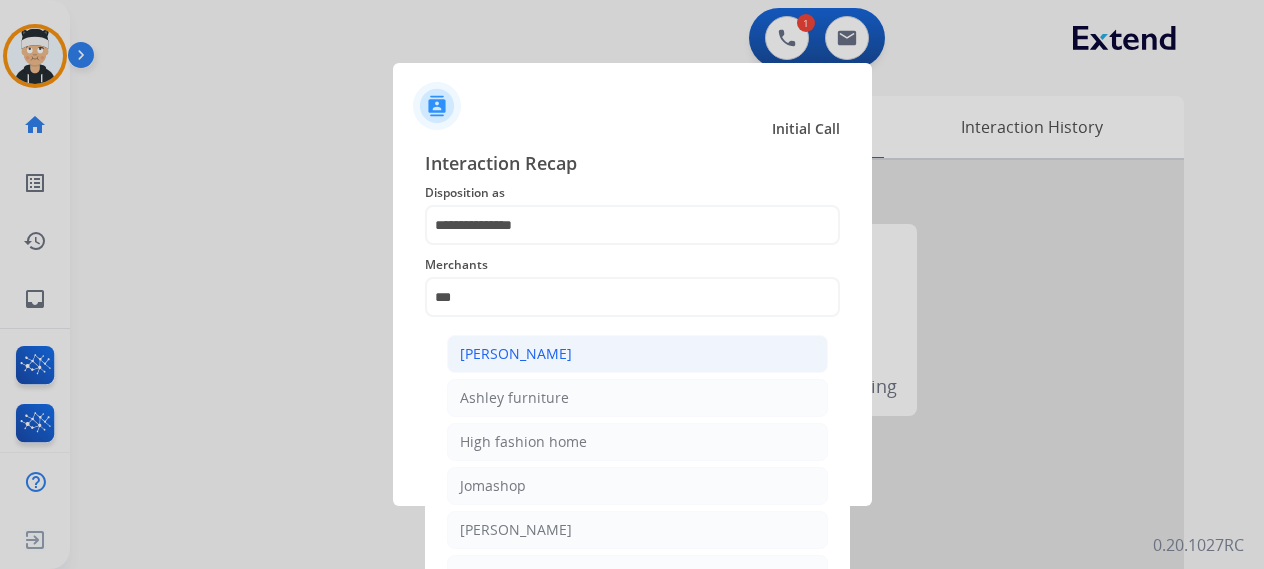 click on "[PERSON_NAME]" 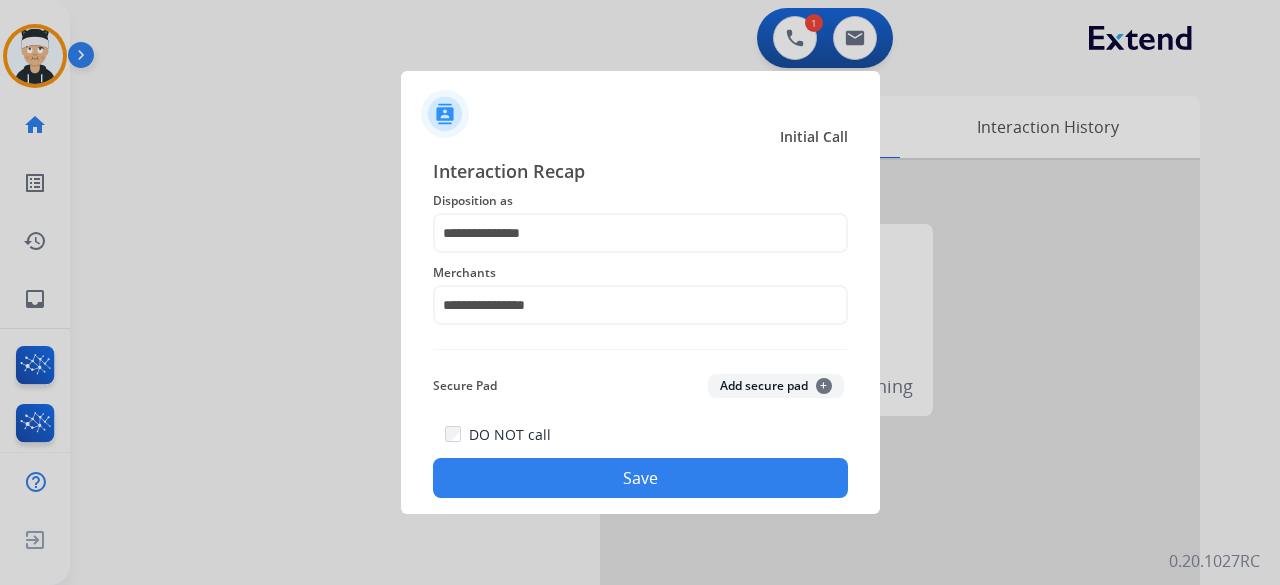 click on "Save" 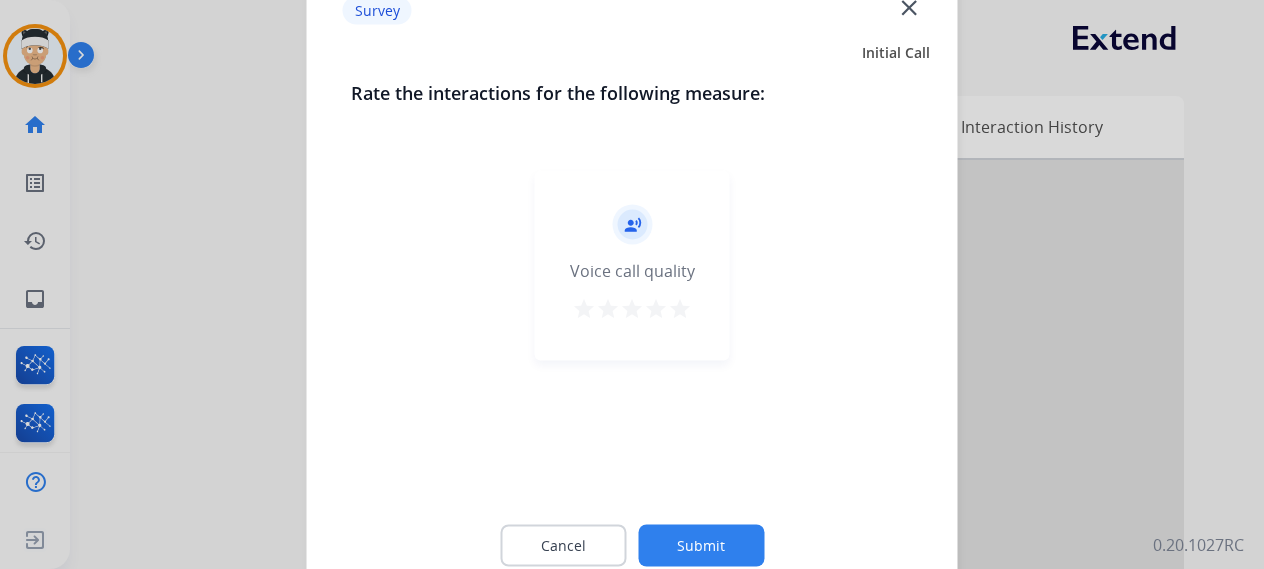 click on "star" at bounding box center (680, 308) 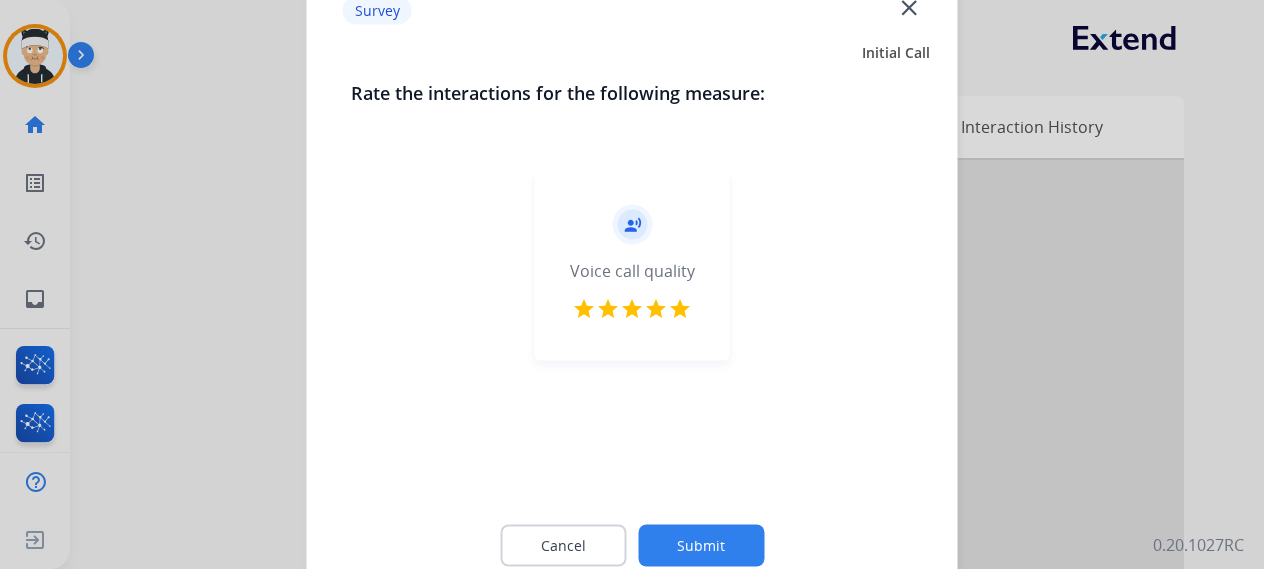 click on "Submit" 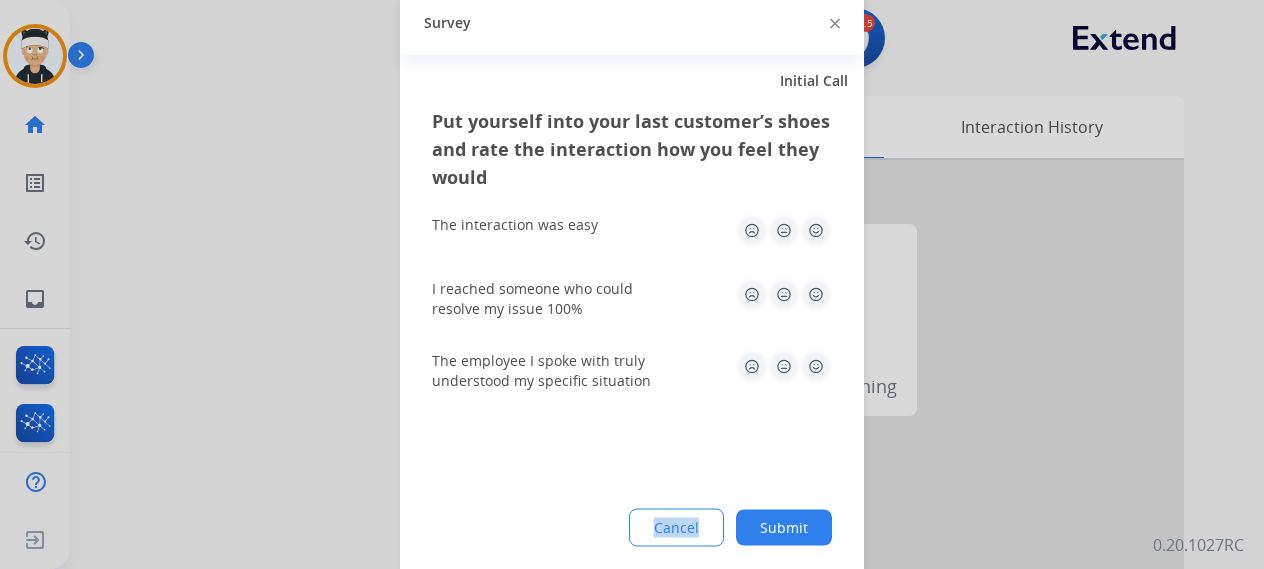 click on "Put yourself into your last customer’s shoes and rate the interaction how you feel they would  The interaction was easy   I reached someone who could resolve my issue 100%   The employee I spoke with truly understood my specific situation  Cancel Submit" 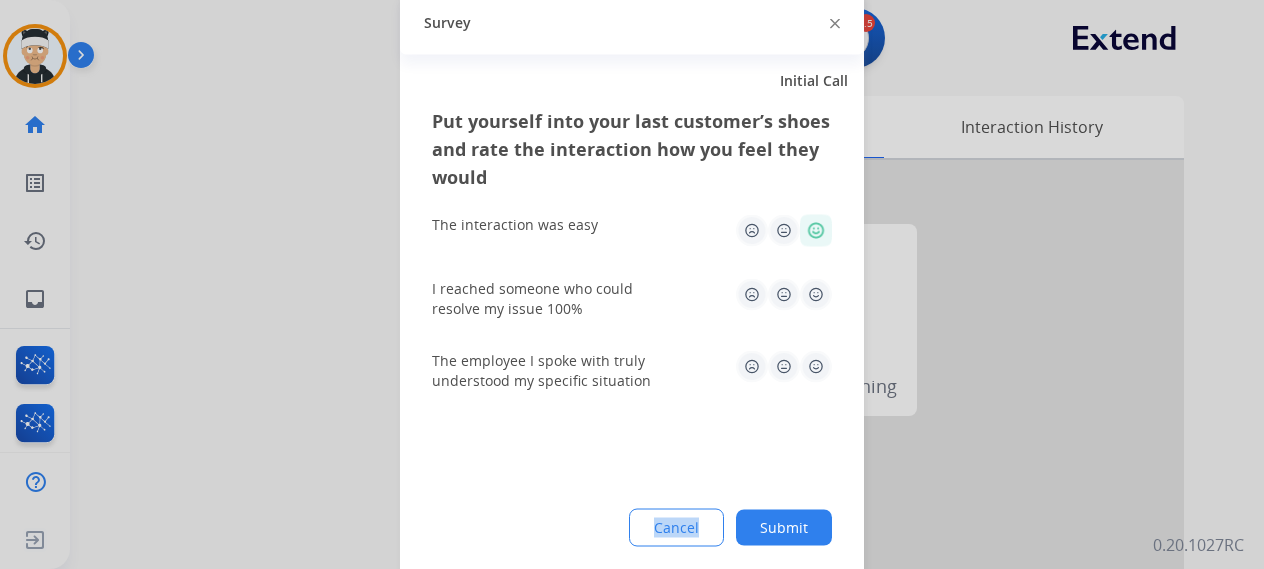 click 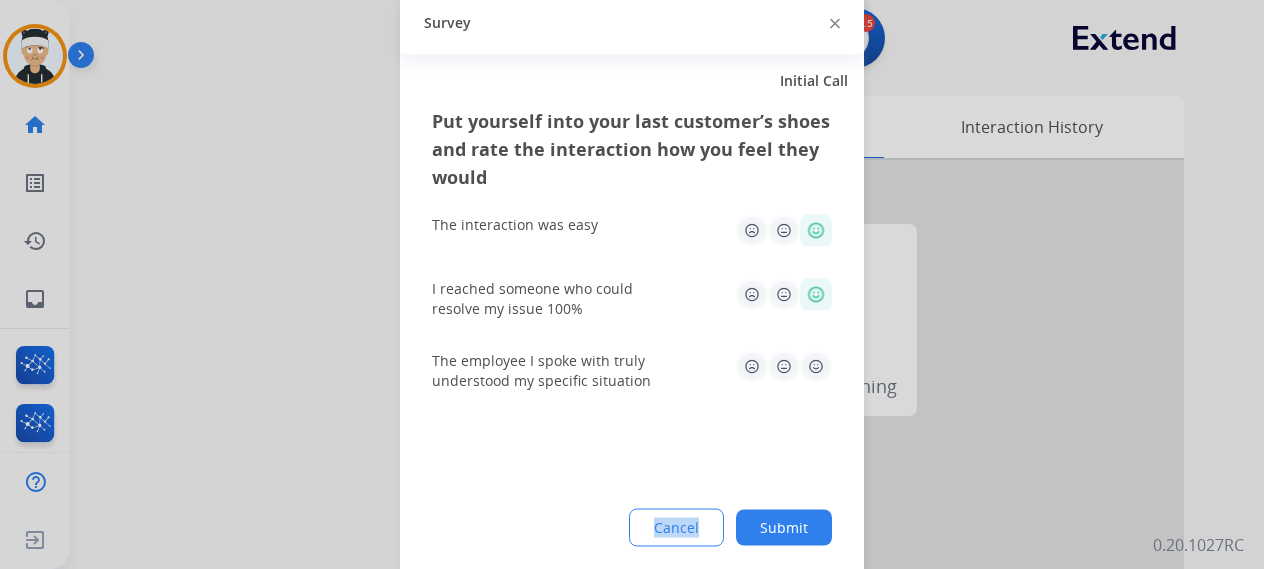 click 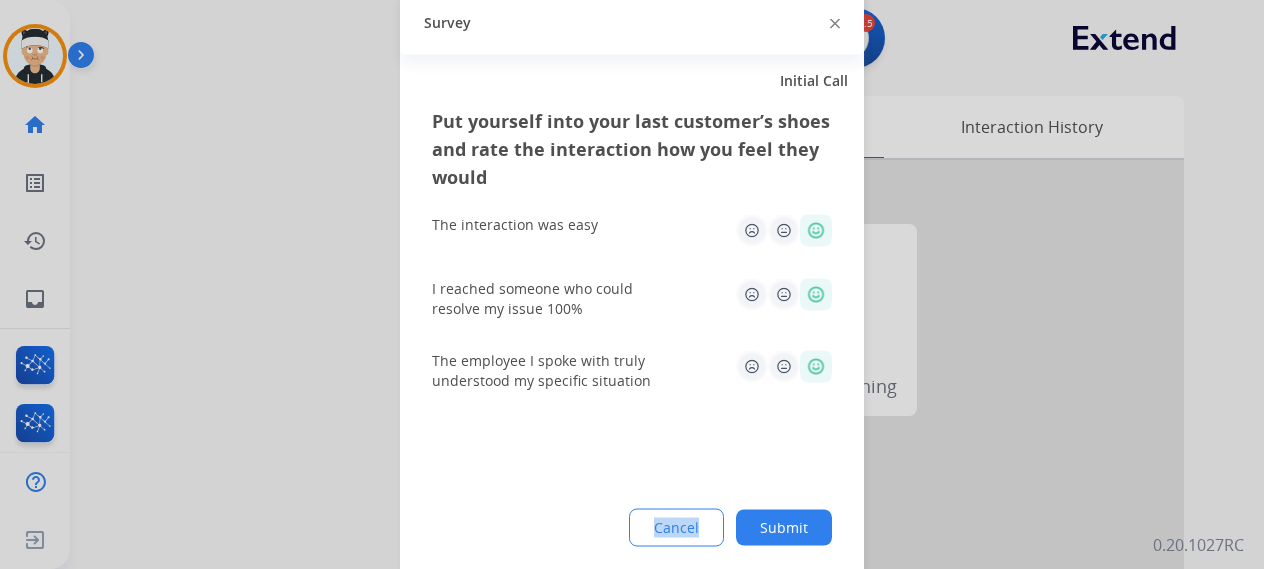click on "Submit" 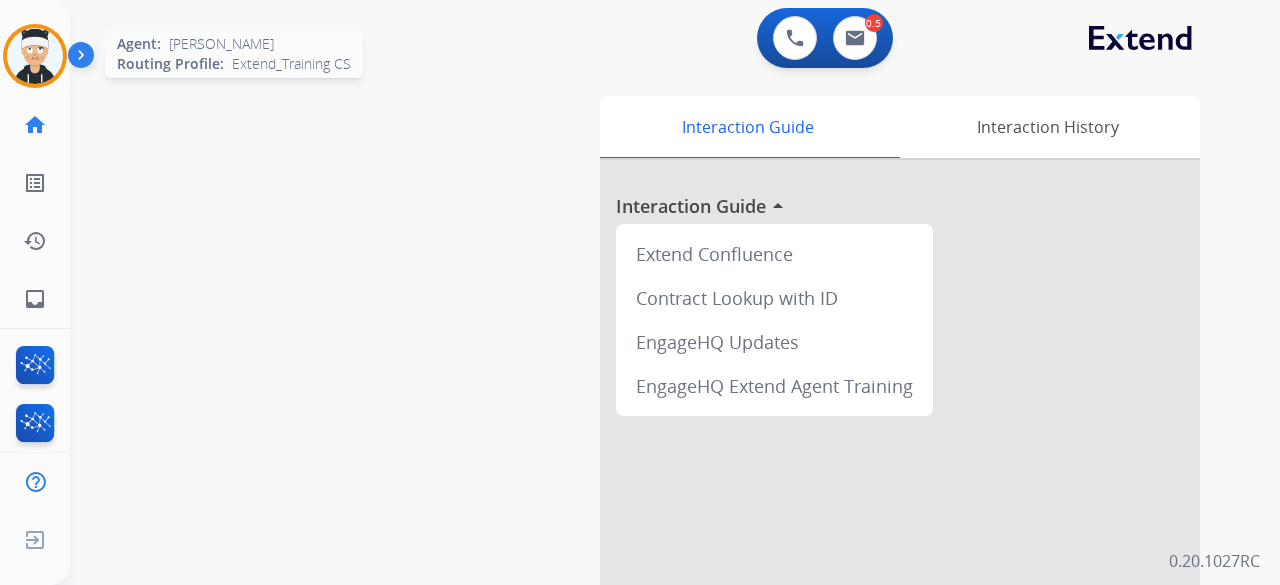 click at bounding box center [35, 56] 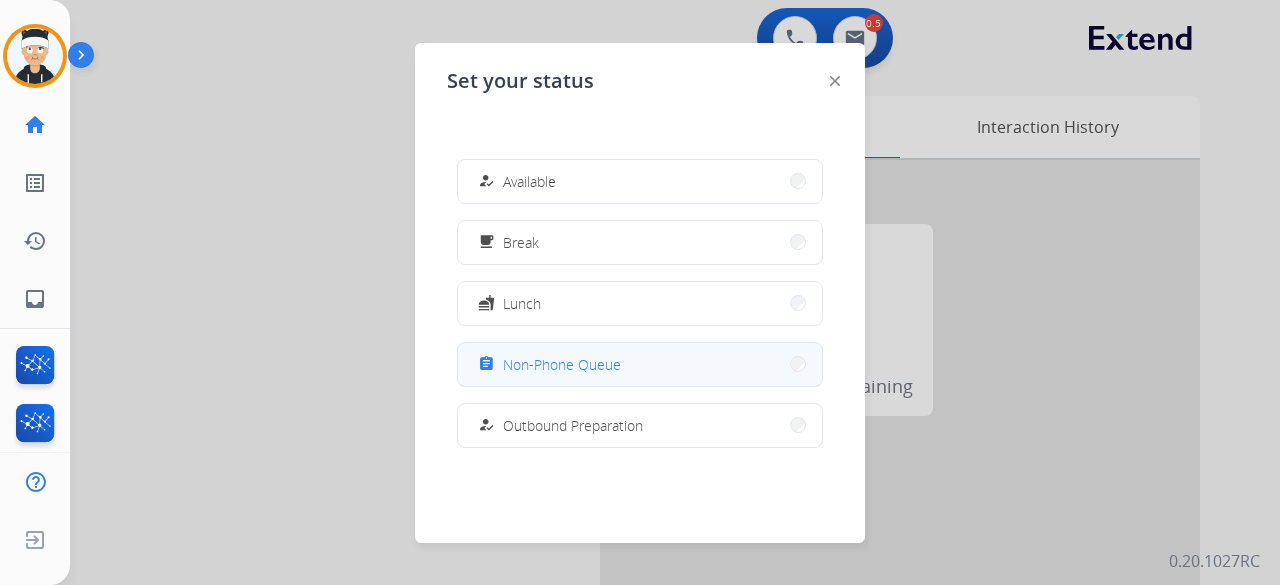 click on "assignment Non-Phone Queue" at bounding box center (640, 364) 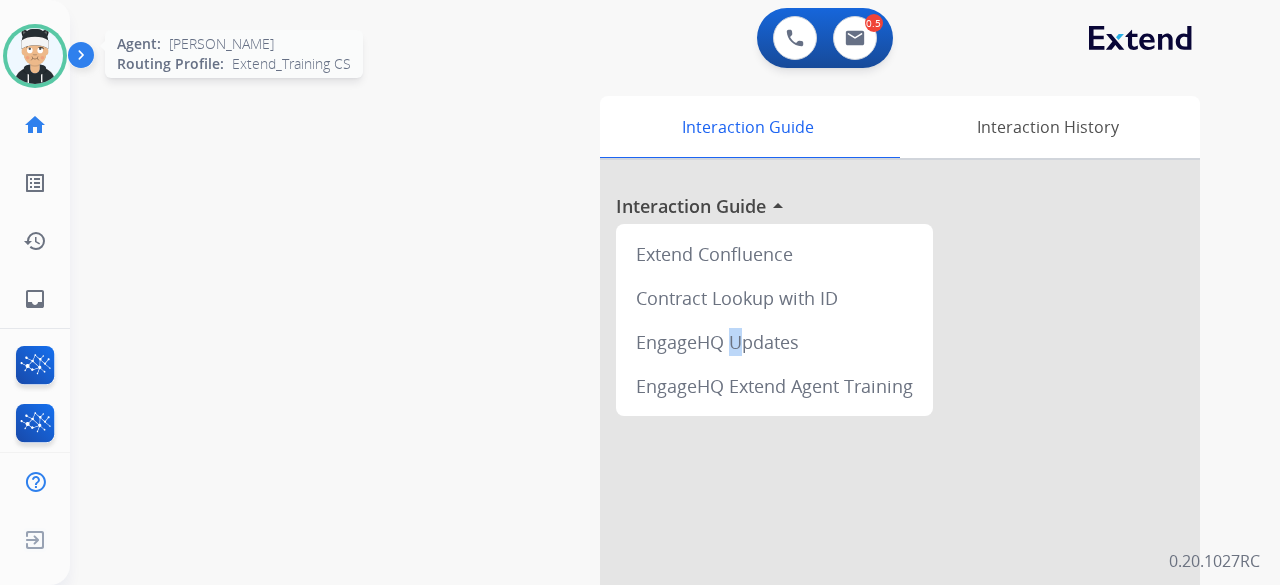 click at bounding box center [35, 56] 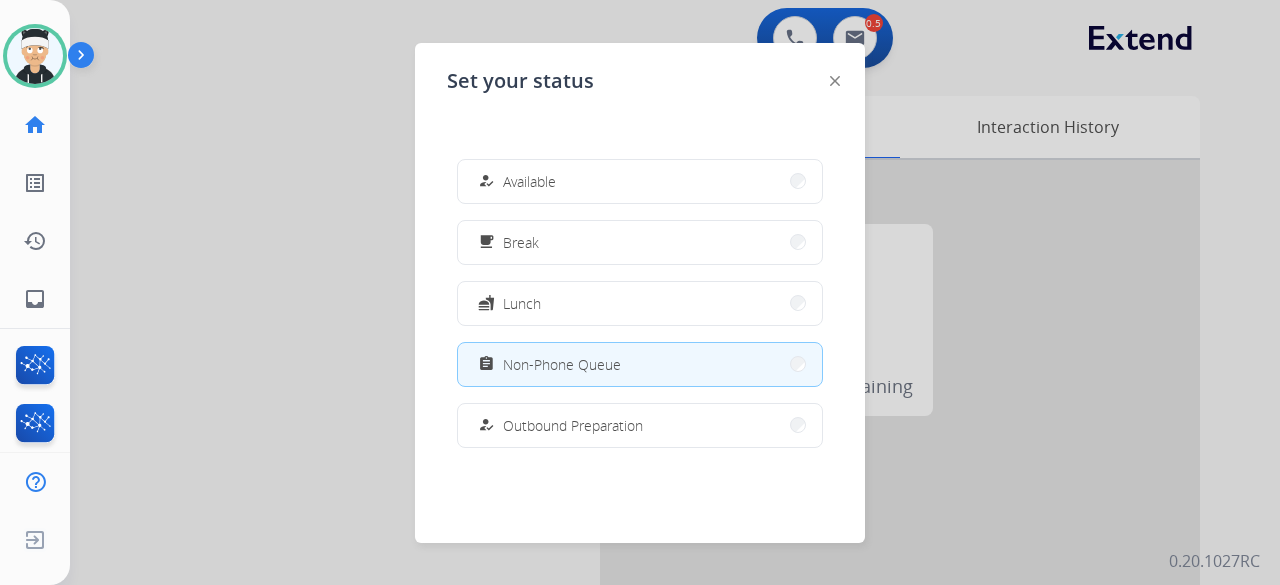 click 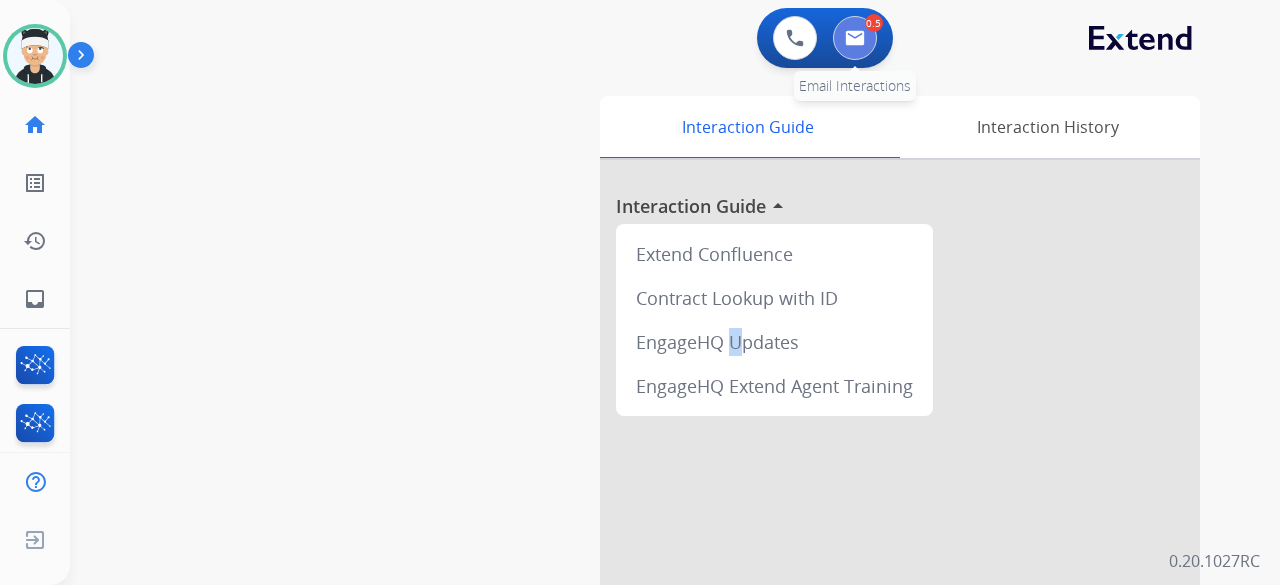 click at bounding box center (855, 38) 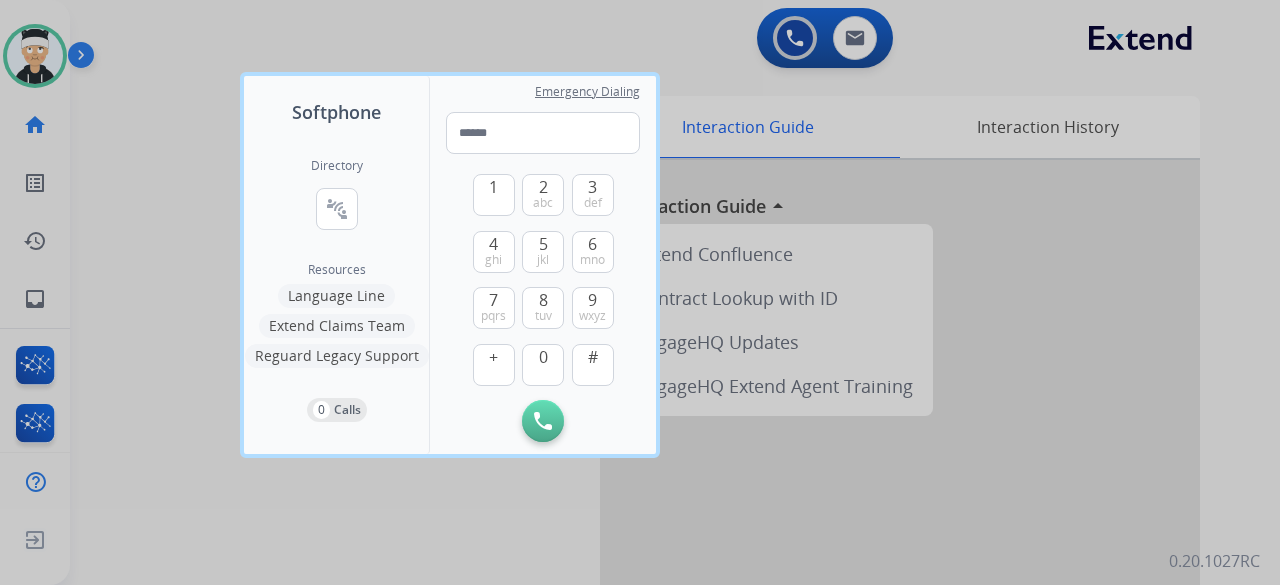 click at bounding box center [640, 292] 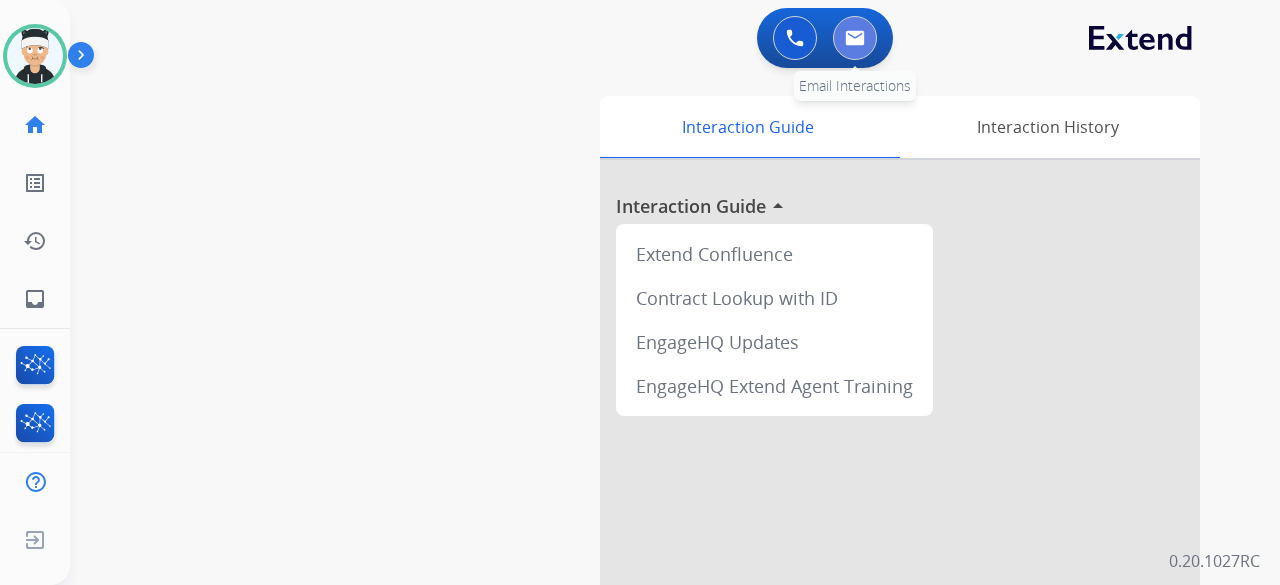 click at bounding box center [855, 38] 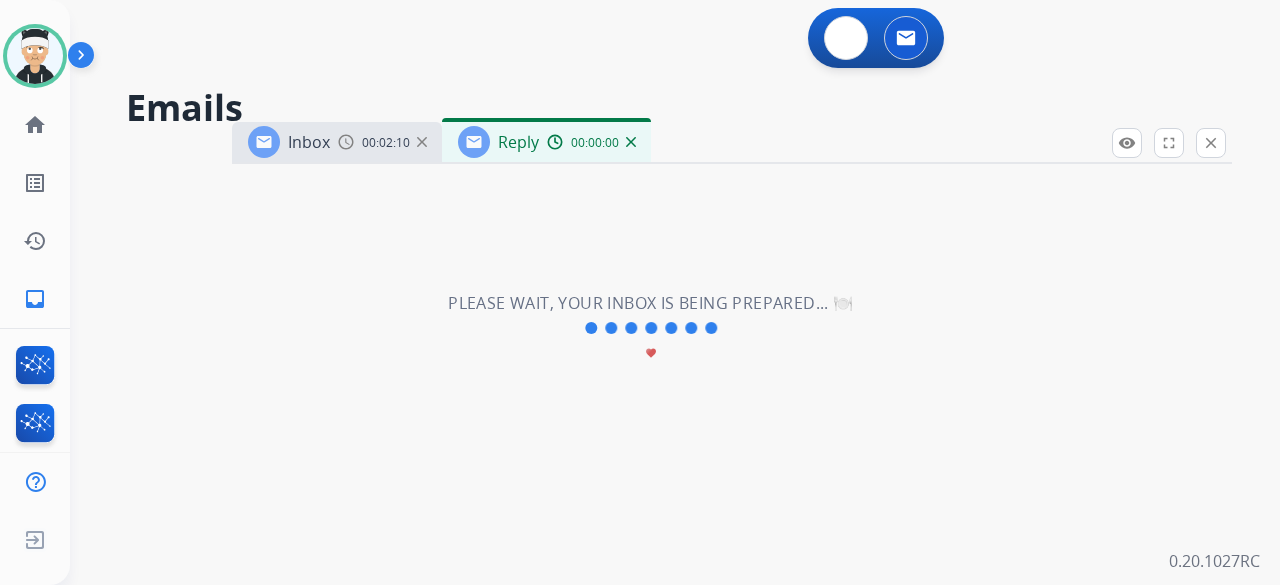 select on "**********" 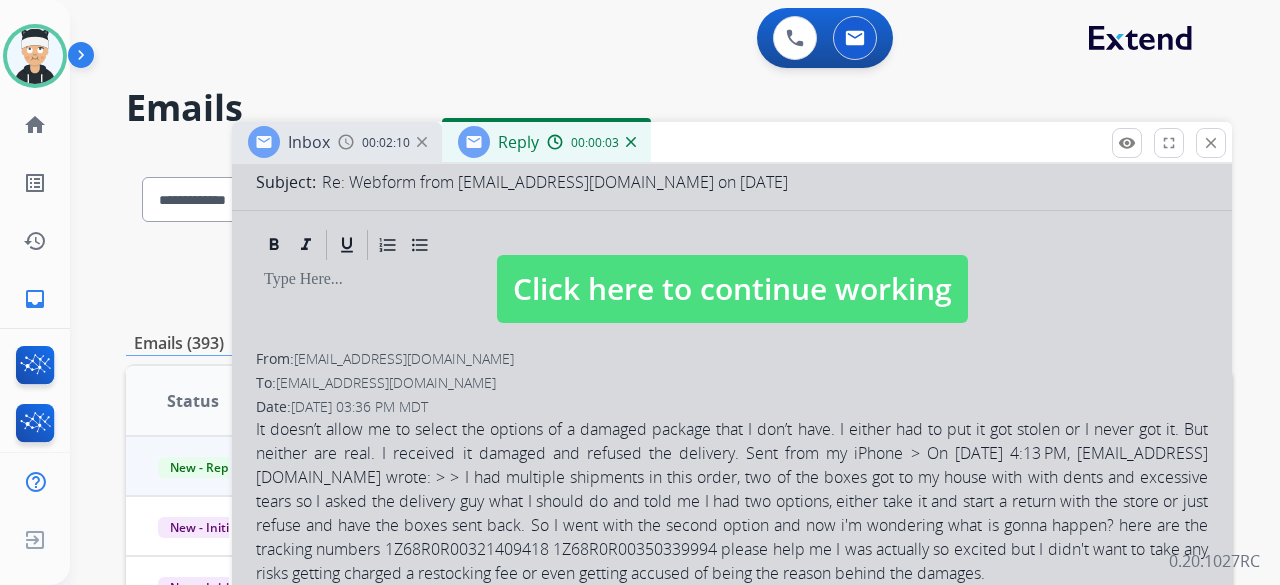 scroll, scrollTop: 300, scrollLeft: 0, axis: vertical 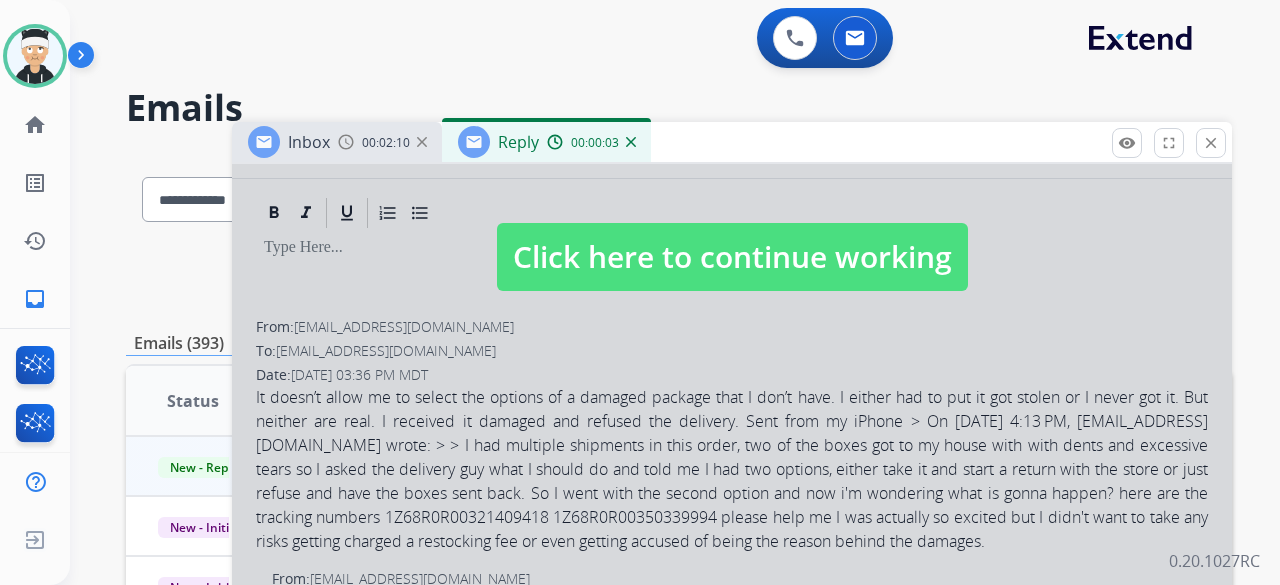 click on "Click here to continue working" at bounding box center [732, 257] 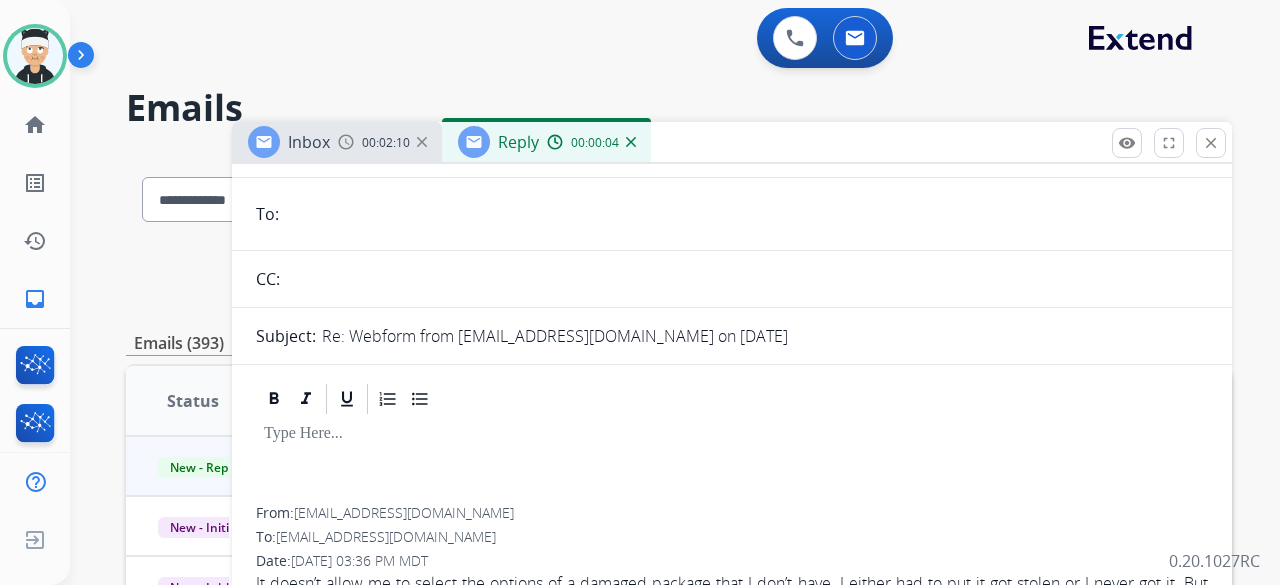 scroll, scrollTop: 0, scrollLeft: 0, axis: both 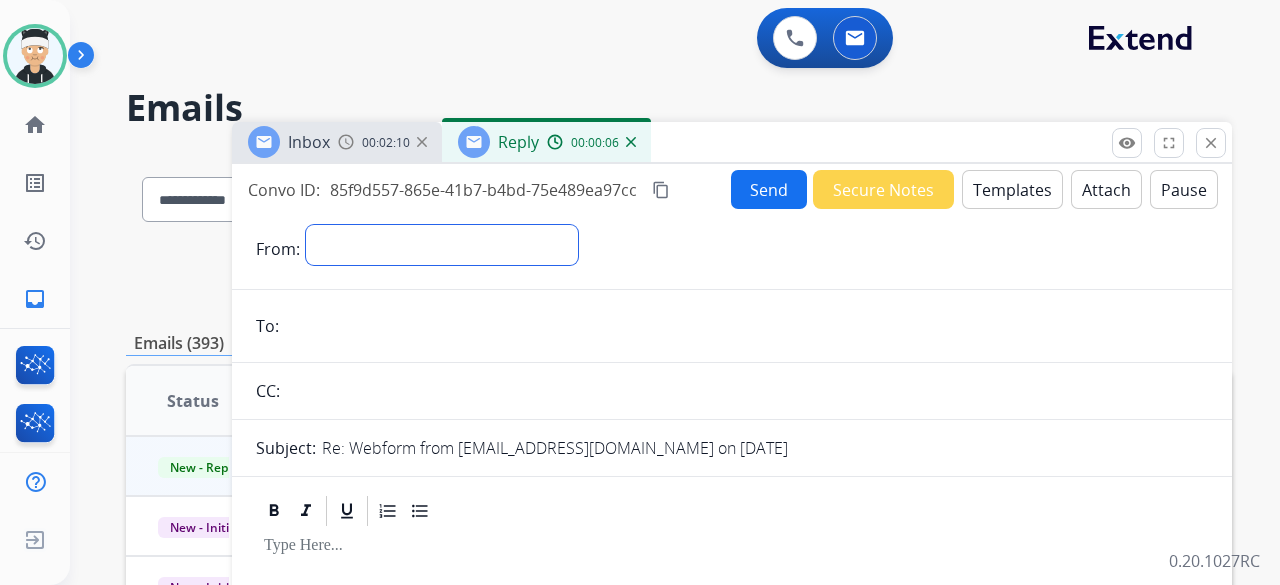 click on "**********" at bounding box center (442, 249) 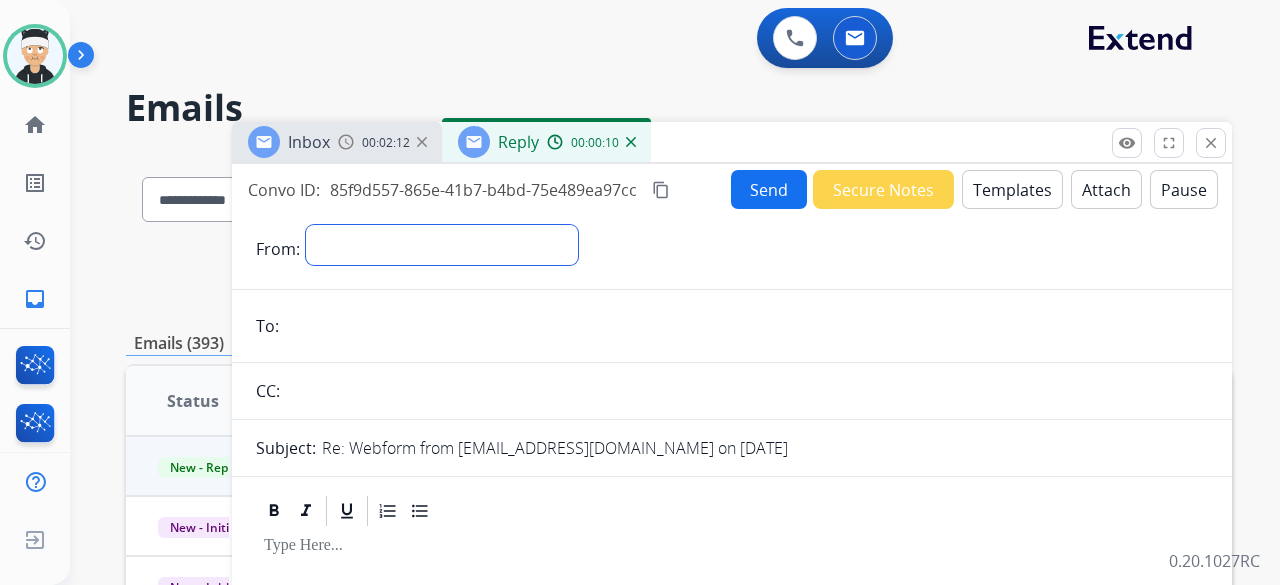 select on "**********" 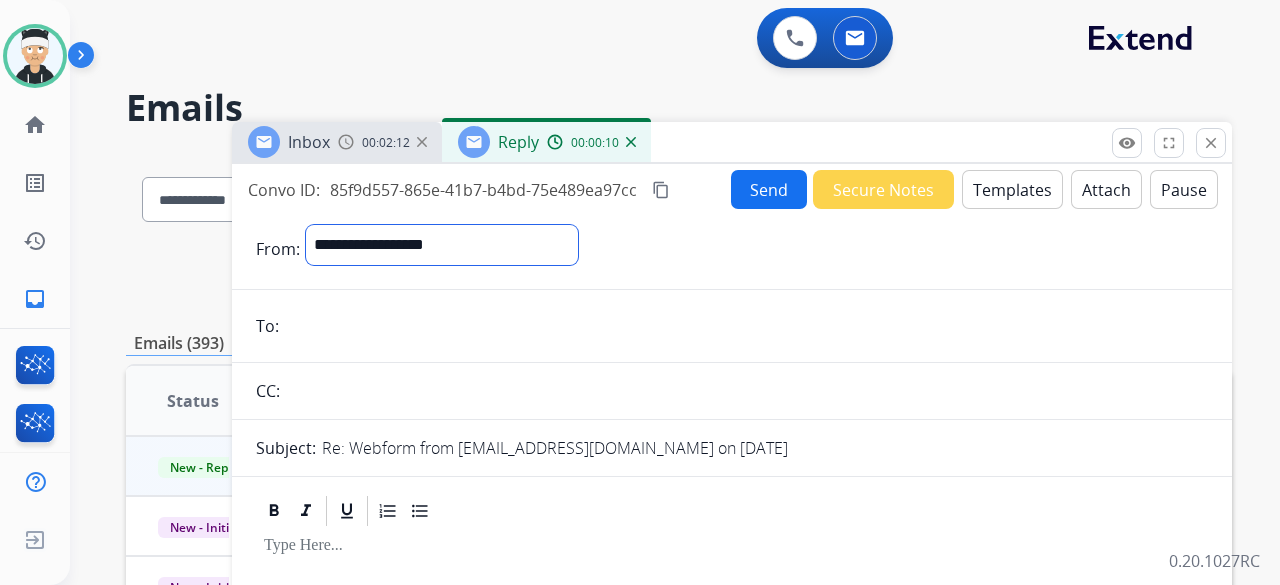 click on "**********" at bounding box center (442, 245) 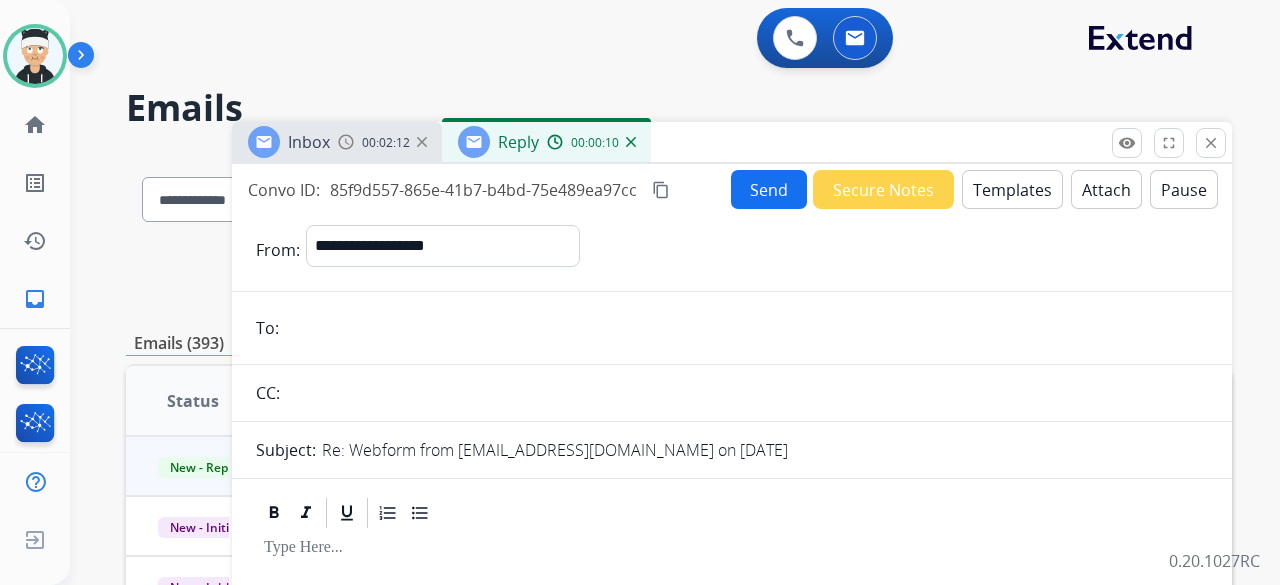 click on "**********" at bounding box center (732, 1427) 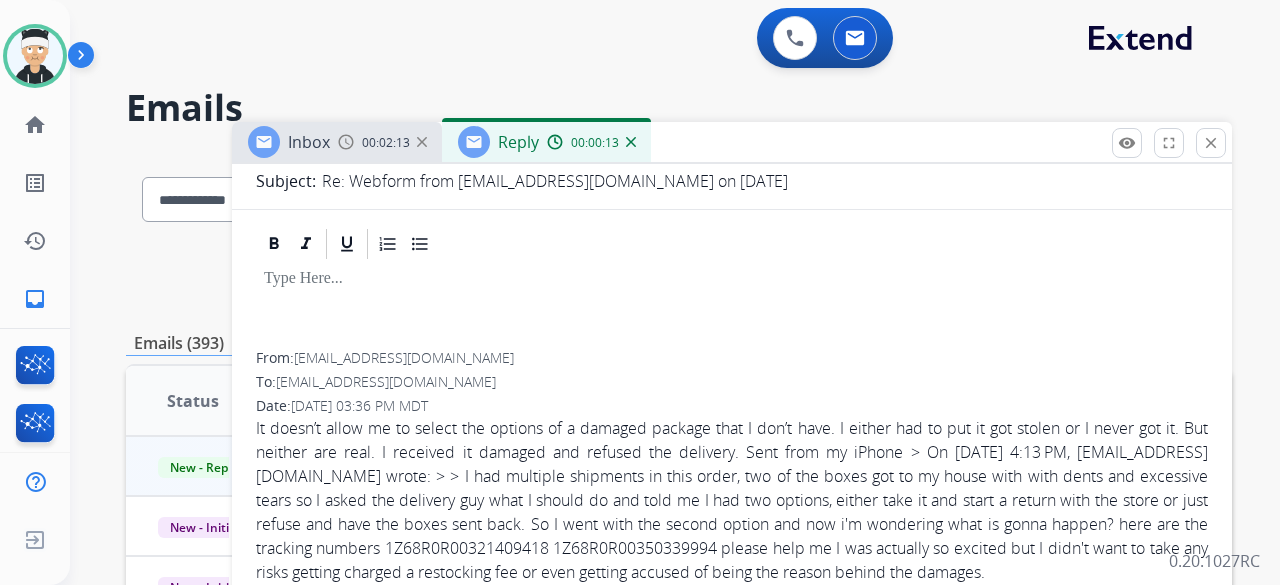 scroll, scrollTop: 300, scrollLeft: 0, axis: vertical 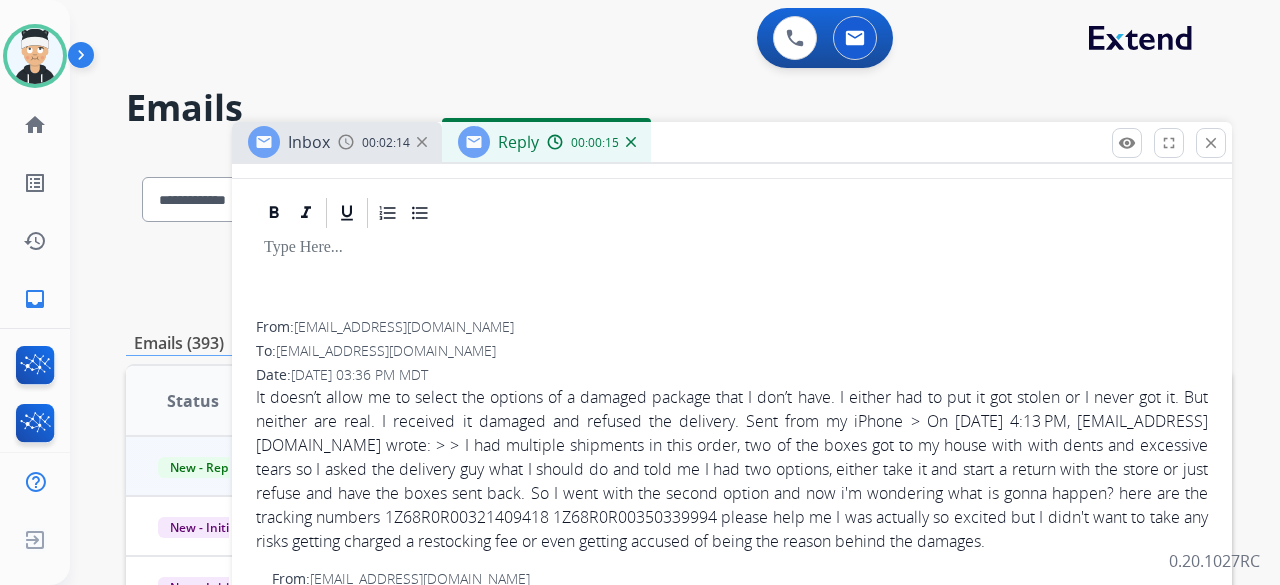 click on "From:  [EMAIL_ADDRESS][DOMAIN_NAME]" at bounding box center (732, 327) 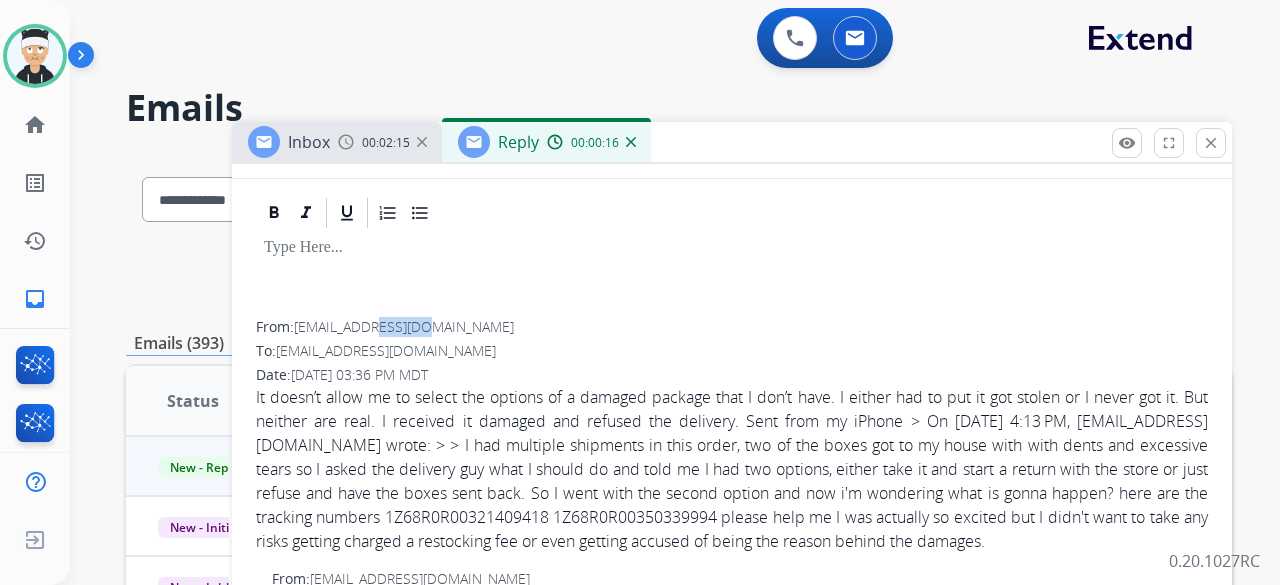 drag, startPoint x: 422, startPoint y: 323, endPoint x: 350, endPoint y: 325, distance: 72.02777 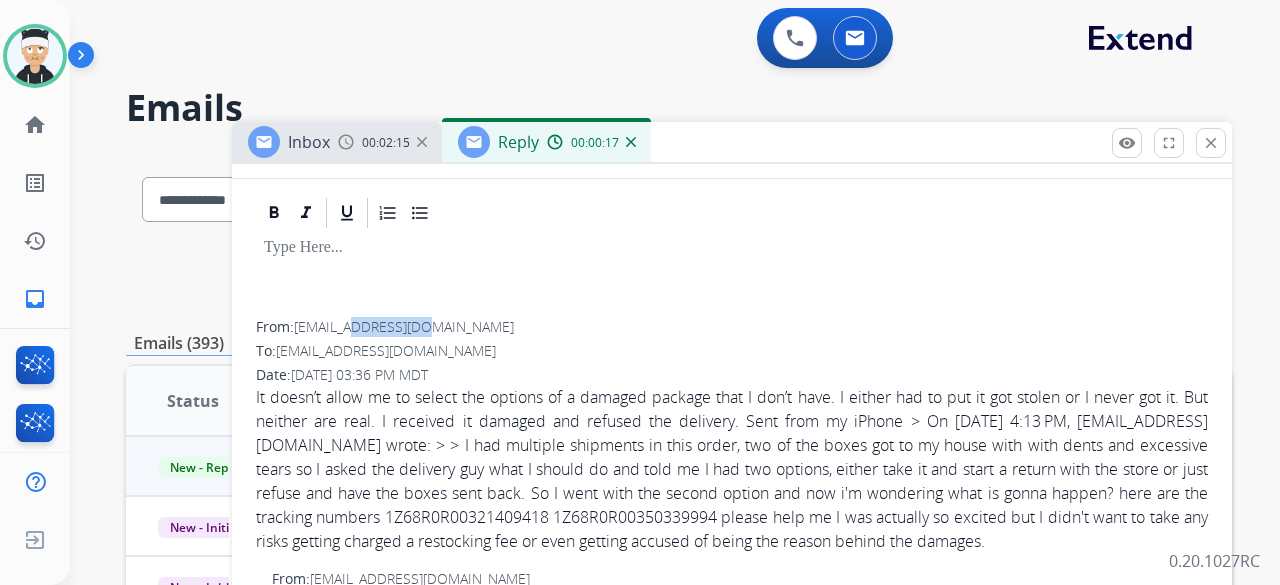 click on "From:  [EMAIL_ADDRESS][DOMAIN_NAME]" at bounding box center [732, 327] 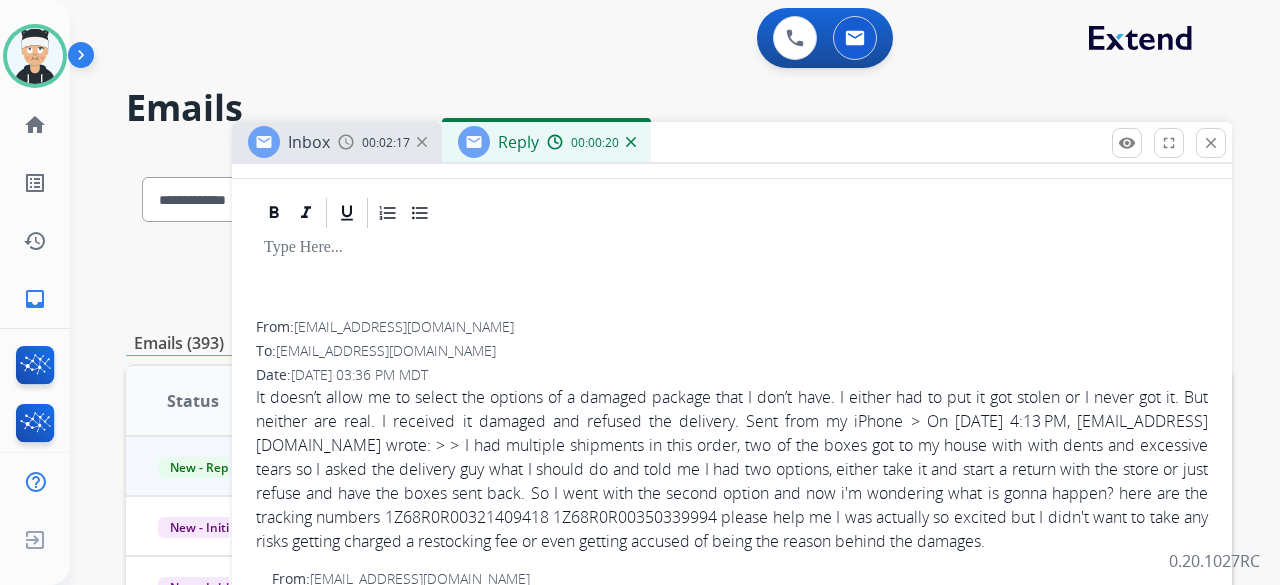 drag, startPoint x: 423, startPoint y: 332, endPoint x: 366, endPoint y: 333, distance: 57.00877 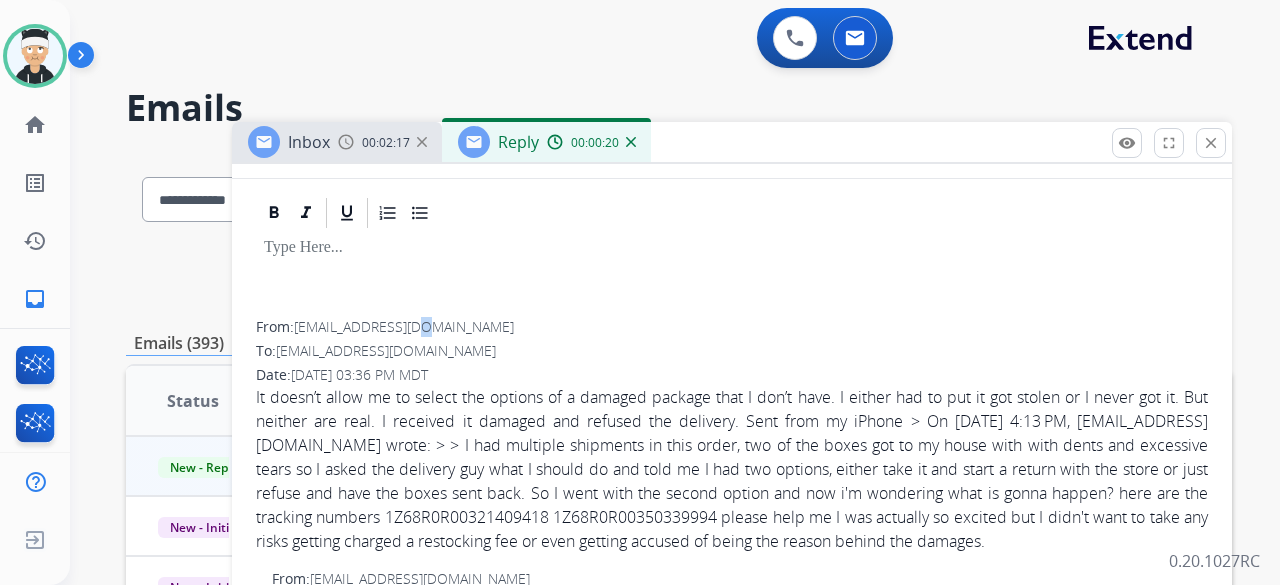 click on "[EMAIL_ADDRESS][DOMAIN_NAME]" at bounding box center (404, 326) 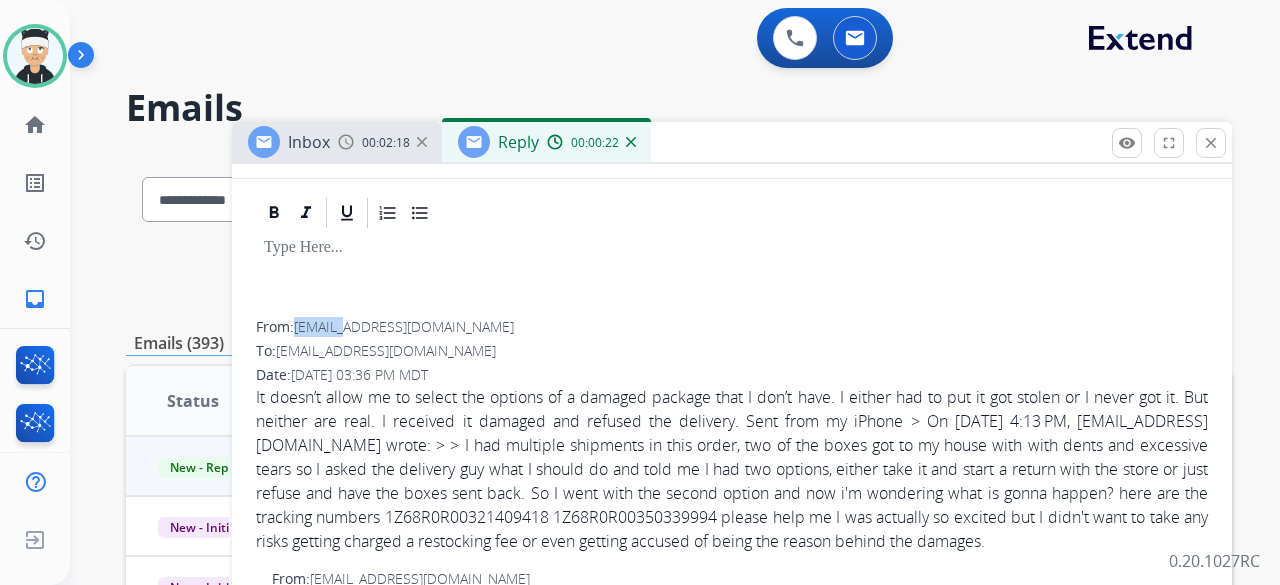click on "From:  [EMAIL_ADDRESS][DOMAIN_NAME]" at bounding box center (732, 327) 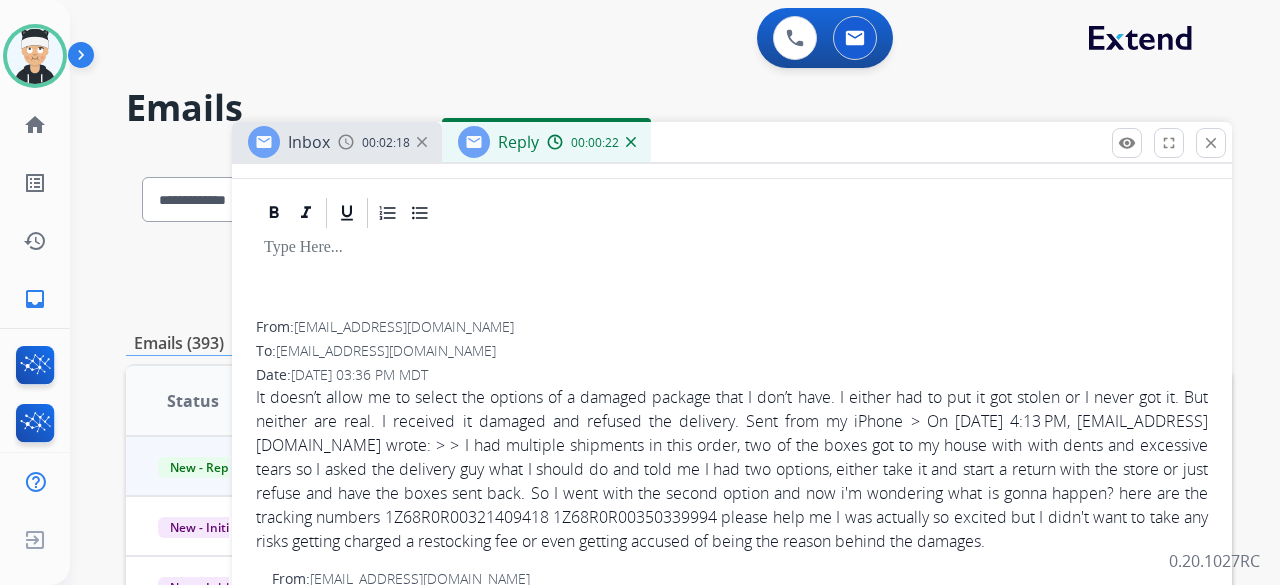 click on "From:  [EMAIL_ADDRESS][DOMAIN_NAME]" at bounding box center (732, 327) 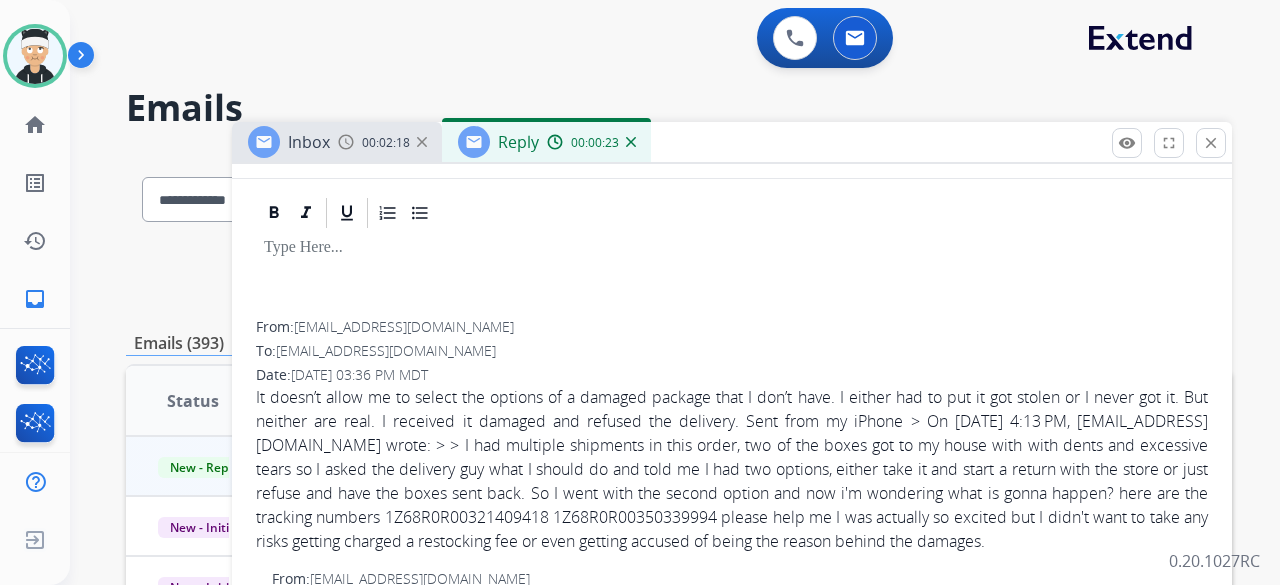 click on "[EMAIL_ADDRESS][DOMAIN_NAME]" at bounding box center [404, 326] 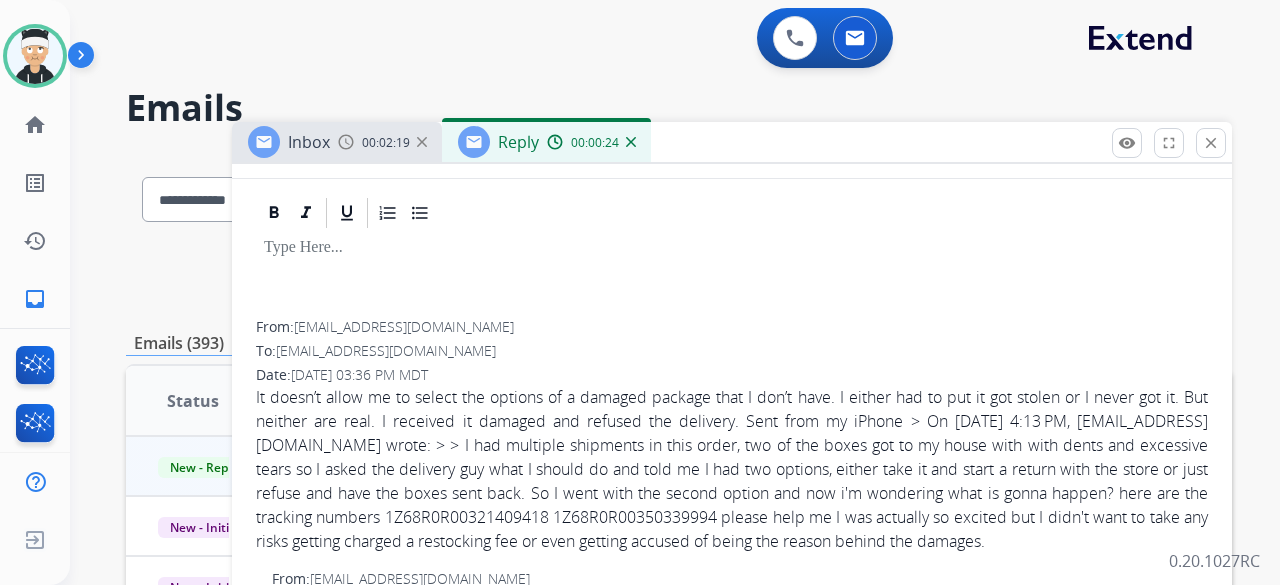click on "[EMAIL_ADDRESS][DOMAIN_NAME]" at bounding box center (404, 326) 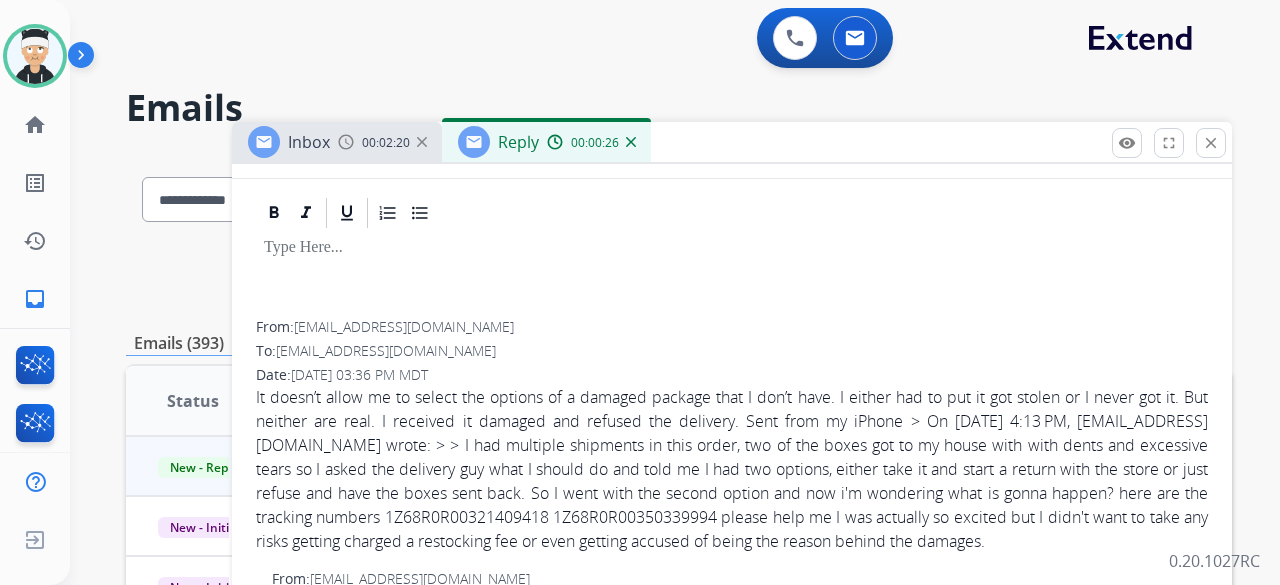 drag, startPoint x: 423, startPoint y: 329, endPoint x: 390, endPoint y: 327, distance: 33.06055 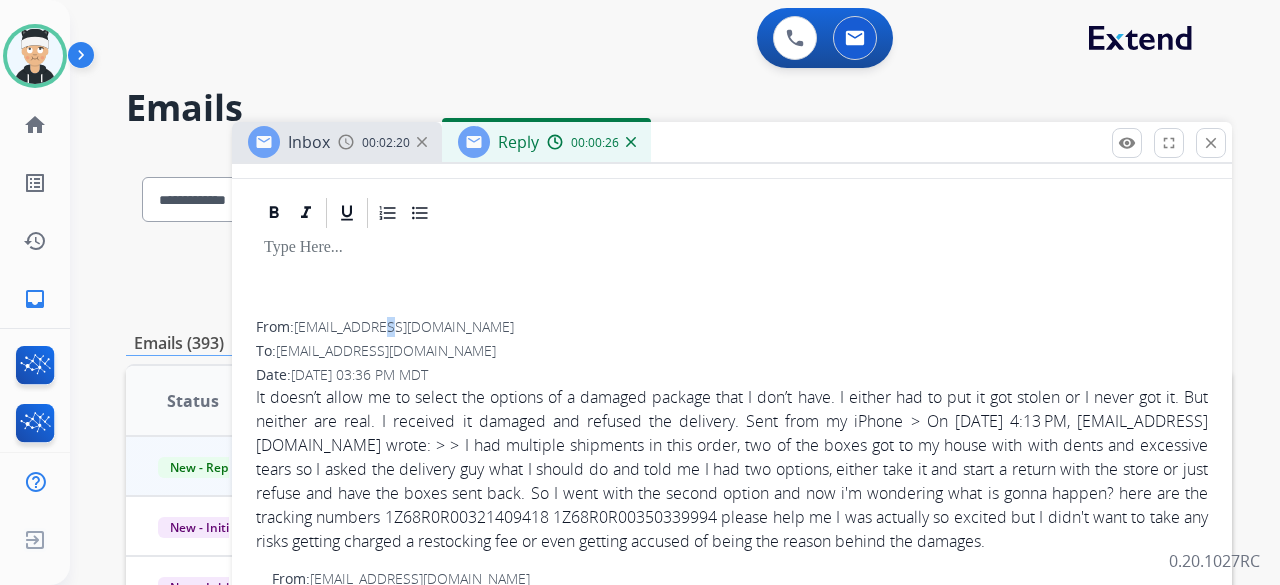 click on "[EMAIL_ADDRESS][DOMAIN_NAME]" at bounding box center (404, 326) 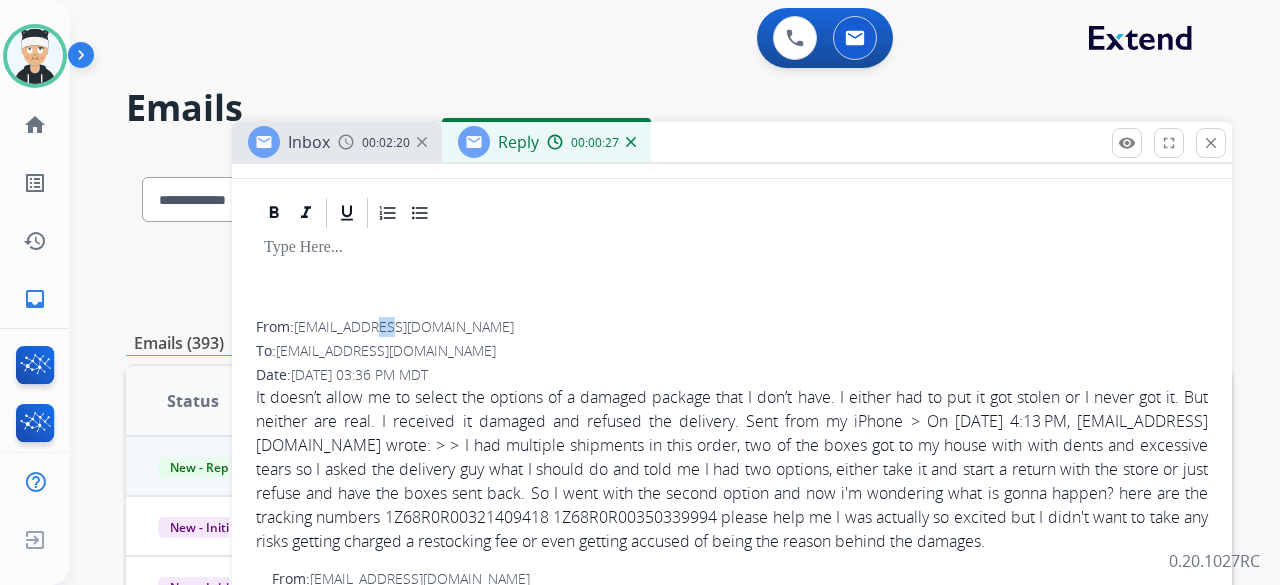 click on "From:  [EMAIL_ADDRESS][DOMAIN_NAME]" at bounding box center [732, 327] 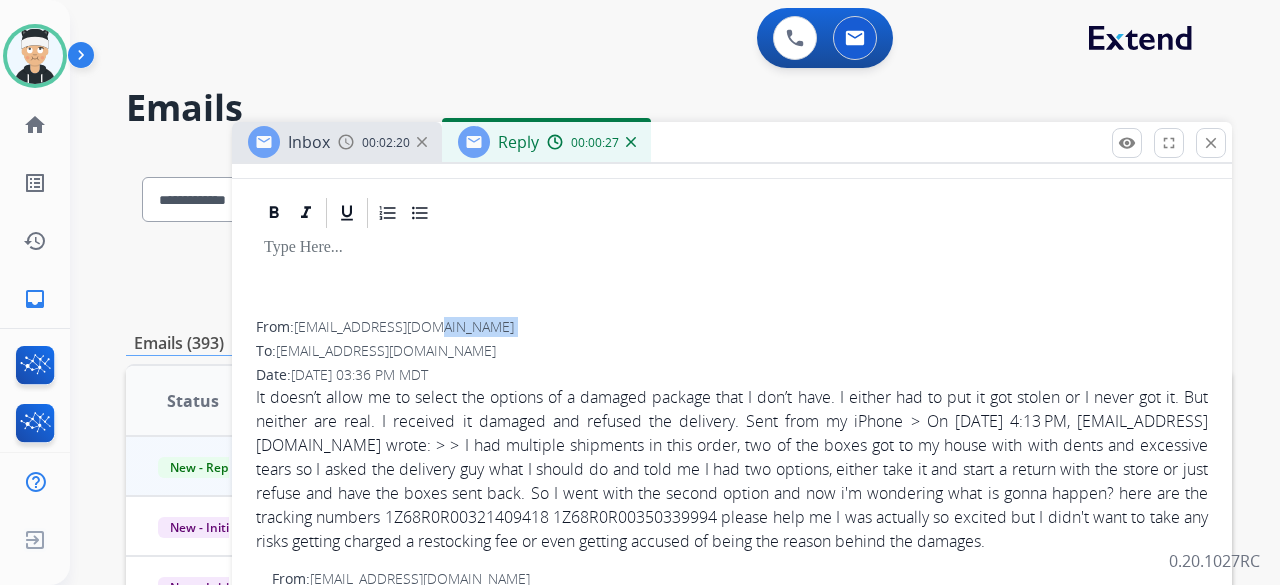 click on "From:  [EMAIL_ADDRESS][DOMAIN_NAME]" at bounding box center [732, 327] 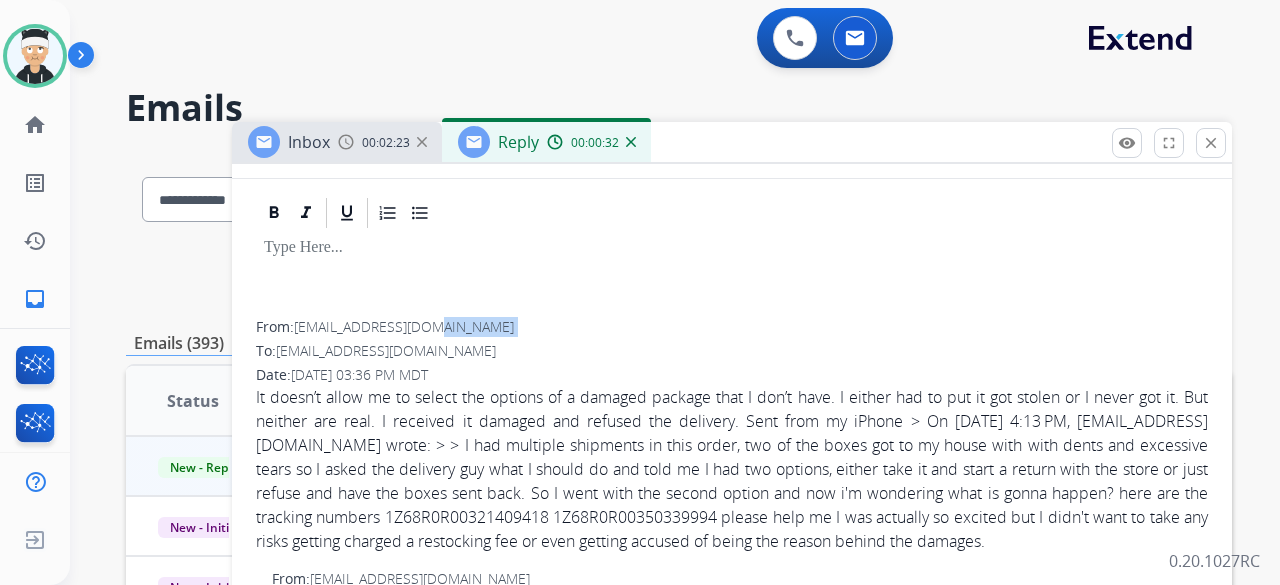 click on "From:  [EMAIL_ADDRESS][DOMAIN_NAME]" at bounding box center (732, 327) 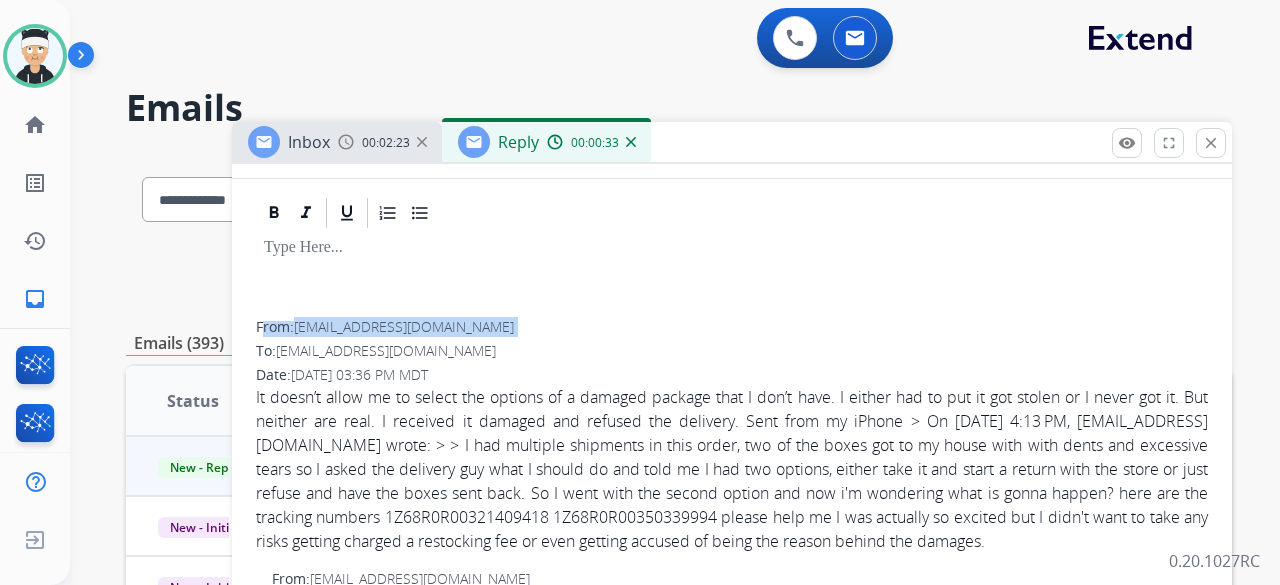 drag, startPoint x: 296, startPoint y: 330, endPoint x: 396, endPoint y: 329, distance: 100.005 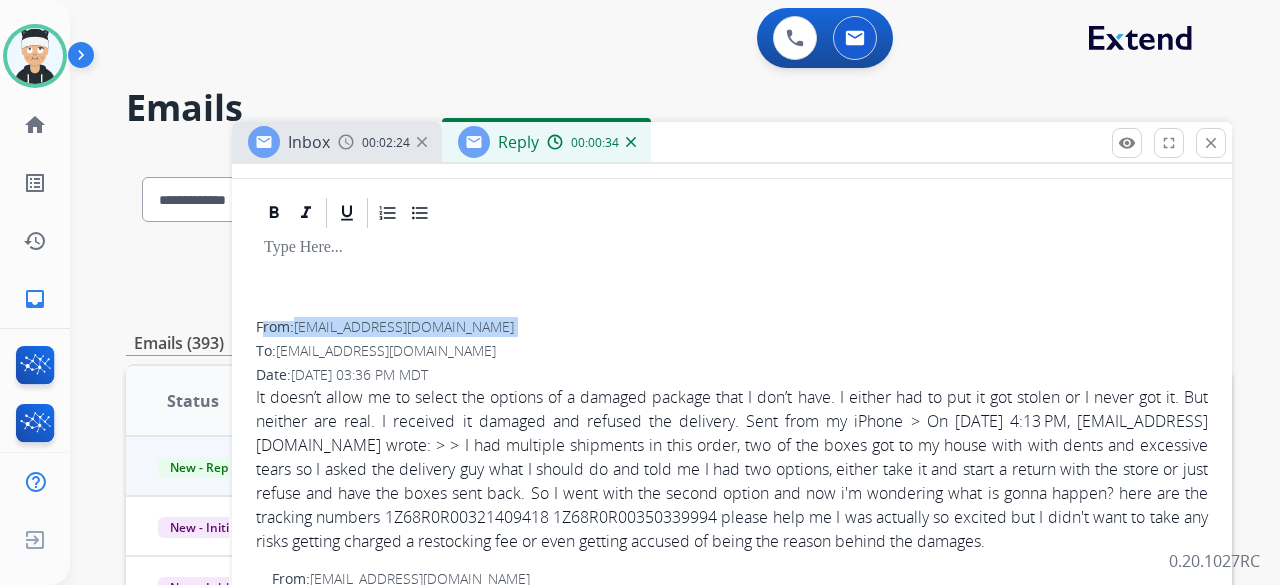click on "From:  [EMAIL_ADDRESS][DOMAIN_NAME]" at bounding box center (732, 327) 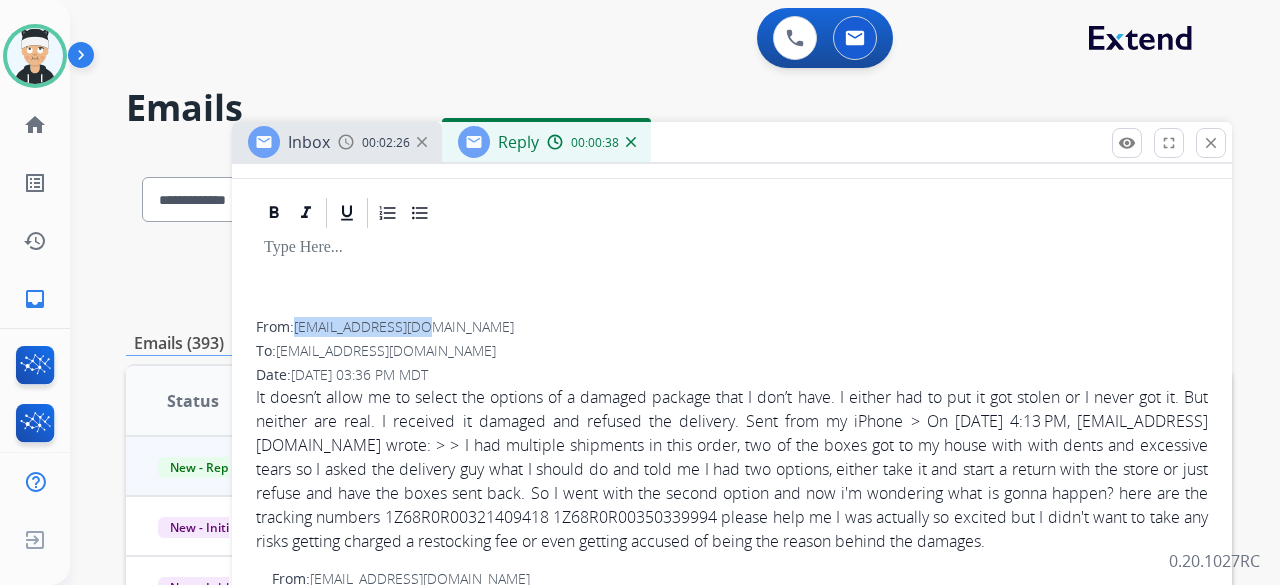 drag, startPoint x: 297, startPoint y: 320, endPoint x: 421, endPoint y: 324, distance: 124.0645 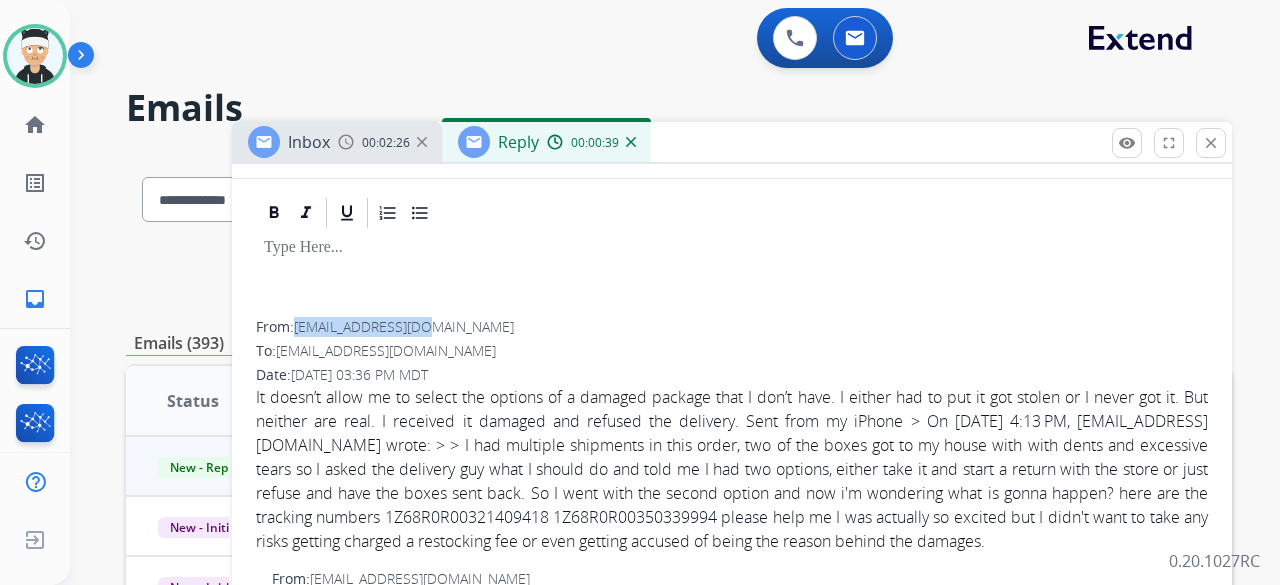 copy on "[EMAIL_ADDRESS][DOMAIN_NAME]" 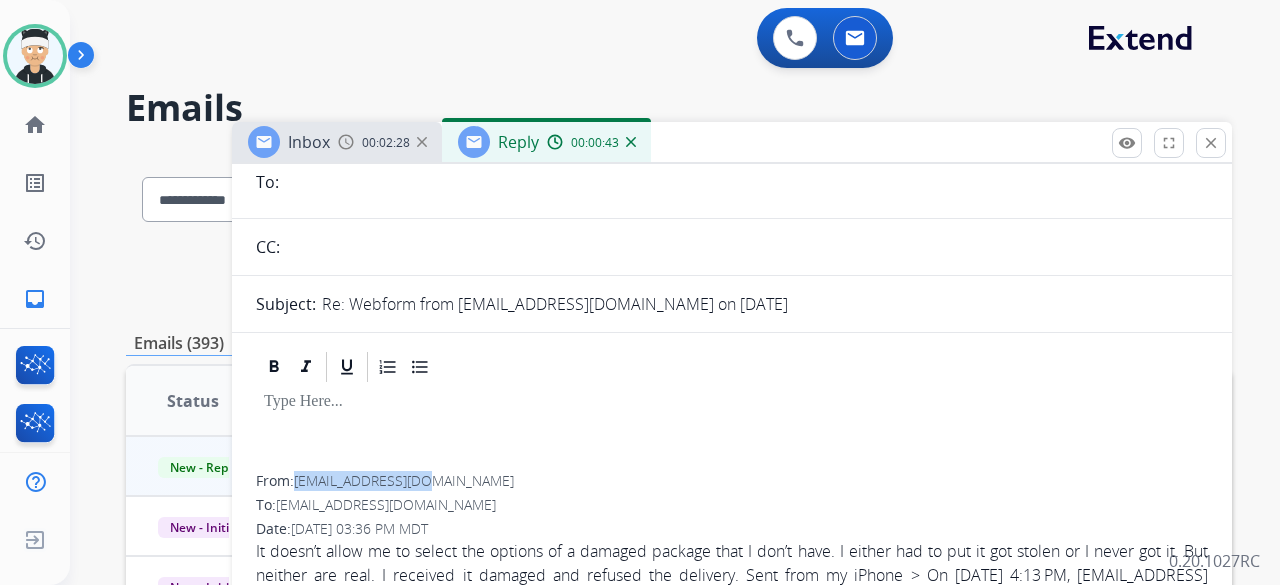 scroll, scrollTop: 0, scrollLeft: 0, axis: both 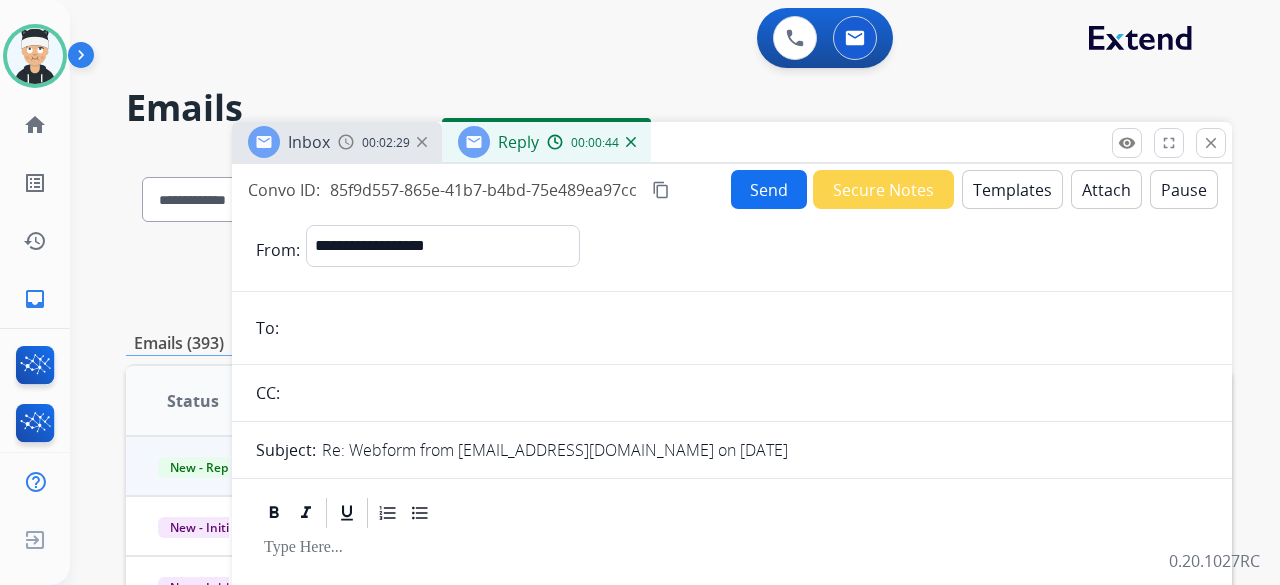 click at bounding box center (746, 328) 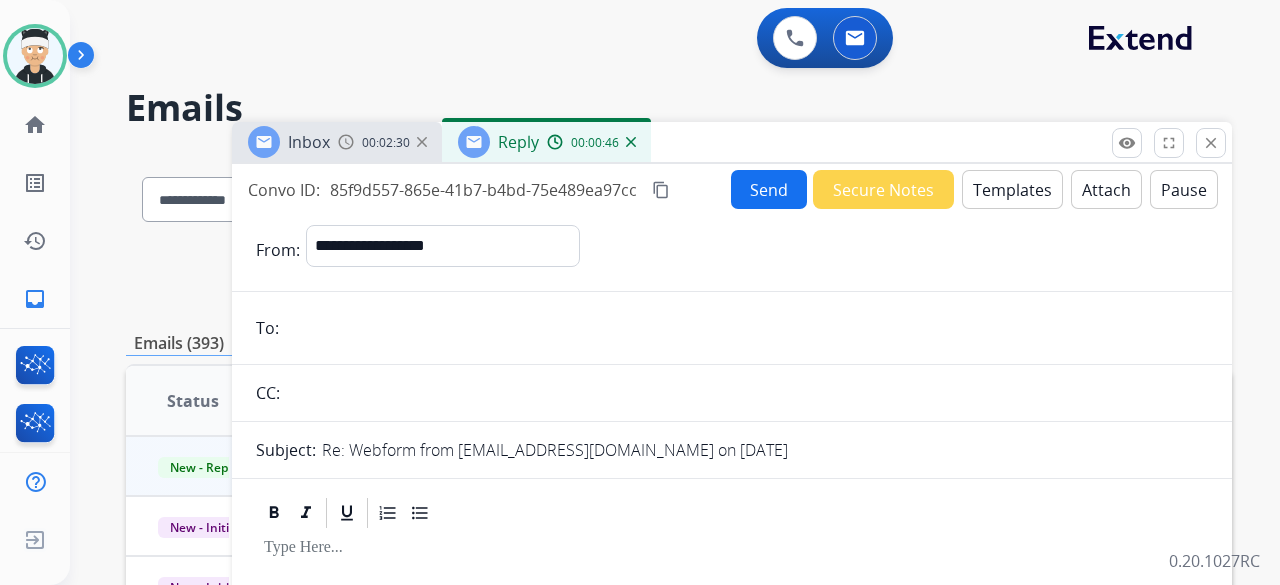 paste on "**********" 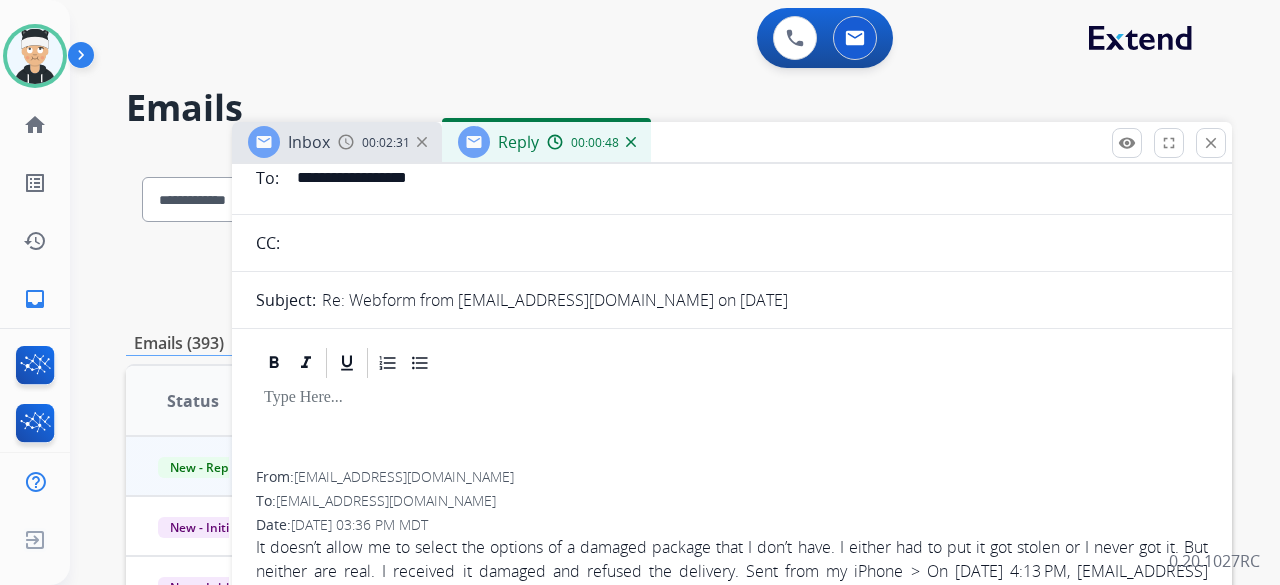 scroll, scrollTop: 200, scrollLeft: 0, axis: vertical 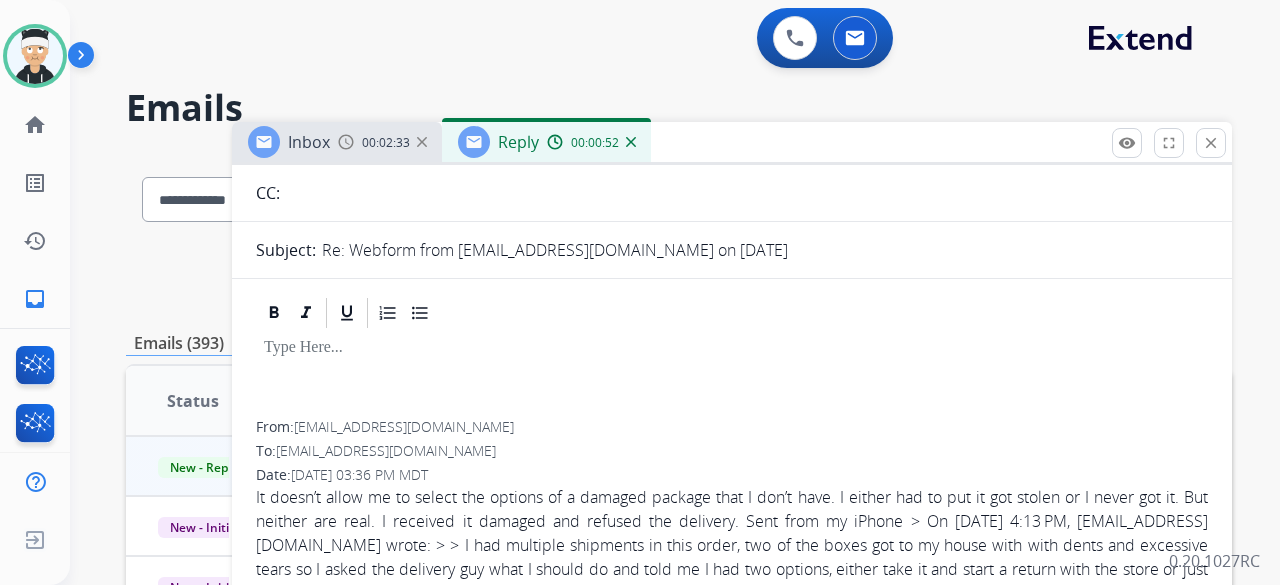 type on "**********" 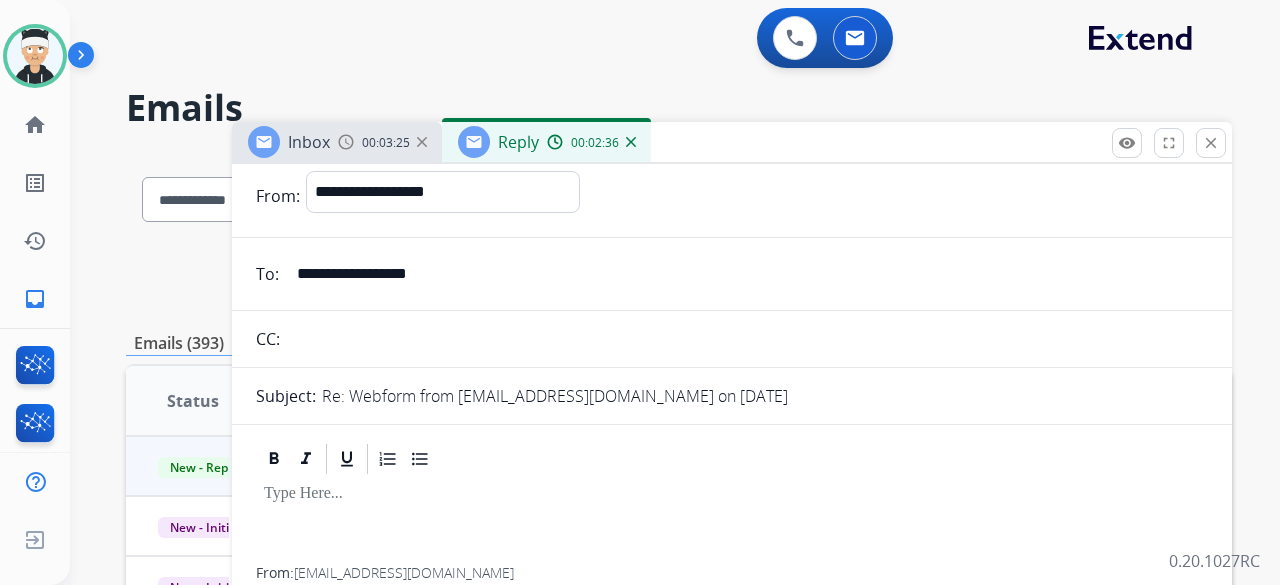 scroll, scrollTop: 0, scrollLeft: 0, axis: both 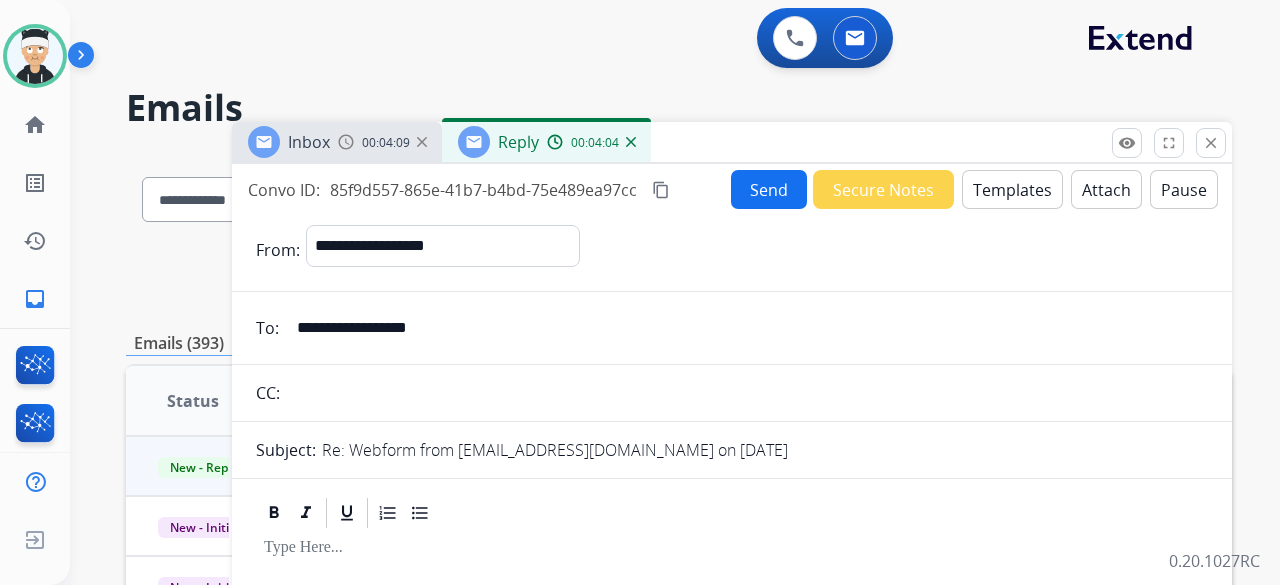 click on "Templates" at bounding box center (1012, 189) 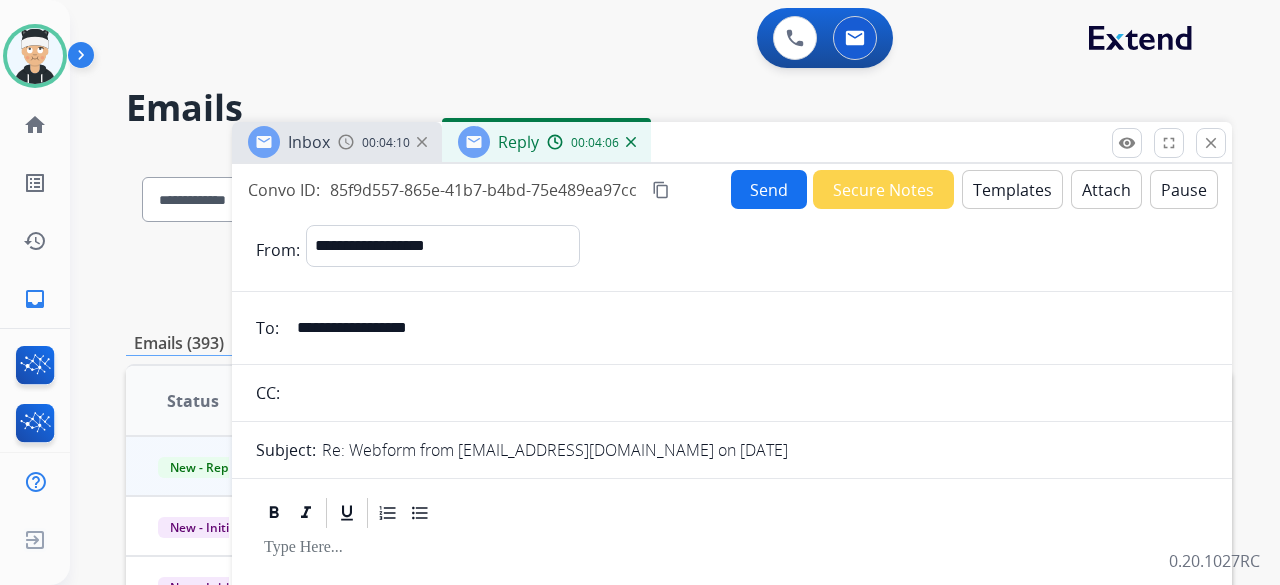 click on "Templates" at bounding box center [1012, 189] 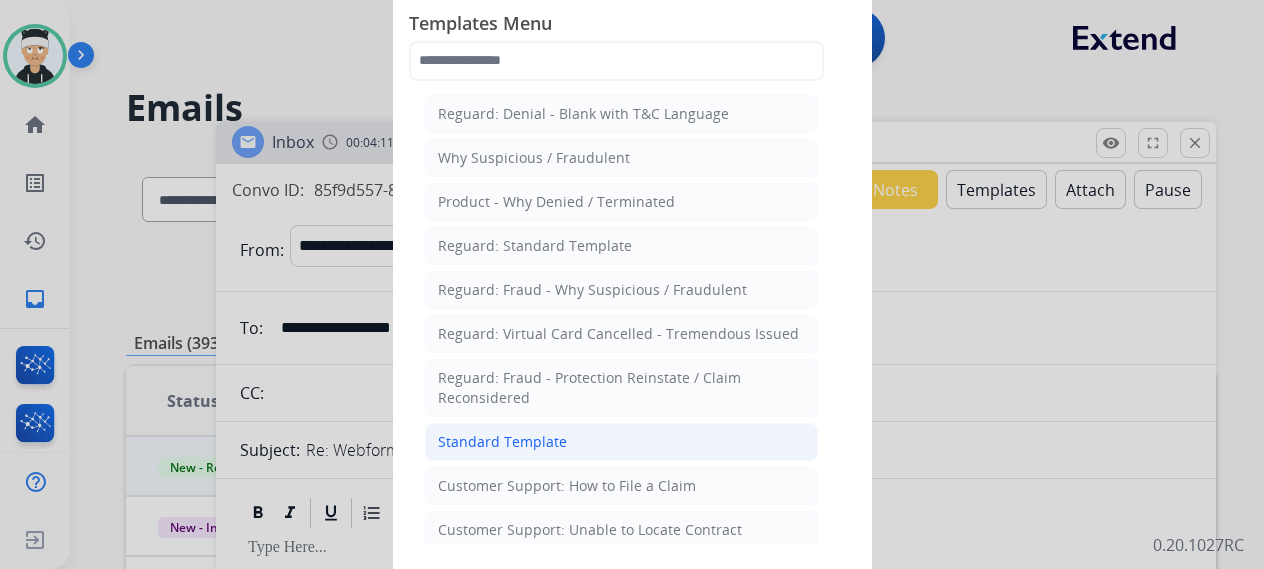 click on "Standard Template" 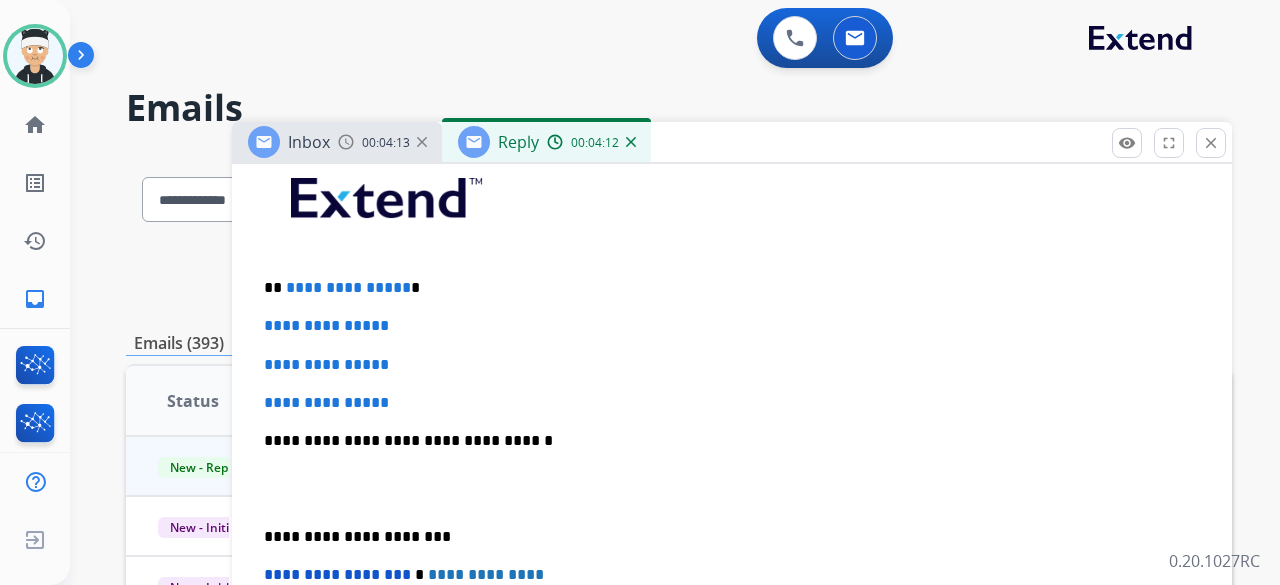 scroll, scrollTop: 600, scrollLeft: 0, axis: vertical 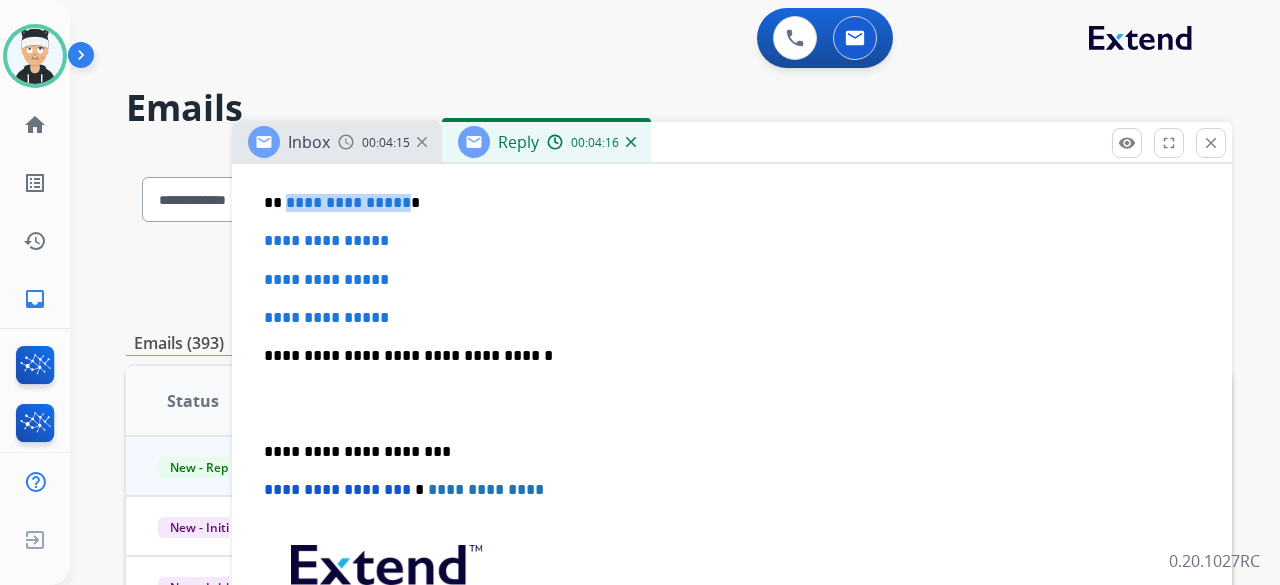 drag, startPoint x: 398, startPoint y: 201, endPoint x: 282, endPoint y: 197, distance: 116.06895 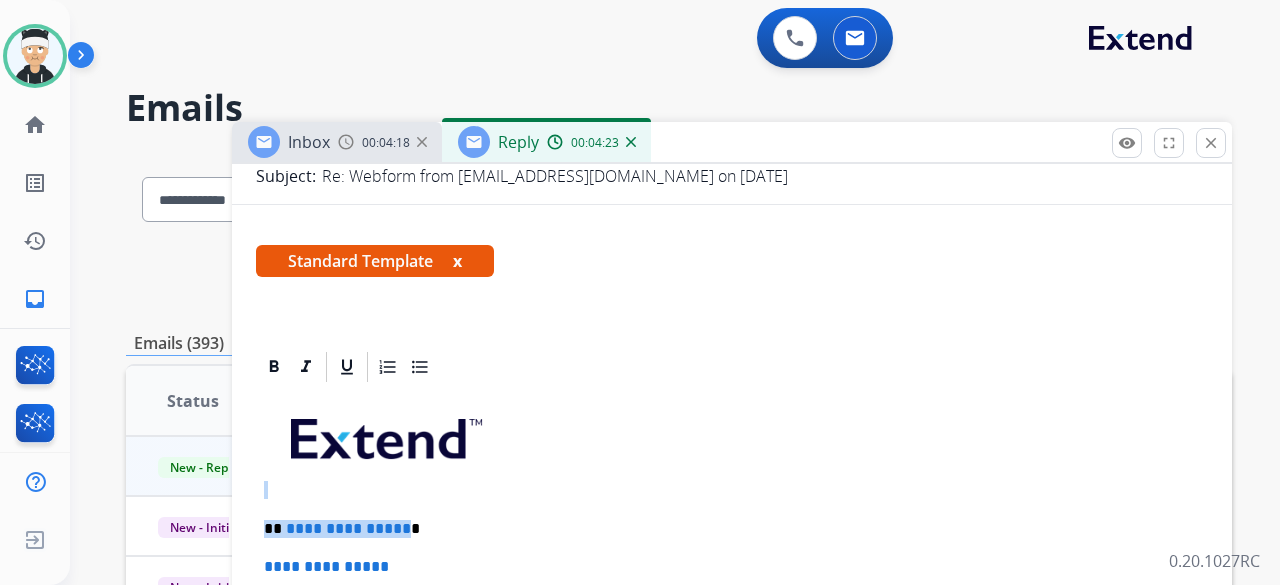 scroll, scrollTop: 0, scrollLeft: 0, axis: both 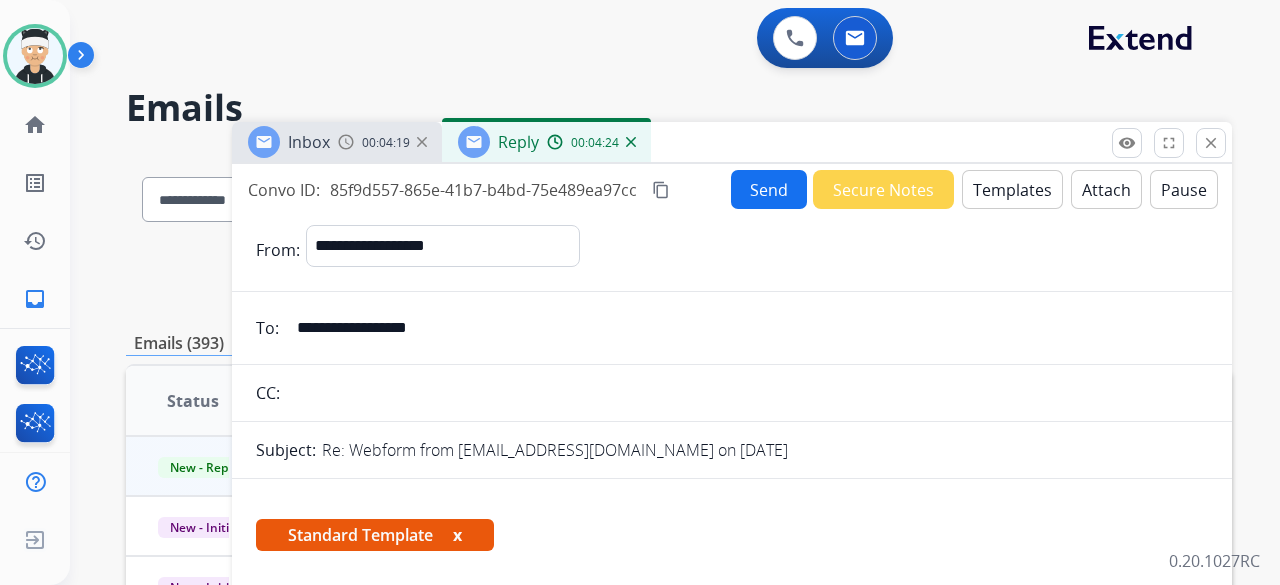 drag, startPoint x: 398, startPoint y: 193, endPoint x: 290, endPoint y: 205, distance: 108.66462 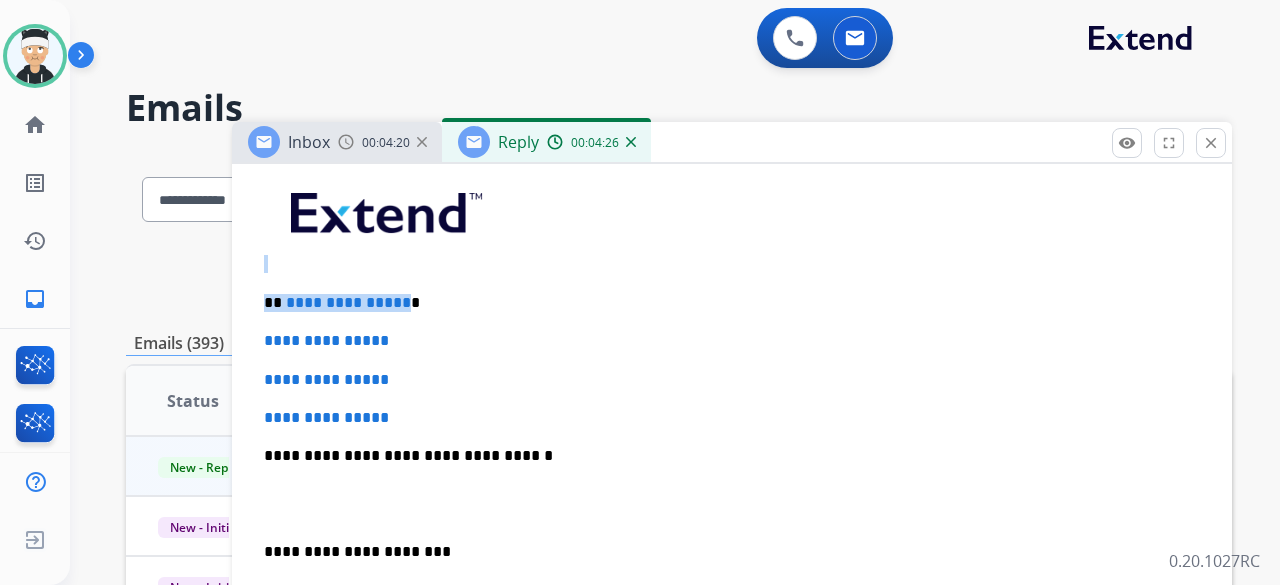 scroll, scrollTop: 500, scrollLeft: 0, axis: vertical 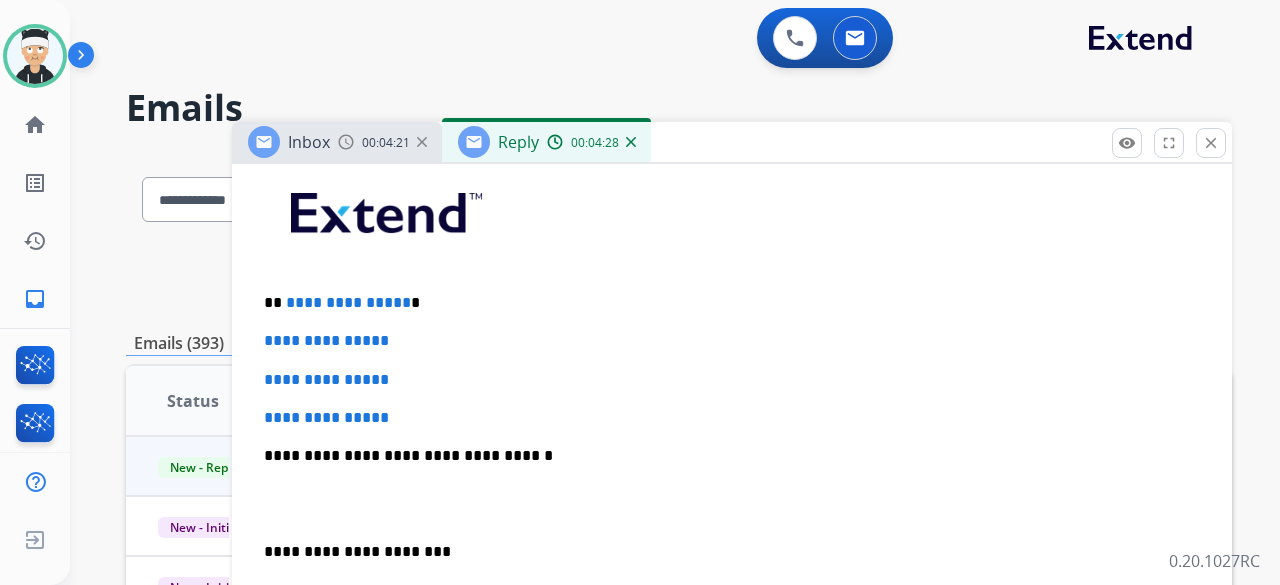 click on "**********" at bounding box center (724, 303) 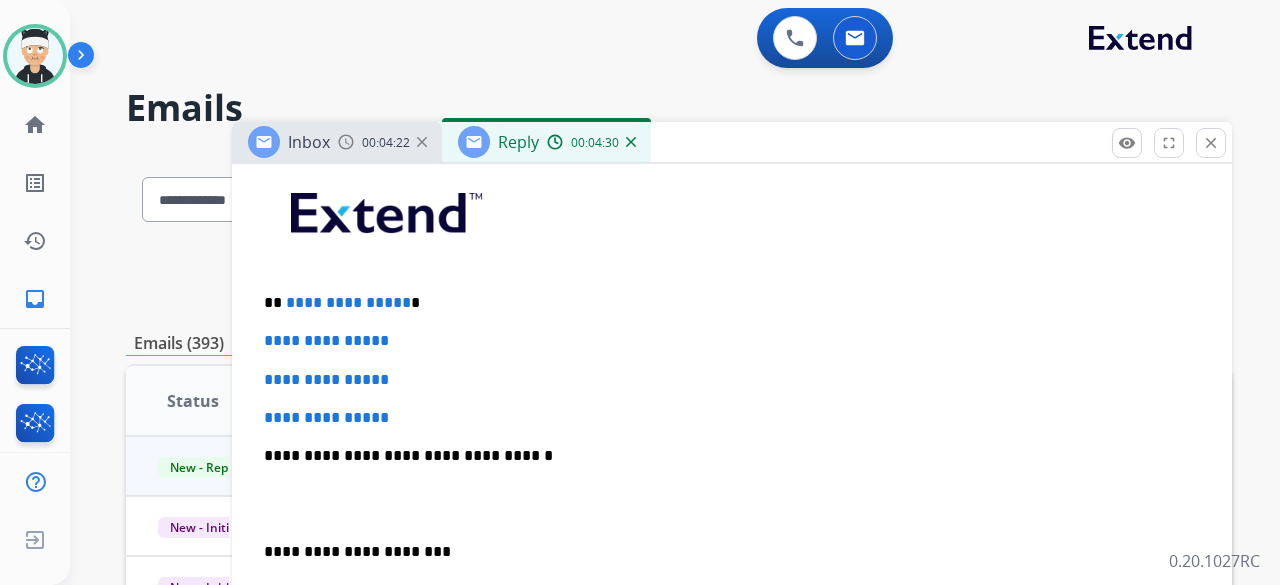 click on "**********" at bounding box center [348, 302] 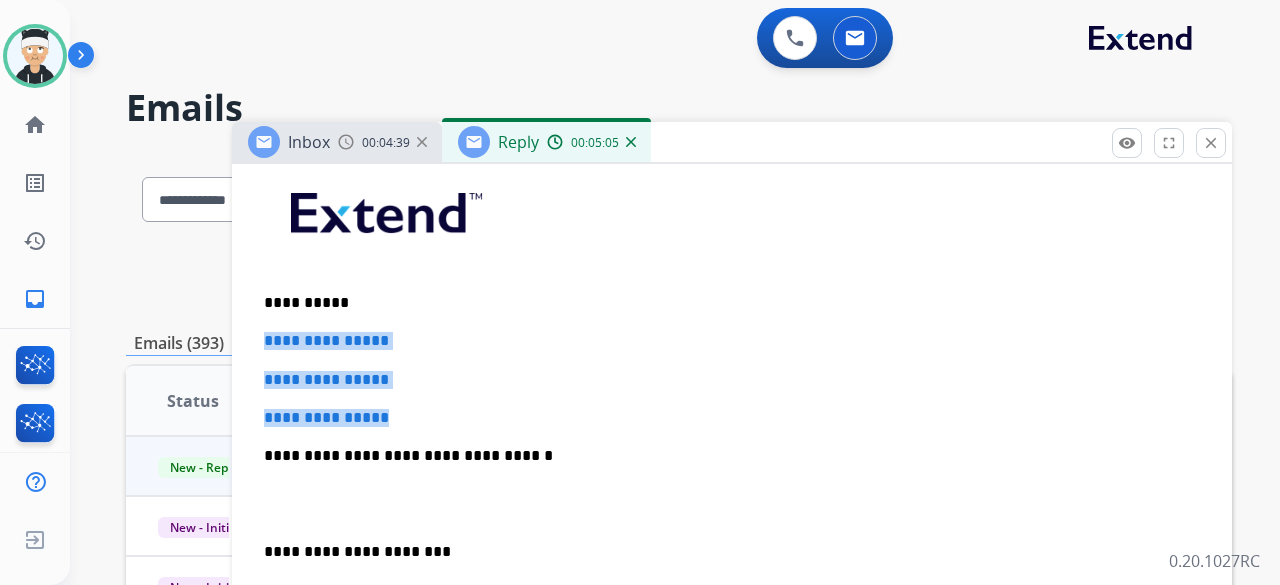 drag, startPoint x: 405, startPoint y: 412, endPoint x: 261, endPoint y: 337, distance: 162.3607 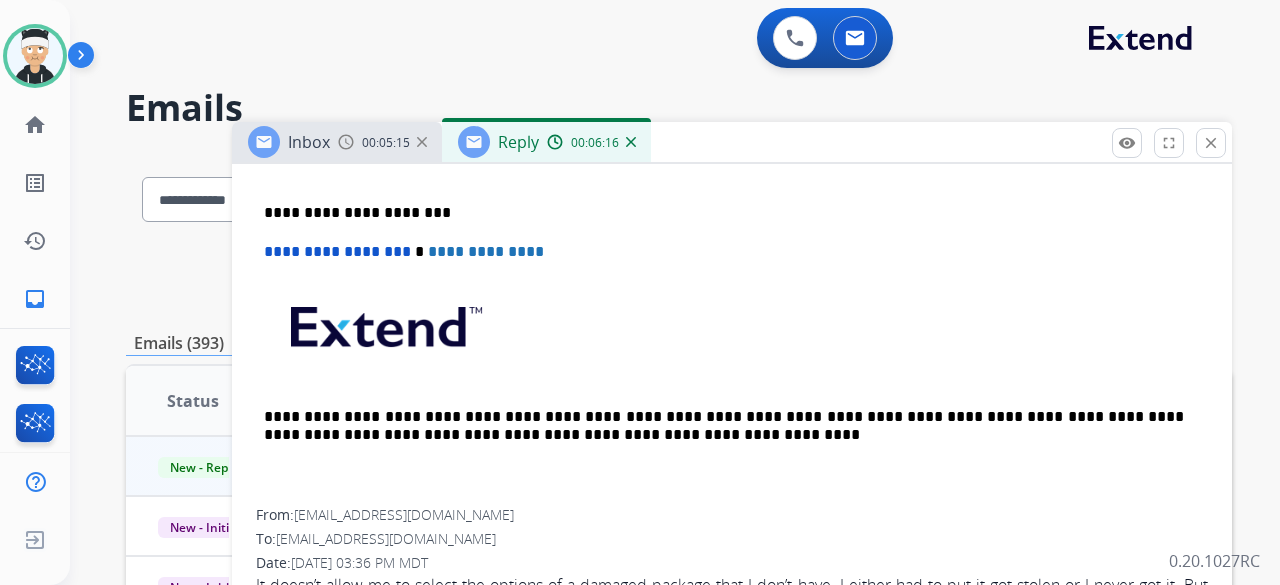 scroll, scrollTop: 700, scrollLeft: 0, axis: vertical 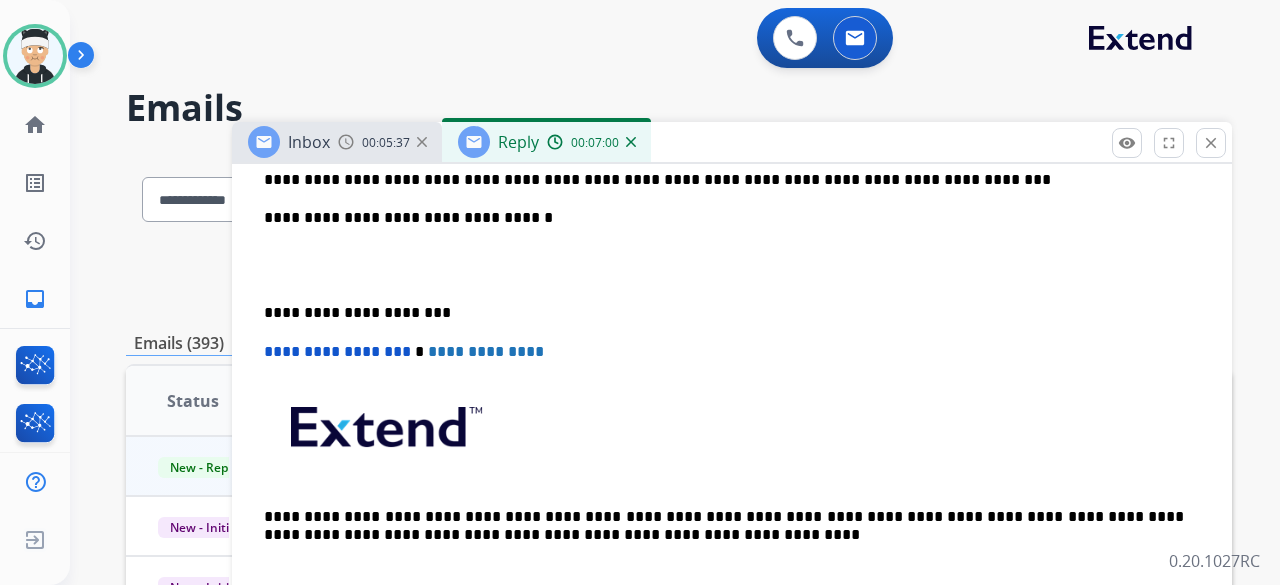 click on "**********" at bounding box center [724, 313] 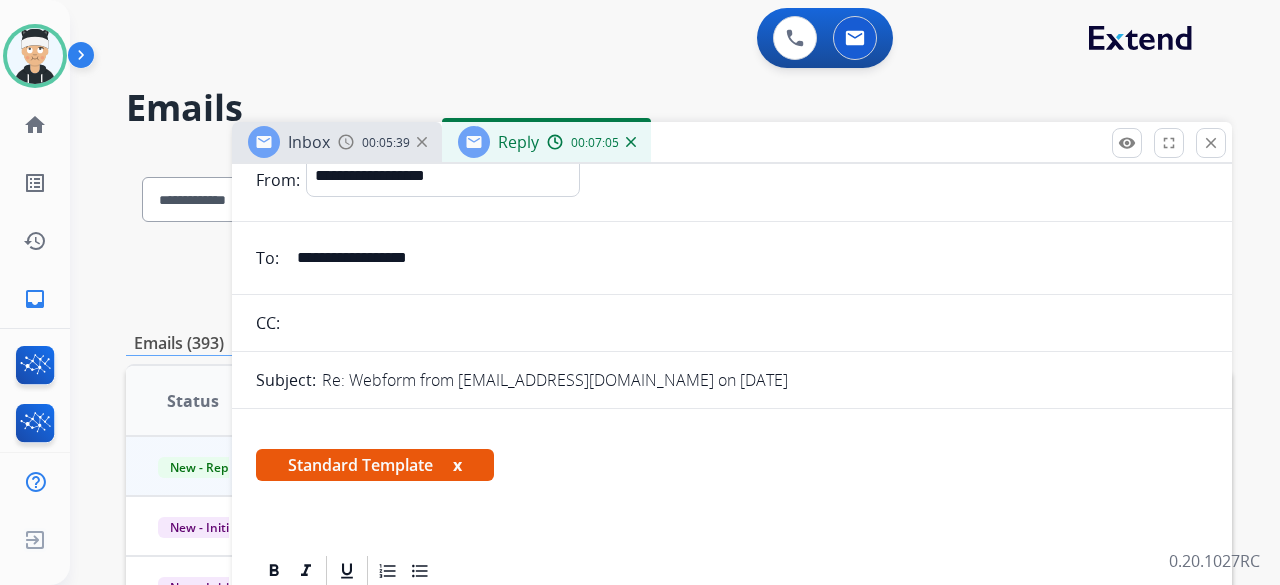 scroll, scrollTop: 0, scrollLeft: 0, axis: both 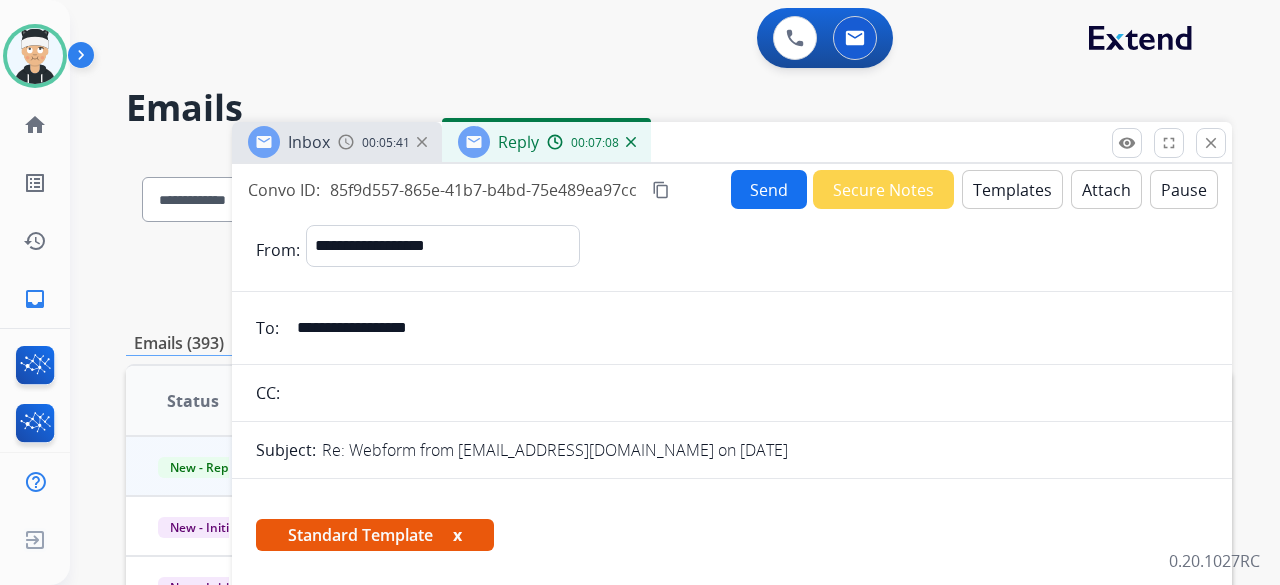 click on "Send" at bounding box center [769, 189] 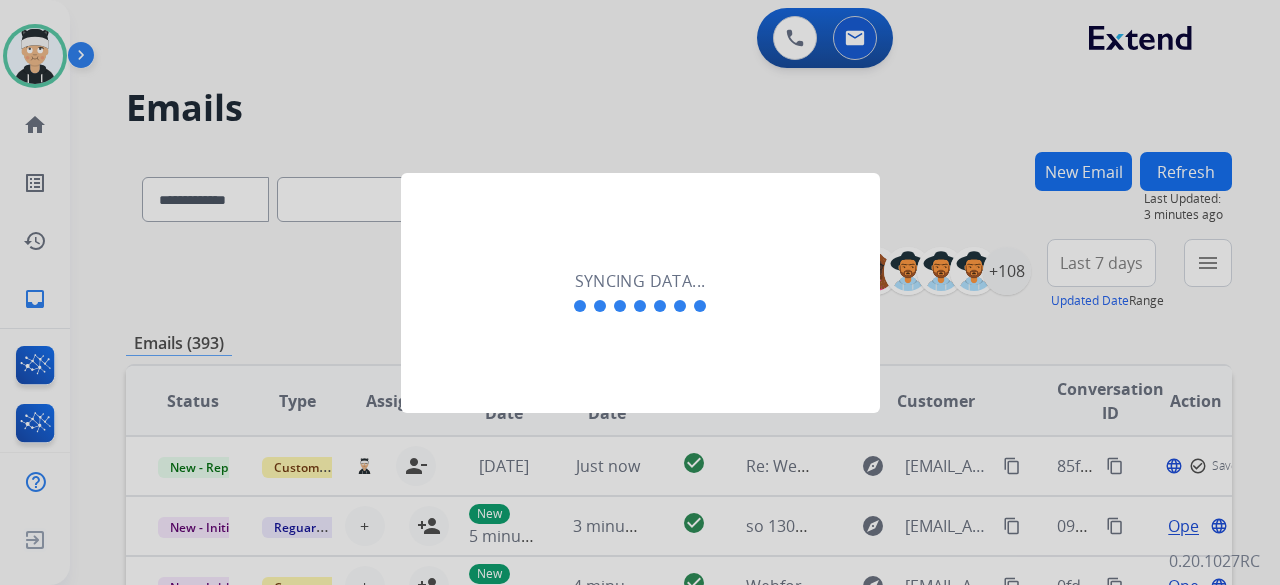 drag, startPoint x: 766, startPoint y: 194, endPoint x: 518, endPoint y: 85, distance: 270.89667 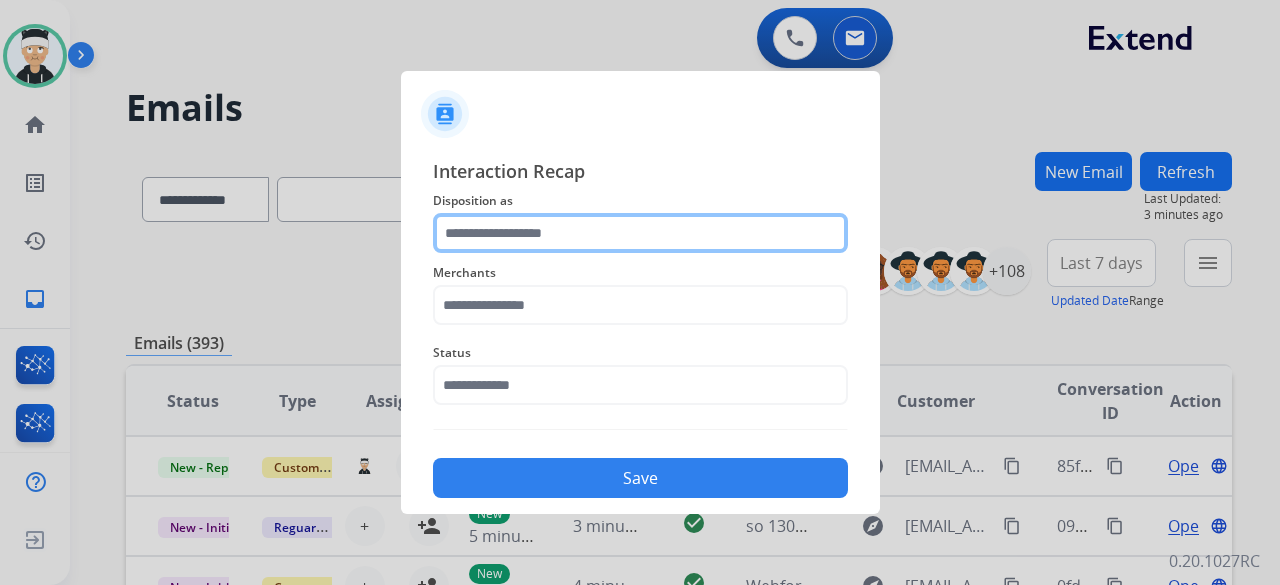 click 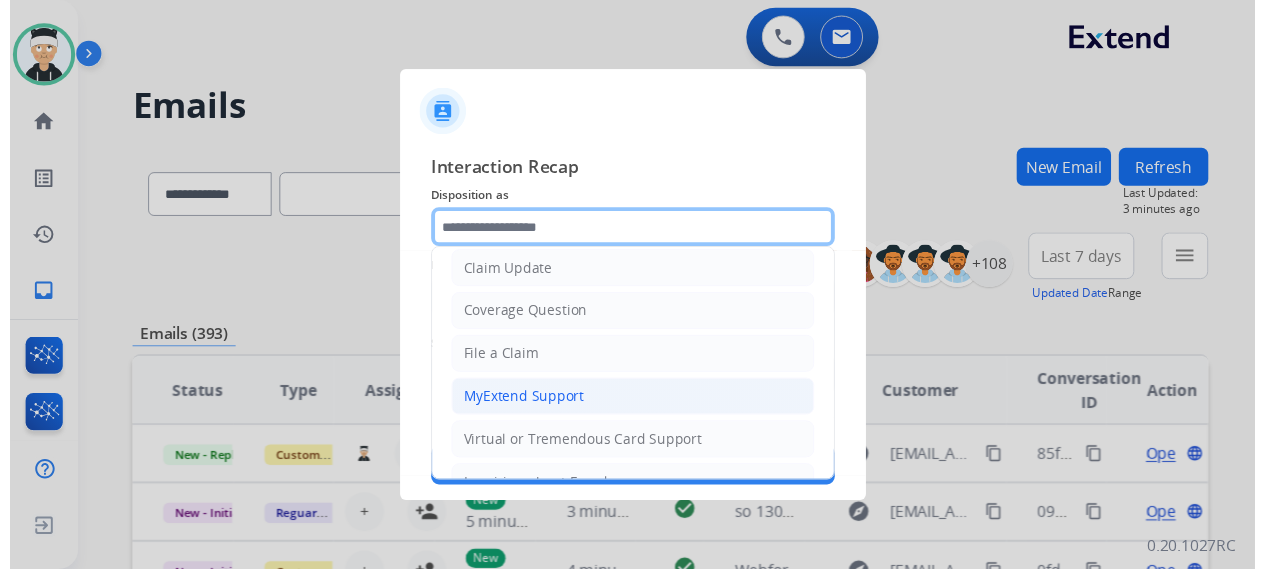 scroll, scrollTop: 200, scrollLeft: 0, axis: vertical 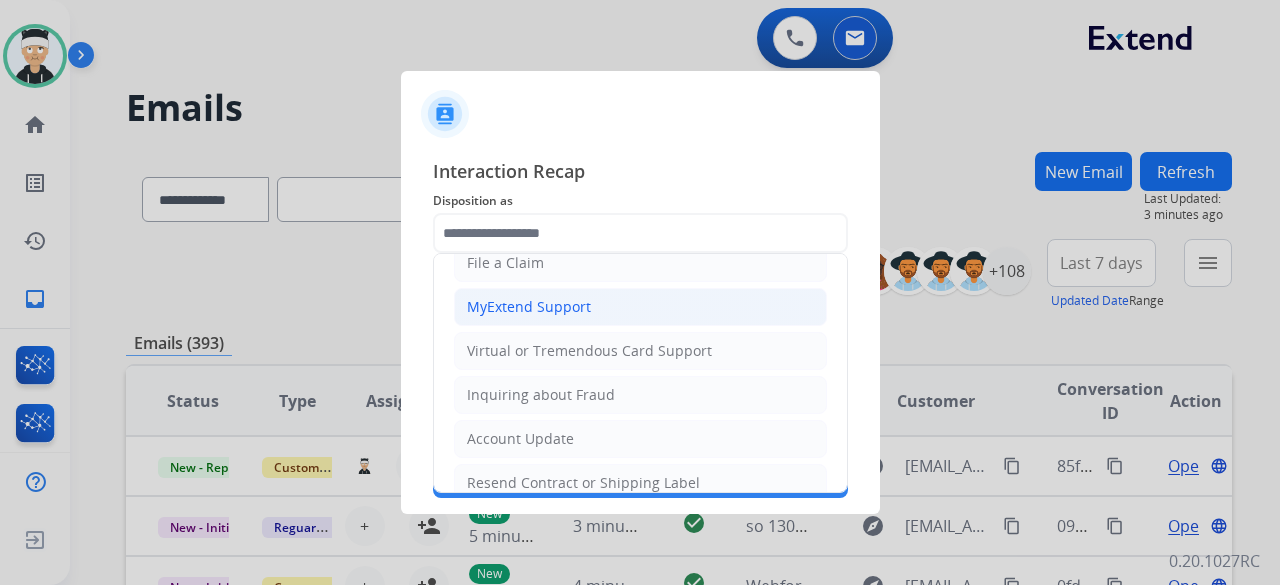 click on "MyExtend Support" 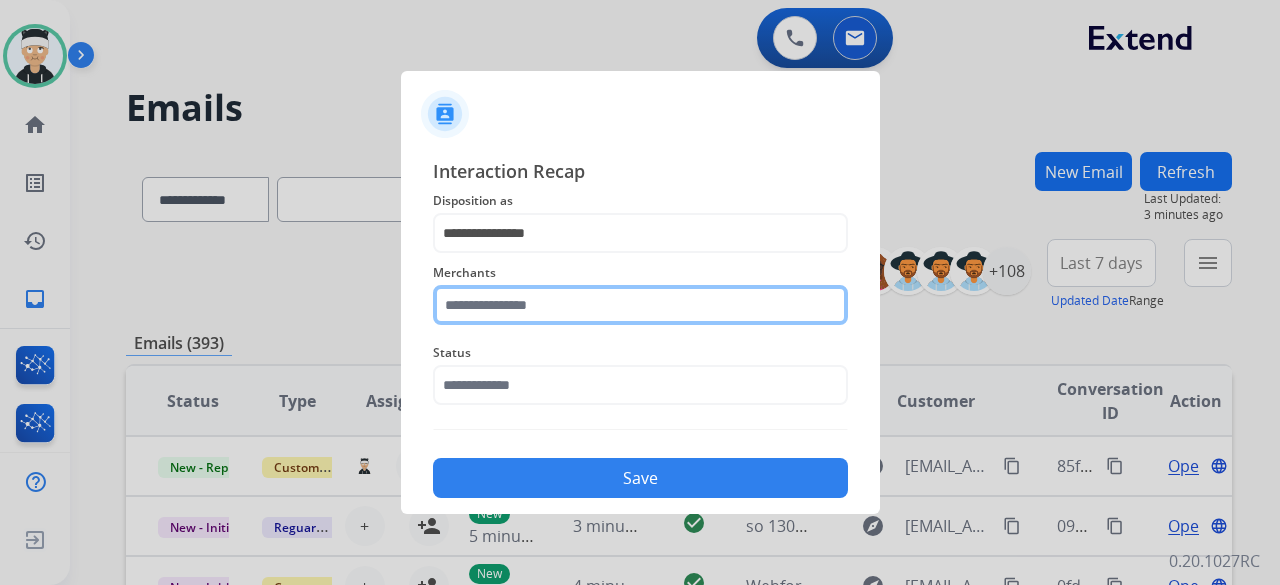 click 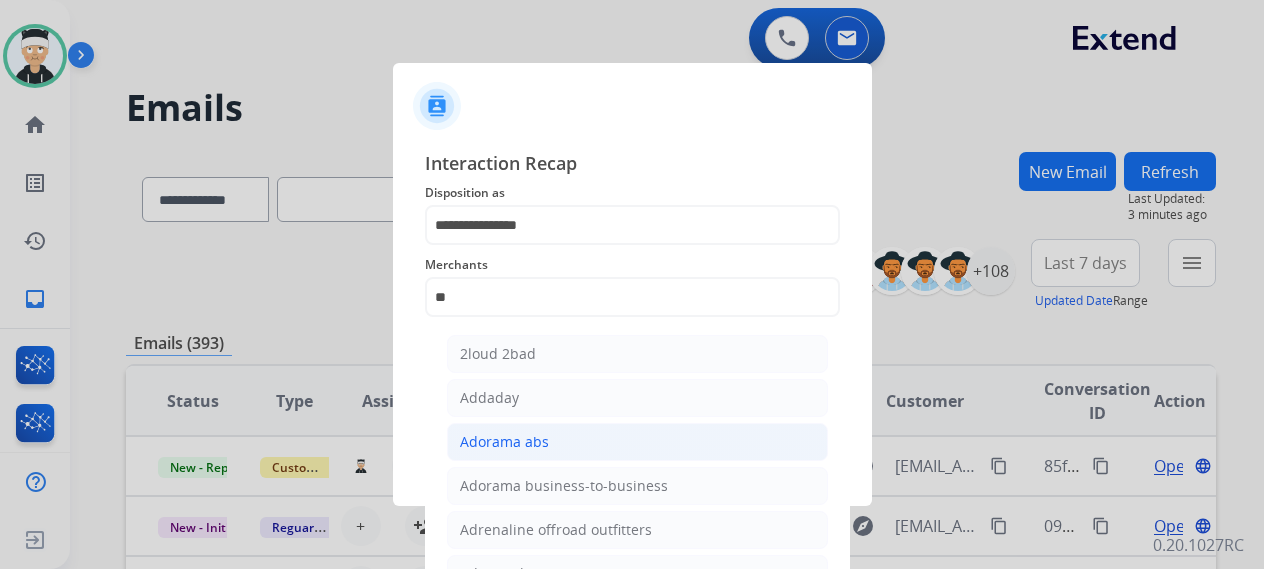 click on "Adorama abs" 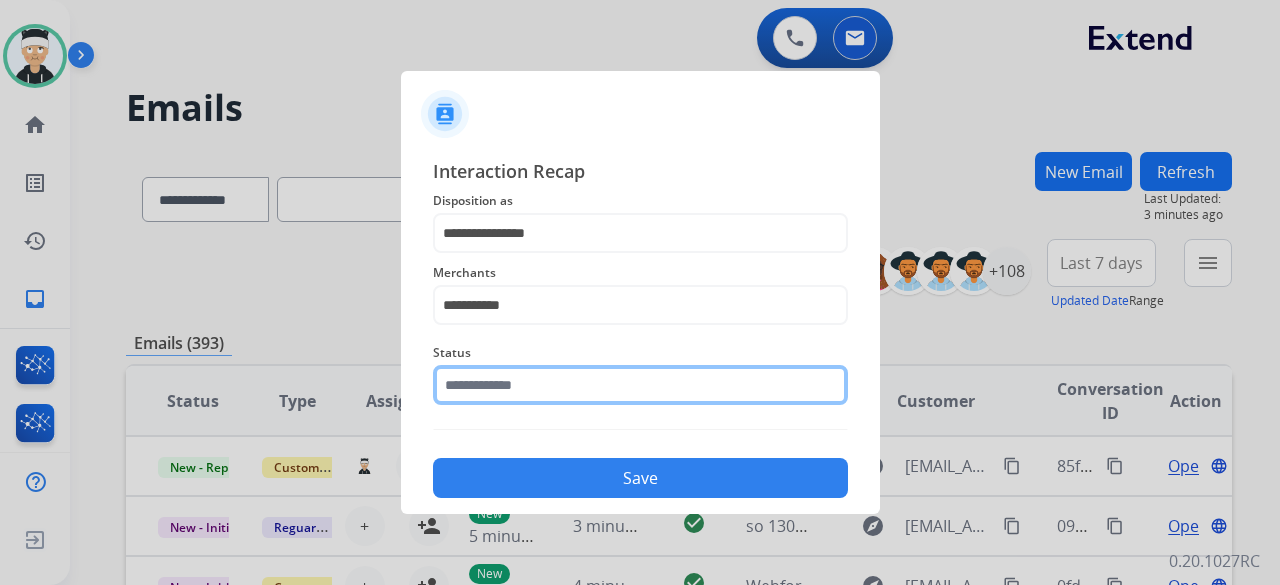 click on "Status" 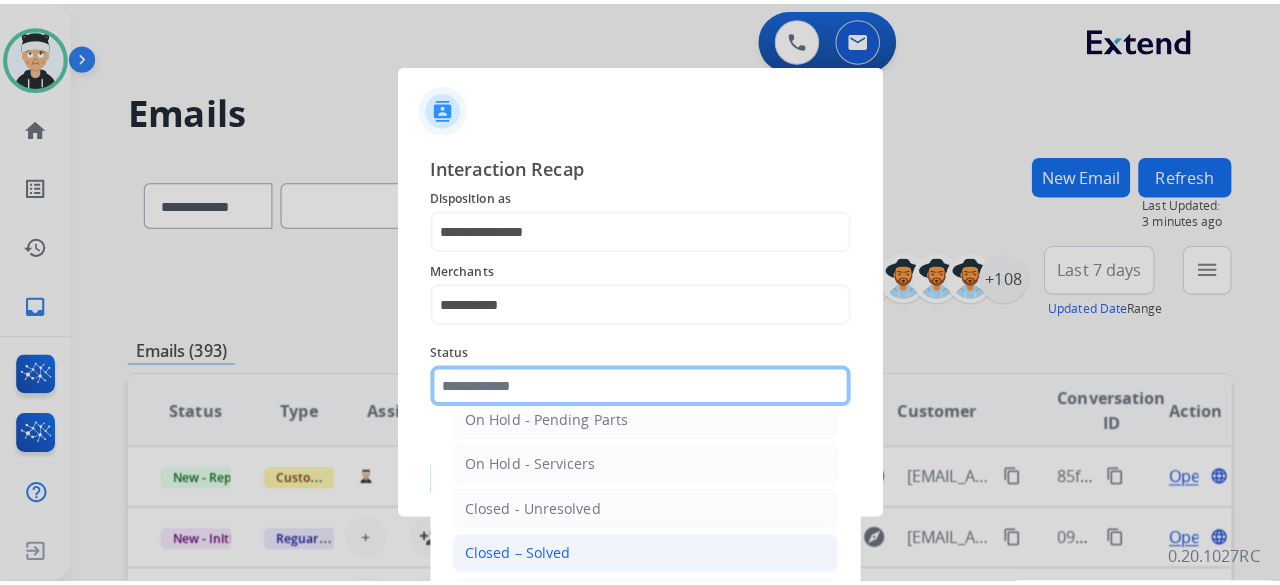 scroll, scrollTop: 114, scrollLeft: 0, axis: vertical 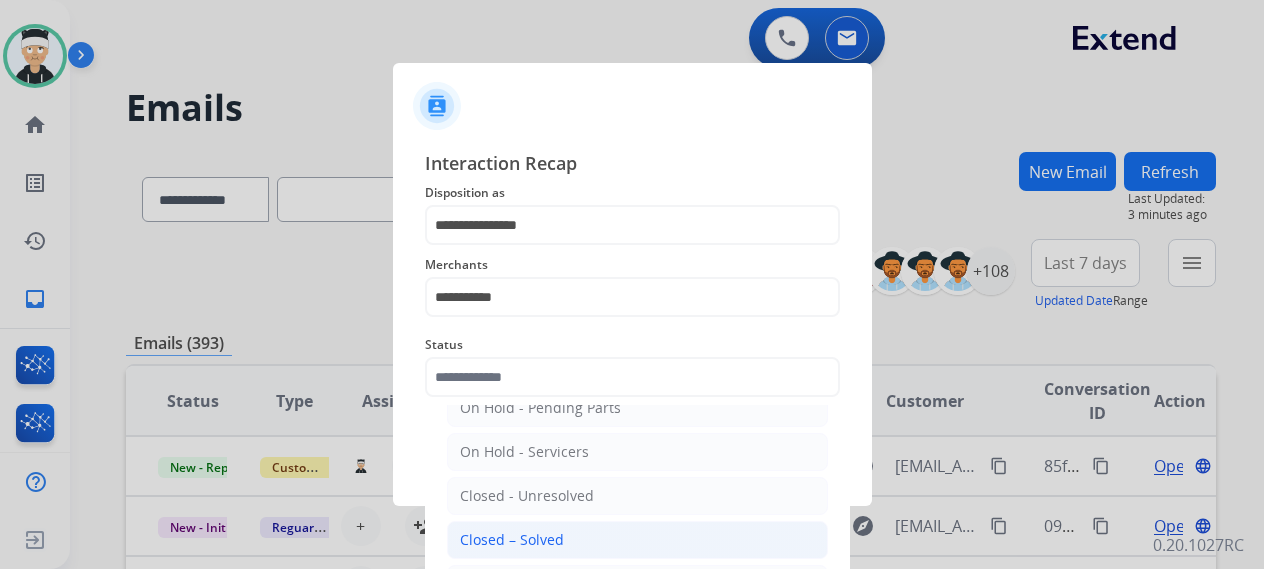 click on "Closed – Solved" 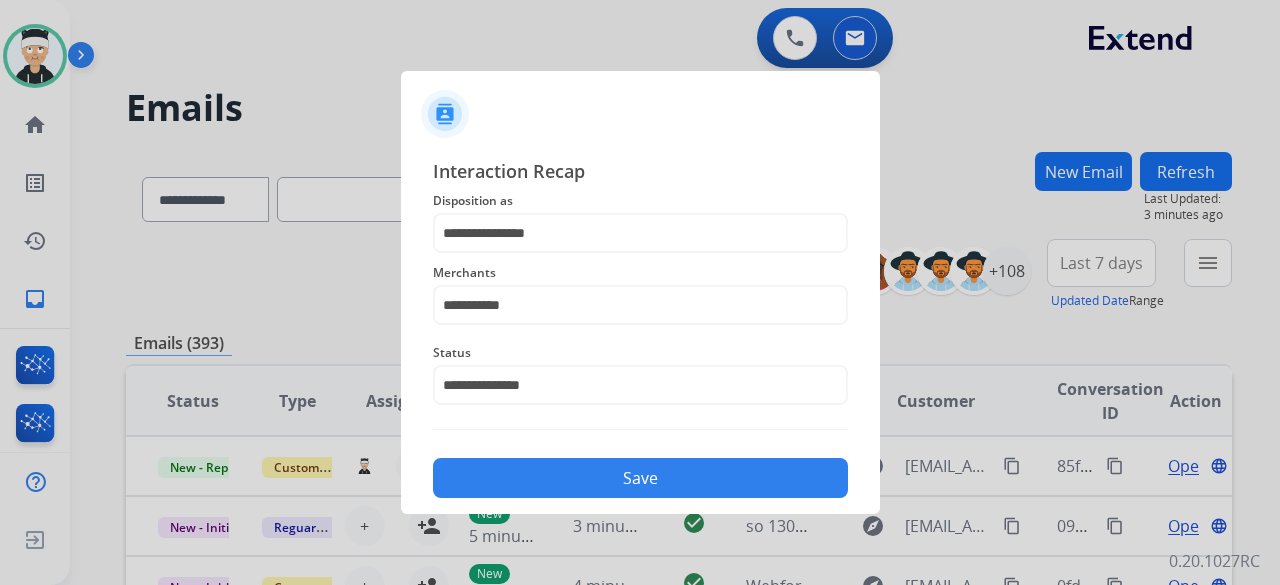 click on "Save" 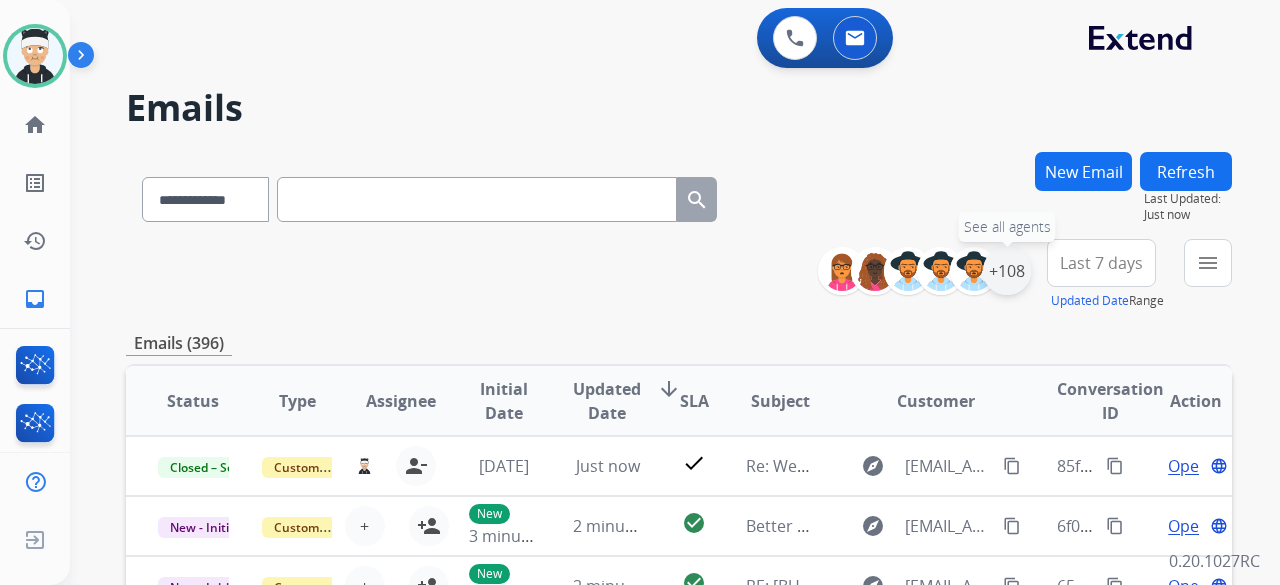 click on "+108" at bounding box center (1007, 271) 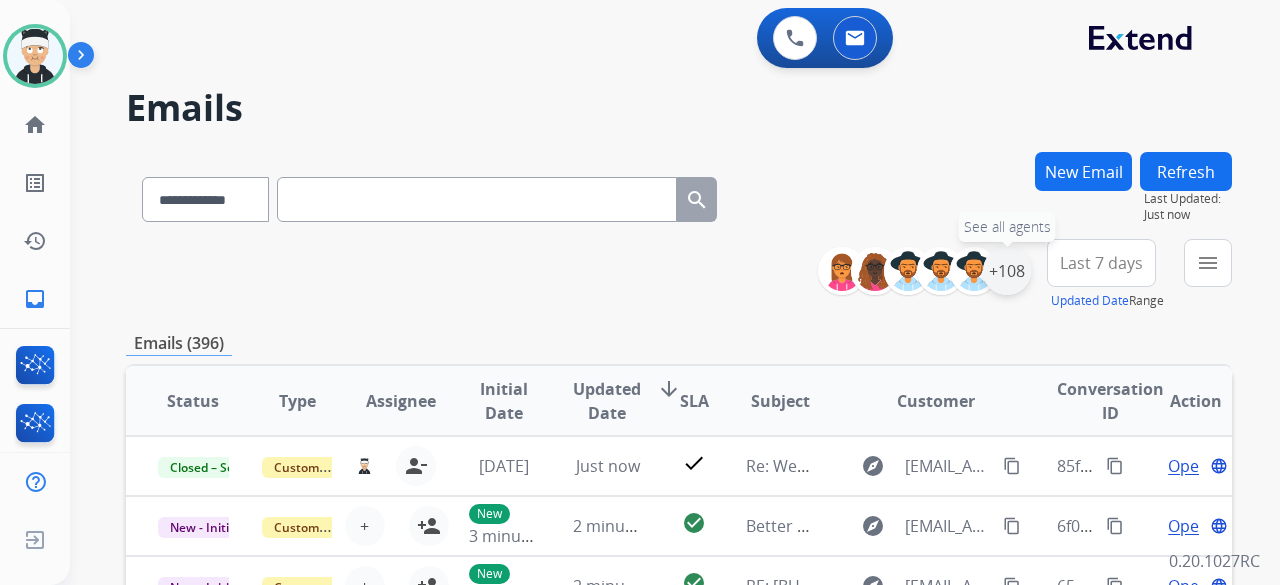 click on "+108" at bounding box center [1007, 271] 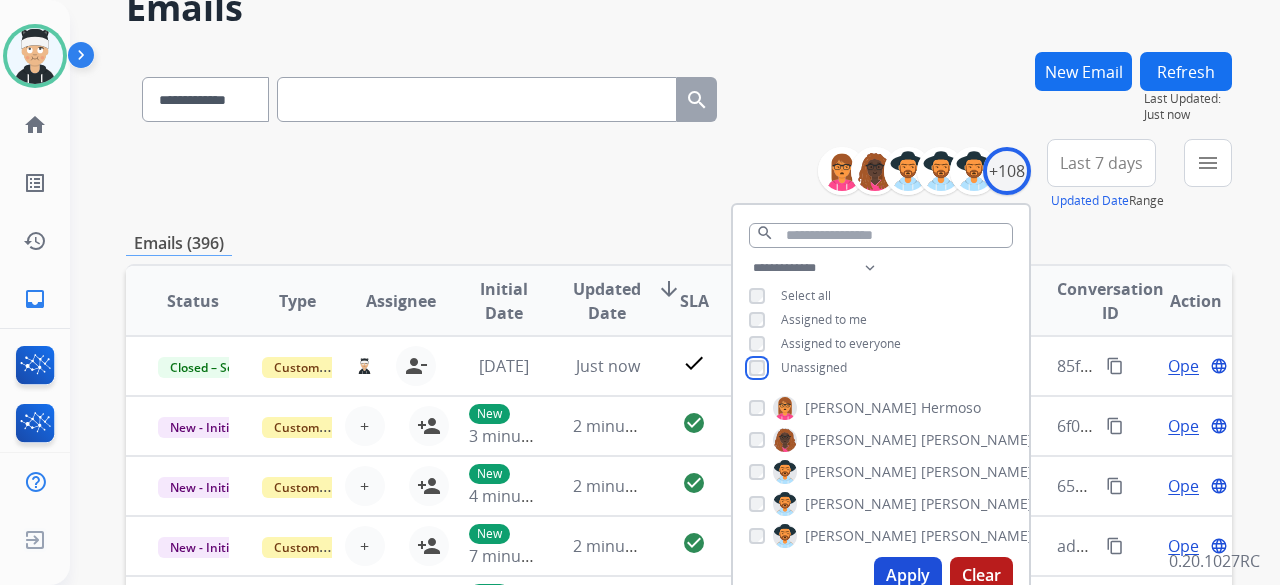 scroll, scrollTop: 200, scrollLeft: 0, axis: vertical 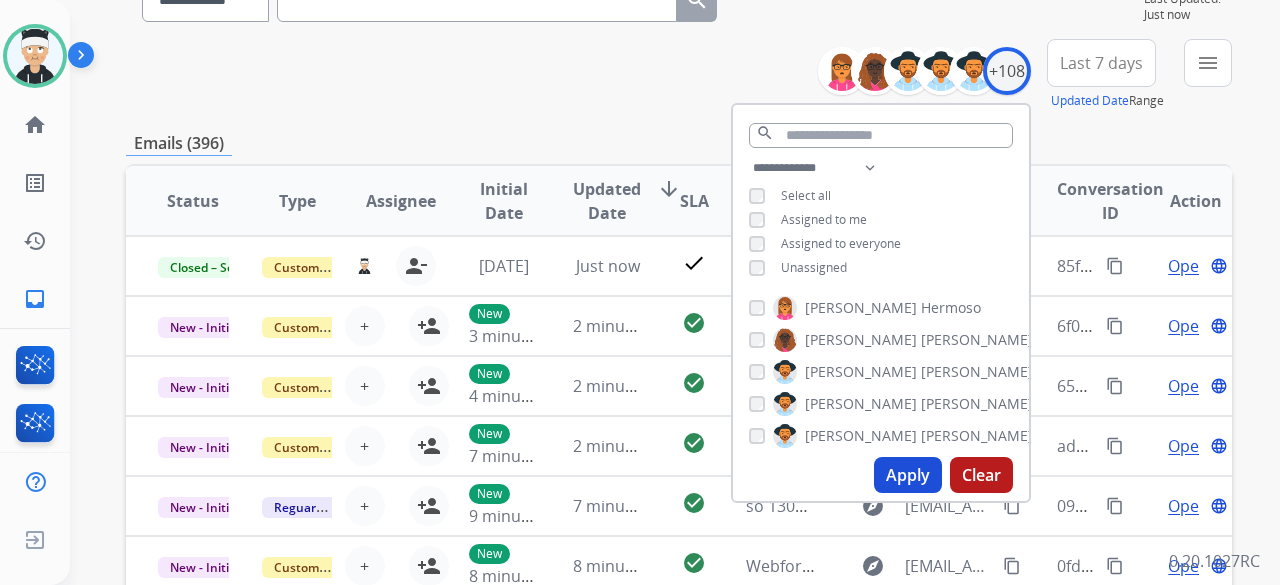 click on "Apply" at bounding box center [908, 475] 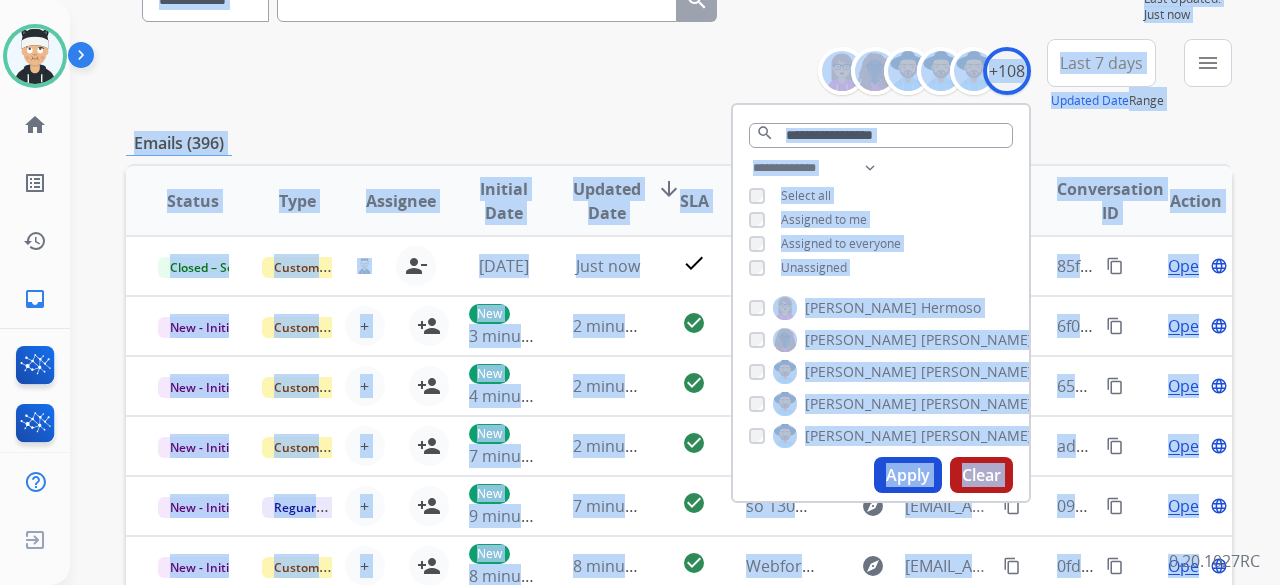 click on "**********" at bounding box center [651, 164] 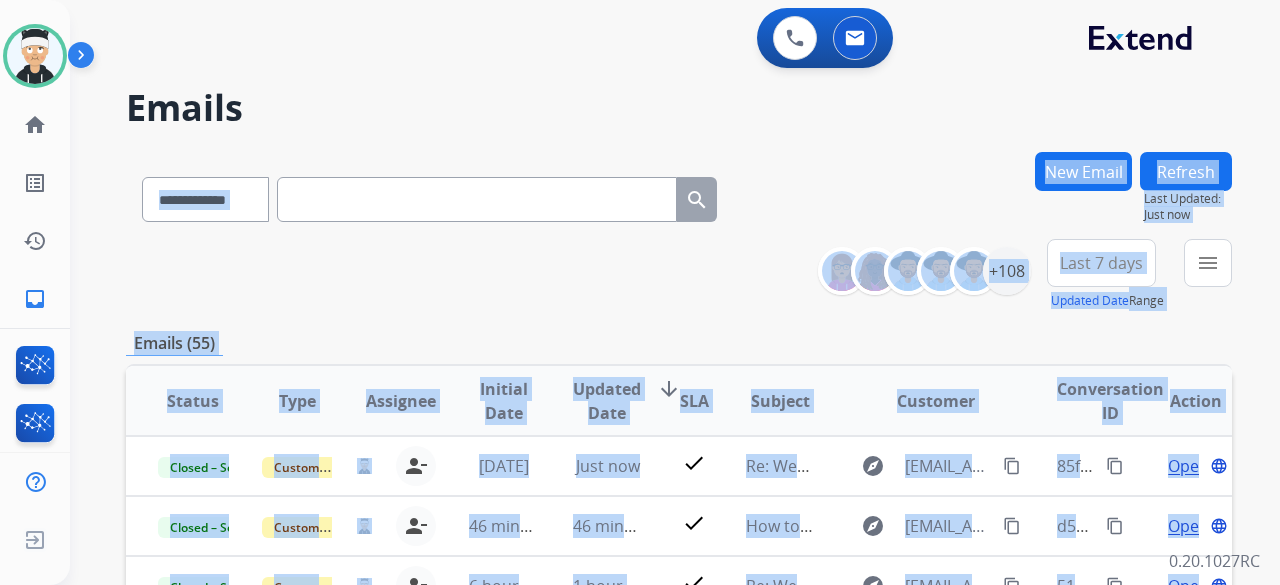 click on "**********" at bounding box center (679, 645) 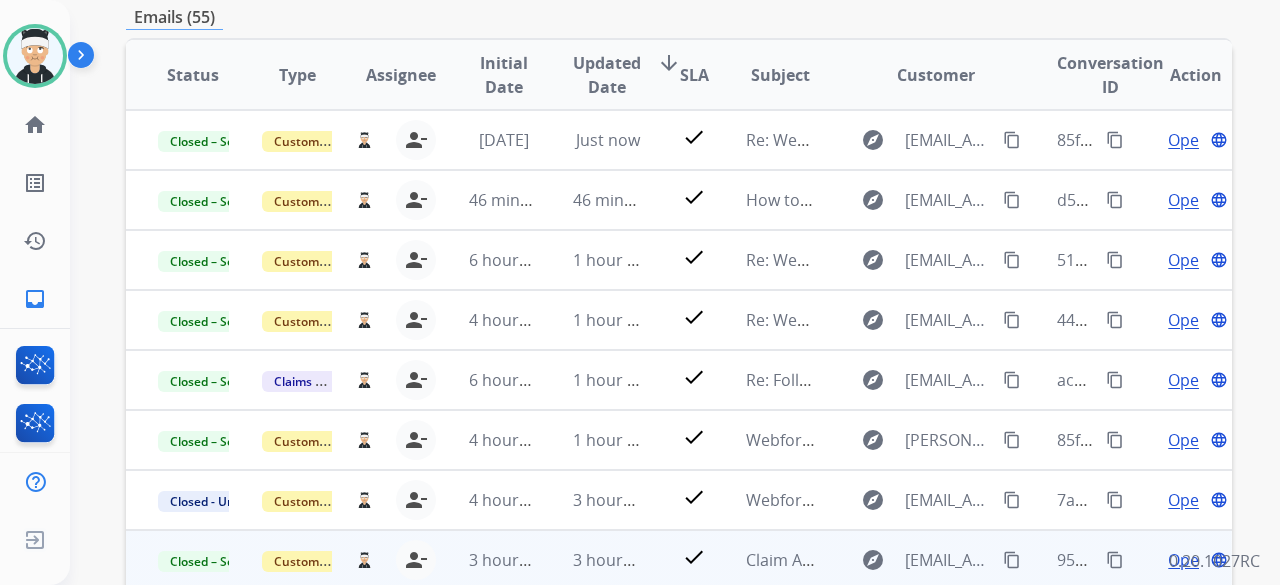 scroll, scrollTop: 0, scrollLeft: 0, axis: both 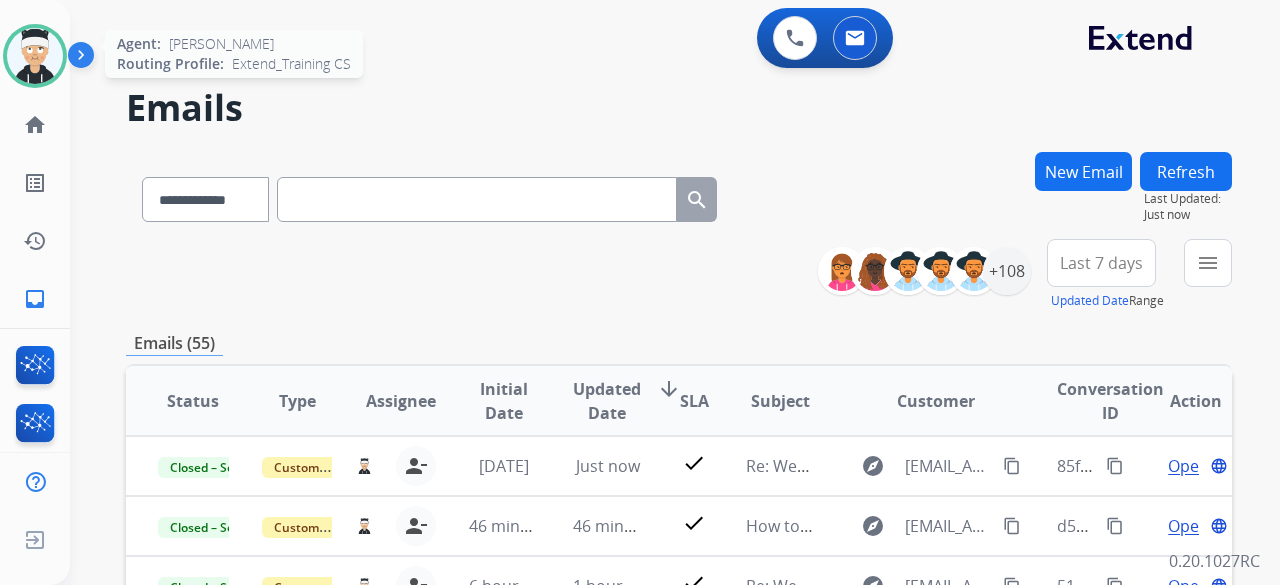 click at bounding box center (35, 56) 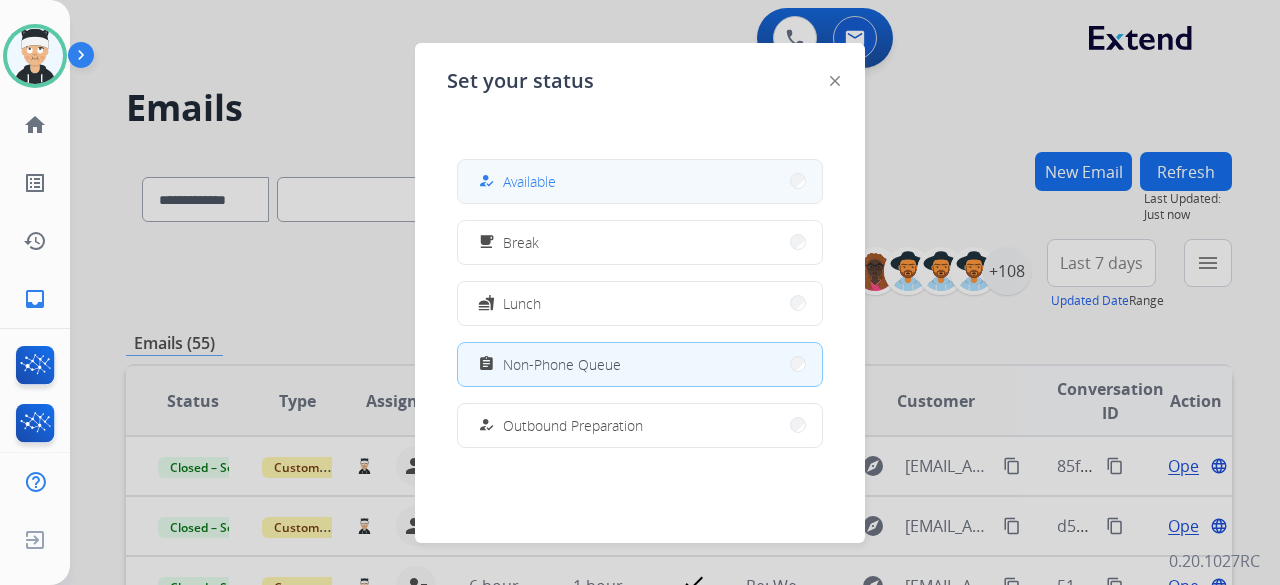 click on "how_to_reg Available" at bounding box center (640, 181) 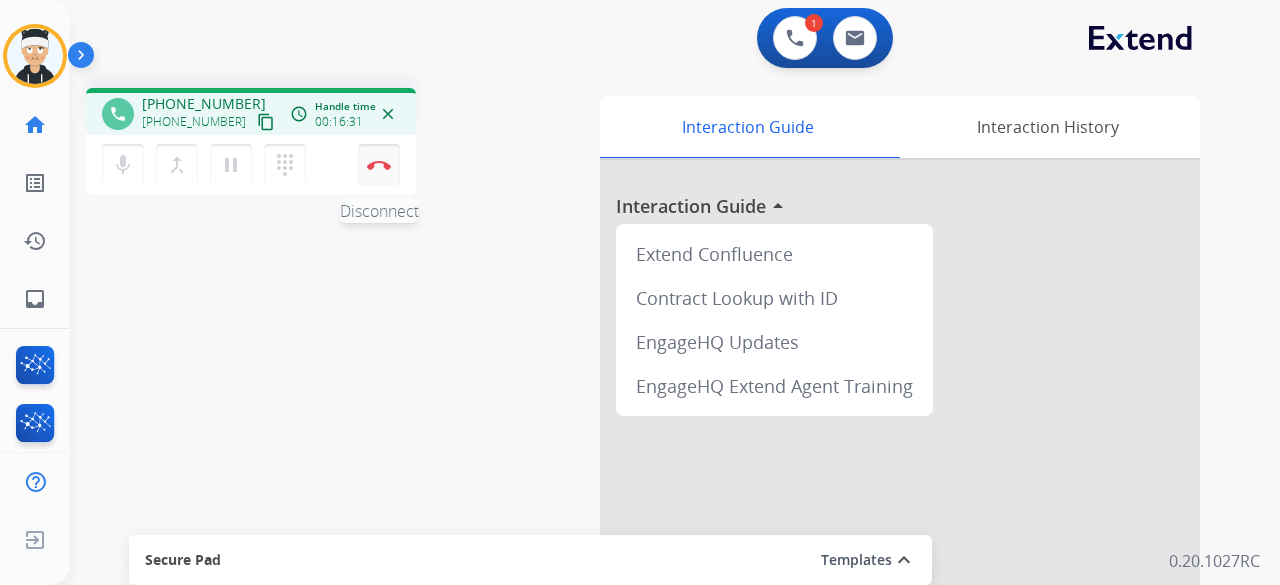 click on "Disconnect" at bounding box center (379, 165) 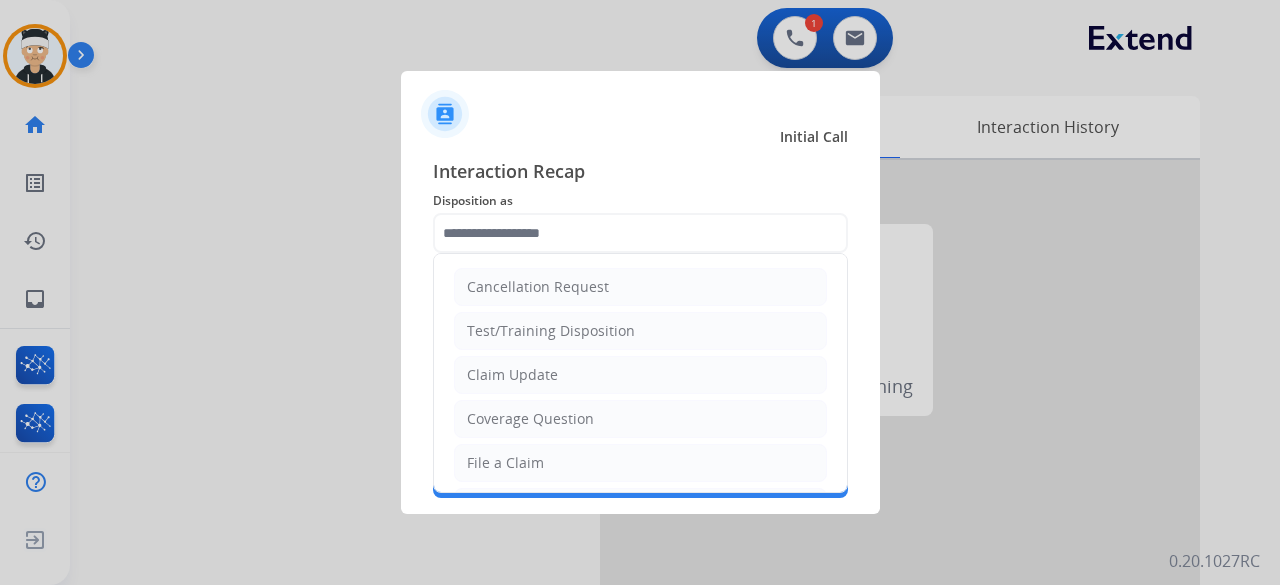 click 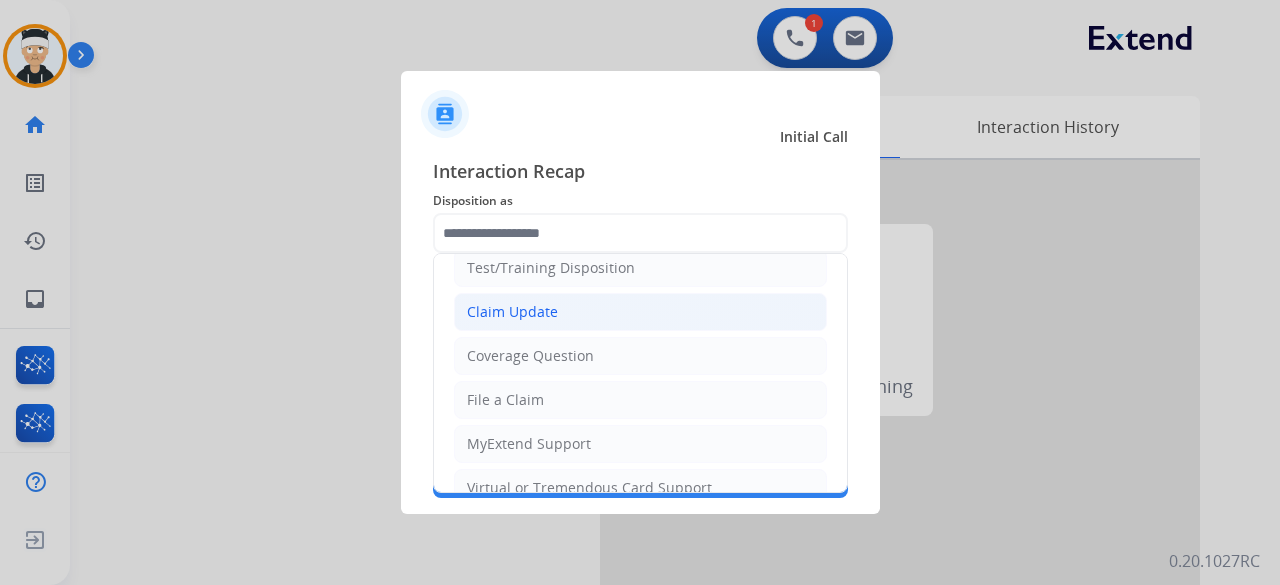 scroll, scrollTop: 100, scrollLeft: 0, axis: vertical 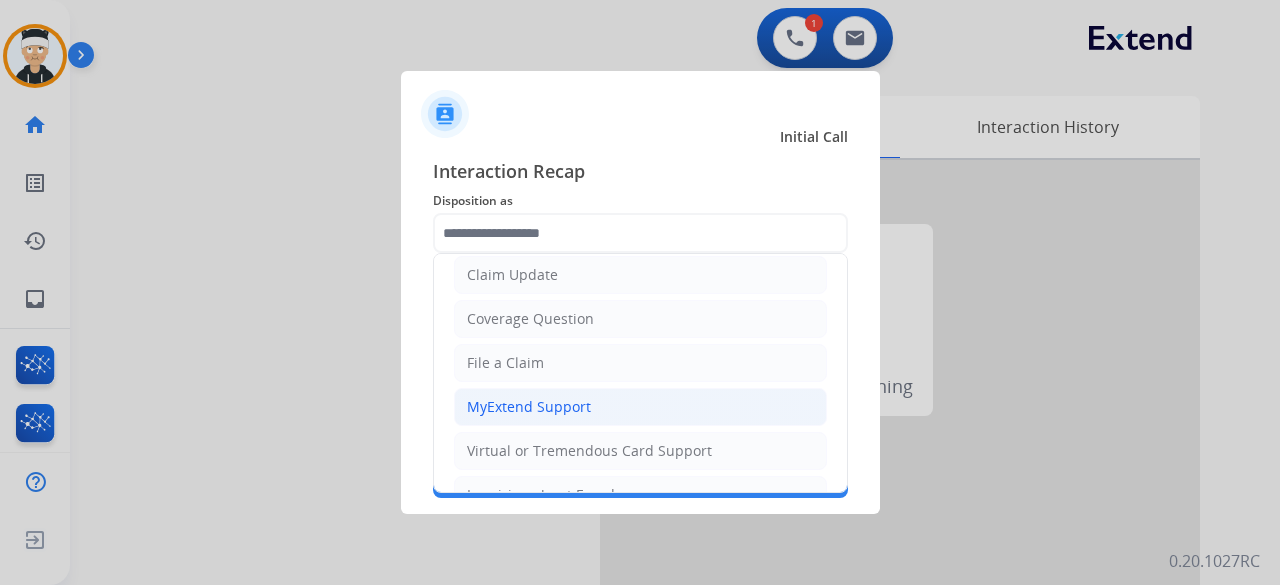 click on "MyExtend Support" 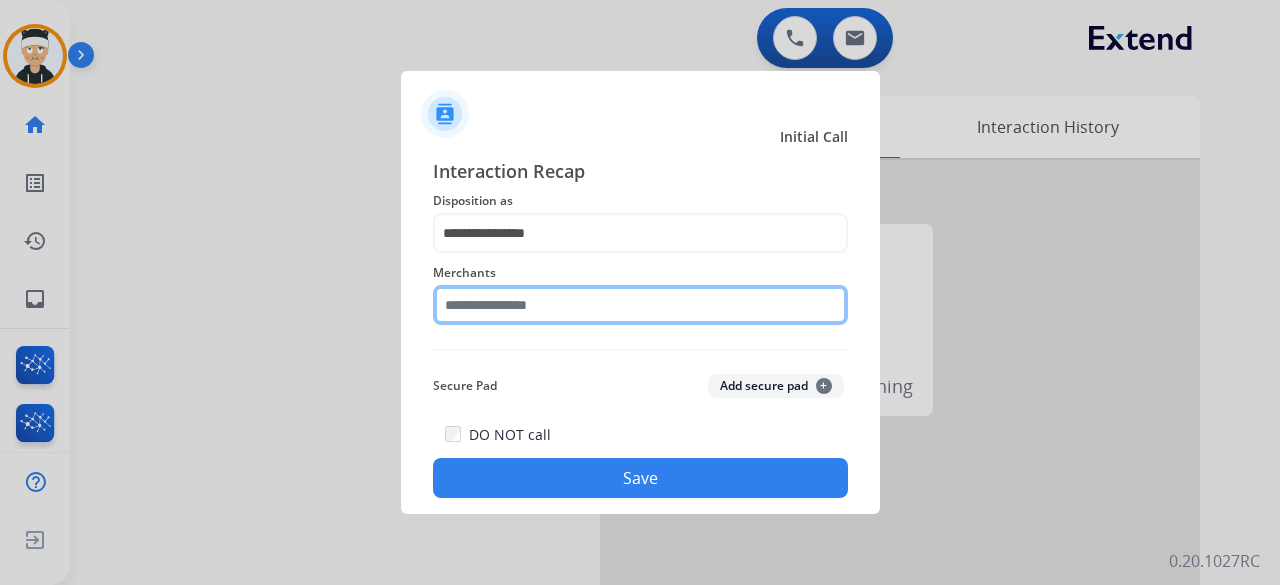 click 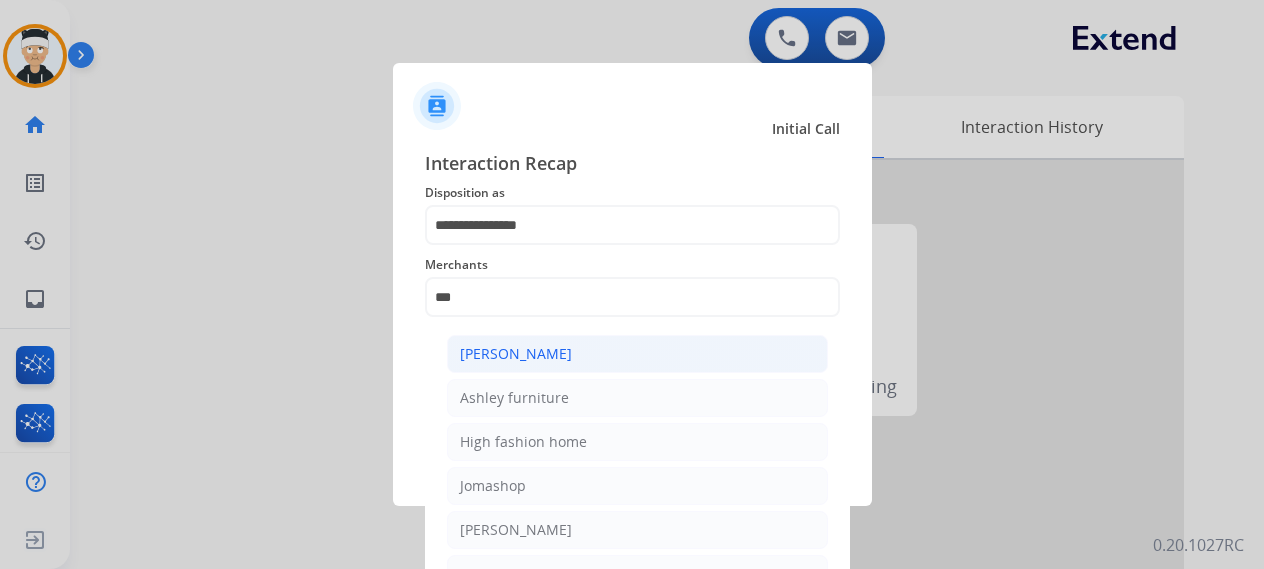 click on "[PERSON_NAME]" 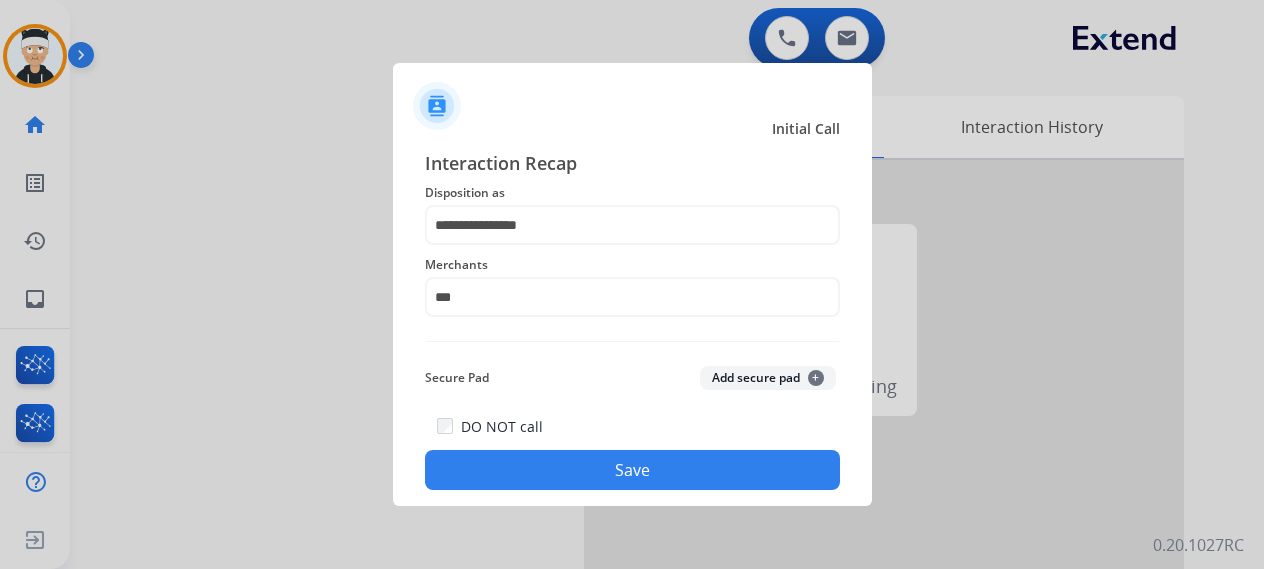 type on "**********" 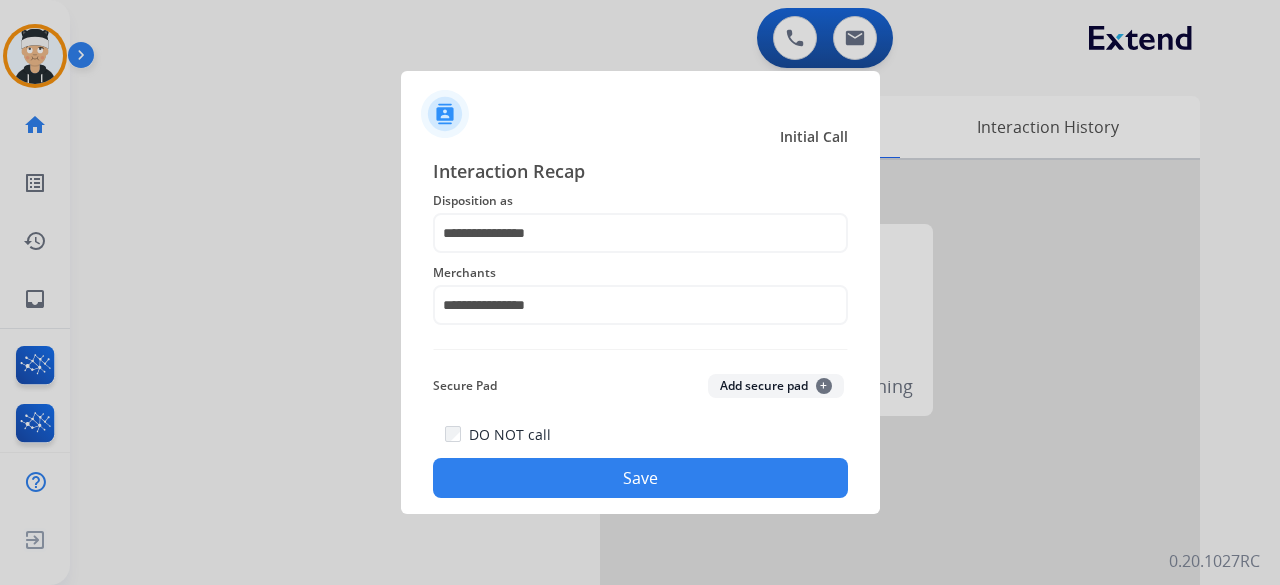 click on "Save" 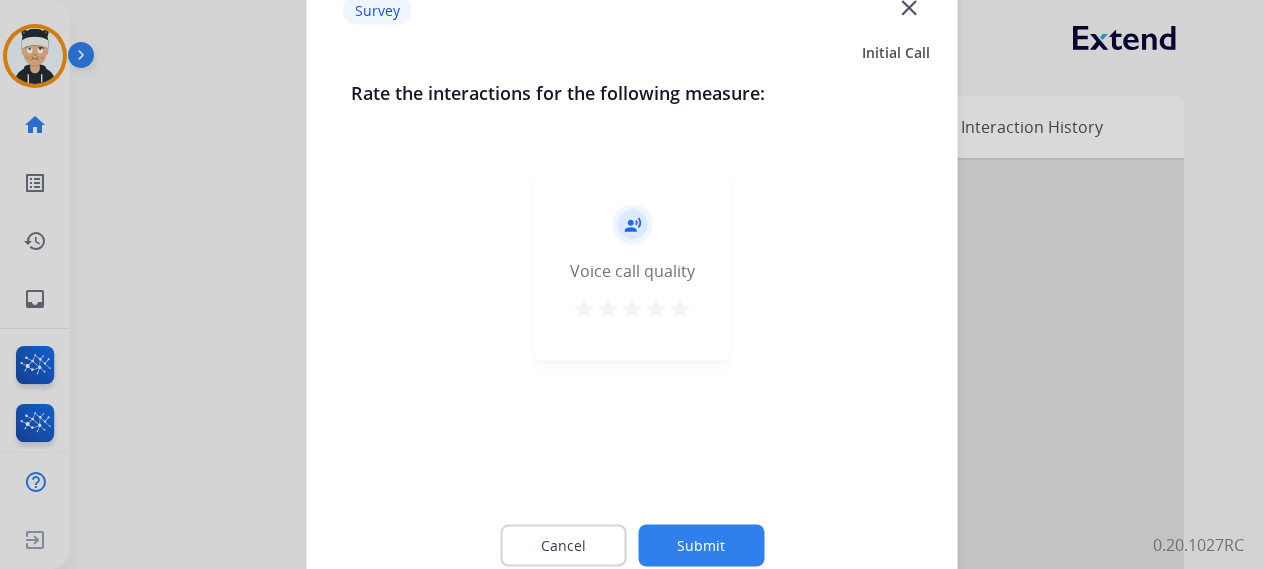 click on "star" at bounding box center (680, 308) 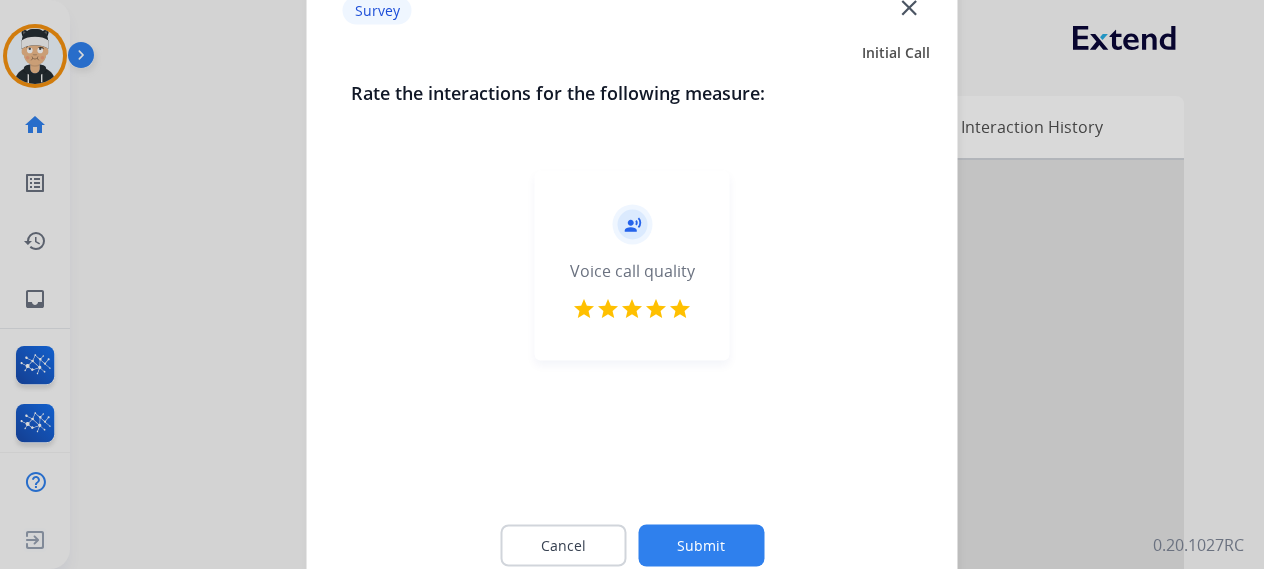 click on "Submit" 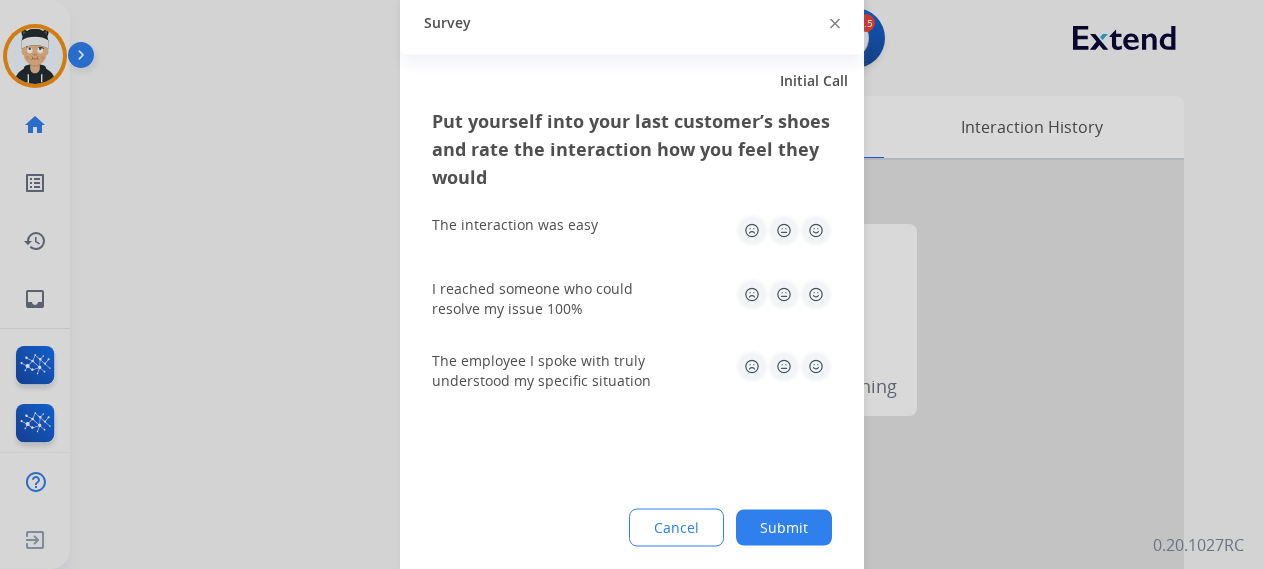 click 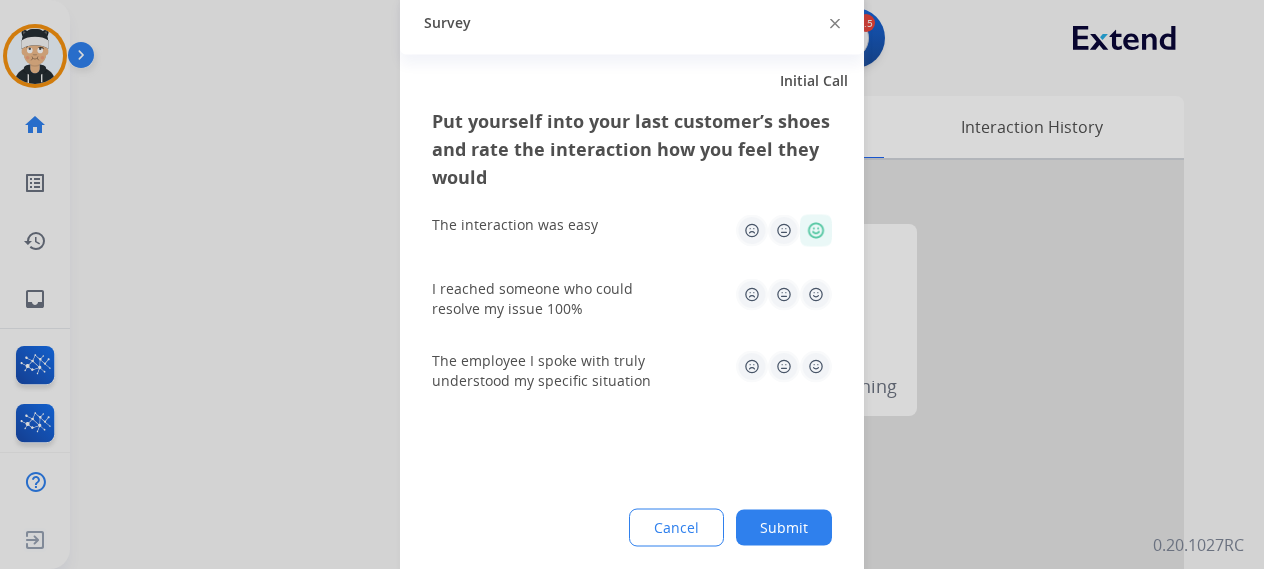 click 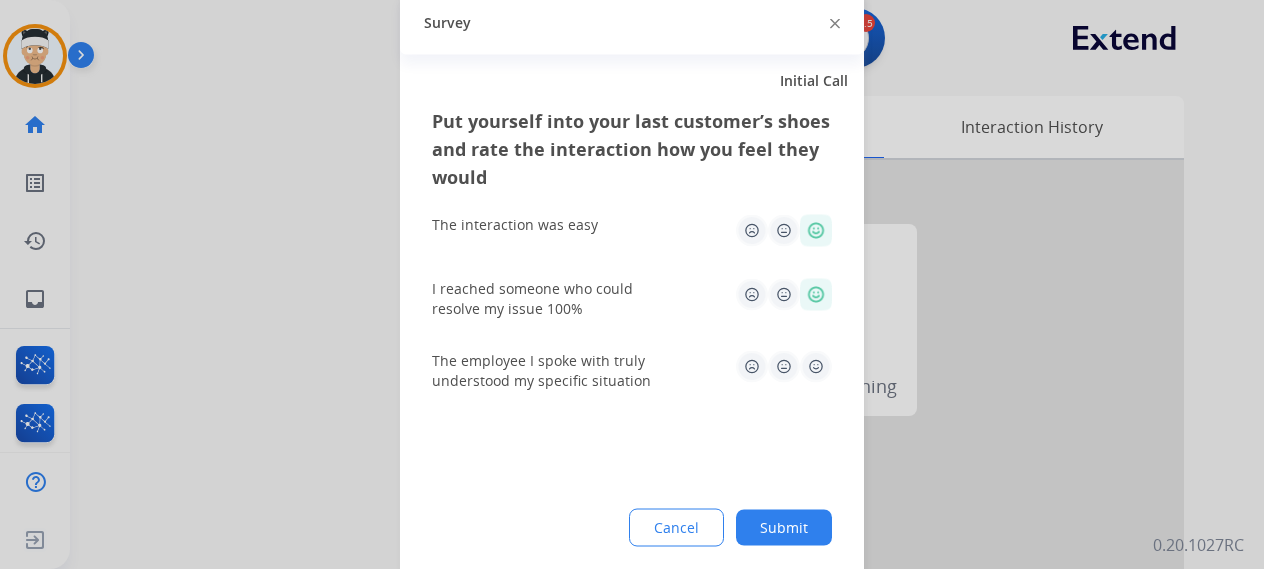 click 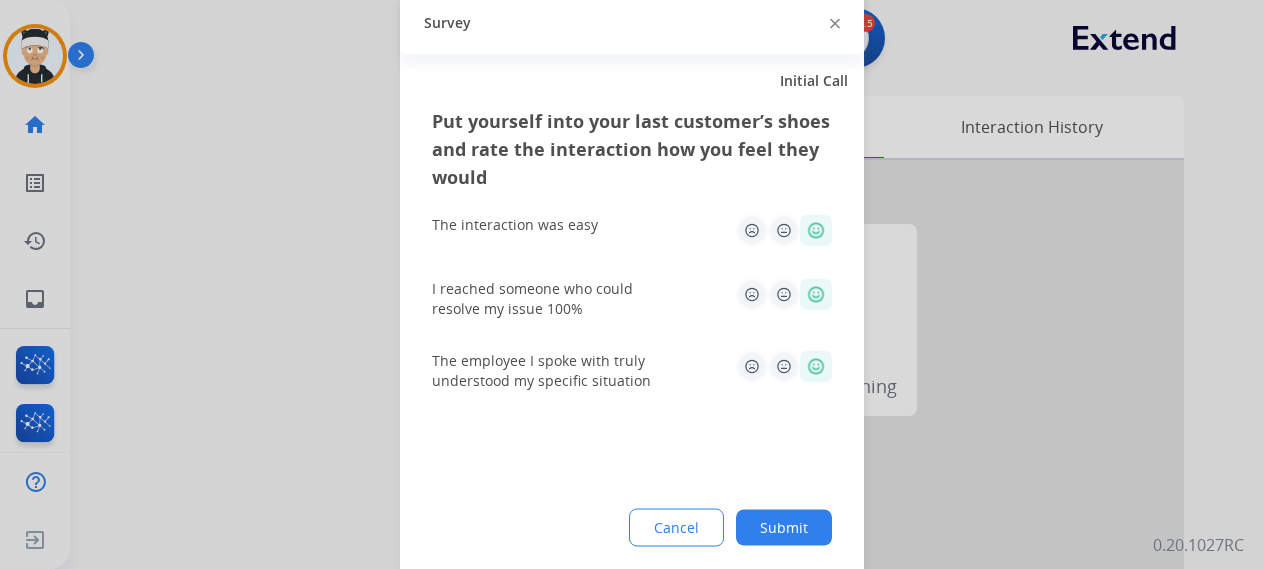 click on "Submit" 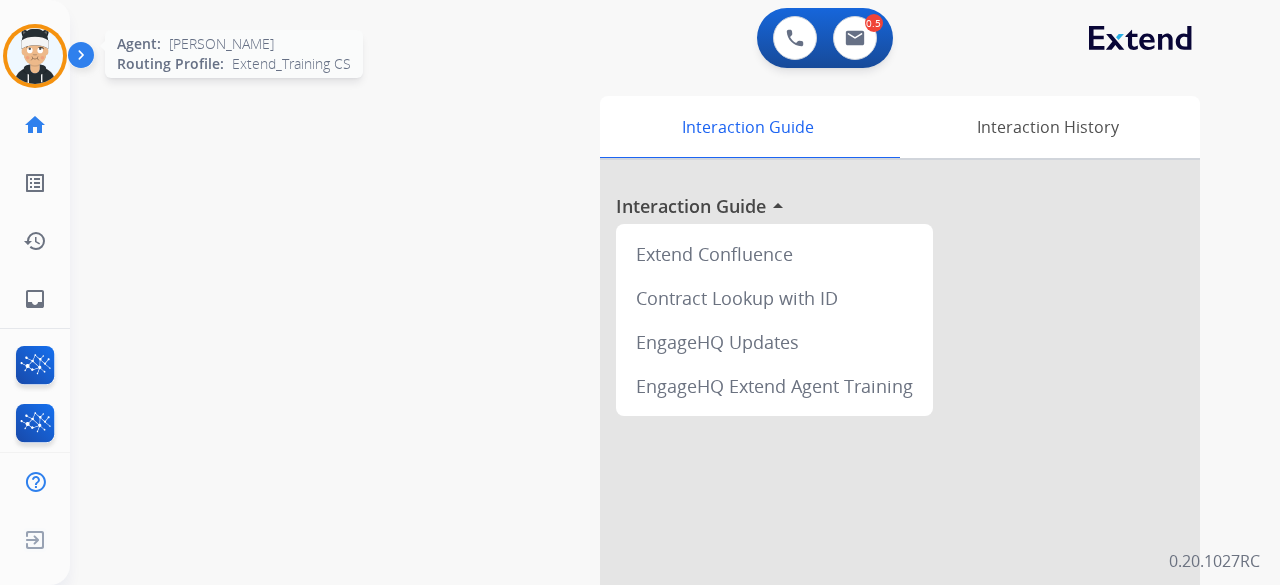 click at bounding box center (35, 56) 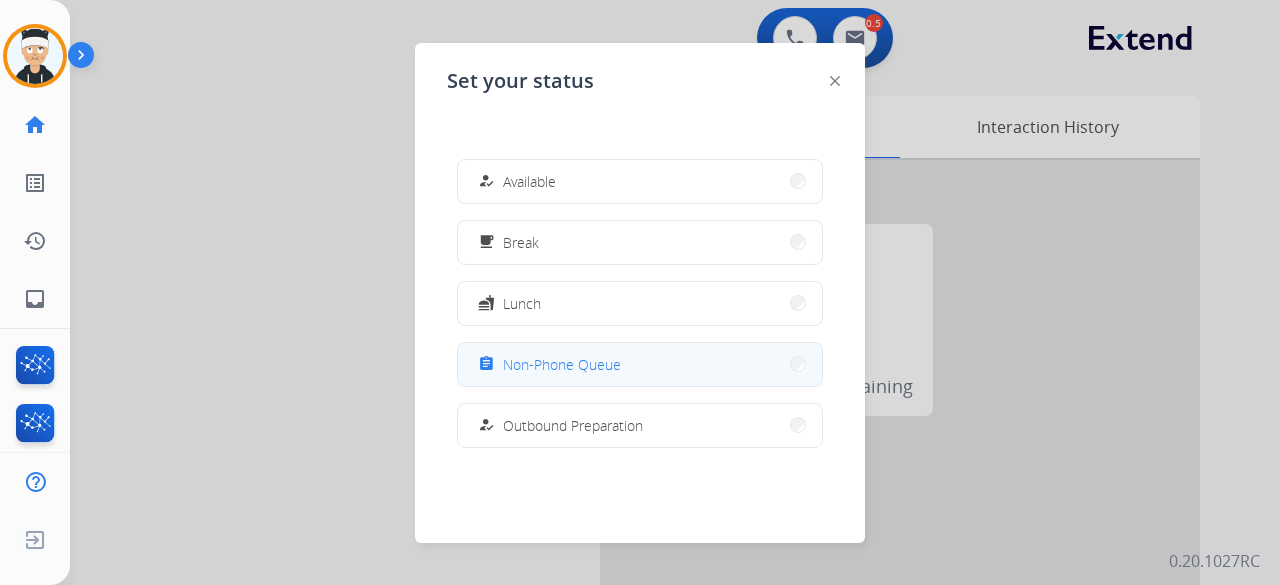 click on "assignment Non-Phone Queue" at bounding box center (640, 364) 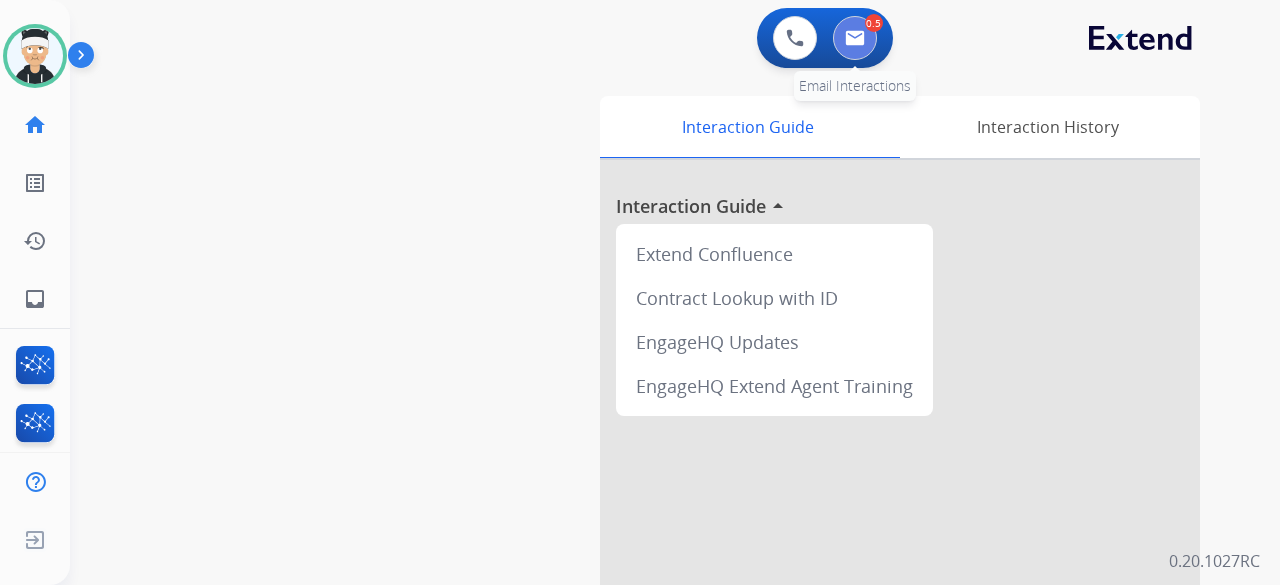 click at bounding box center (855, 38) 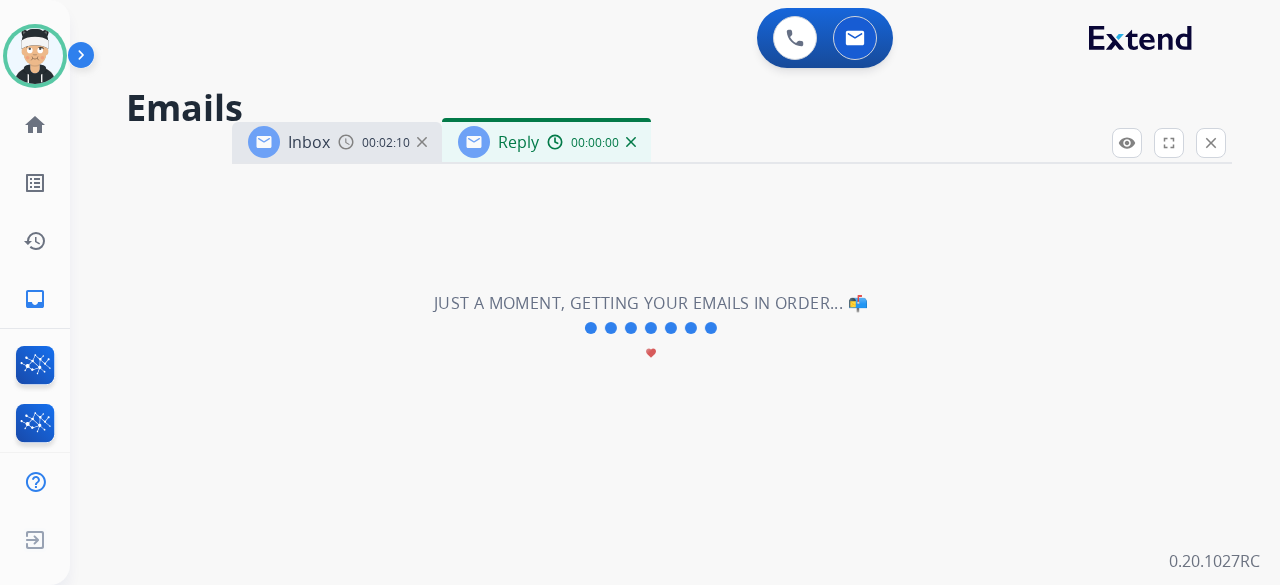 select on "**********" 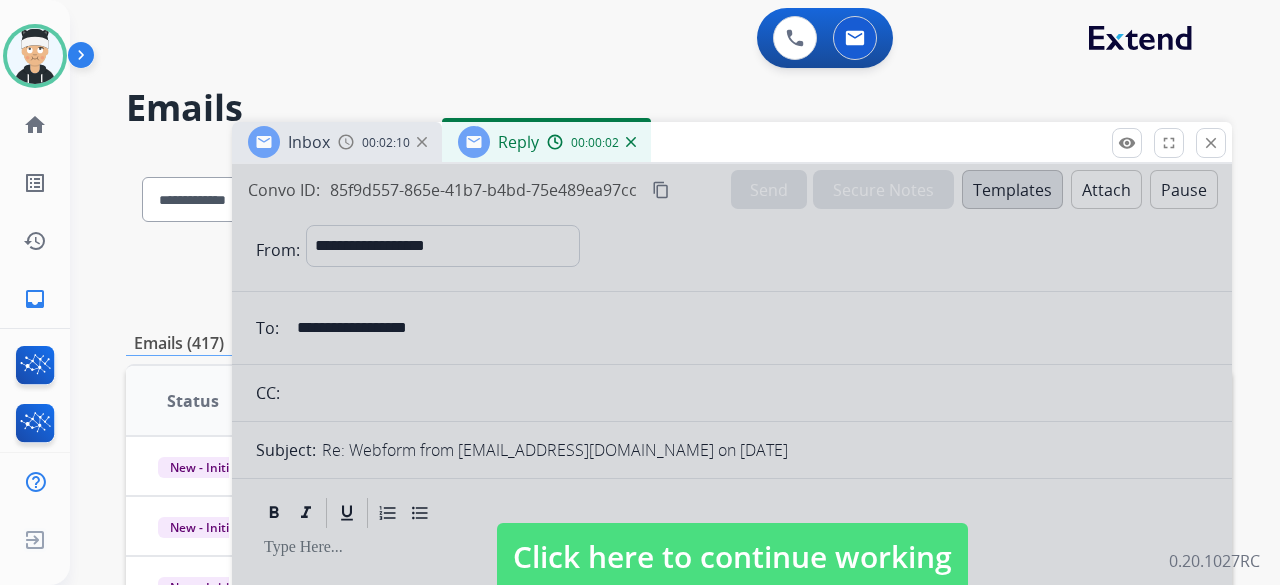 click at bounding box center [732, 537] 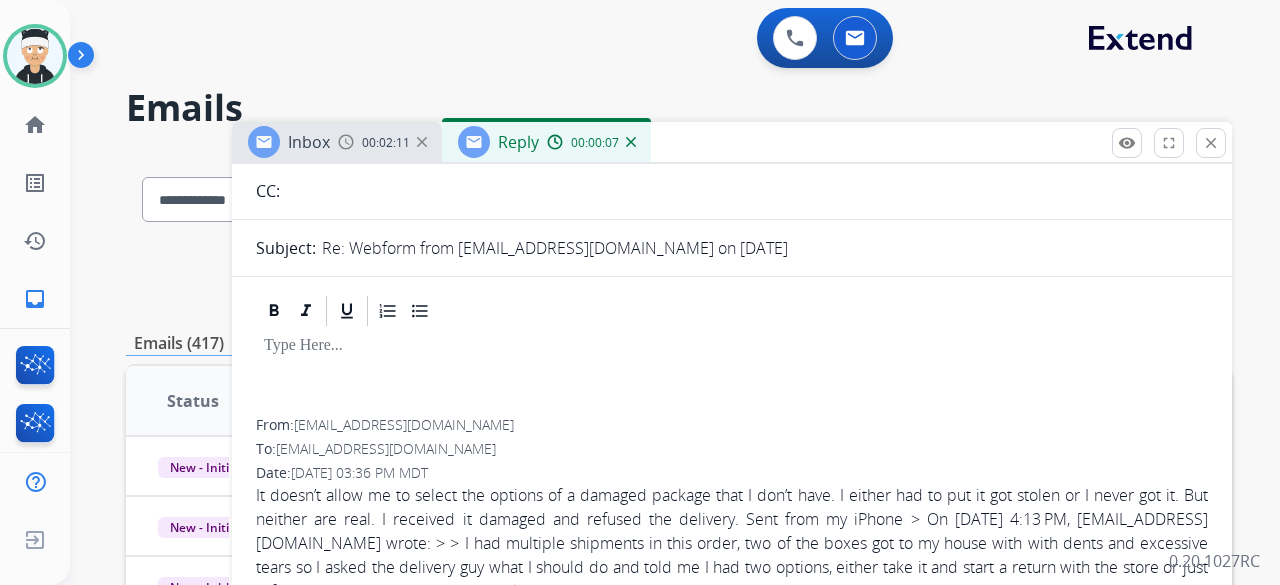 scroll, scrollTop: 300, scrollLeft: 0, axis: vertical 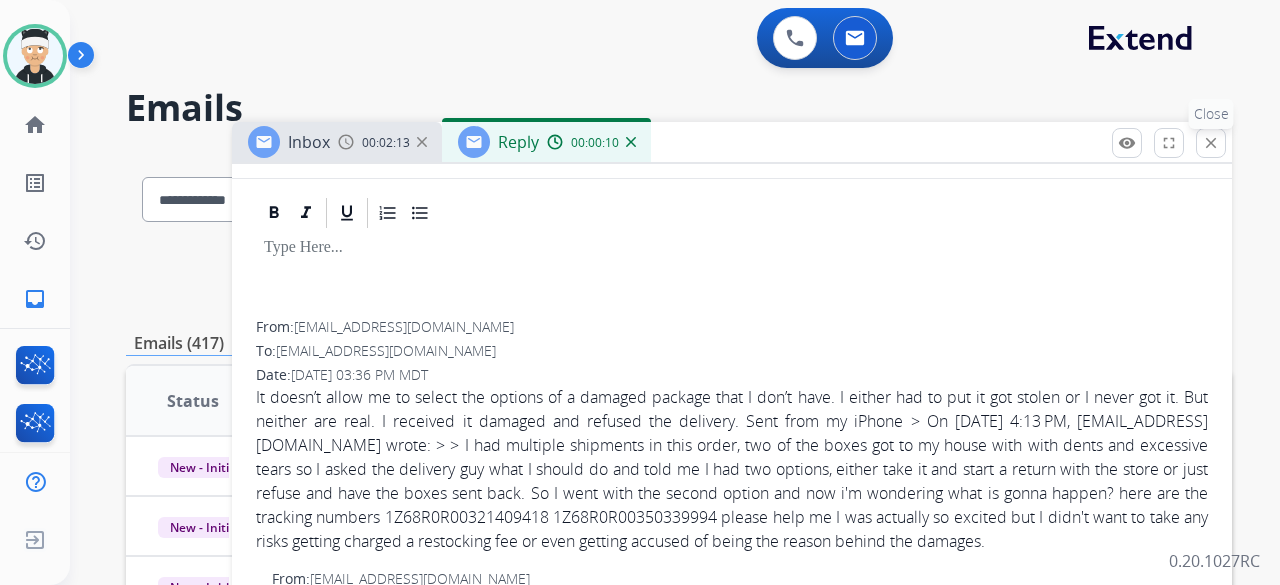 click on "close" at bounding box center [1211, 143] 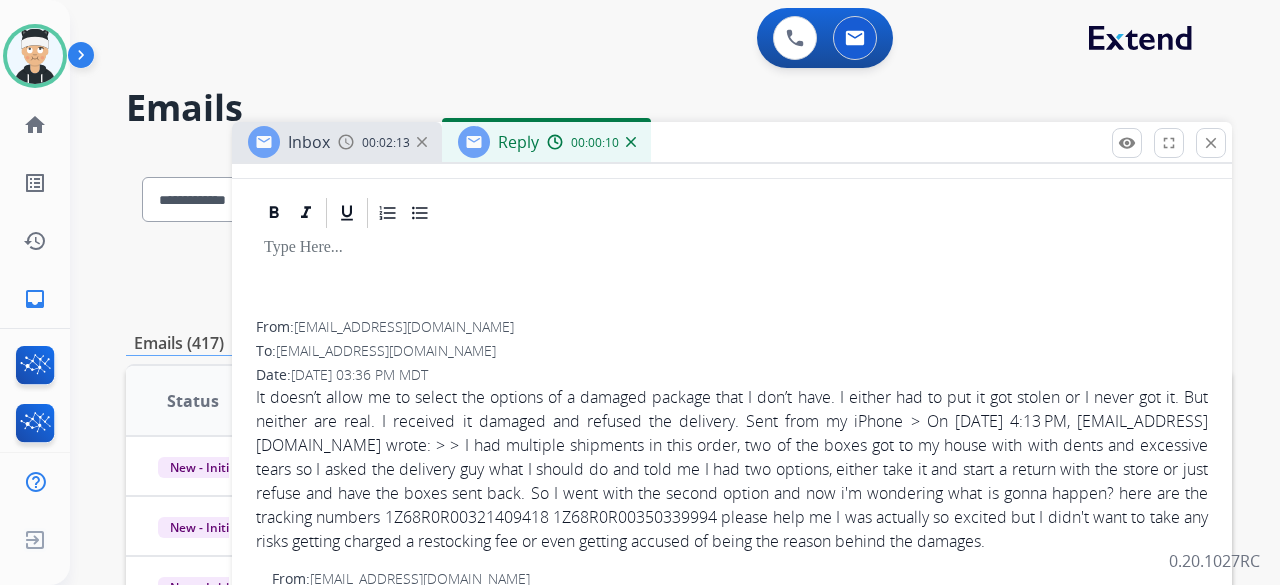 click on "**********" at bounding box center [651, 364] 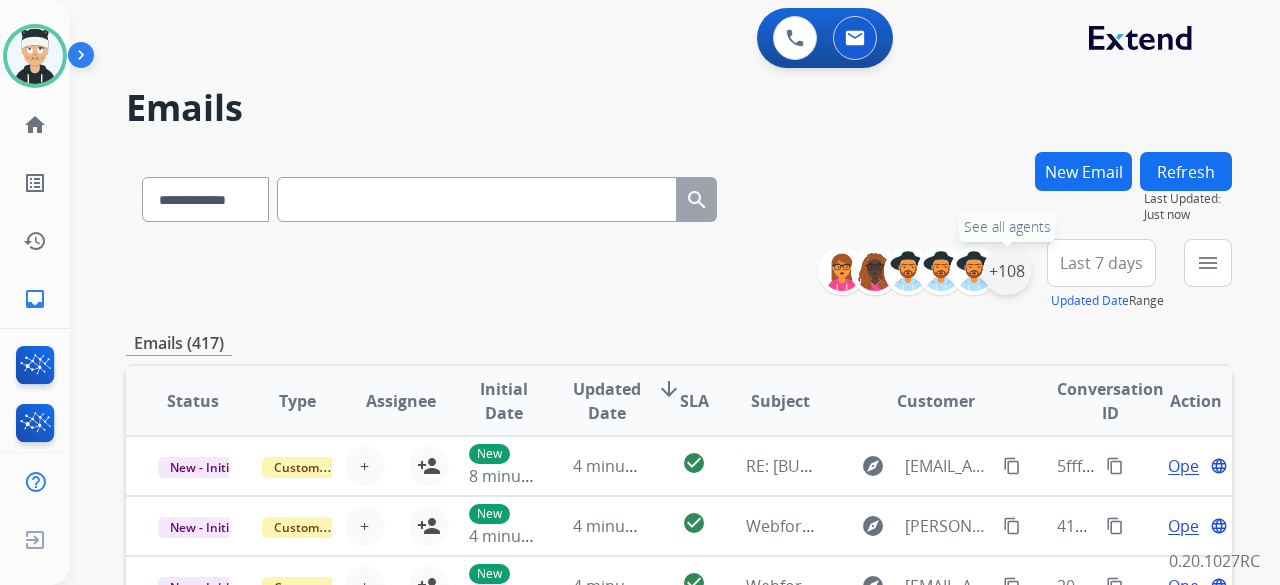click on "+108" at bounding box center (1007, 271) 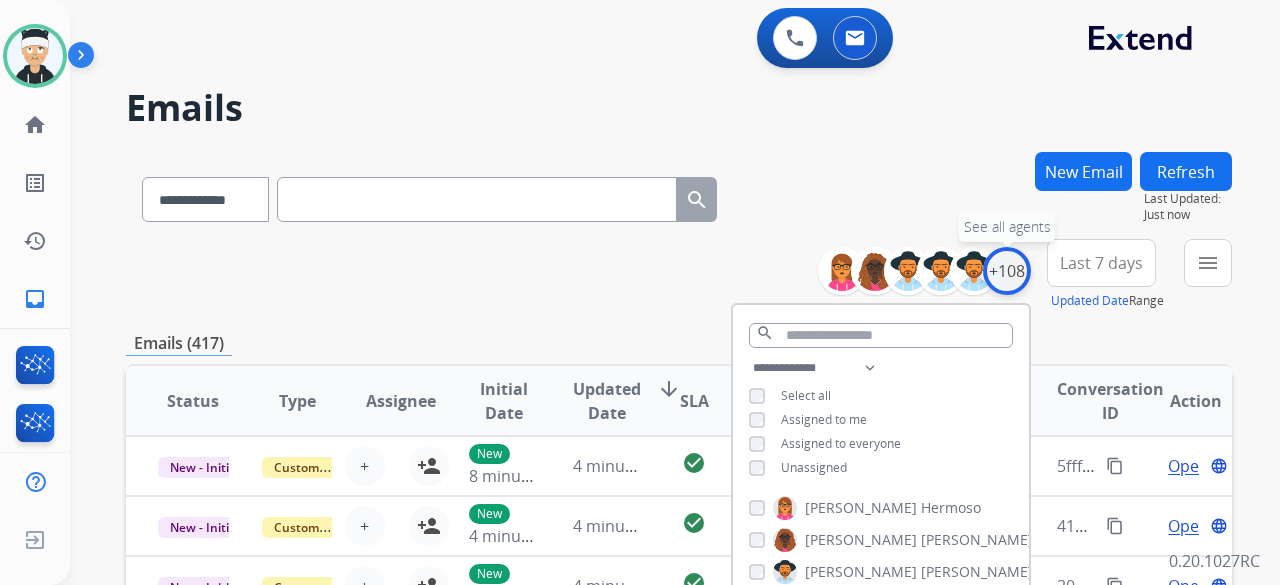 click on "+108" at bounding box center (1007, 271) 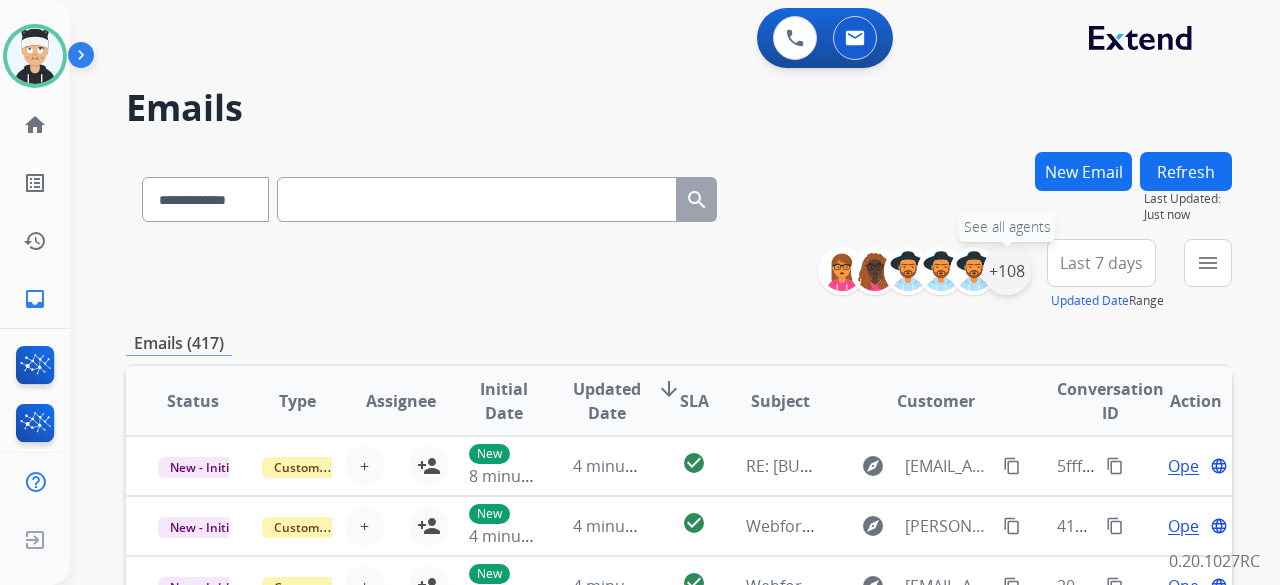 click on "+108" at bounding box center [1007, 271] 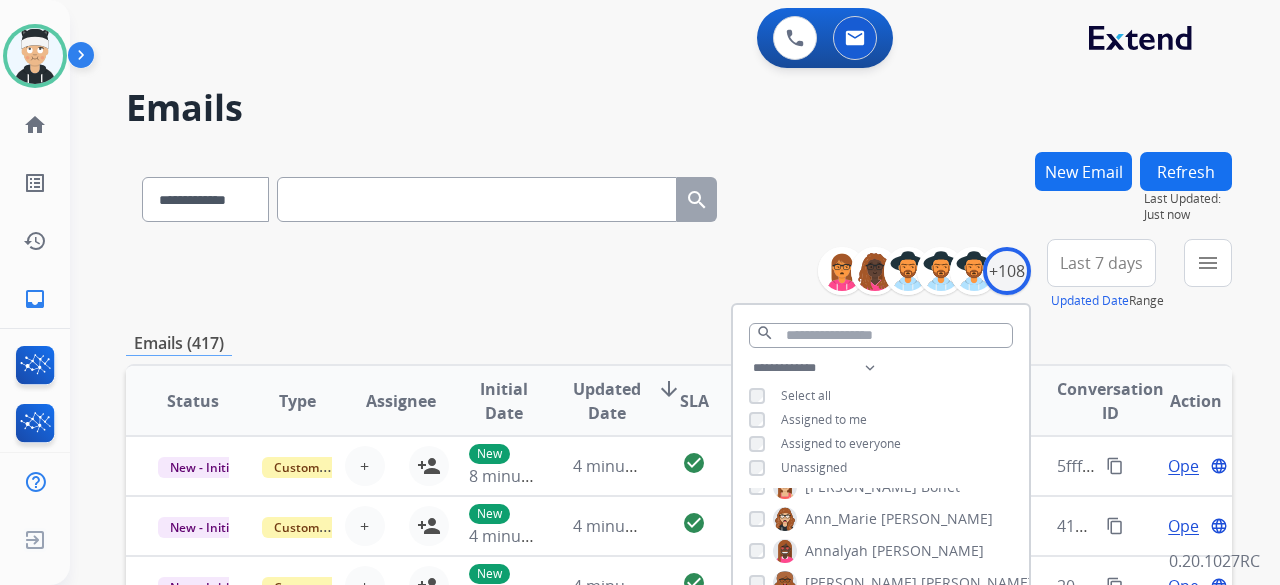 scroll, scrollTop: 200, scrollLeft: 0, axis: vertical 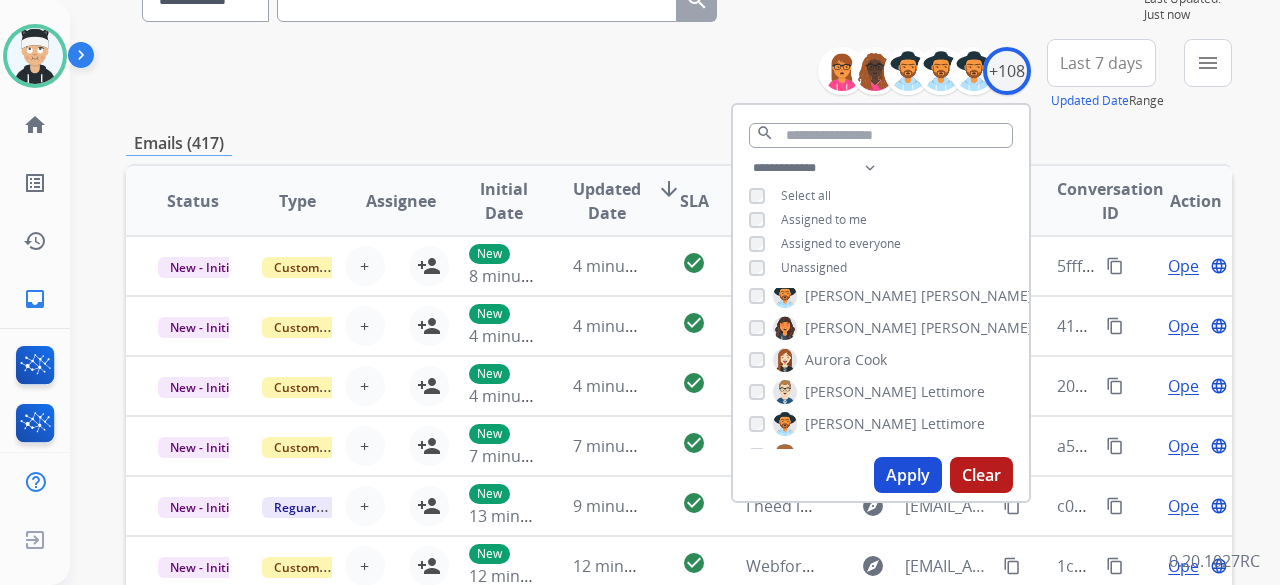 click on "Apply" at bounding box center (908, 475) 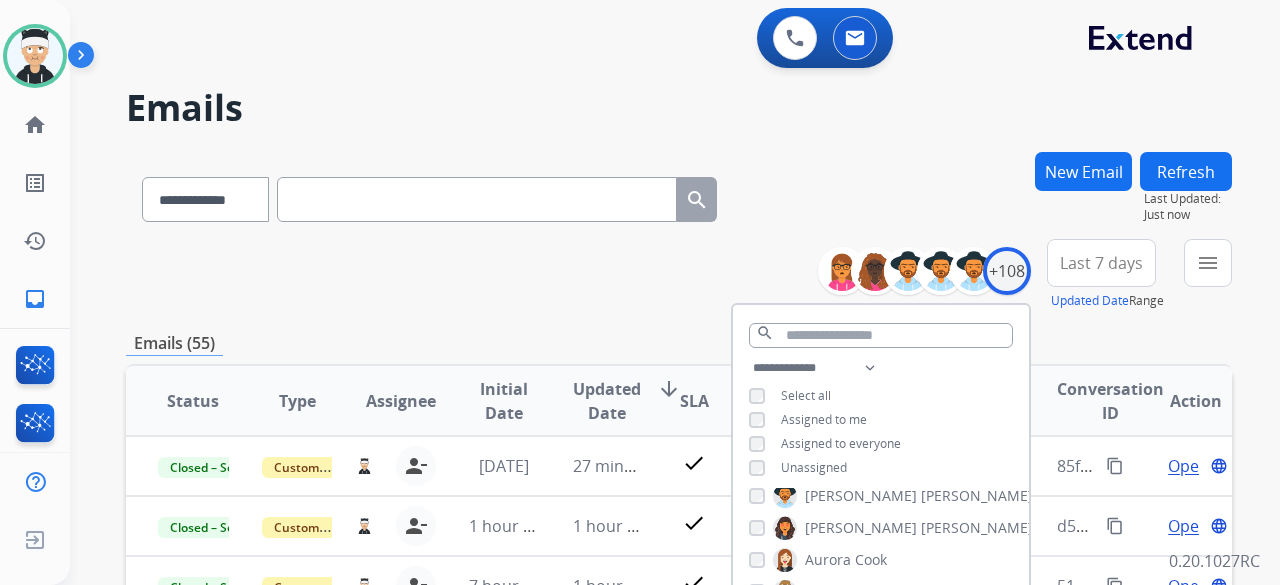 click on "**********" at bounding box center [679, 275] 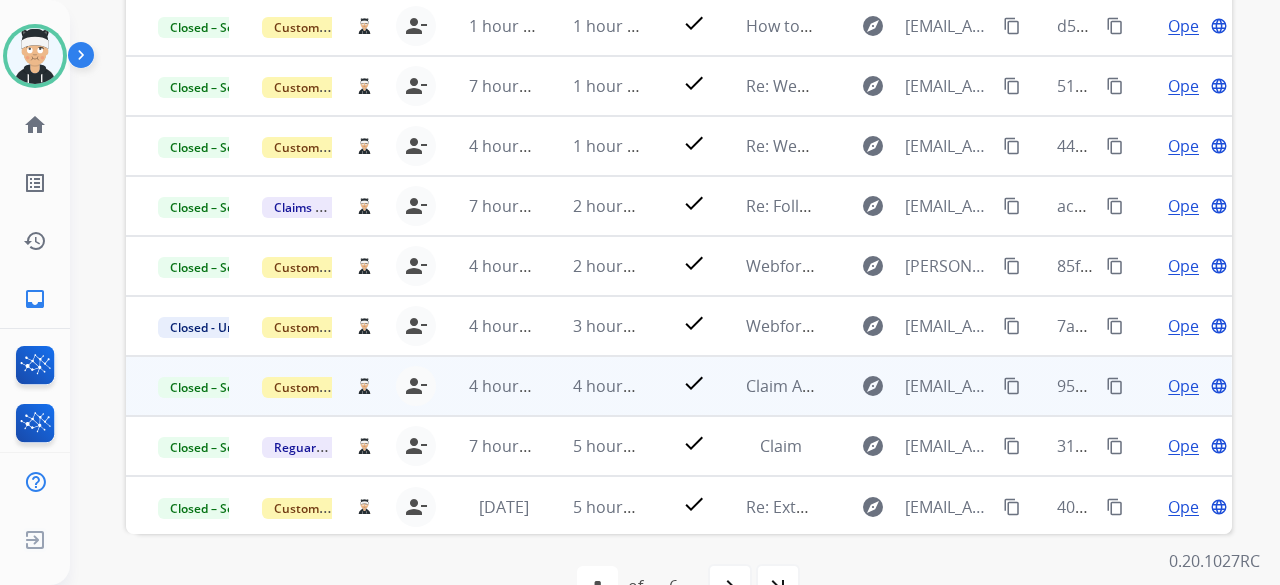 scroll, scrollTop: 0, scrollLeft: 0, axis: both 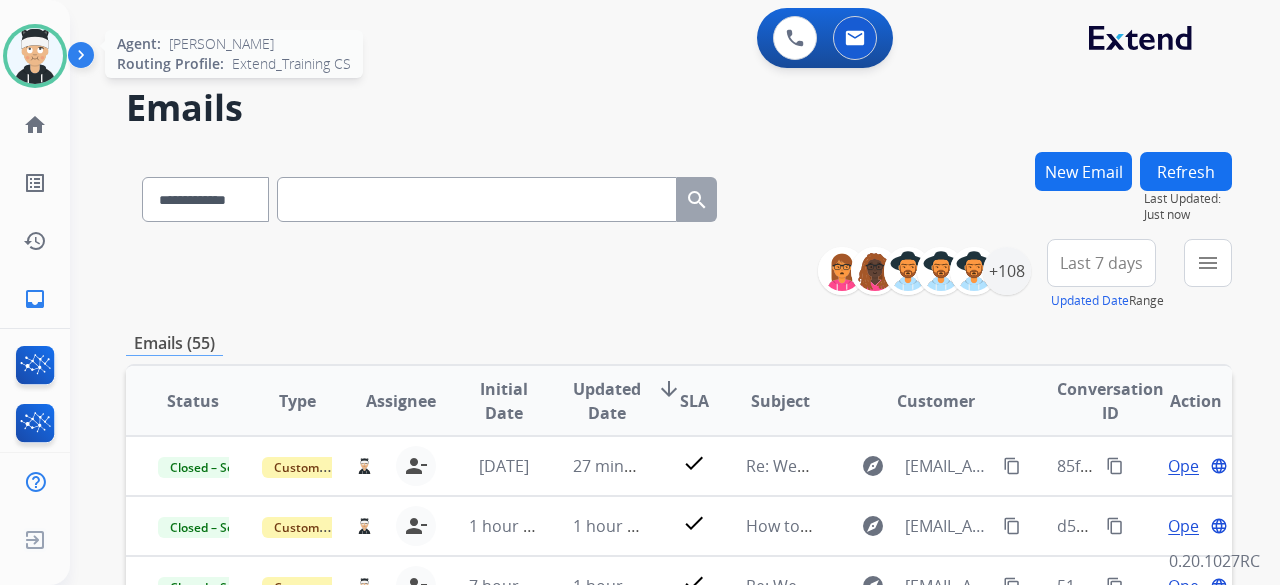 click at bounding box center (35, 56) 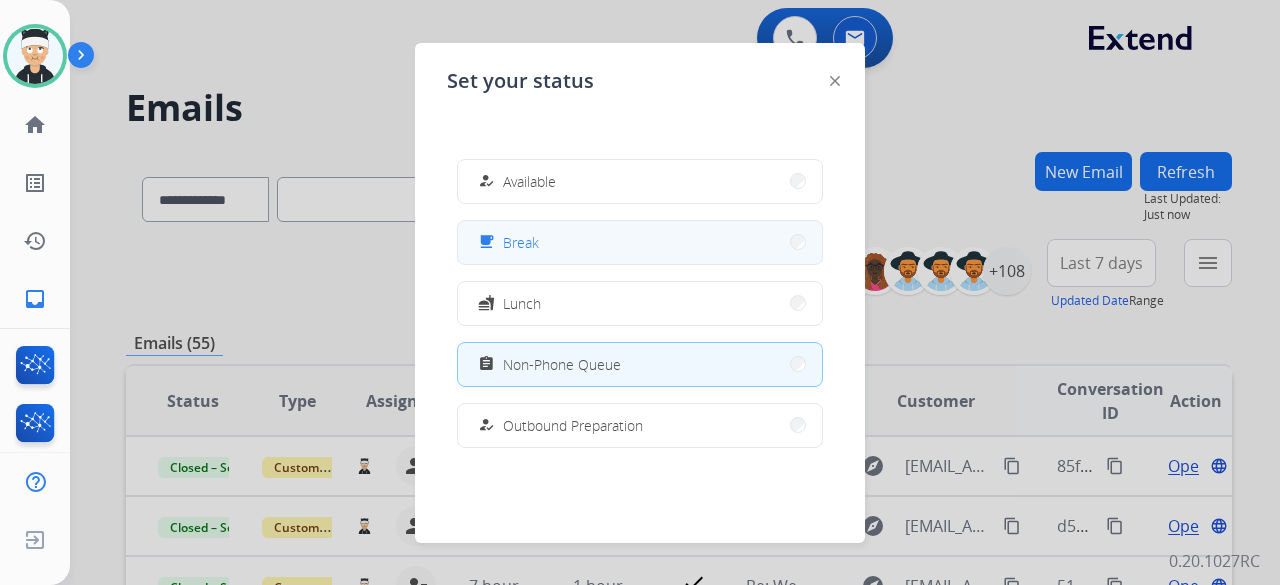 click on "free_breakfast Break" at bounding box center [640, 242] 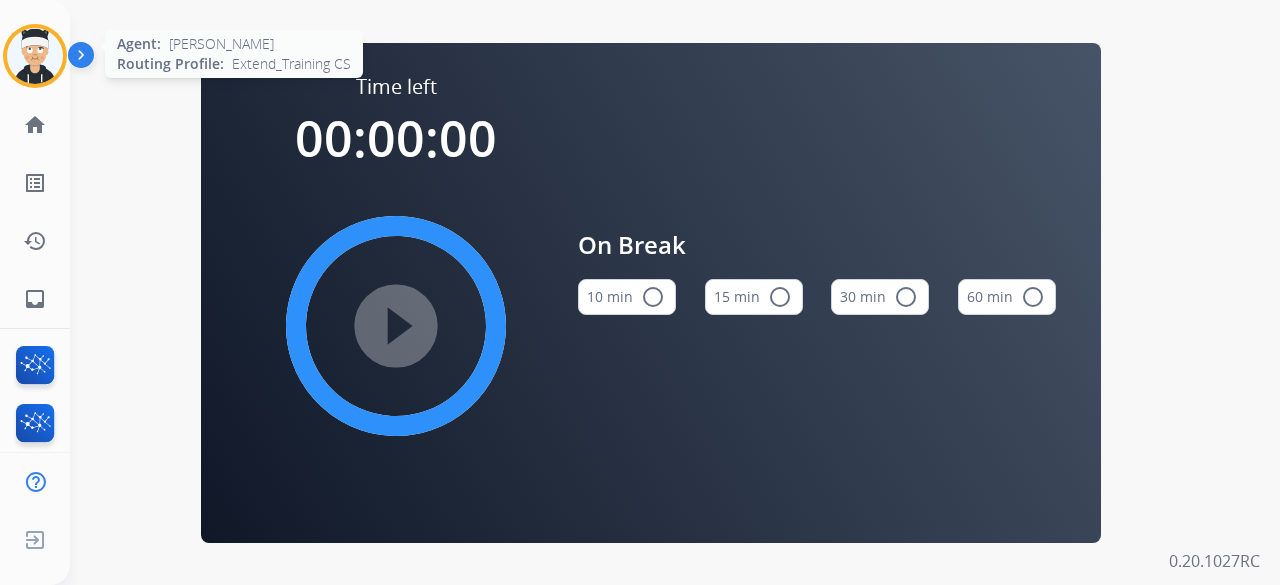 click at bounding box center (35, 56) 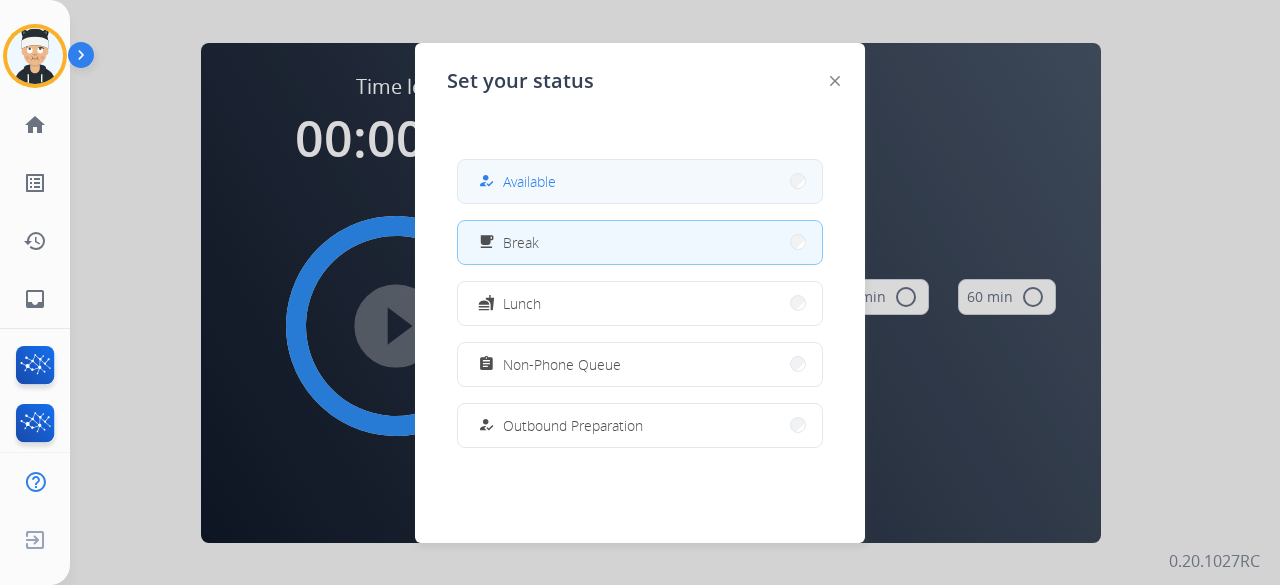 click on "how_to_reg Available" at bounding box center (515, 181) 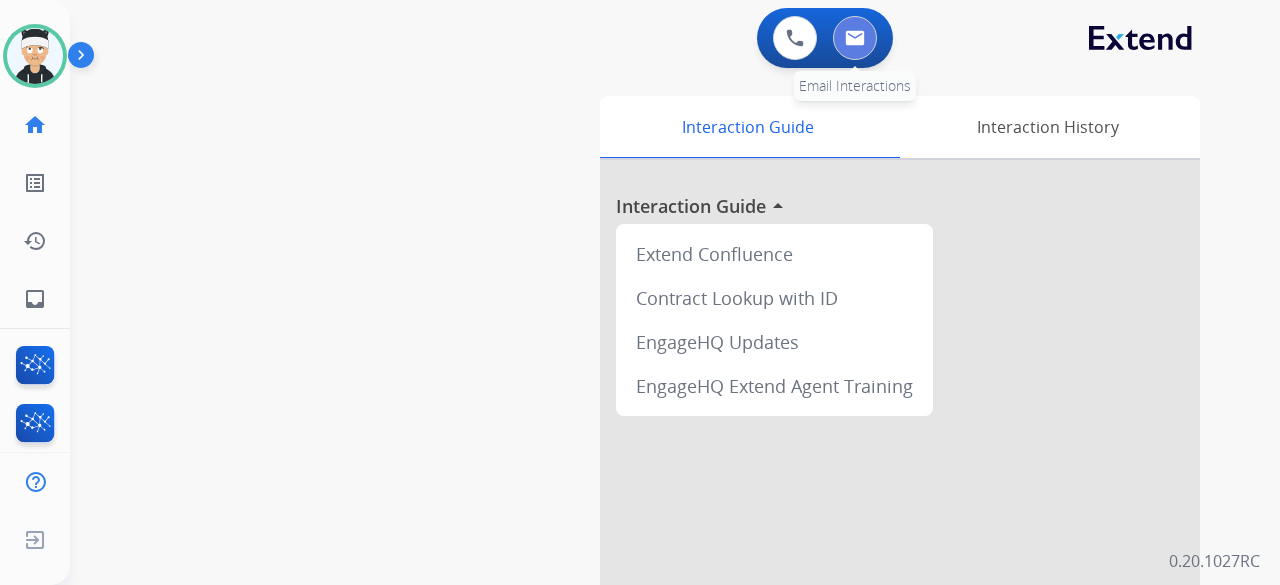 click at bounding box center (855, 38) 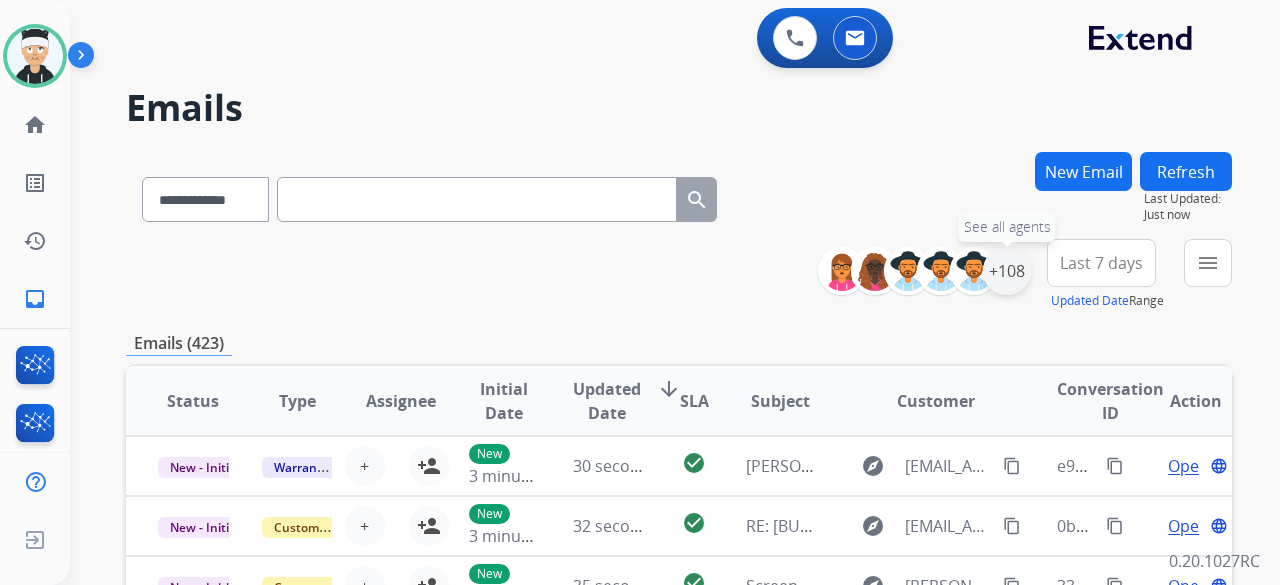 click on "+108" at bounding box center [1007, 271] 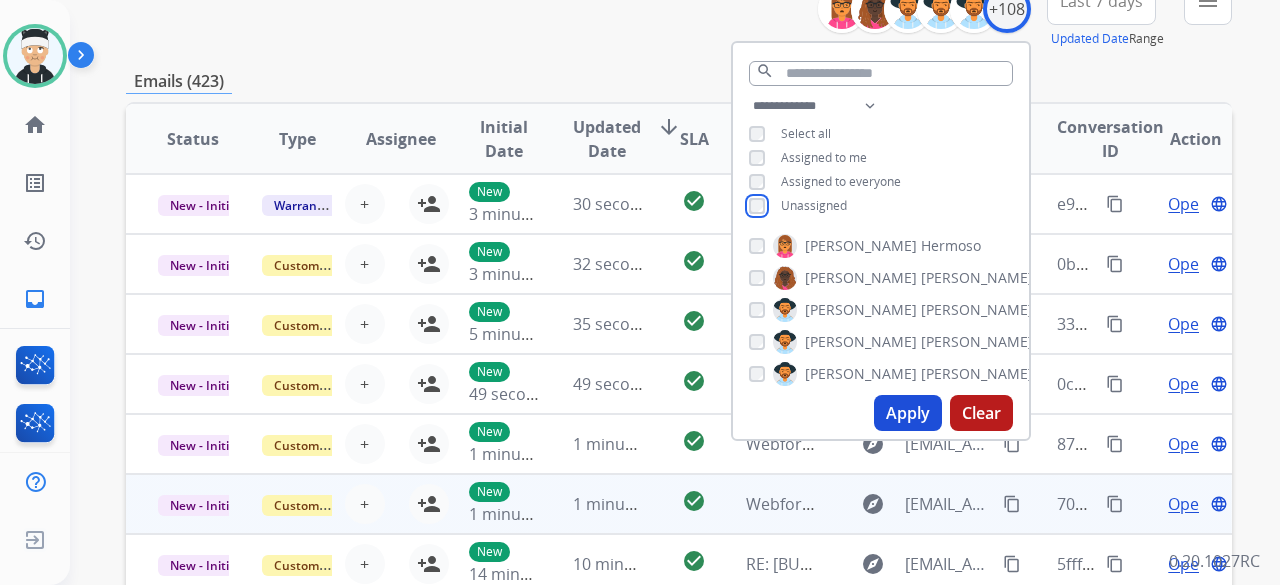 scroll, scrollTop: 300, scrollLeft: 0, axis: vertical 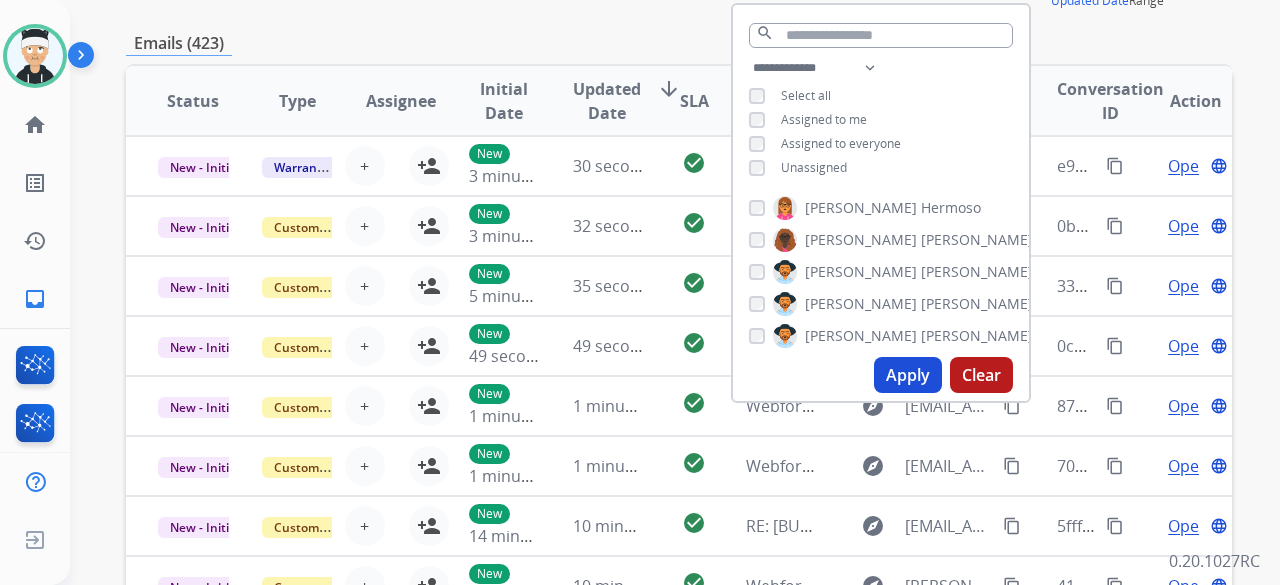 click on "Apply" at bounding box center (908, 375) 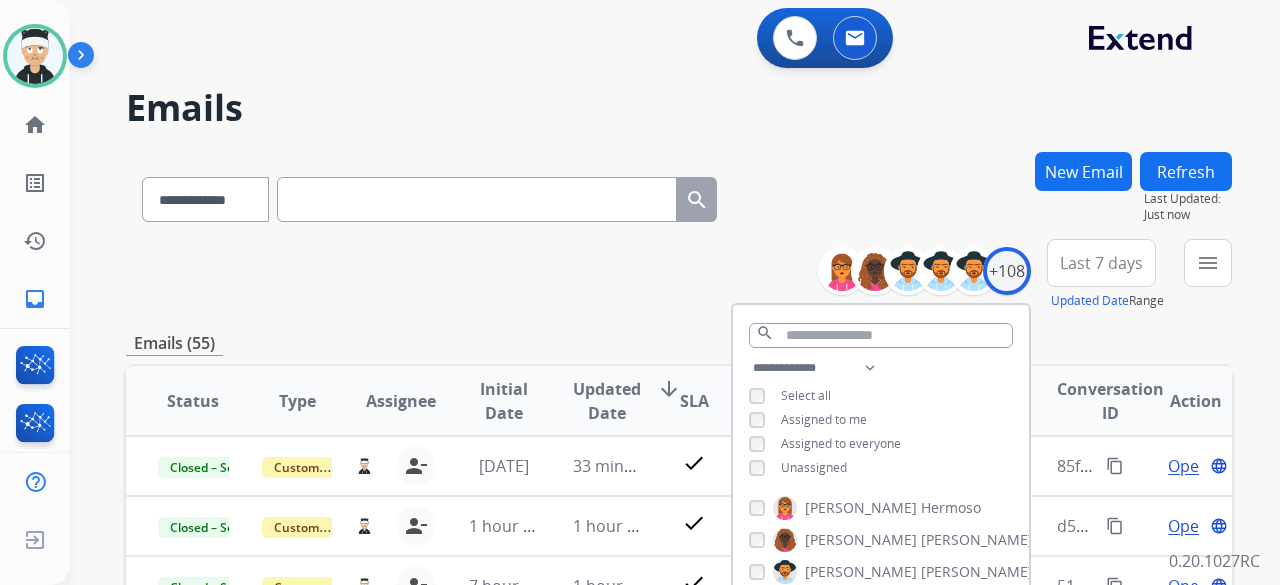 click on "**********" at bounding box center [679, 275] 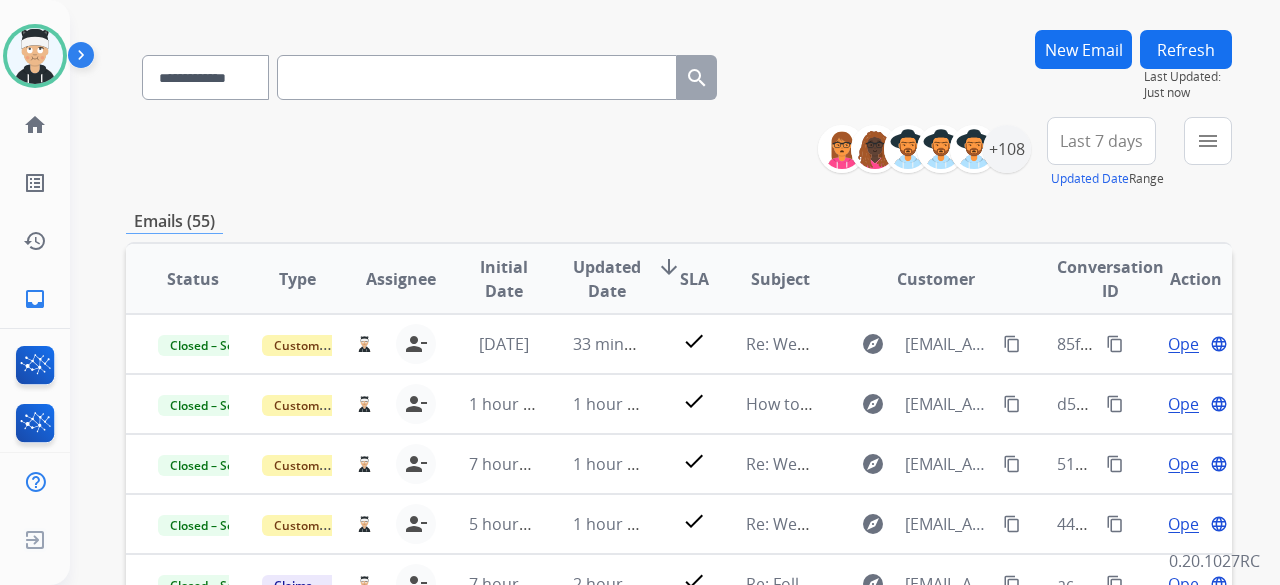 scroll, scrollTop: 0, scrollLeft: 0, axis: both 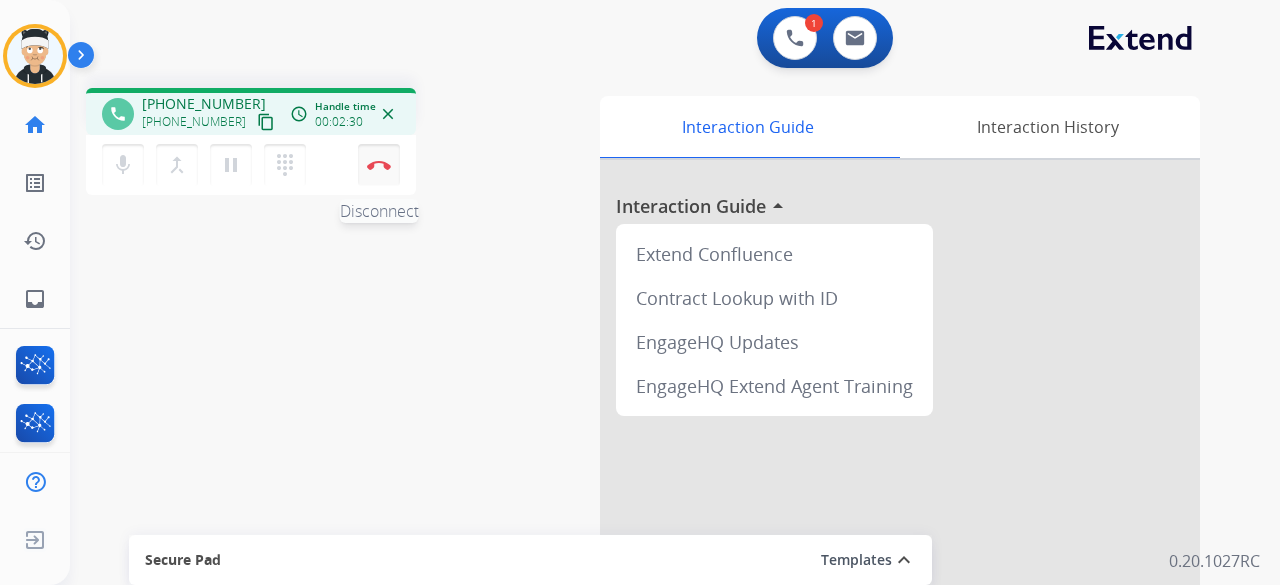 click at bounding box center (379, 165) 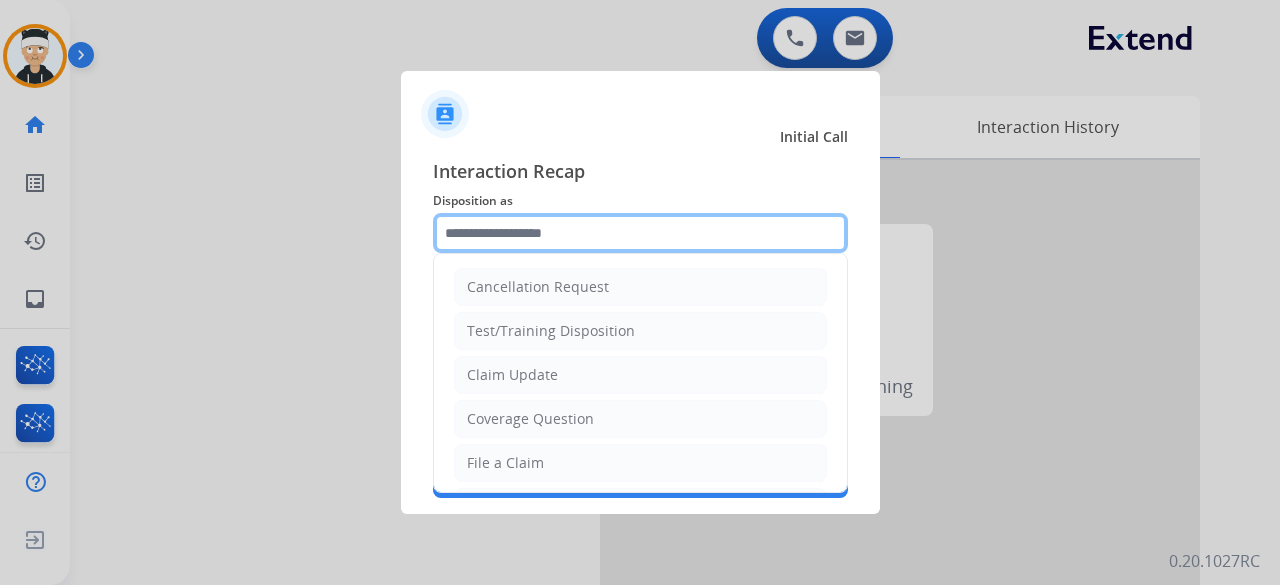 click 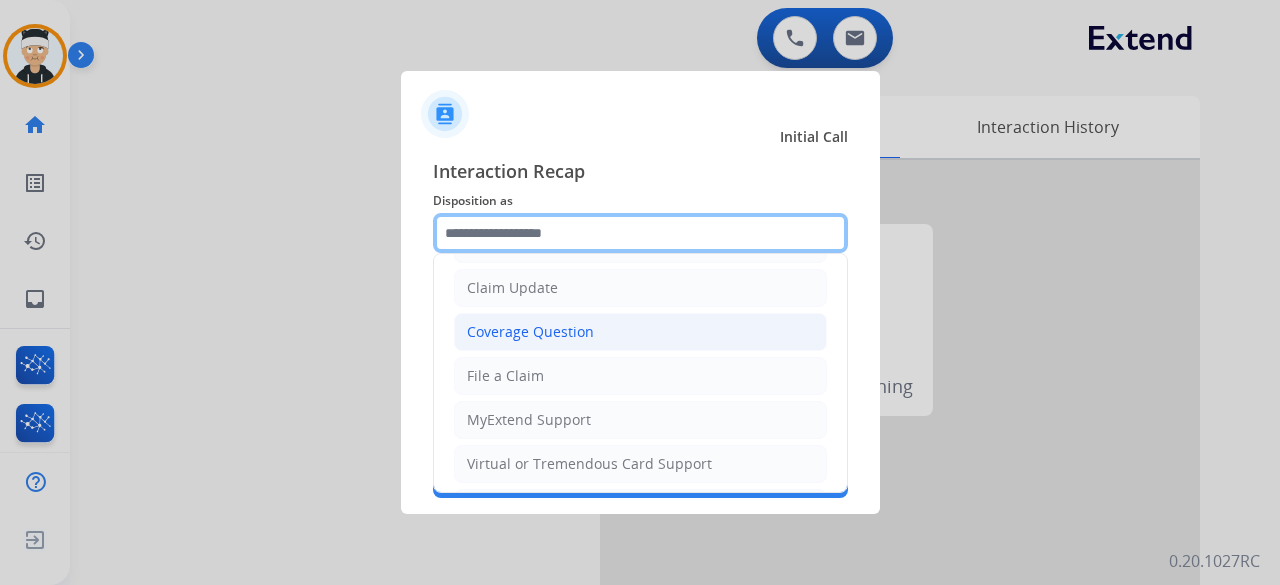 scroll, scrollTop: 303, scrollLeft: 0, axis: vertical 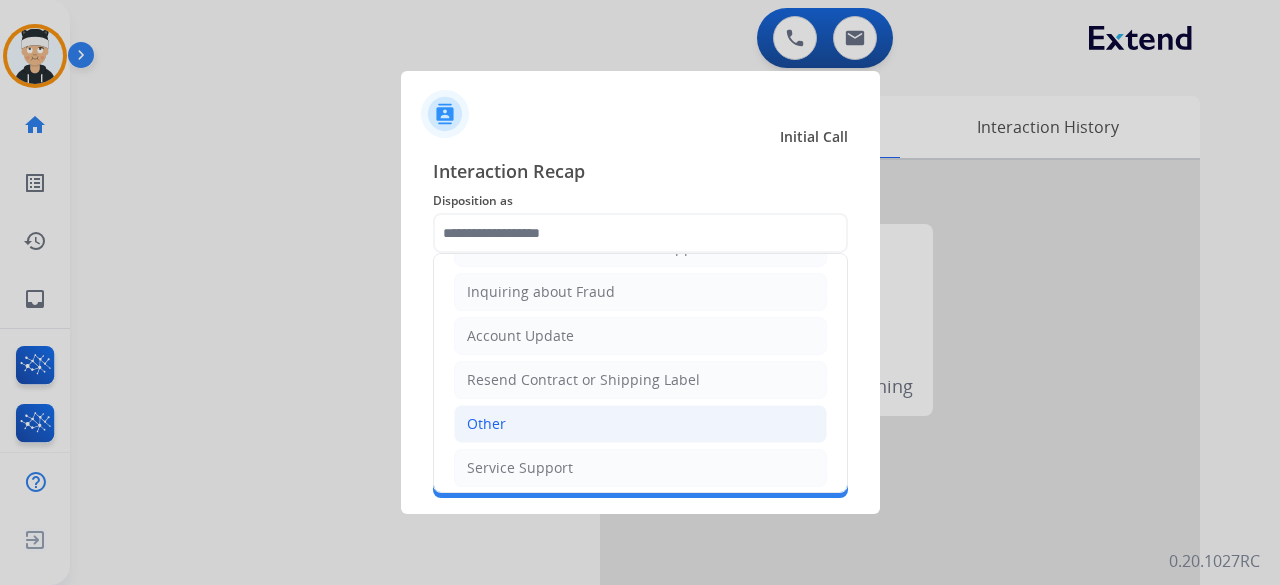 click on "Other" 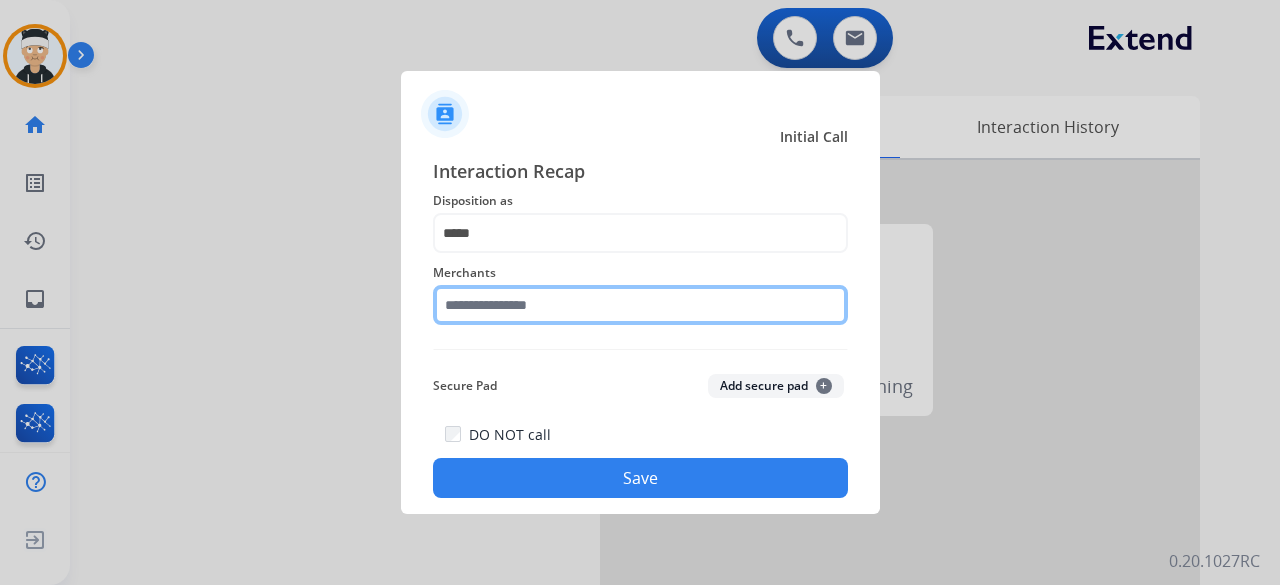 click 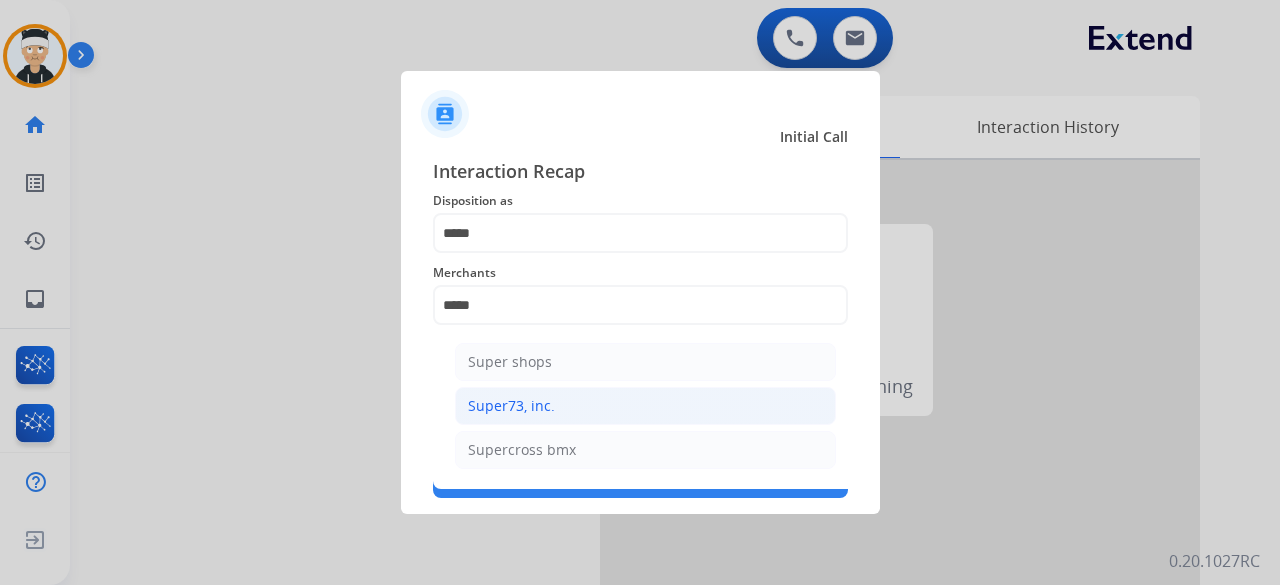 click on "Super73, inc." 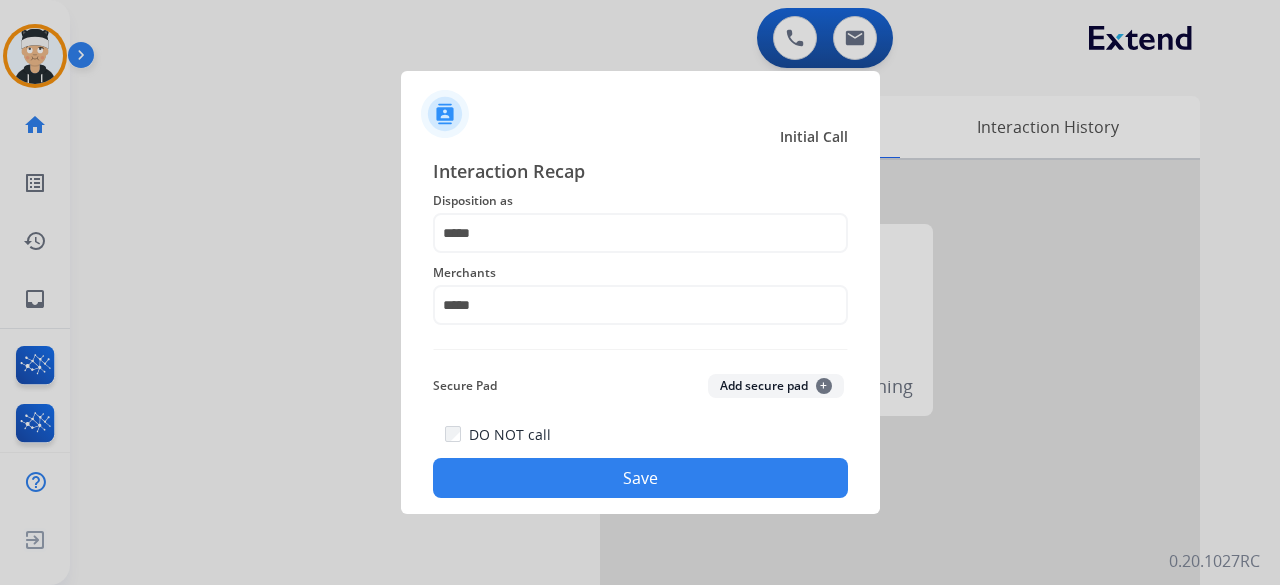 type on "**********" 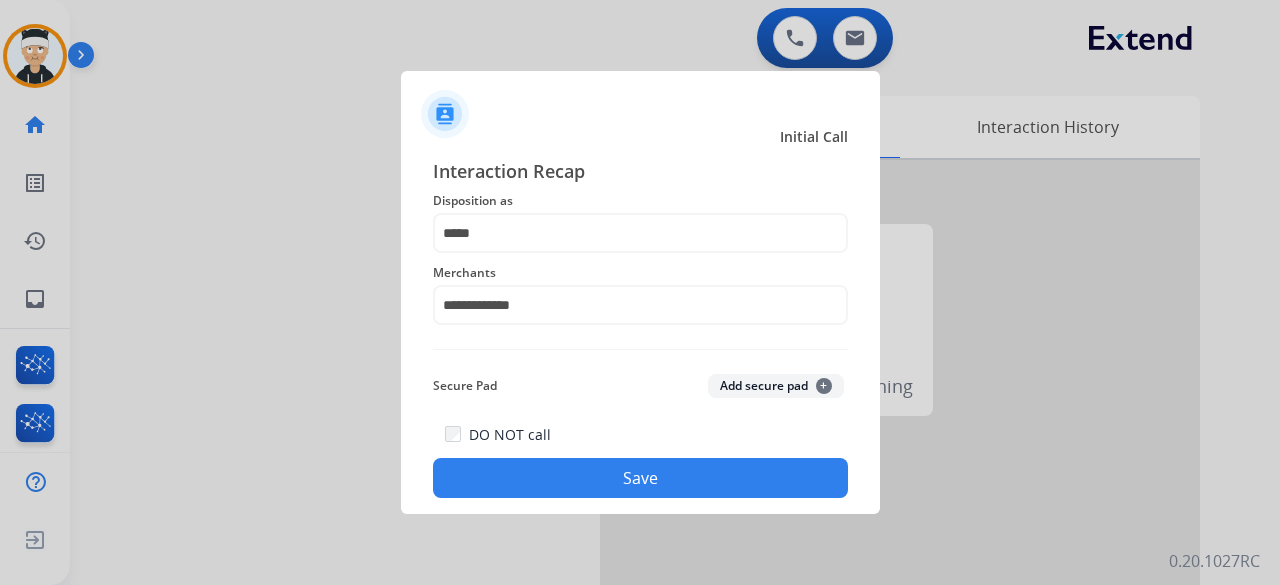 click on "Save" 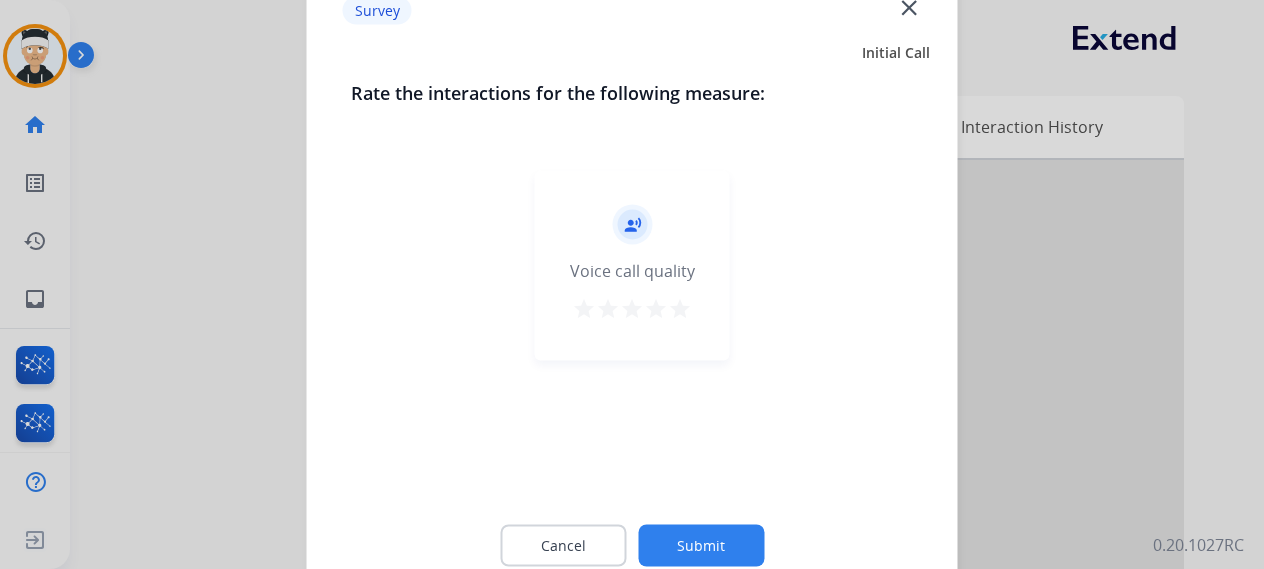 click on "star" at bounding box center [680, 308] 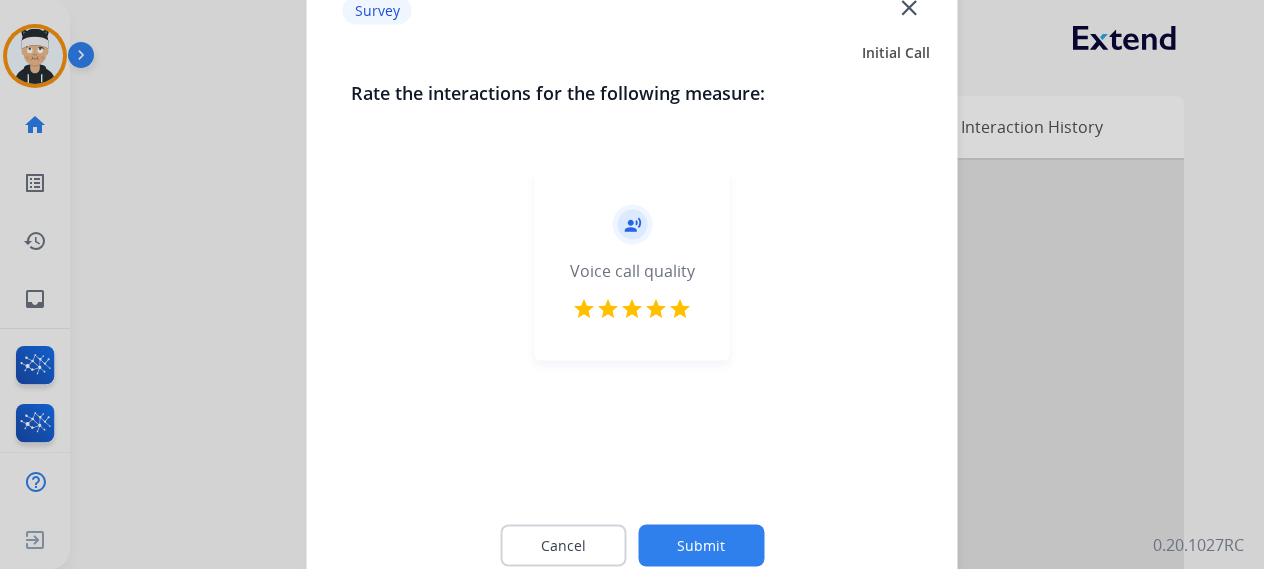 click on "Submit" 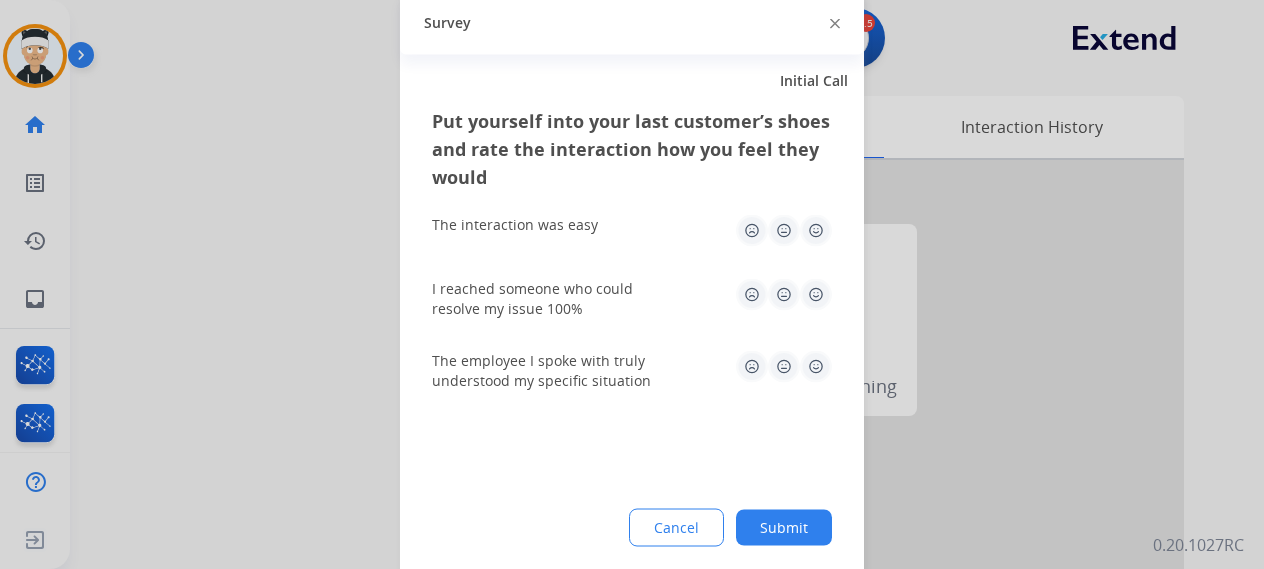 click 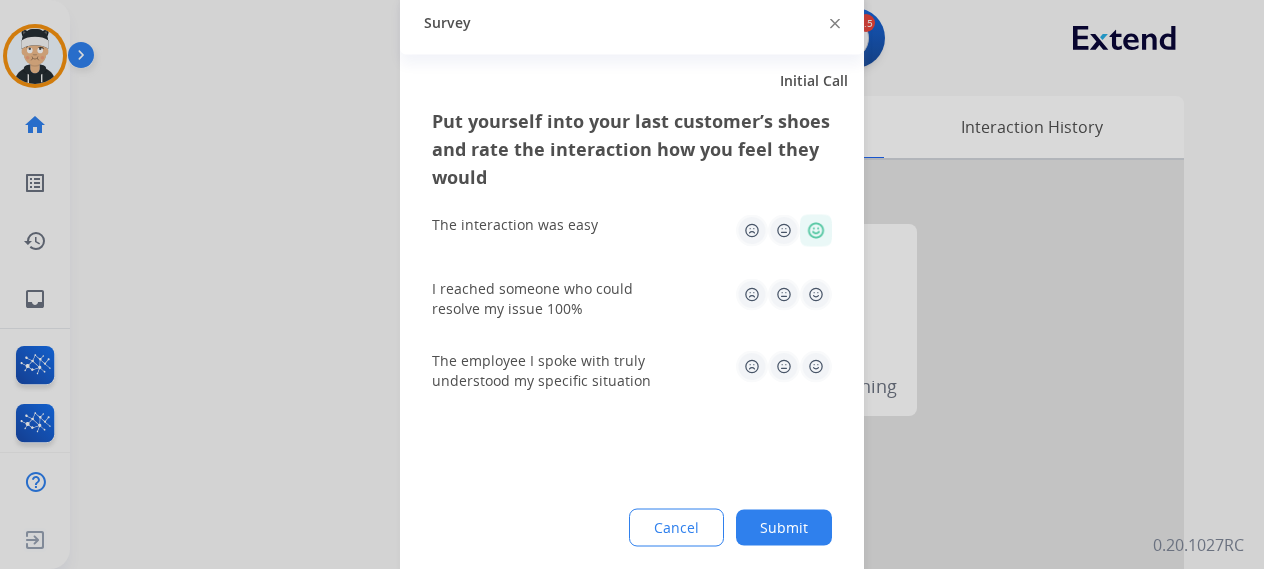 click 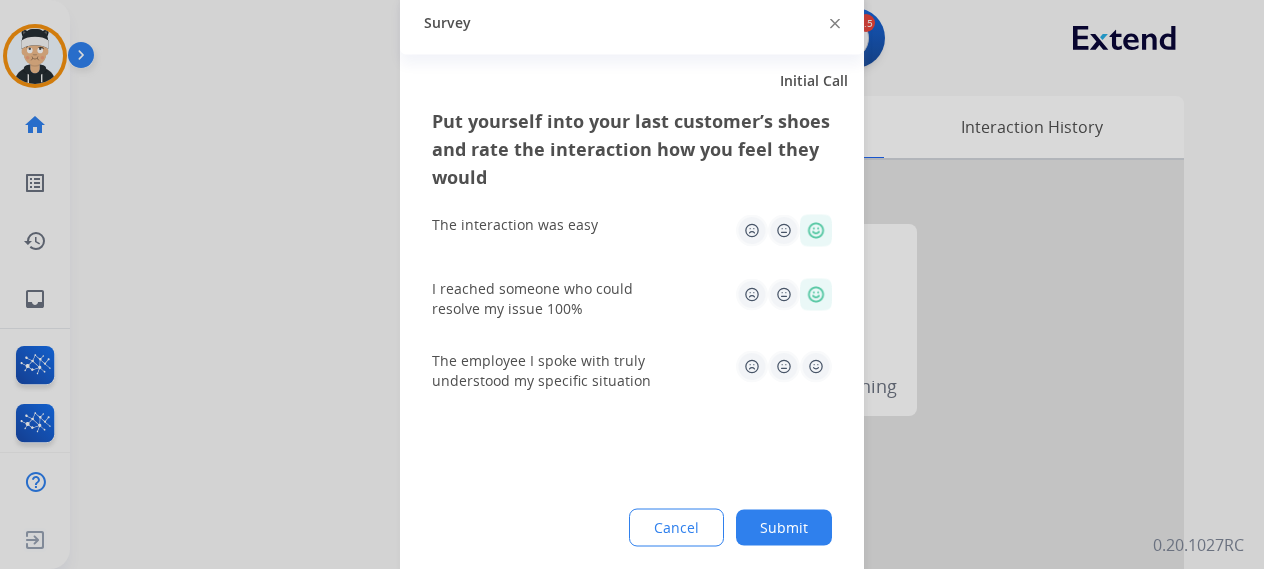click 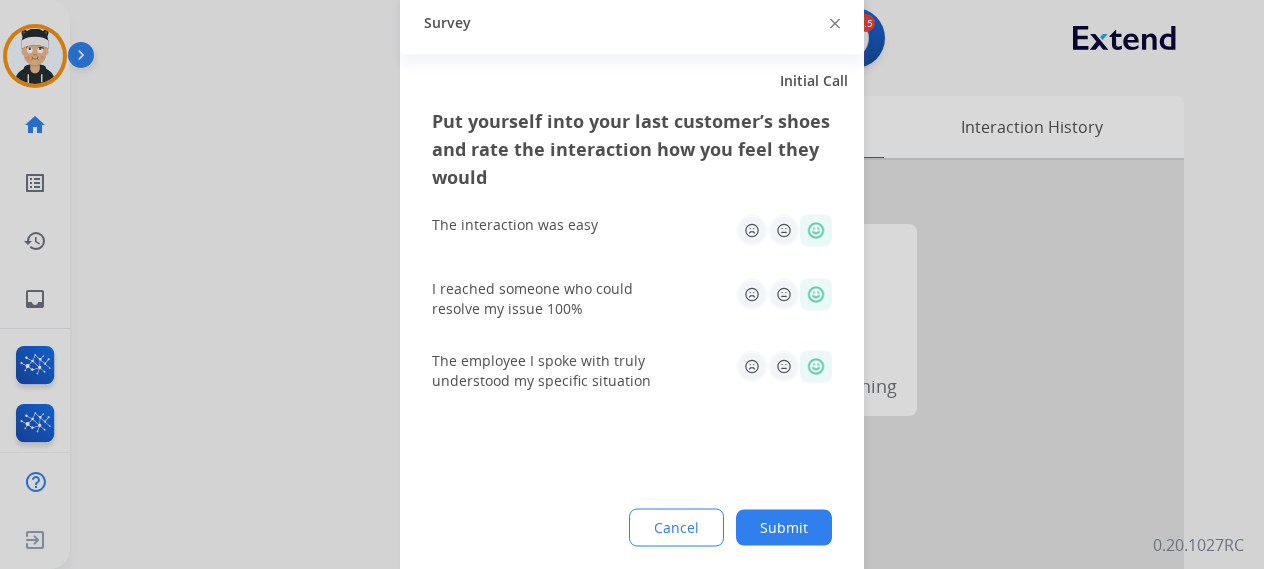 click on "Submit" 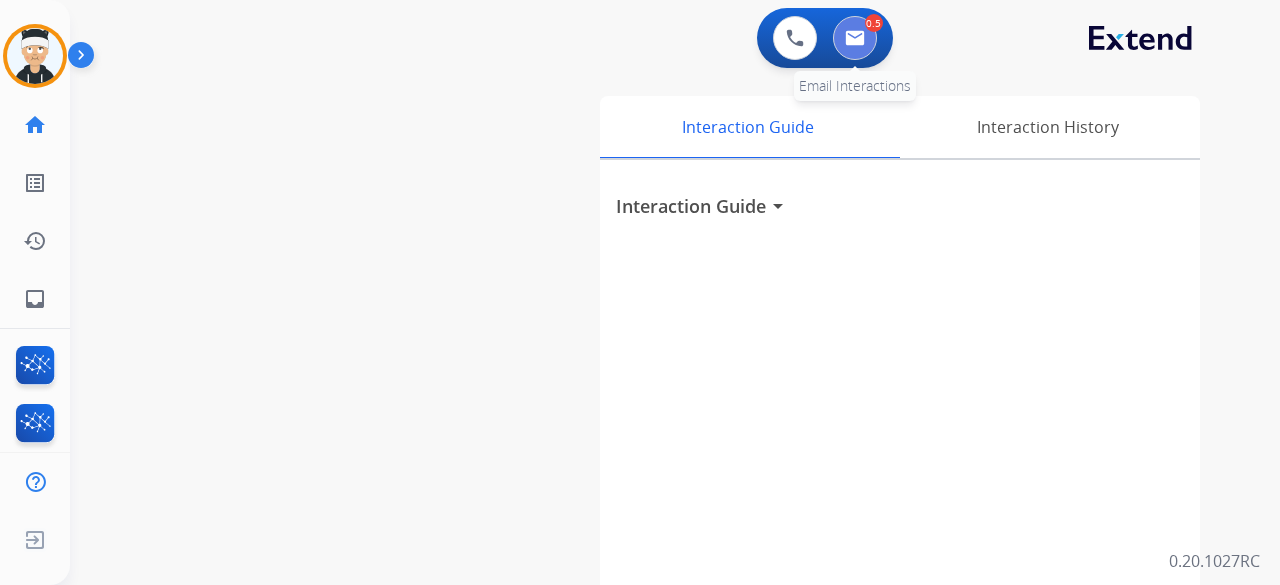 click at bounding box center (855, 38) 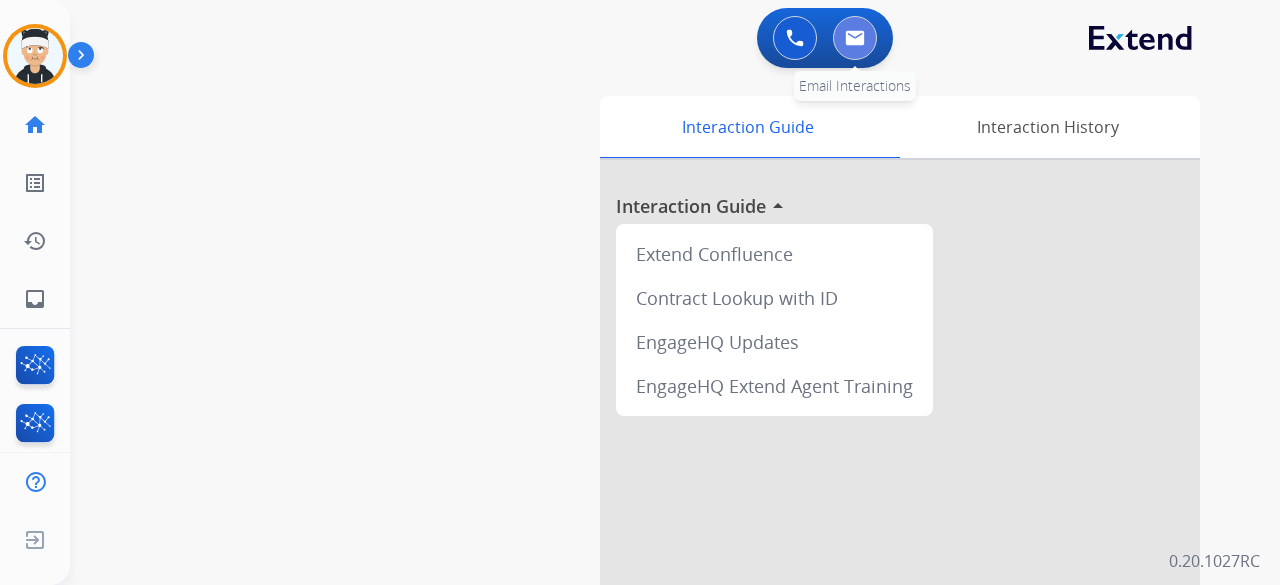 click at bounding box center (855, 38) 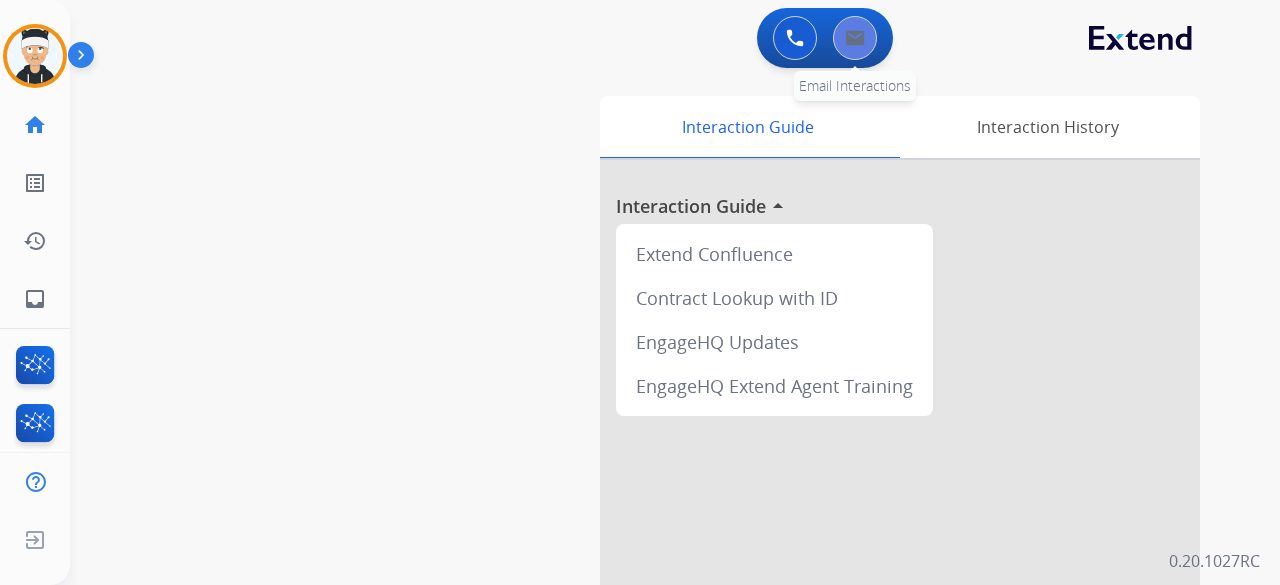 click at bounding box center (855, 38) 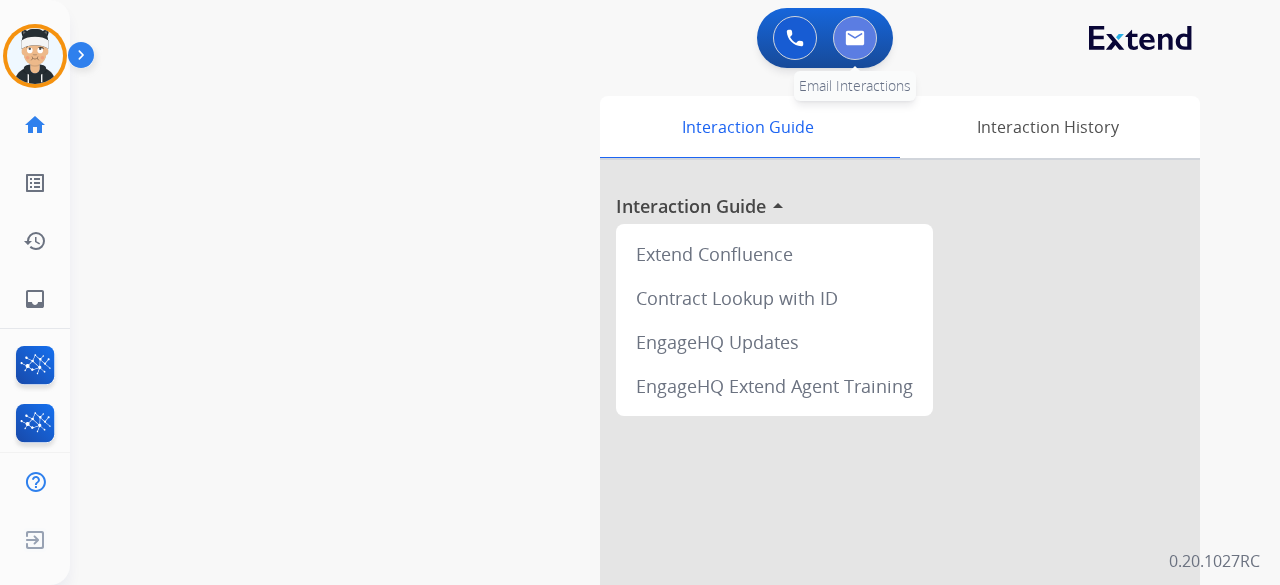 click at bounding box center (855, 38) 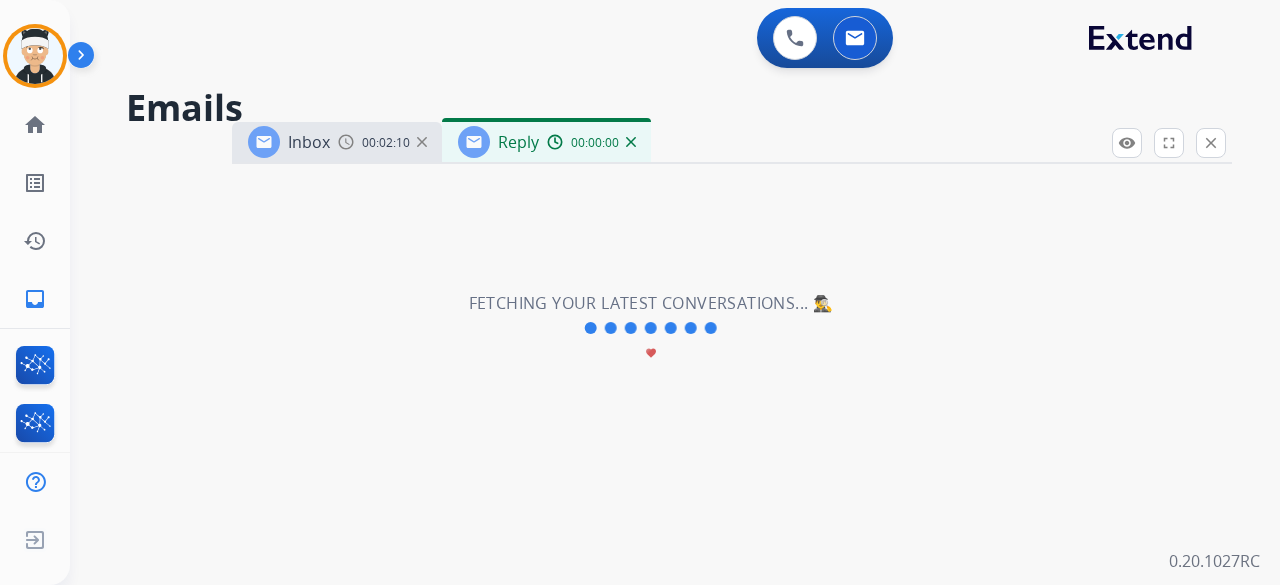 select on "**********" 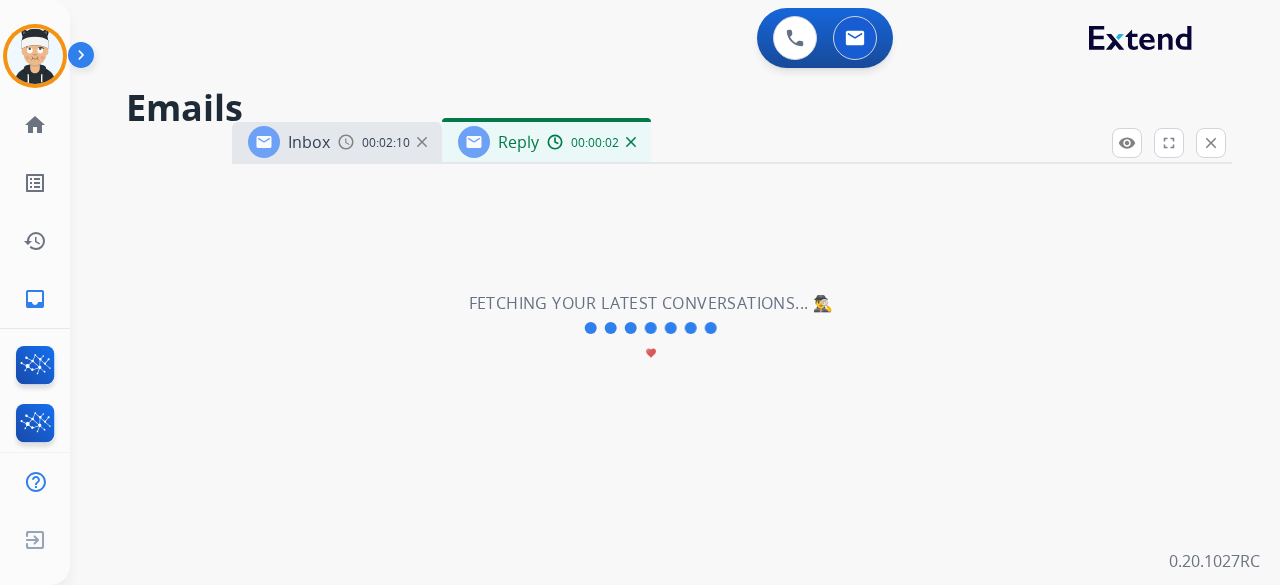 click at bounding box center (631, 142) 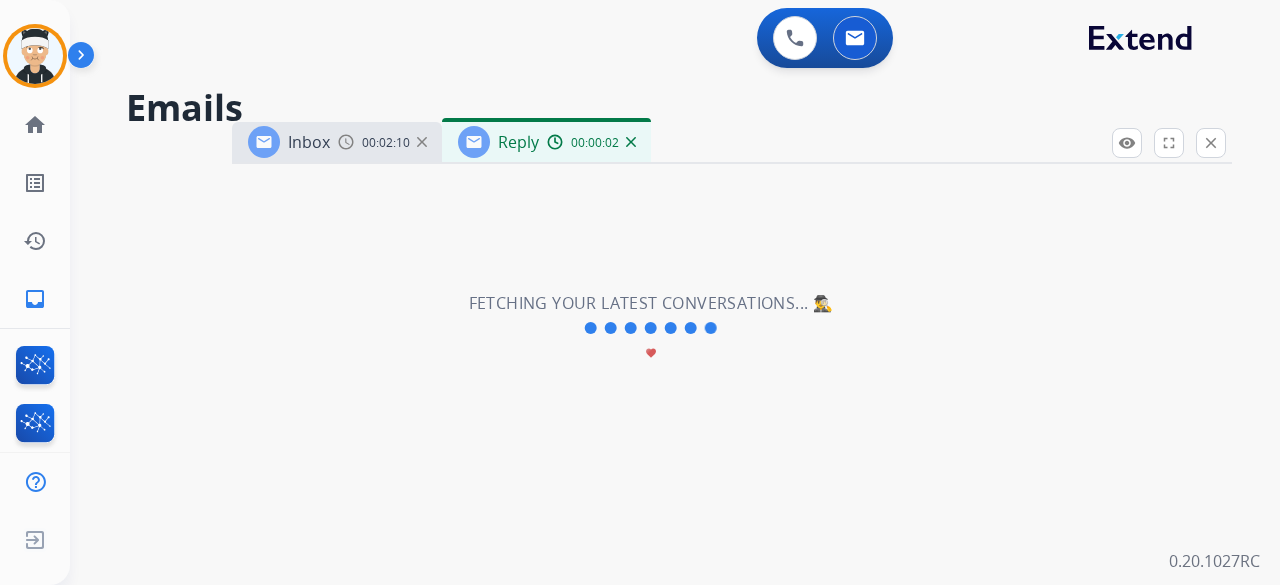 click on "Inbox  00:02:10  Reply  00:00:02" at bounding box center [732, 143] 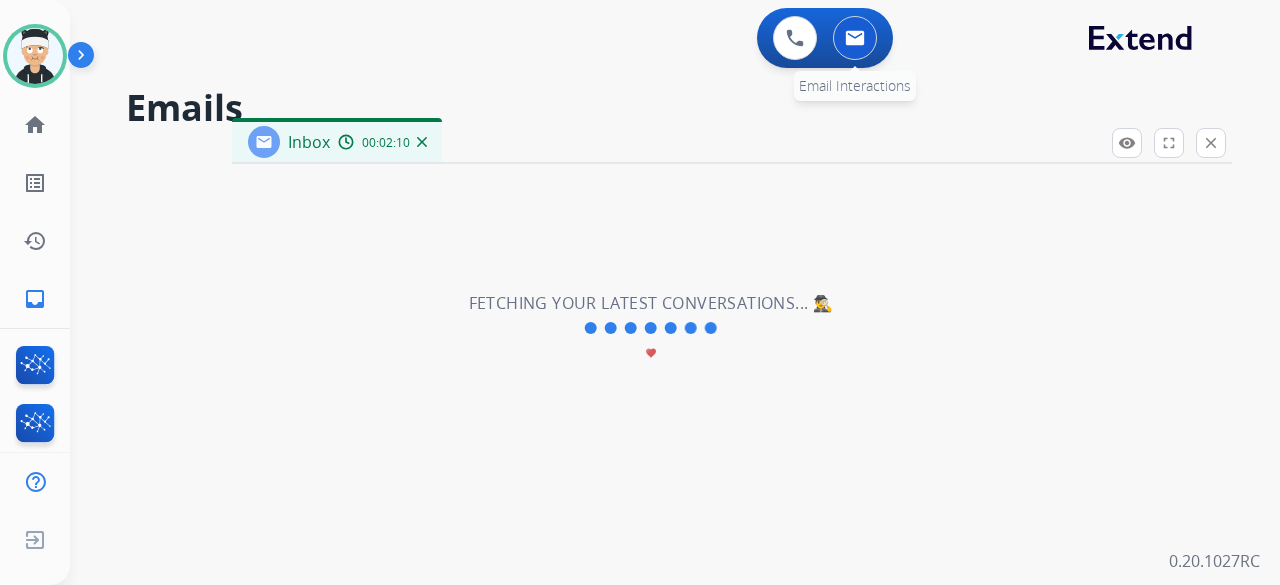 click at bounding box center [855, 38] 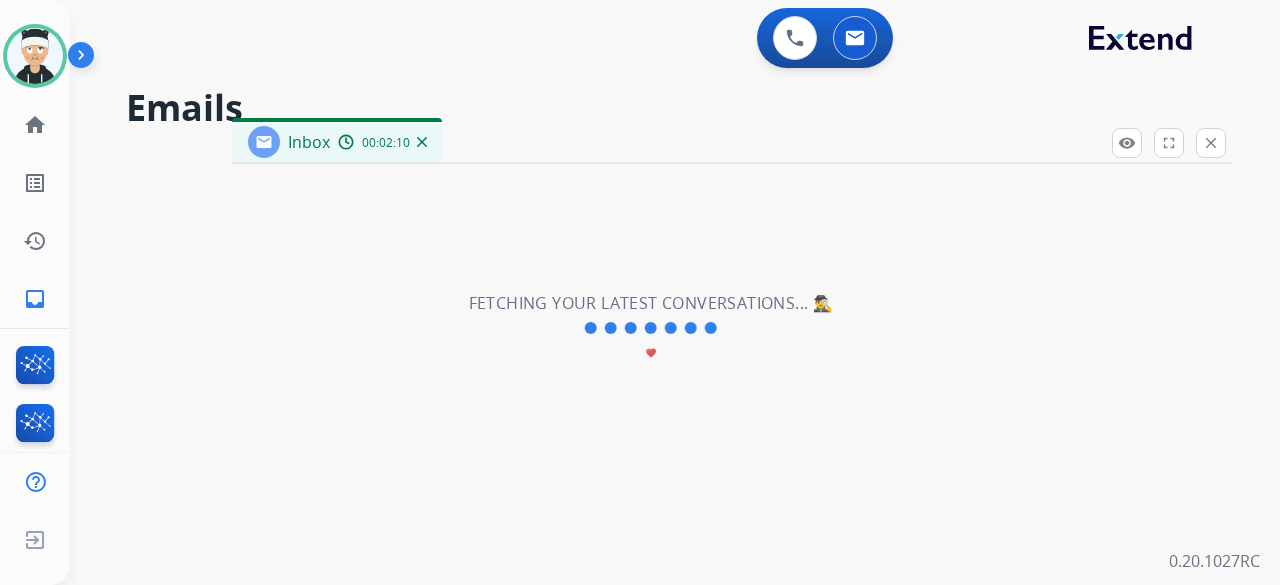 click at bounding box center (422, 142) 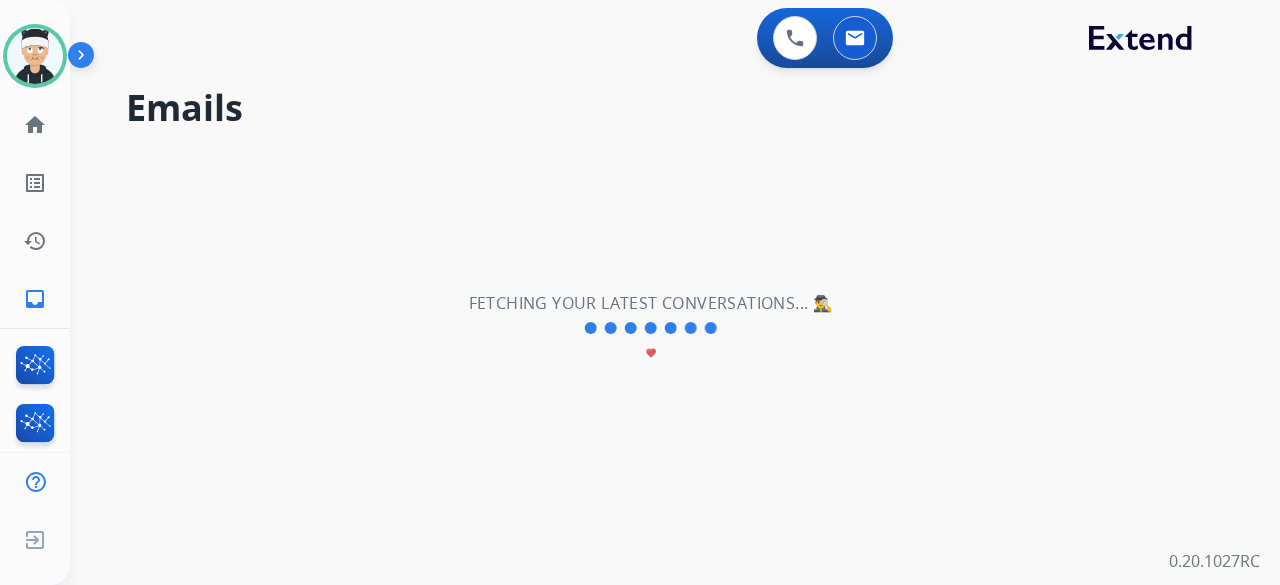 click on "**********" at bounding box center [651, 328] 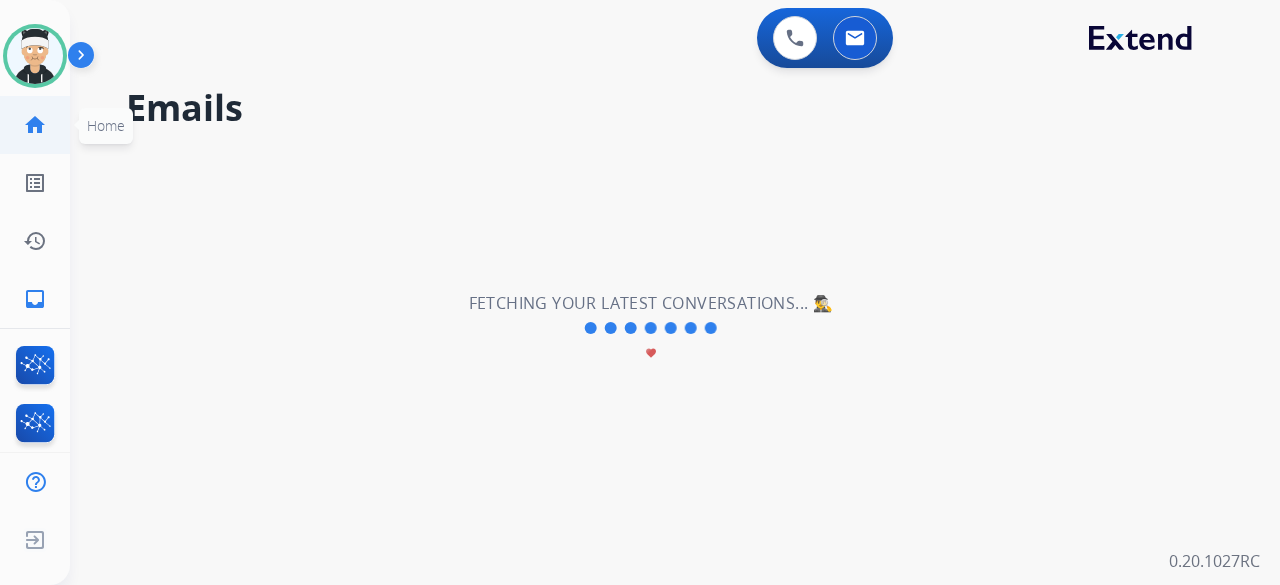 click on "home  Home" 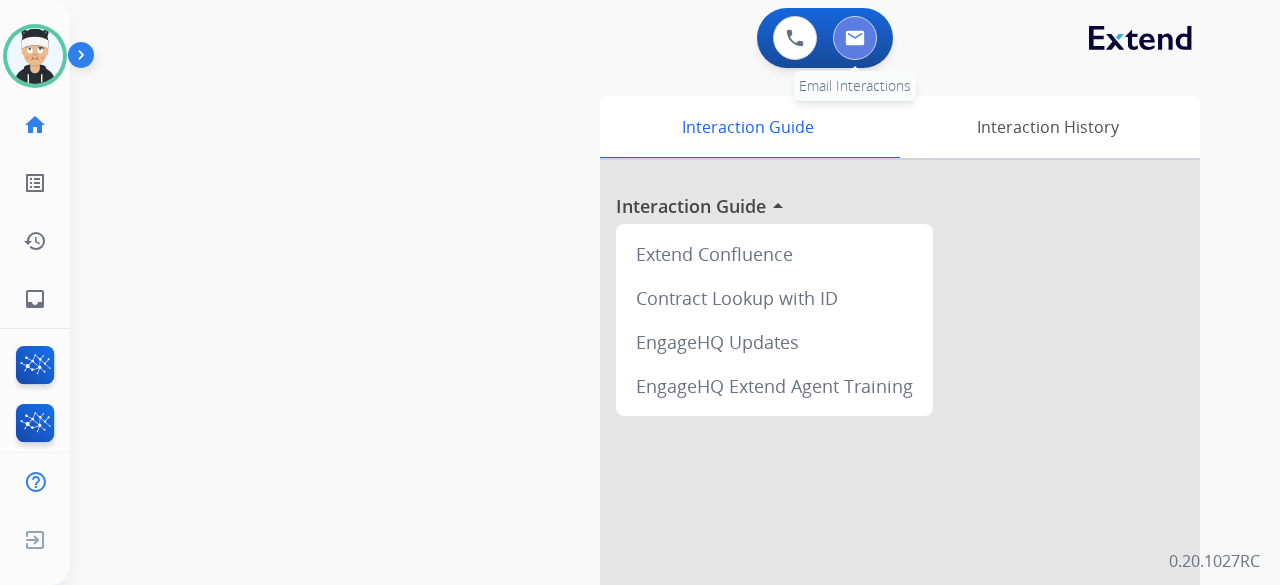 click at bounding box center [855, 38] 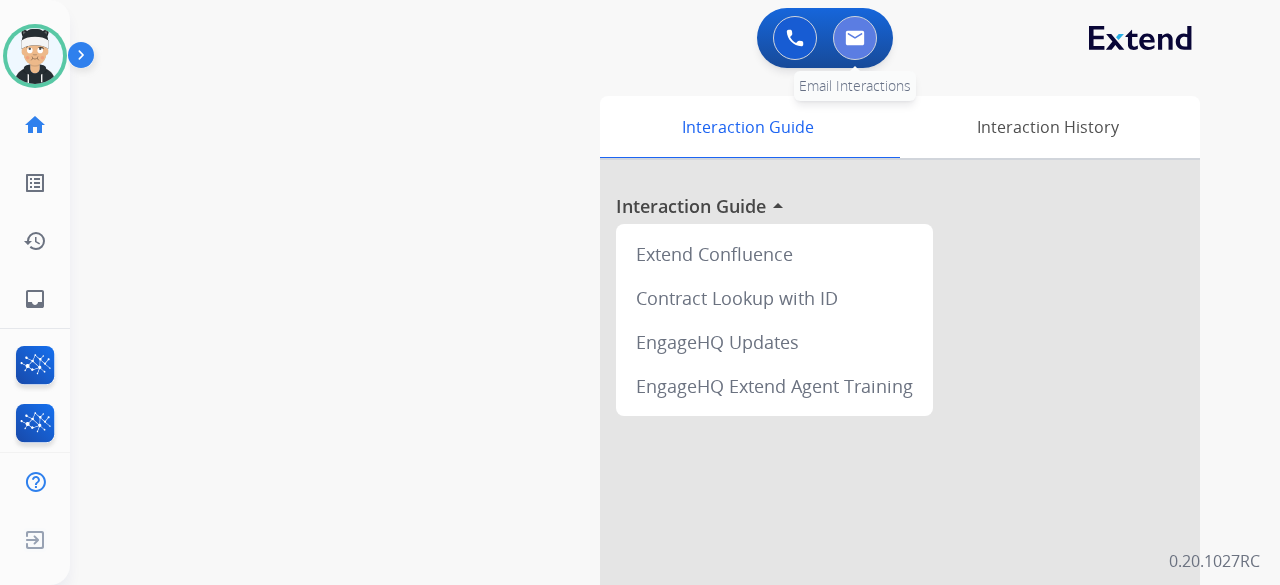 click at bounding box center (855, 38) 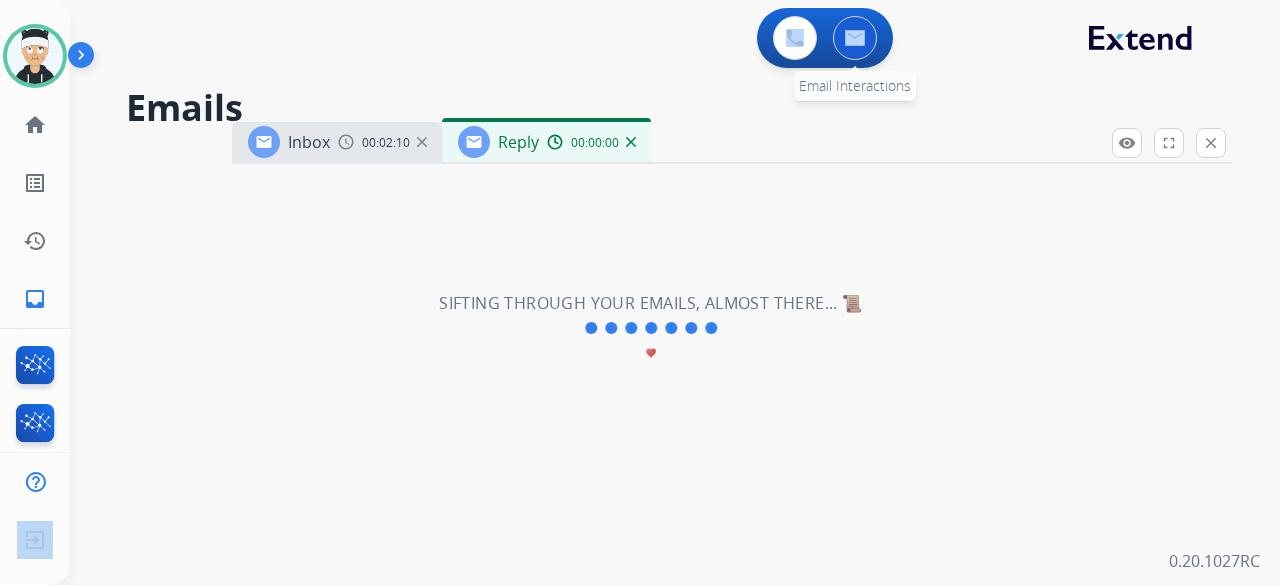 select on "**********" 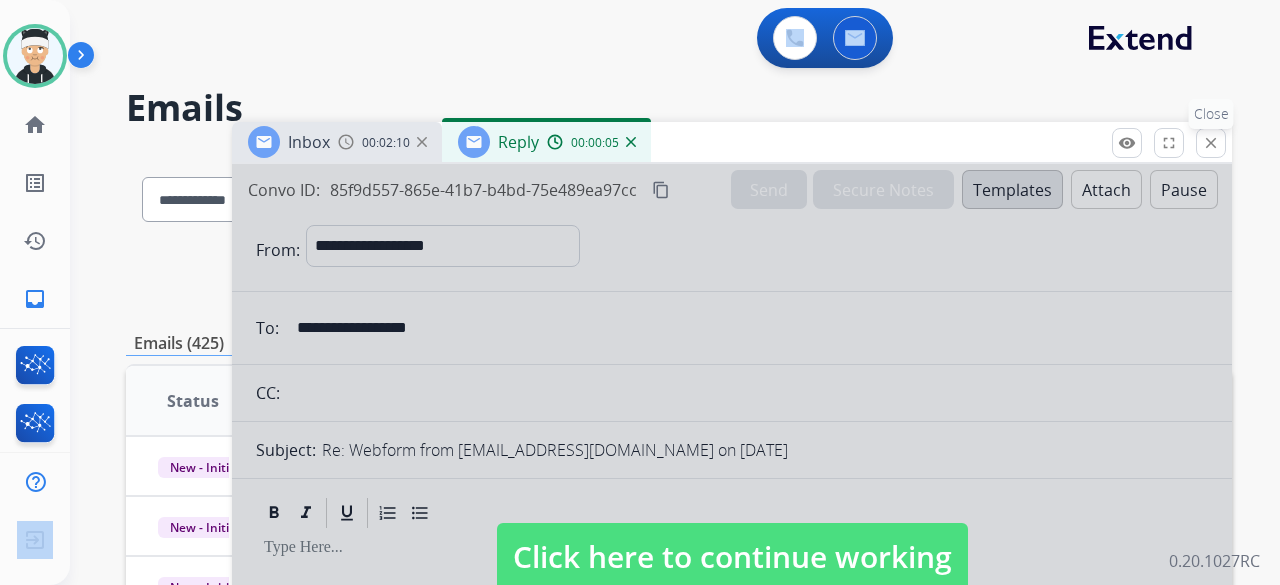 click on "close" at bounding box center [1211, 143] 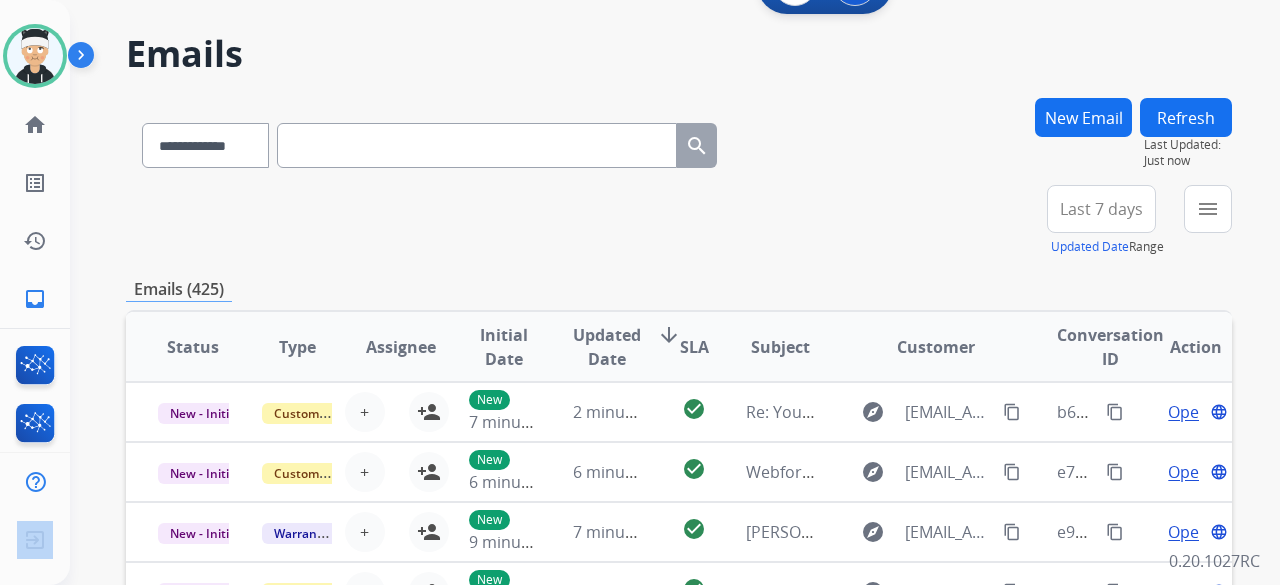 scroll, scrollTop: 100, scrollLeft: 0, axis: vertical 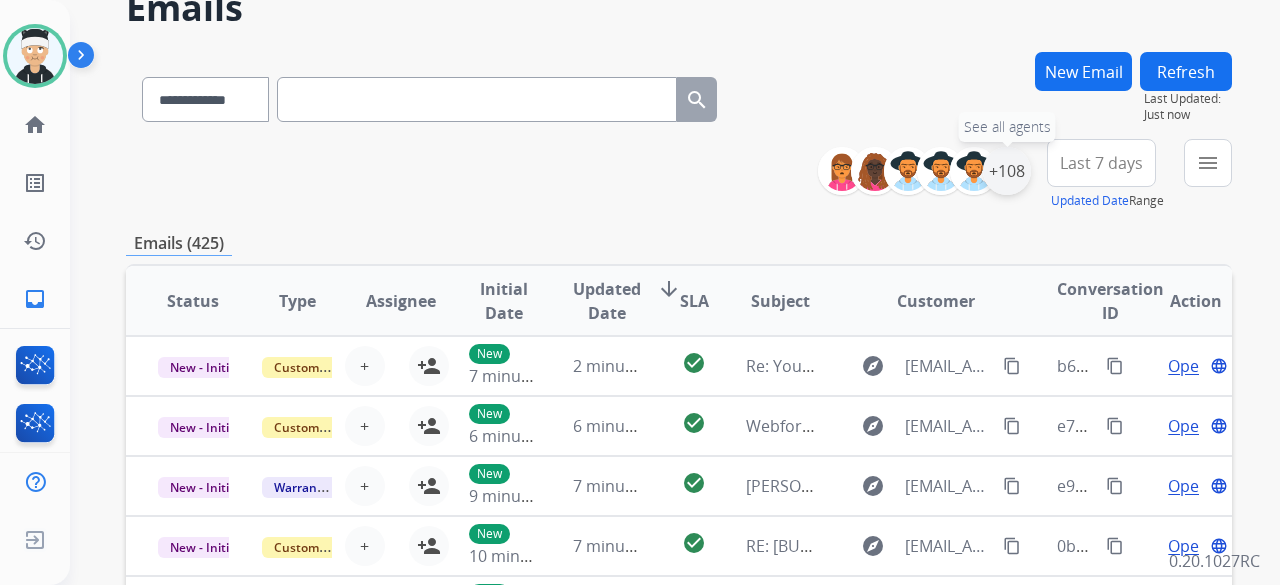 click on "+108" at bounding box center [1007, 171] 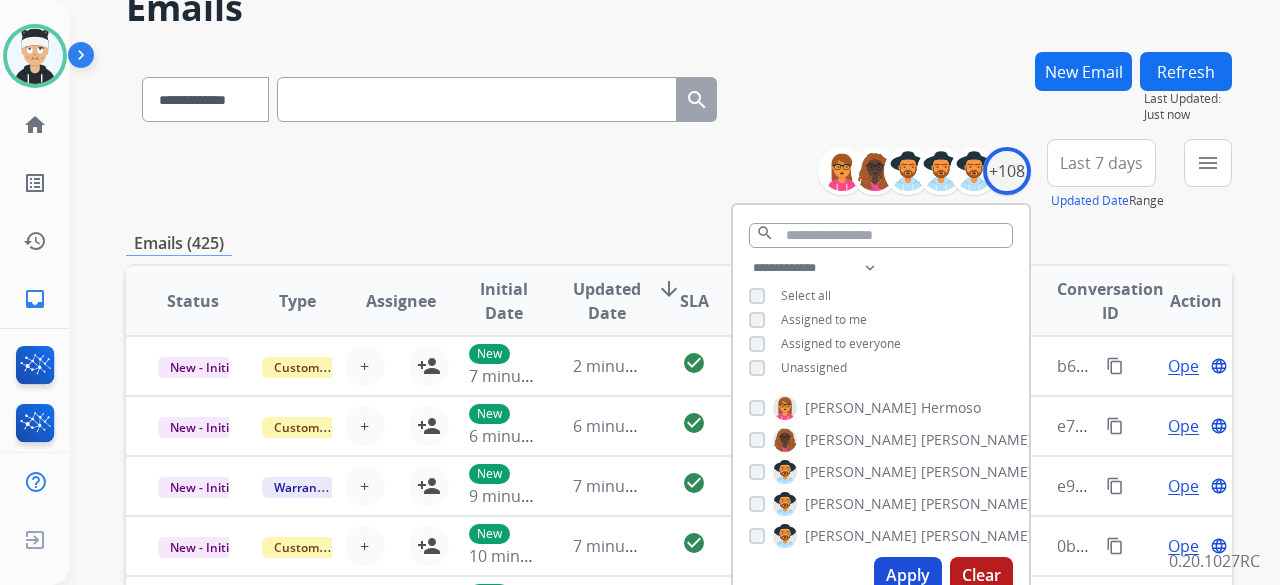 click on "Clear" at bounding box center (981, 575) 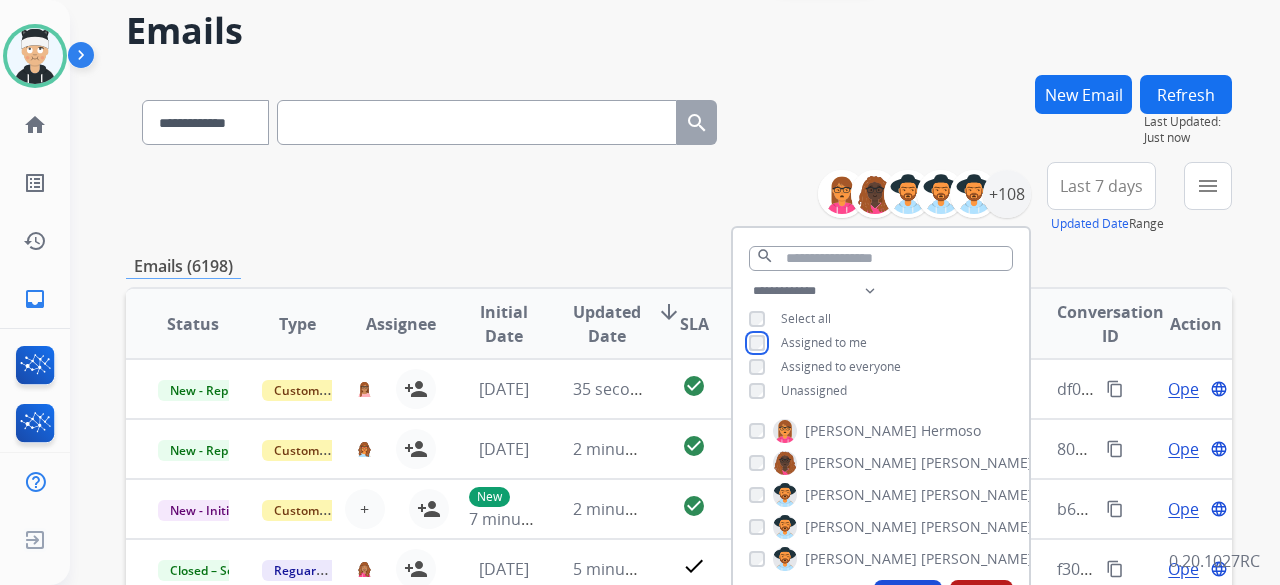 scroll, scrollTop: 100, scrollLeft: 0, axis: vertical 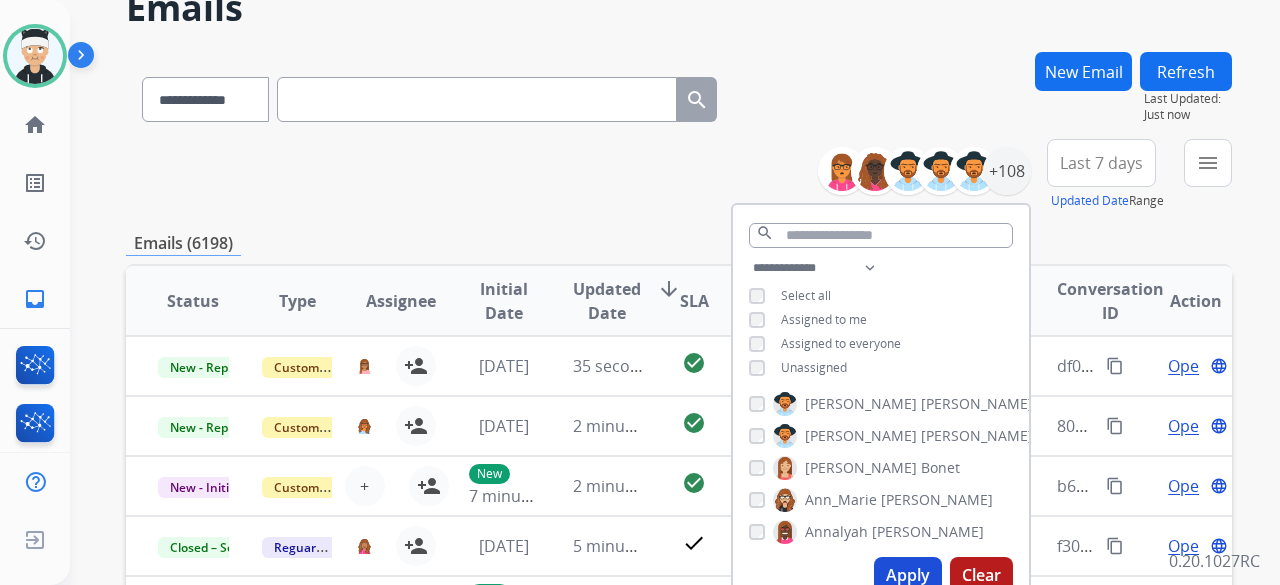 click on "Apply" at bounding box center (908, 575) 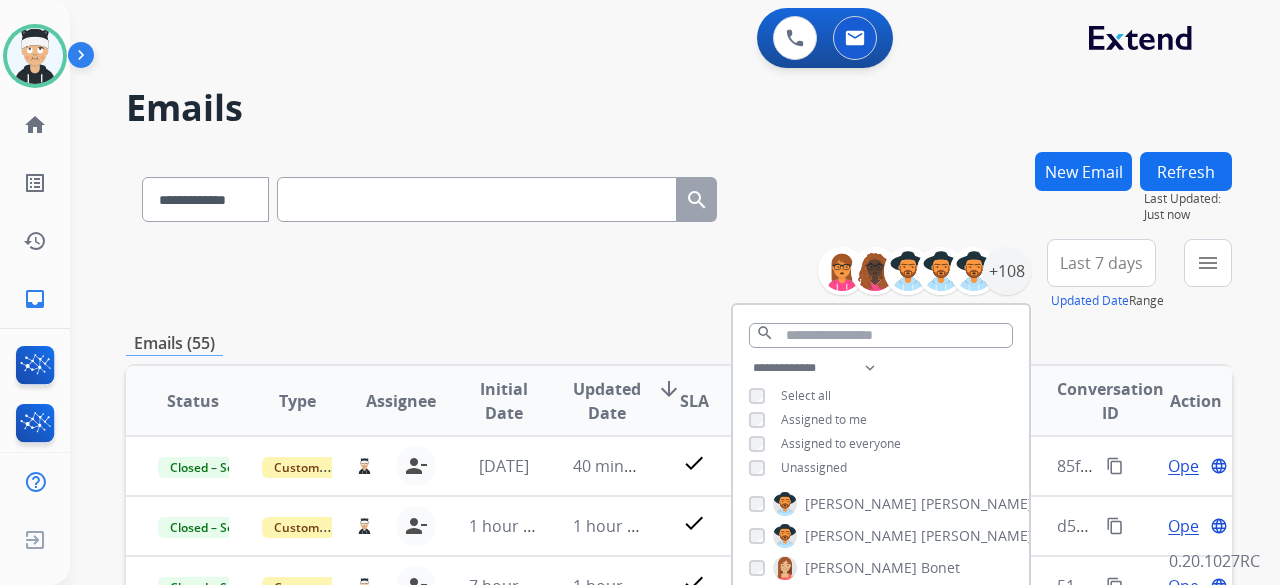 click on "**********" at bounding box center (679, 275) 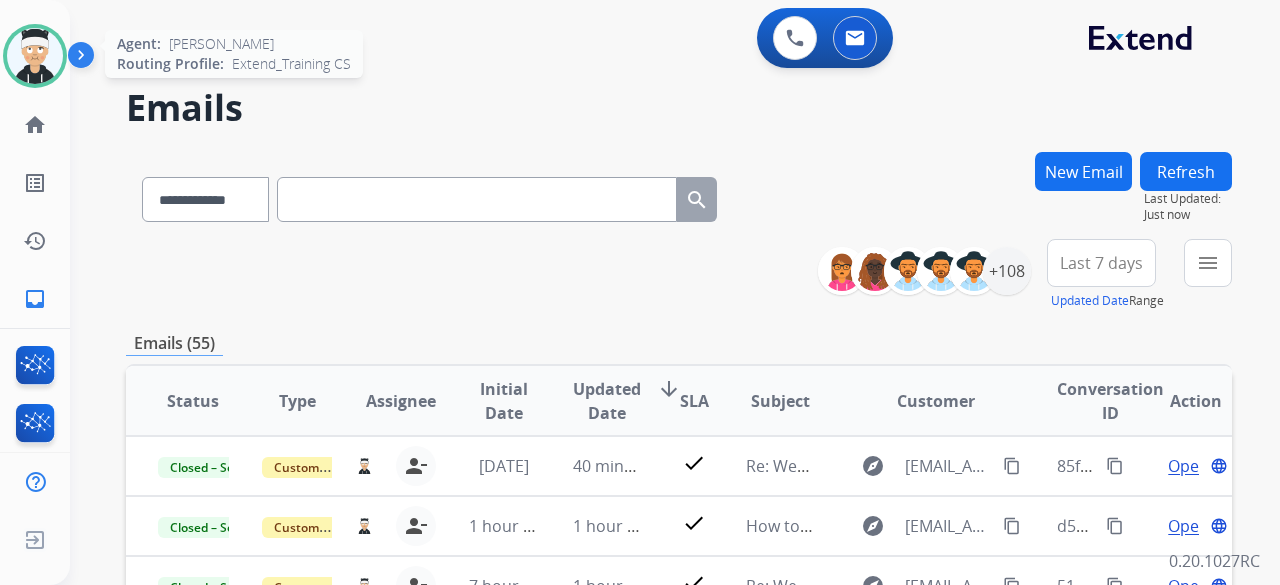 click at bounding box center (35, 56) 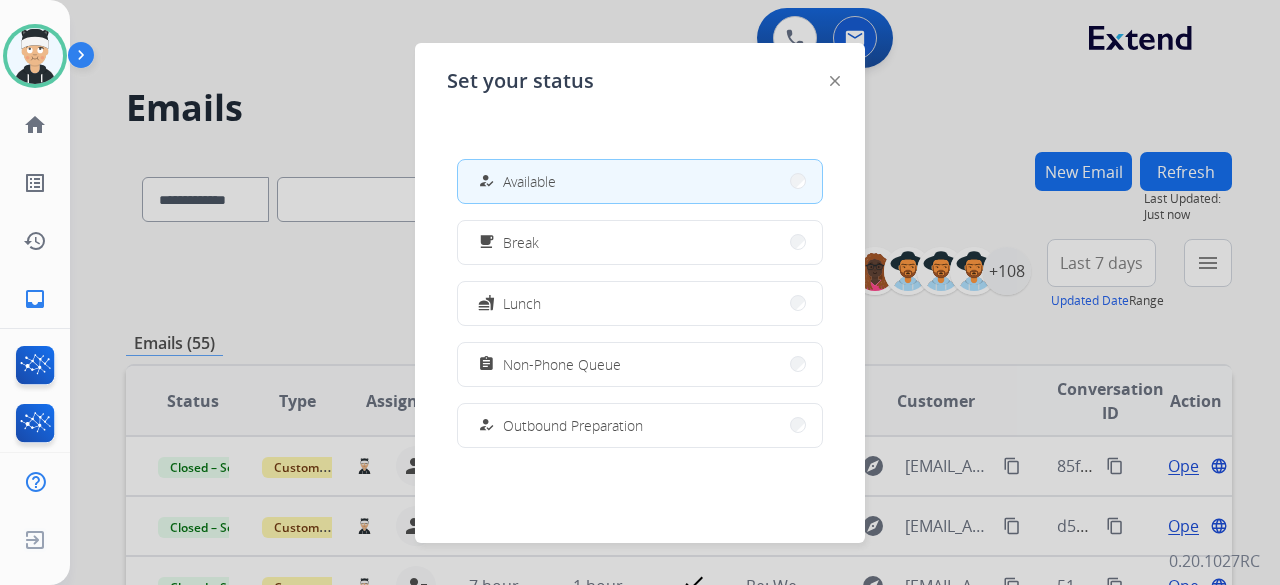 click at bounding box center [640, 292] 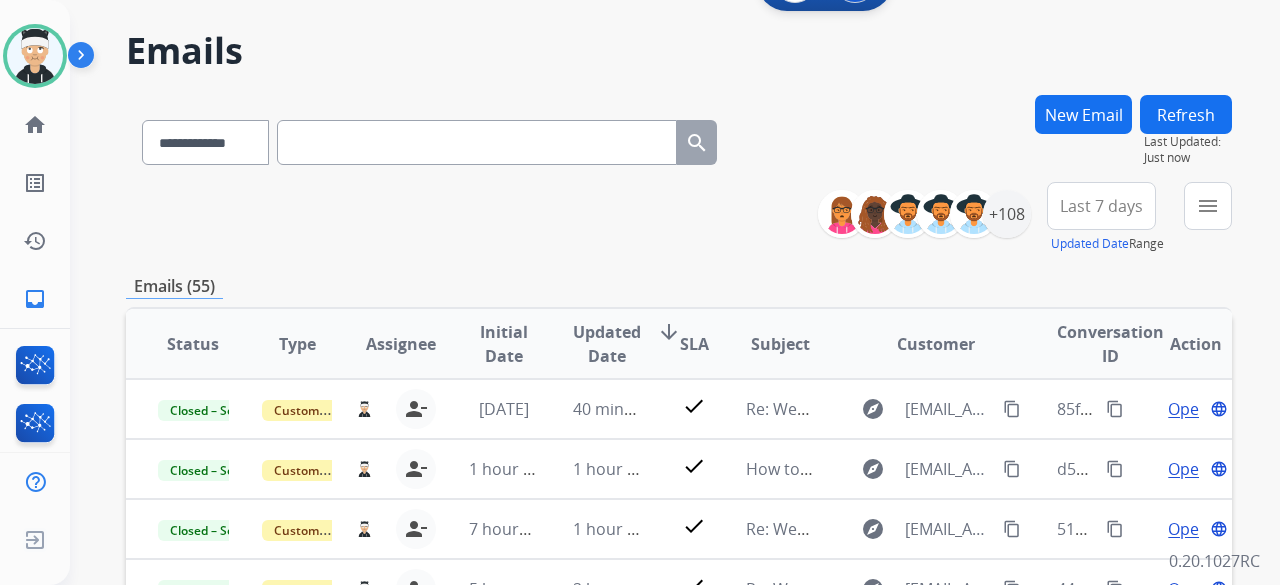 scroll, scrollTop: 500, scrollLeft: 0, axis: vertical 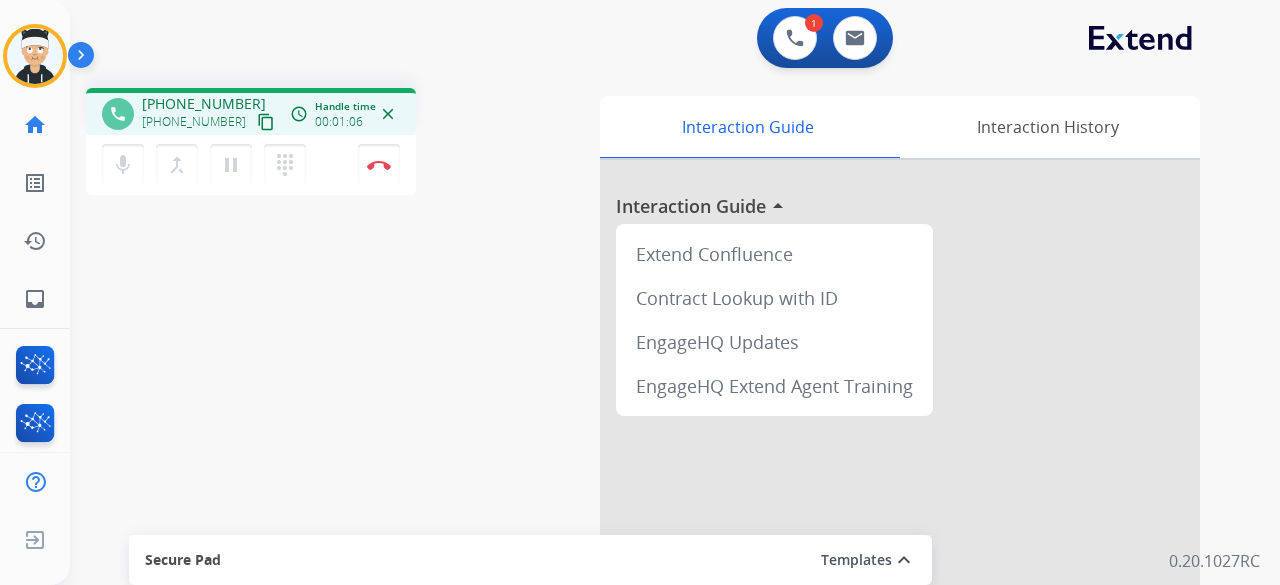 click on "content_copy" at bounding box center [266, 122] 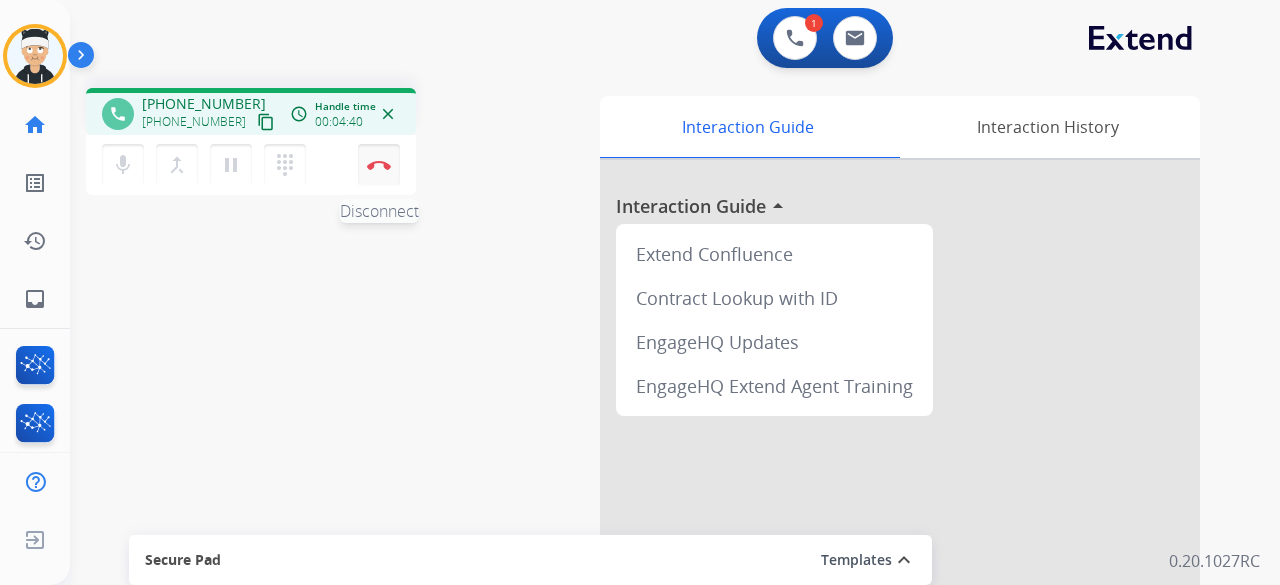 click at bounding box center [379, 165] 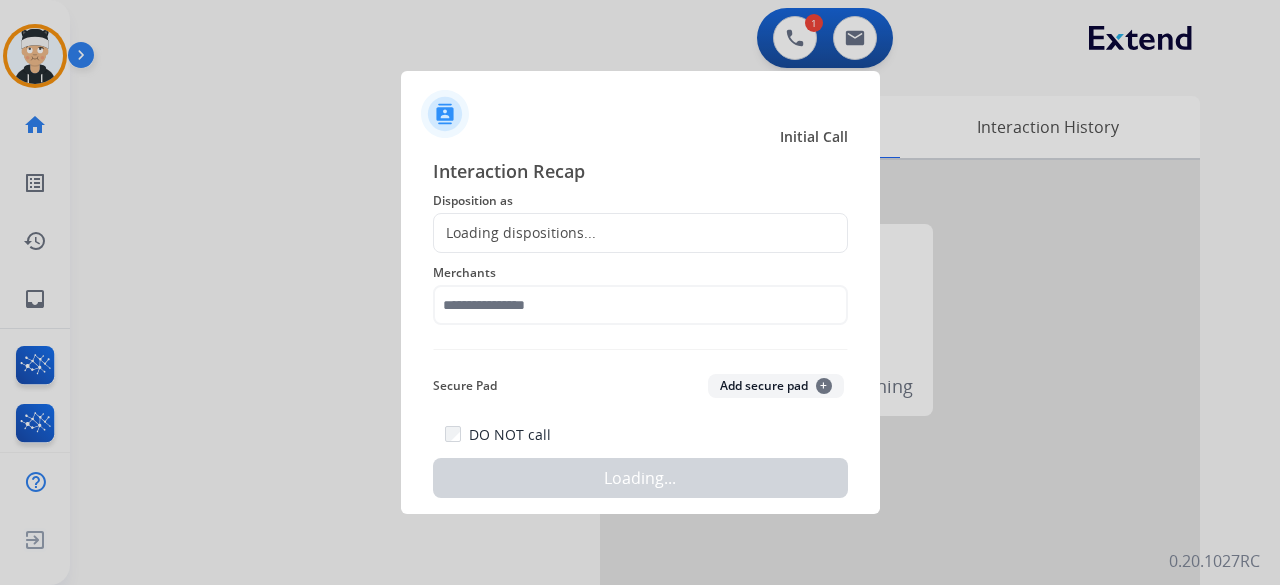 click on "Loading dispositions..." 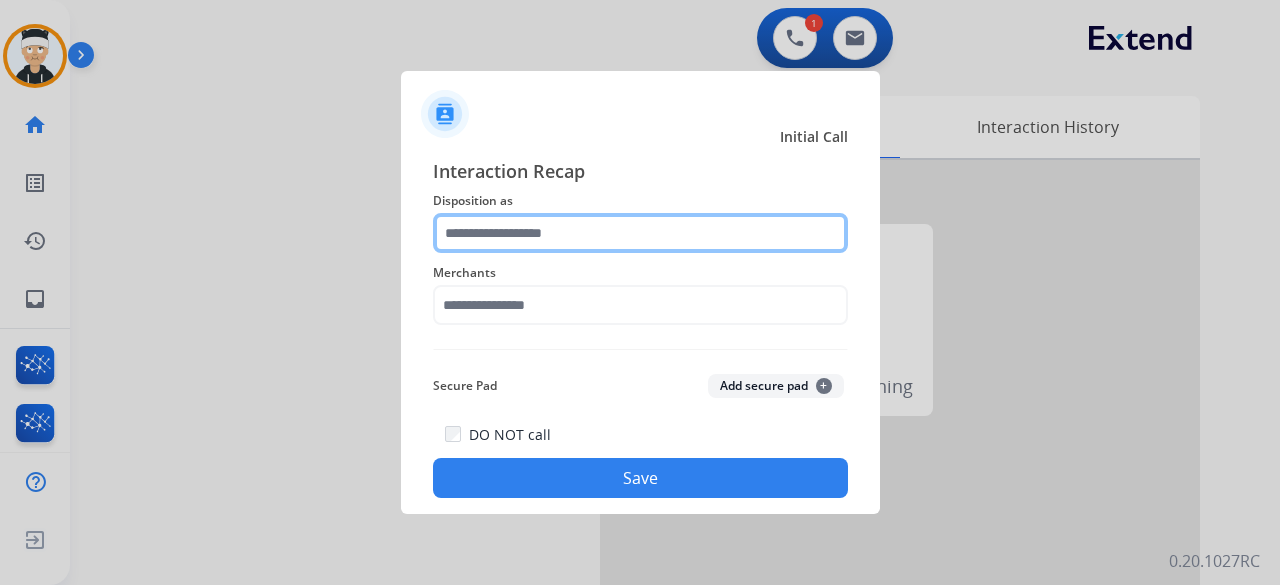 click 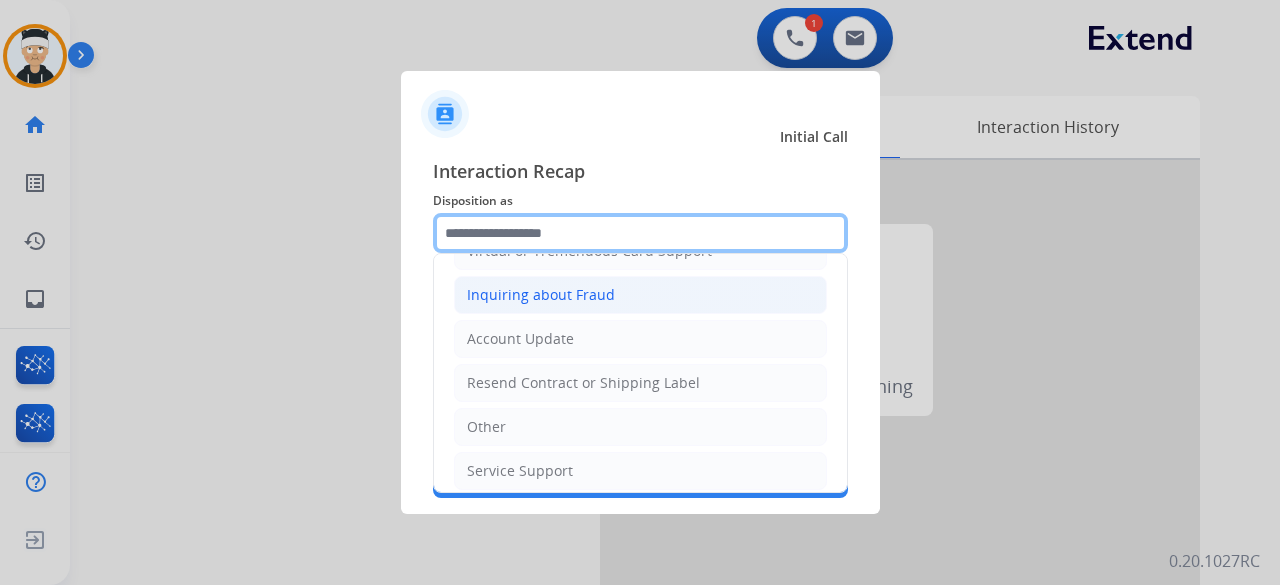 scroll, scrollTop: 200, scrollLeft: 0, axis: vertical 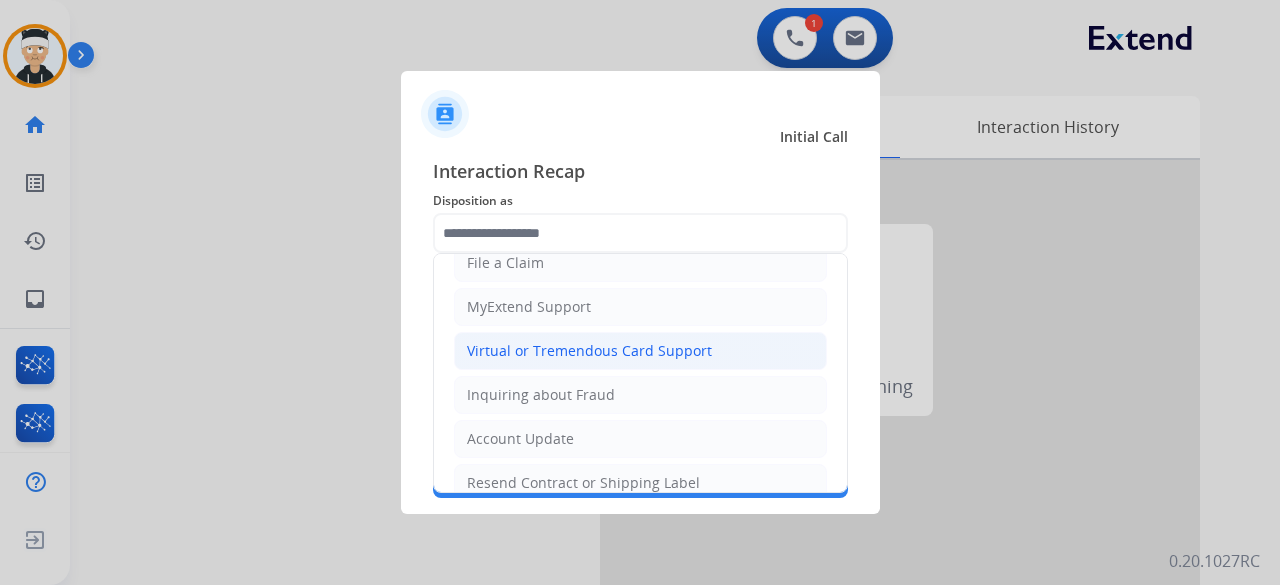 click on "Virtual or Tremendous Card Support" 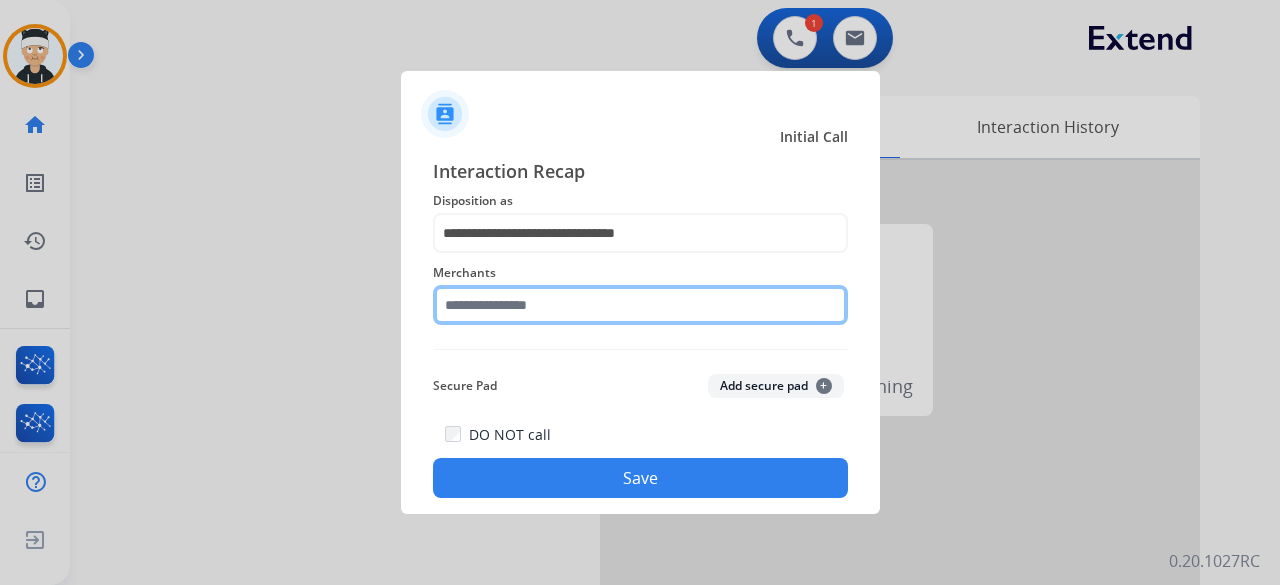 click 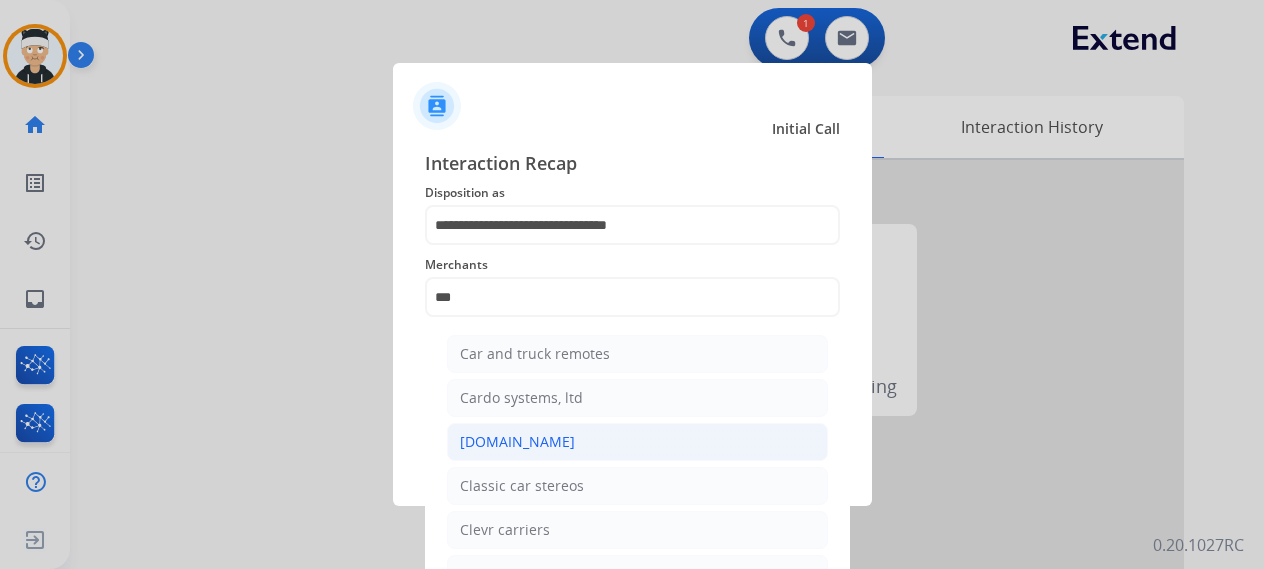 click on "[DOMAIN_NAME]" 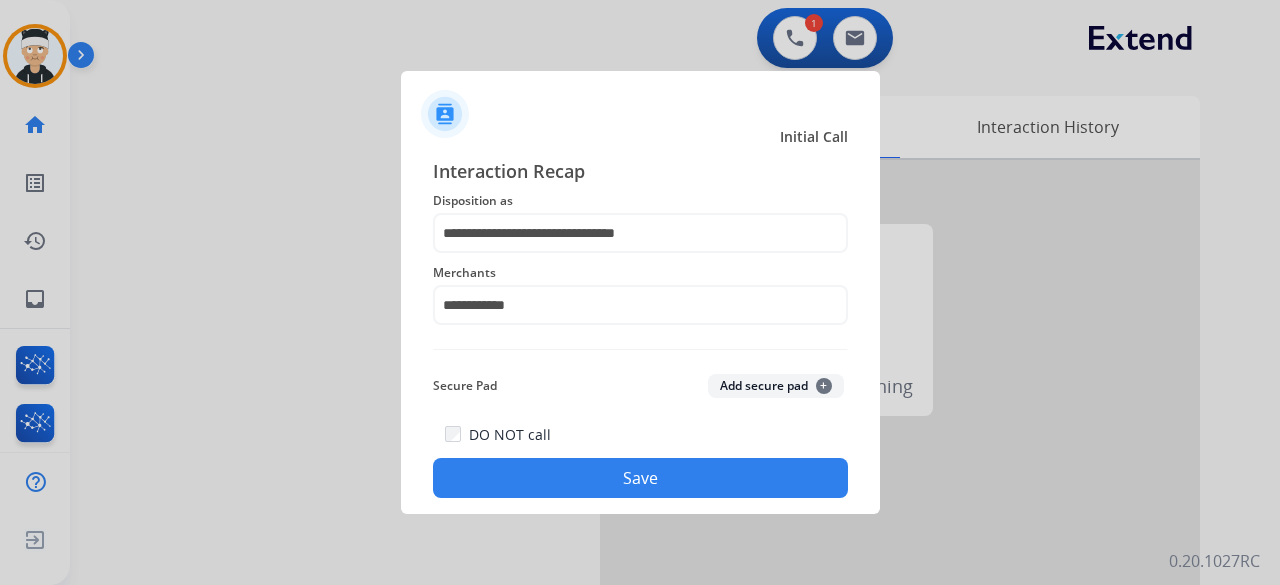 click on "Save" 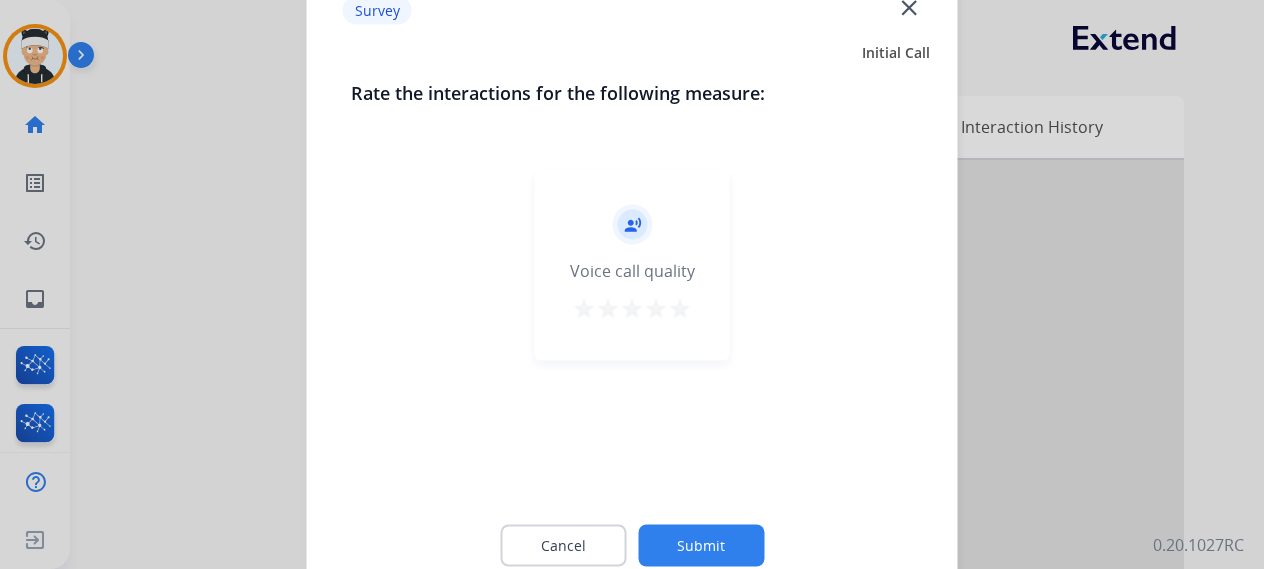 click on "star" at bounding box center (680, 308) 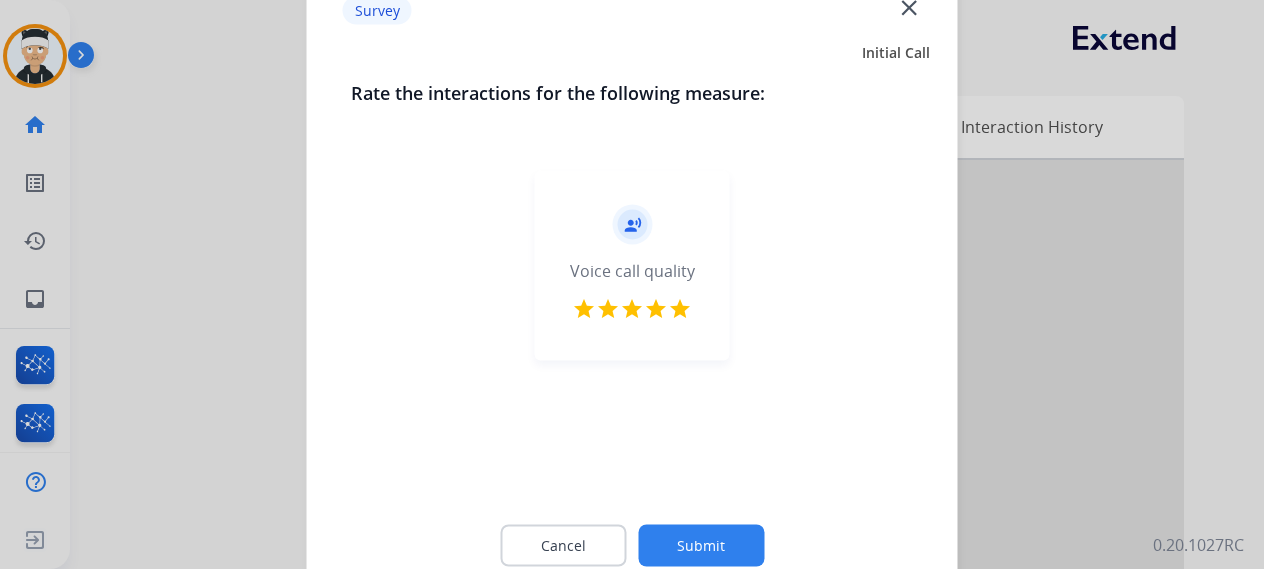 click on "Submit" 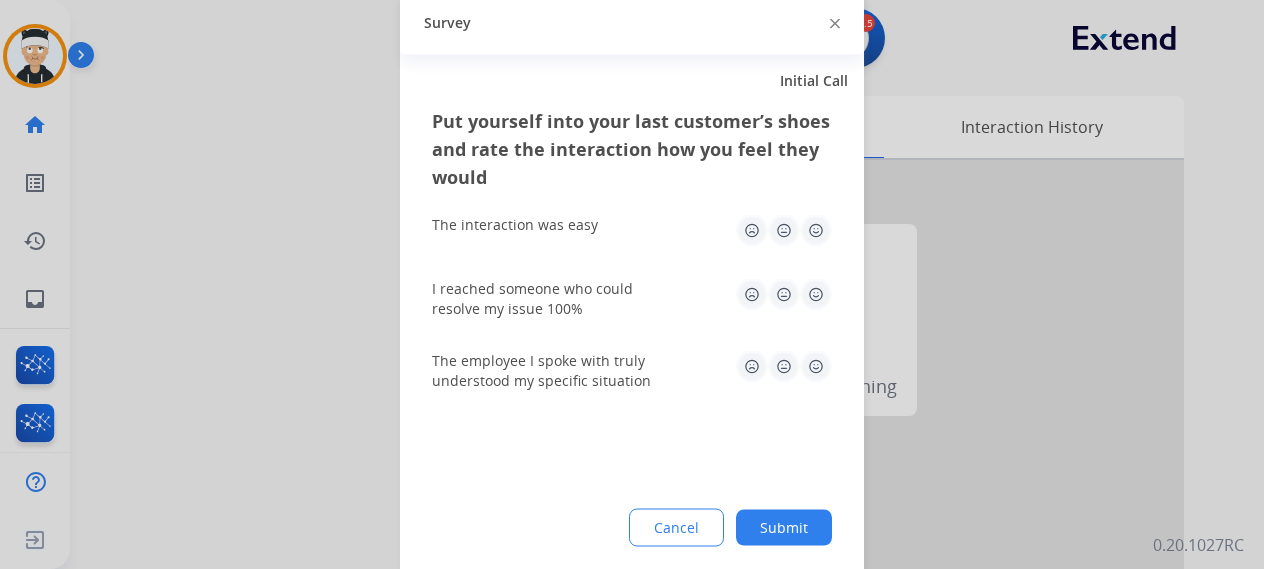 click 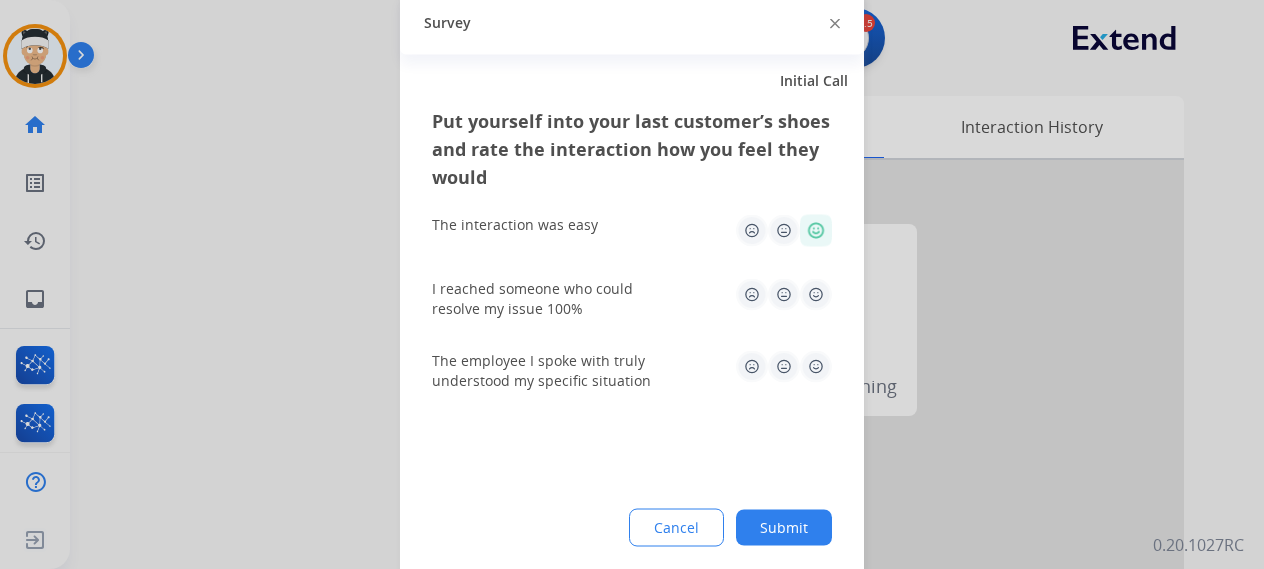 click 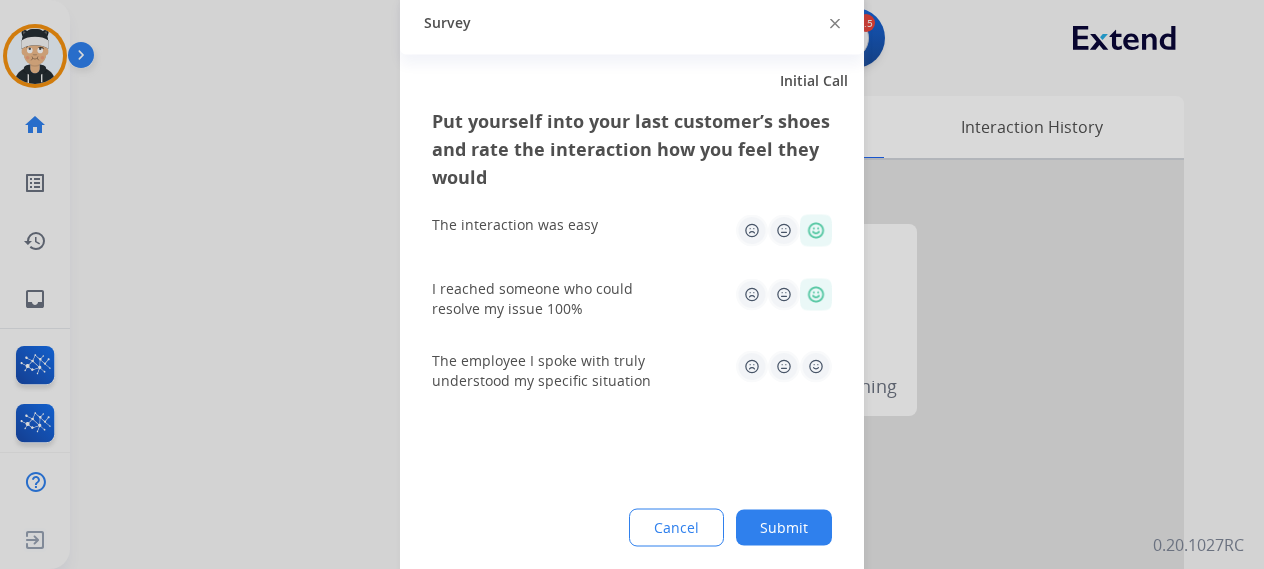 click 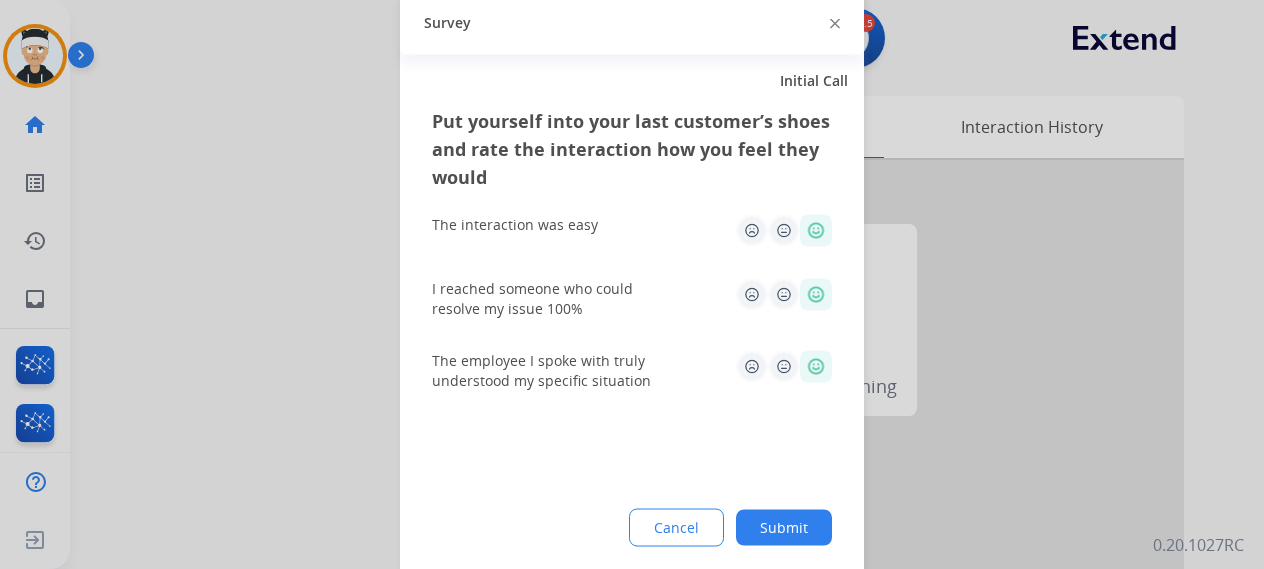 click on "Submit" 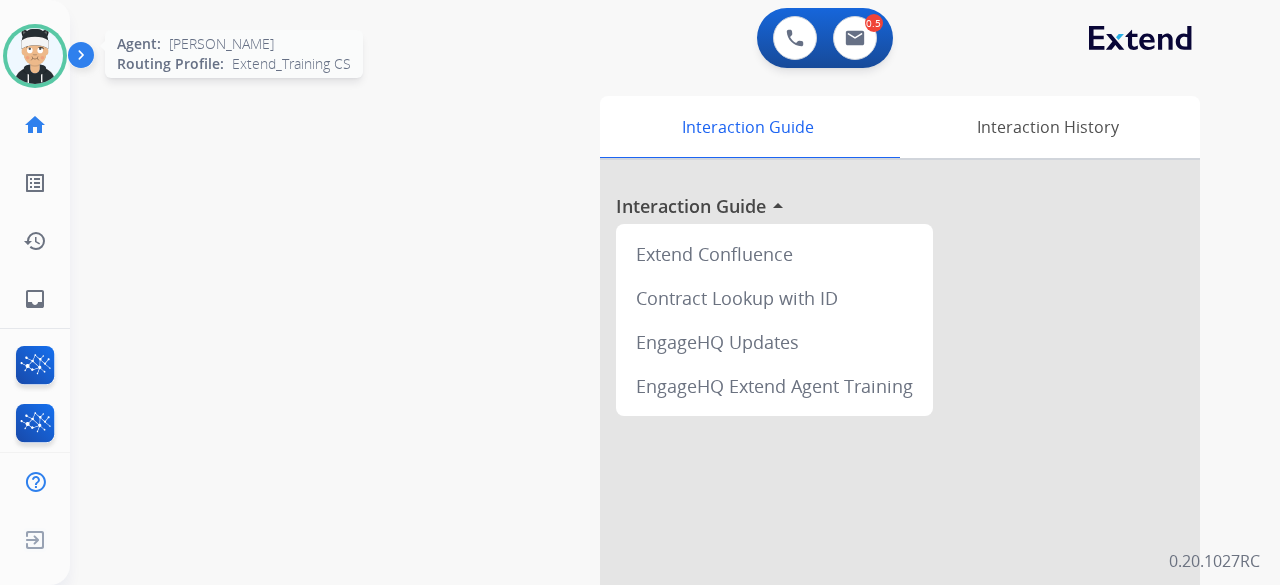 click at bounding box center [35, 56] 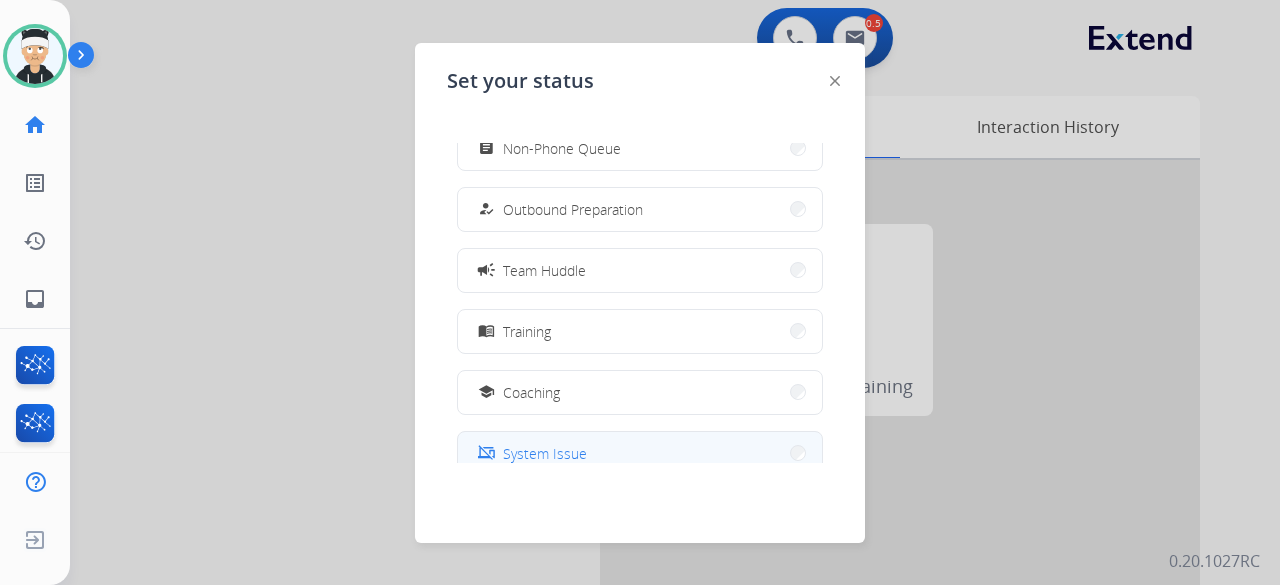 scroll, scrollTop: 377, scrollLeft: 0, axis: vertical 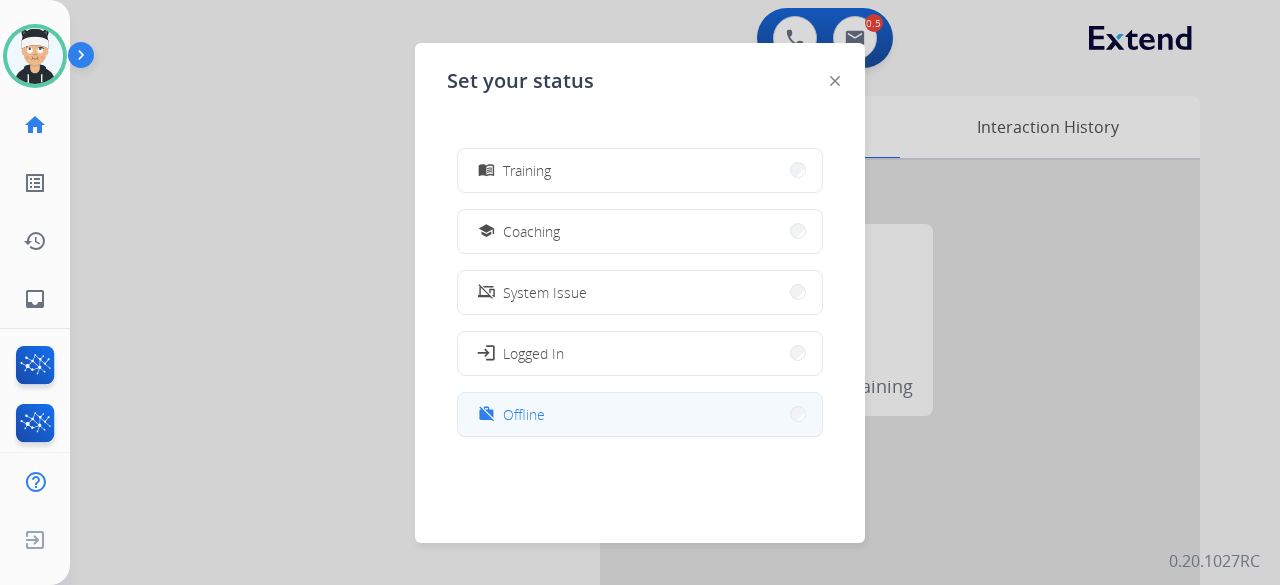 click on "work_off Offline" at bounding box center [640, 414] 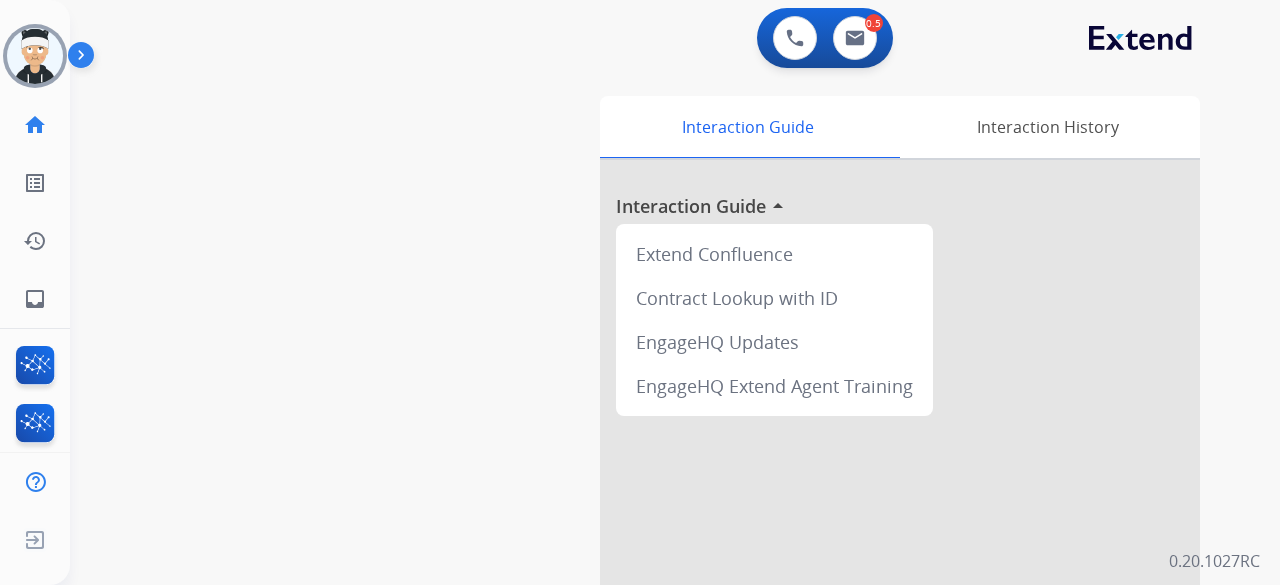 scroll, scrollTop: 0, scrollLeft: 0, axis: both 